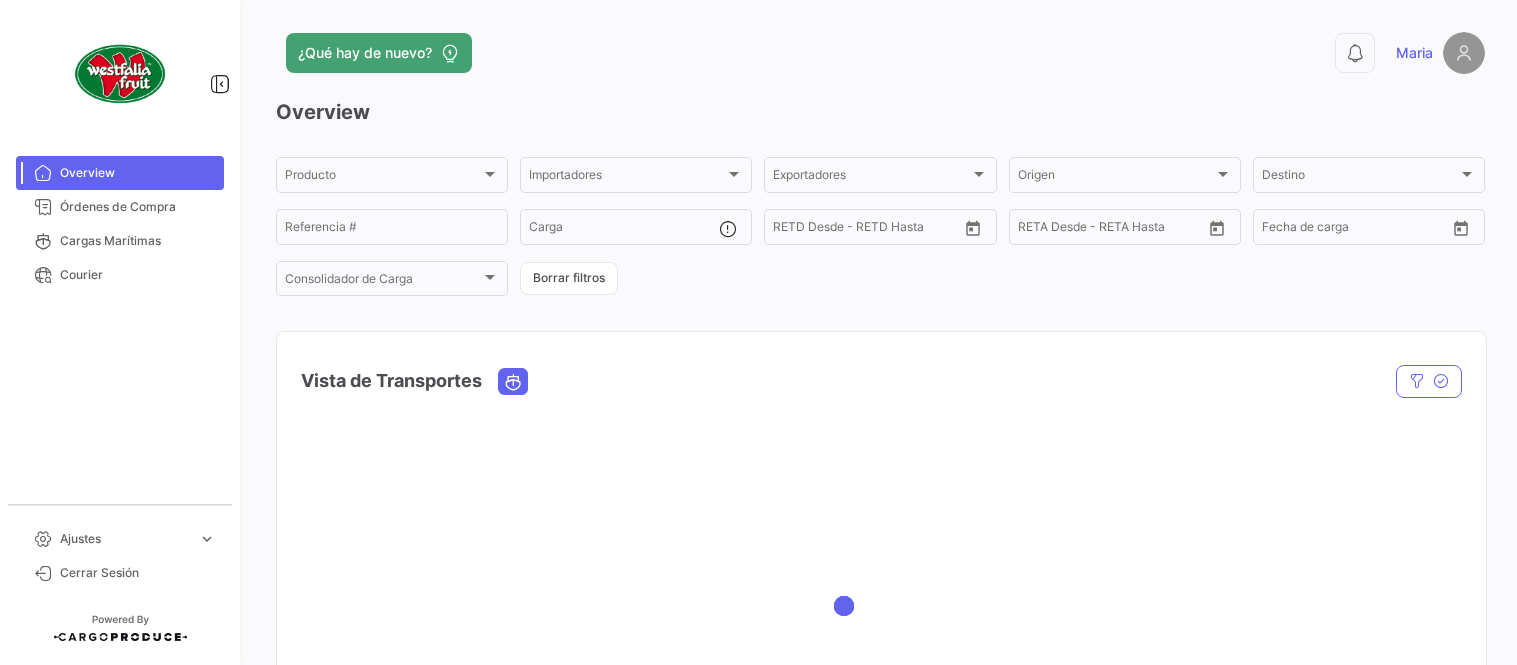 scroll, scrollTop: 0, scrollLeft: 0, axis: both 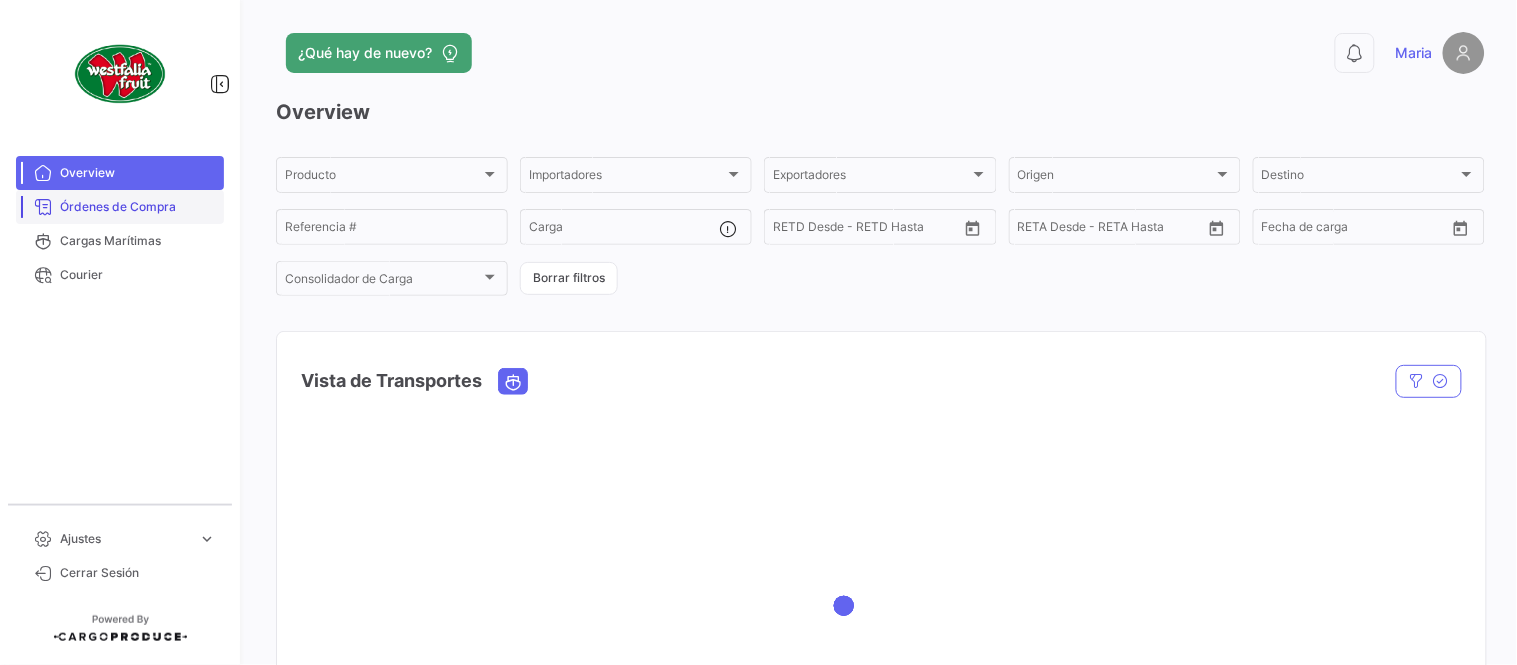 click on "Órdenes de Compra" at bounding box center [138, 207] 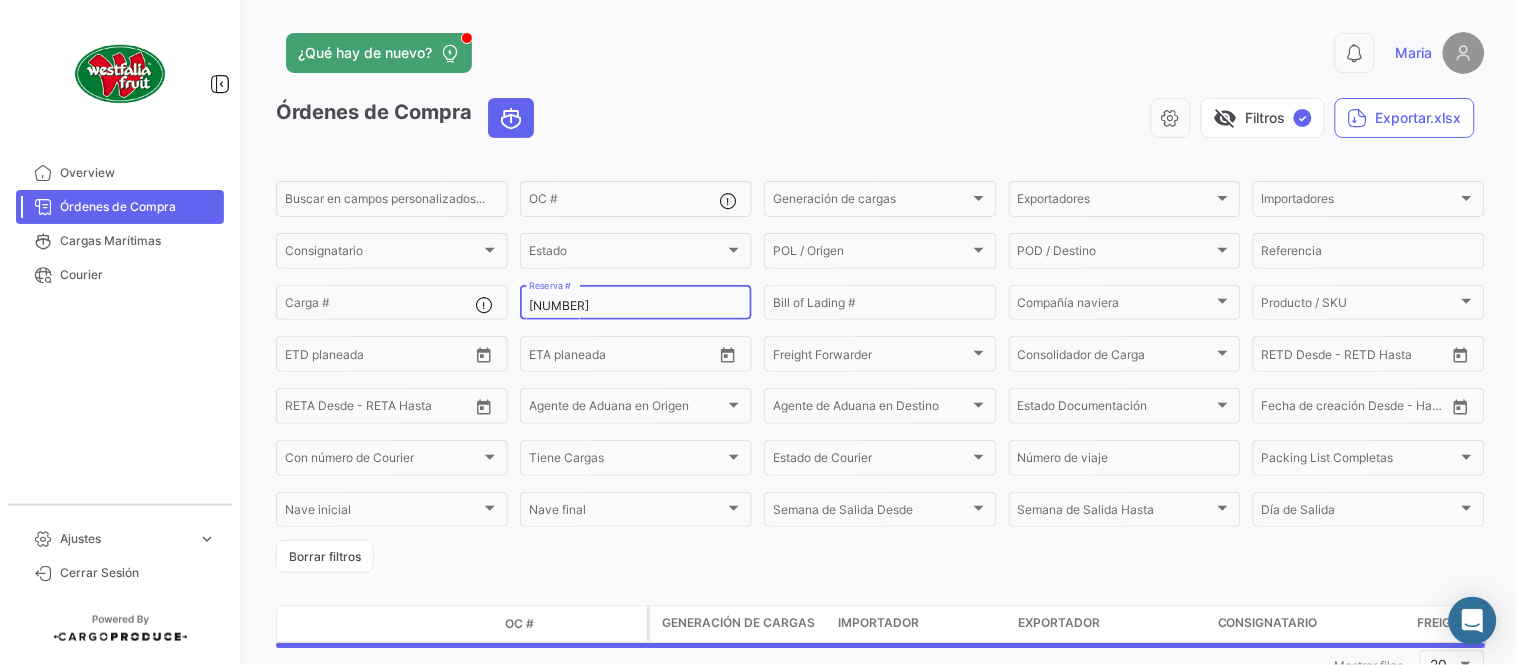 click on "[NUMBER]" at bounding box center [636, 306] 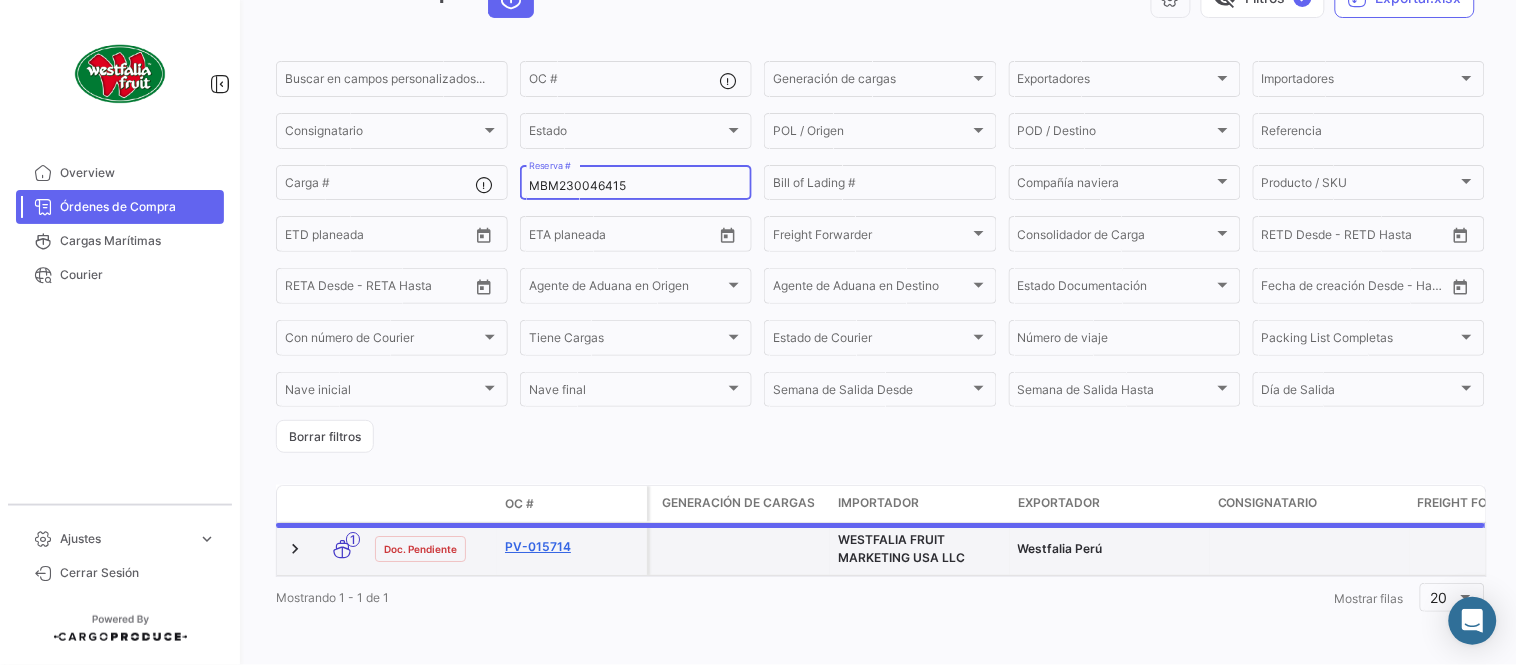 scroll, scrollTop: 128, scrollLeft: 0, axis: vertical 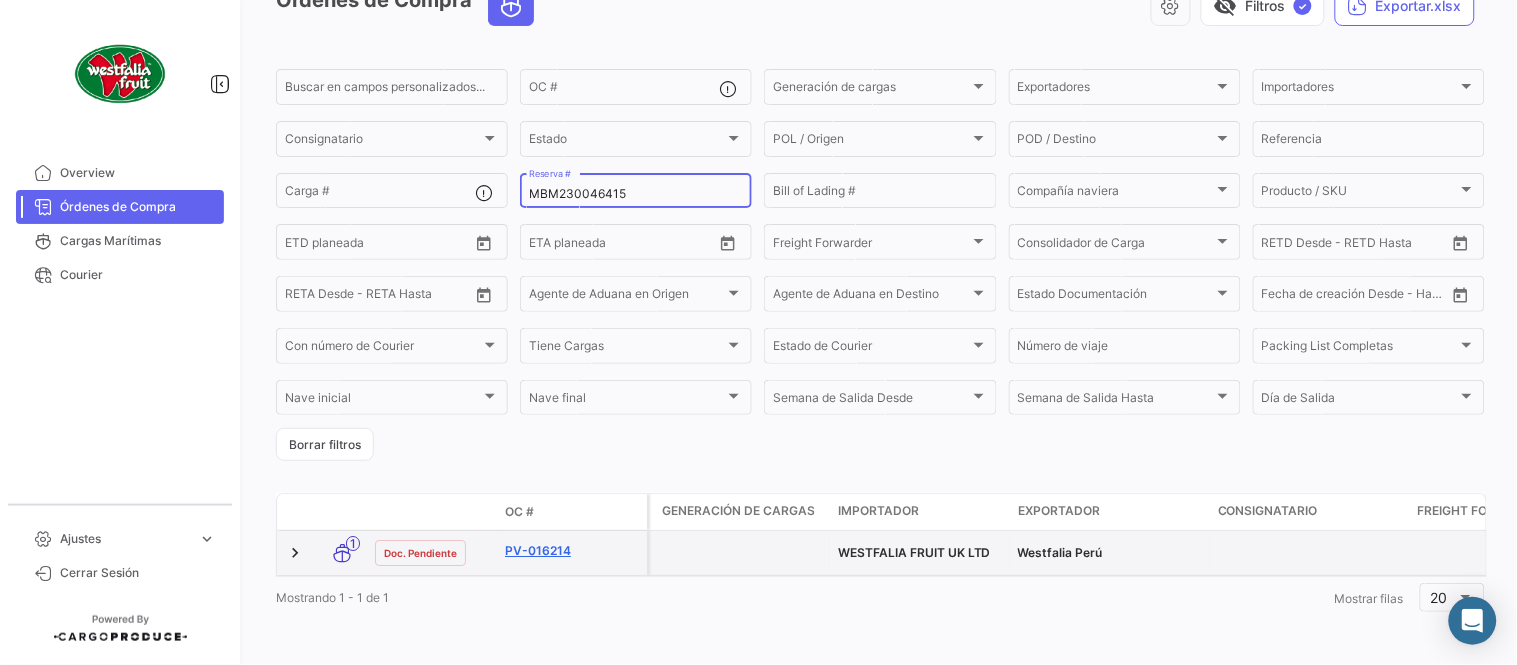 type on "MBM230046415" 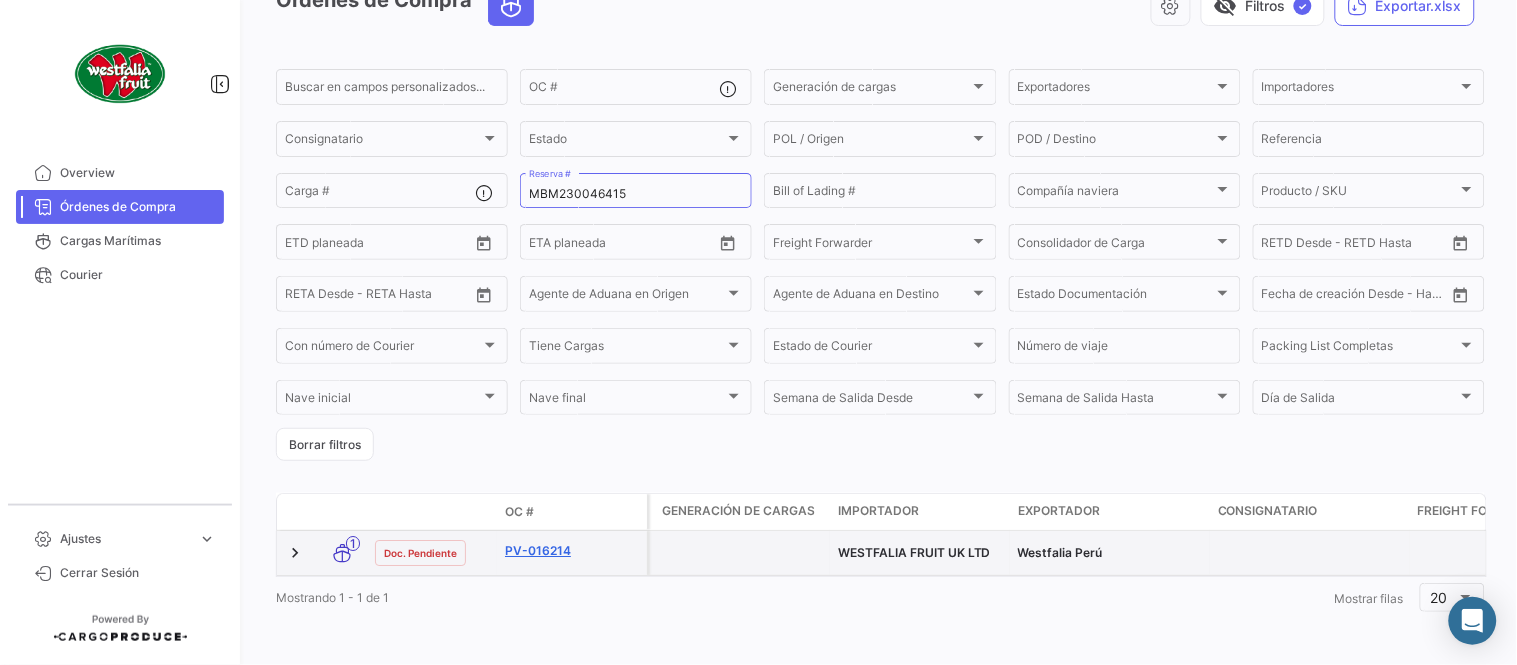 click on "PV-016214" 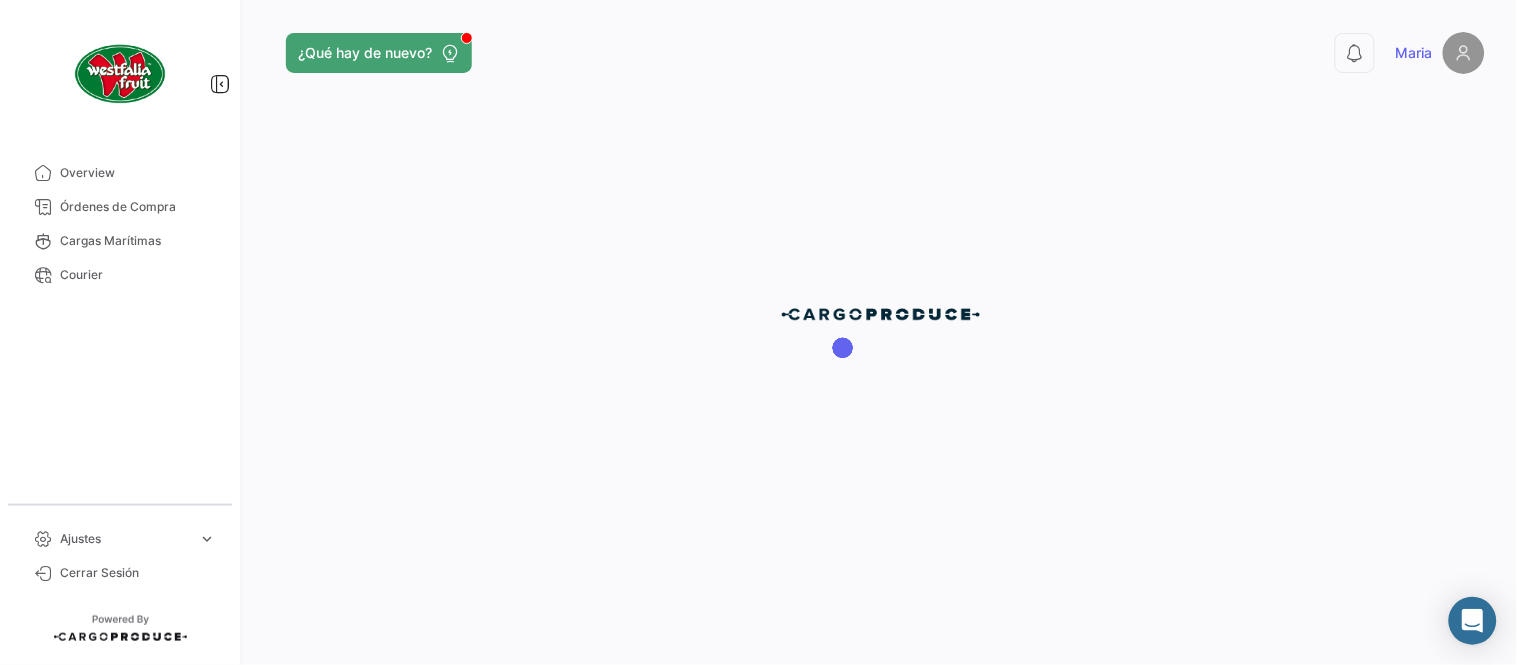 scroll, scrollTop: 0, scrollLeft: 0, axis: both 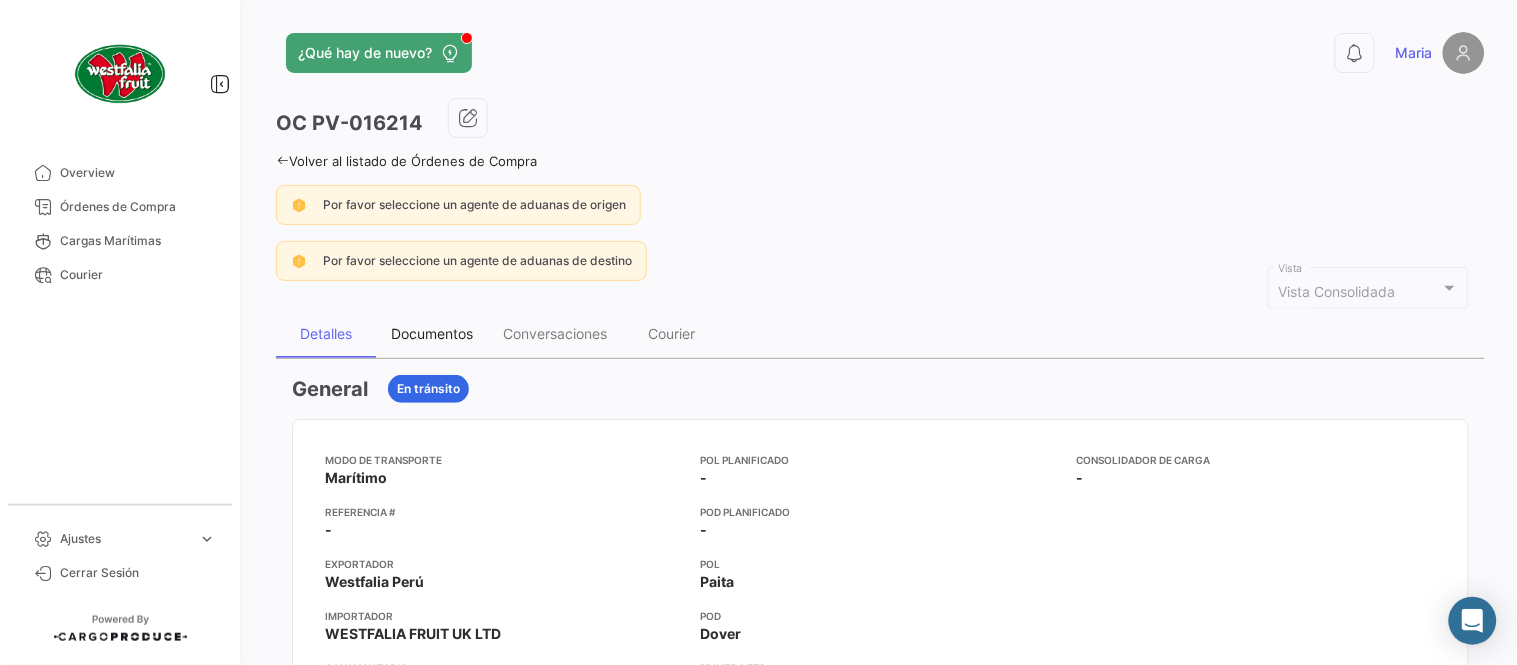 click on "Documentos" at bounding box center (432, 333) 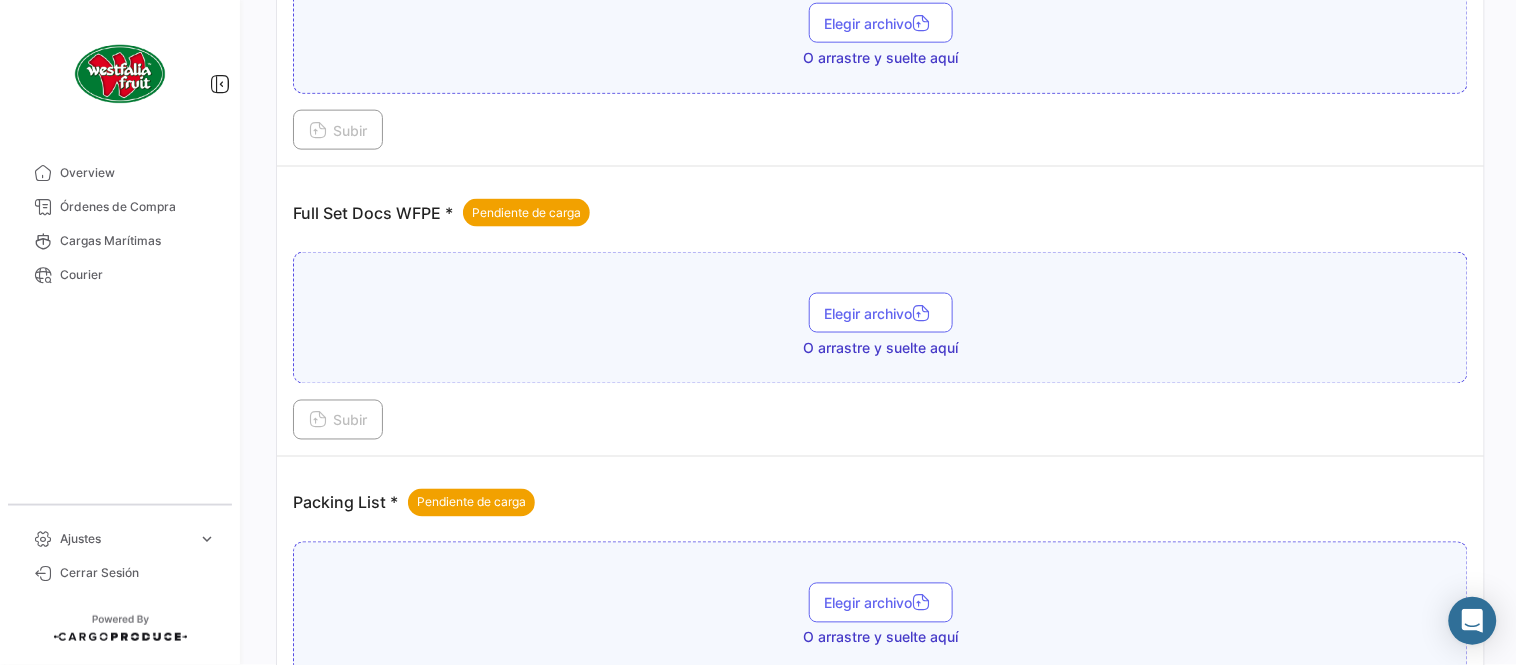 scroll, scrollTop: 806, scrollLeft: 0, axis: vertical 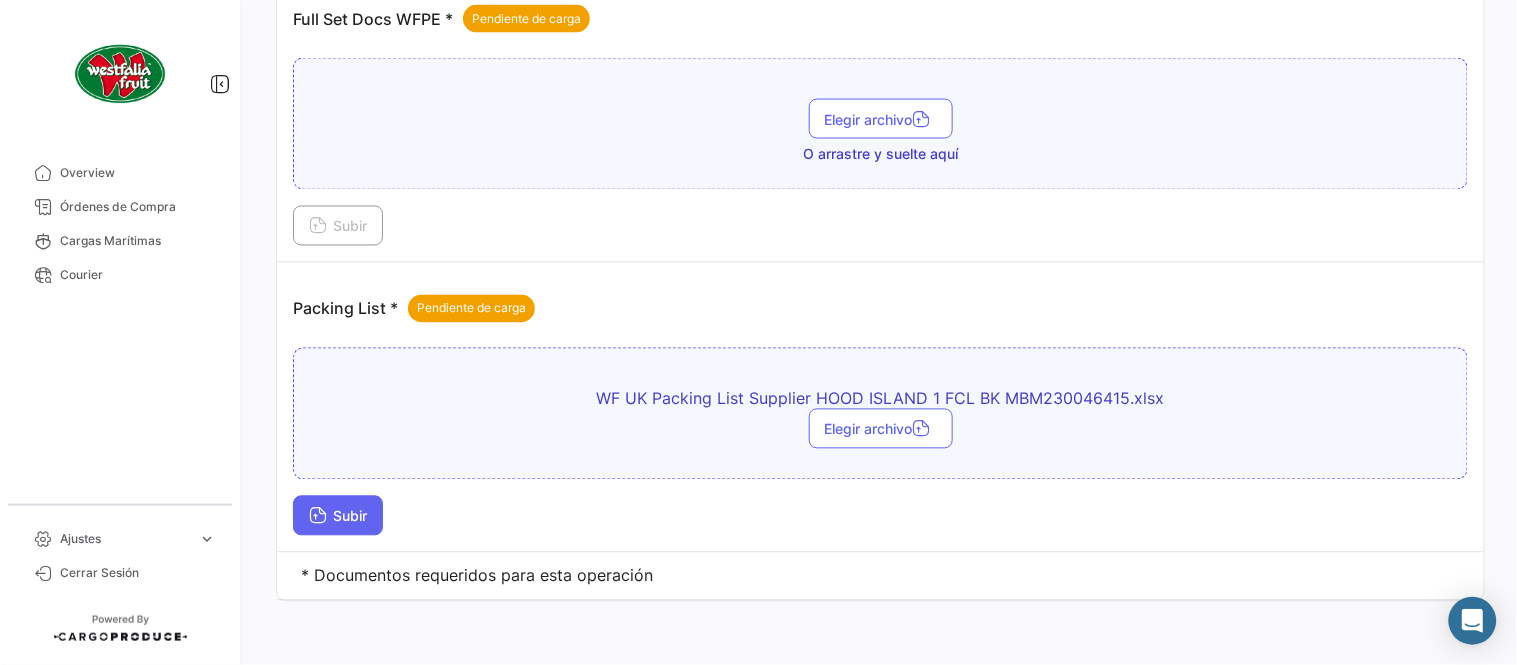 click on "Subir" at bounding box center (338, 516) 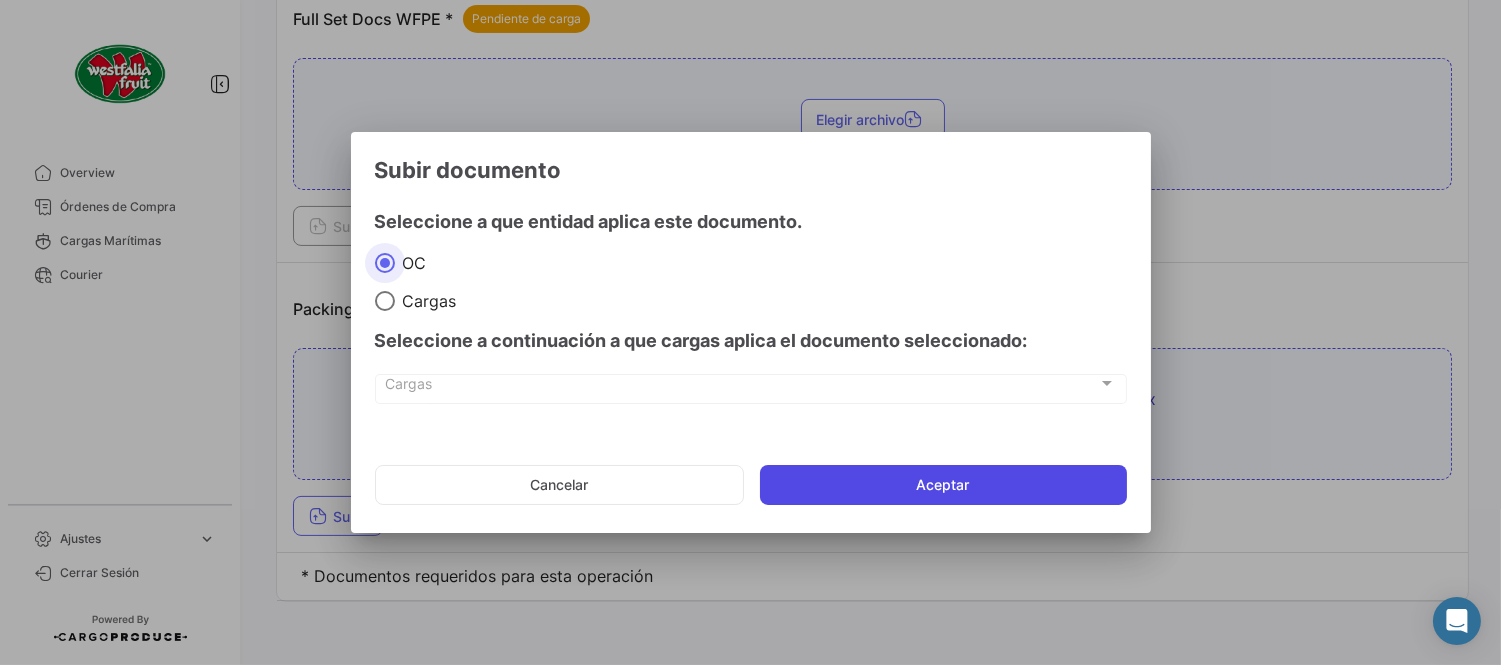 click on "Aceptar" 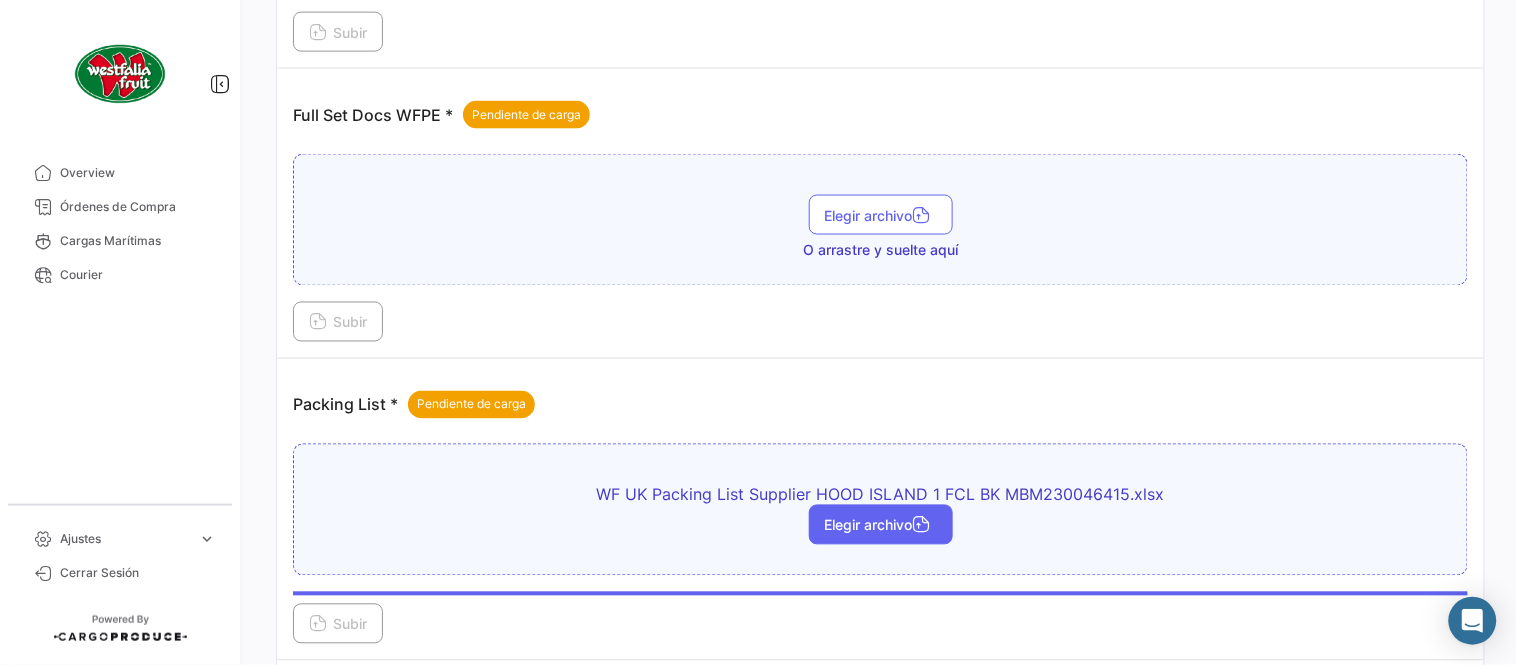 scroll, scrollTop: 584, scrollLeft: 0, axis: vertical 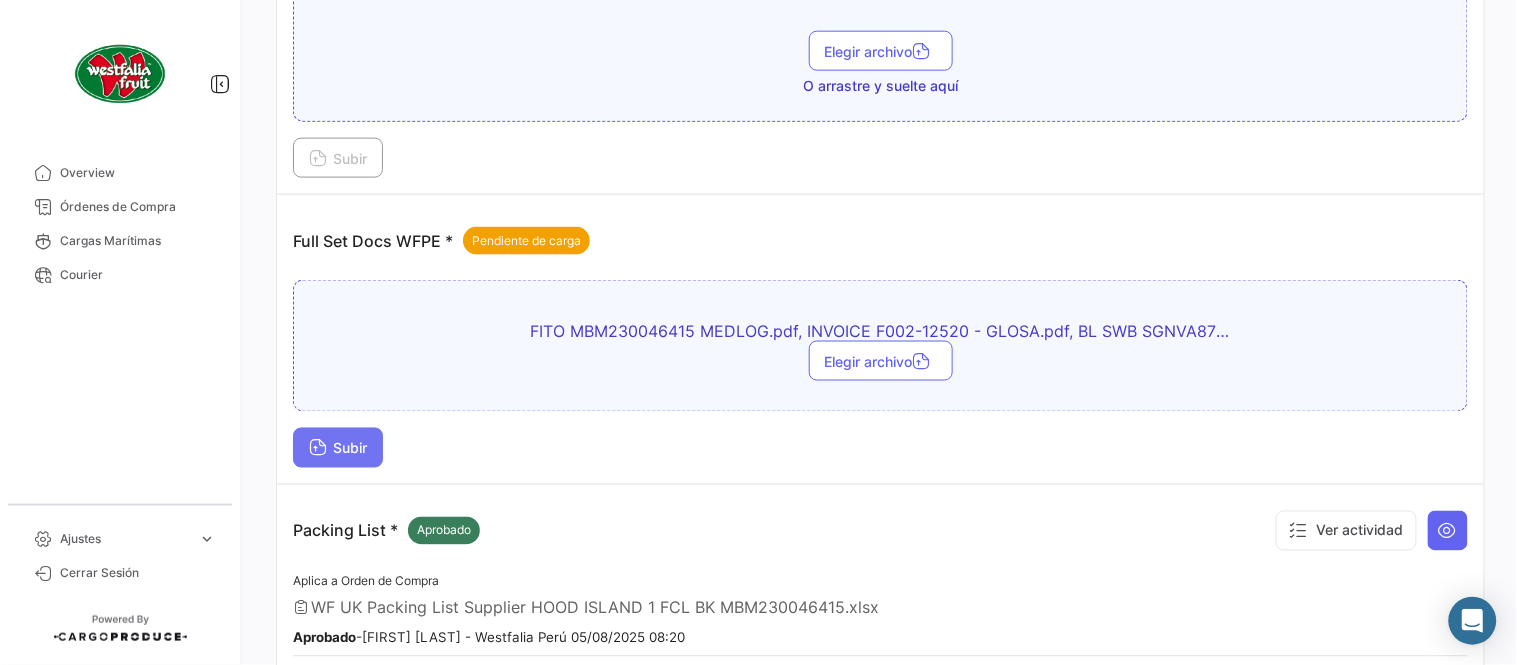 click on "Subir" at bounding box center [338, 448] 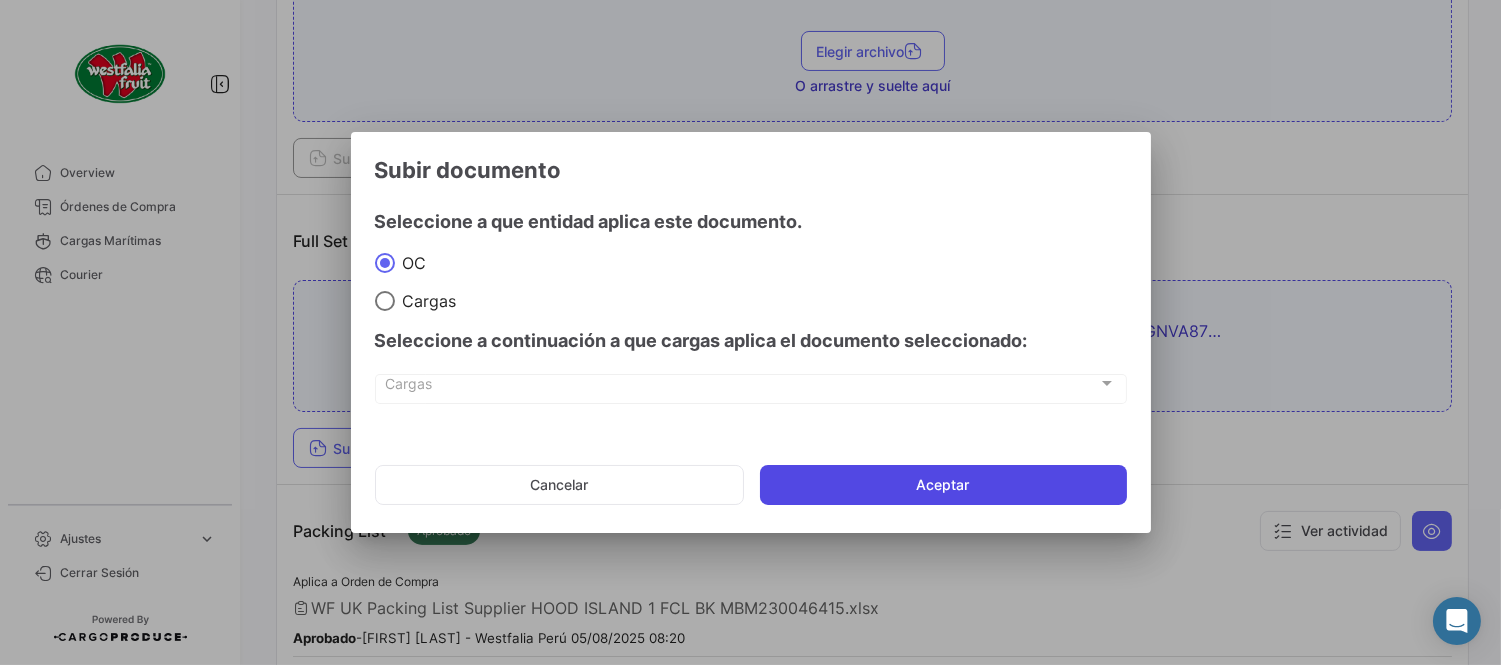 click on "Aceptar" 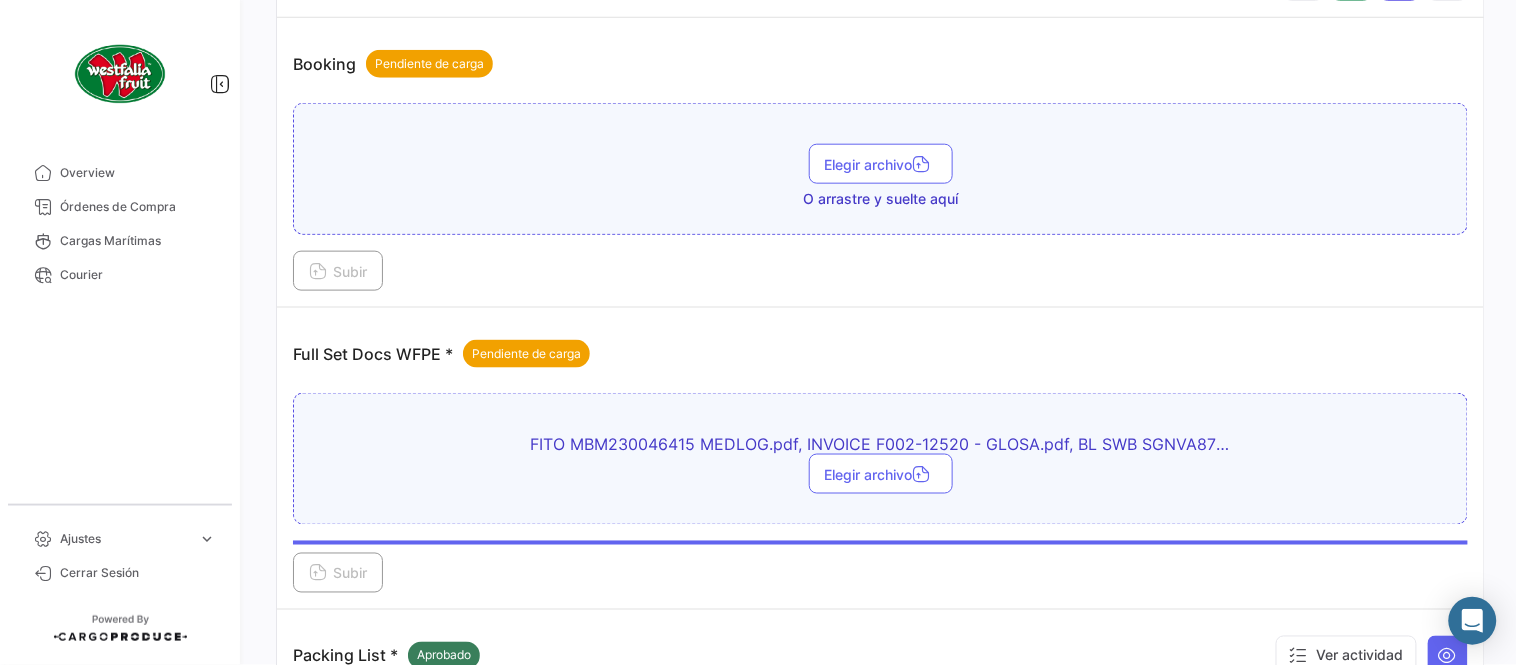 scroll, scrollTop: 584, scrollLeft: 0, axis: vertical 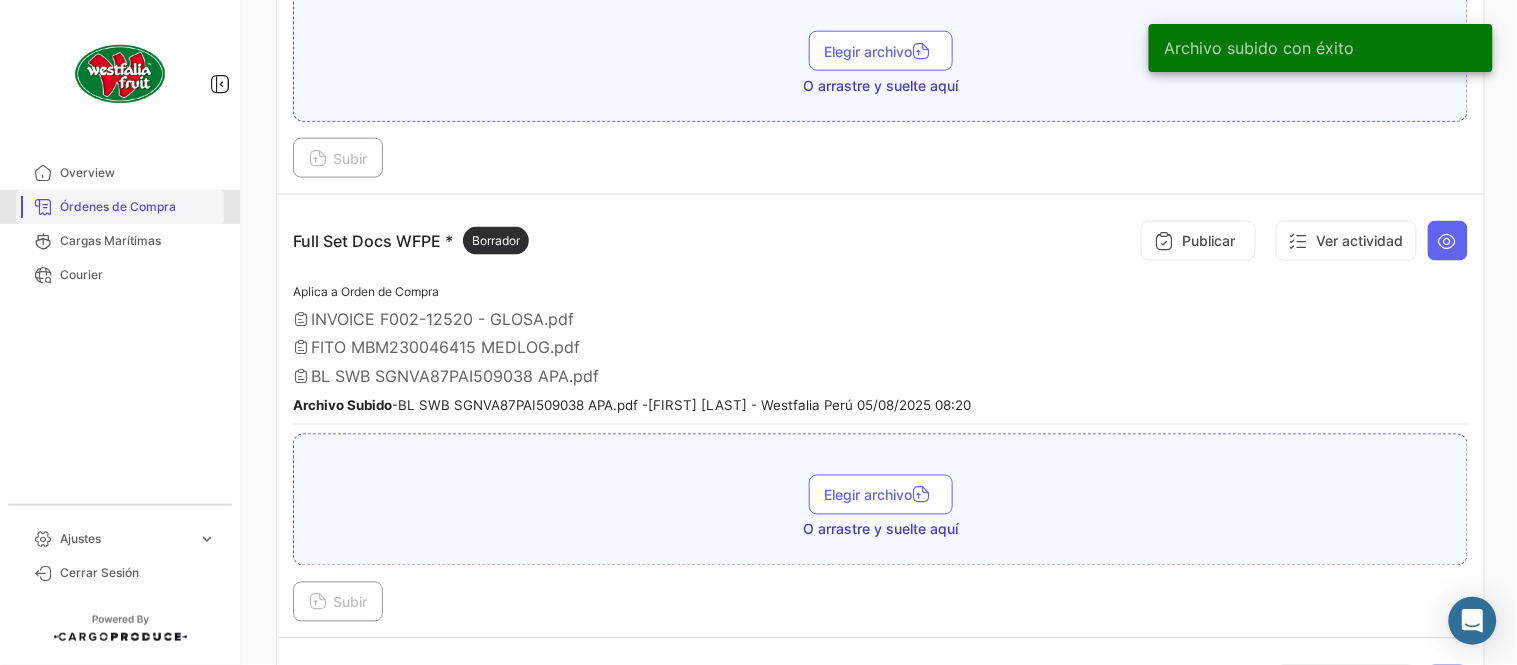 click on "Órdenes de Compra" at bounding box center [138, 207] 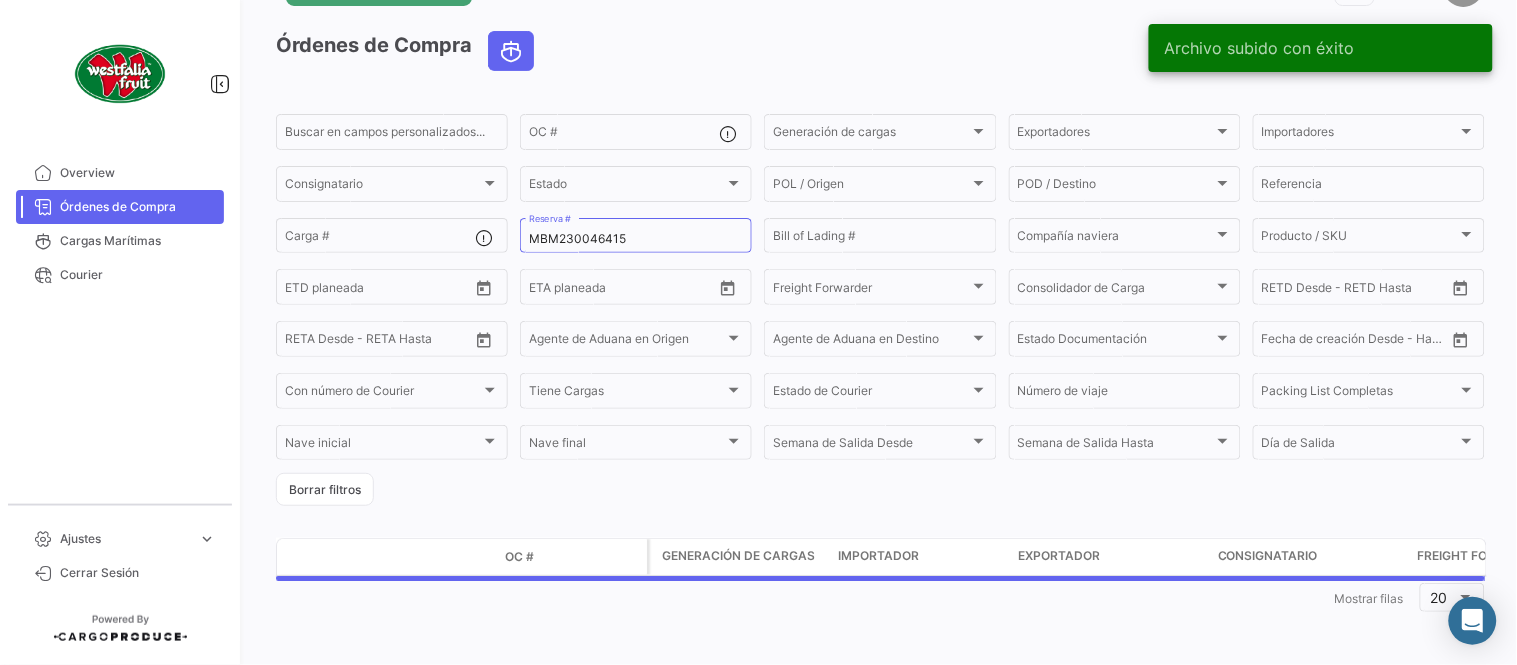 scroll, scrollTop: 0, scrollLeft: 0, axis: both 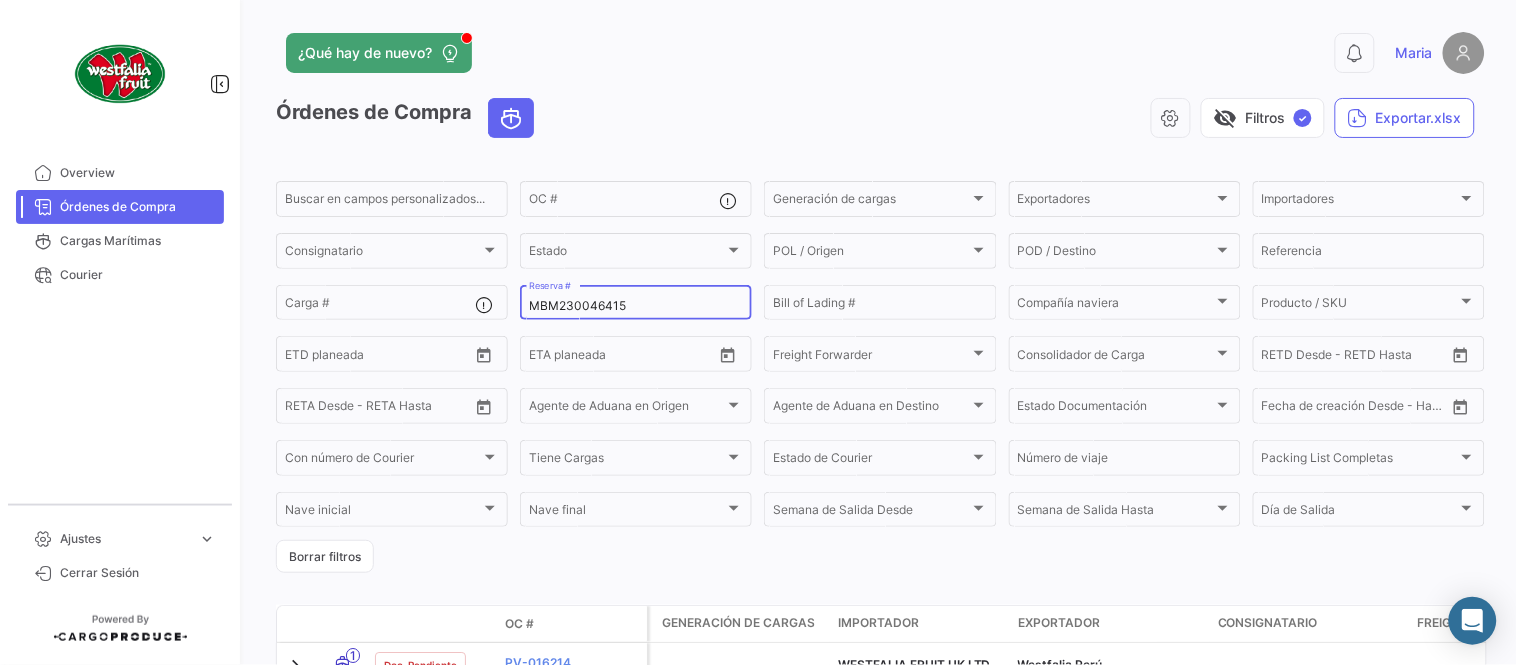 click on "MBM230046415 Reserva #" 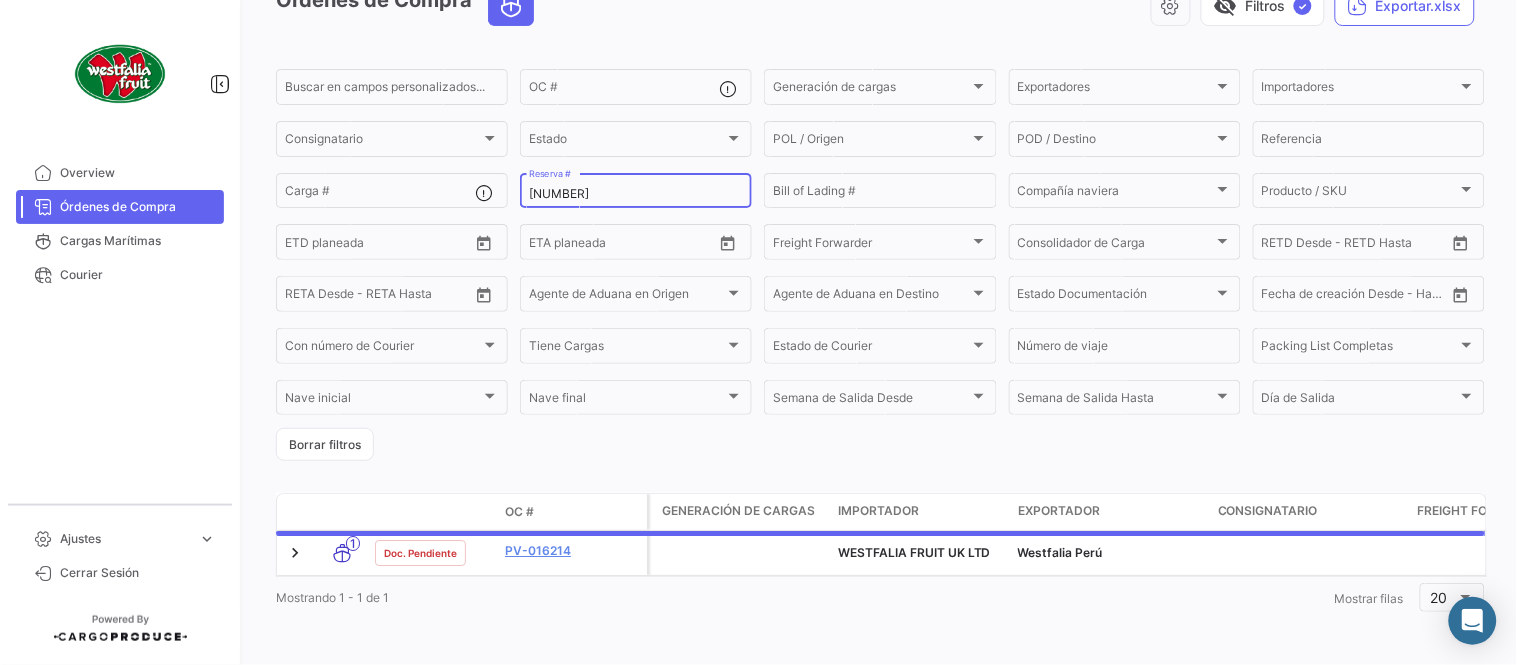 scroll, scrollTop: 128, scrollLeft: 0, axis: vertical 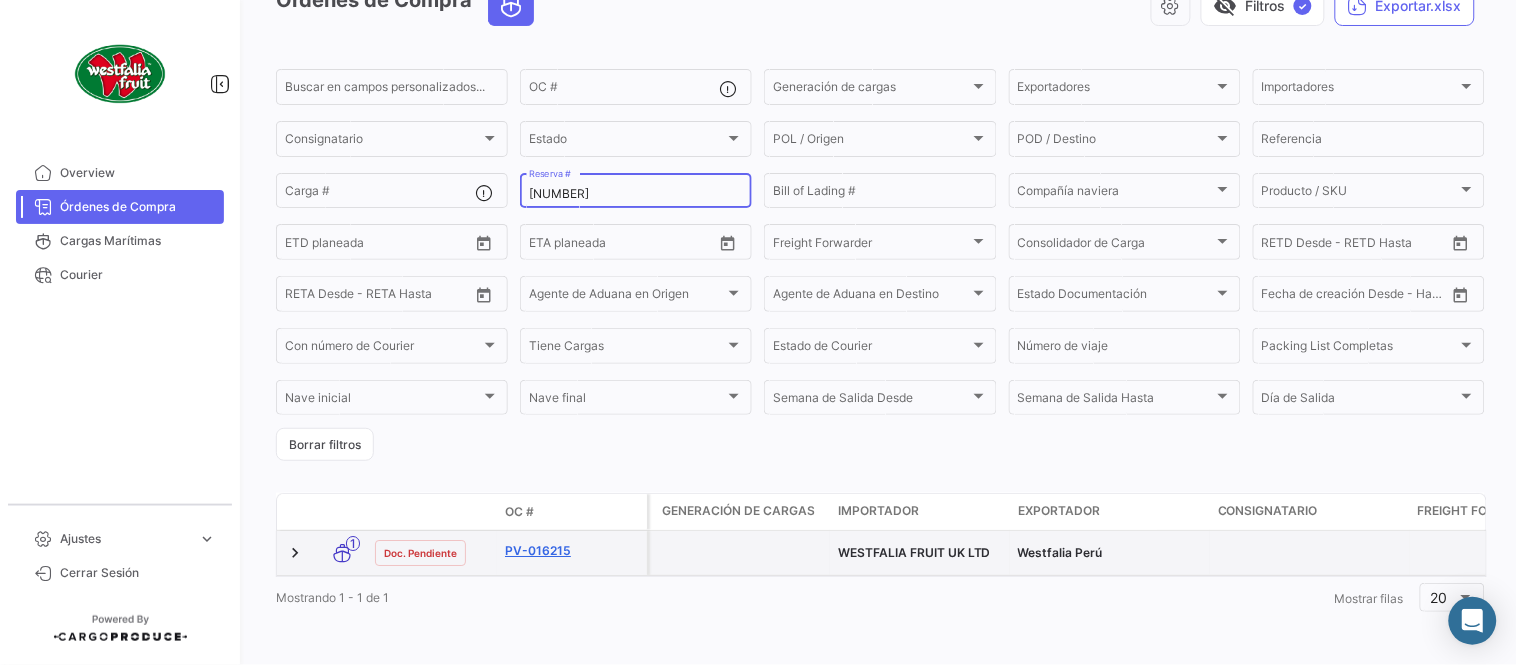 type on "[NUMBER]" 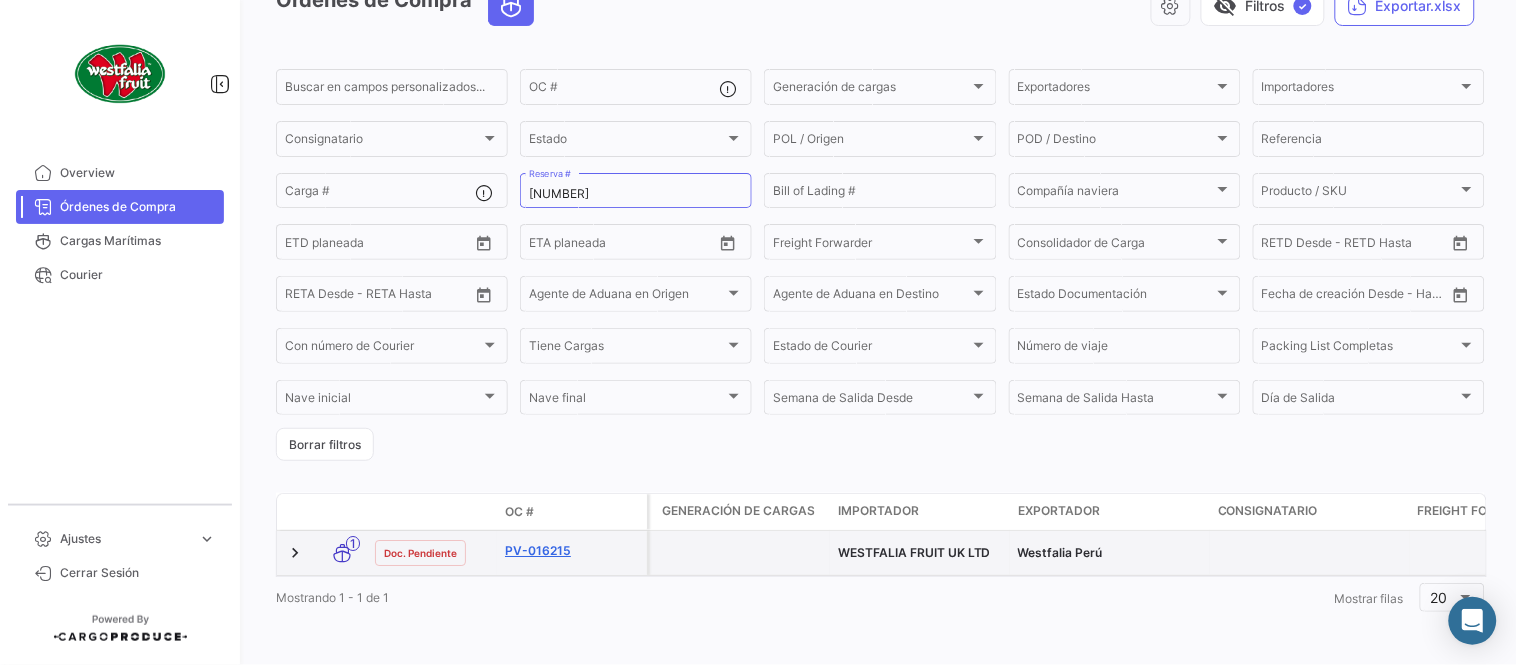click on "PV-016215" 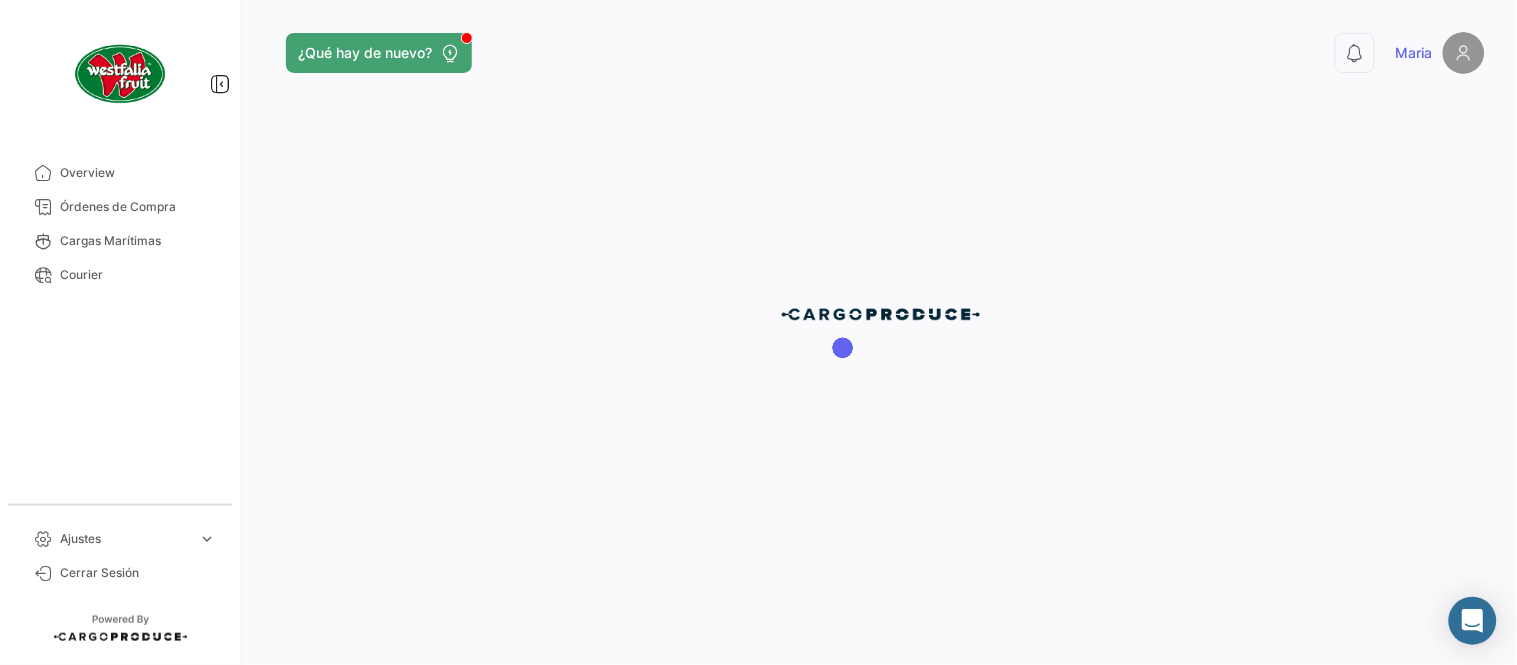 scroll, scrollTop: 0, scrollLeft: 0, axis: both 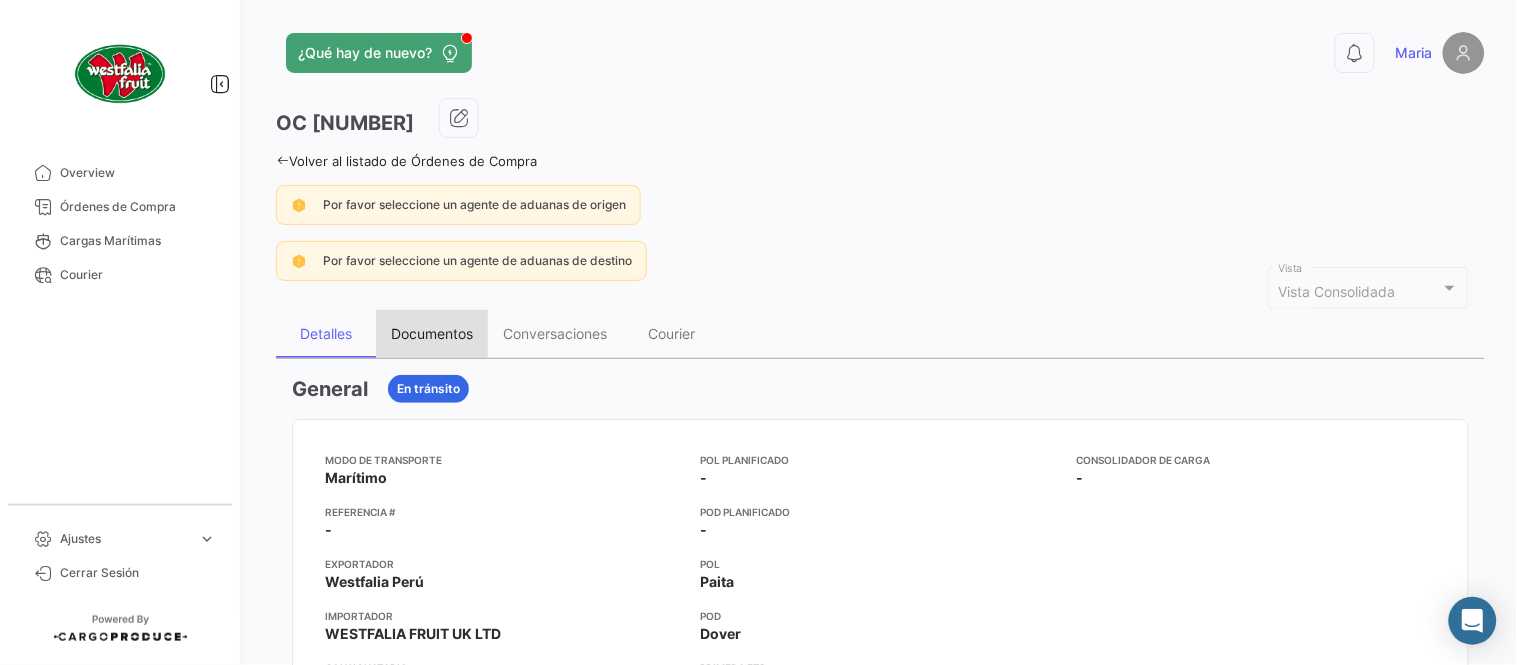 click on "Documentos" at bounding box center (432, 334) 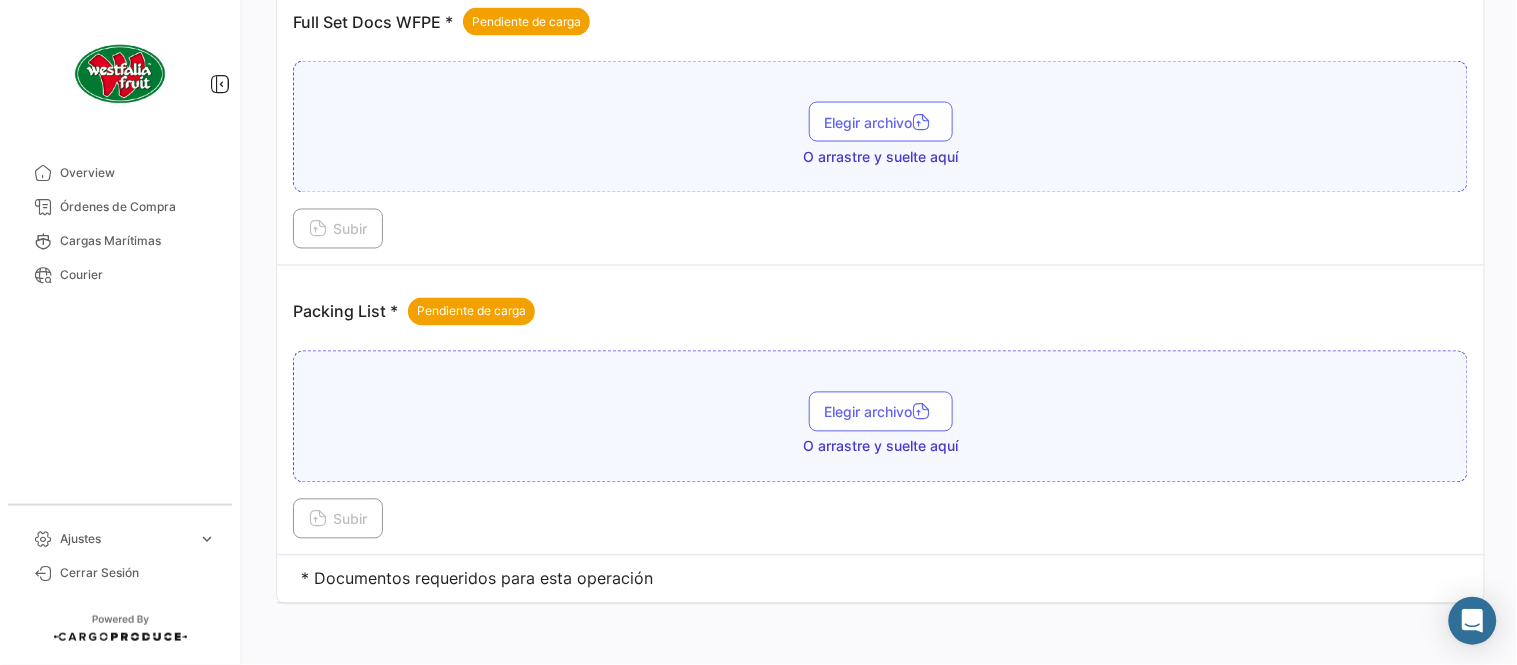 scroll, scrollTop: 806, scrollLeft: 0, axis: vertical 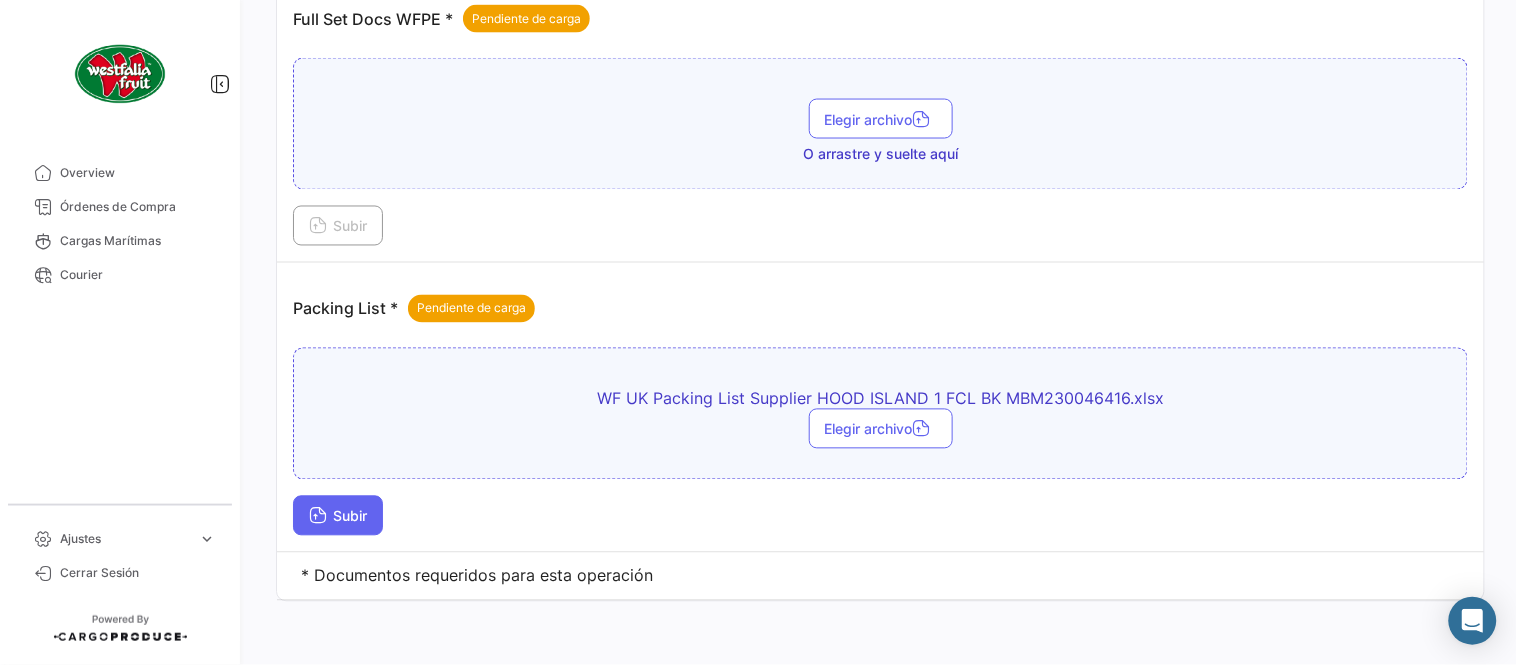 click on "Subir" at bounding box center (338, 516) 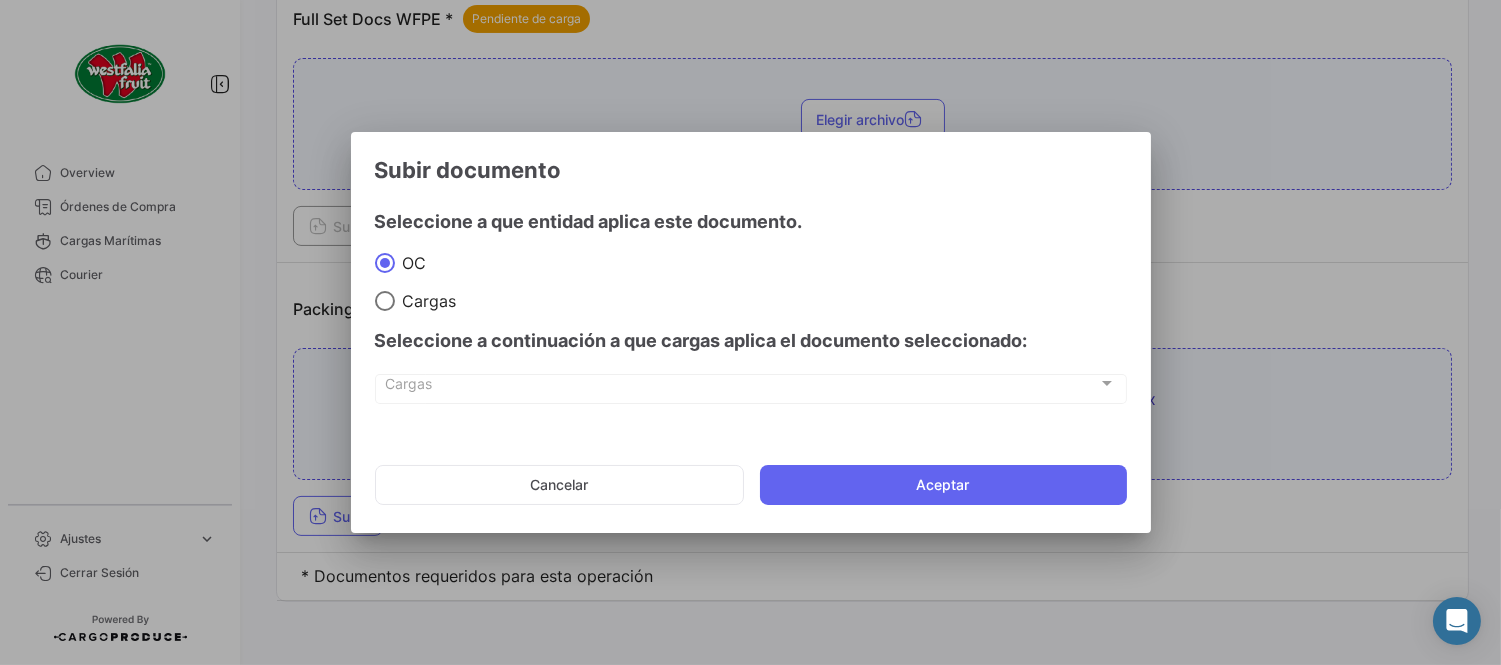 click on "Cancelar   Aceptar" 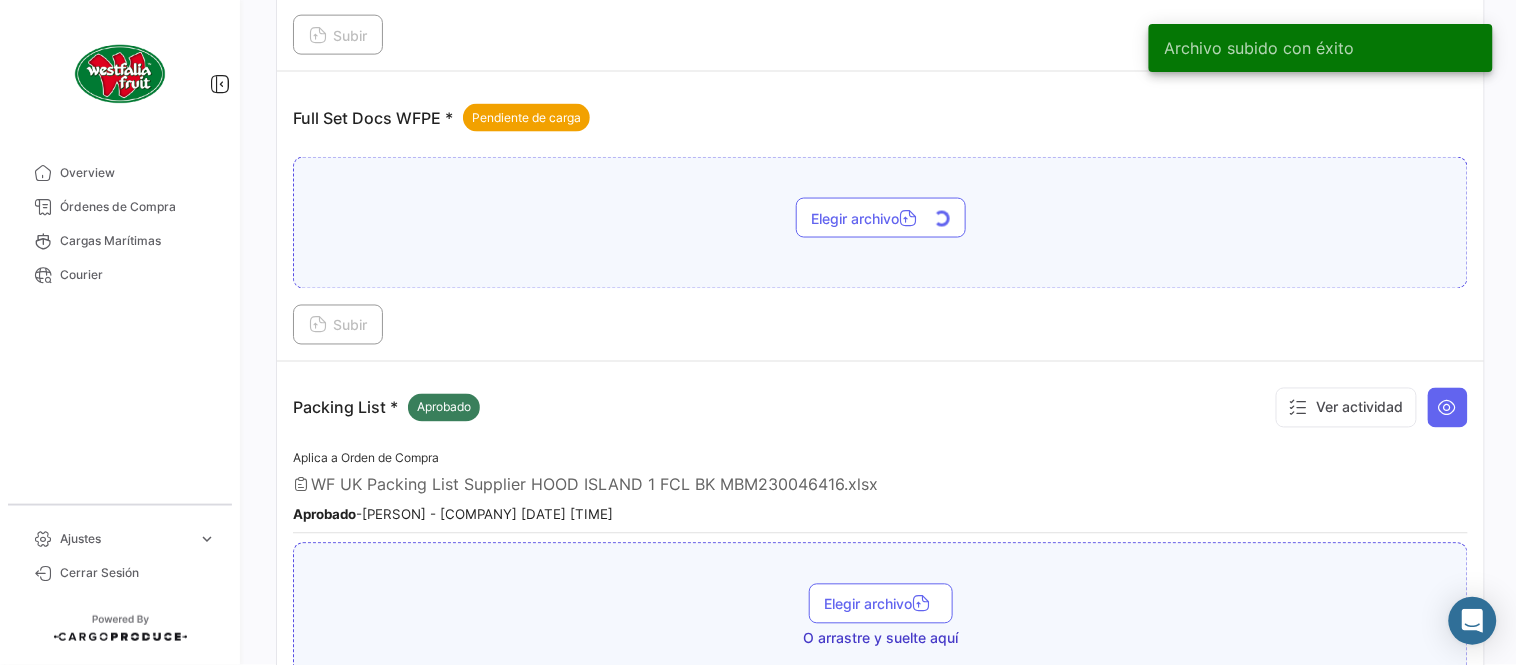 scroll, scrollTop: 584, scrollLeft: 0, axis: vertical 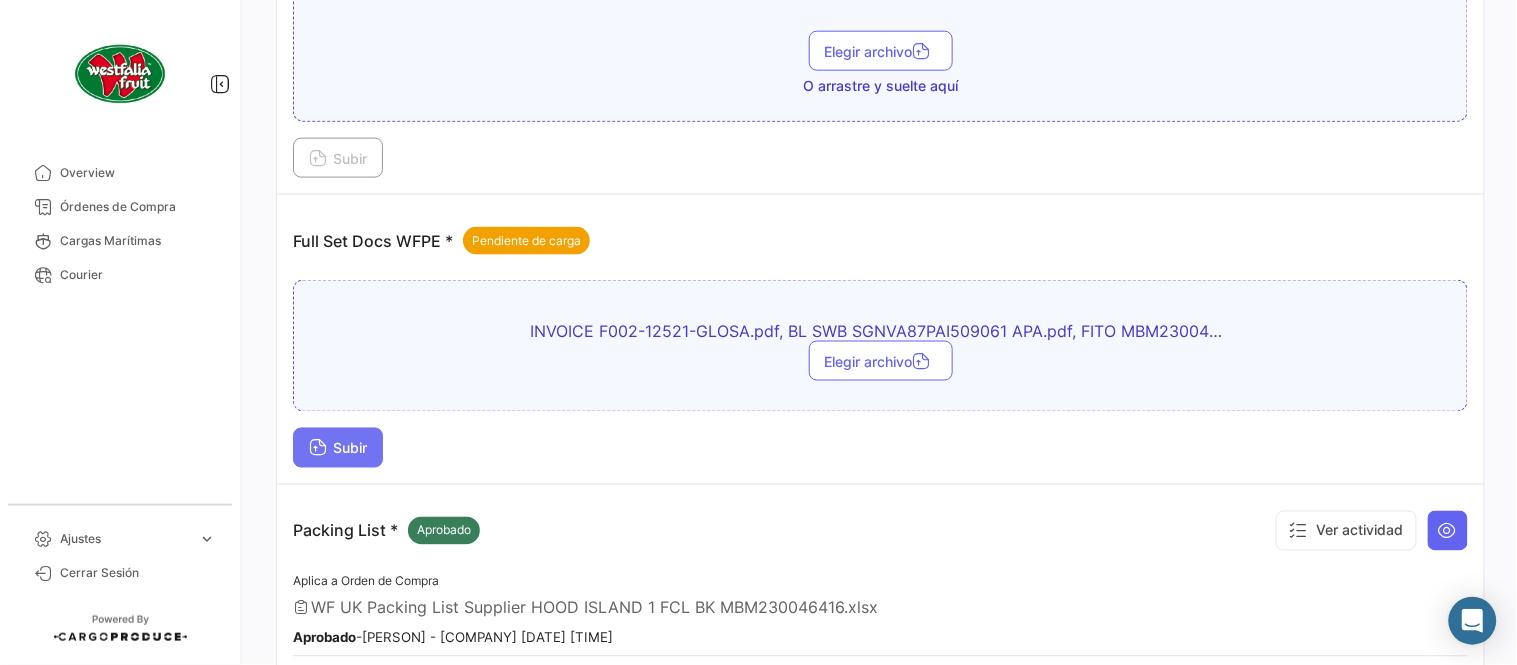click on "Subir" at bounding box center [338, 448] 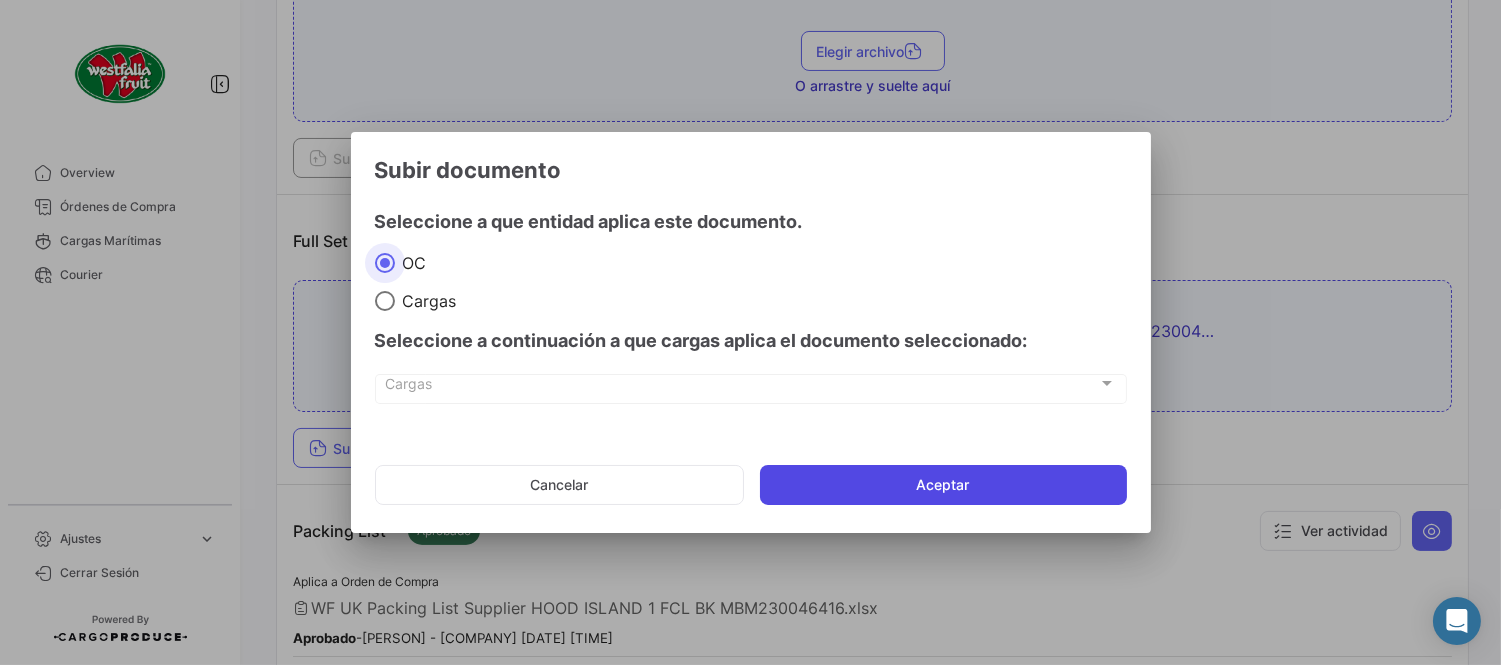 click on "Aceptar" 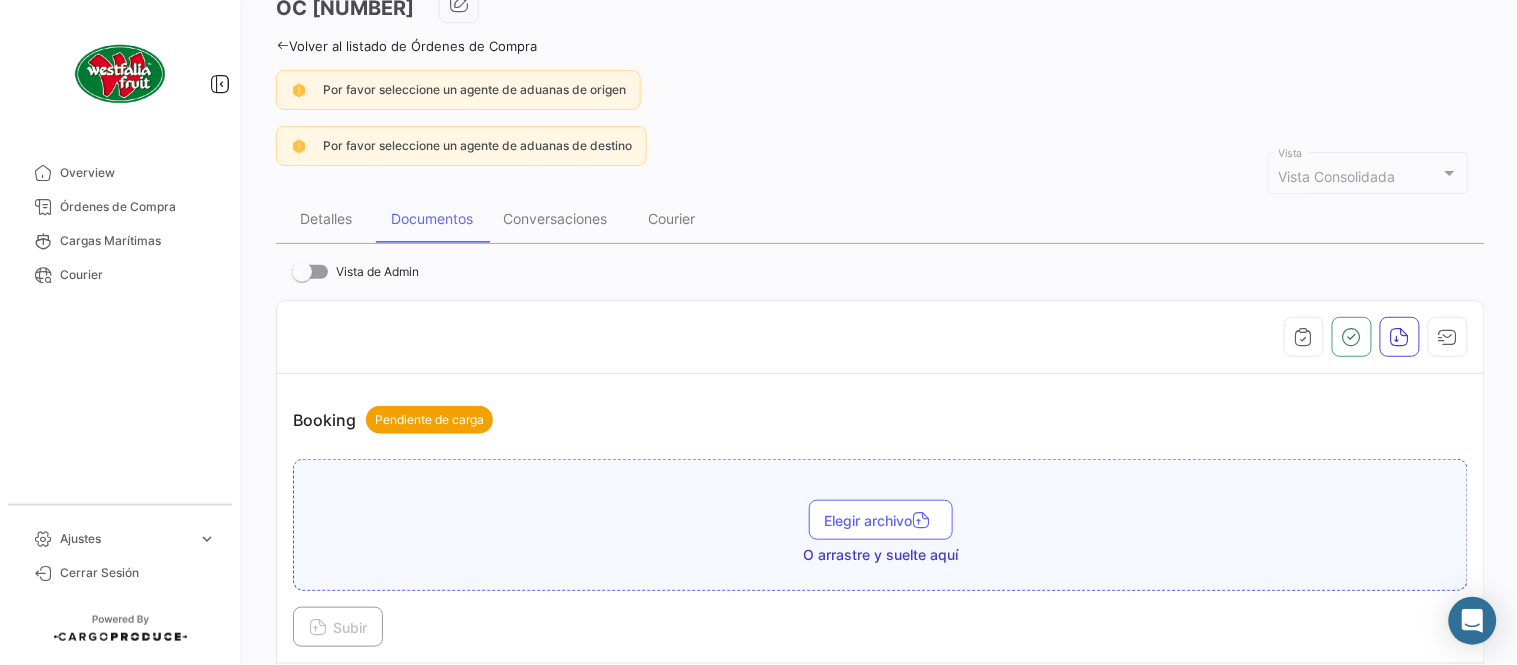 scroll, scrollTop: 28, scrollLeft: 0, axis: vertical 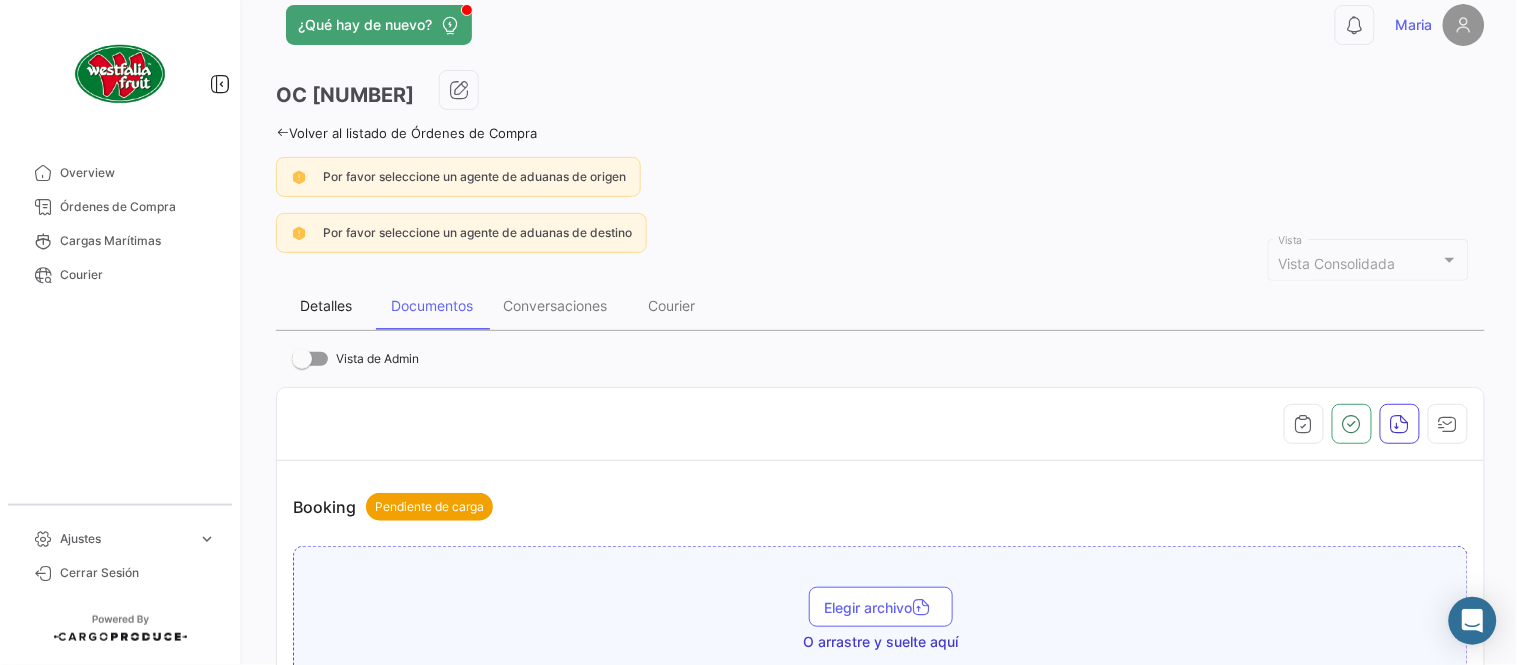 click on "Detalles" at bounding box center [326, 306] 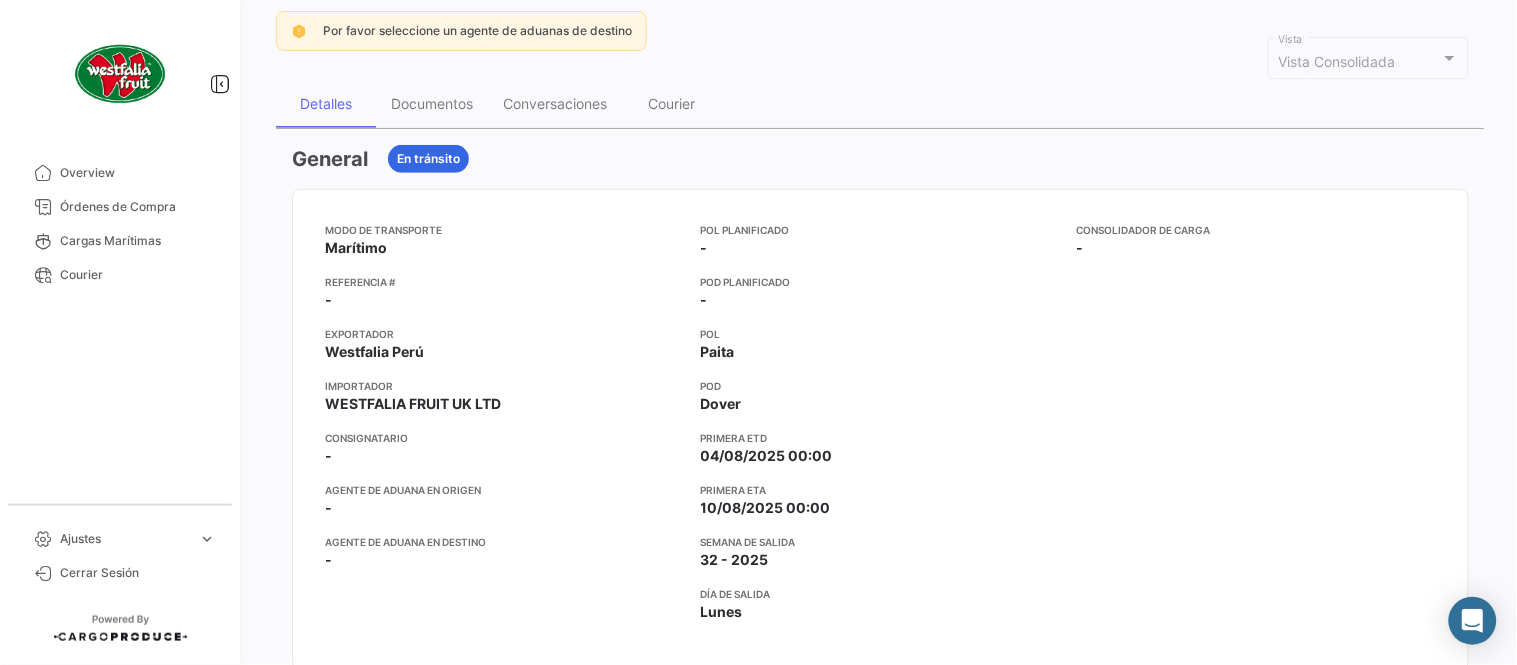 scroll, scrollTop: 0, scrollLeft: 0, axis: both 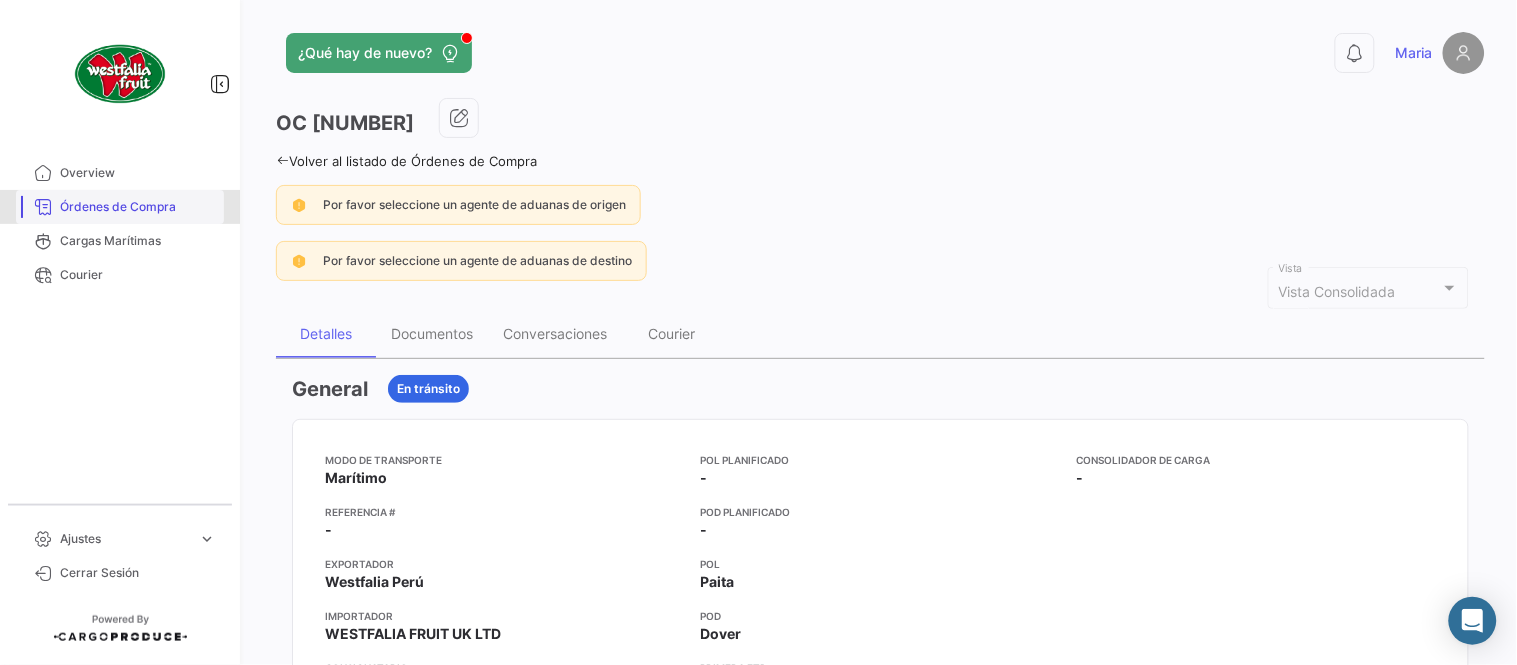 click on "Órdenes de Compra" at bounding box center (138, 207) 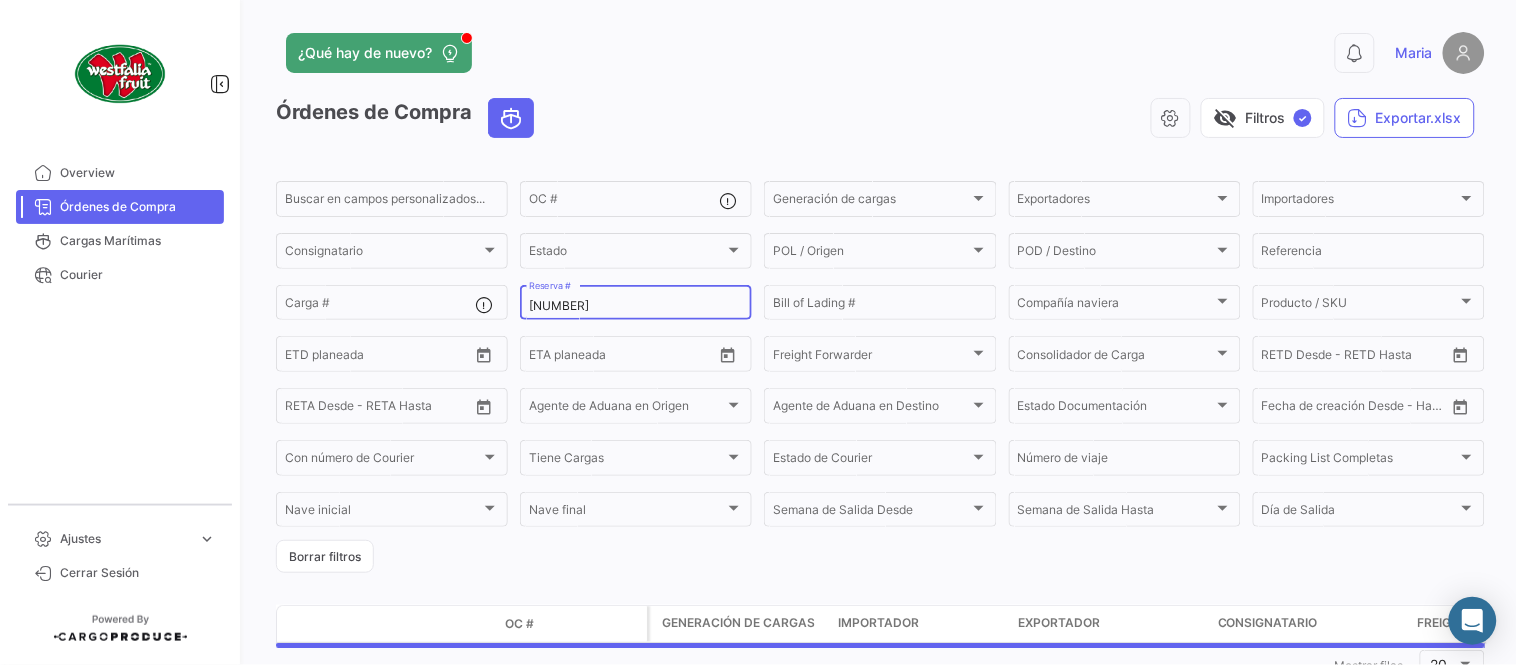 click on "[NUMBER]" at bounding box center (636, 306) 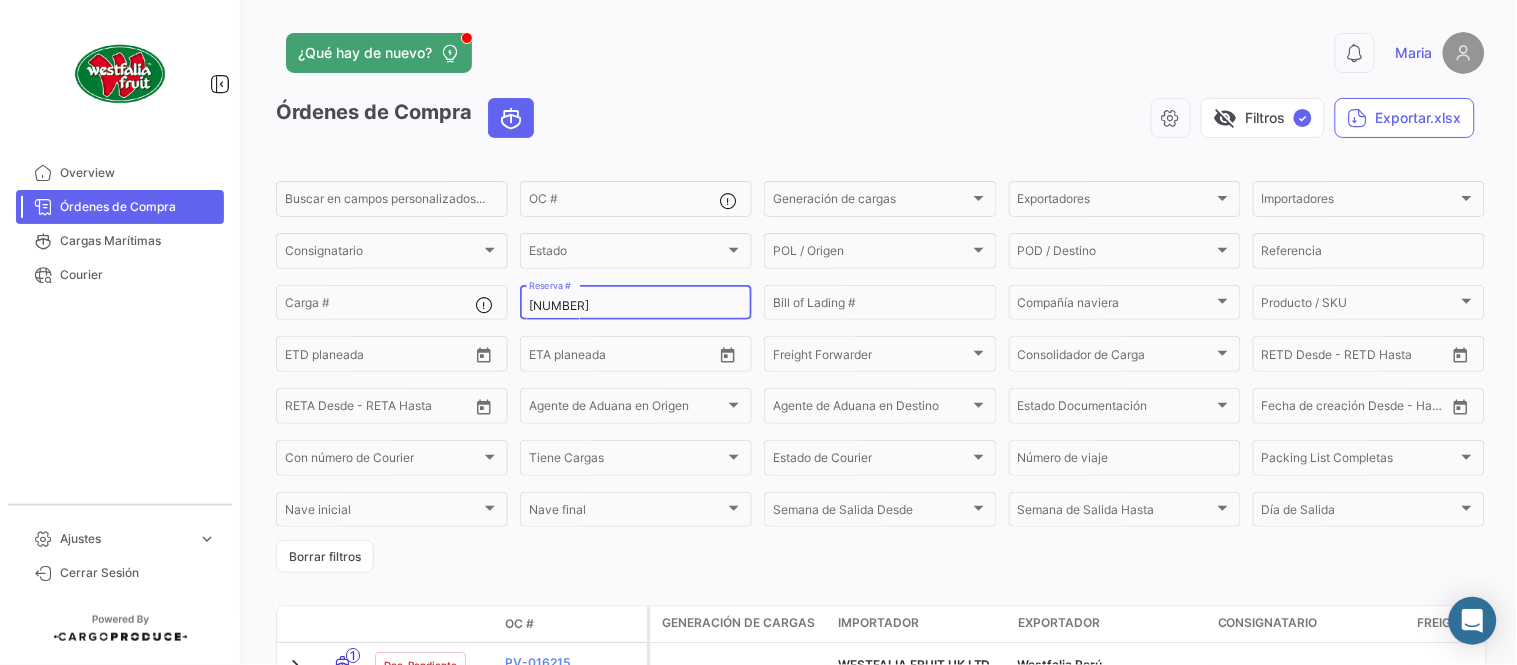 paste on "7" 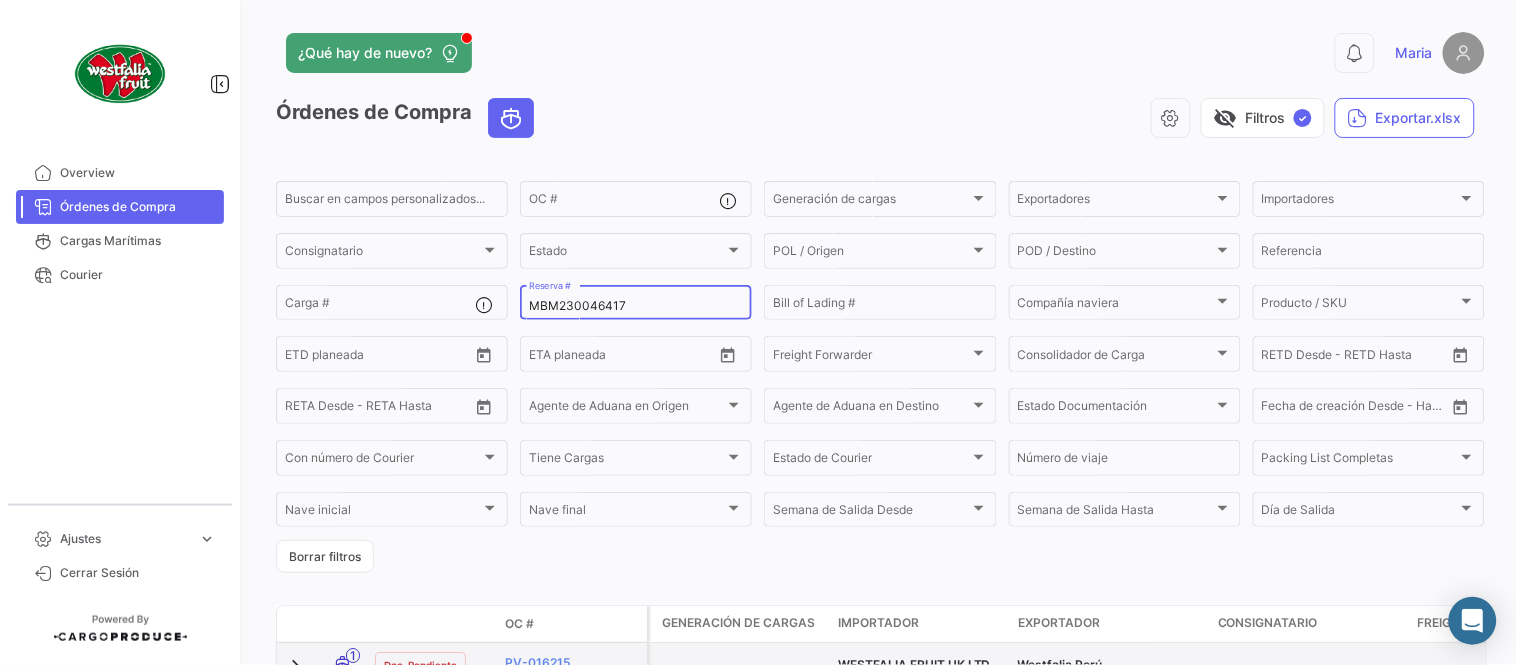 type on "MBM230046417" 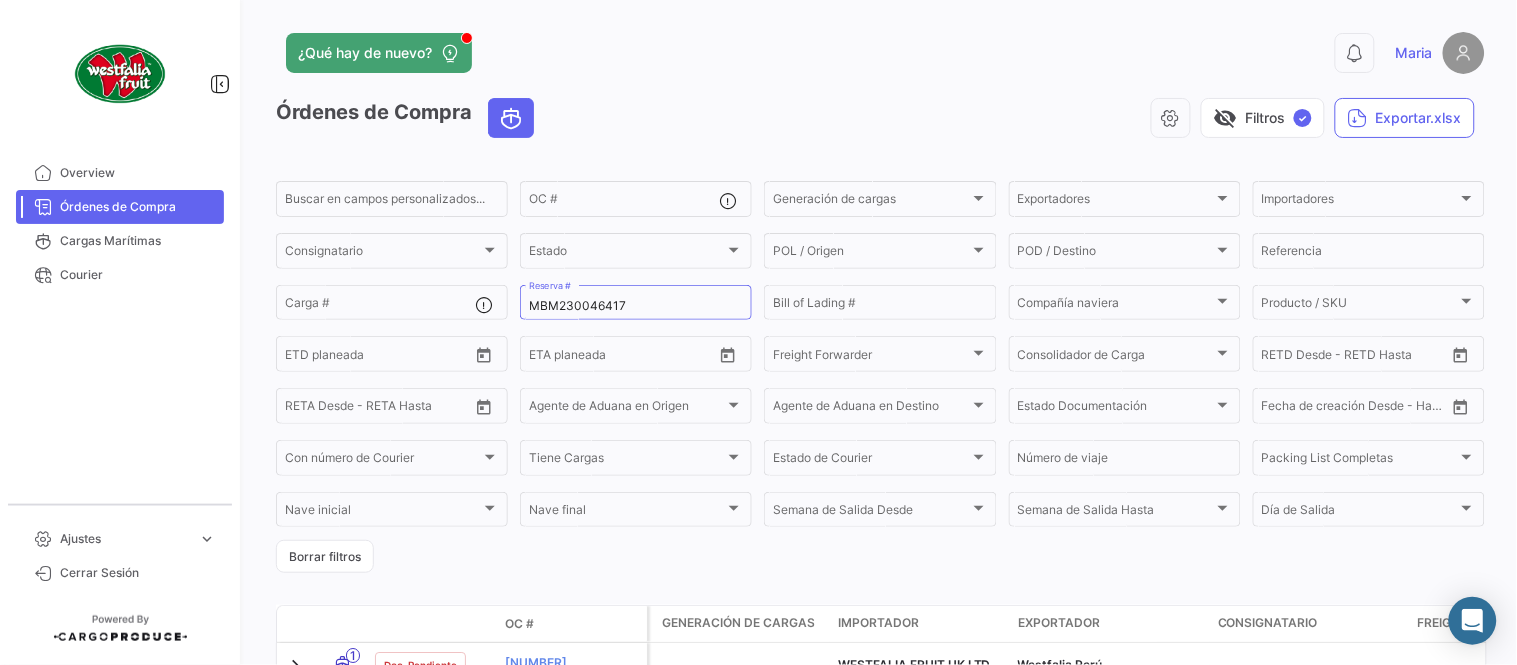 drag, startPoint x: 650, startPoint y: 73, endPoint x: 632, endPoint y: 377, distance: 304.53244 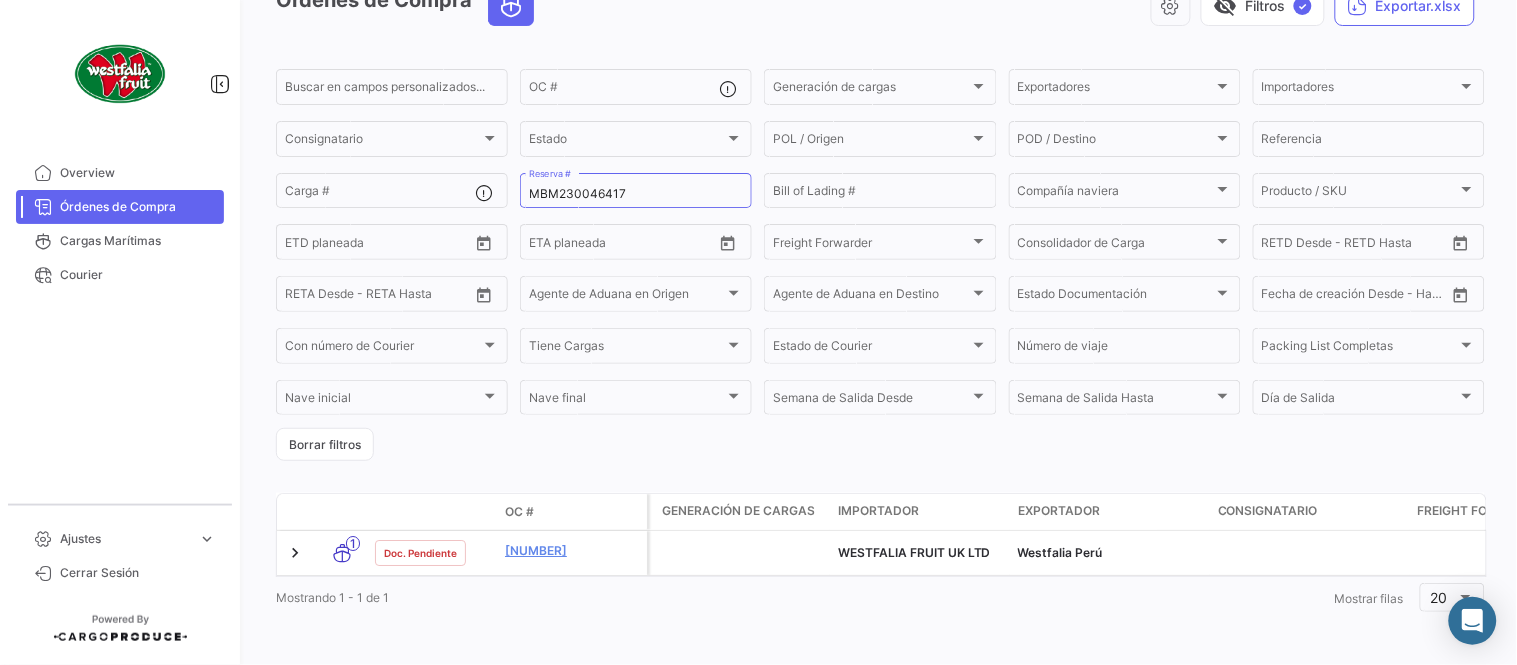 scroll, scrollTop: 128, scrollLeft: 0, axis: vertical 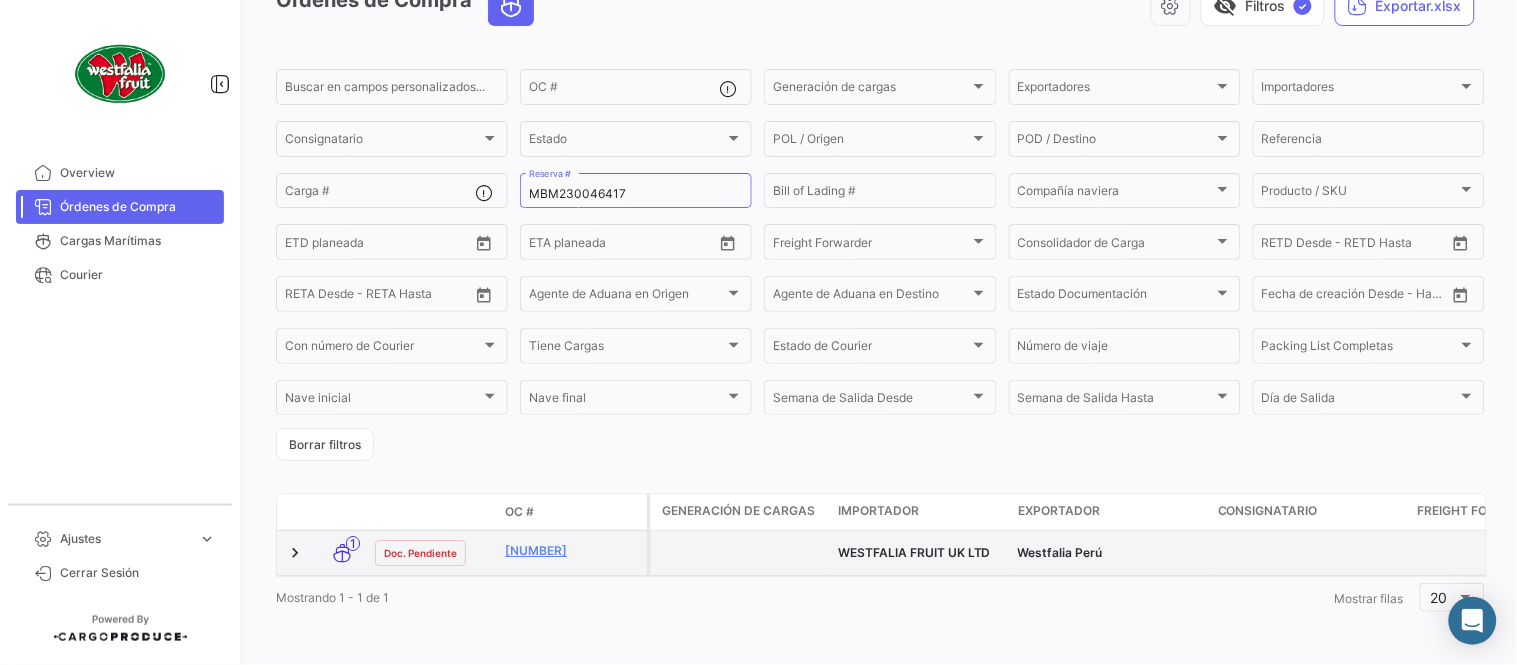 click on "[NUMBER]" 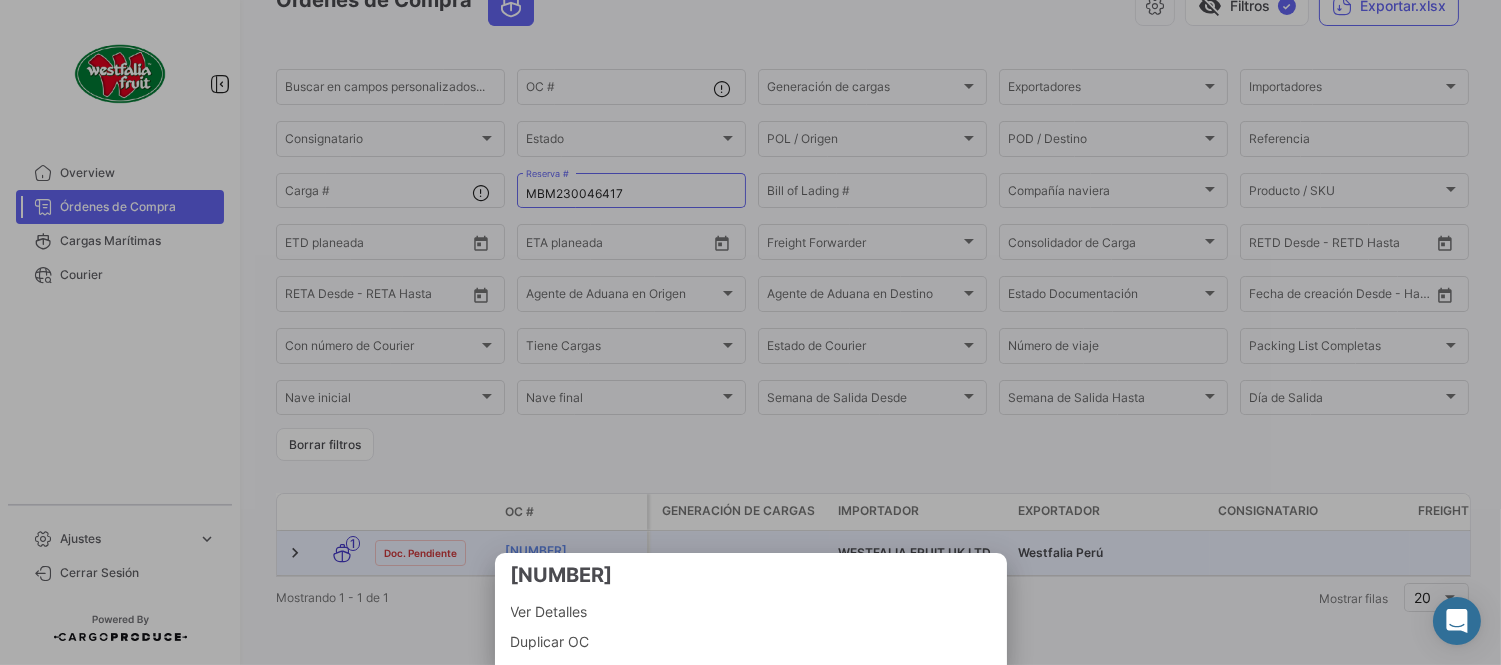 click at bounding box center [750, 332] 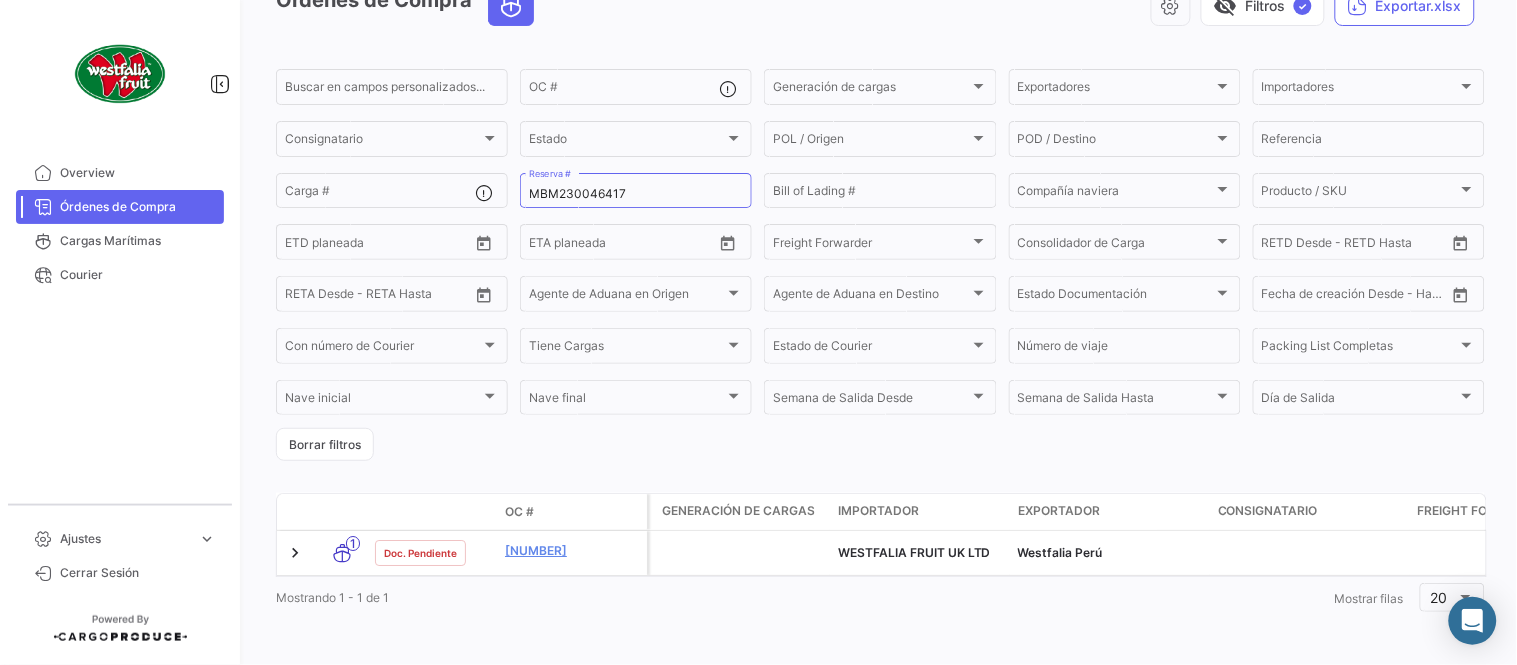 click on "[NUMBER]" 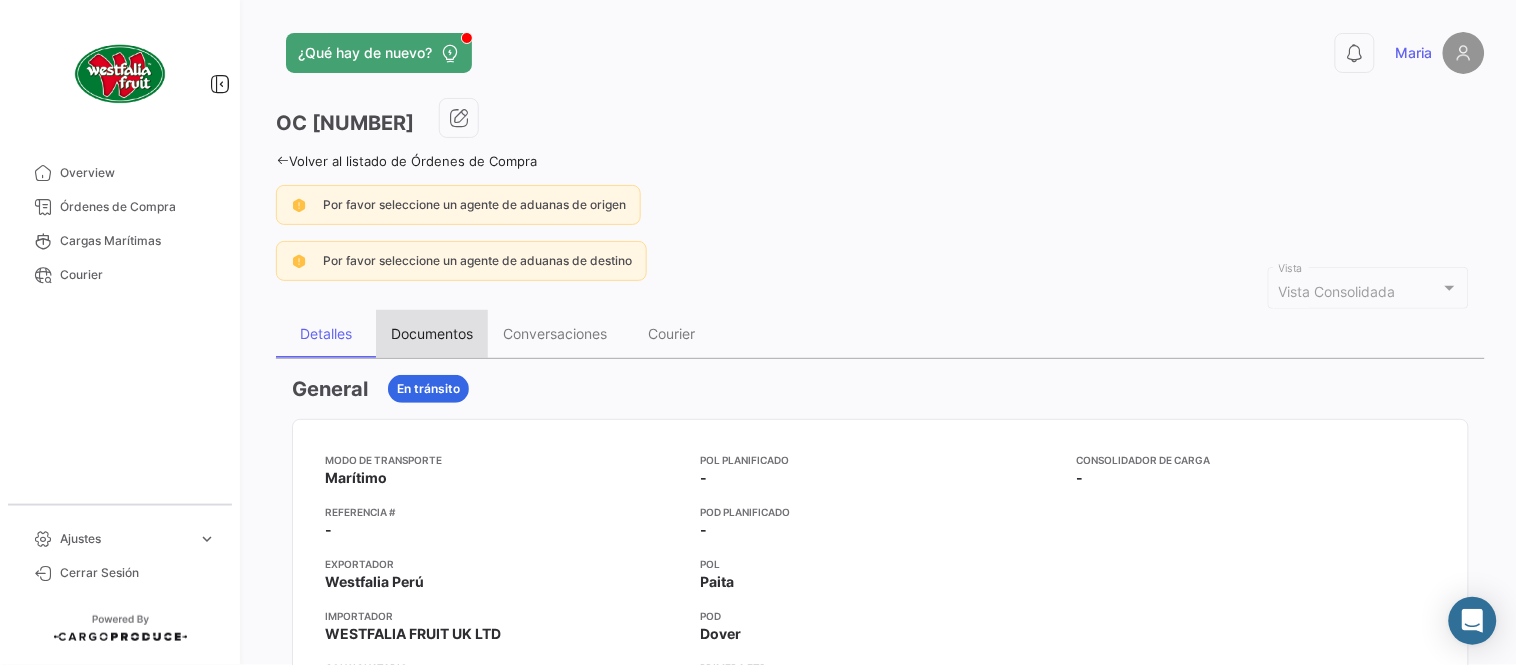 click on "Documentos" at bounding box center [432, 333] 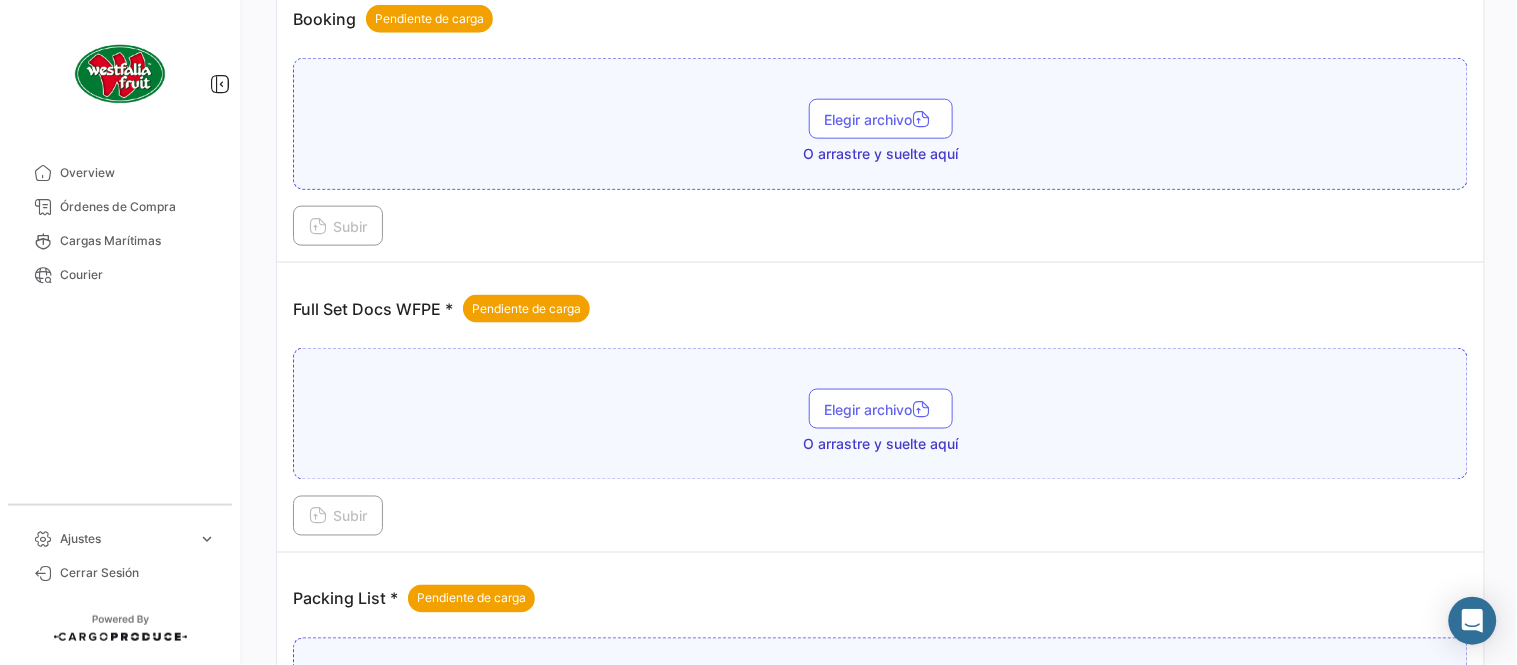 scroll, scrollTop: 806, scrollLeft: 0, axis: vertical 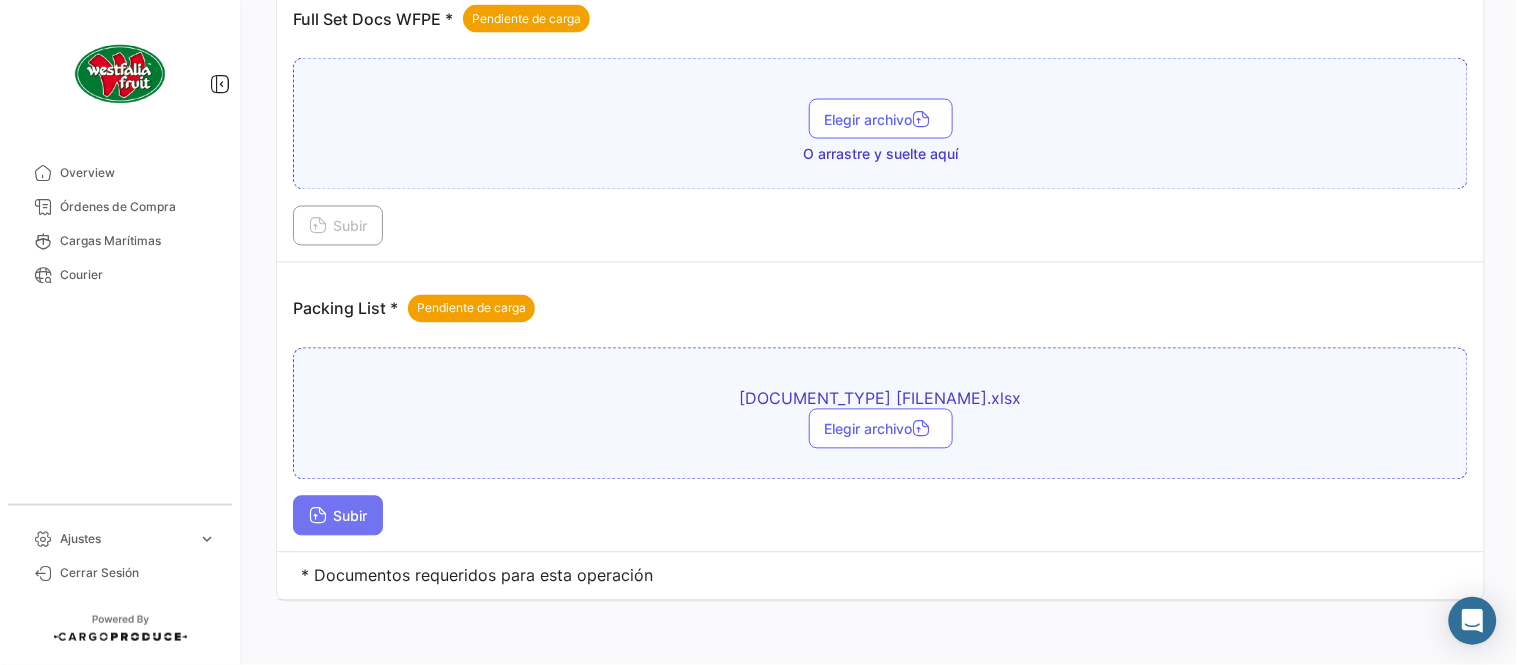 drag, startPoint x: 367, startPoint y: 515, endPoint x: 377, endPoint y: 510, distance: 11.18034 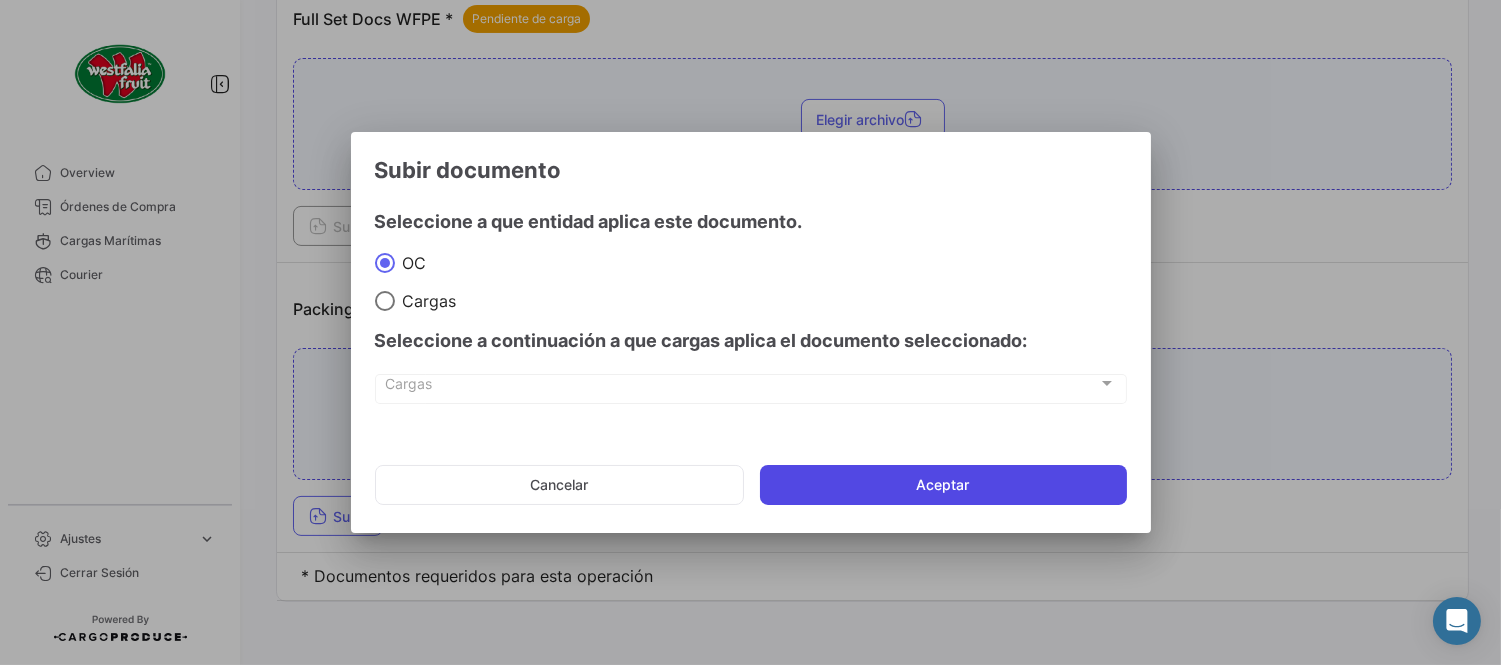 click on "Aceptar" 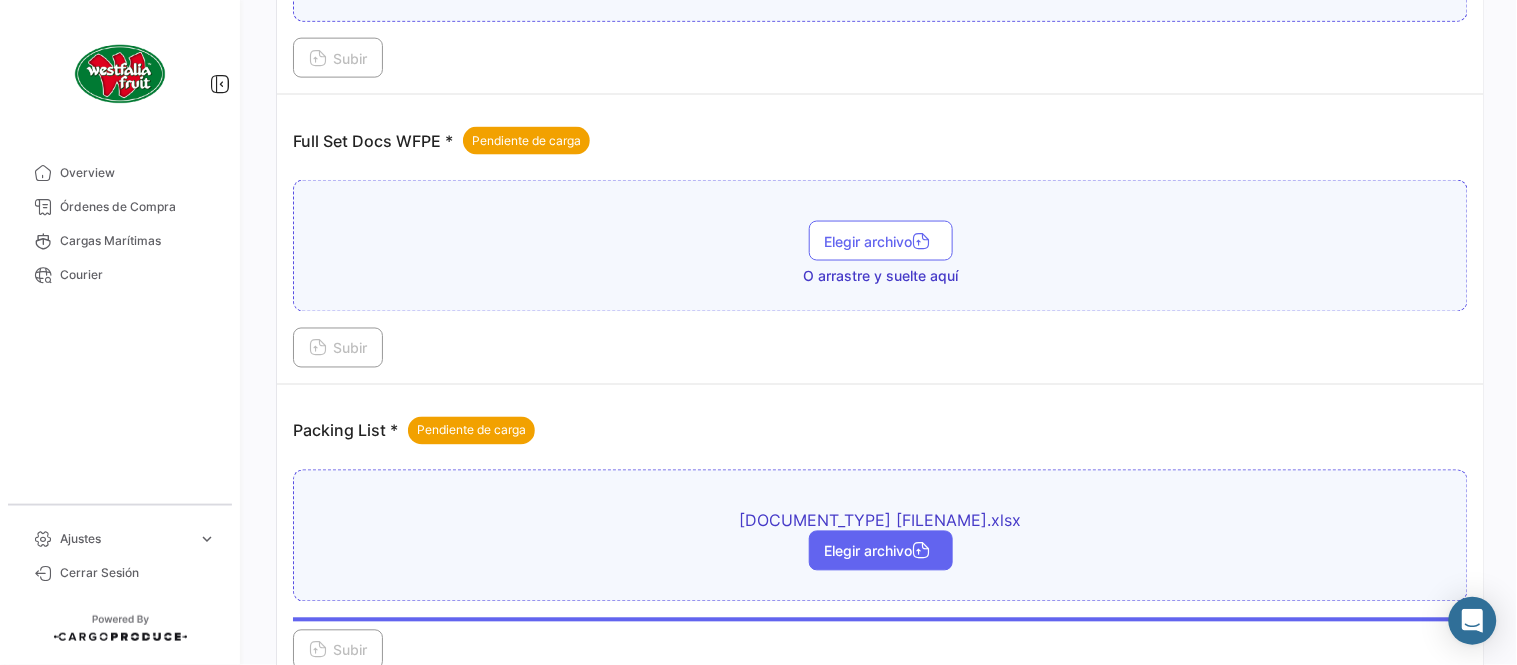 scroll, scrollTop: 584, scrollLeft: 0, axis: vertical 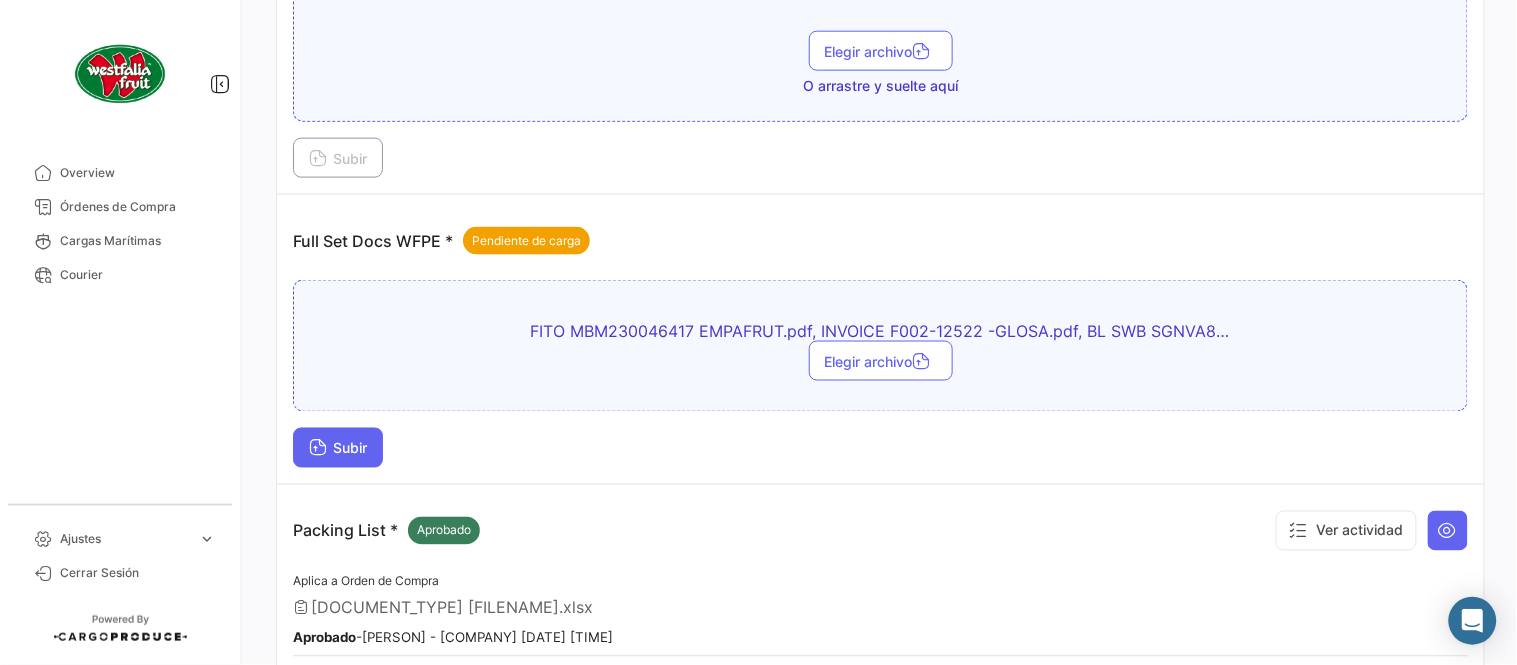 click on "Subir" at bounding box center (338, 448) 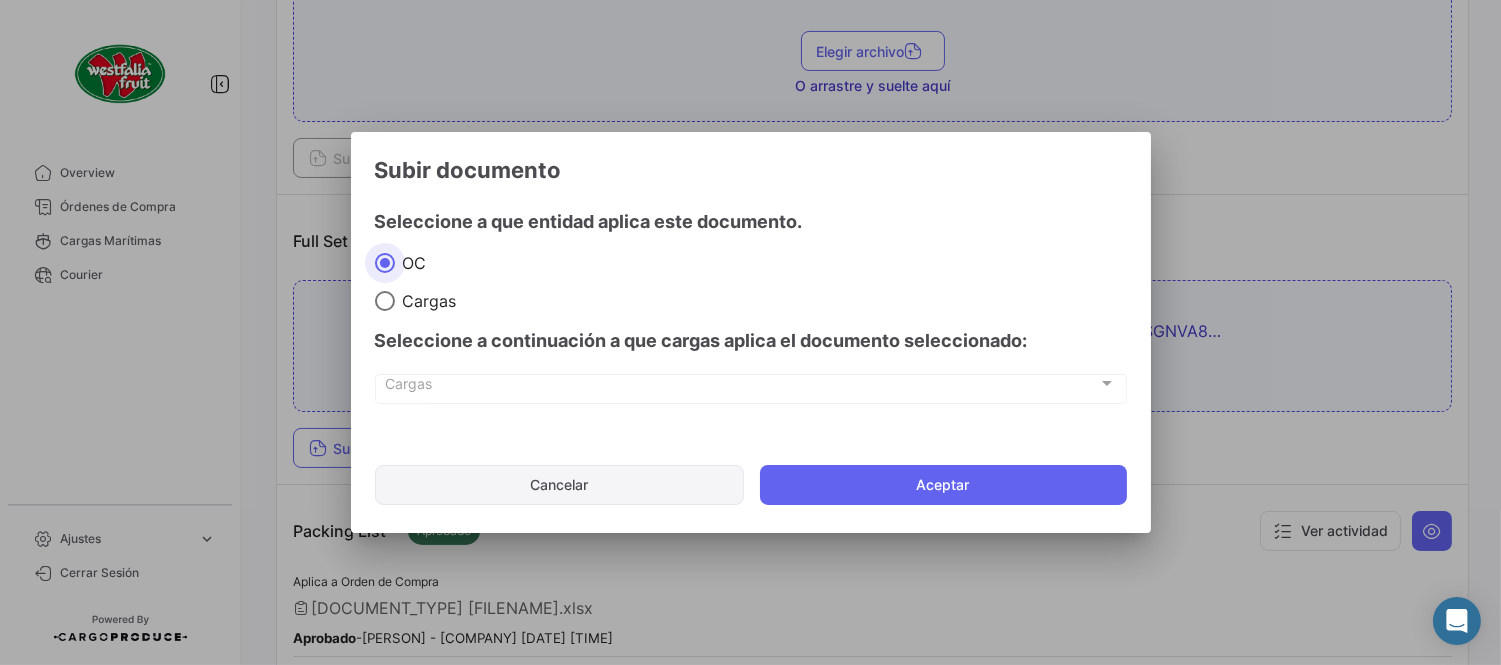 click on "Cancelar" 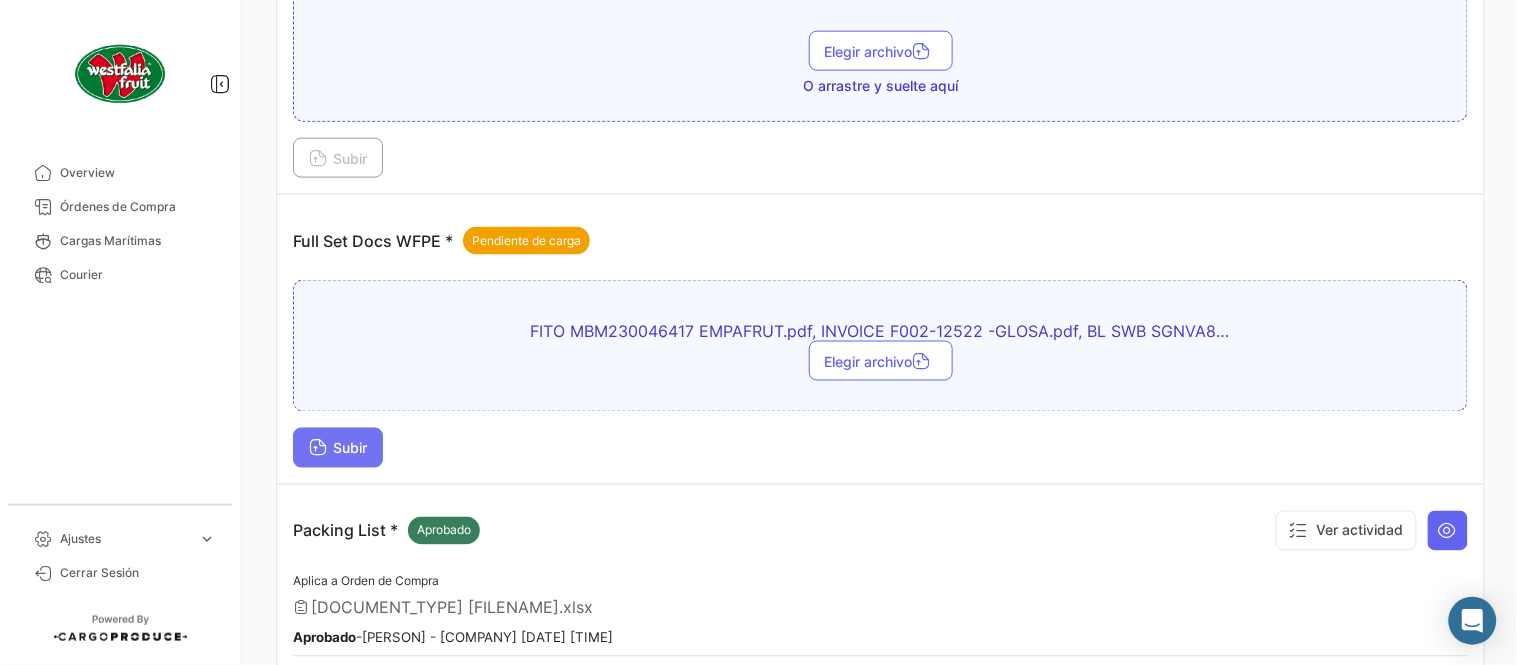 drag, startPoint x: 350, startPoint y: 443, endPoint x: 383, endPoint y: 437, distance: 33.54102 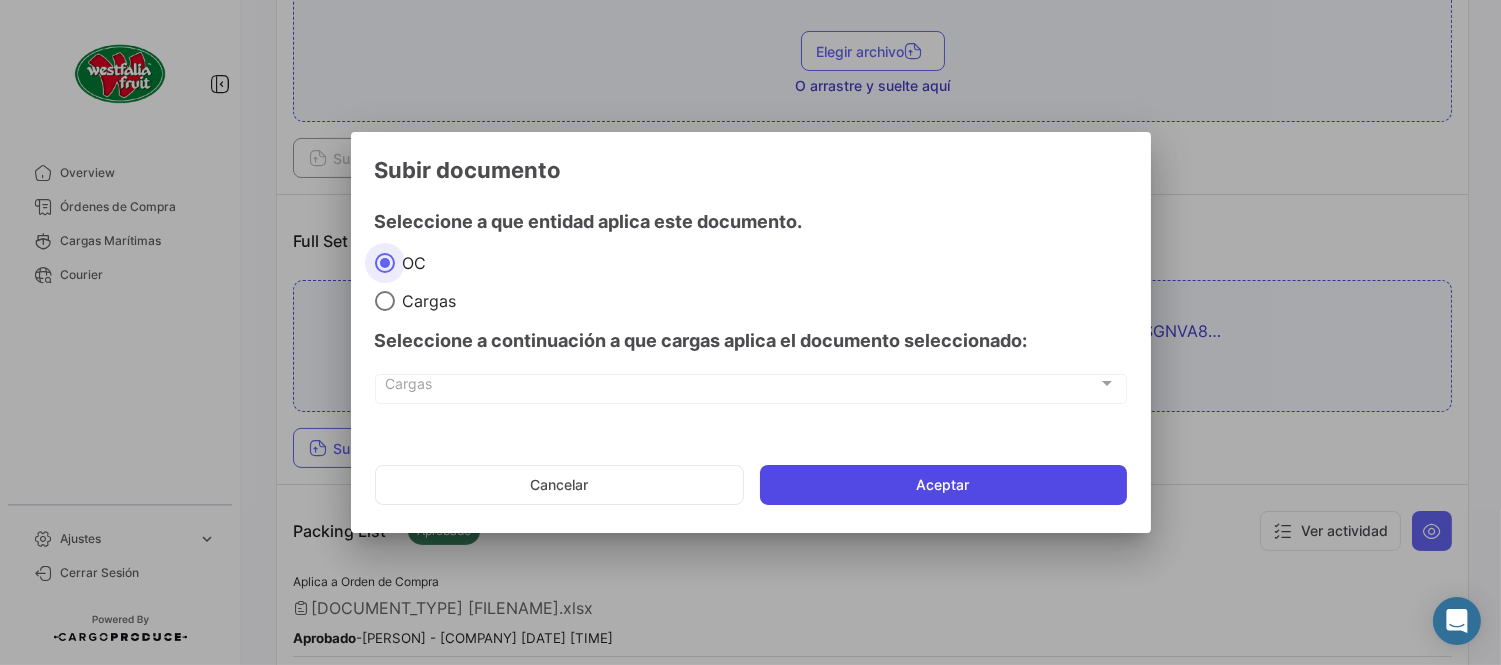 click on "Aceptar" 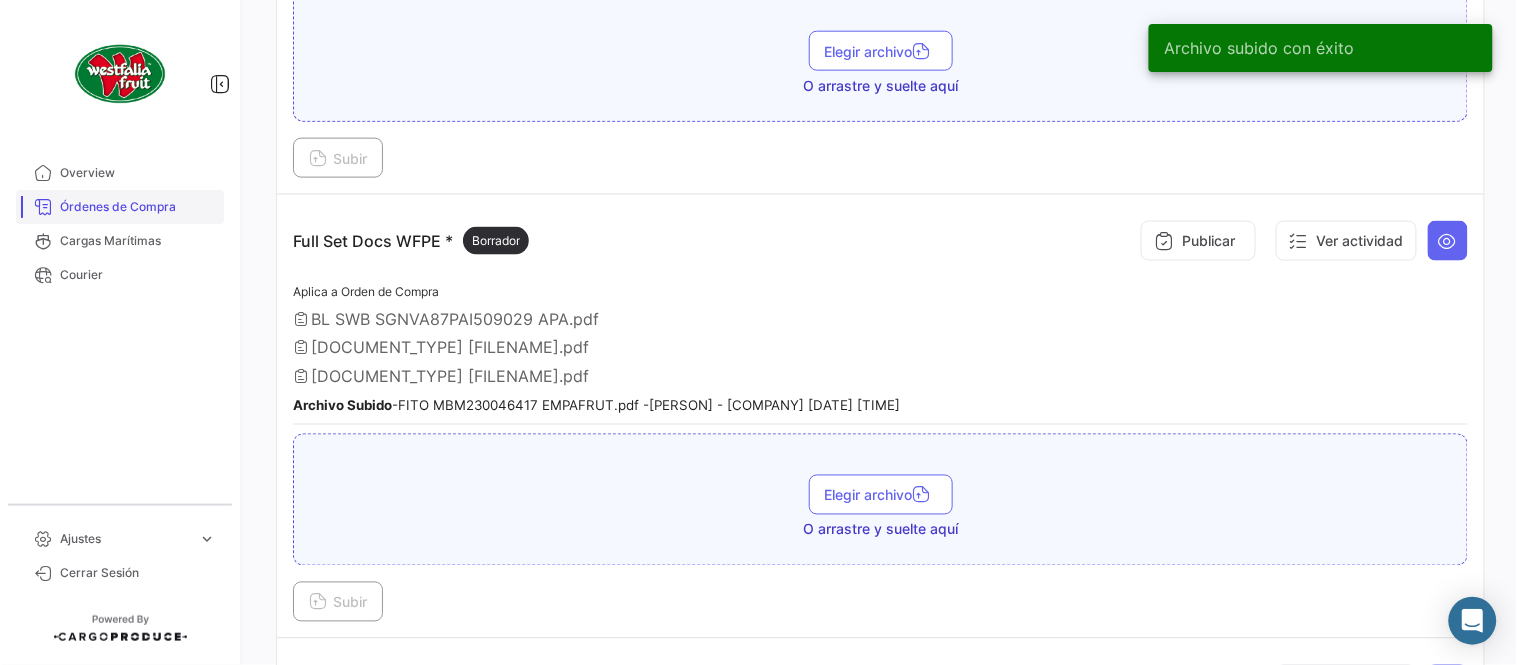click on "Órdenes de Compra" at bounding box center [138, 207] 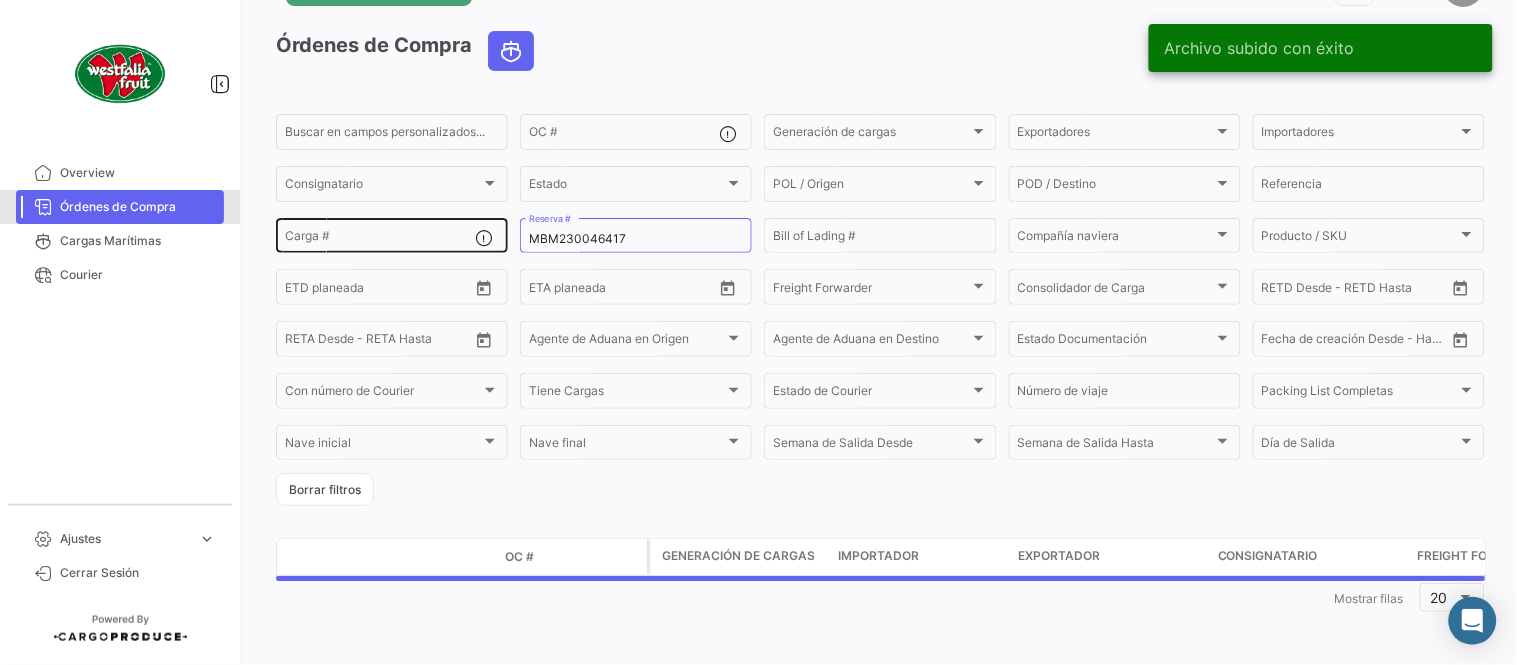 scroll, scrollTop: 0, scrollLeft: 0, axis: both 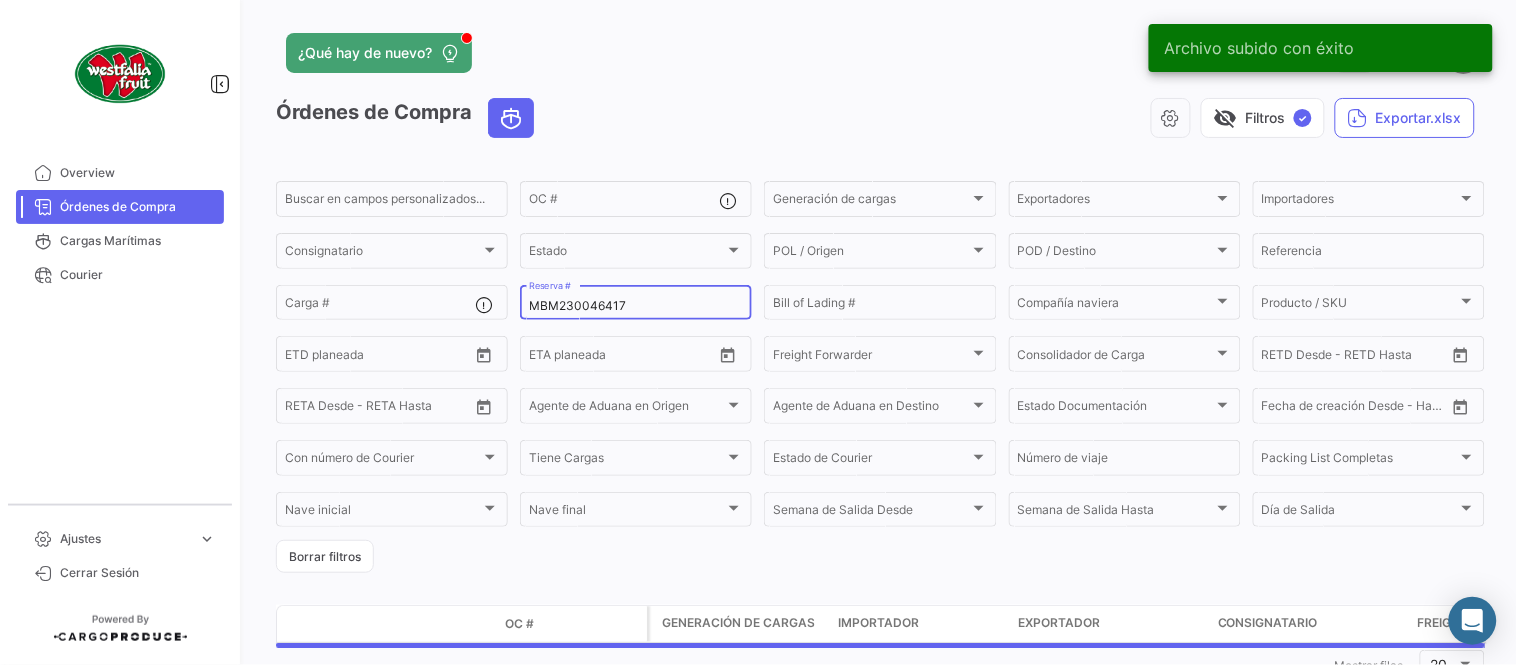 click on "MBM230046417" at bounding box center [636, 306] 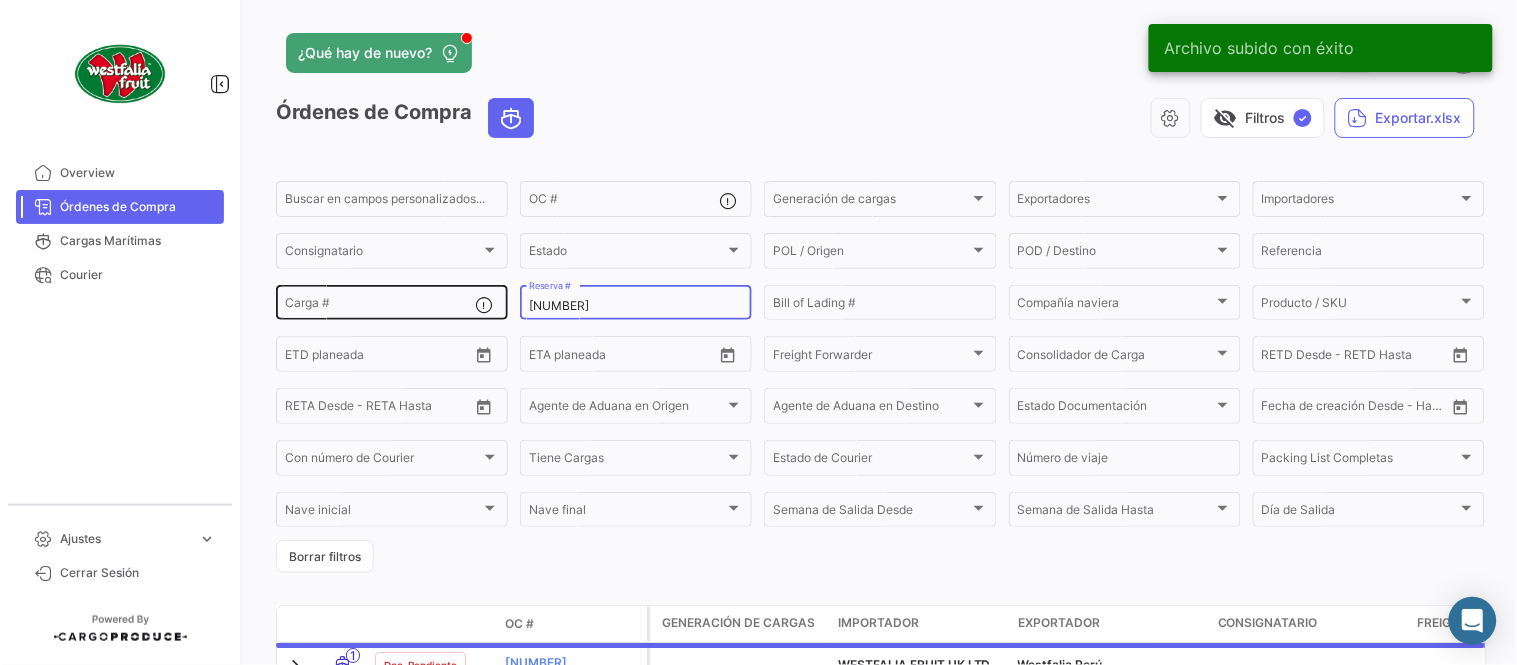 drag, startPoint x: 726, startPoint y: 306, endPoint x: 452, endPoint y: 312, distance: 274.06567 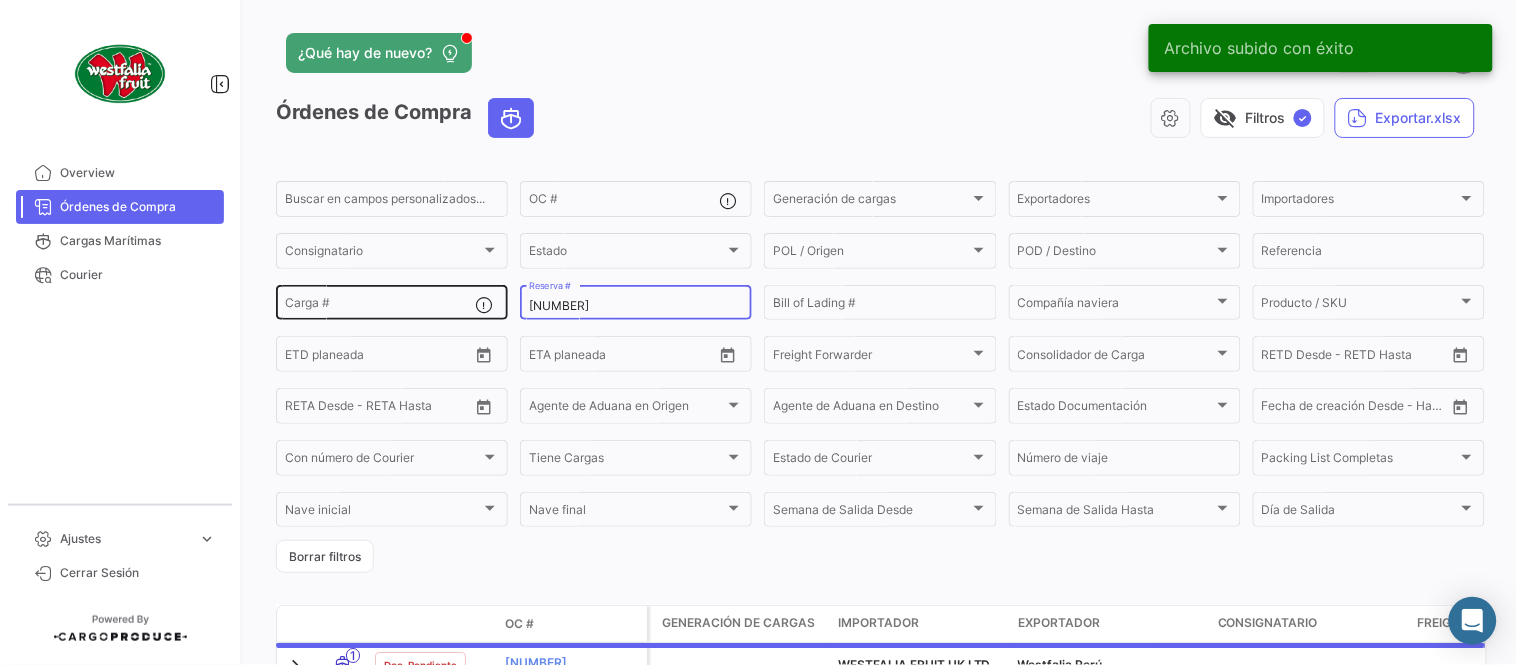 click on "Buscar en campos personalizados... OC # Generación de cargas Generación de cargas Exportadores Exportadores Importadores Importadores Consignatario Consignatario Estado Estado POL / Origen POL / Origen POD / Destino POD / Destino Referencia Carga # MBM23004641MBM2300464207 Reserva # Bill of Lading # Compañía naviera Compañía naviera Producto / SKU Producto / SKU Desde – ETD planeada Desde – ETA planeada Freight Forwarder Freight Forwarder Consolidador de Carga Consolidador de Carga Desde – RETD Desde - RETD Hasta Desde – RETA Desde - RETA Hasta Agente de Aduana en Origen Agente de Aduana en Origen Agente de Aduana en Destino Agente de Aduana en Destino Estado Documentación Estado Documentación Desde – Fecha de creación Desde - Hasta Con número de Courier Con número de Courier Tiene Cargas Tiene Cargas Estado de Courier Estado de Courier Número de viaje Packing List Completas Packing List Completas Nave inicial Nave inicial Nave final Nave final Día de Salida" 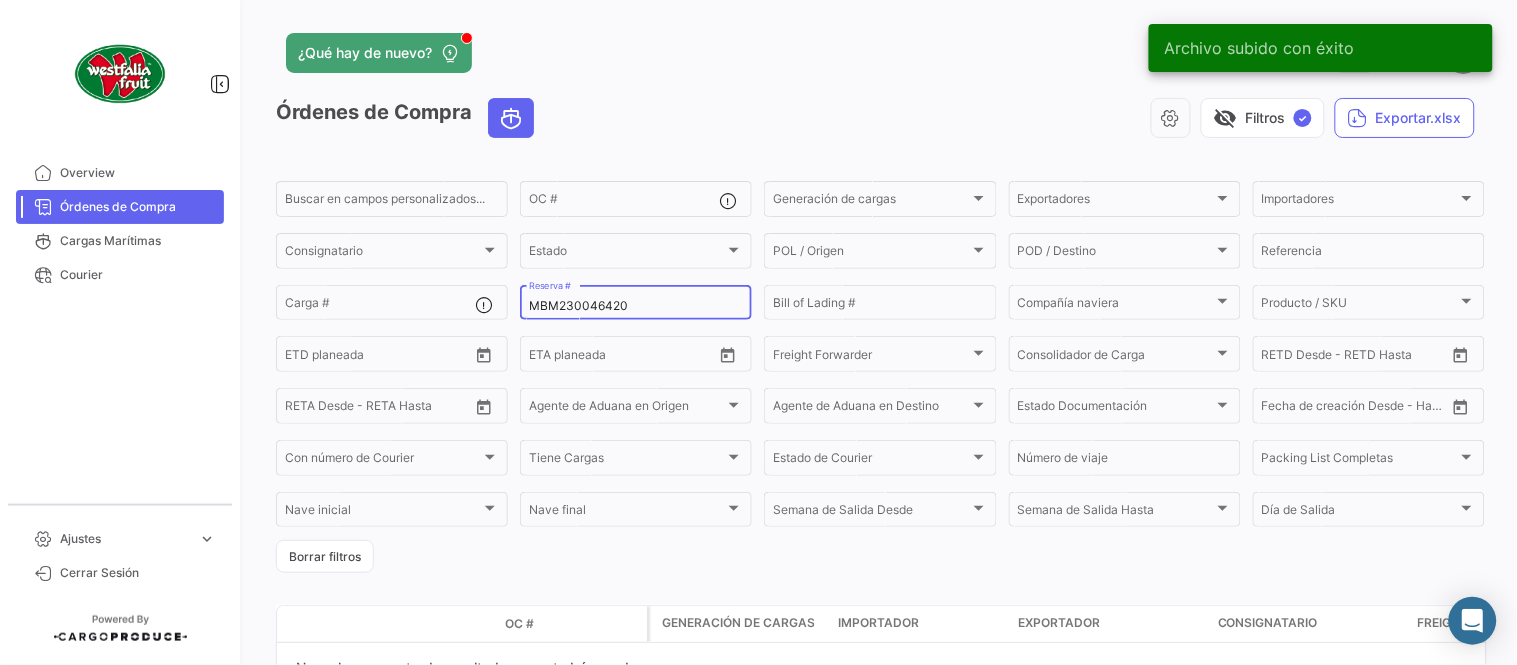type on "MBM230046420" 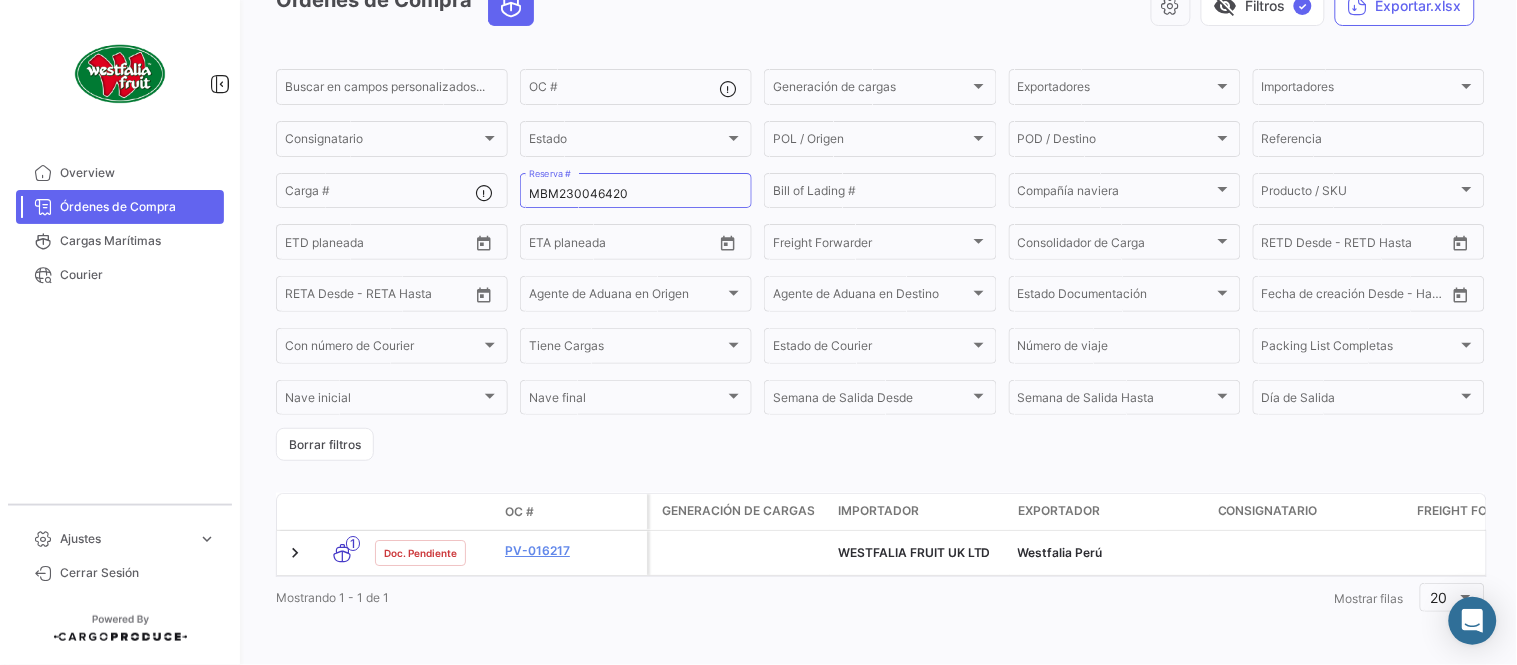 scroll, scrollTop: 128, scrollLeft: 0, axis: vertical 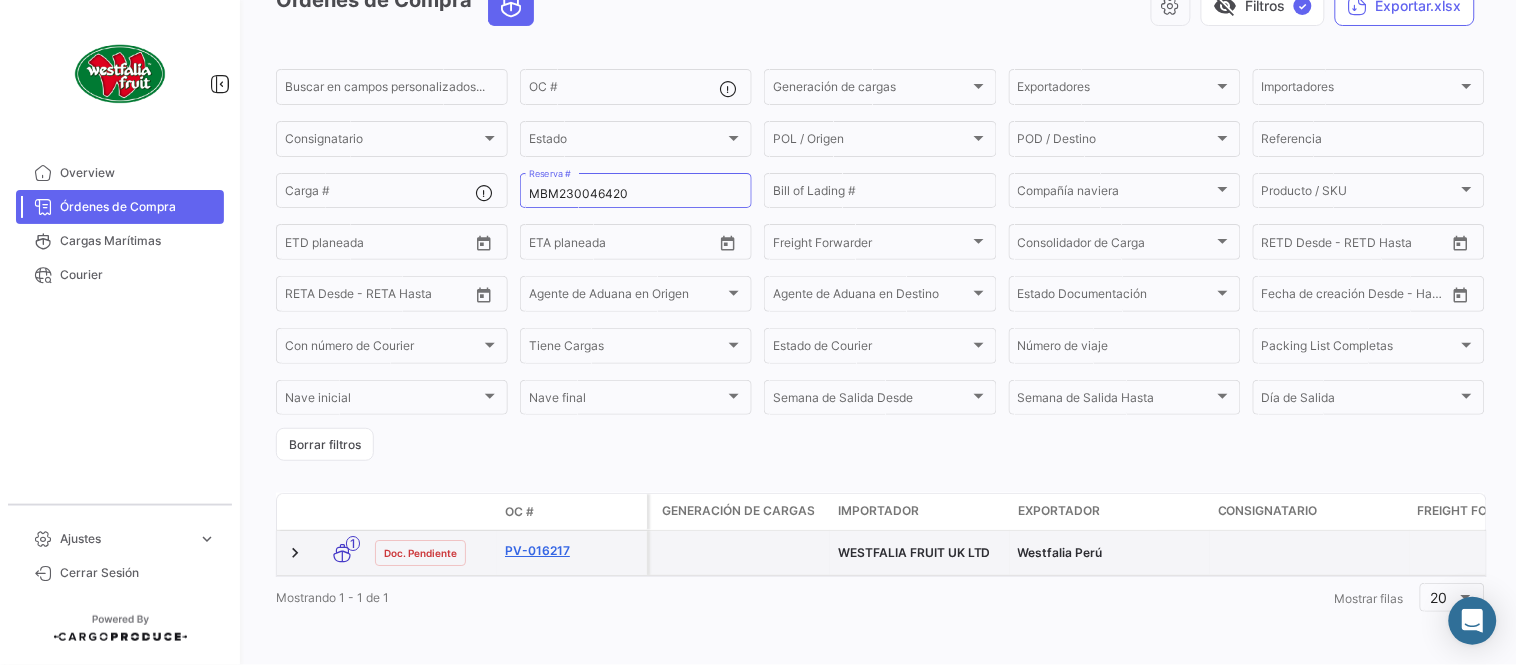 click on "PV-016217" 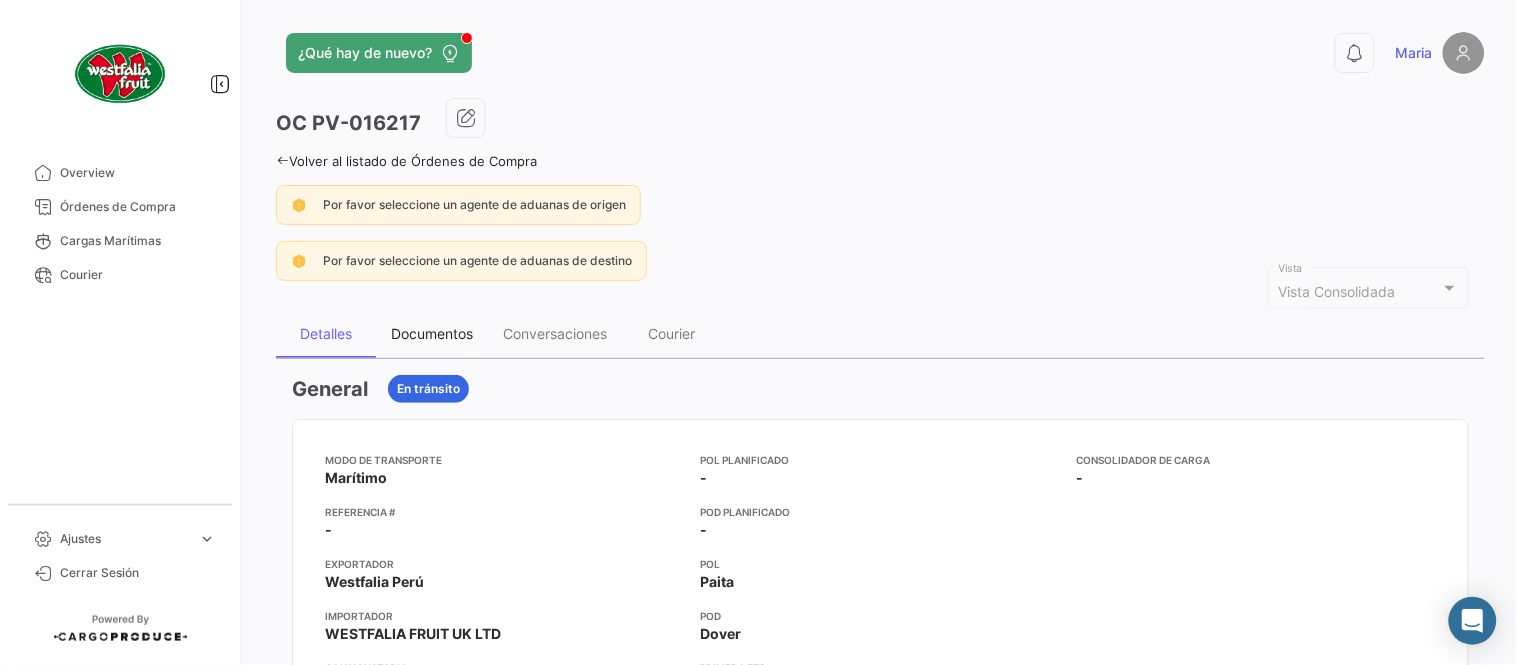 click on "Documentos" at bounding box center (432, 333) 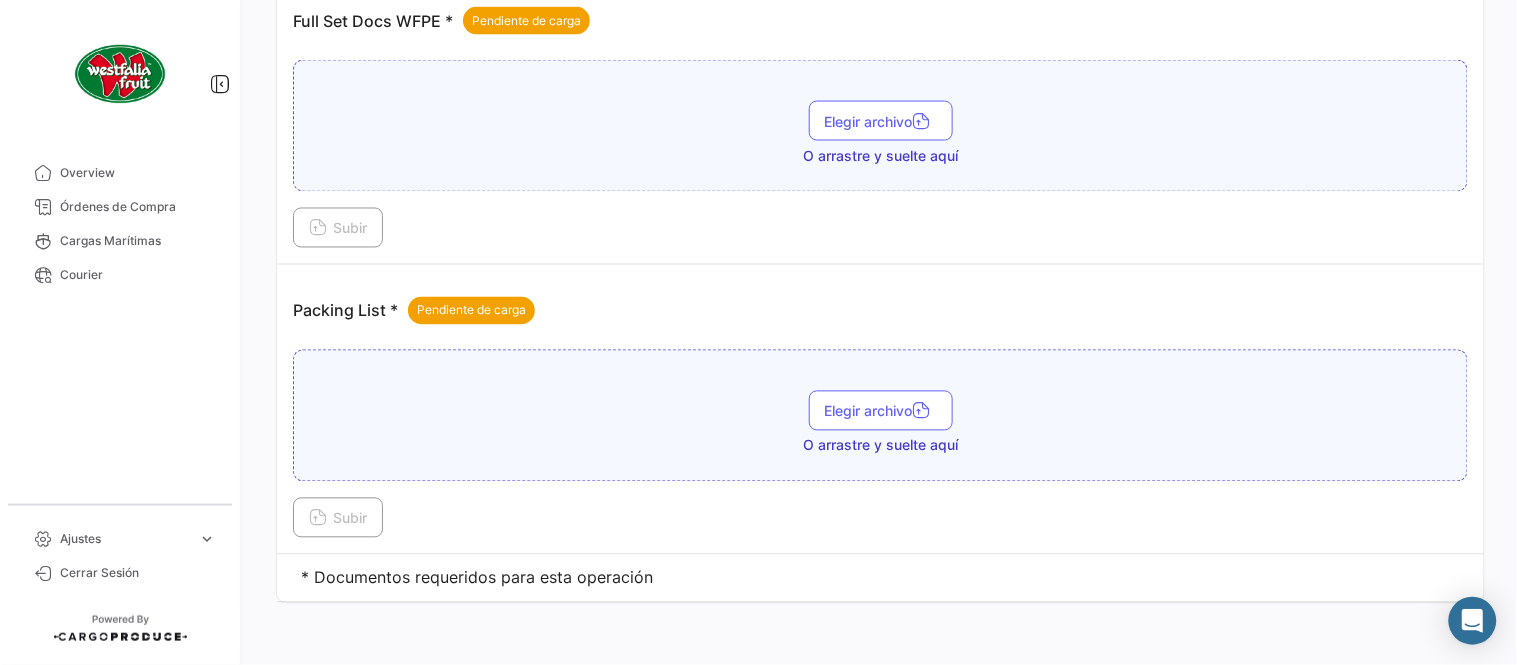 scroll, scrollTop: 806, scrollLeft: 0, axis: vertical 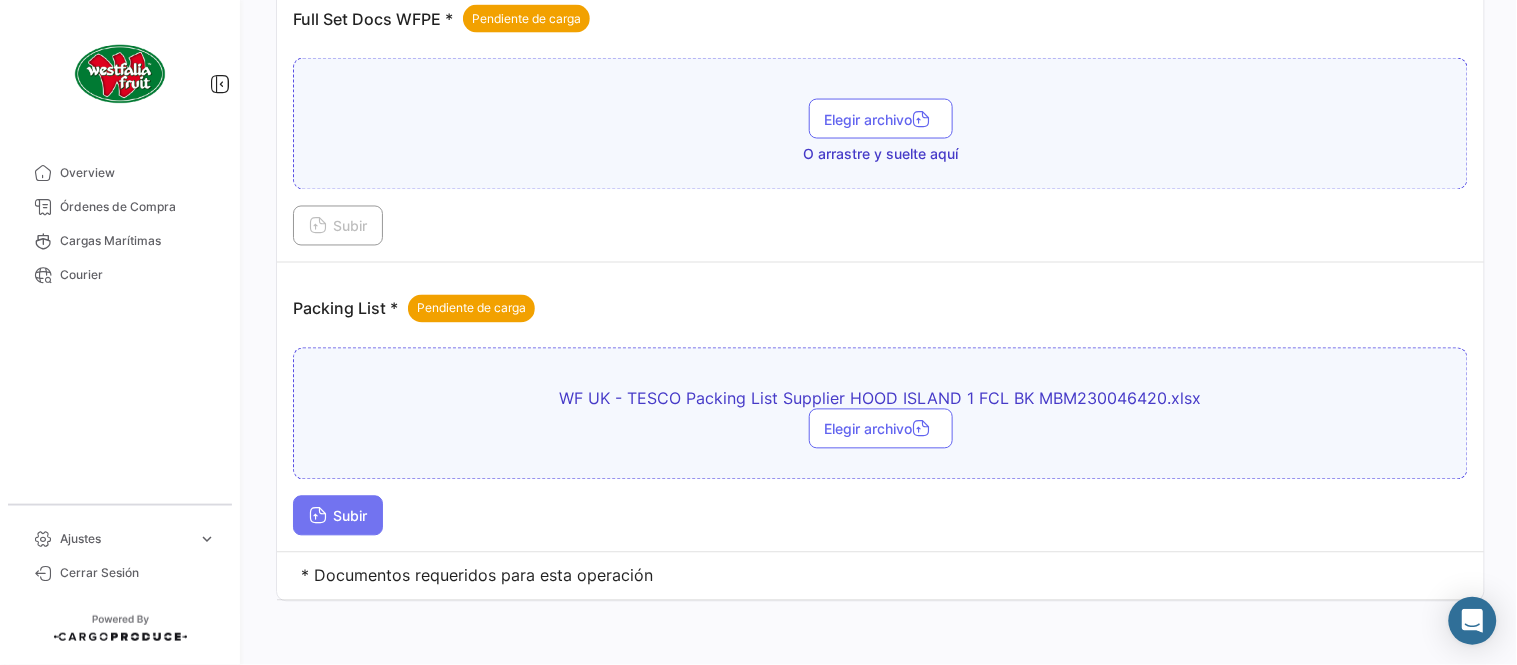 drag, startPoint x: 343, startPoint y: 521, endPoint x: 356, endPoint y: 515, distance: 14.3178215 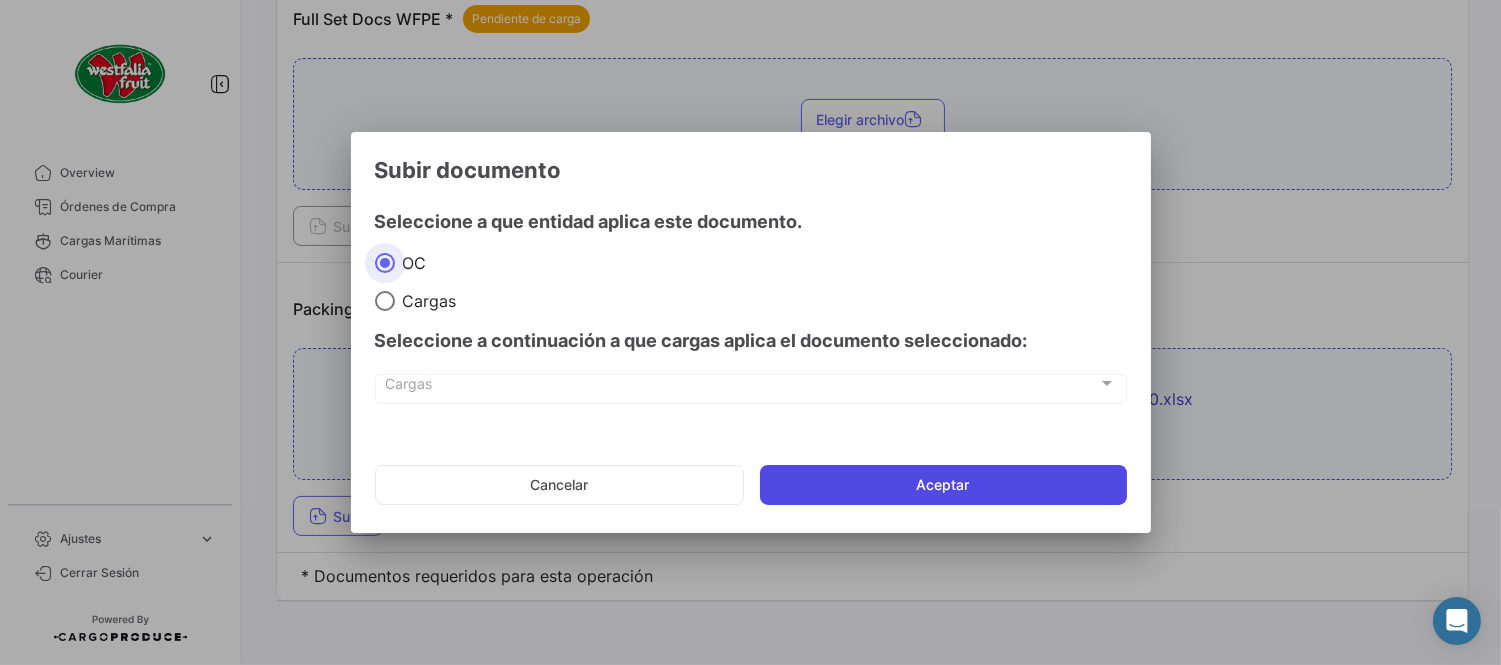 click on "Aceptar" 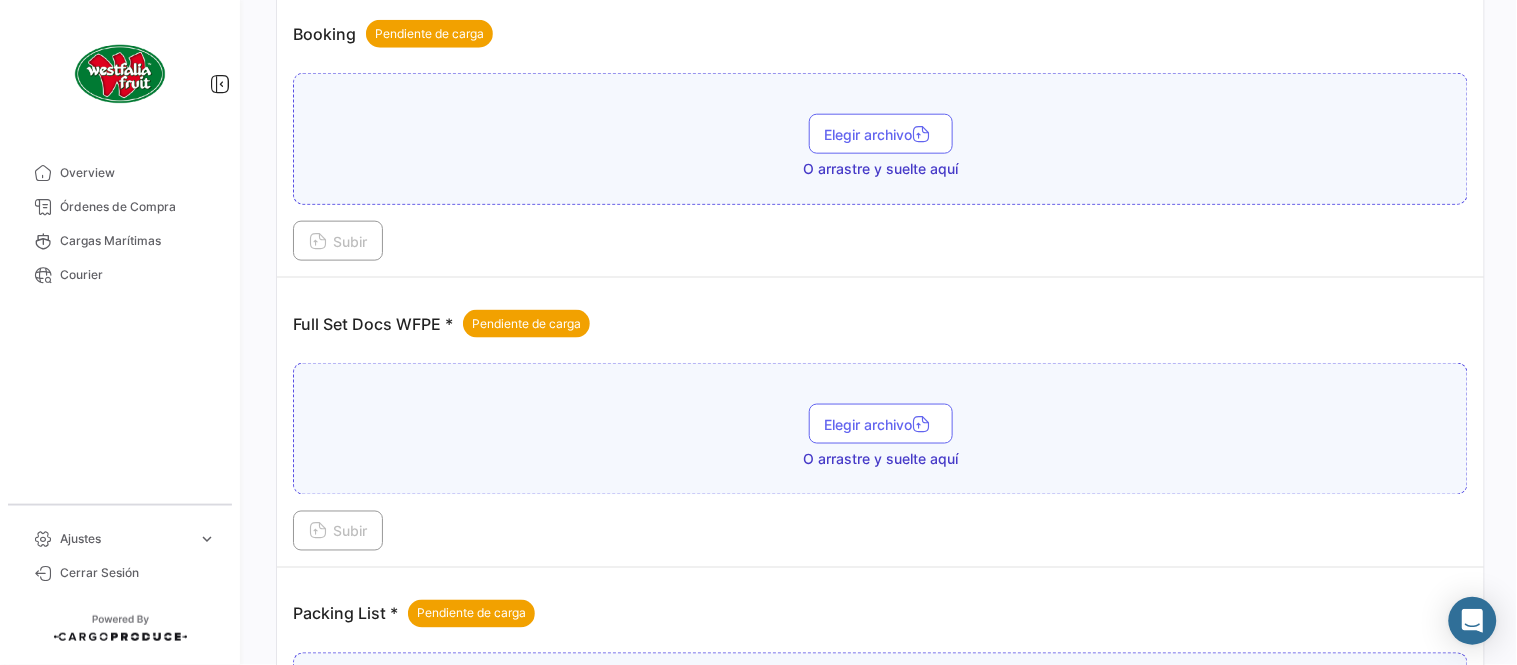 scroll, scrollTop: 473, scrollLeft: 0, axis: vertical 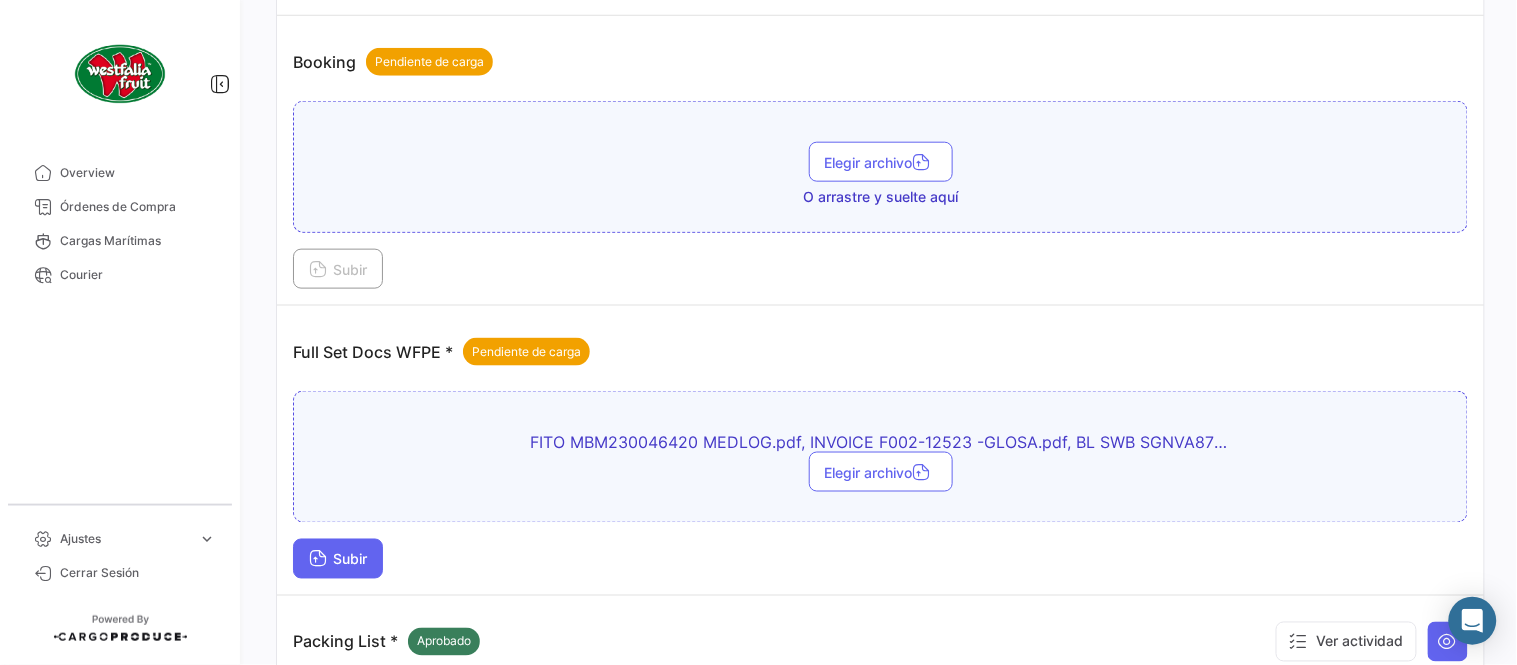 click on "Subir" at bounding box center [338, 559] 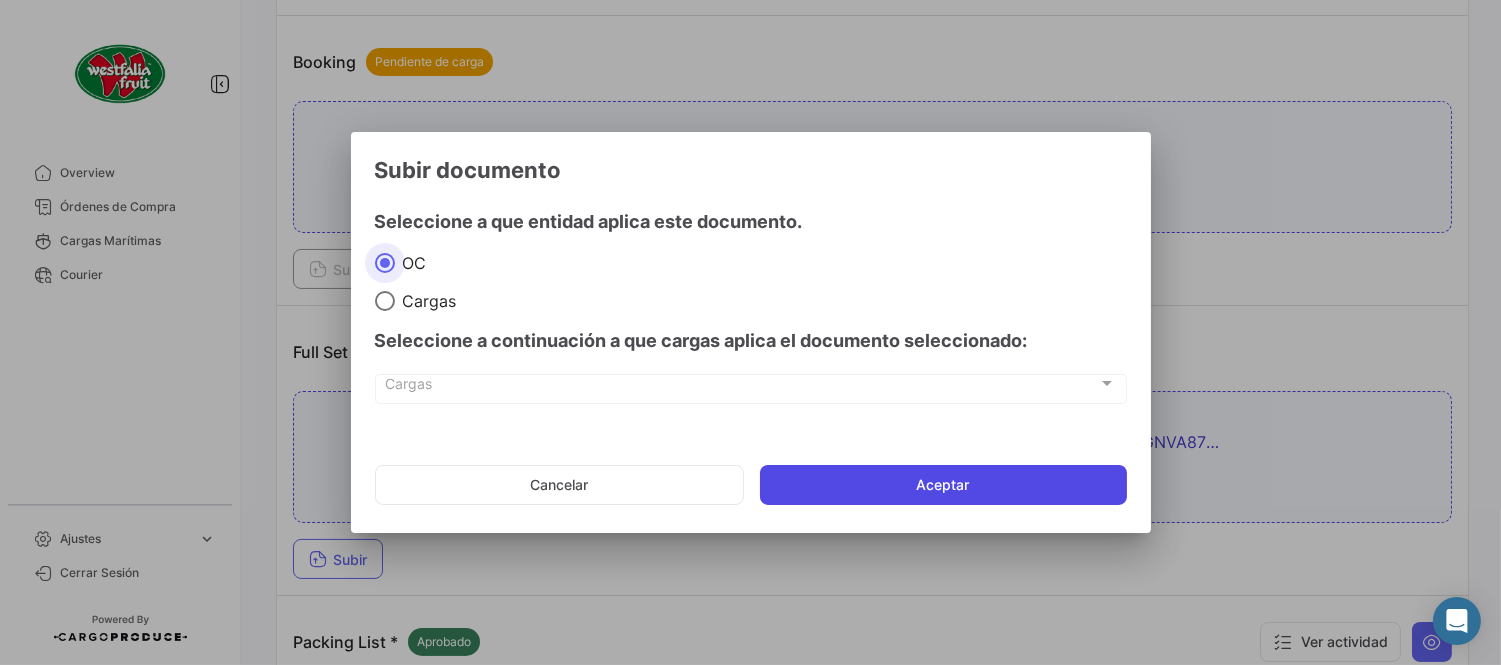 click on "Aceptar" 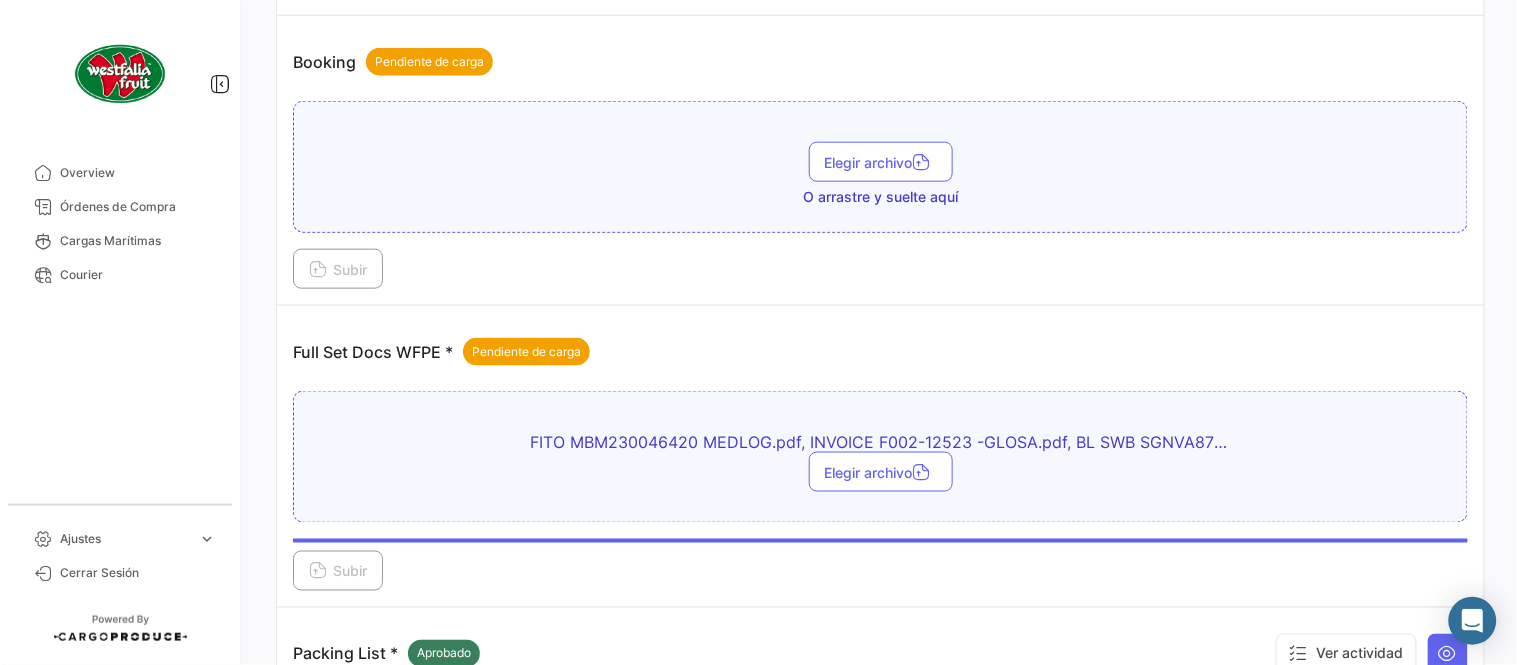 click on "Full Set Docs WFPE * Pendiente de carga FITO MBM230046420 MEDLOG.pdf, INVOICE F002-12523 -GLOSA.pdf, BL SWB SGNVA87PAI509065 APA.pdf Elegir archivo Subir" at bounding box center [880, 457] 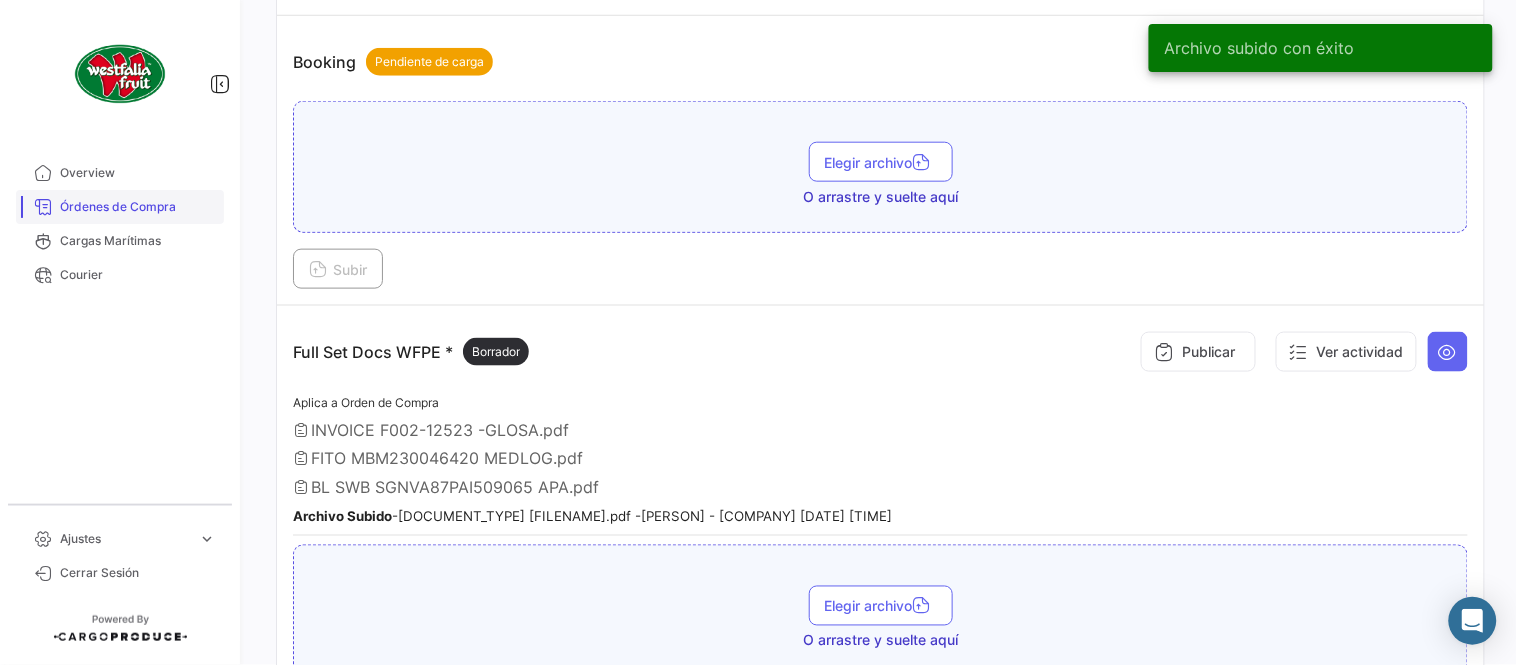 click on "Órdenes de Compra" at bounding box center (138, 207) 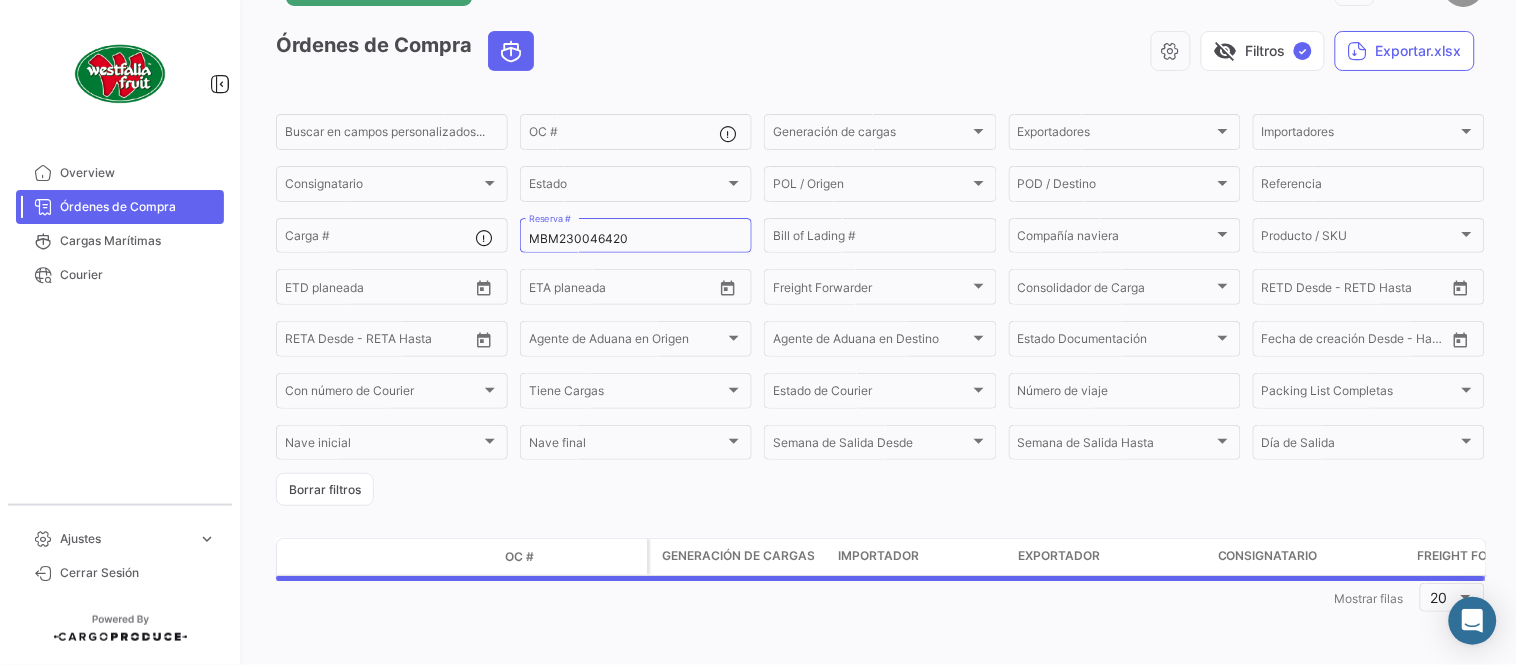 scroll, scrollTop: 0, scrollLeft: 0, axis: both 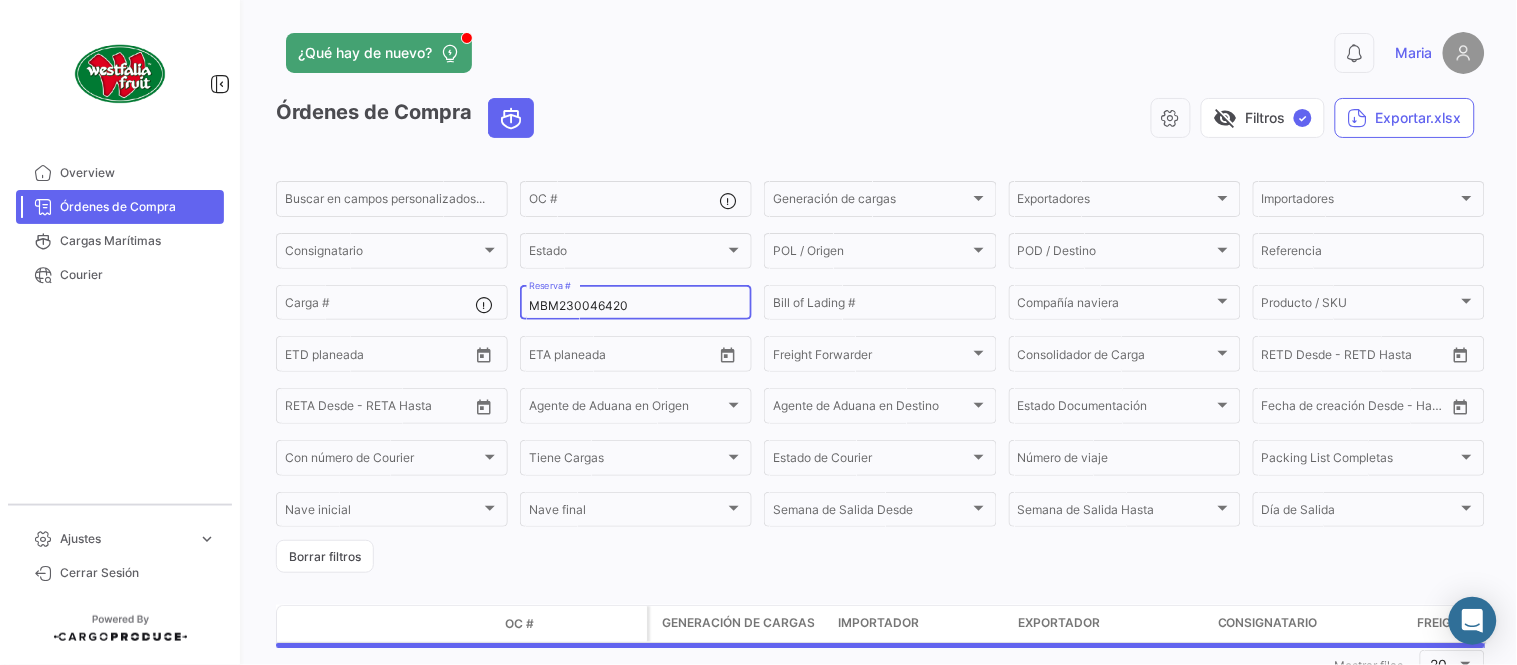 click on "MBM230046420" at bounding box center (636, 306) 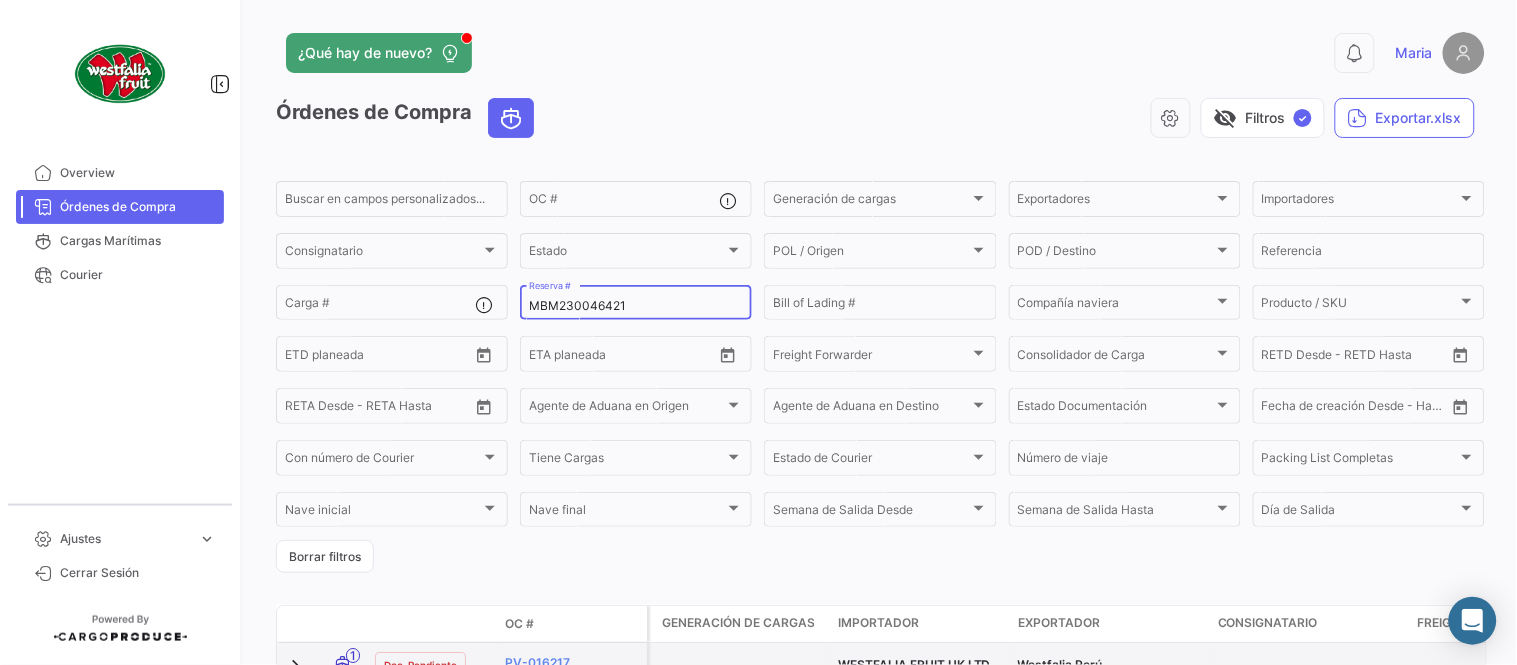type on "MBM230046421" 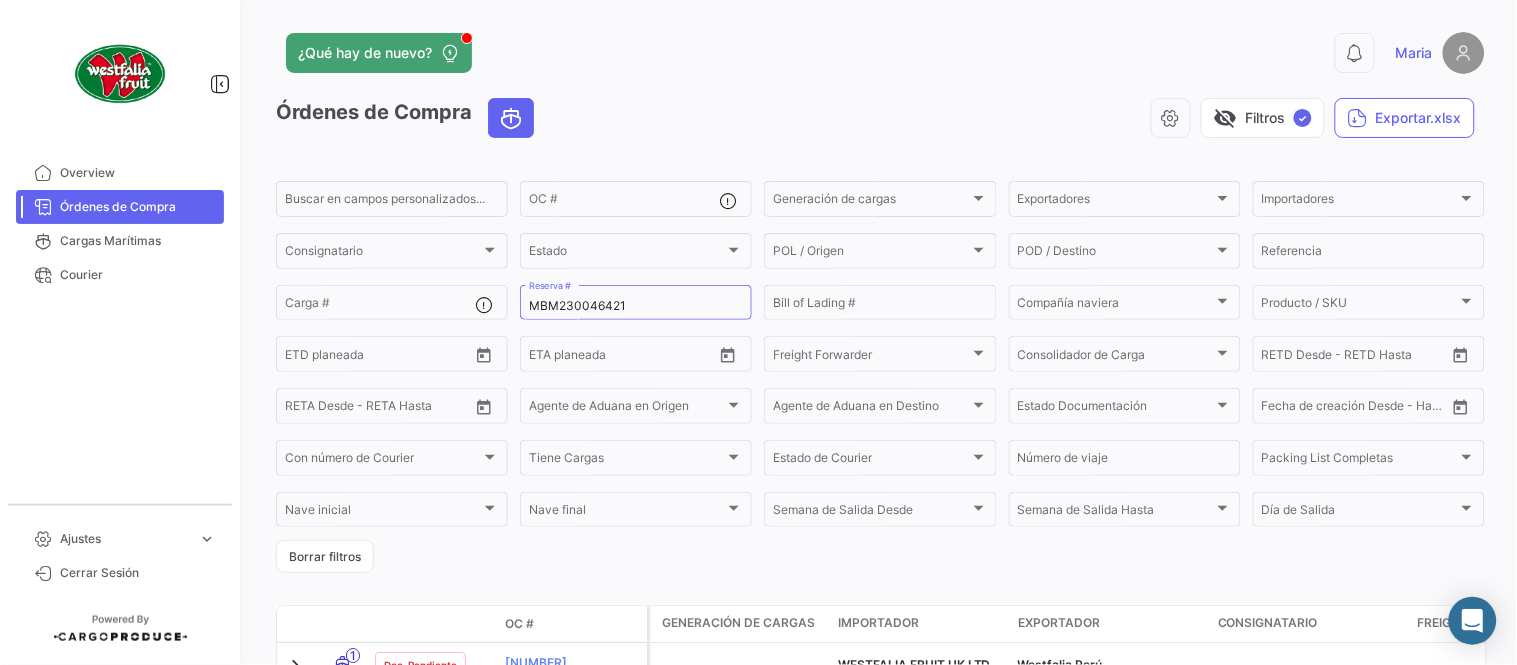 click on "Buscar en campos personalizados... OC # Generación de cargas Generación de cargas Exportadores Exportadores Importadores Importadores Consignatario Consignatario Estado Estado POL / Origen POL / Origen POD / Destino POD / Destino Referencia Carga # MBM230046421 Reserva # Bill of Lading # Compañía naviera Compañía naviera Producto / SKU Producto / SKU Desde – ETD planeada Desde – ETA planeada Freight Forwarder Freight Forwarder Consolidador de Carga Consolidador de Carga Desde – RETD Desde - RETD Hasta Desde – RETA Desde - RETA Hasta Agente de Aduana en Origen Agente de Aduana en Origen Agente de Aduana en Destino Agente de Aduana en Destino Estado Documentación Estado Documentación Desde – Fecha de creación Desde - Hasta Con número de Courier Con número de Courier Tiene Cargas Tiene Cargas Estado de Courier Estado de Courier Número de viaje Packing List Completas Packing List Completas Nave inicial Nave inicial Nave final Nave final Semana de Salida
Desde" 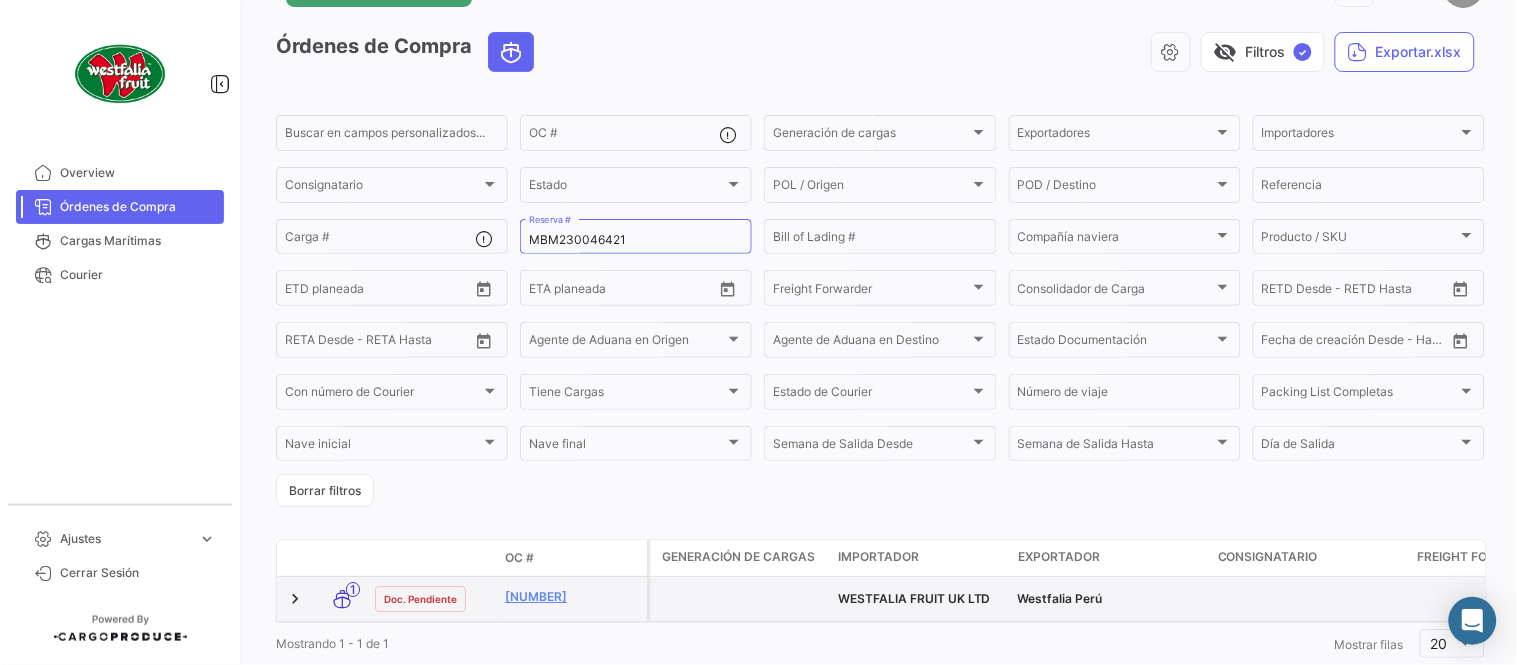 scroll, scrollTop: 128, scrollLeft: 0, axis: vertical 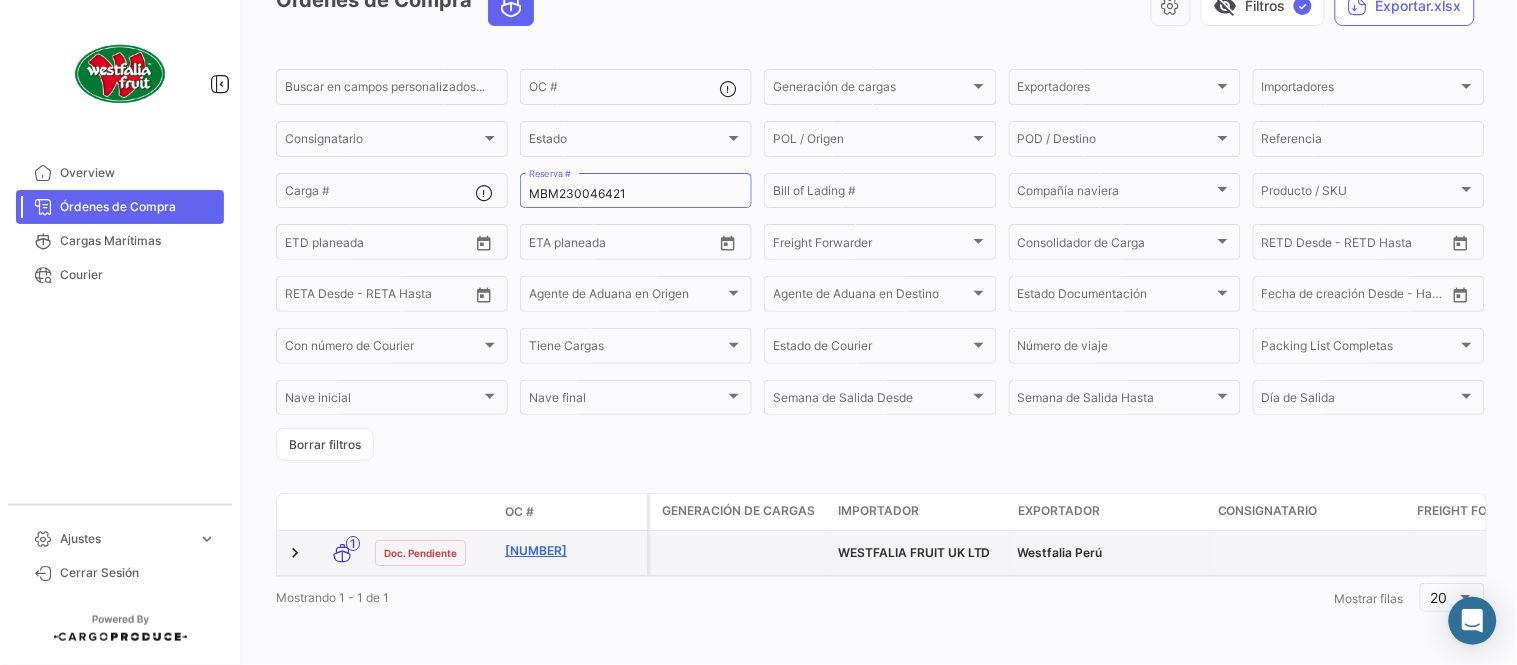 click on "[NUMBER]" 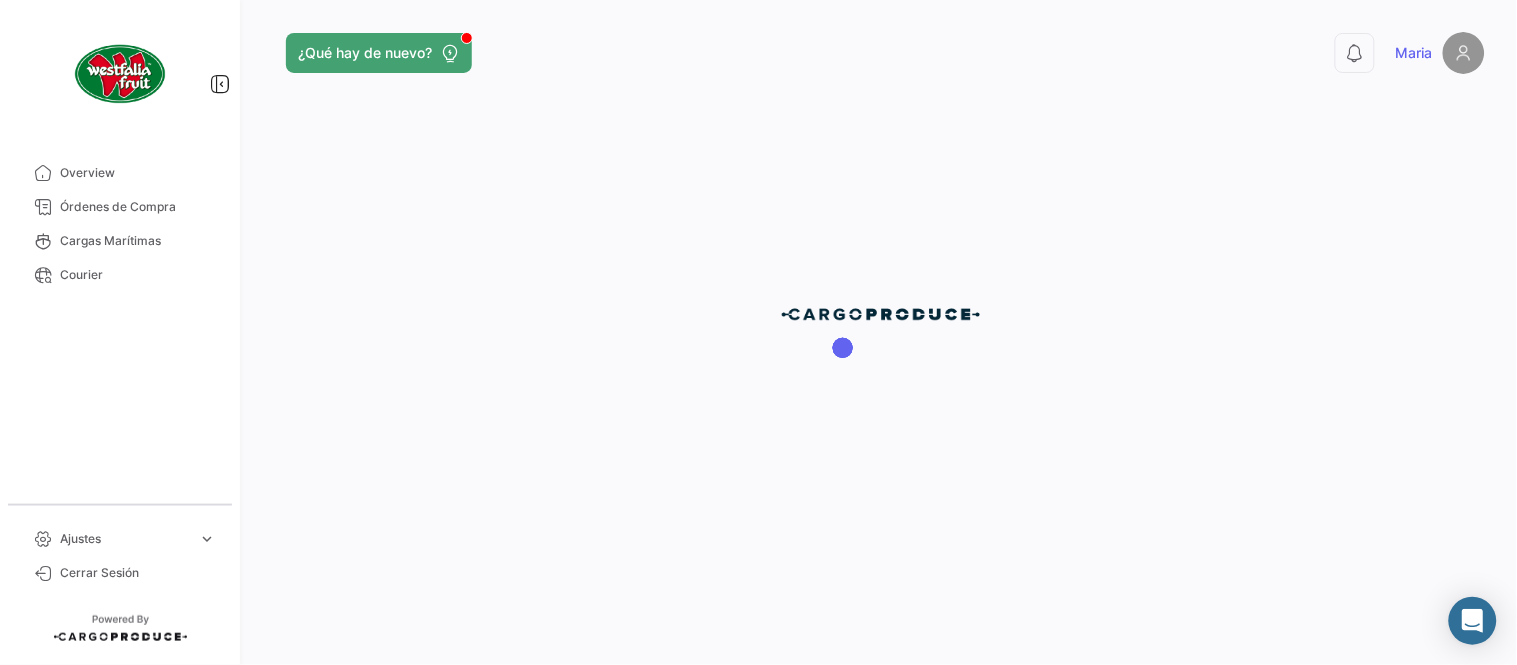 scroll, scrollTop: 0, scrollLeft: 0, axis: both 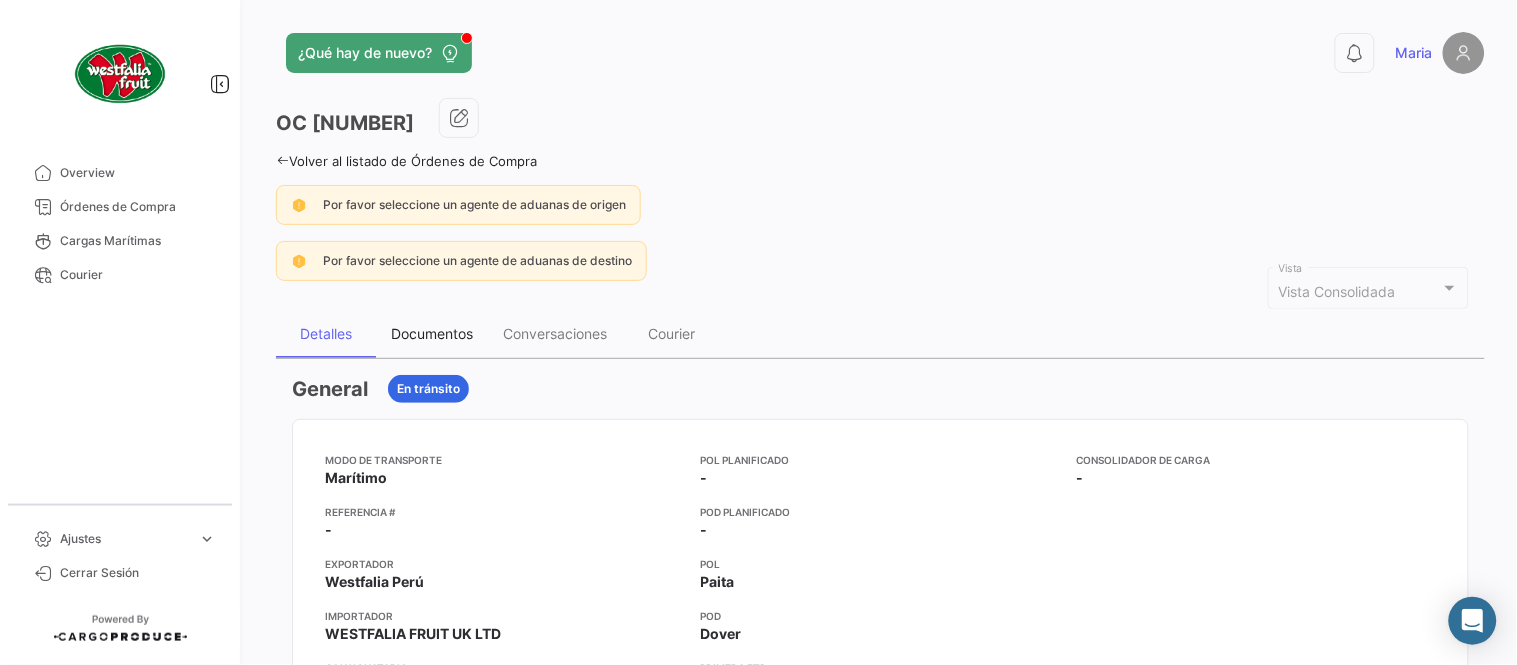 click on "Documentos" at bounding box center [432, 333] 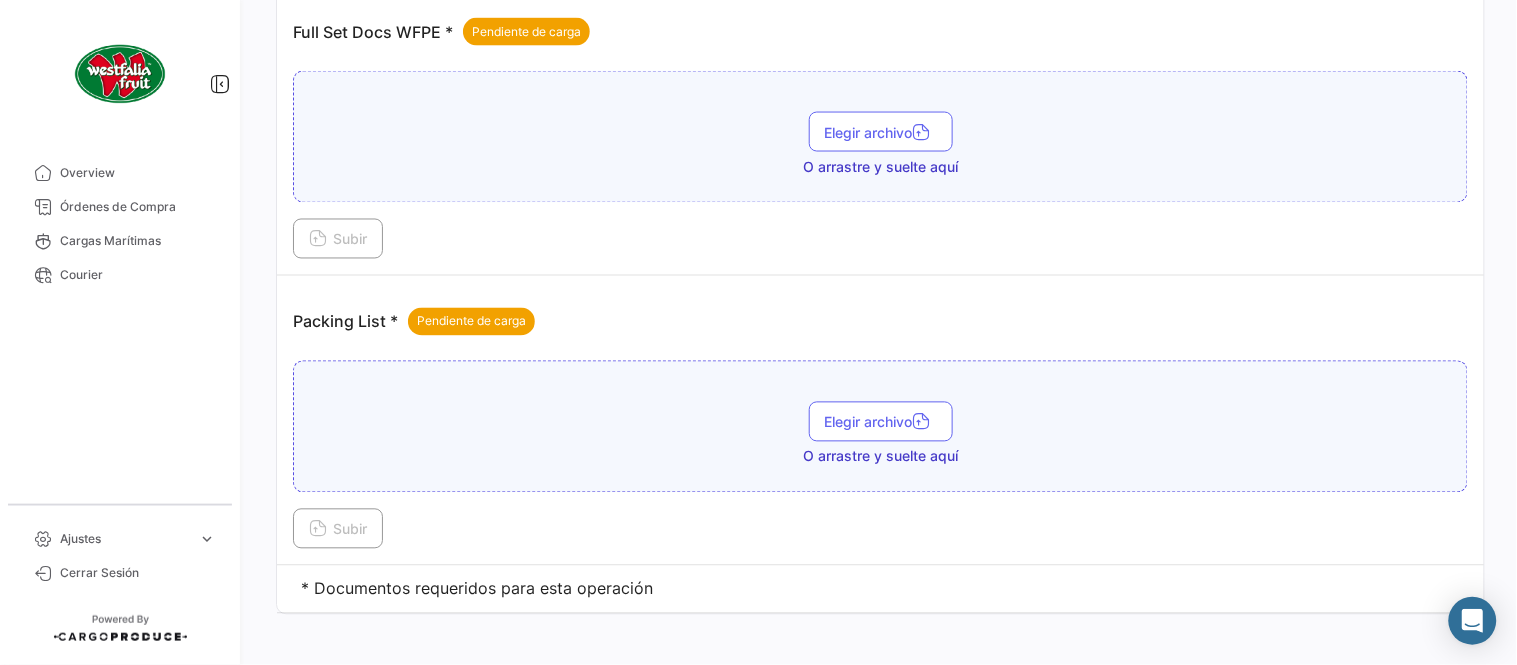 scroll, scrollTop: 806, scrollLeft: 0, axis: vertical 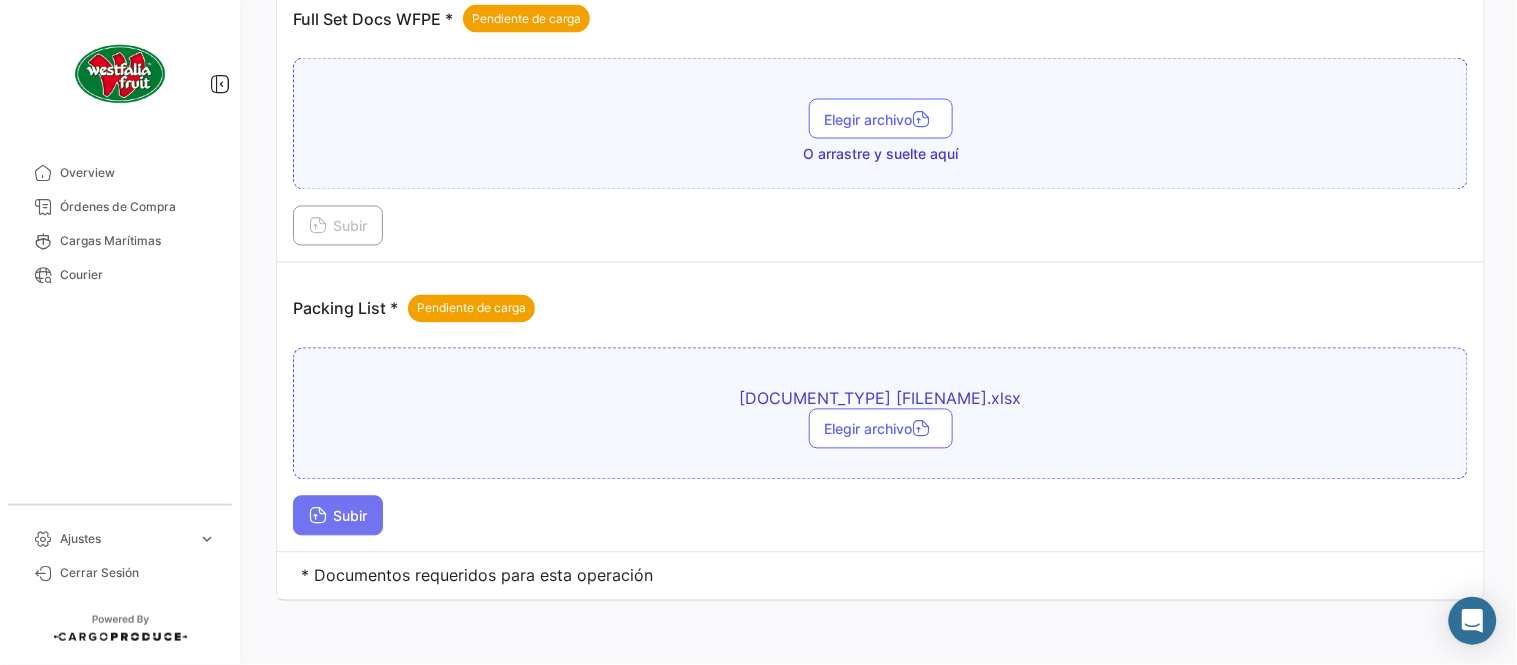 click on "Subir" at bounding box center (338, 516) 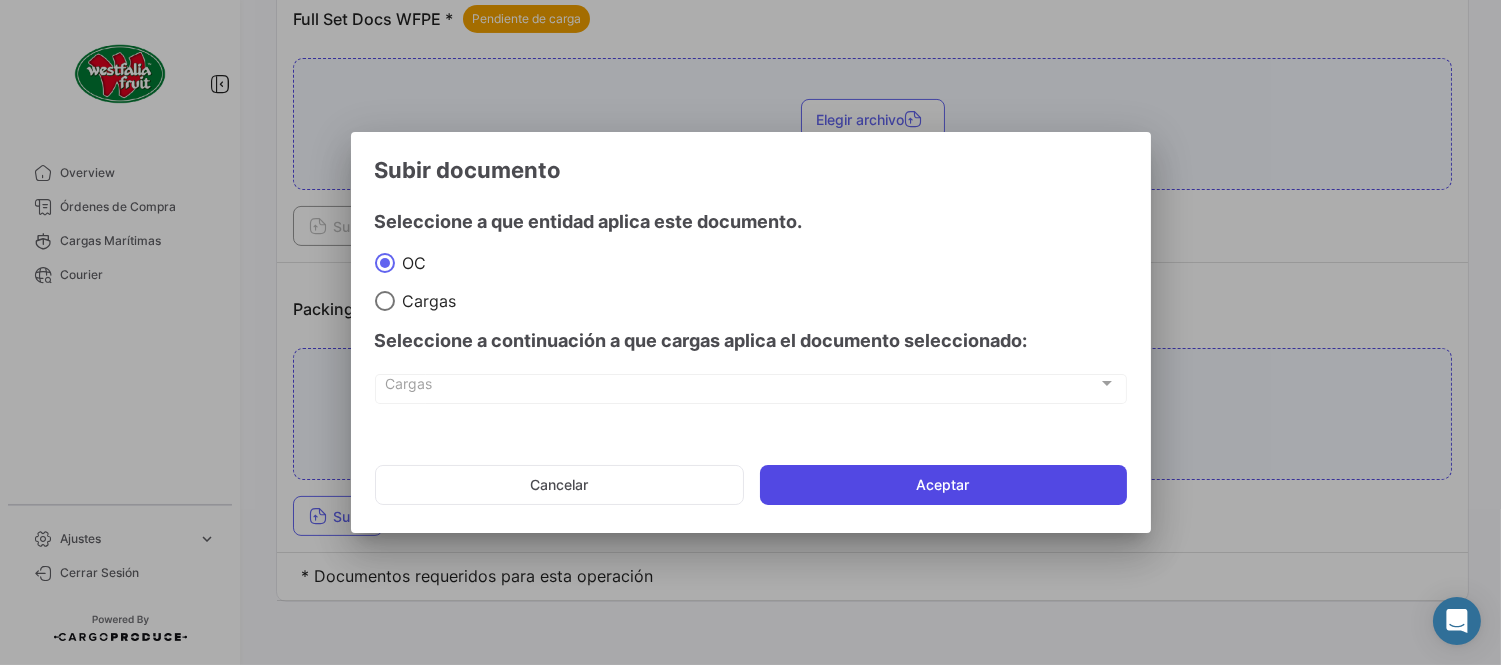 click on "Aceptar" 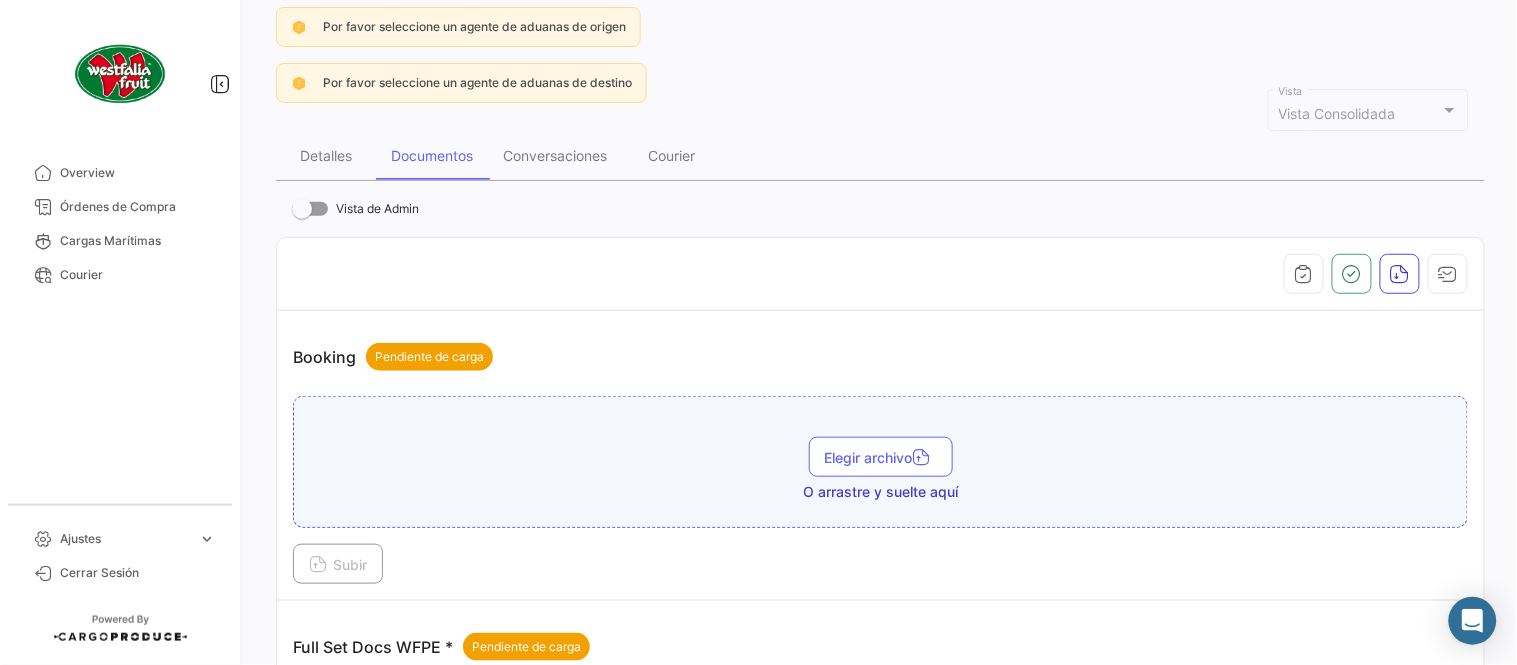 scroll, scrollTop: 473, scrollLeft: 0, axis: vertical 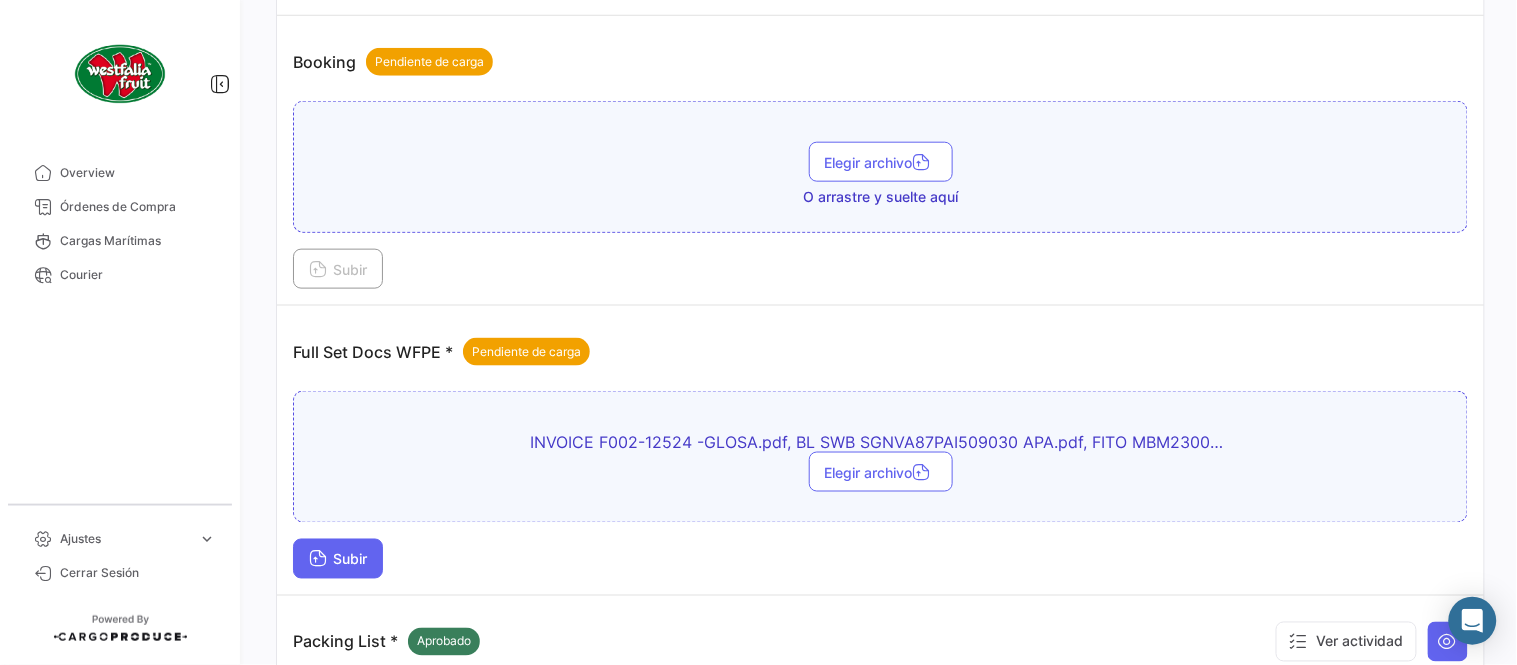 click on "Subir" at bounding box center (338, 559) 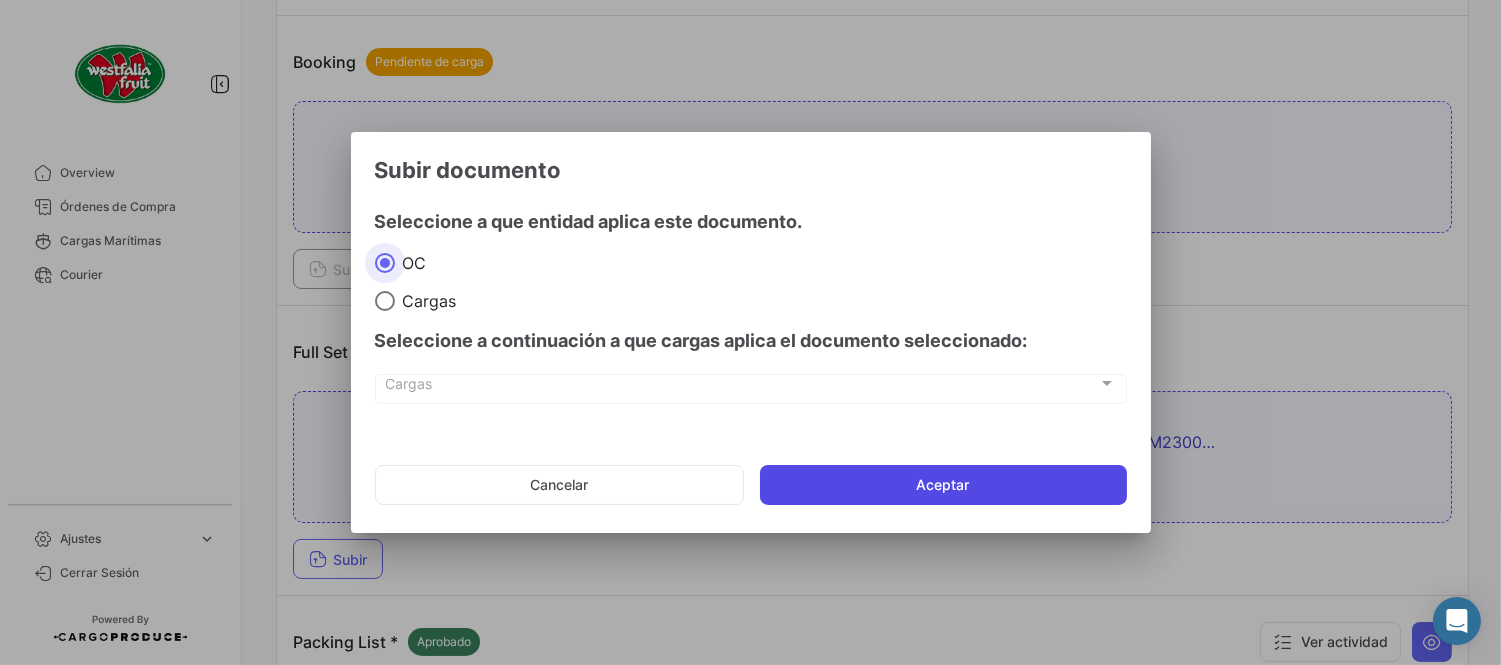 click on "Aceptar" 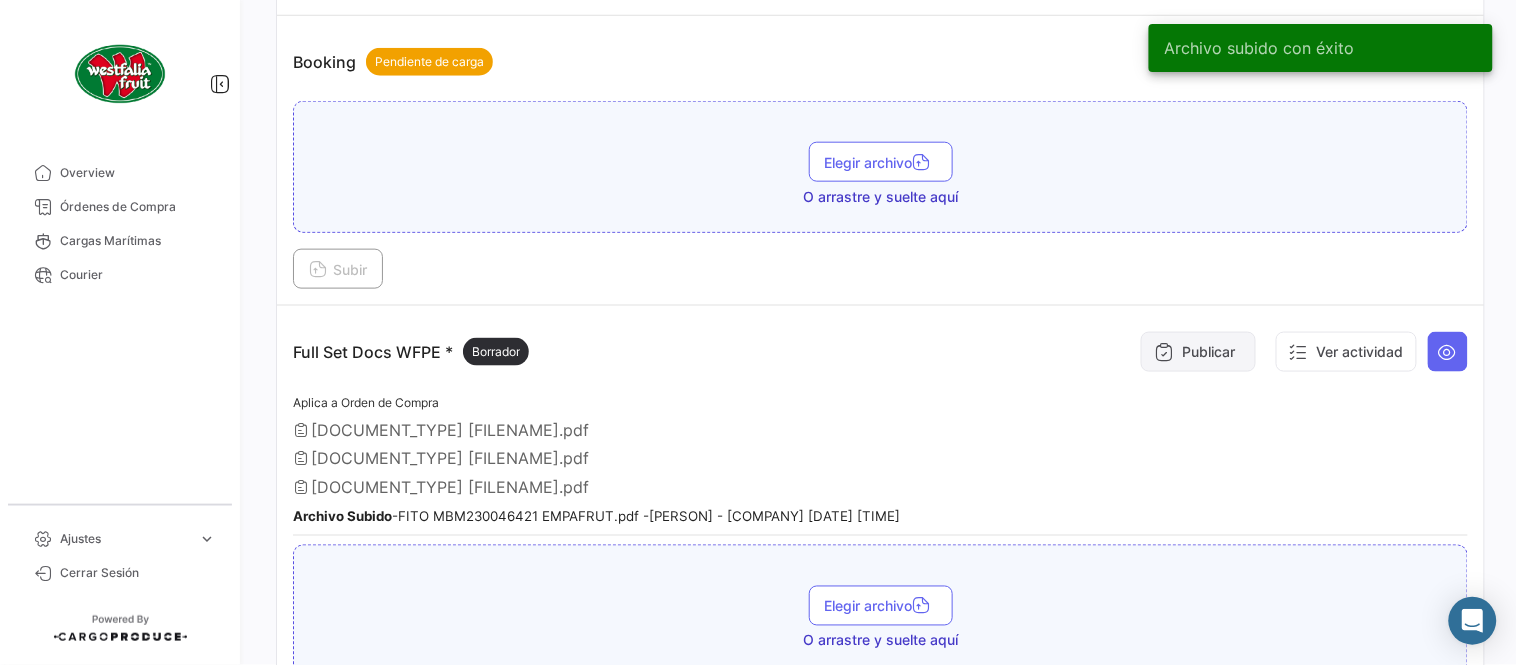 click on "Publicar" at bounding box center [1198, 352] 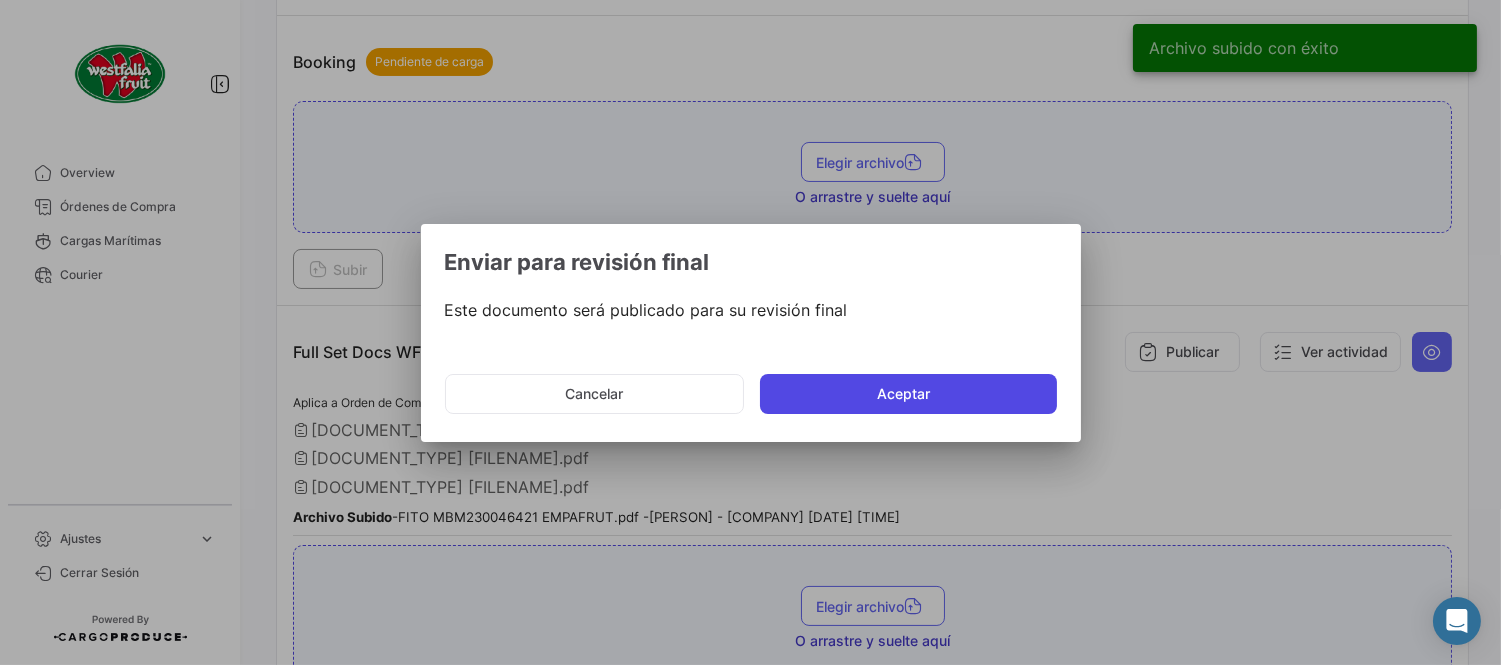 click on "Aceptar" 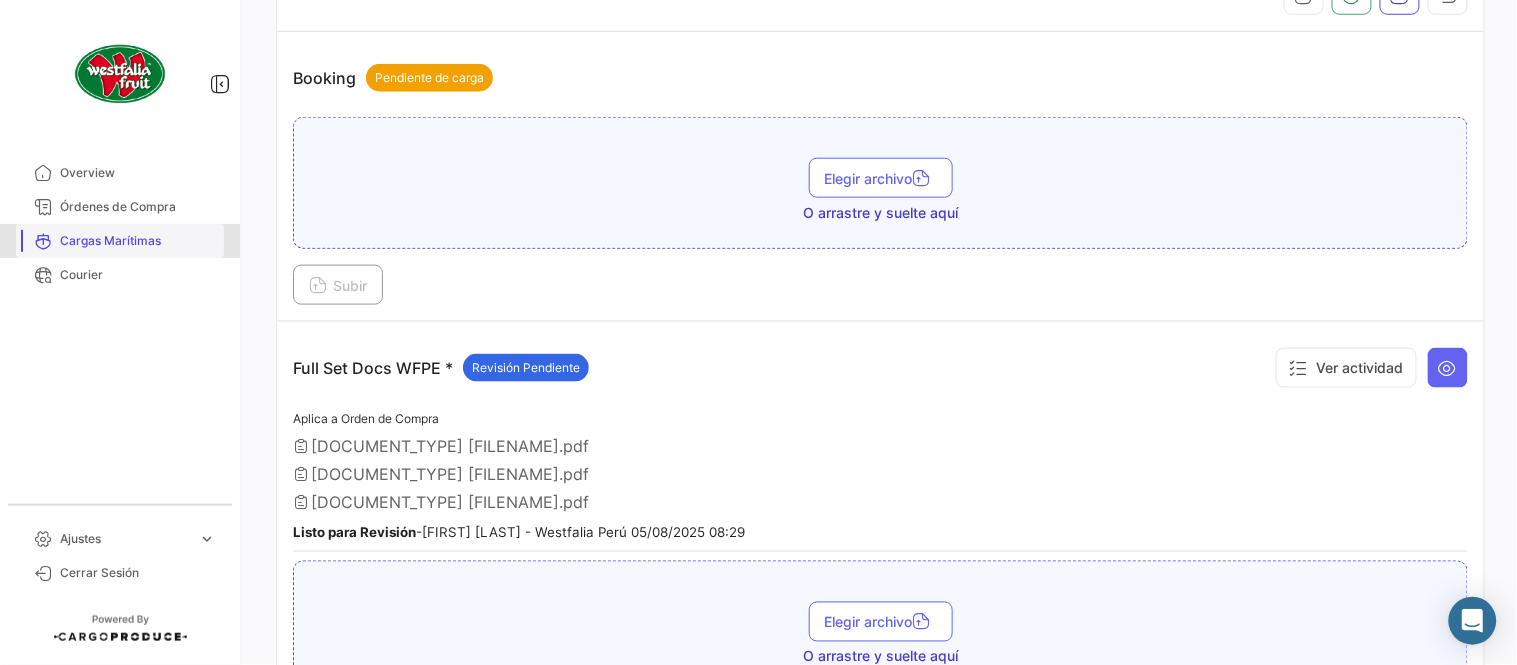 click on "Cargas Marítimas" at bounding box center (120, 241) 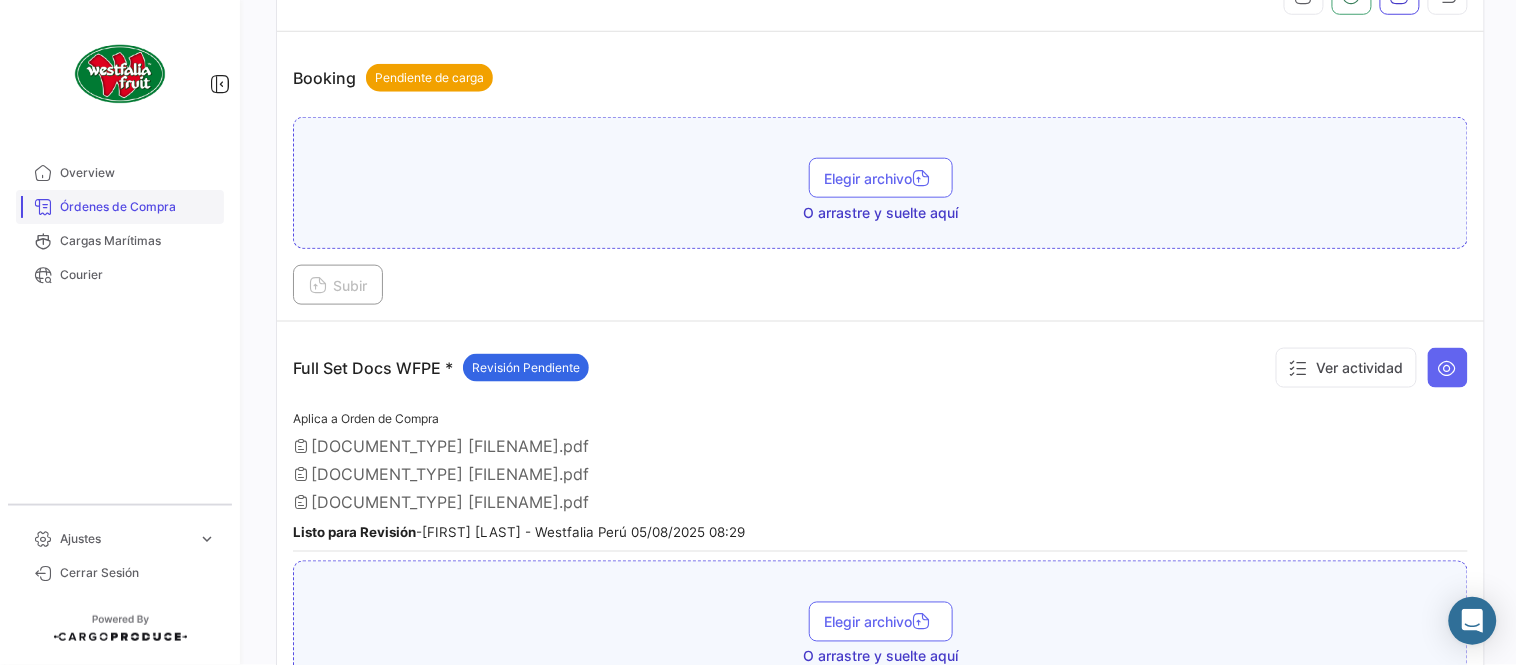 click on "Órdenes de Compra" at bounding box center [138, 207] 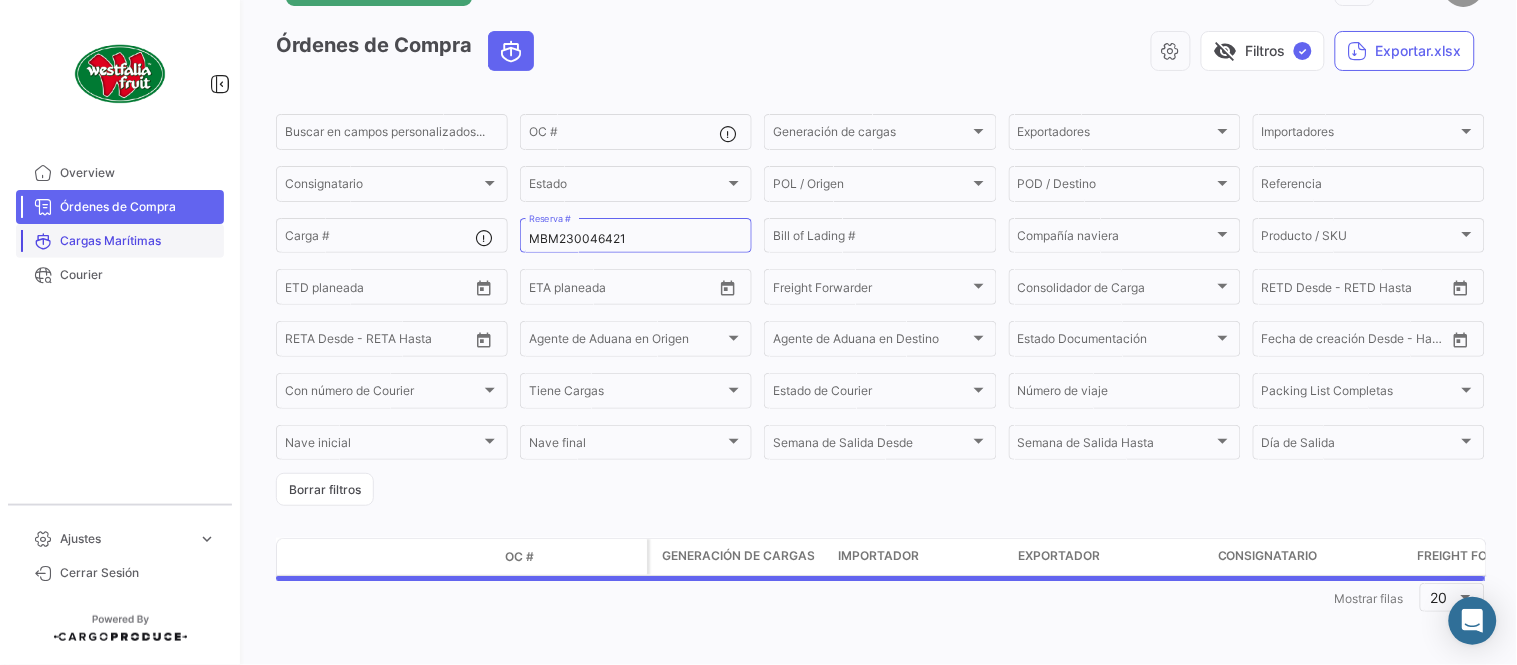 scroll, scrollTop: 0, scrollLeft: 0, axis: both 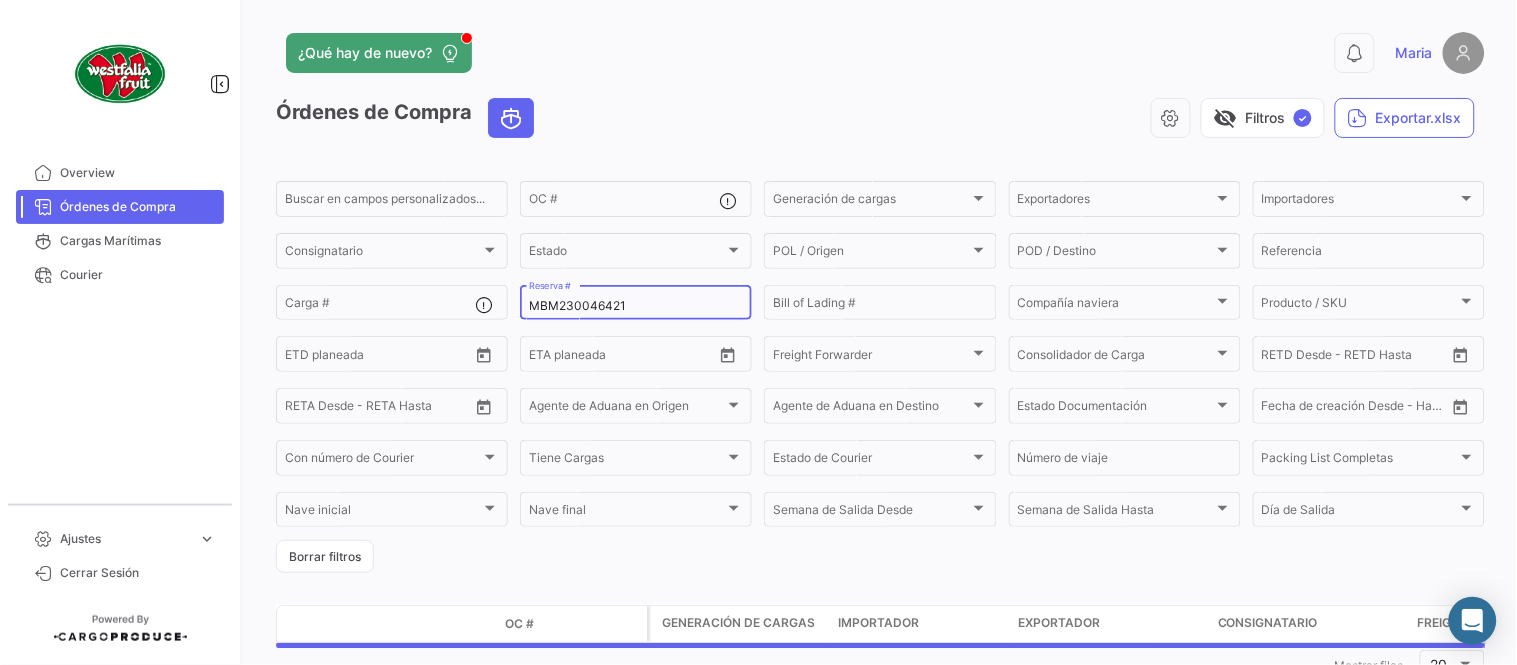 click on "MBM230046421" at bounding box center (636, 306) 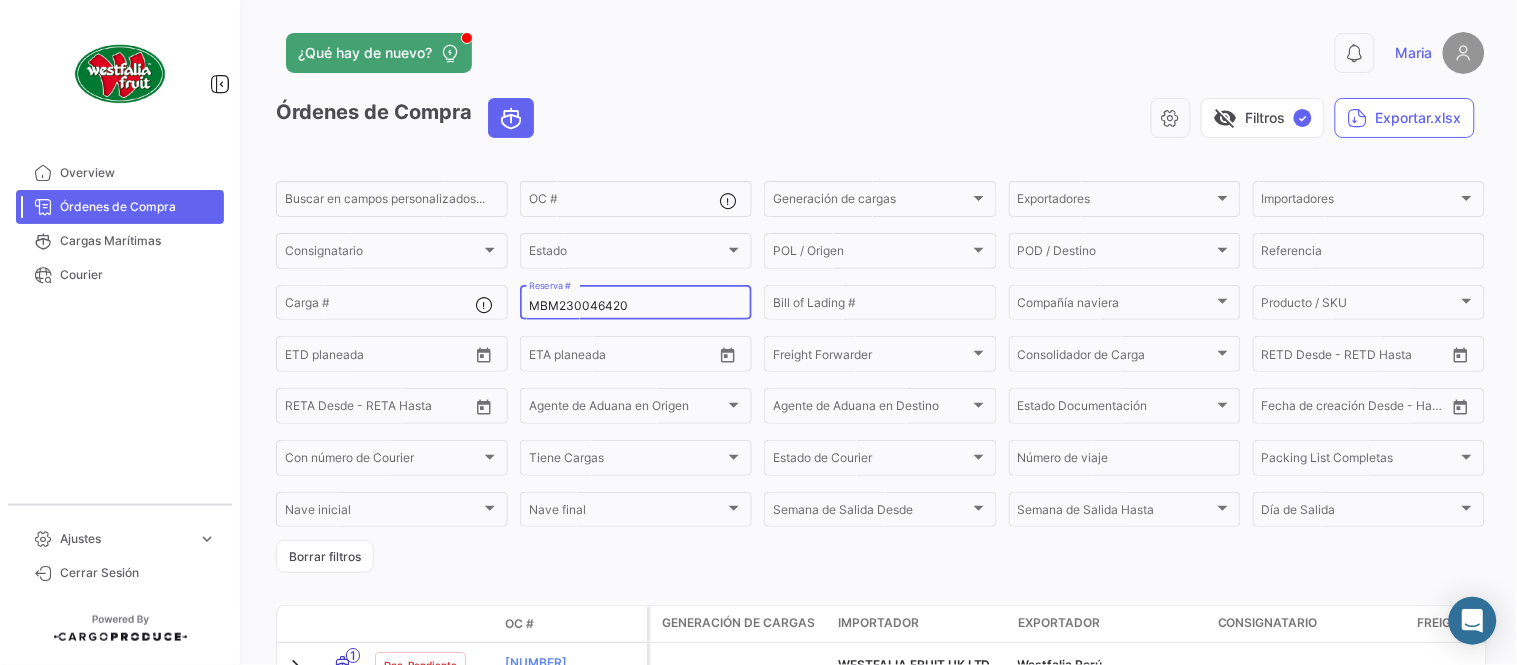 type on "MBM230046420" 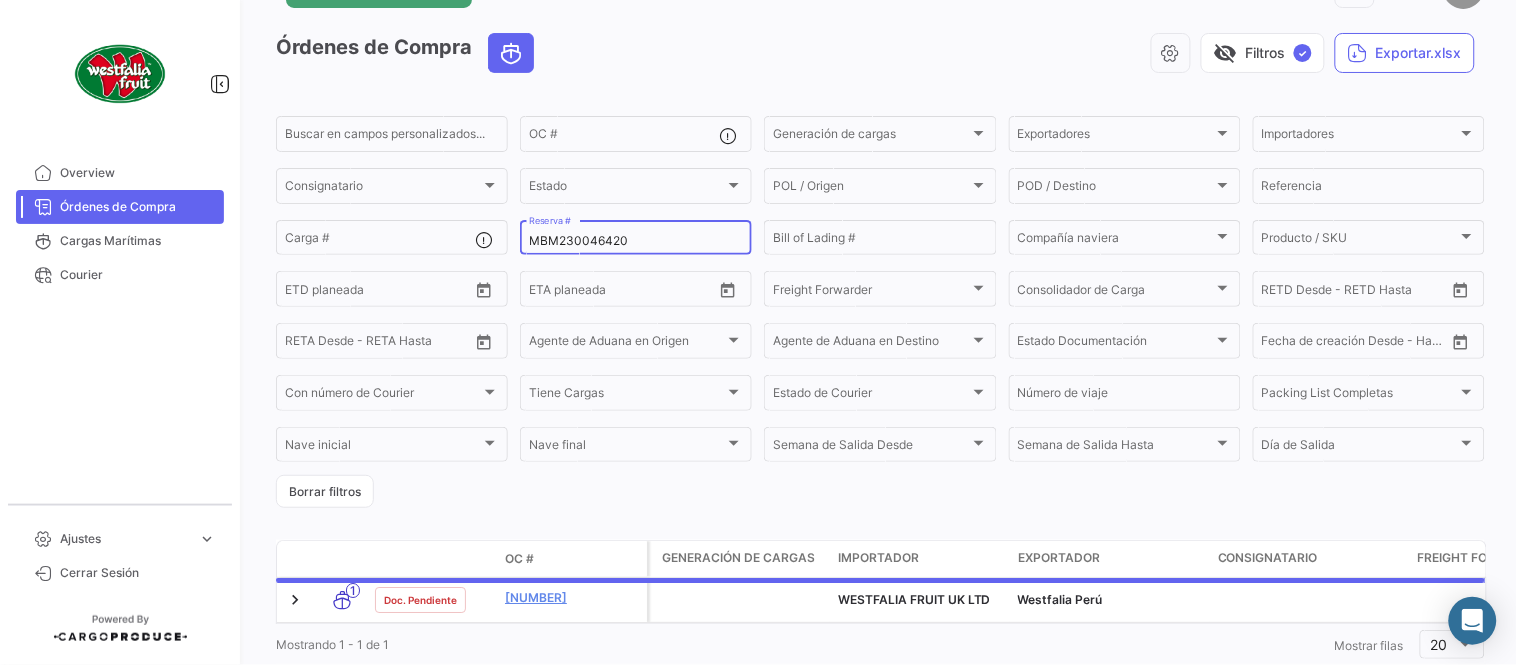 scroll, scrollTop: 128, scrollLeft: 0, axis: vertical 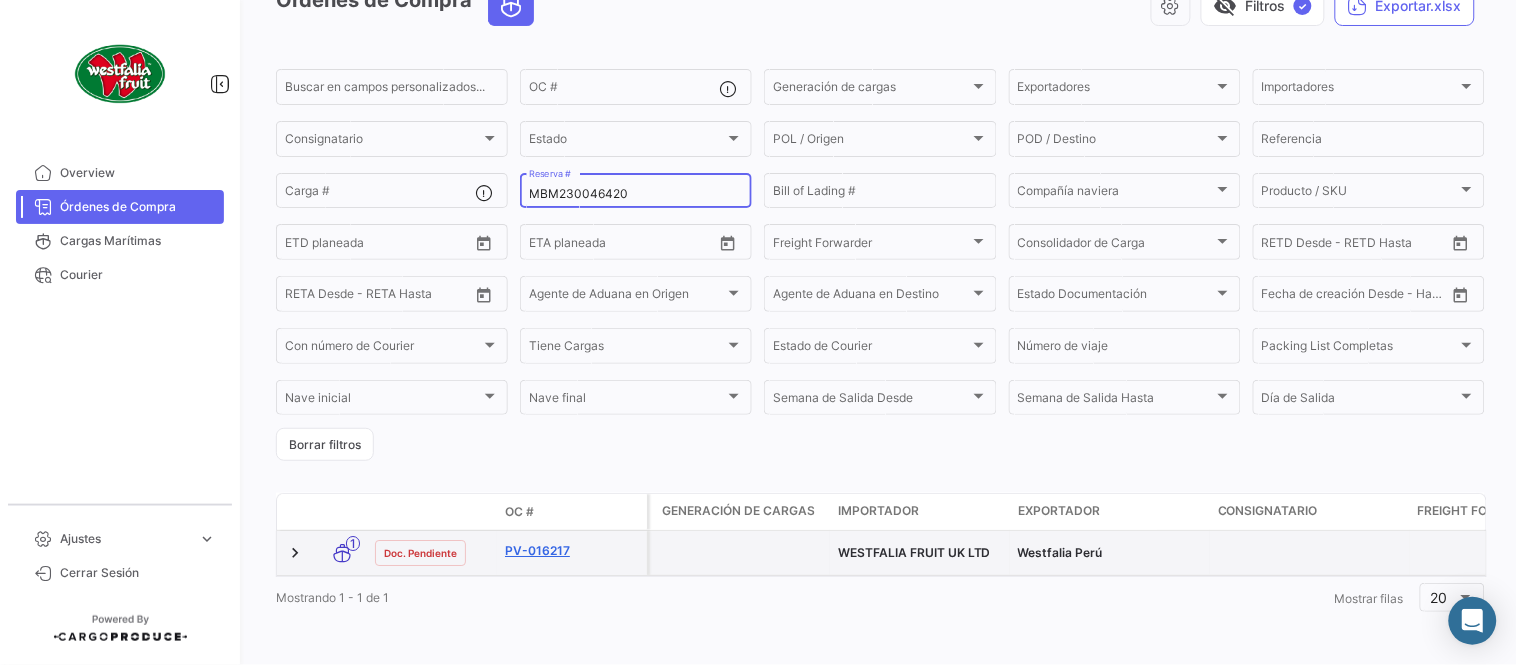 click on "PV-016217" 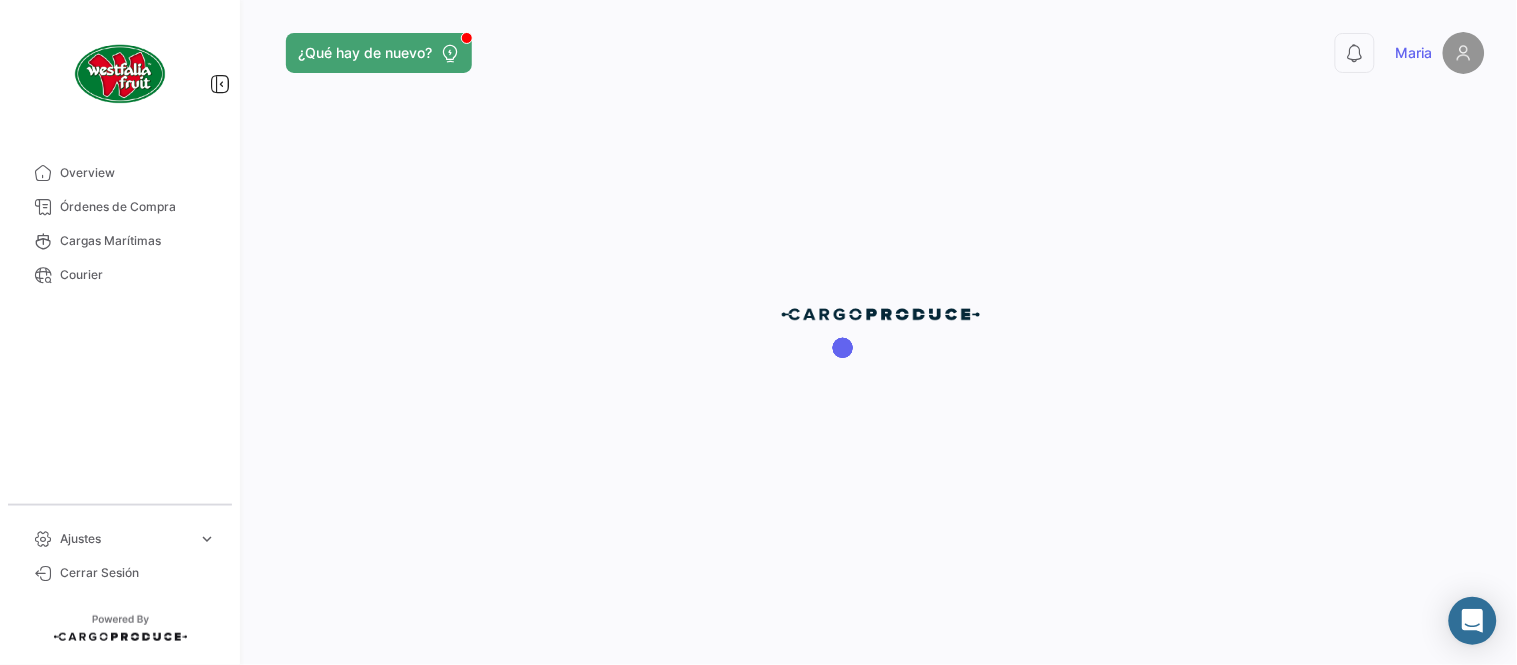 scroll, scrollTop: 0, scrollLeft: 0, axis: both 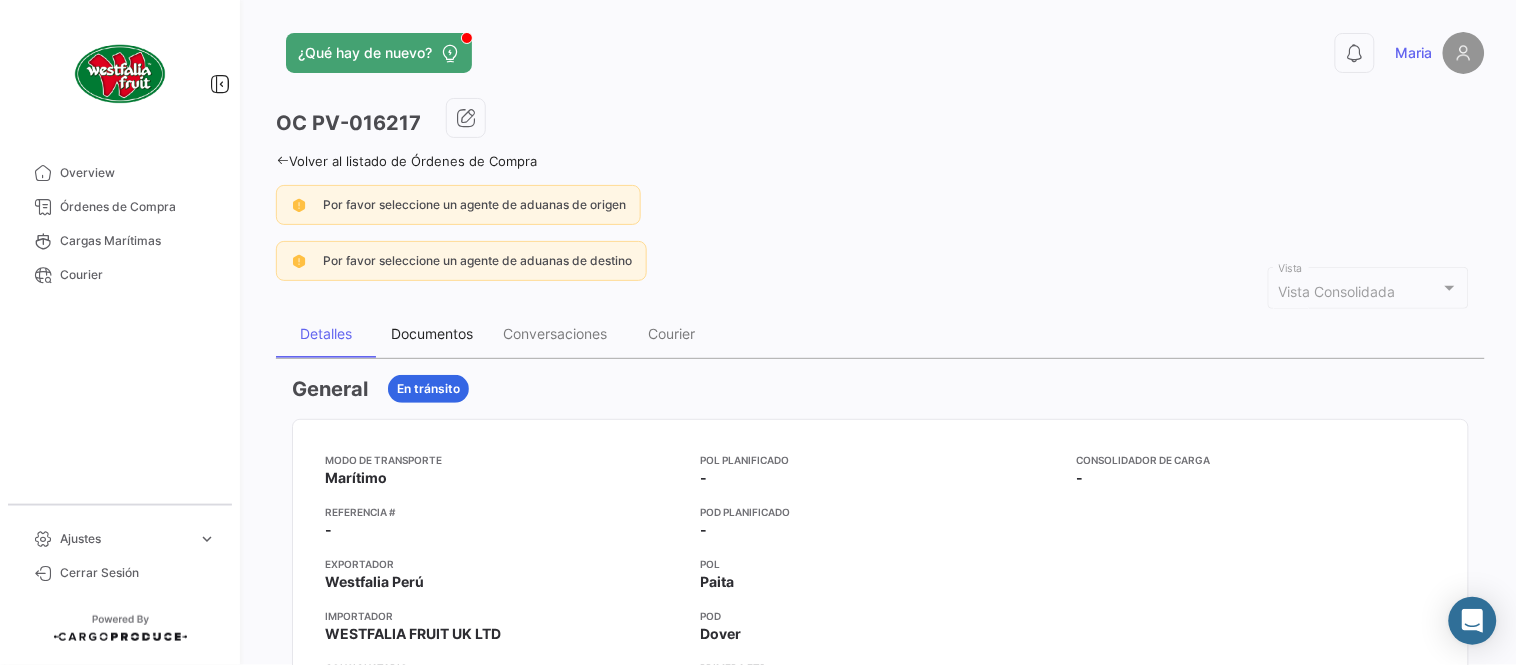 click on "Documentos" at bounding box center [432, 333] 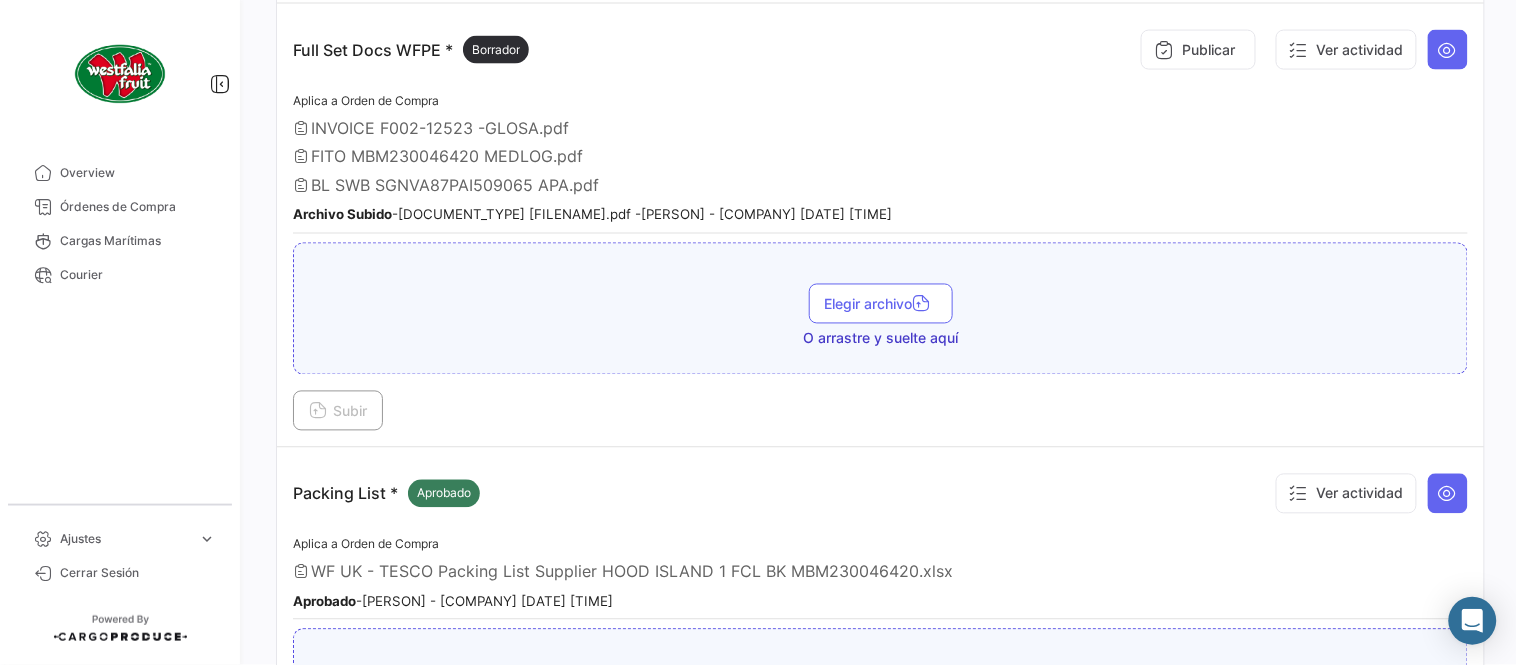 scroll, scrollTop: 776, scrollLeft: 0, axis: vertical 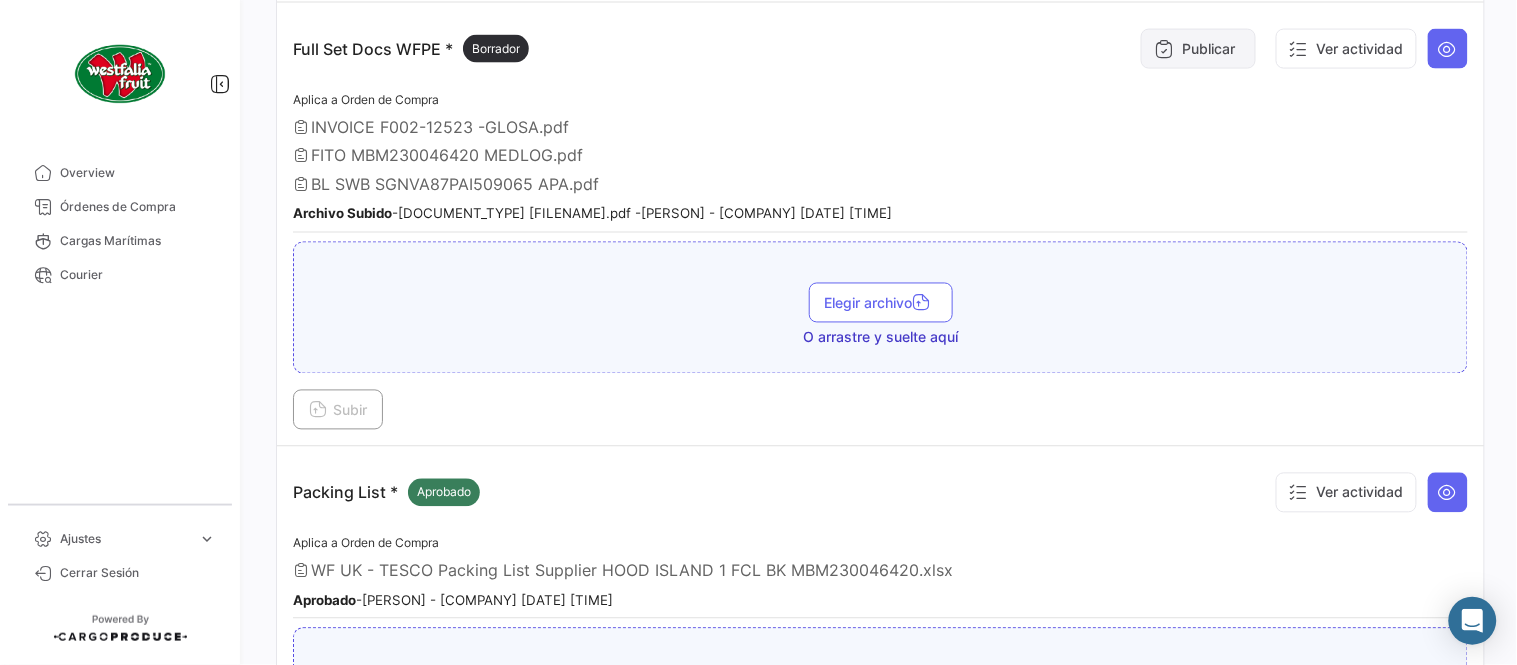 click on "Publicar" at bounding box center (1198, 49) 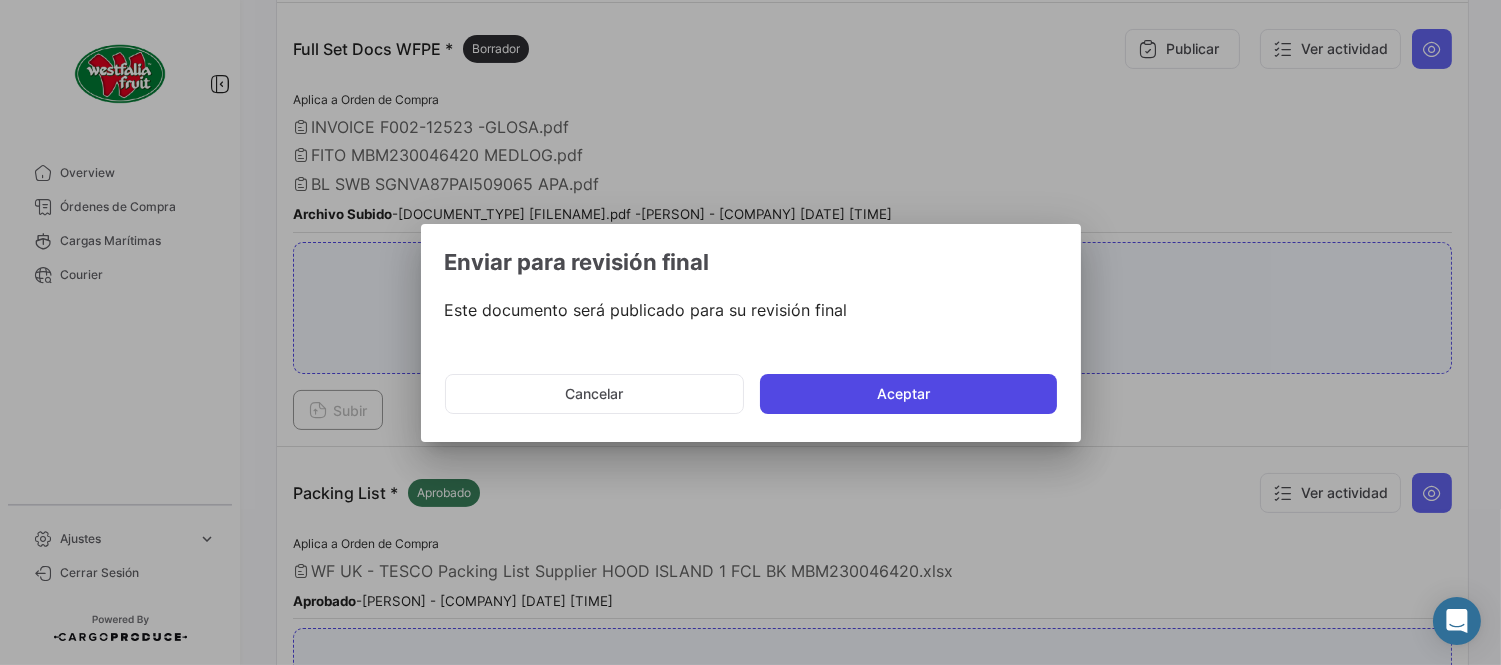 click on "Aceptar" 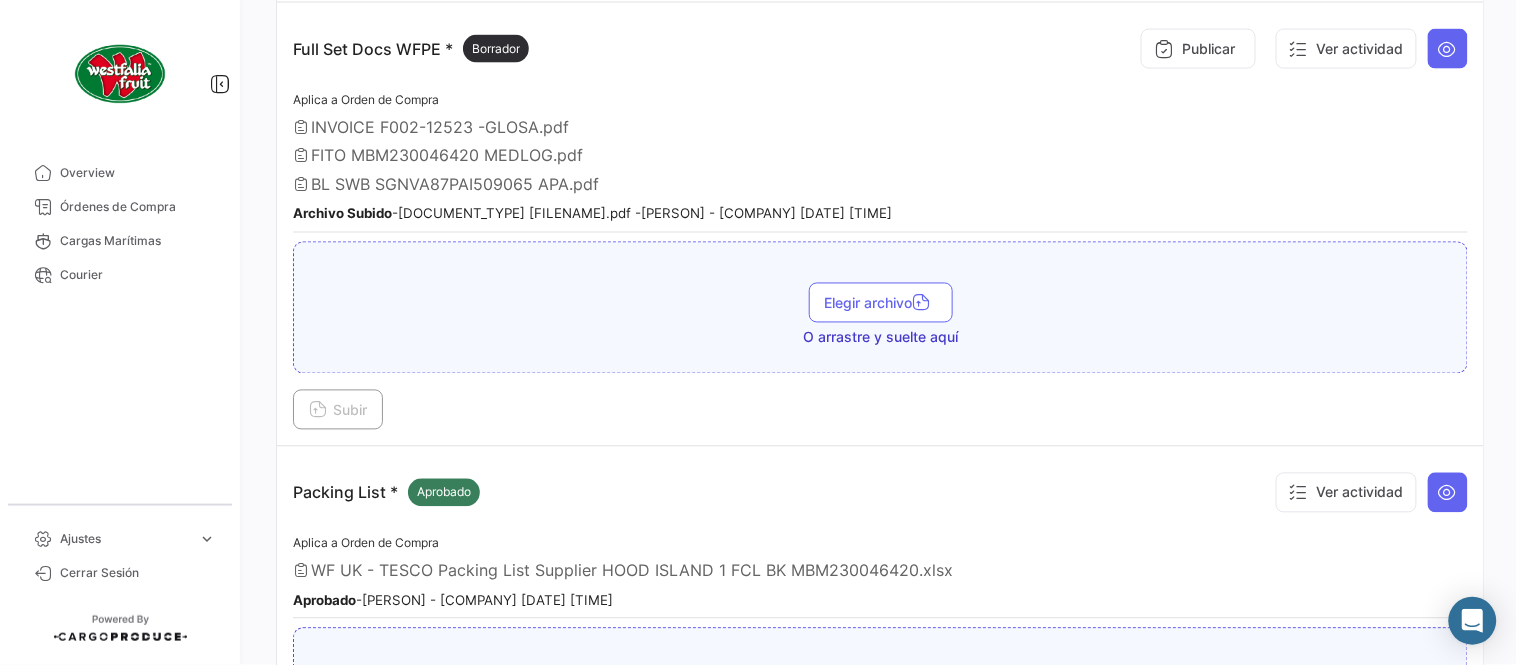 type 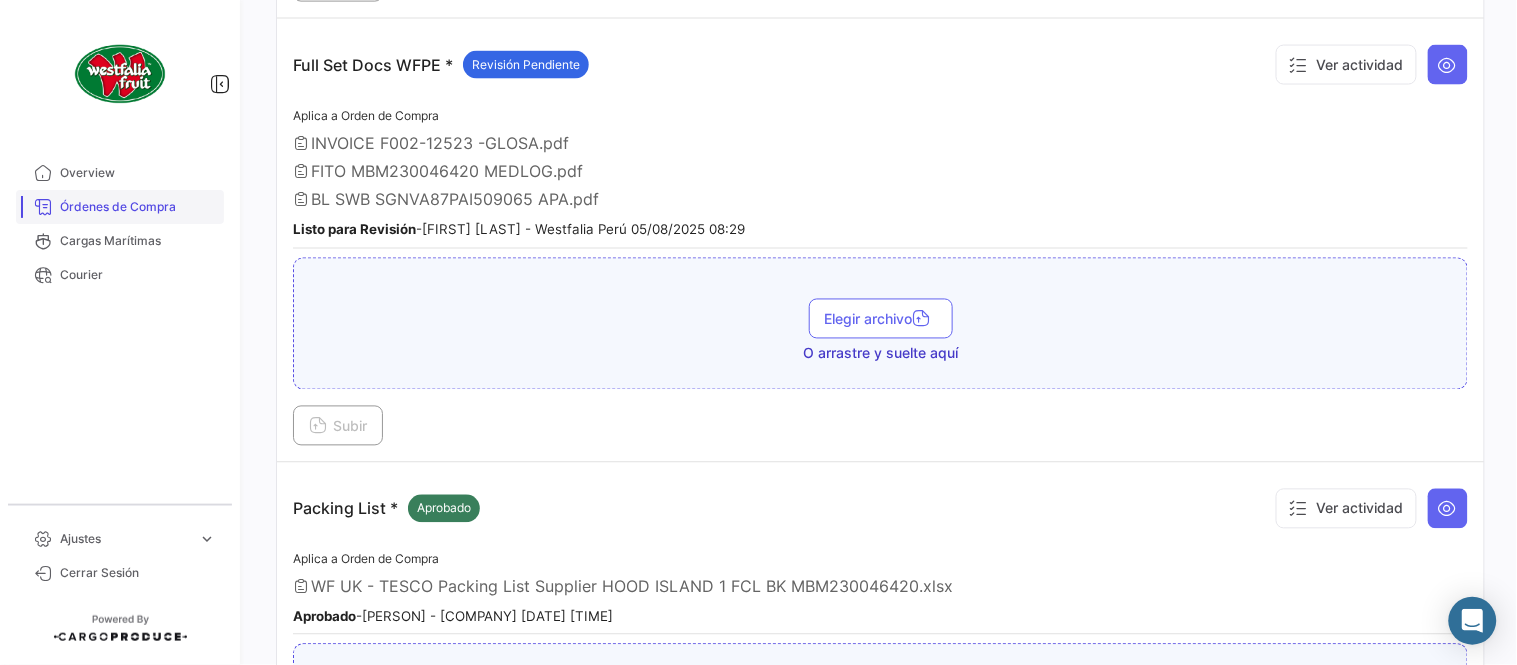 click on "Órdenes de Compra" at bounding box center [138, 207] 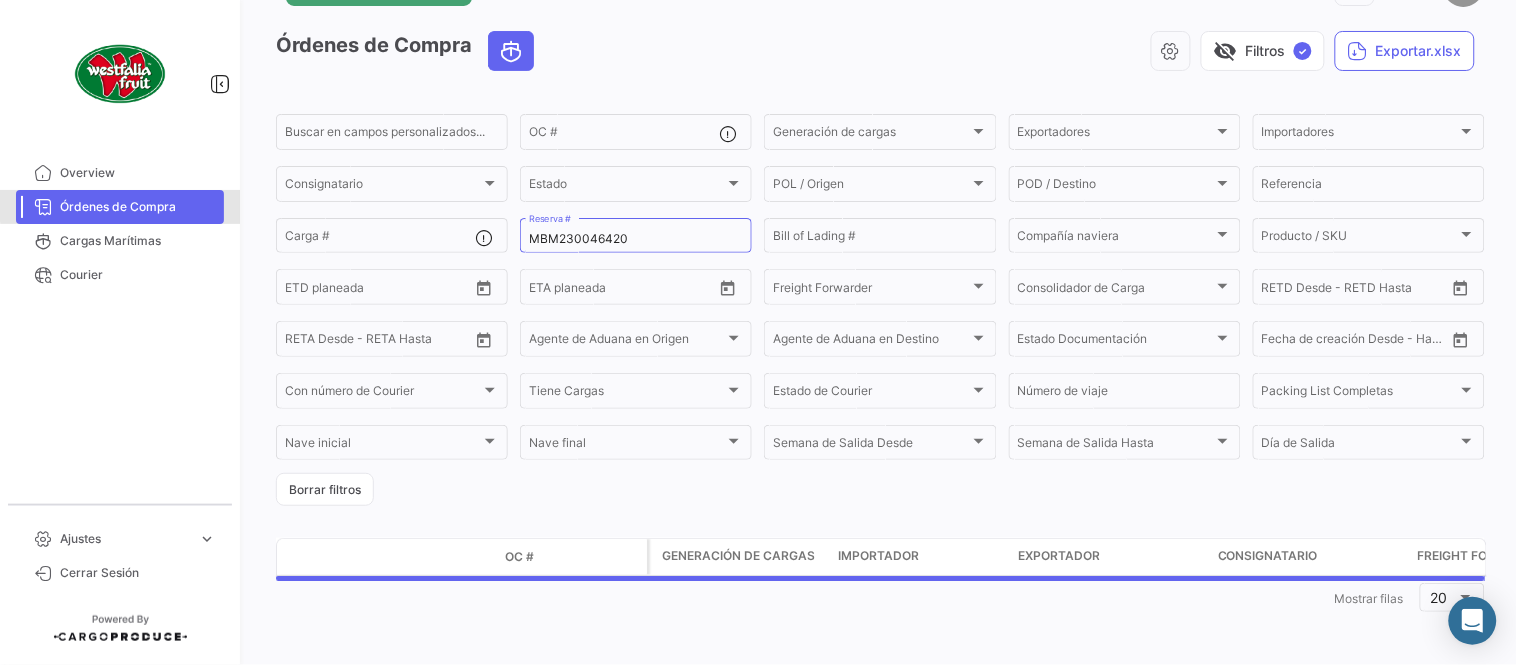 scroll, scrollTop: 0, scrollLeft: 0, axis: both 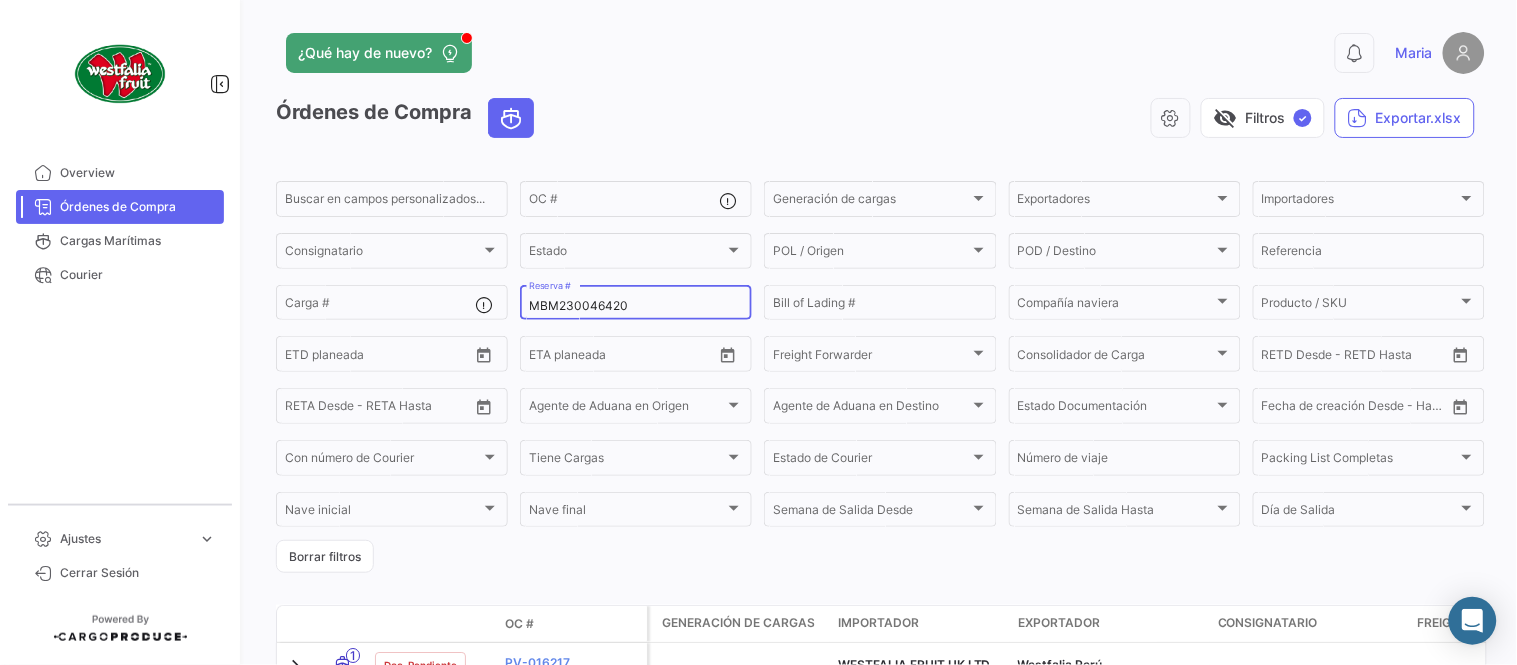 click on "MBM230046420 Reserva #" 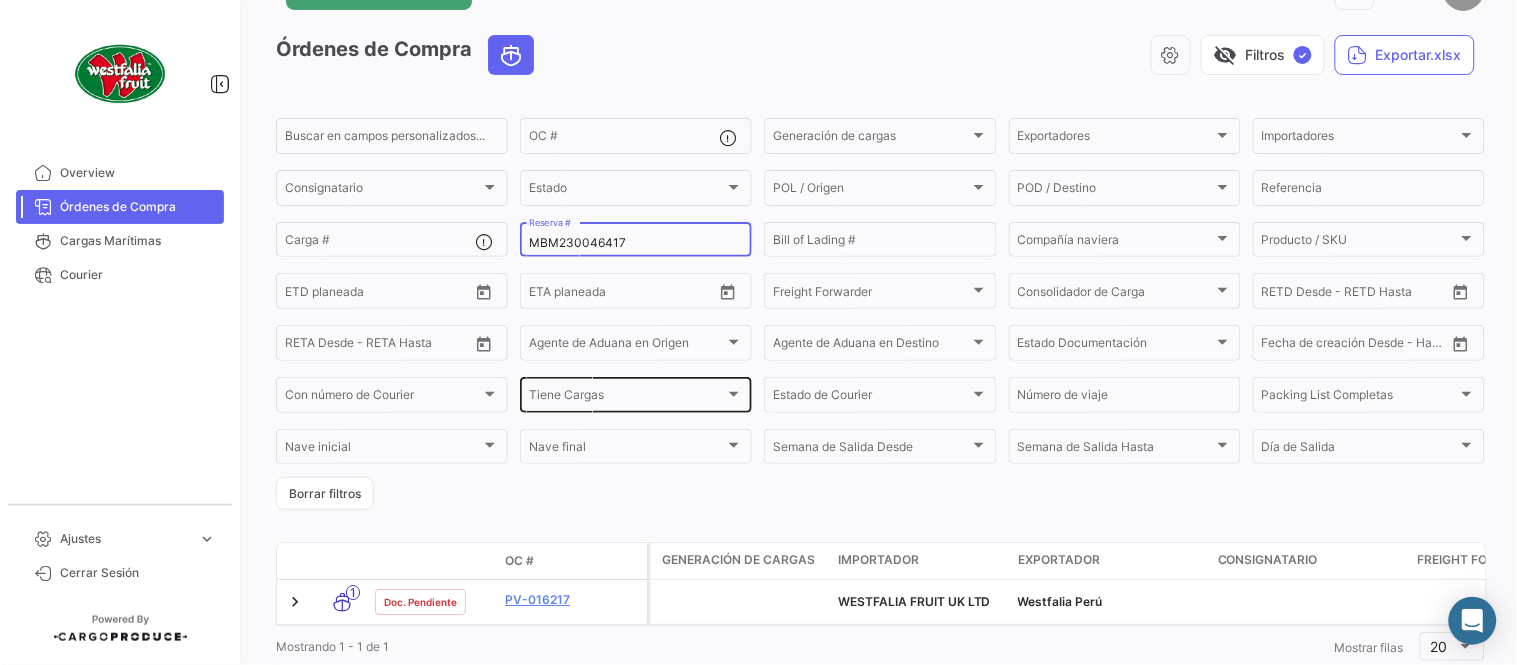 scroll, scrollTop: 128, scrollLeft: 0, axis: vertical 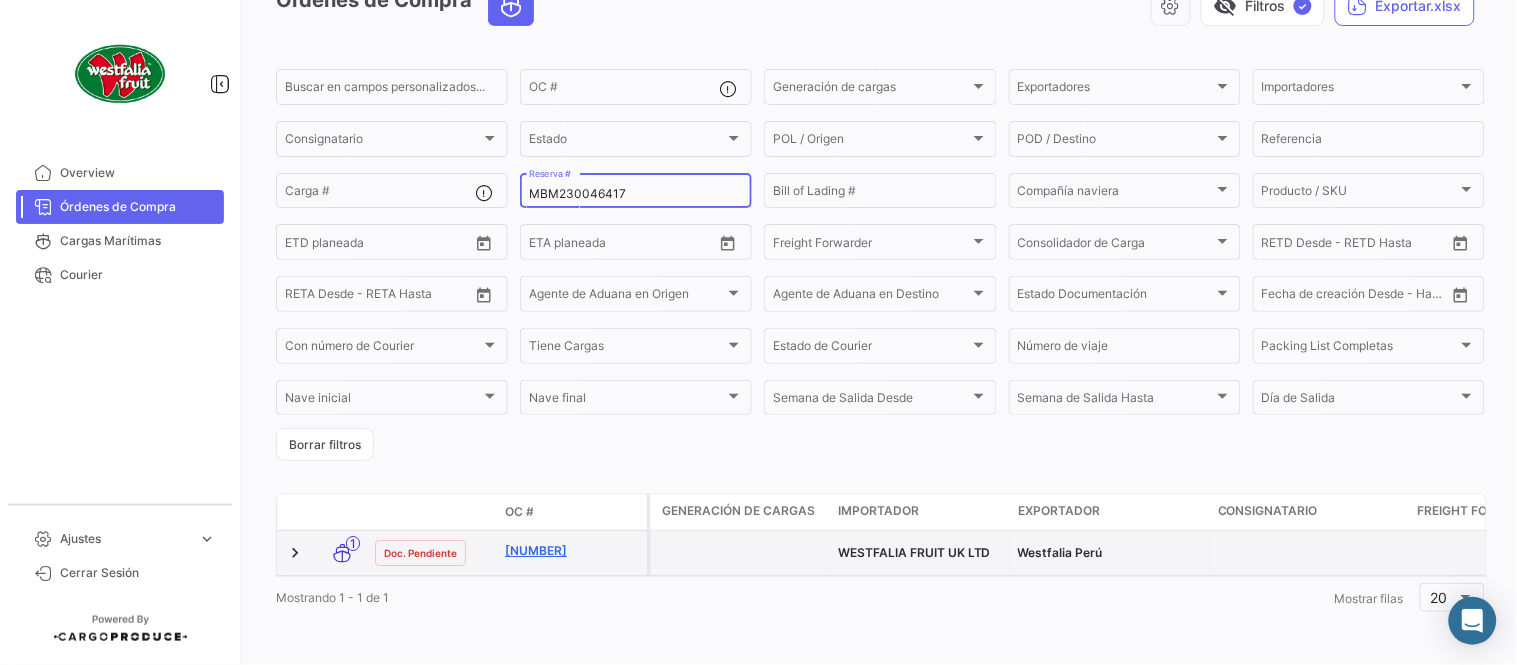 type on "MBM230046417" 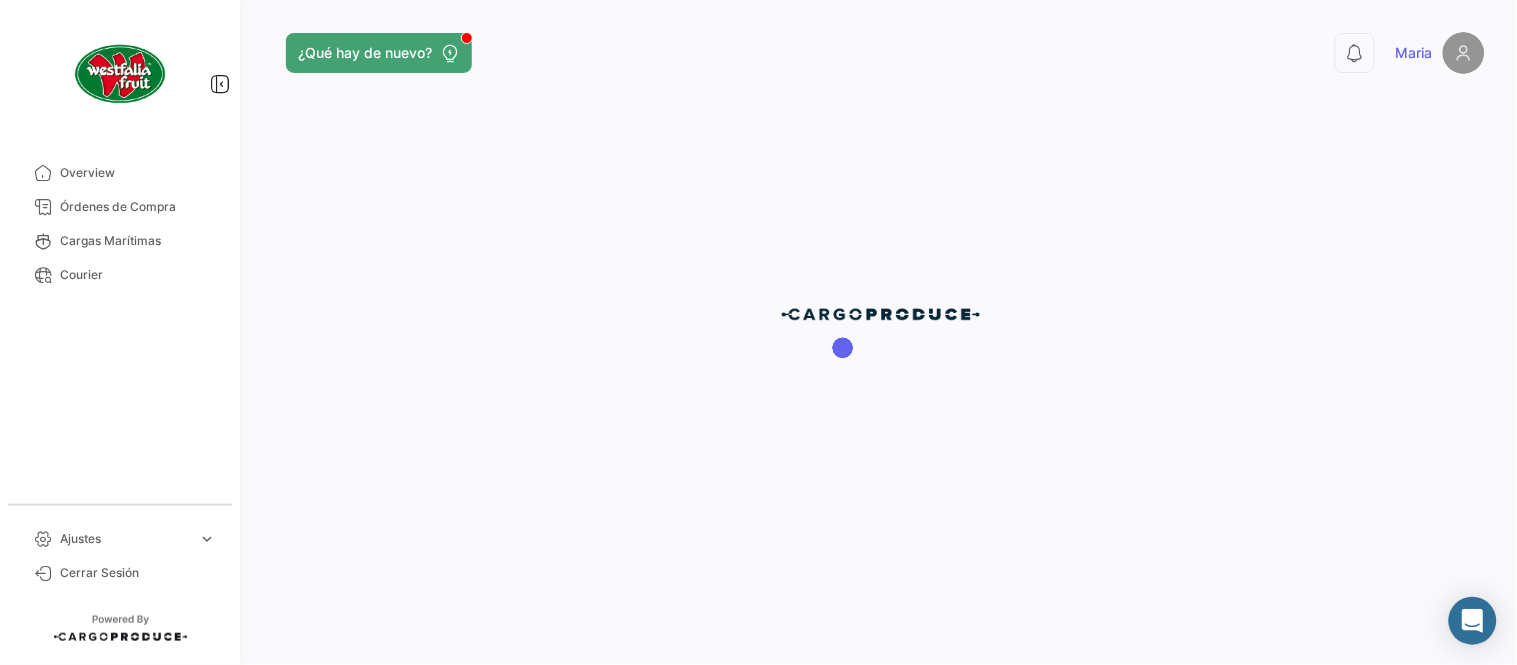 scroll, scrollTop: 0, scrollLeft: 0, axis: both 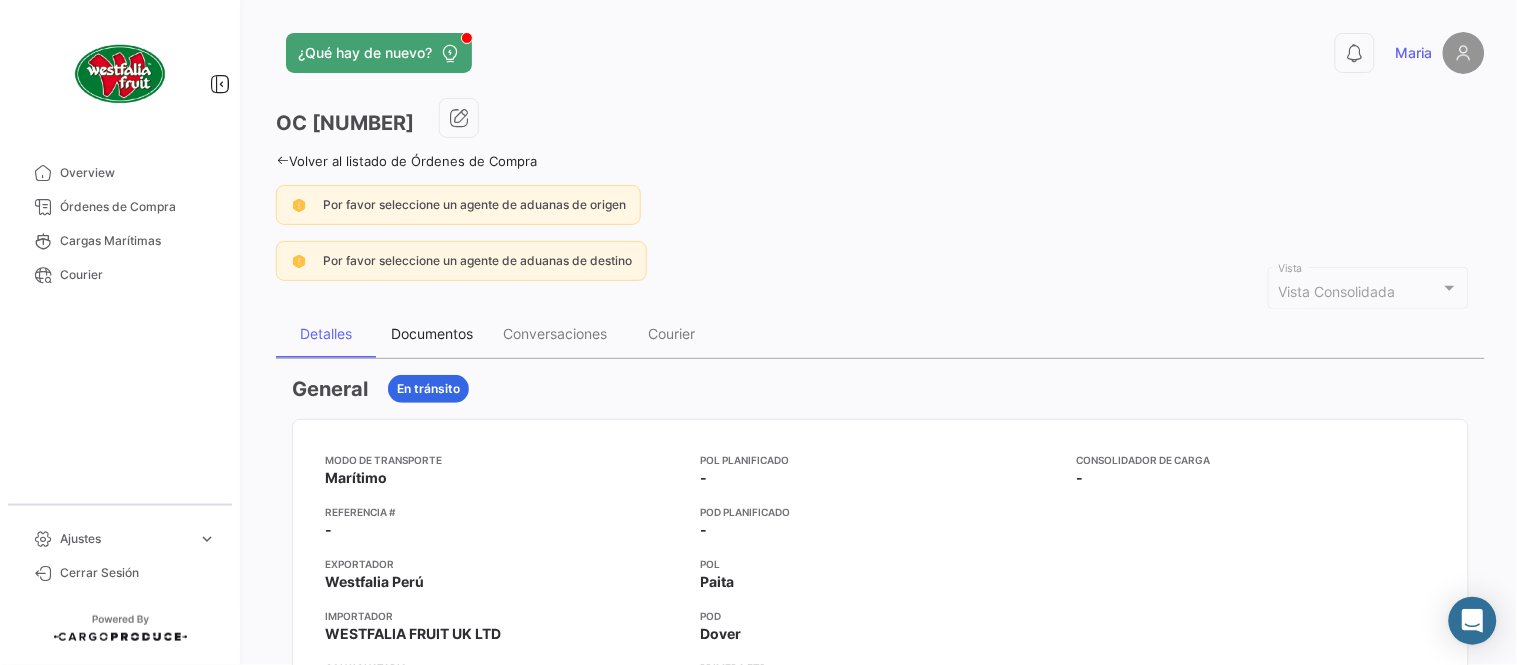 click on "Documentos" at bounding box center [432, 333] 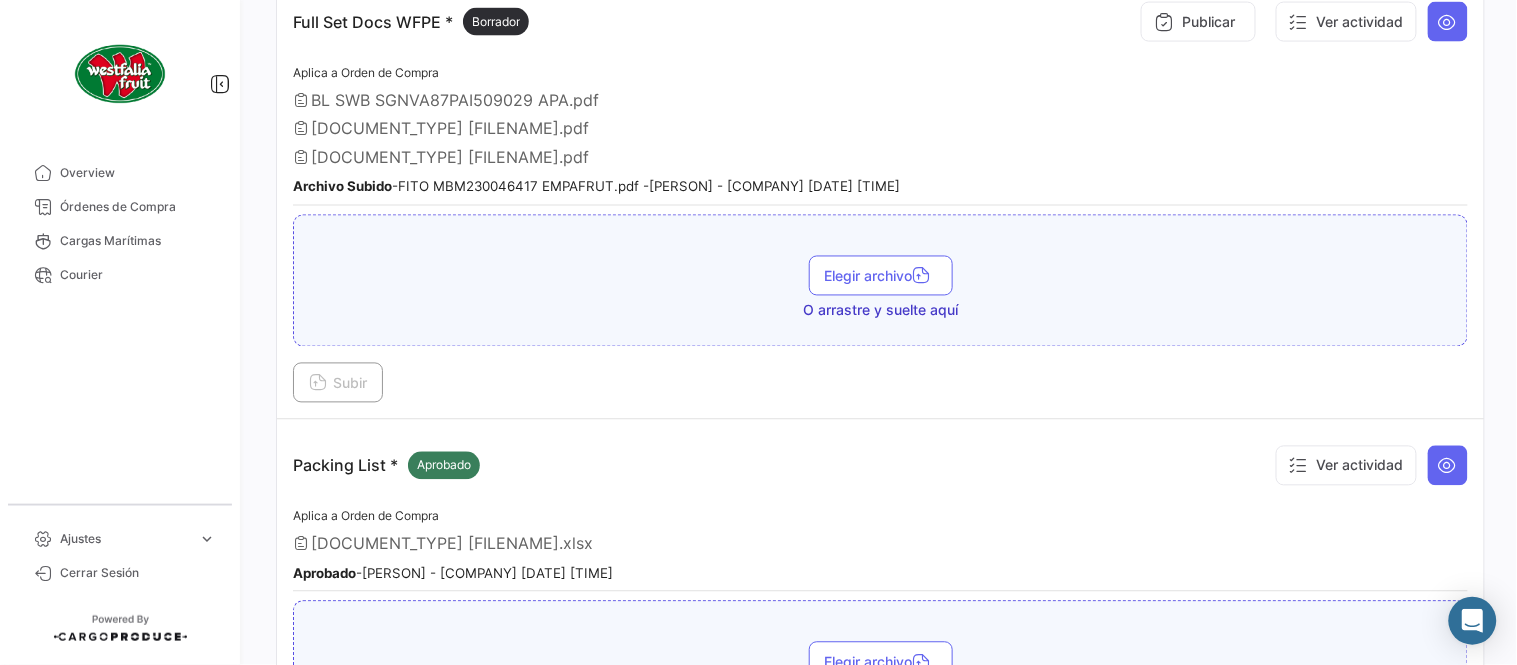 scroll, scrollTop: 666, scrollLeft: 0, axis: vertical 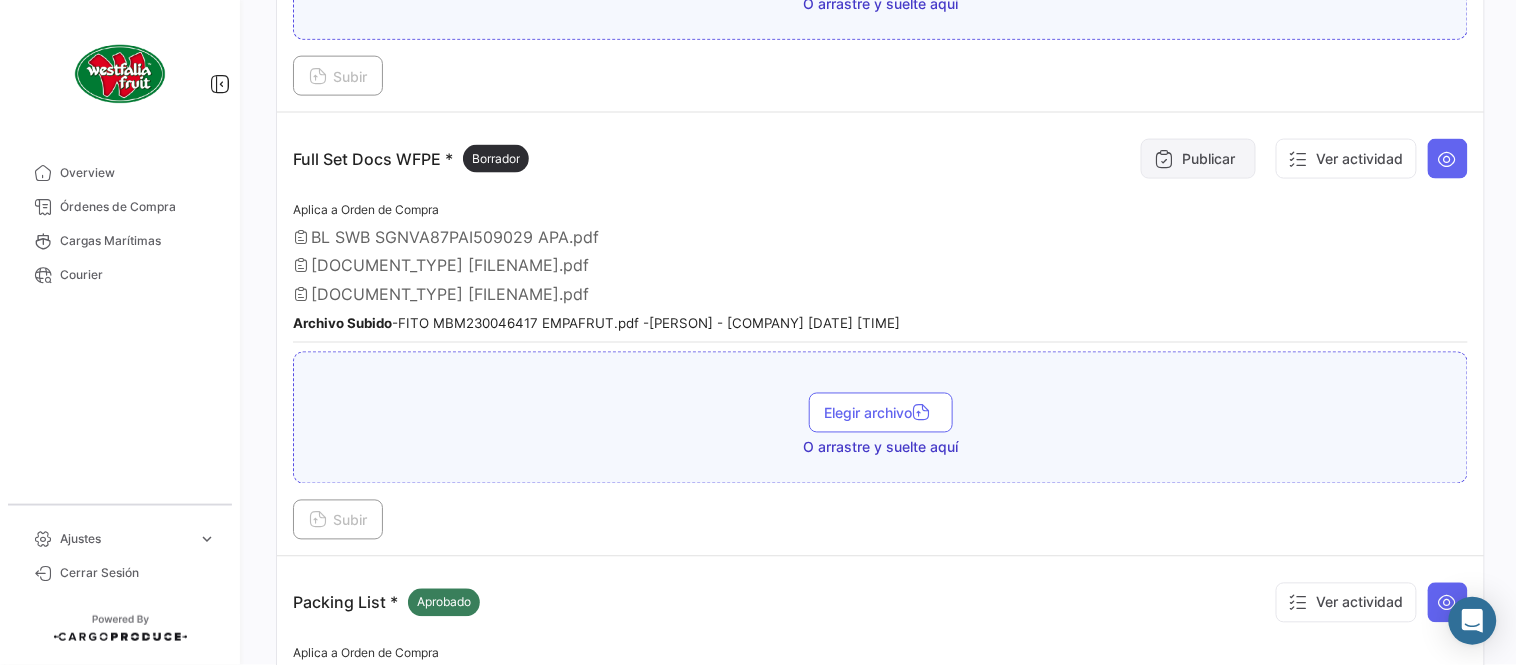 click at bounding box center (1164, 159) 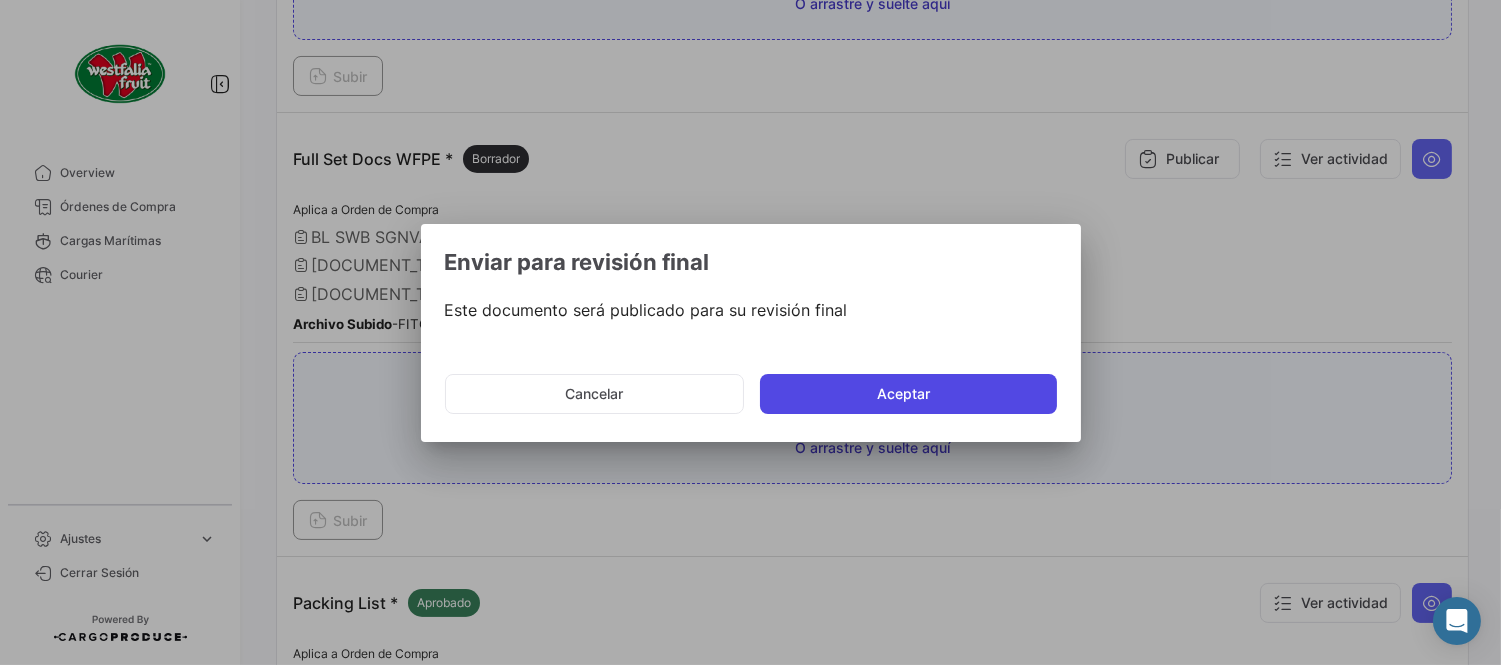 click on "Aceptar" 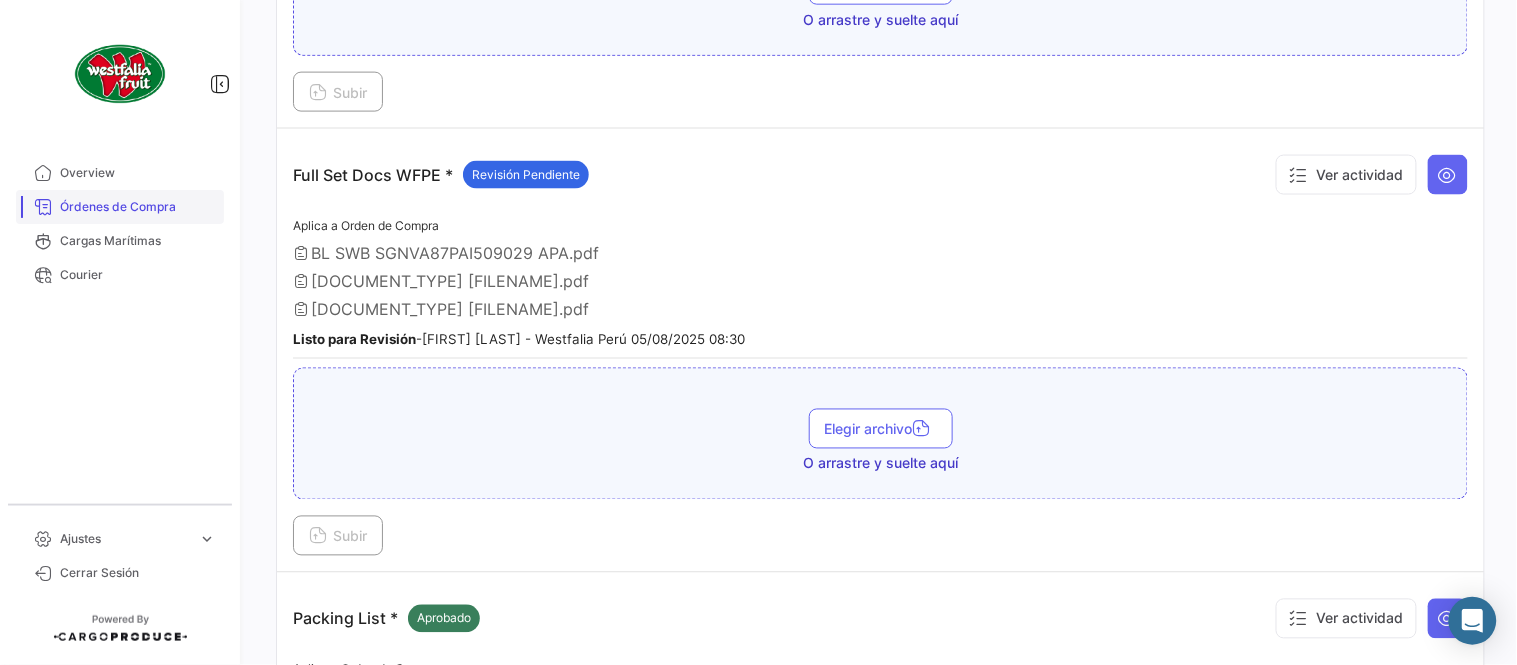 click on "Órdenes de Compra" at bounding box center (138, 207) 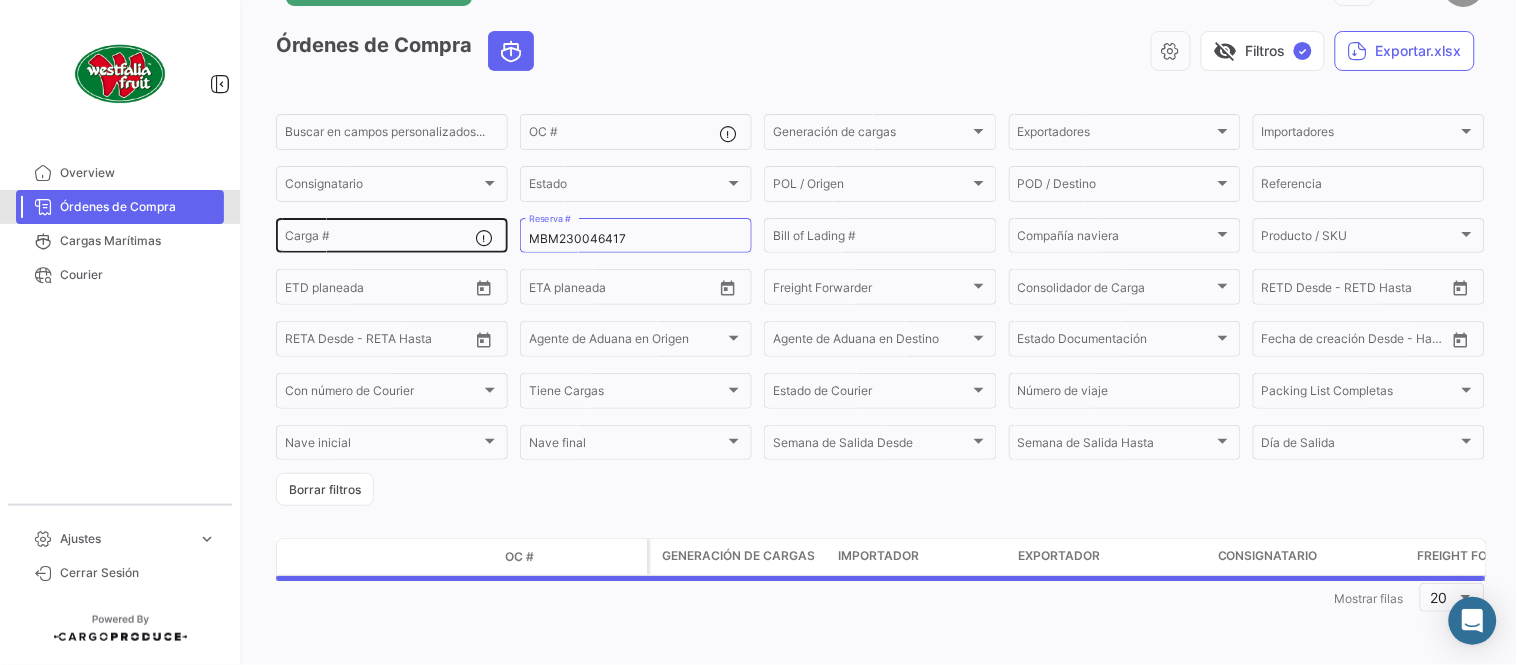 scroll, scrollTop: 0, scrollLeft: 0, axis: both 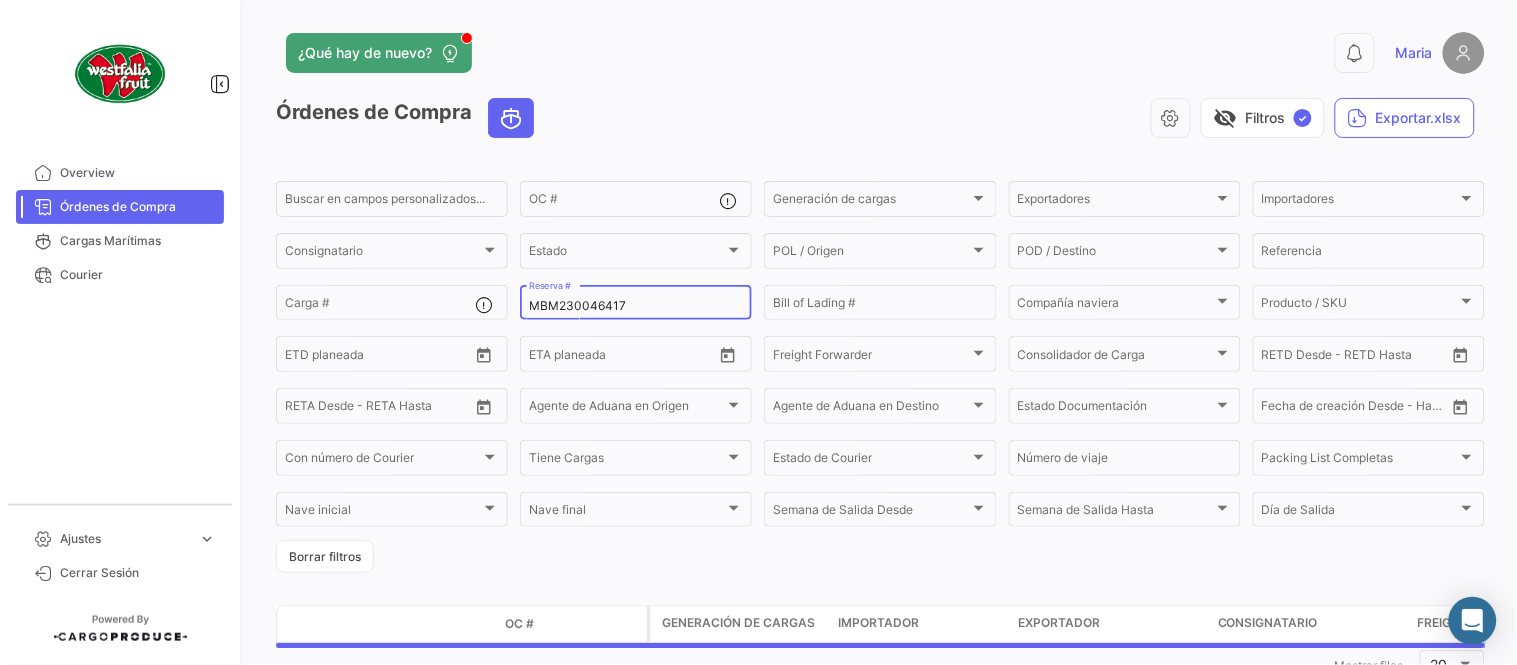 click on "MBM230046417" at bounding box center (636, 306) 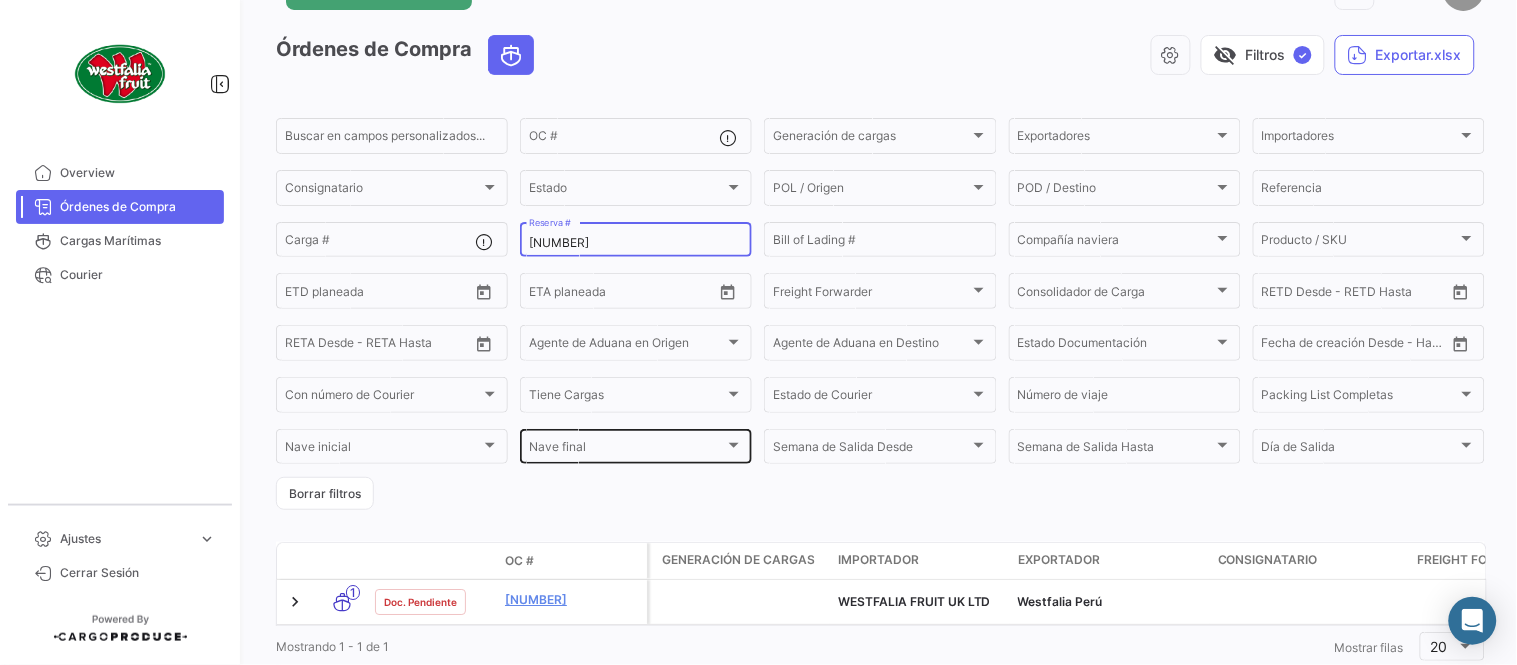 scroll, scrollTop: 128, scrollLeft: 0, axis: vertical 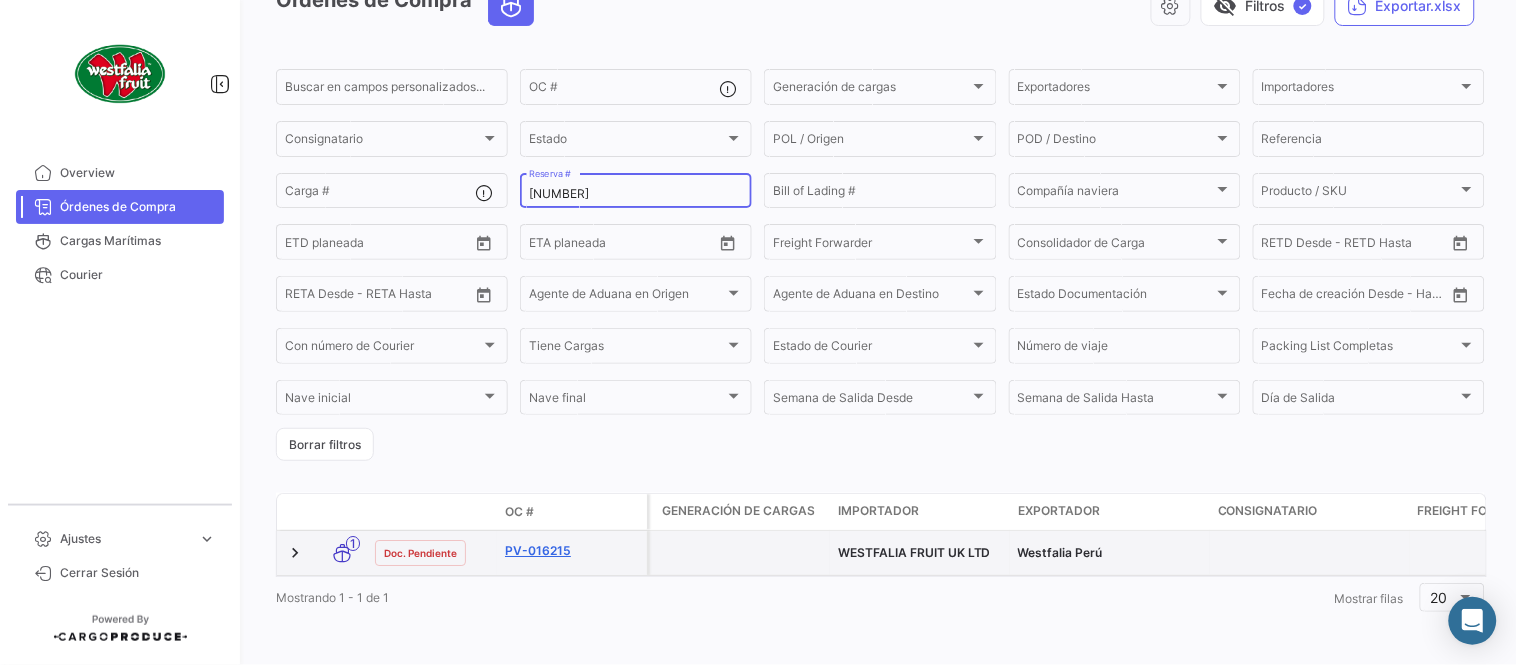 type on "[NUMBER]" 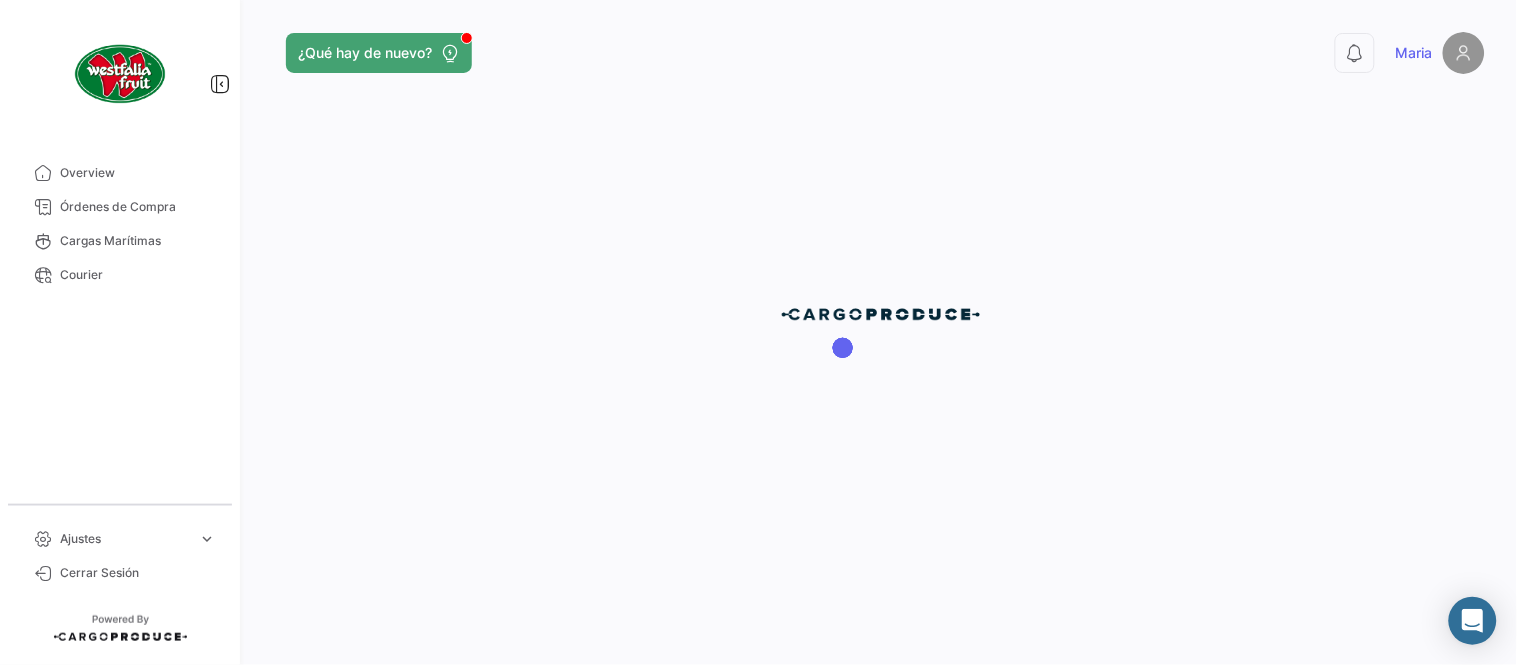 scroll, scrollTop: 0, scrollLeft: 0, axis: both 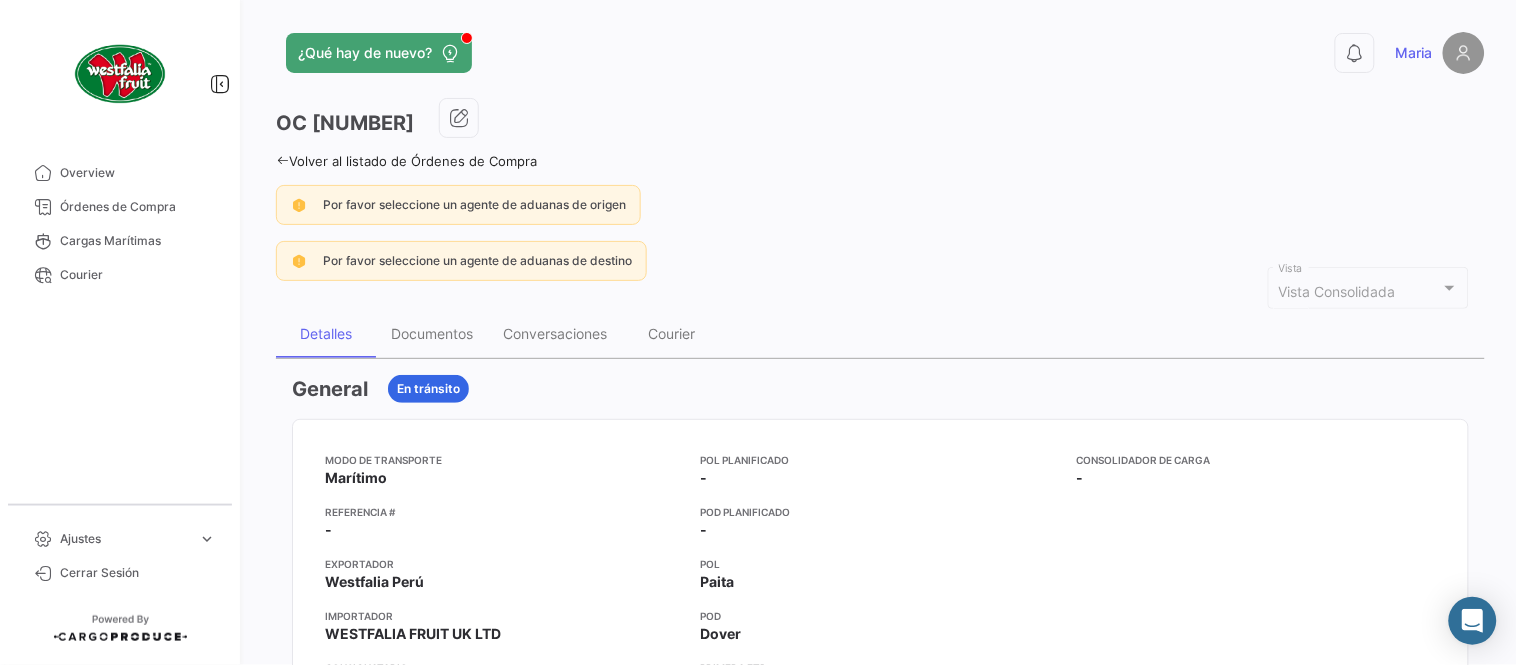 click on "OC PV-016215 Volver al listado de Órdenes de Compra Por favor seleccione un agente de aduanas de origen Por favor seleccione un agente de aduanas de destino Vista Consolidada Vista Detalles Documentos Conversaciones Courier General En tránsito Modo de Transporte
Marítimo  Referencia #
-  Exportador
Westfalia Perú  Importador
WESTFALIA FRUIT UK LTD  Consignatario
-  Agente de Aduana en Origen
-  Agente de Aduana en Destino
-  POL Planificado
-   POD Planificado
-   POL
Paita  POD
Dover  Primera ETD
27/07/2025 00:00
Primera ETA
11/08/2025 00:00
Semana de Salida
30 - 2025  Día de Salida
Domingo  Consolidador de Carga
-  Temperatura
- AC
- Productos/SKU Solicitados Nombre del SKU Código de SKU Moneda  Precio por Cajas   Cantidad de Cajas  Subtotal  Palta - Frescos Palta Exportable  USD 0  1  USD 0.00 Numero de cajas  1  Precio Total  USD   0.00  Generación de cargas por Reserva/BL No hay envíos para mostrar Cargas Carga # ETD ETA" 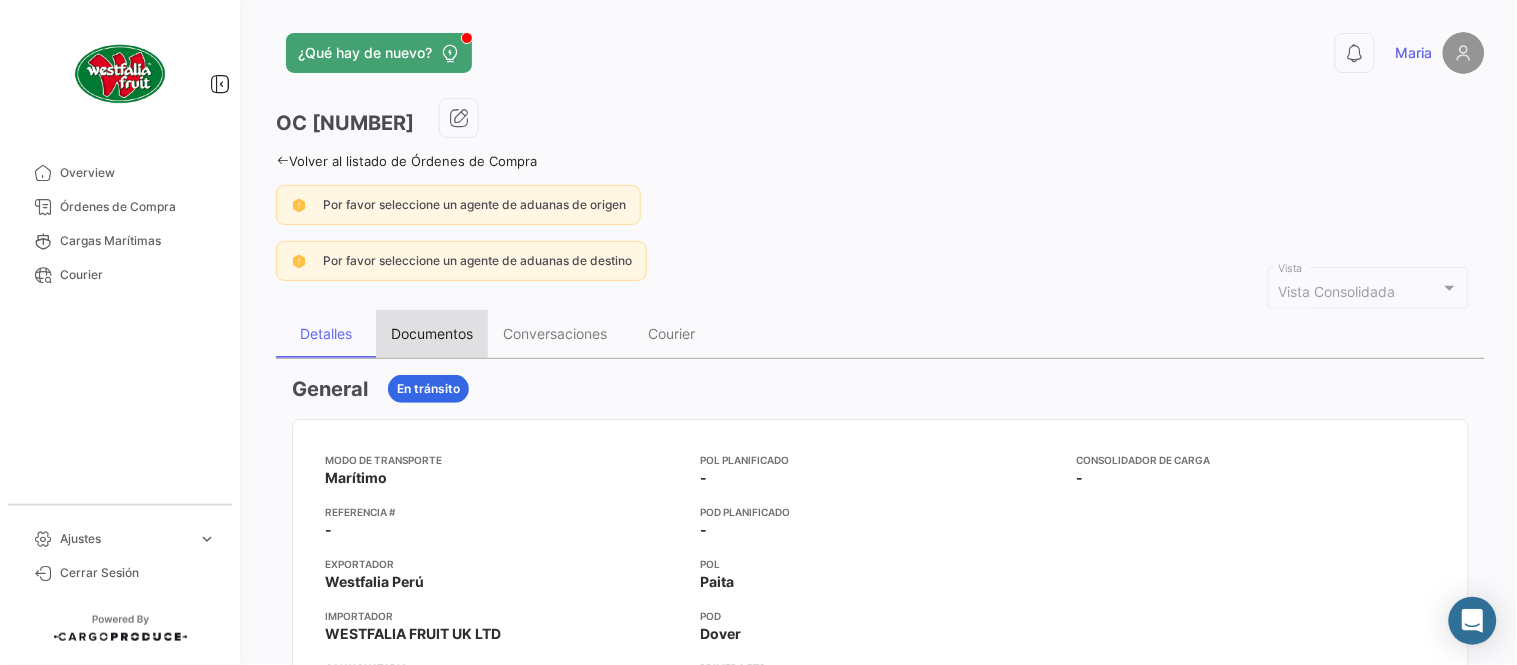 click on "Documentos" at bounding box center (432, 334) 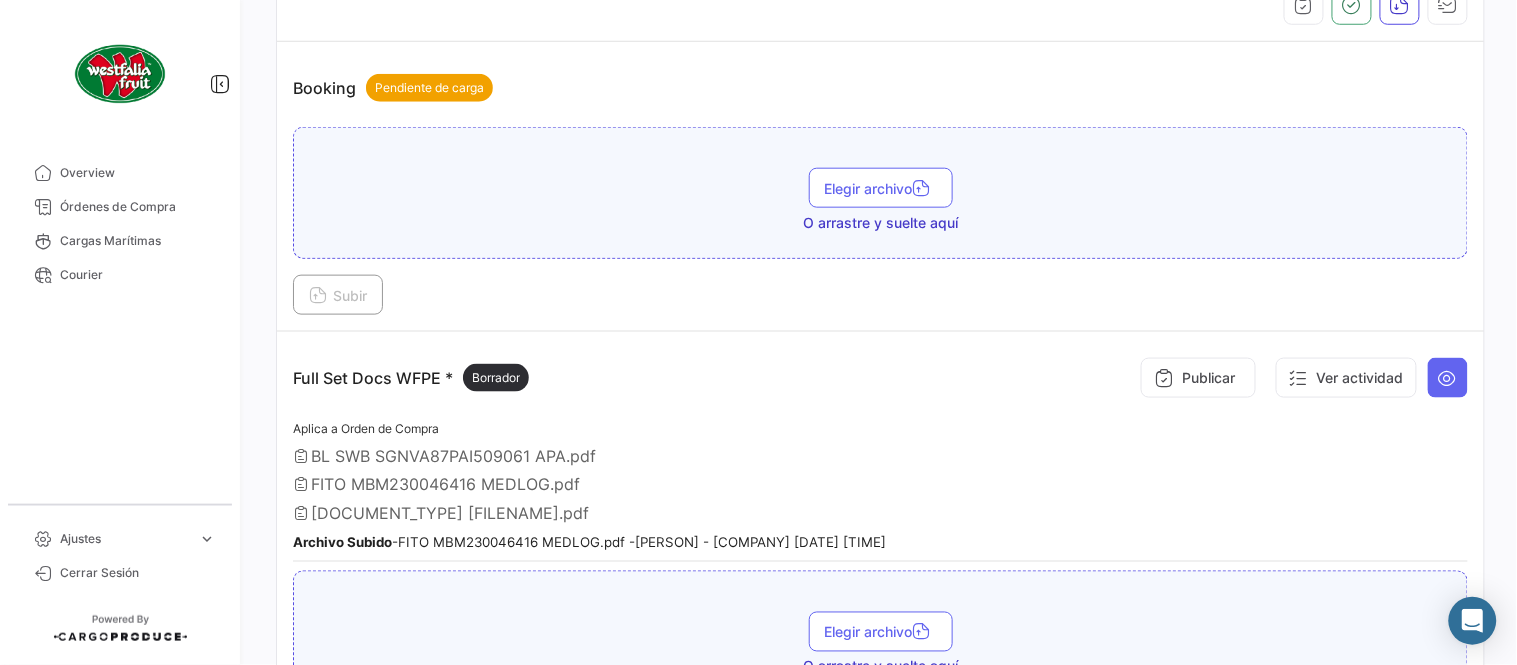scroll, scrollTop: 665, scrollLeft: 0, axis: vertical 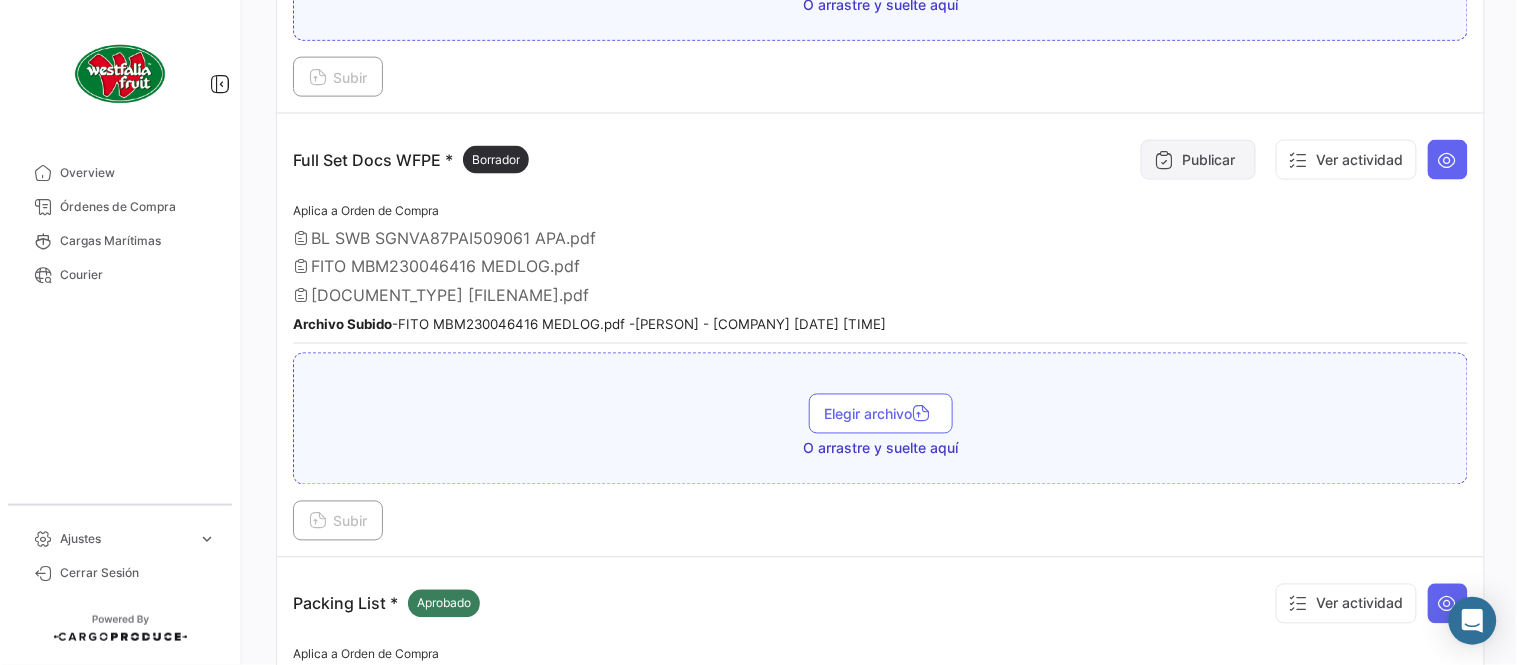 click on "Publicar" at bounding box center (1198, 160) 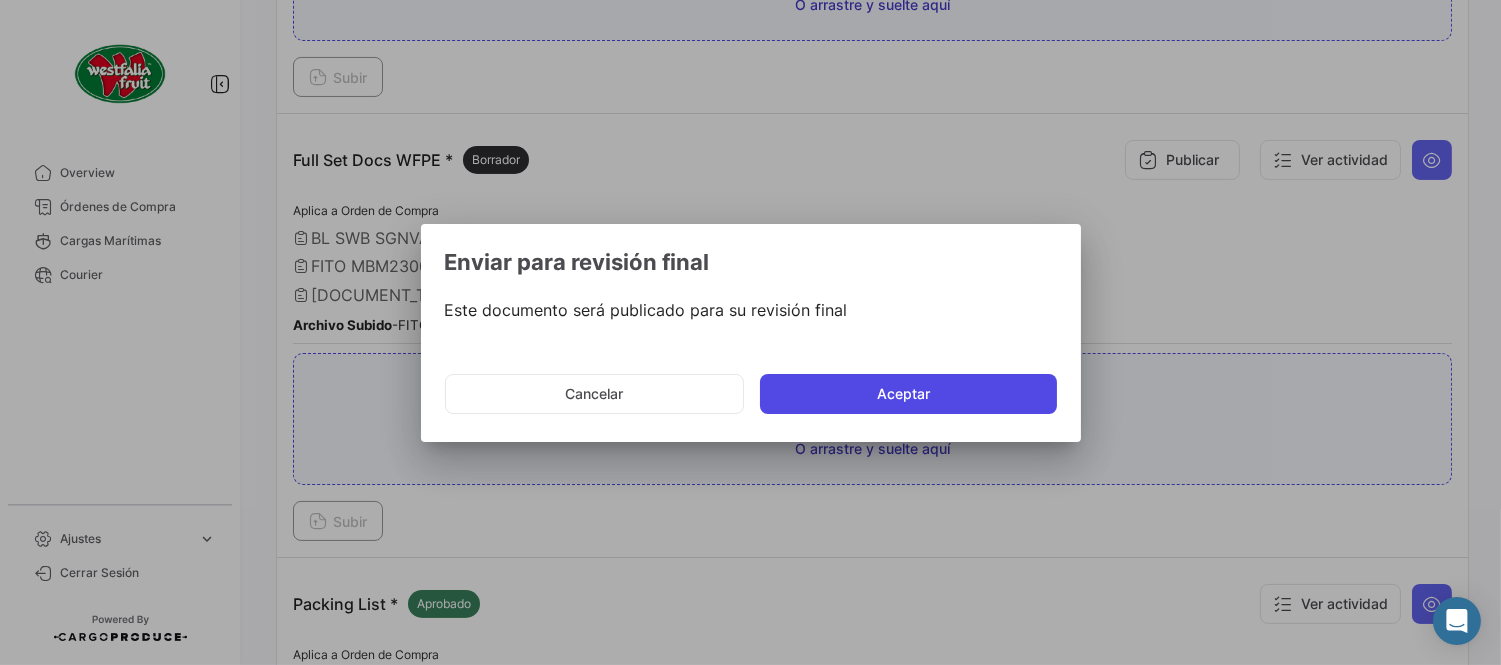click on "Aceptar" 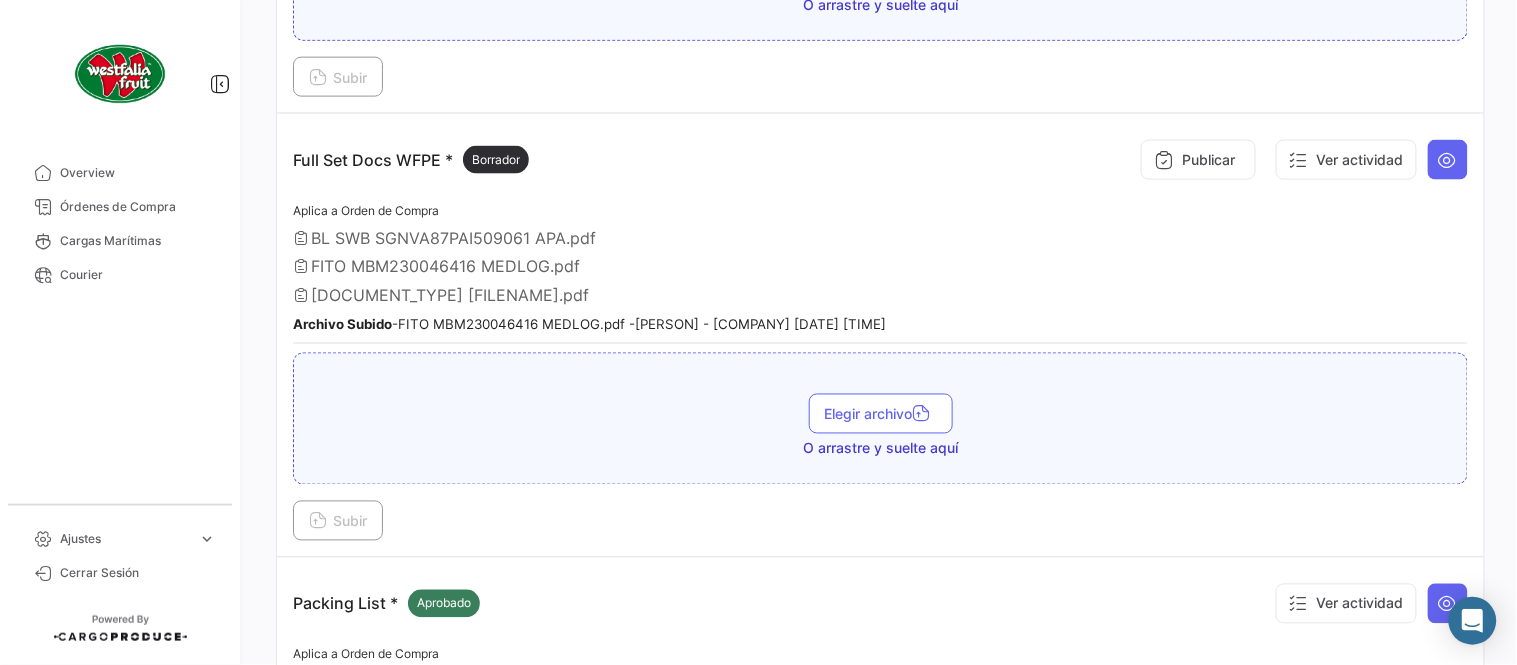 type 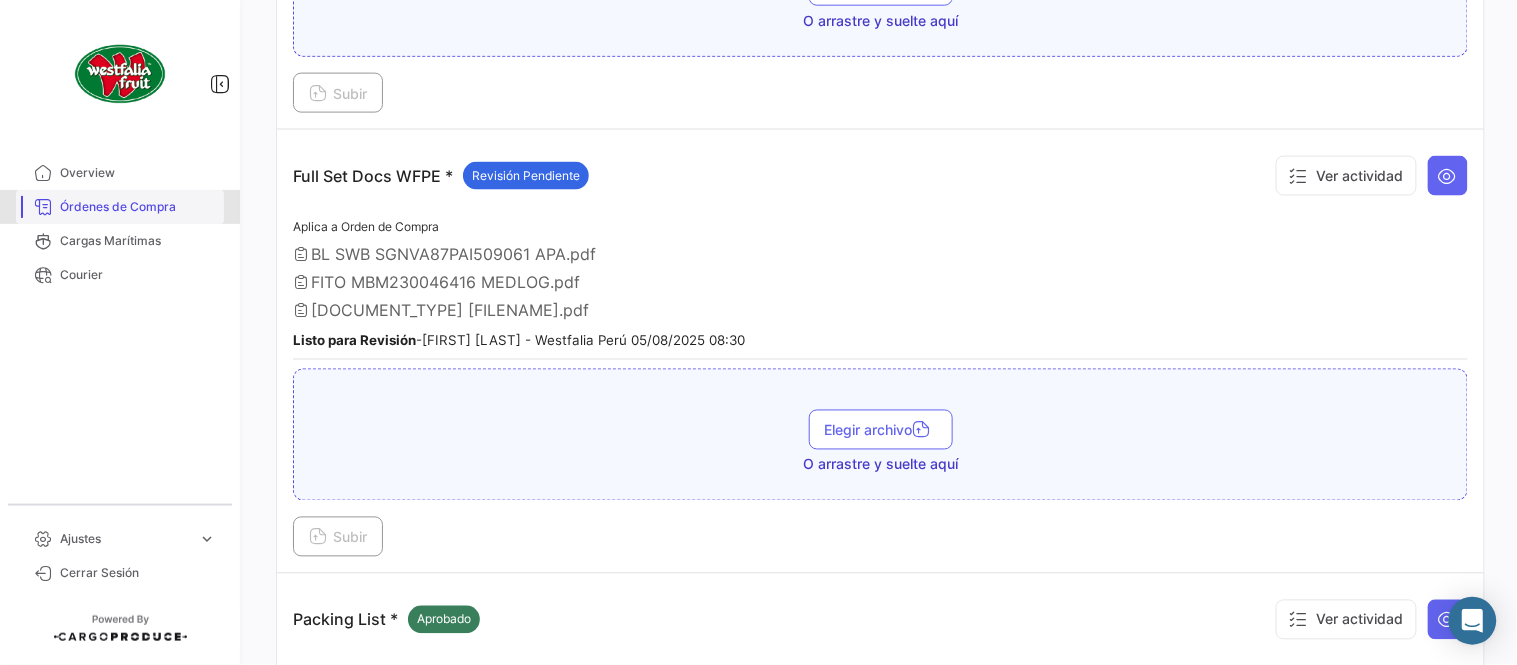 click on "Órdenes de Compra" at bounding box center (120, 207) 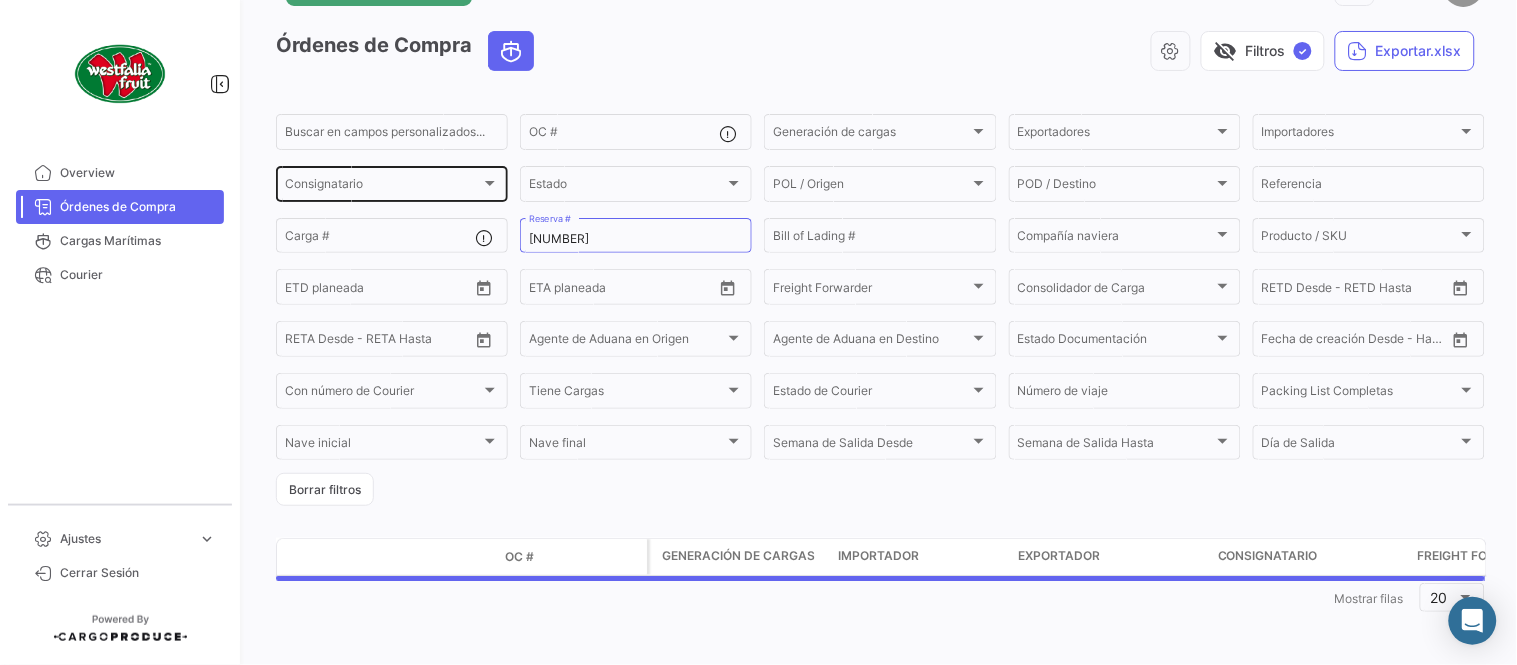scroll, scrollTop: 0, scrollLeft: 0, axis: both 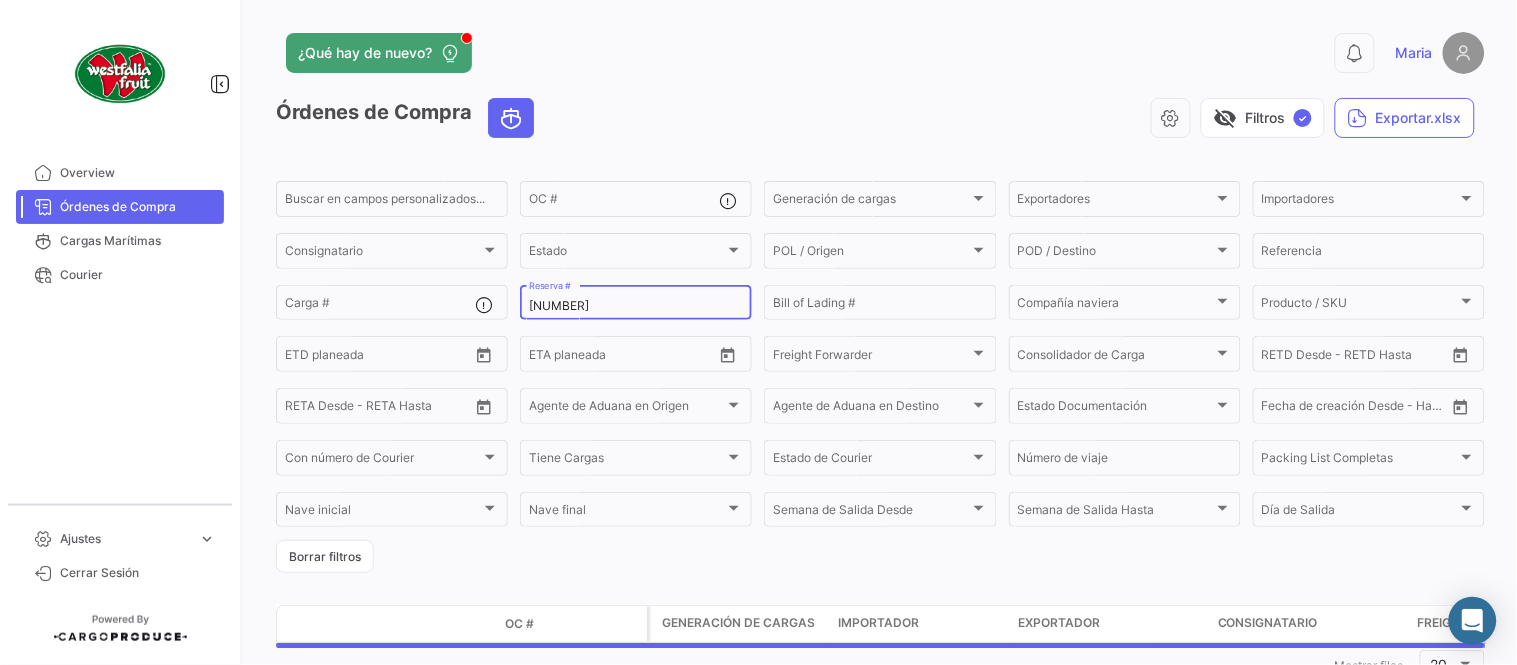 click on "[NUMBER]" at bounding box center [636, 306] 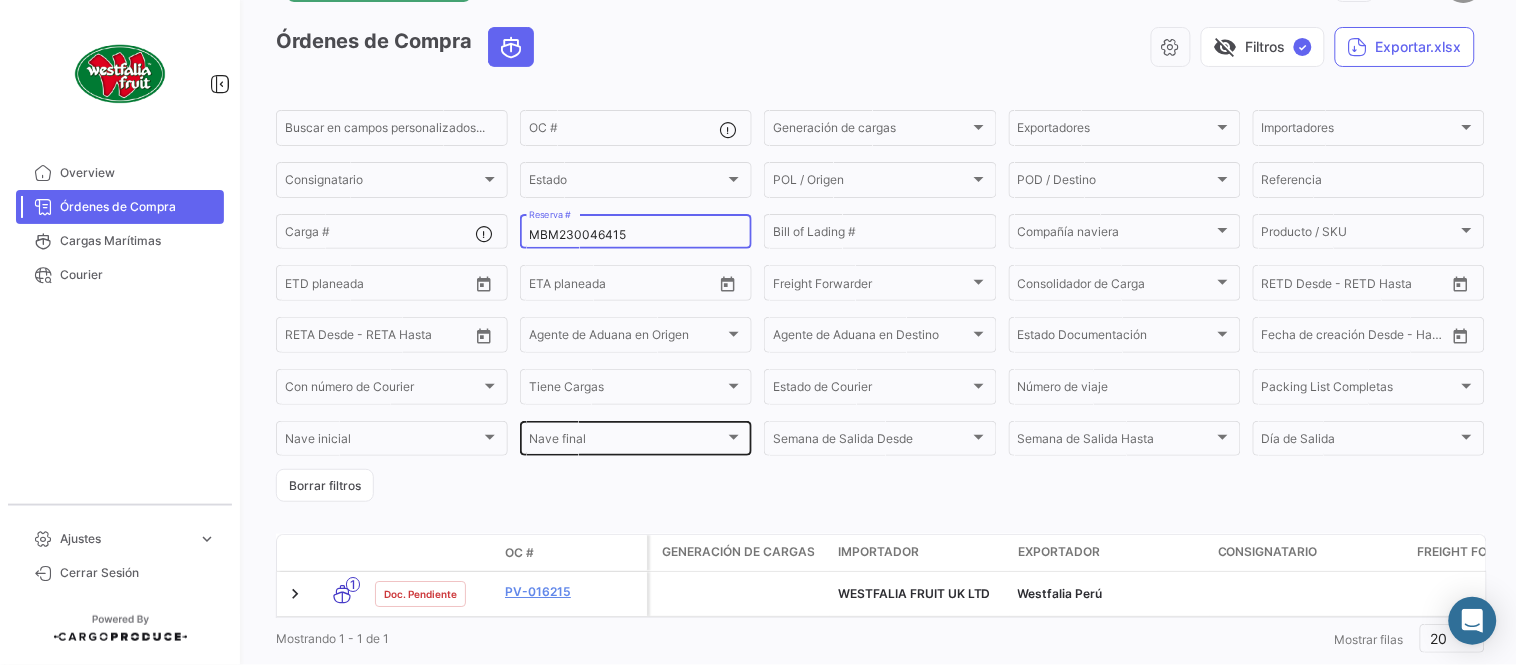 scroll, scrollTop: 128, scrollLeft: 0, axis: vertical 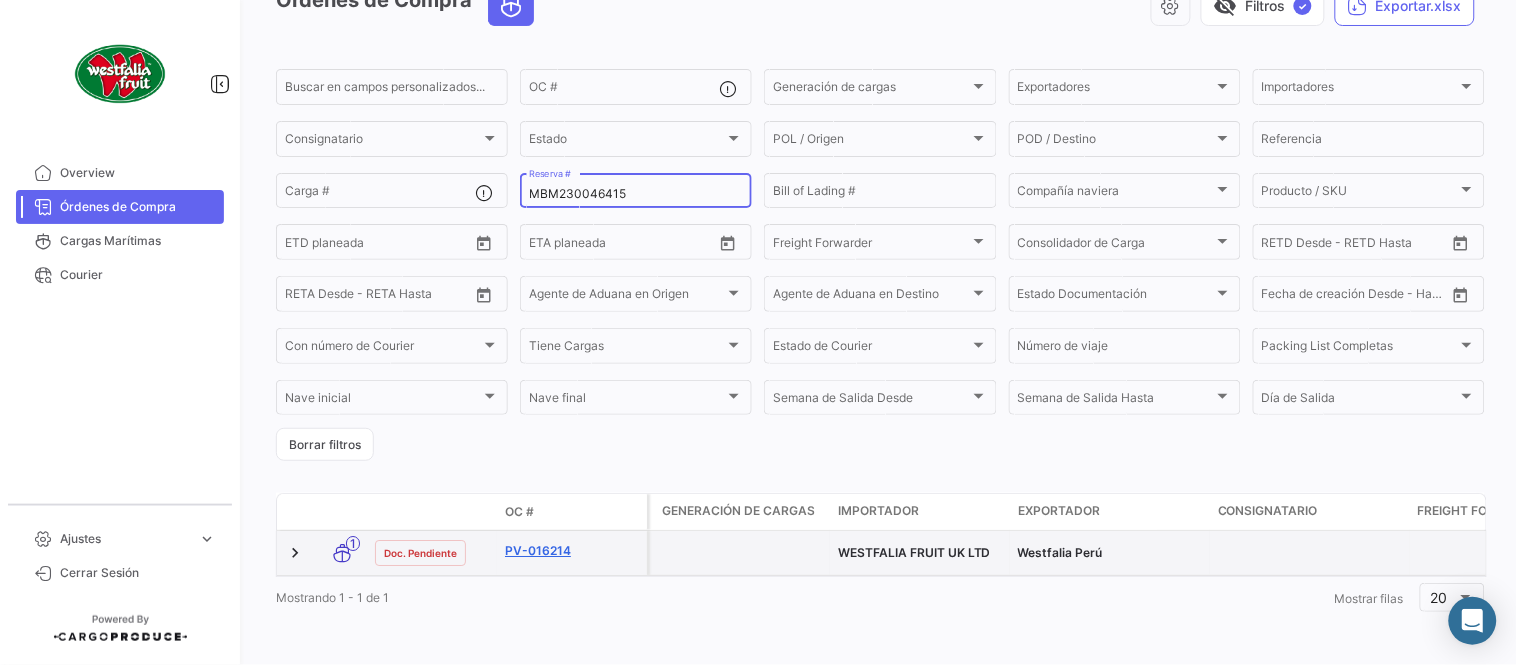type on "MBM230046415" 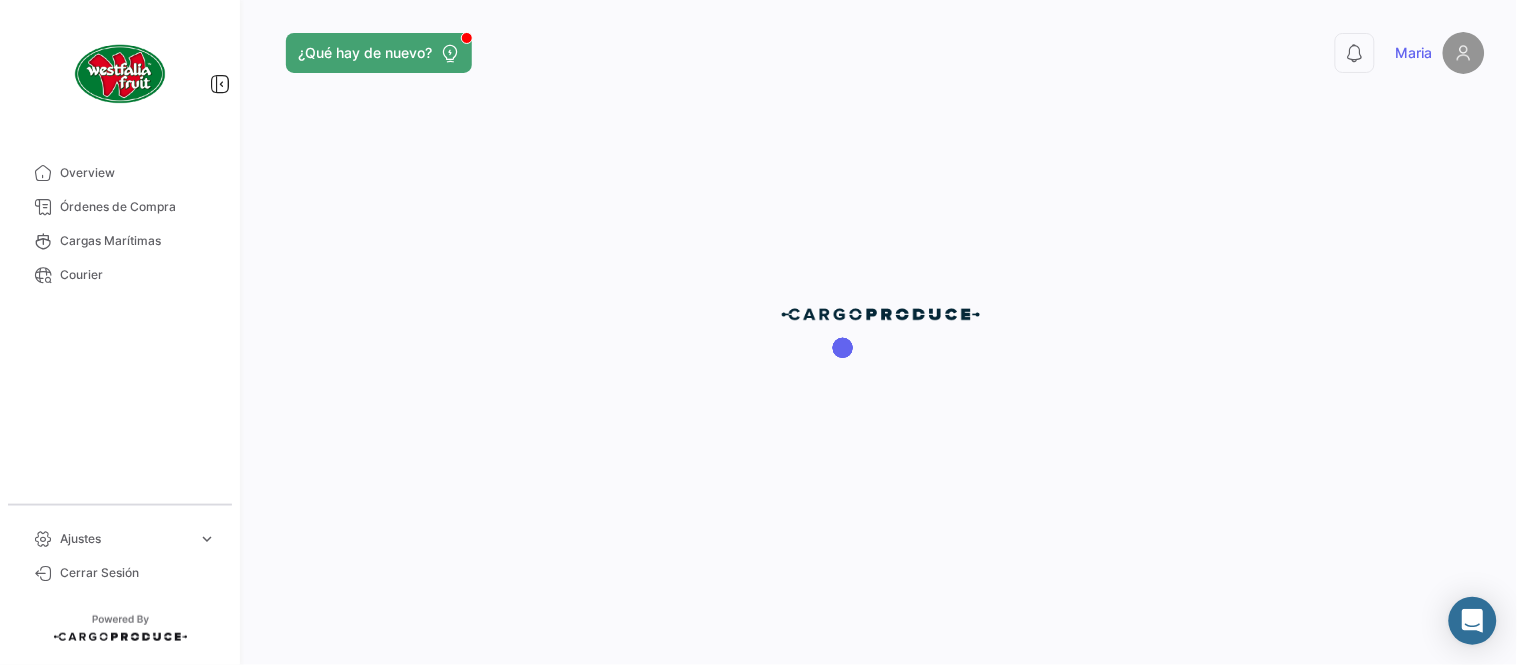 scroll, scrollTop: 0, scrollLeft: 0, axis: both 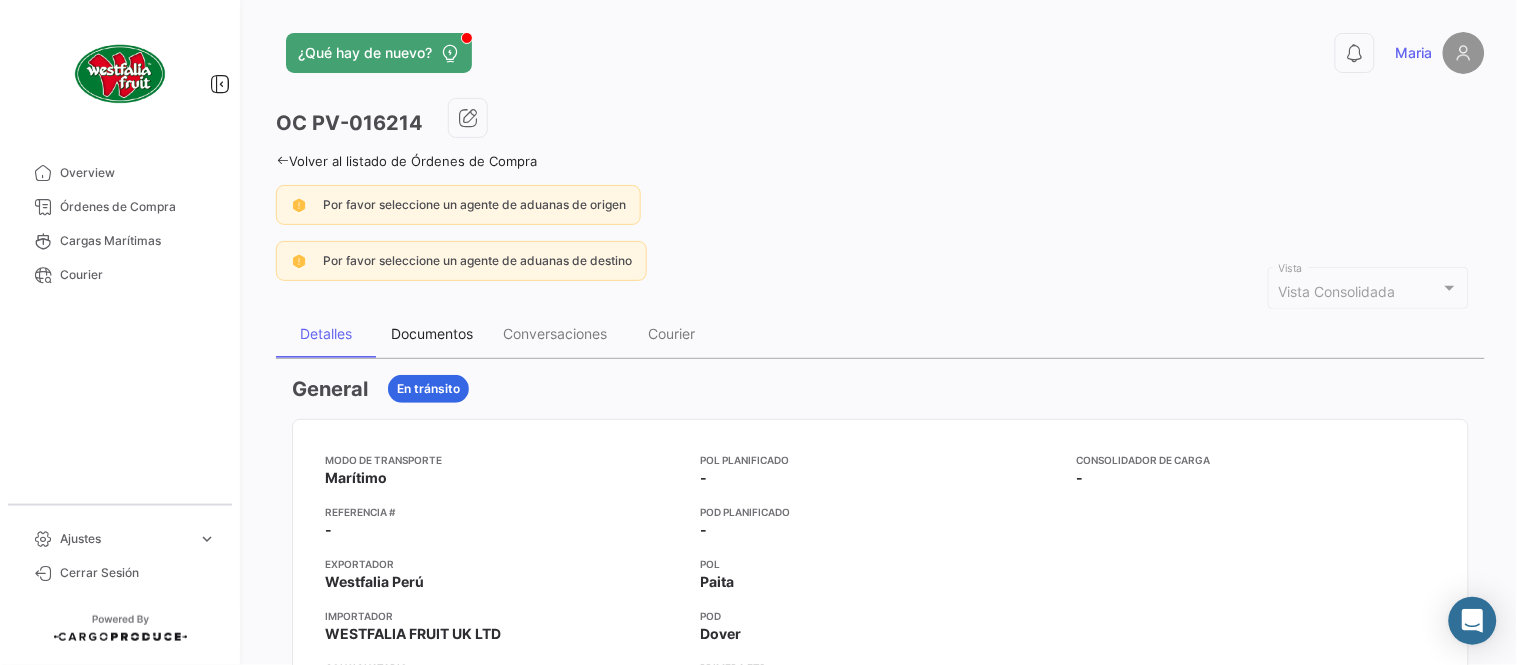 click on "Documentos" at bounding box center (432, 333) 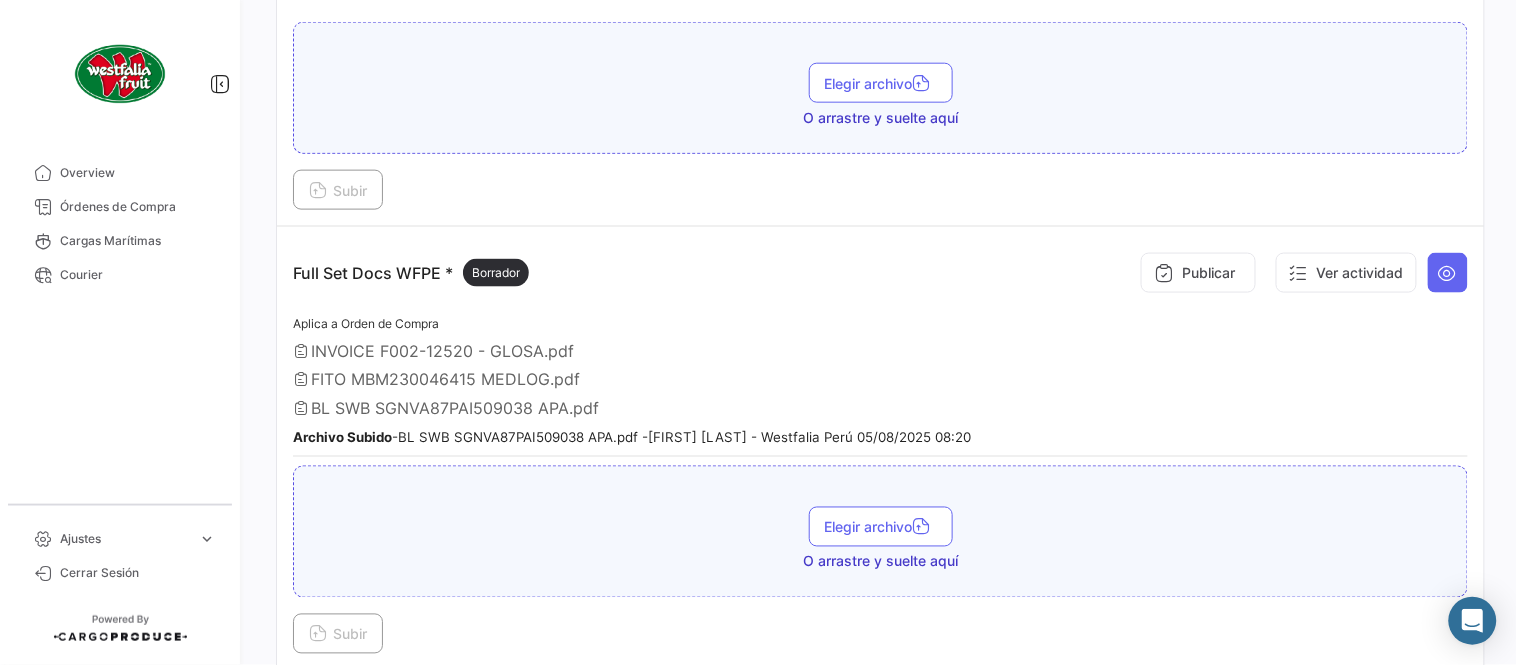 scroll, scrollTop: 554, scrollLeft: 0, axis: vertical 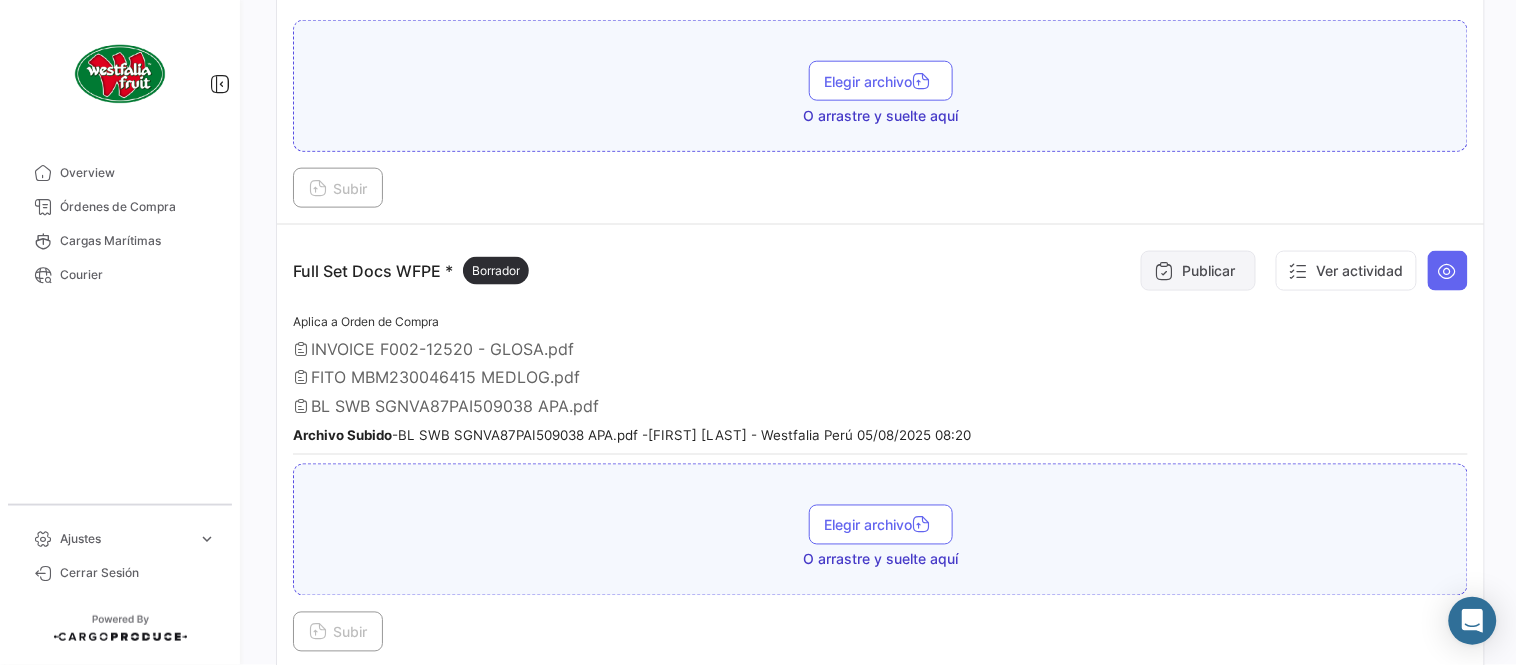 click on "Publicar" at bounding box center [1198, 271] 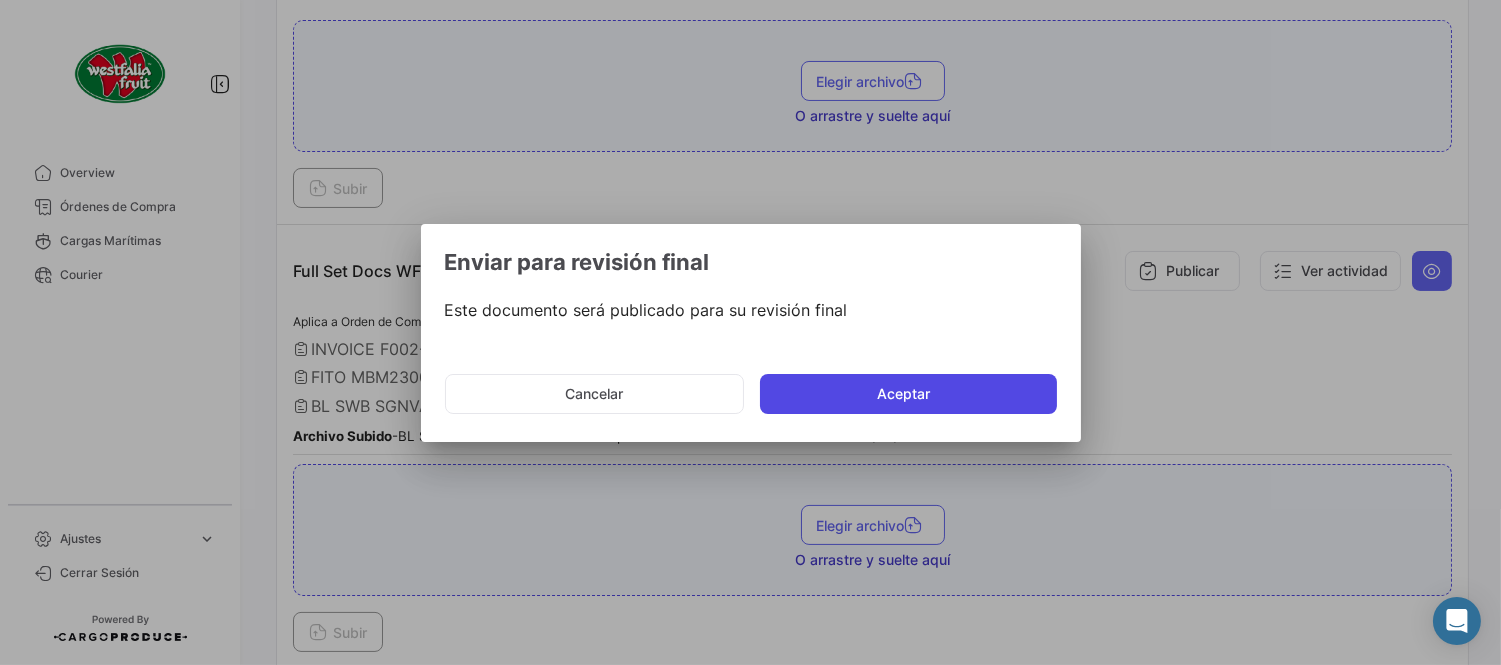 click on "Aceptar" 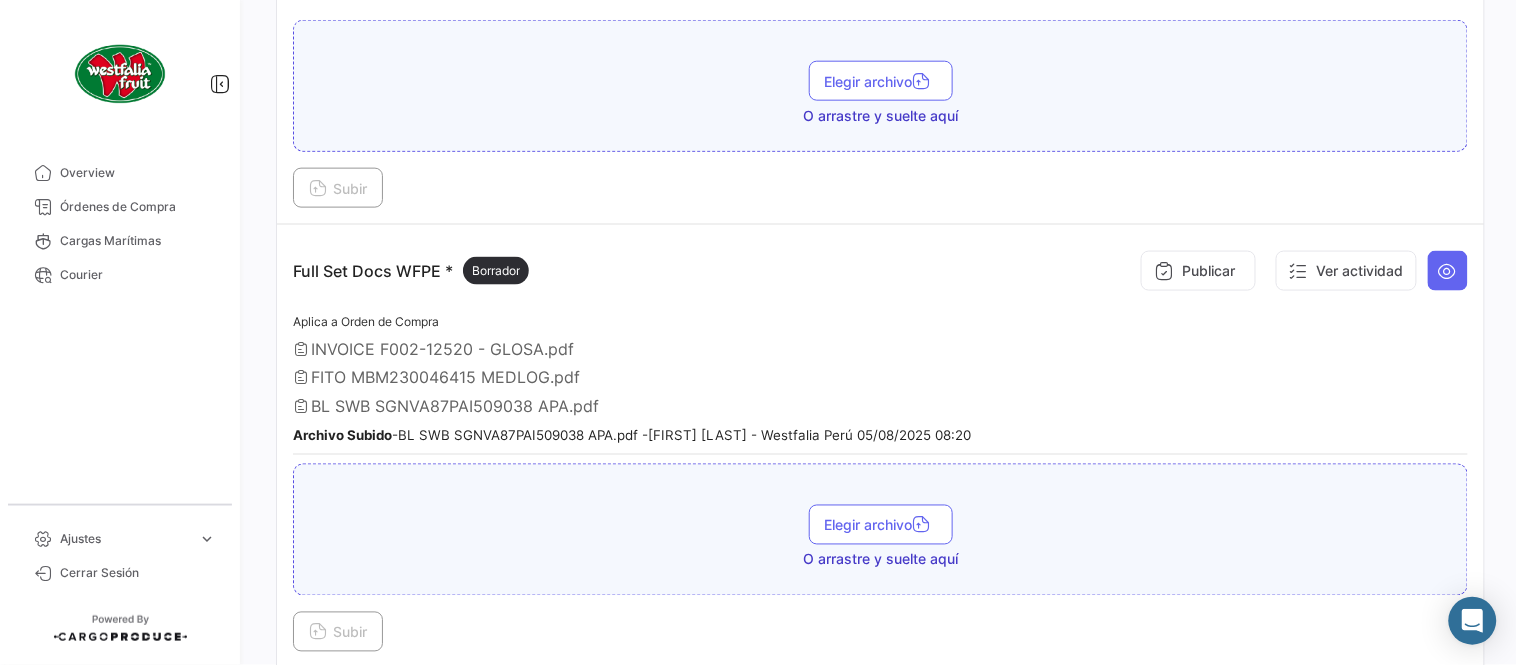 type 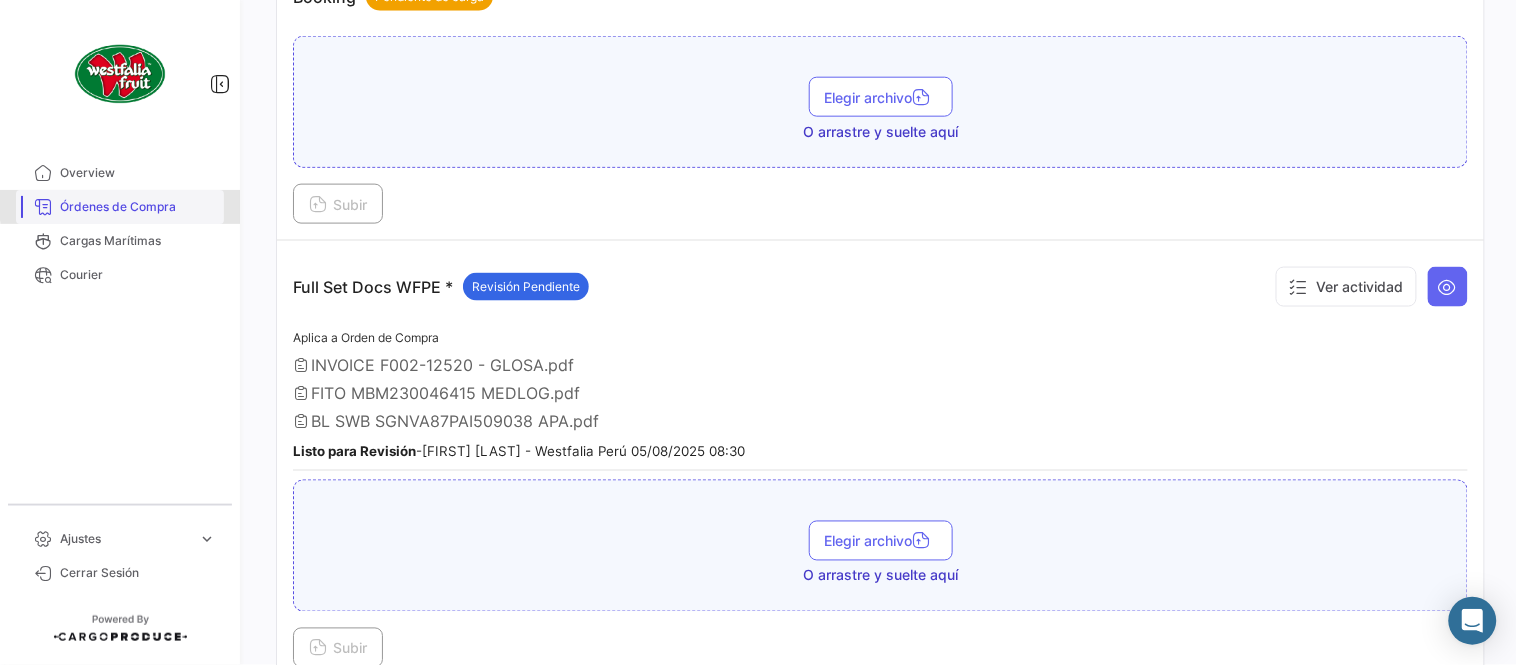 click on "Órdenes de Compra" at bounding box center [138, 207] 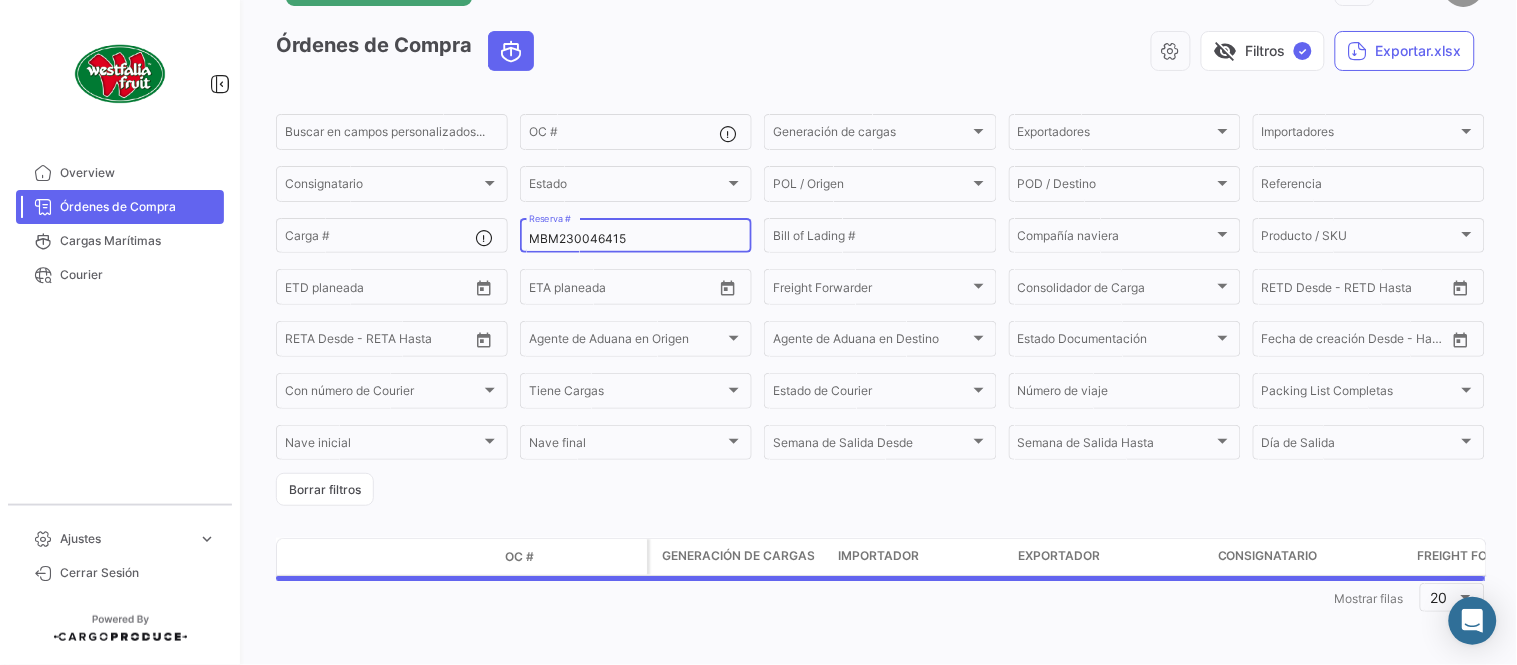 scroll, scrollTop: 0, scrollLeft: 0, axis: both 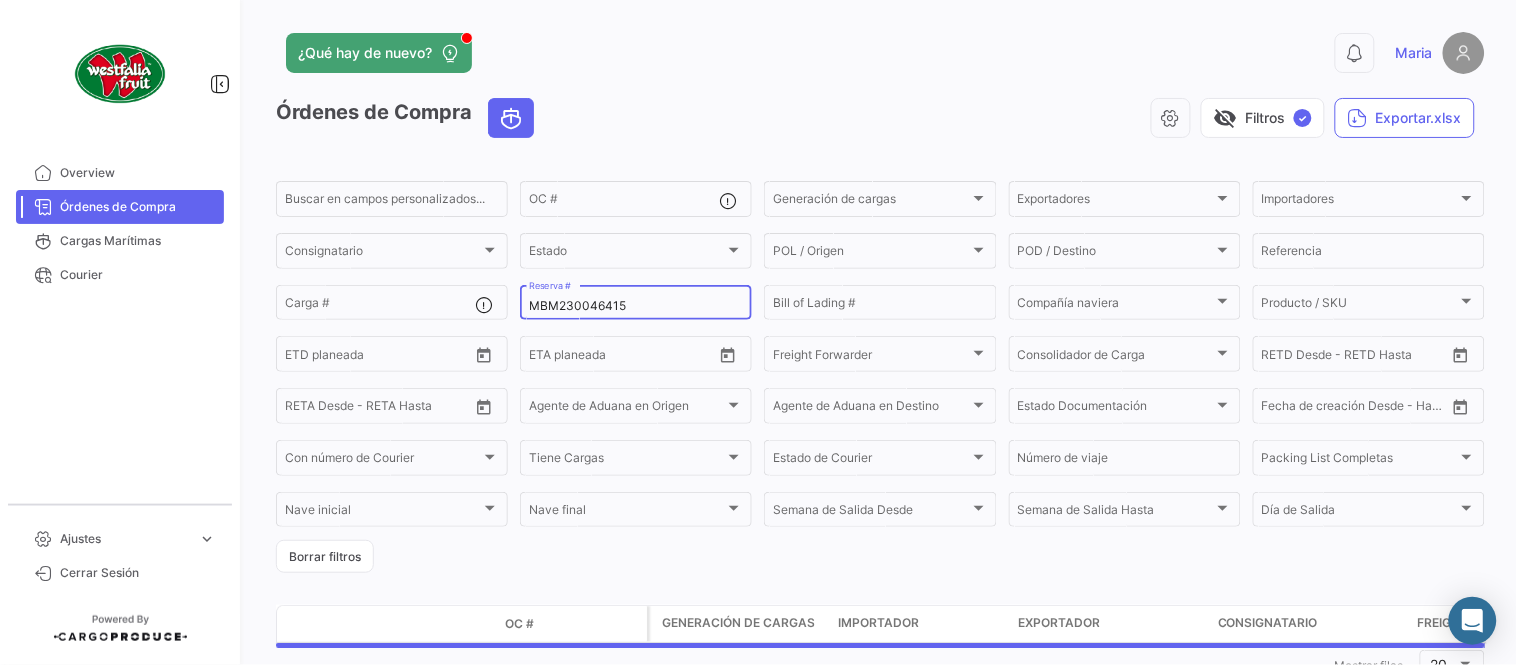 click on "MBM230046415" at bounding box center [636, 306] 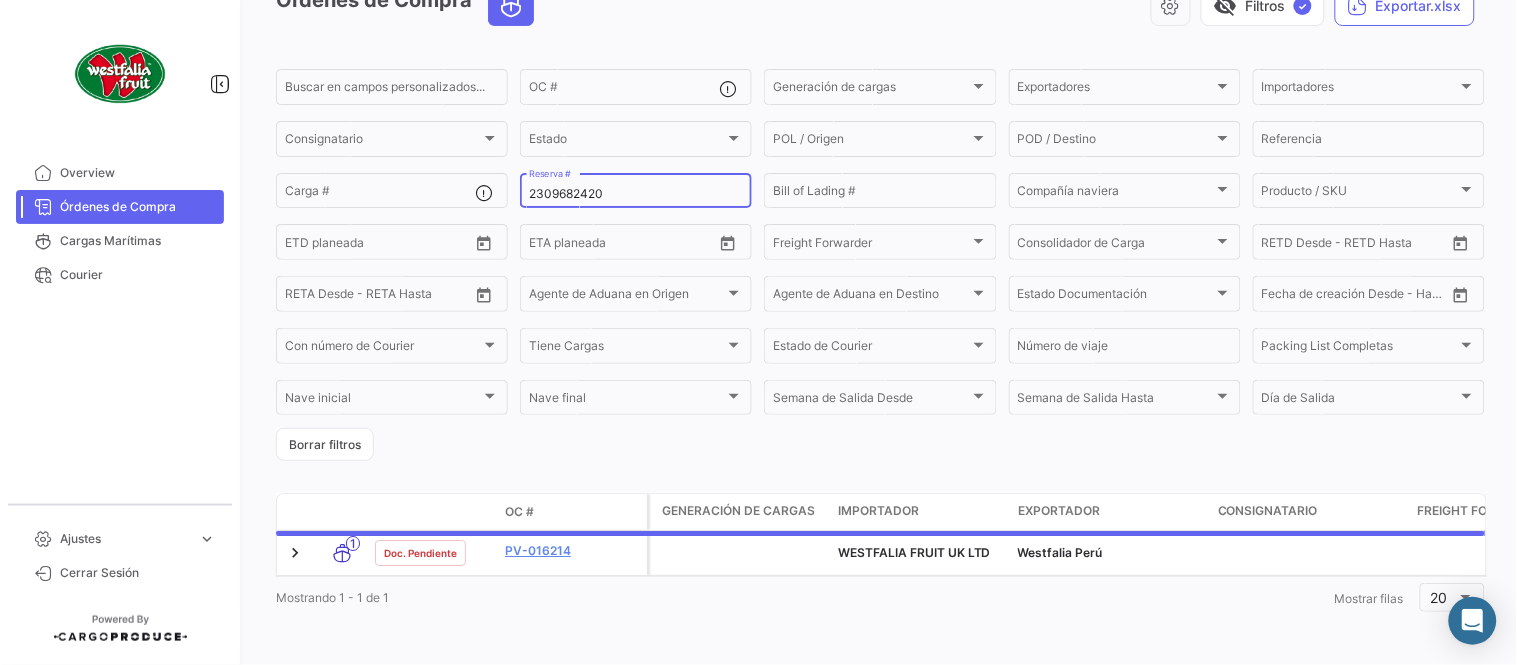 scroll, scrollTop: 128, scrollLeft: 0, axis: vertical 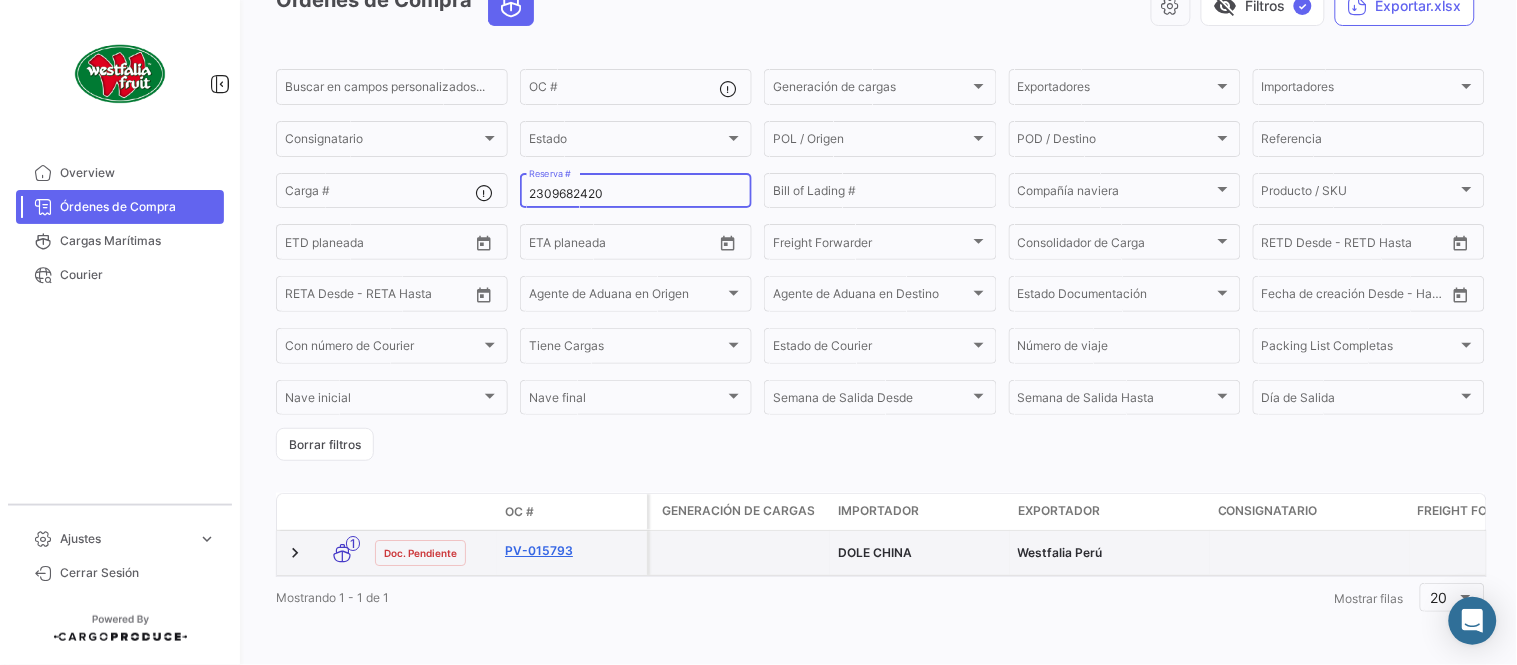 type on "2309682420" 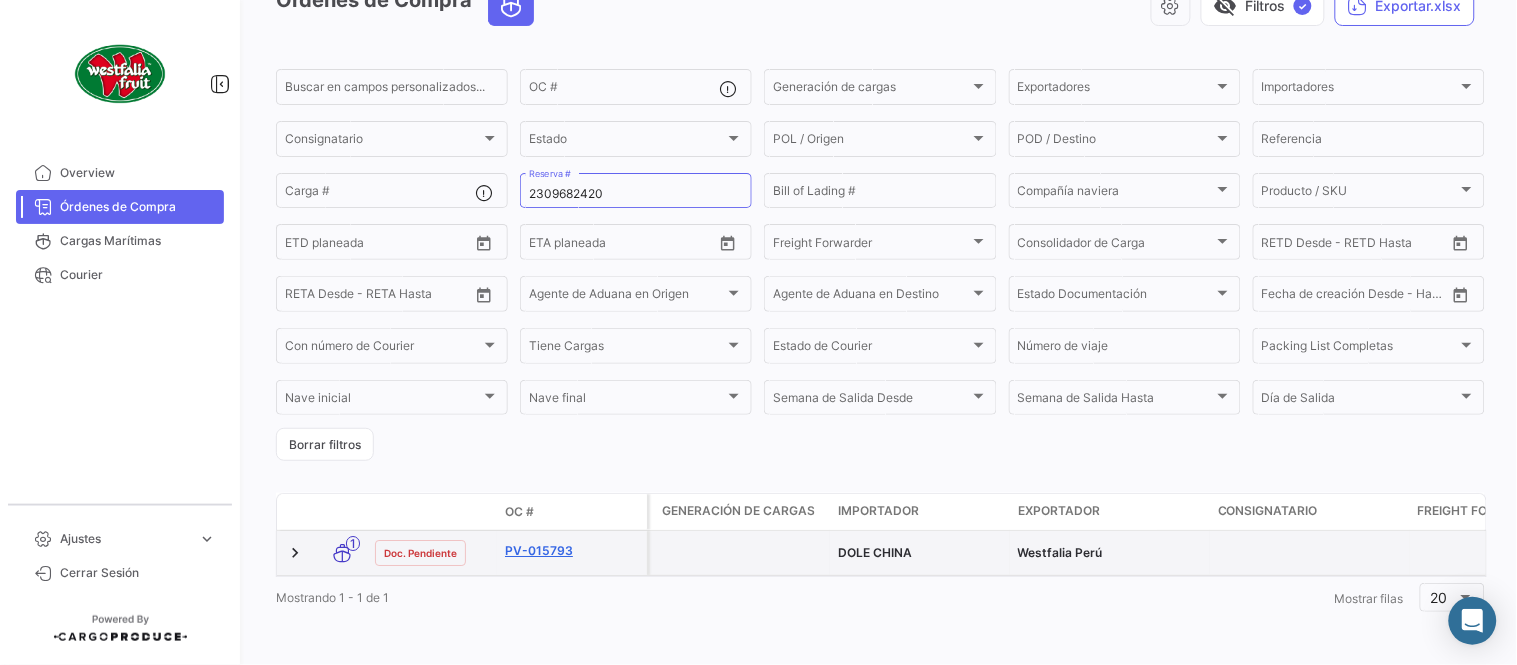 click on "PV-015793" 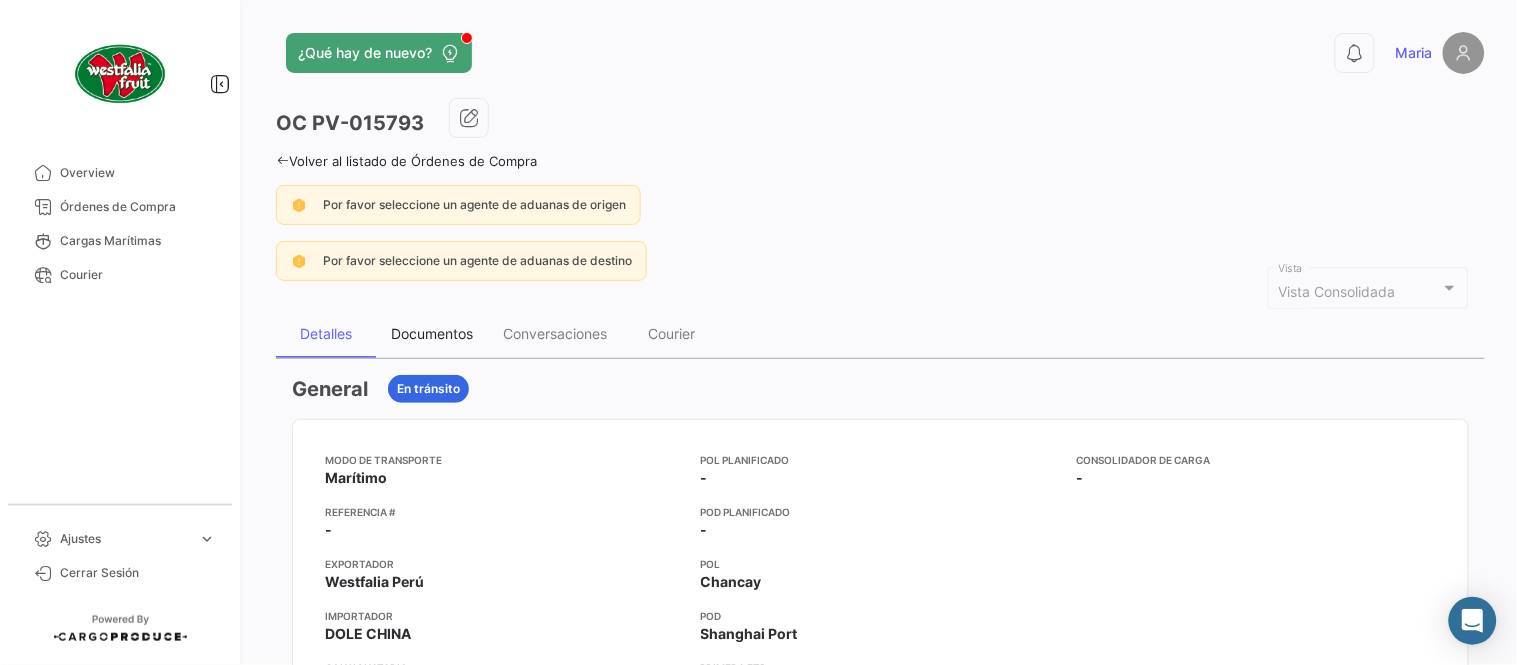 click on "Documentos" at bounding box center [432, 333] 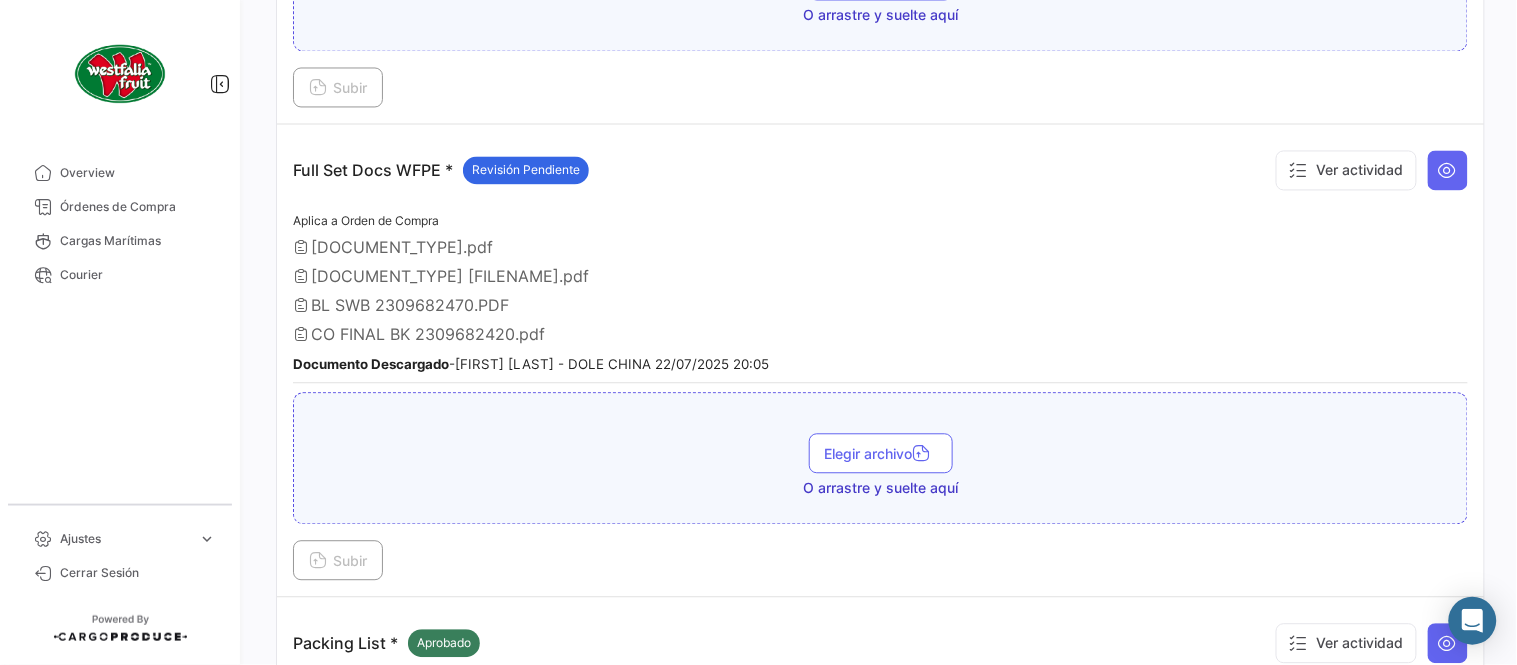 scroll, scrollTop: 998, scrollLeft: 0, axis: vertical 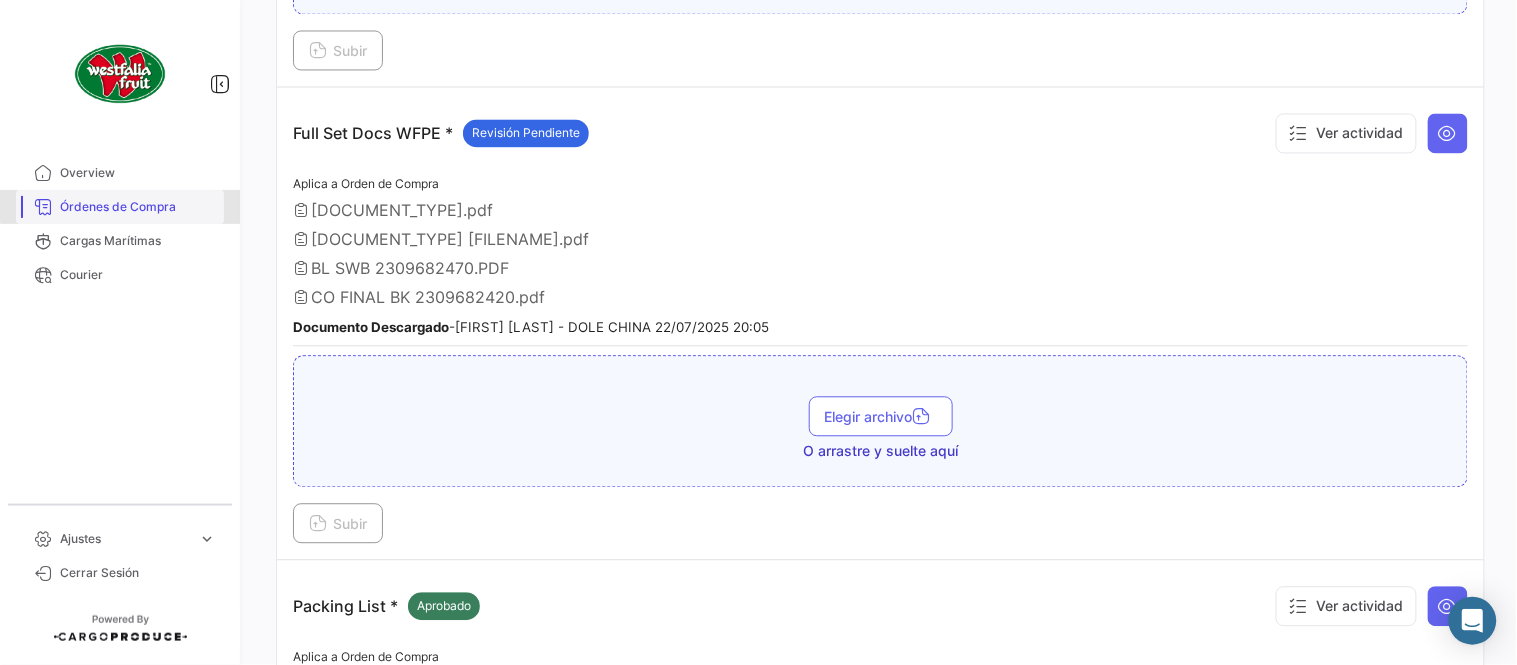 click on "Órdenes de Compra" at bounding box center [138, 207] 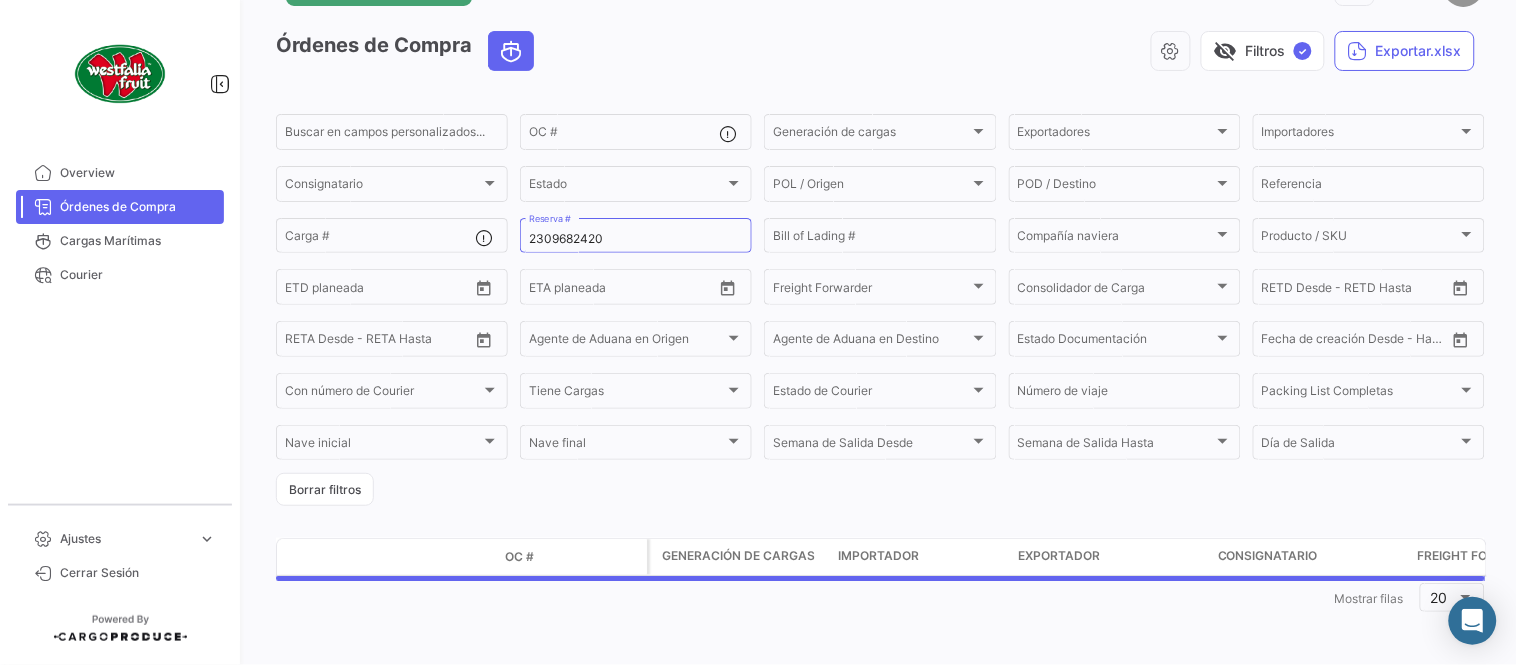 scroll, scrollTop: 0, scrollLeft: 0, axis: both 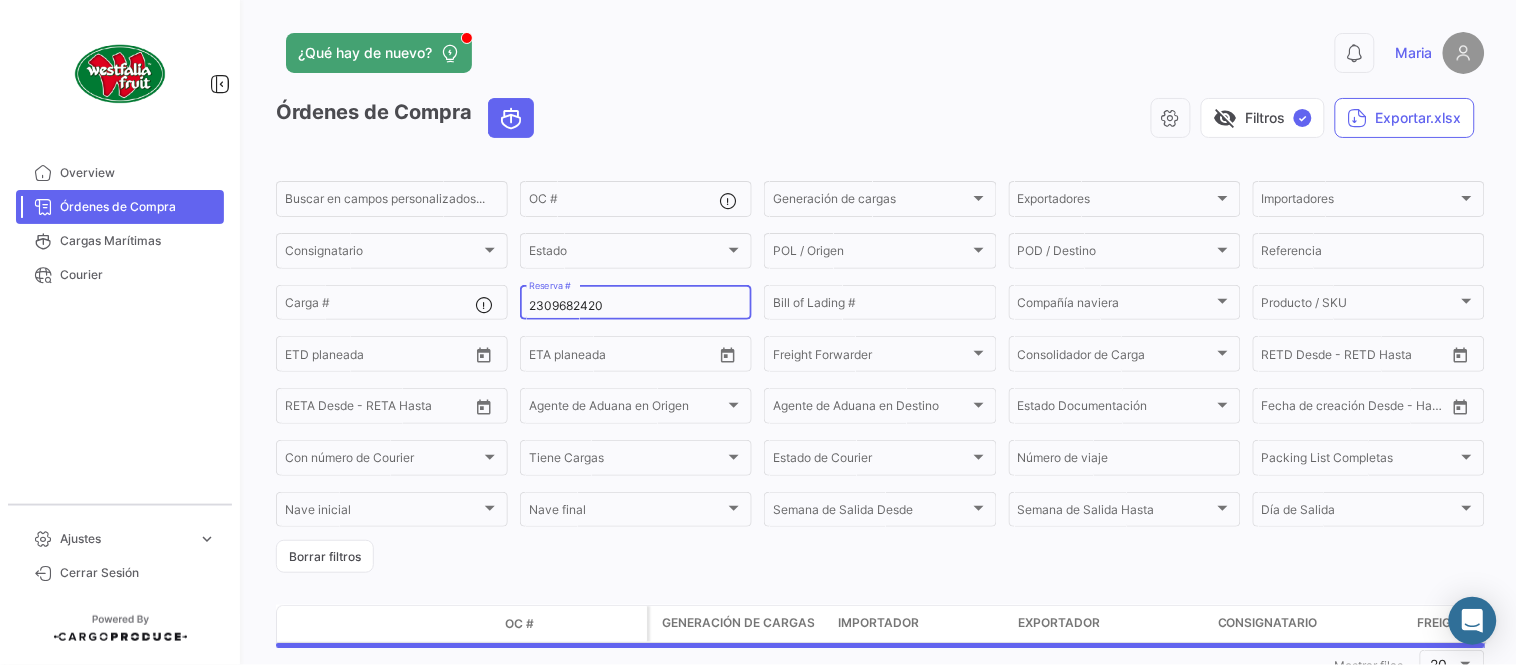 click on "2309682420" at bounding box center (636, 306) 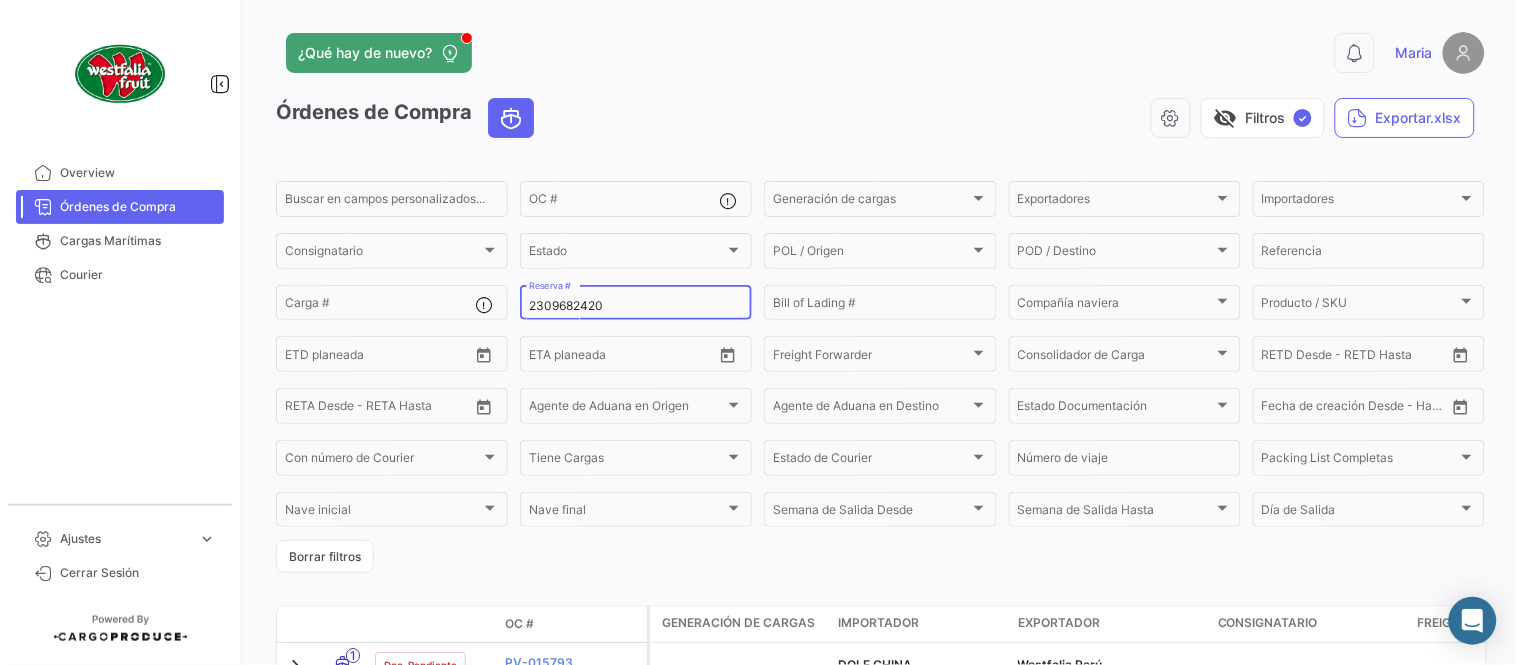 paste on "7" 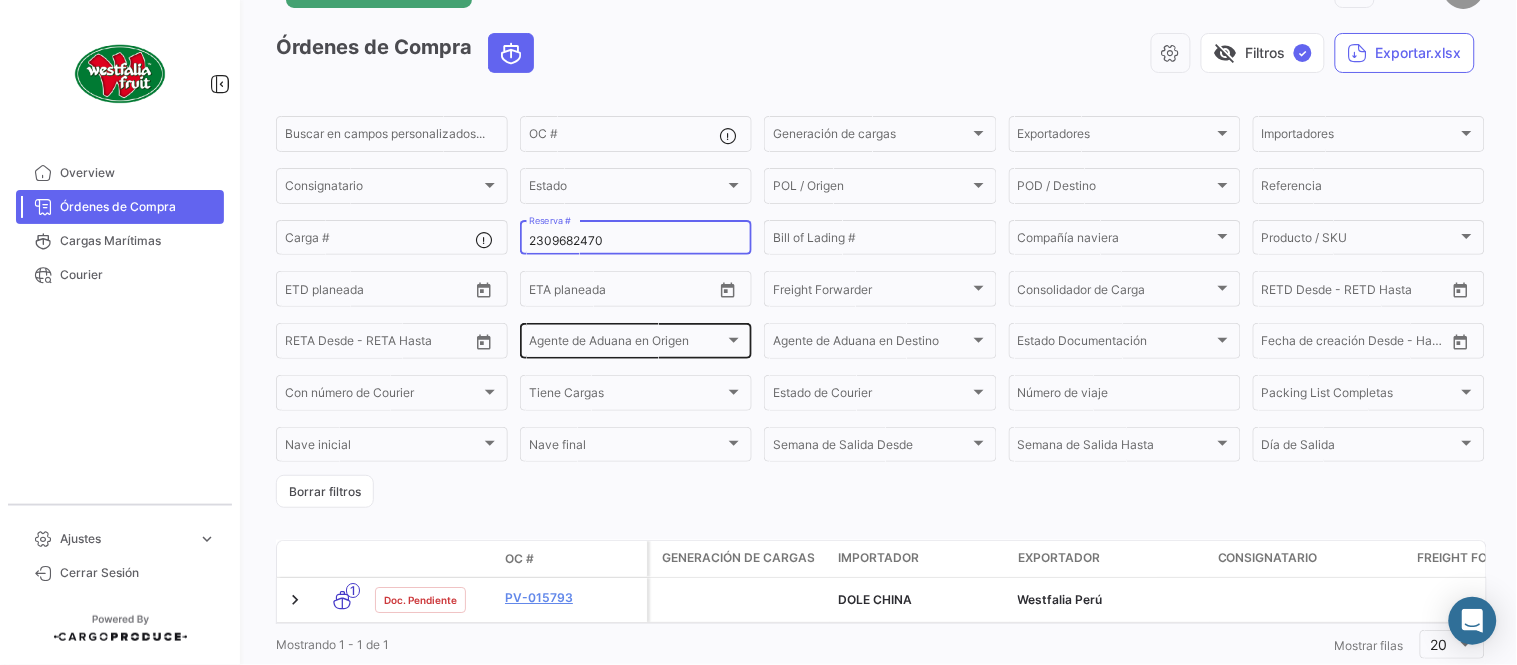 scroll, scrollTop: 128, scrollLeft: 0, axis: vertical 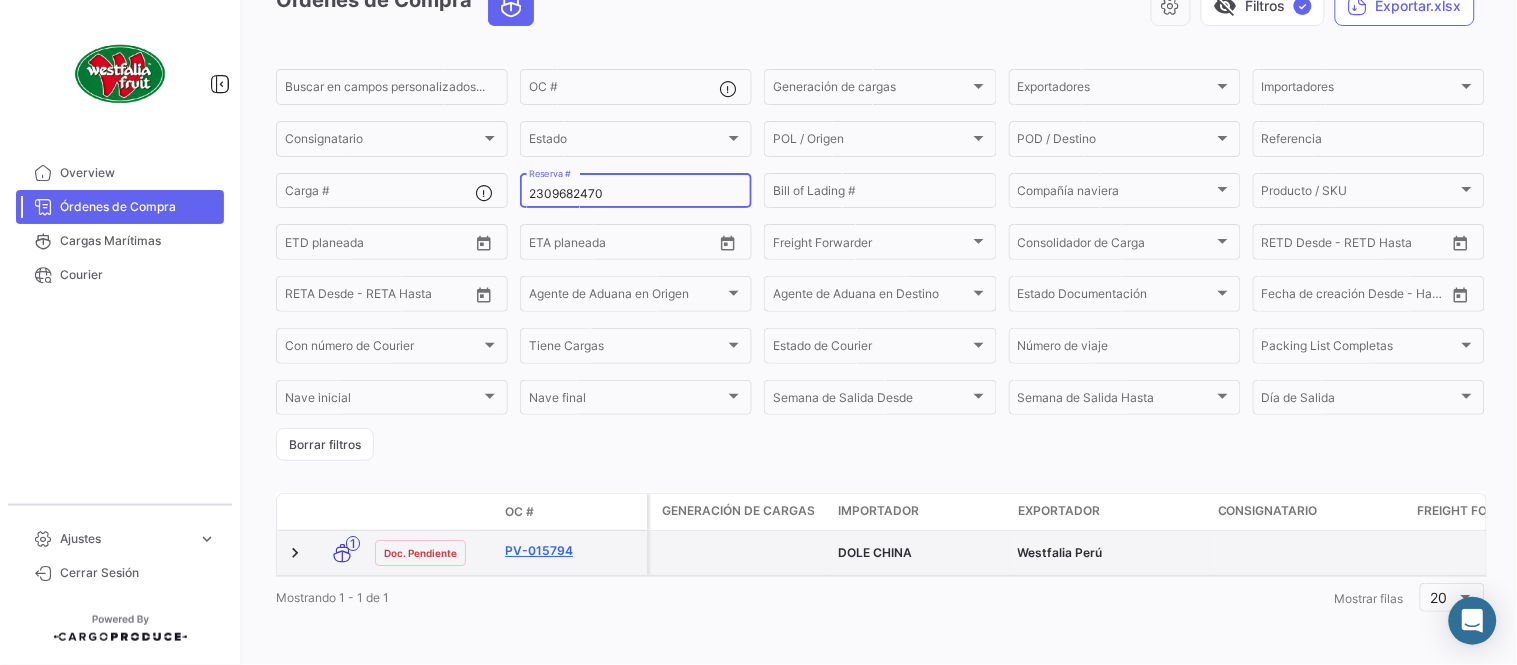type on "2309682470" 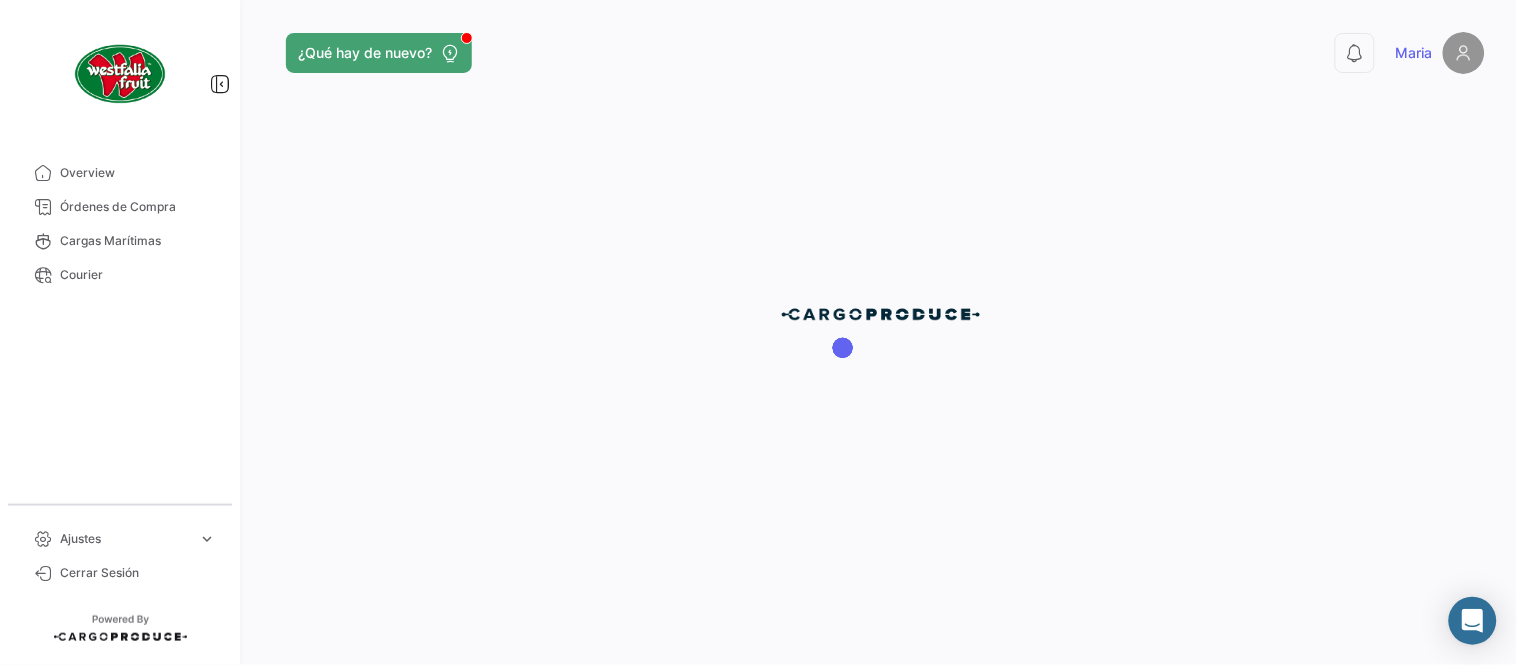 scroll, scrollTop: 0, scrollLeft: 0, axis: both 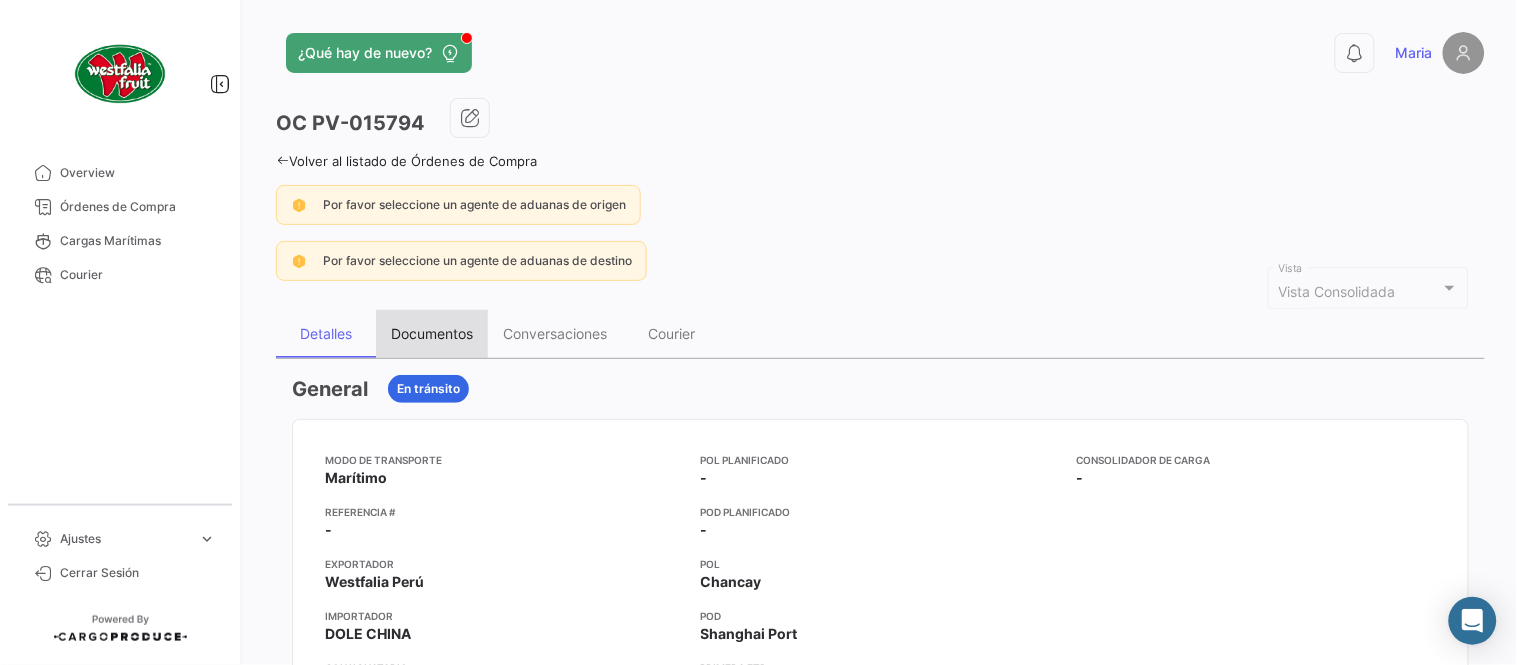 click on "Documentos" at bounding box center (432, 333) 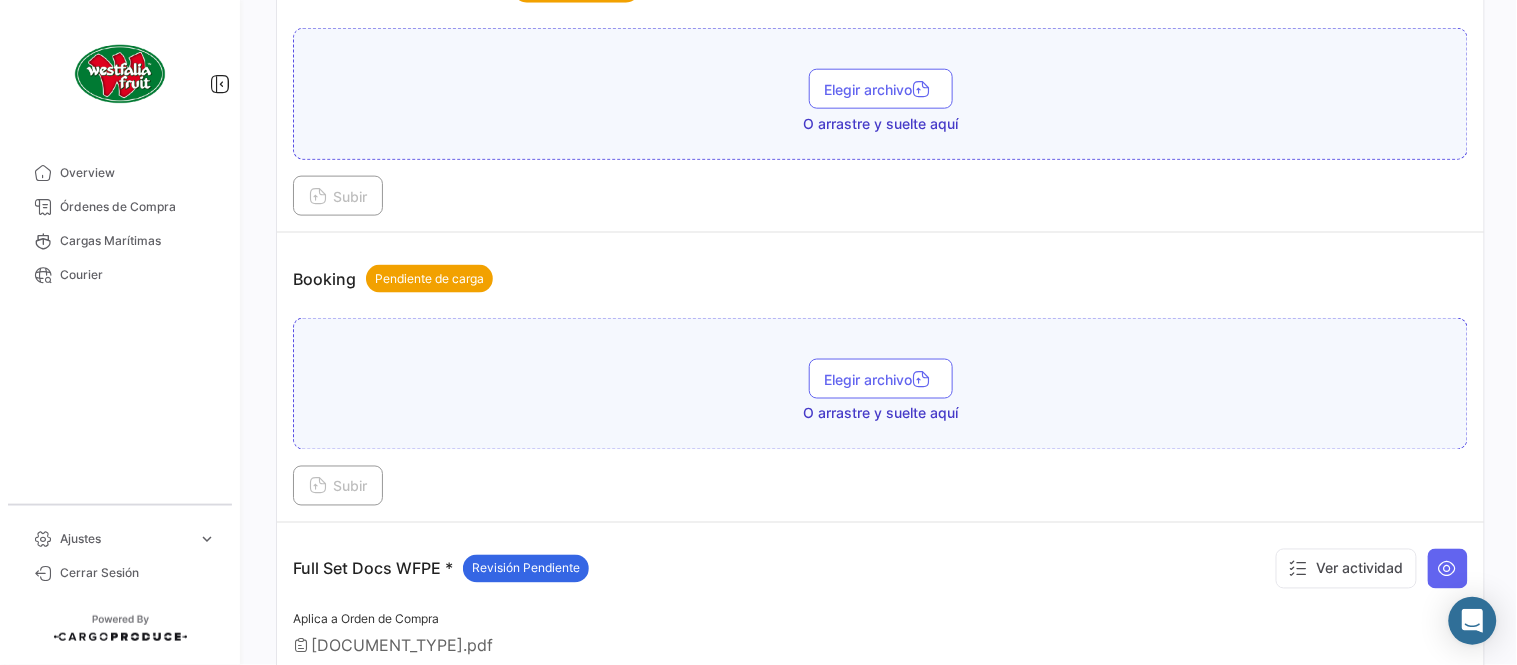 scroll, scrollTop: 887, scrollLeft: 0, axis: vertical 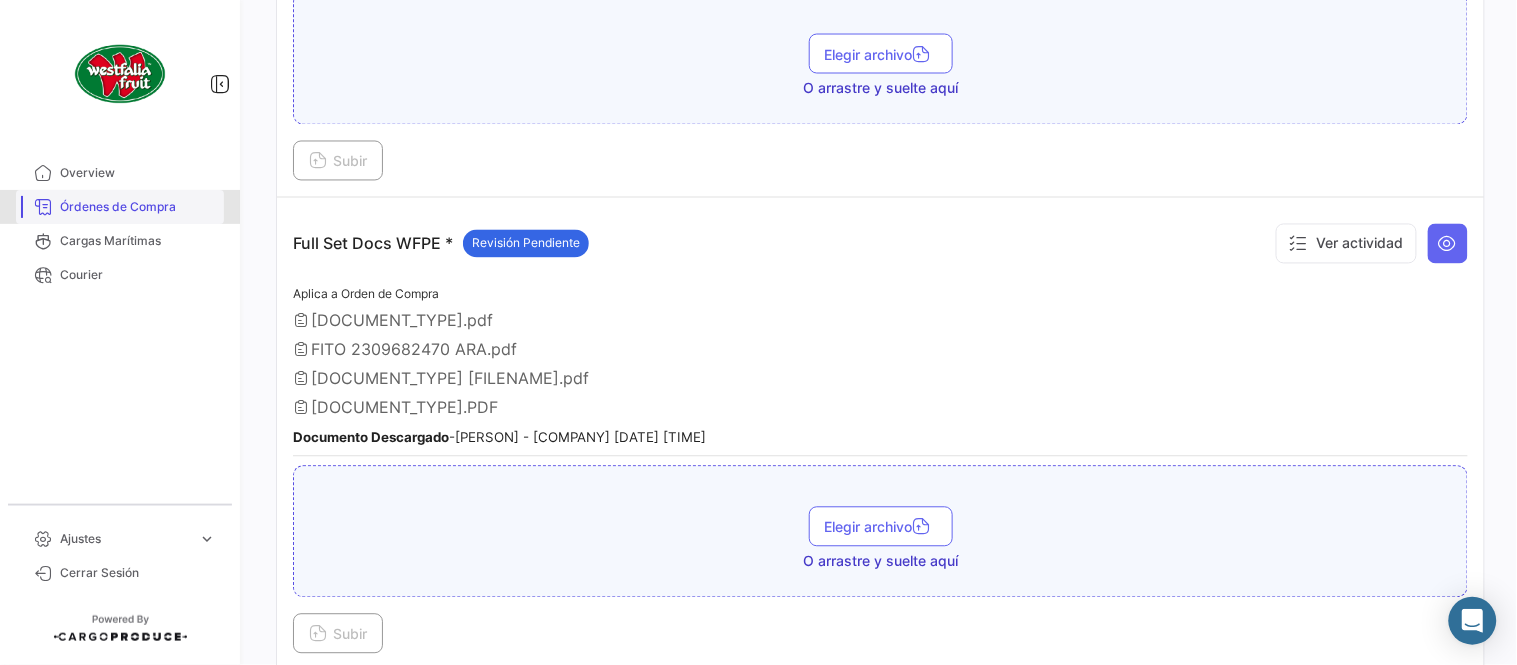 click on "Órdenes de Compra" at bounding box center [138, 207] 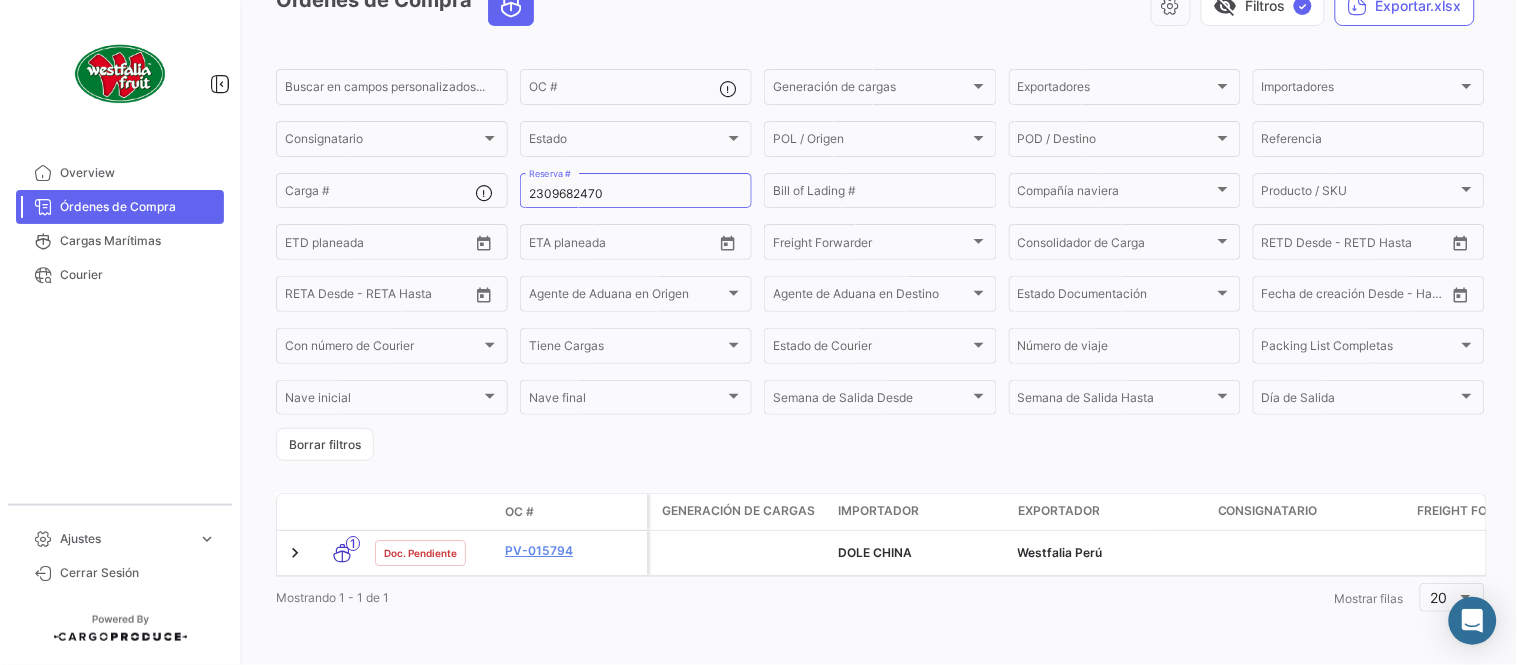 scroll, scrollTop: 0, scrollLeft: 0, axis: both 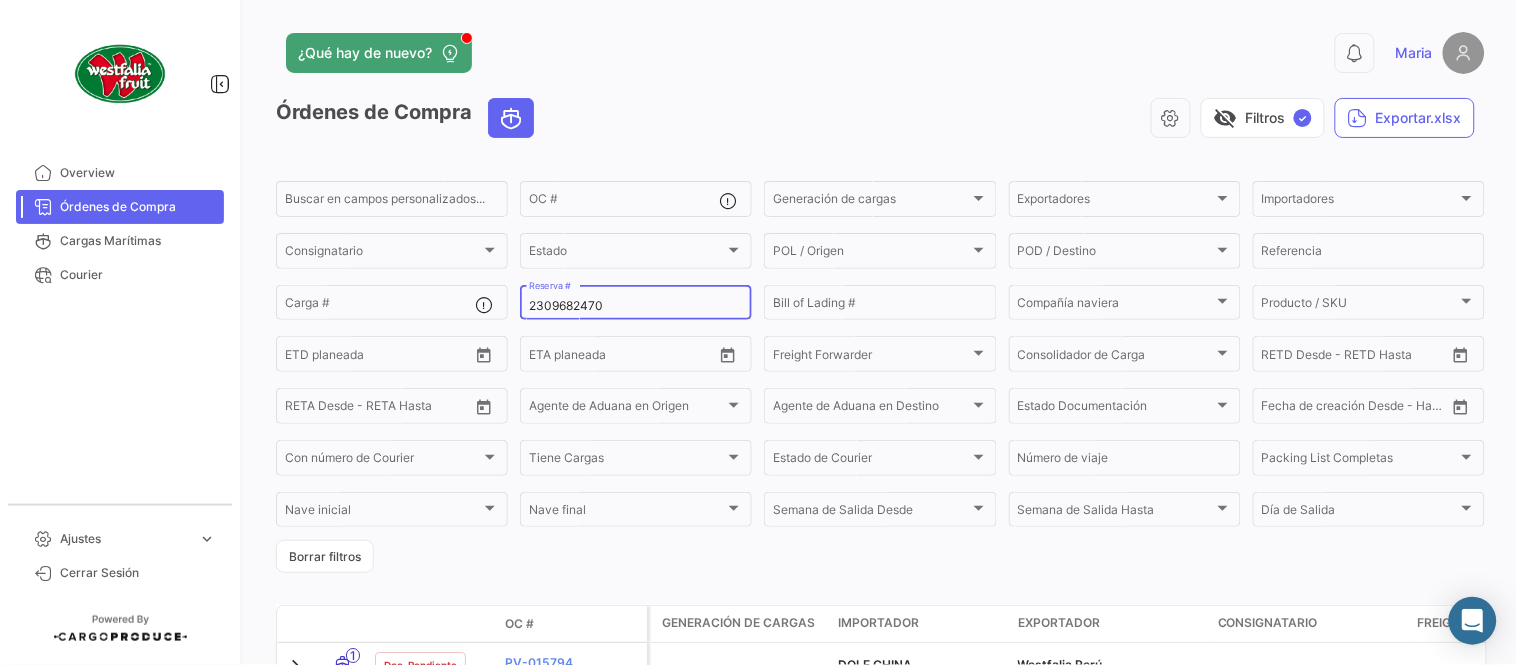 click on "2309682470" at bounding box center [636, 306] 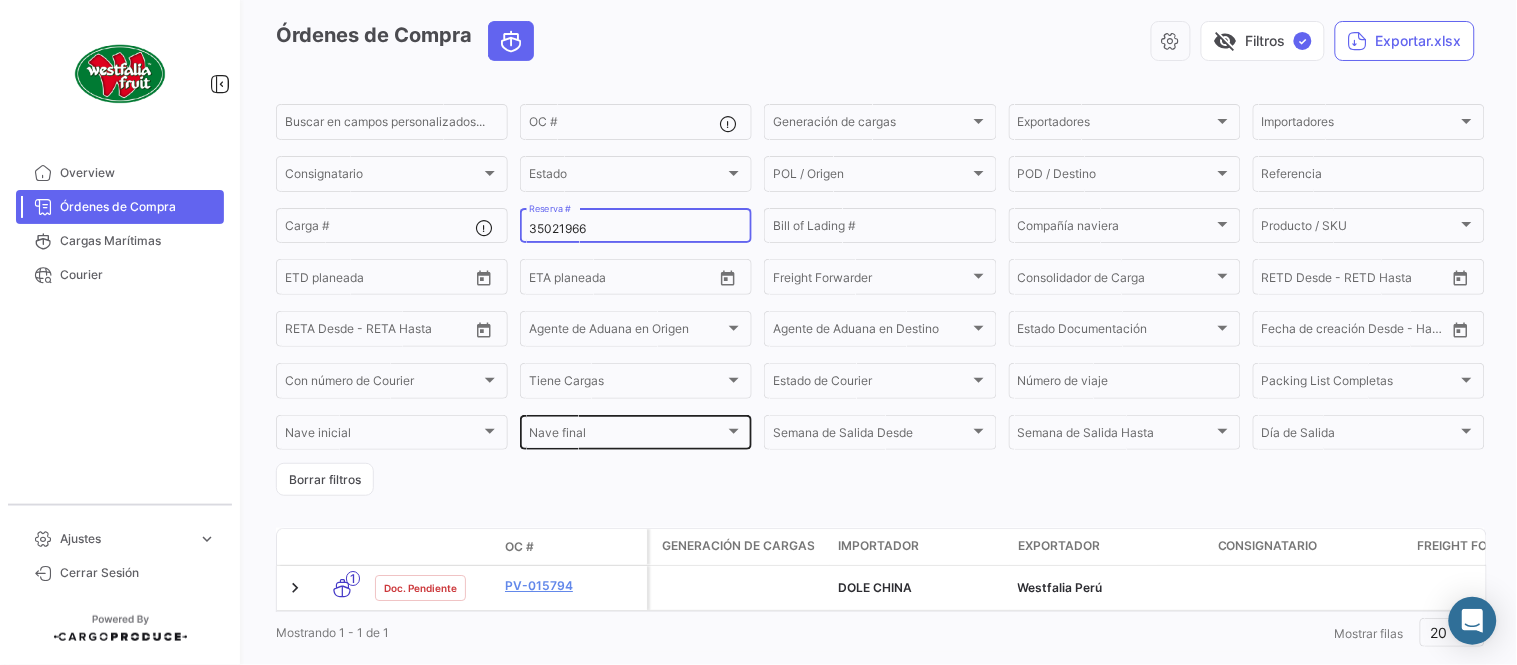 scroll, scrollTop: 128, scrollLeft: 0, axis: vertical 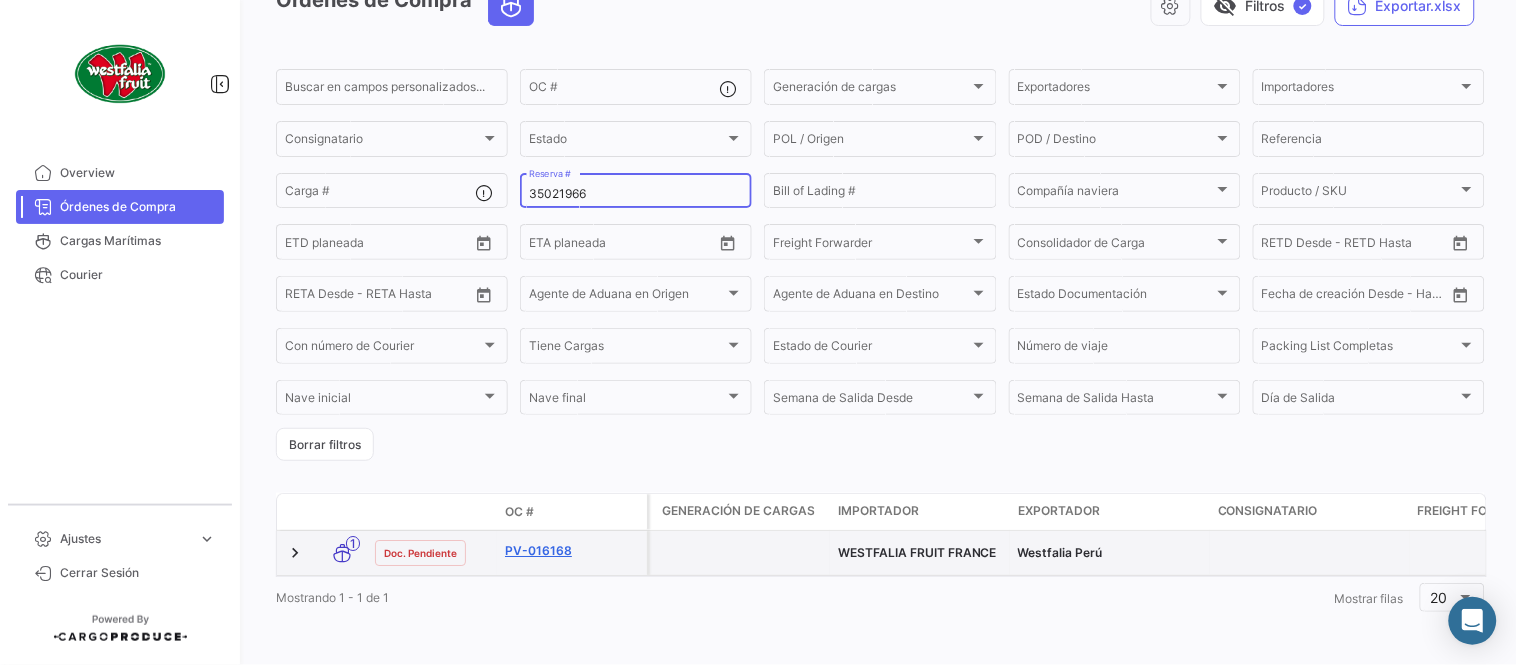 type on "35021966" 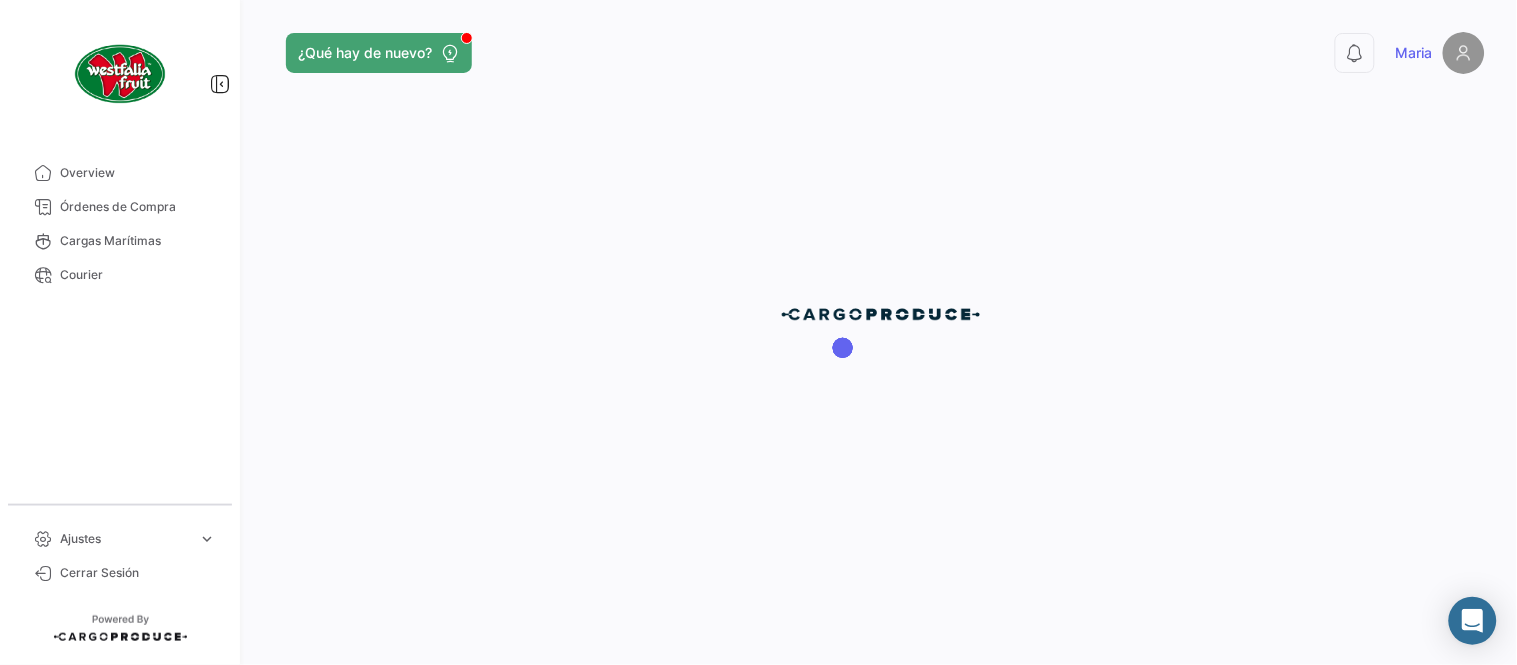 scroll, scrollTop: 0, scrollLeft: 0, axis: both 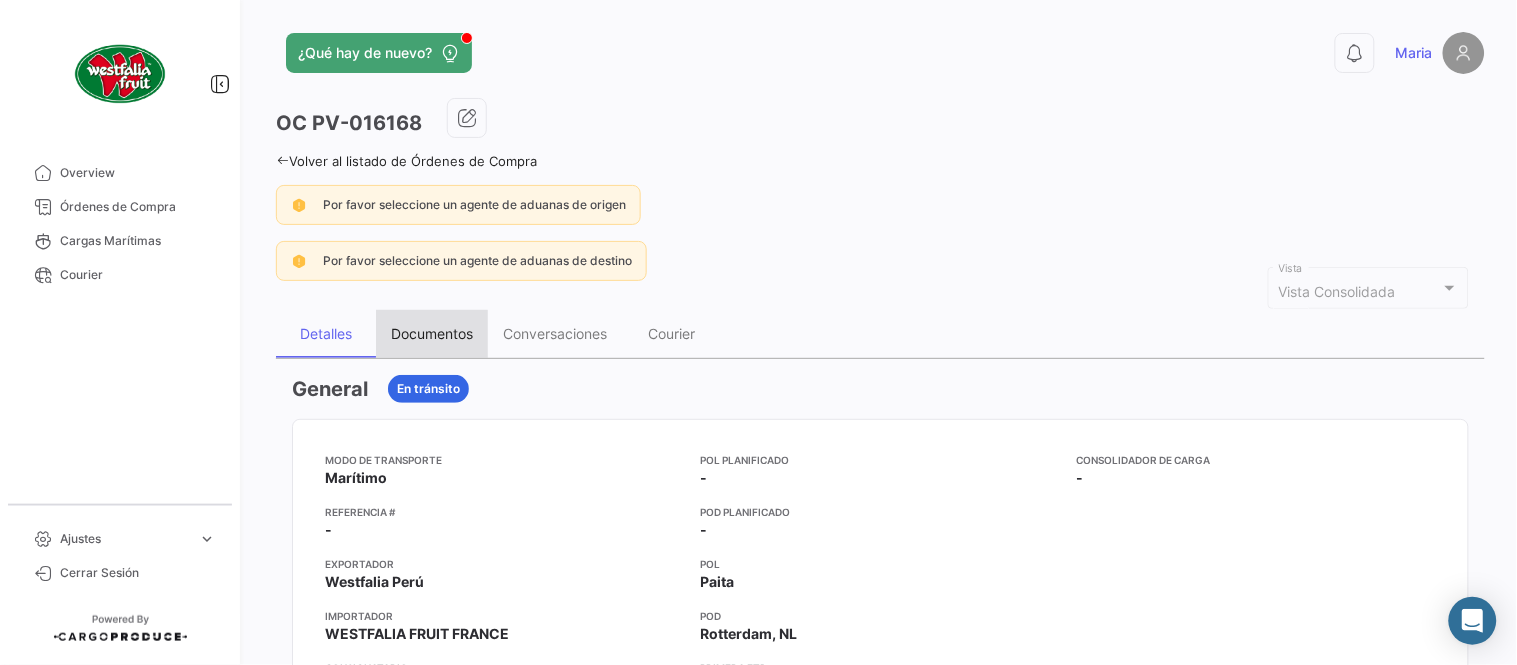 click on "Documentos" at bounding box center [432, 333] 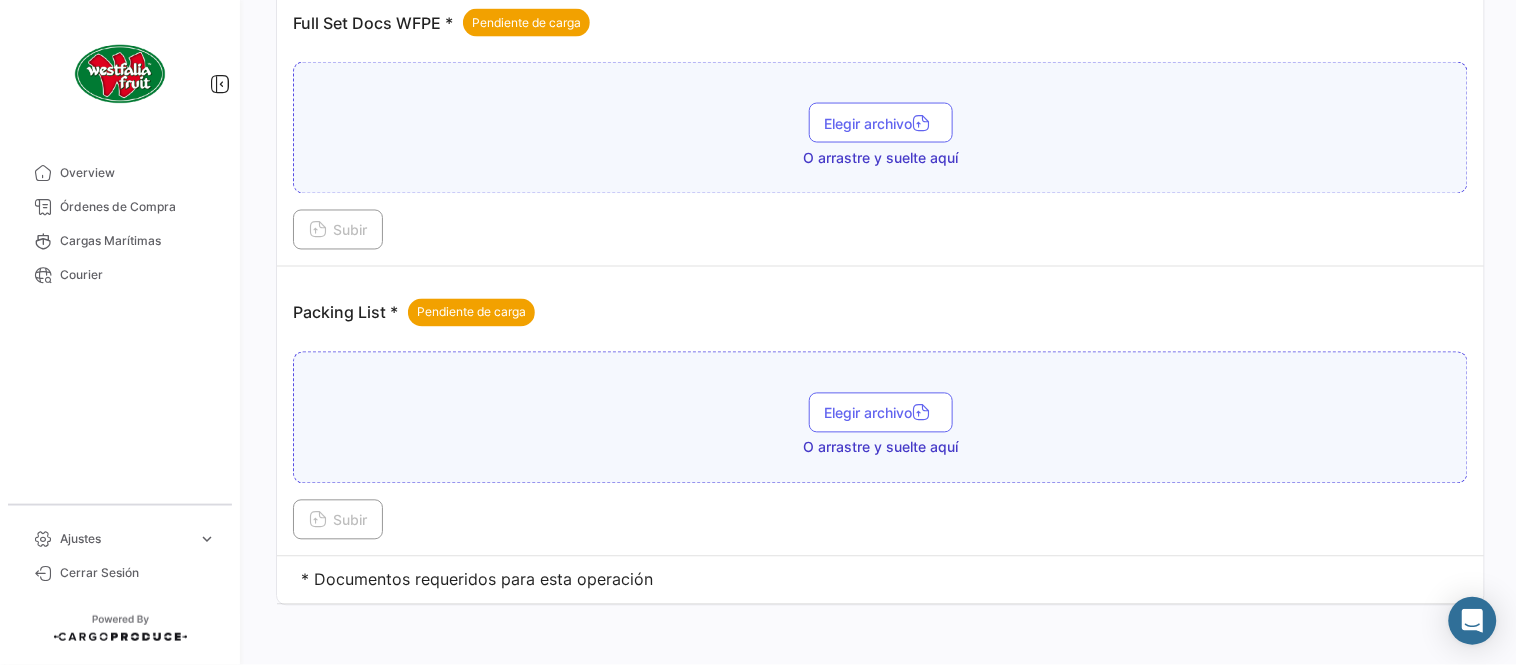 scroll, scrollTop: 806, scrollLeft: 0, axis: vertical 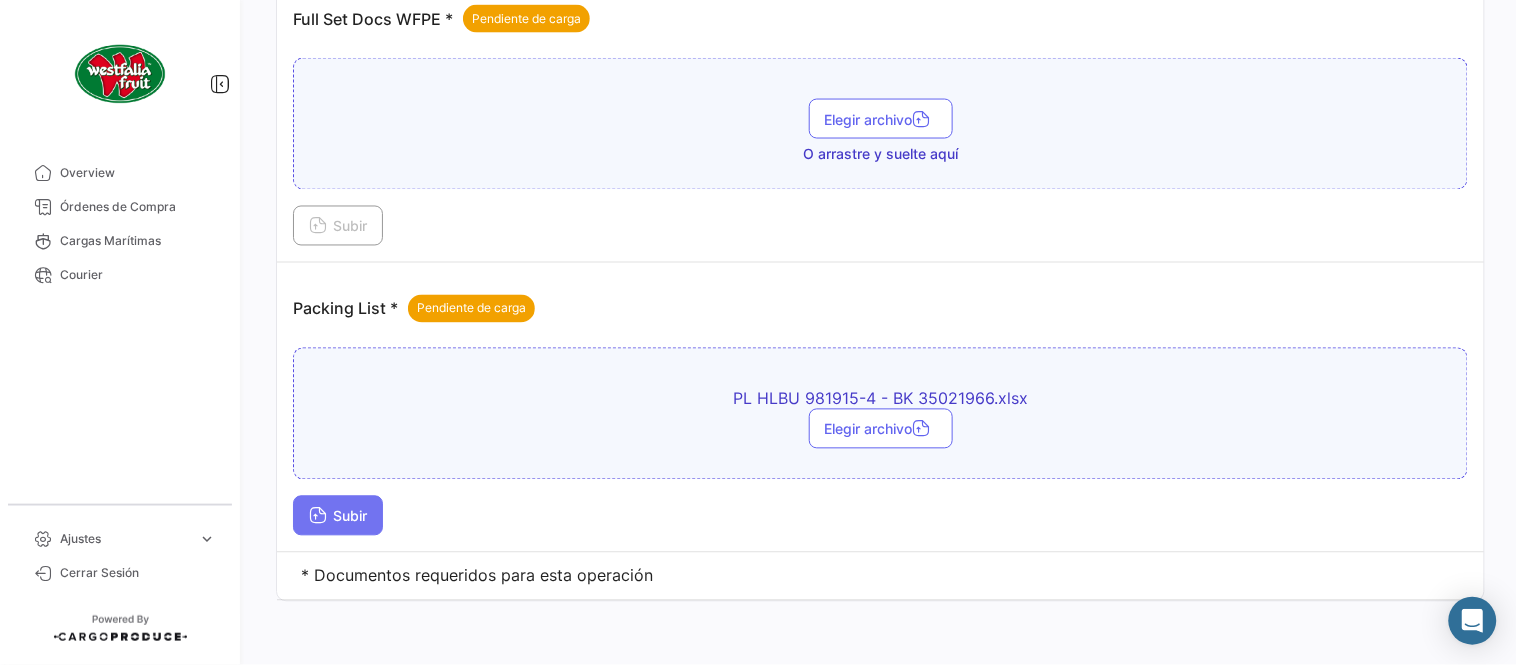 click on "Subir" at bounding box center (338, 516) 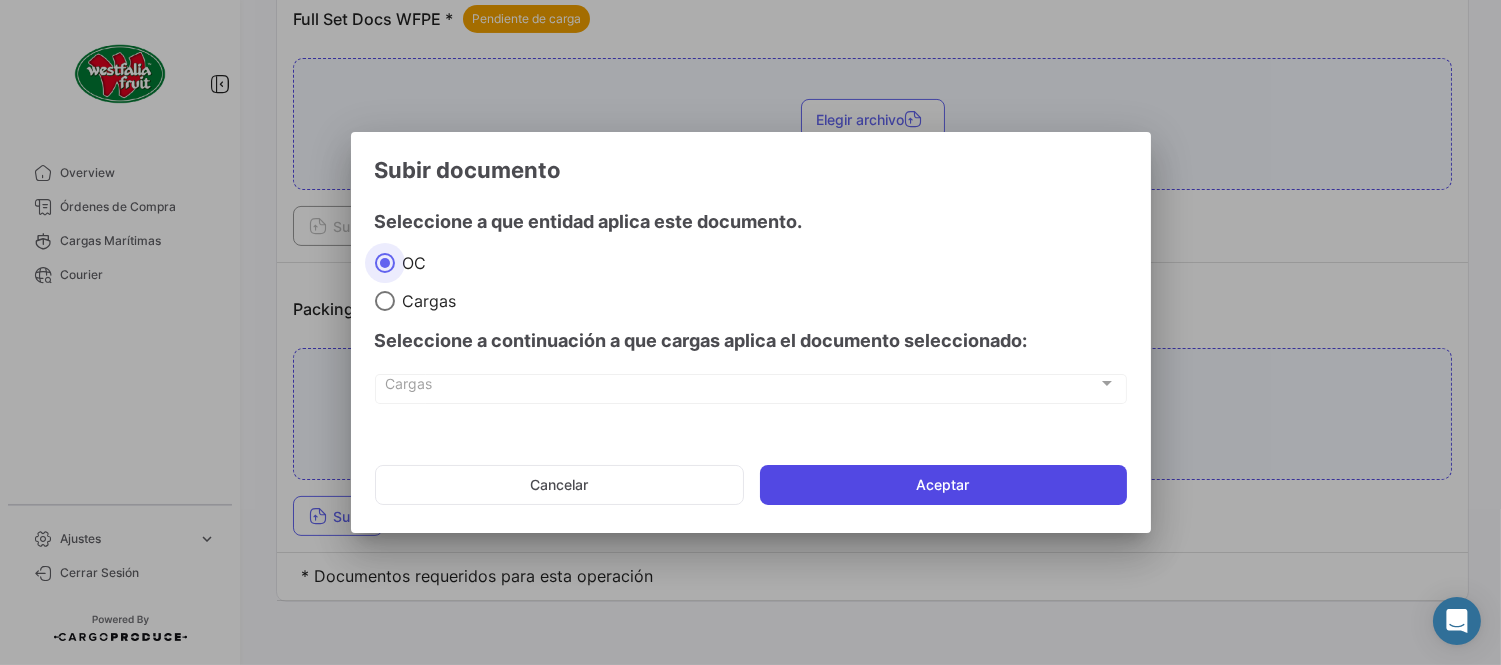 click on "Aceptar" 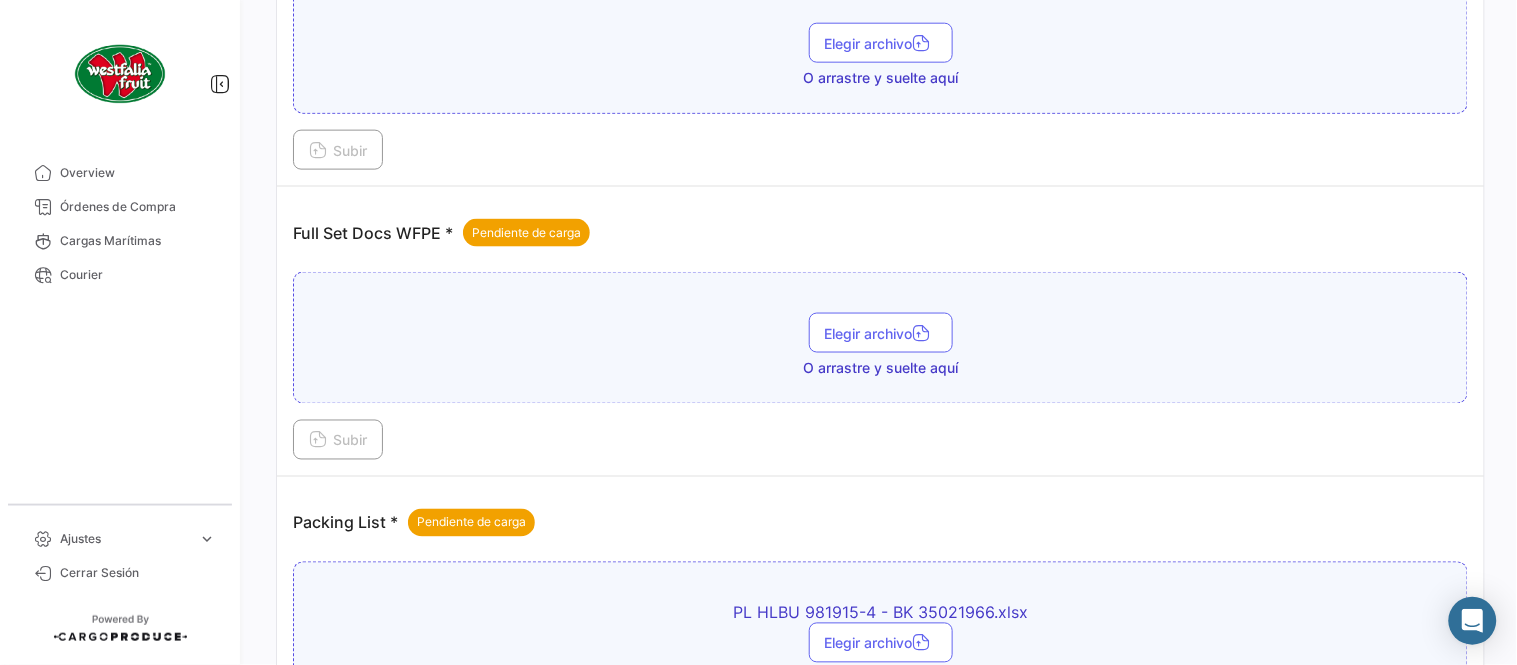 scroll, scrollTop: 695, scrollLeft: 0, axis: vertical 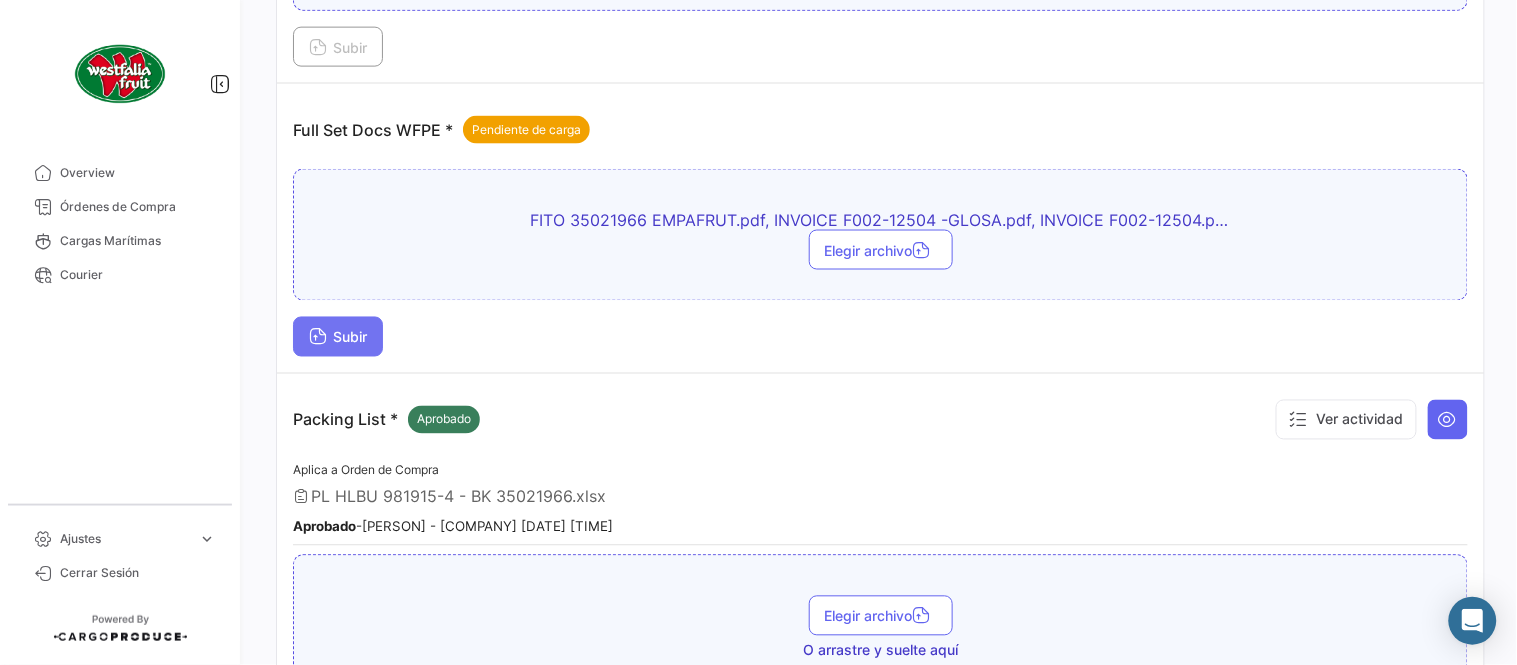 click on "Subir" at bounding box center (338, 337) 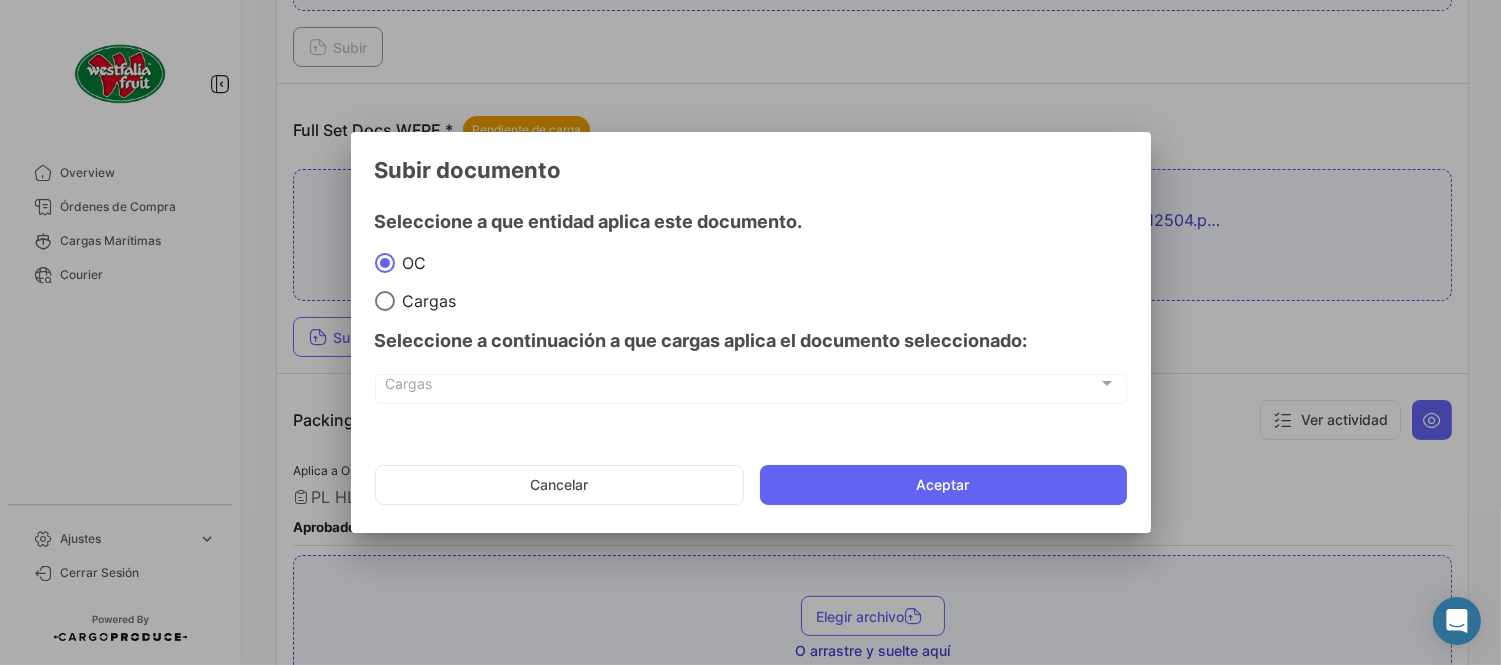 click on "Aceptar" 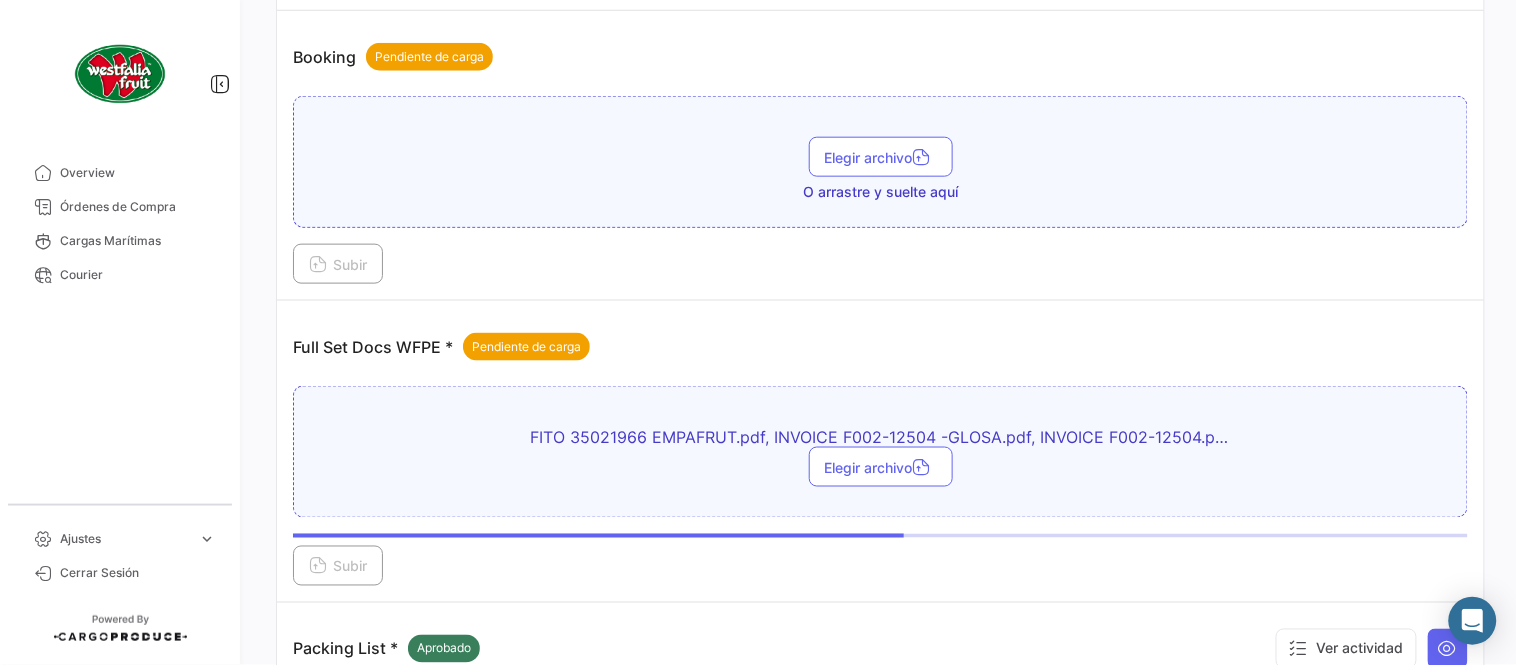 scroll, scrollTop: 473, scrollLeft: 0, axis: vertical 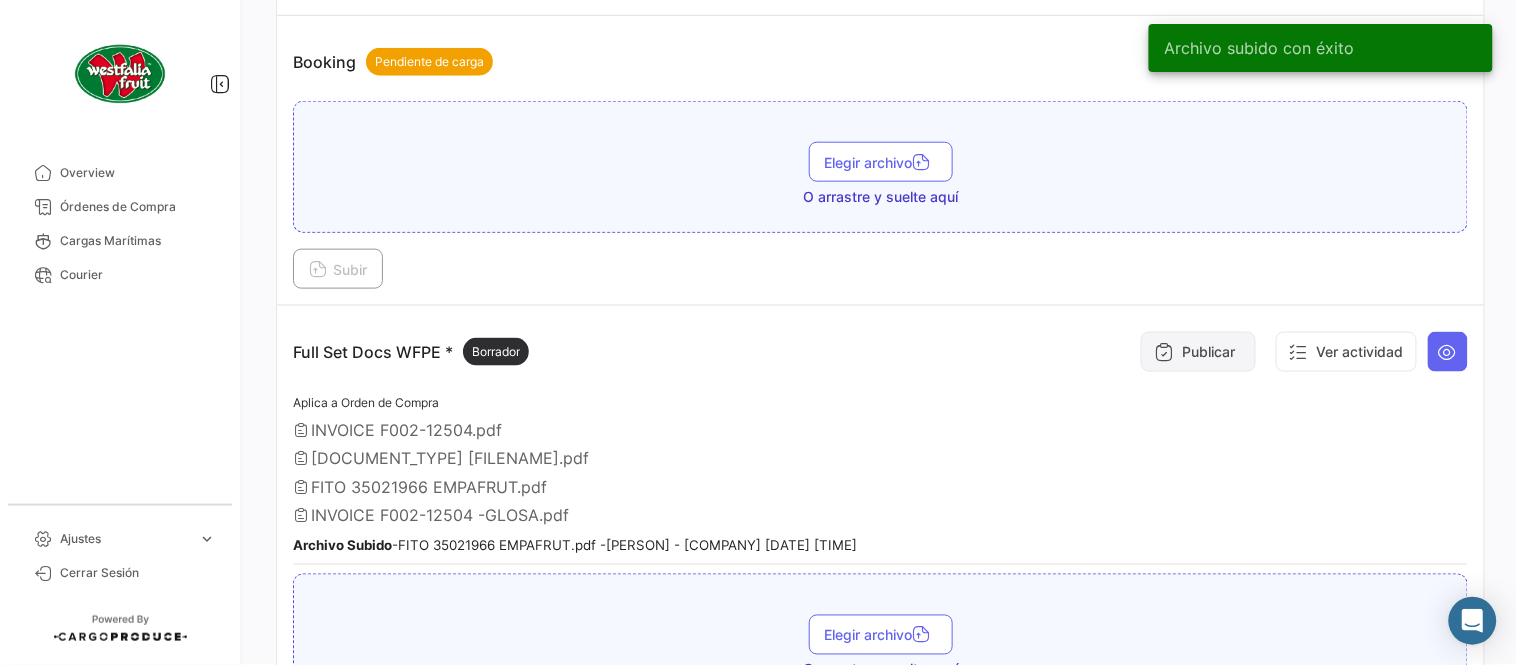 click on "Publicar" at bounding box center (1198, 352) 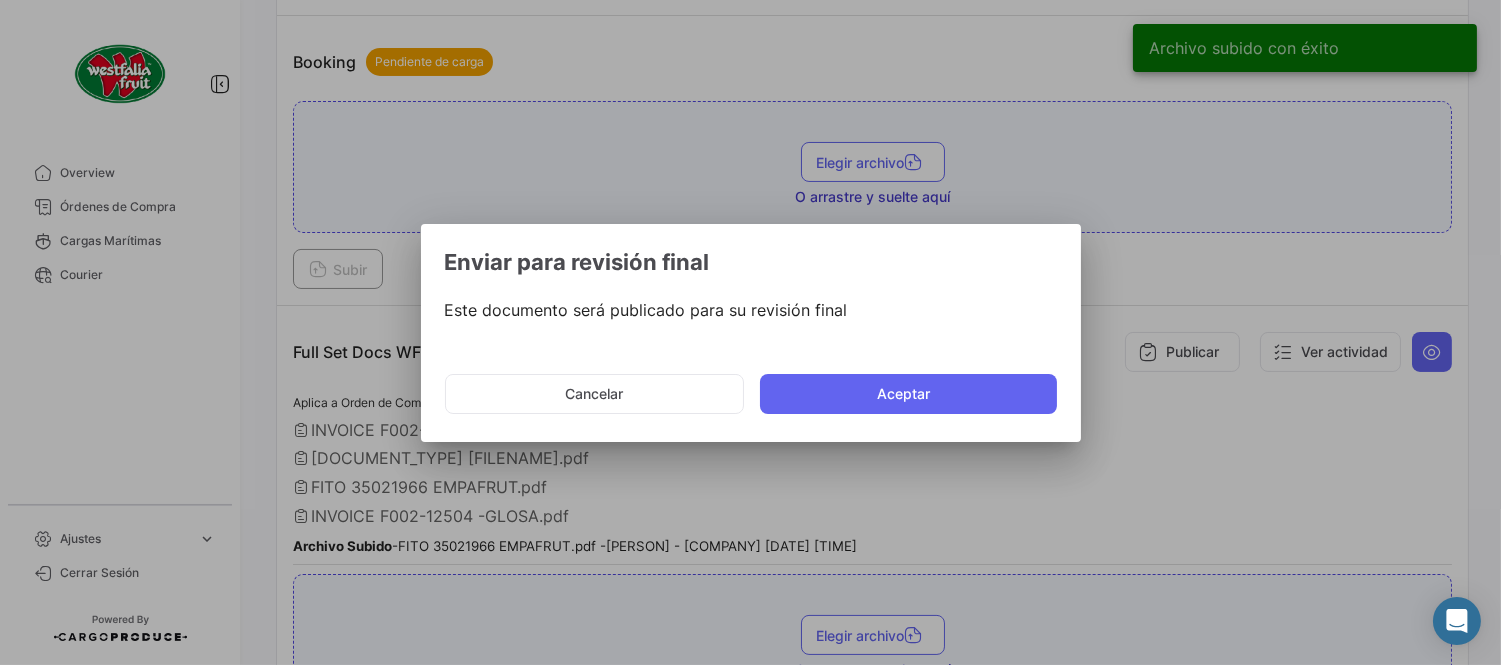 click on "Cancelar   Aceptar" 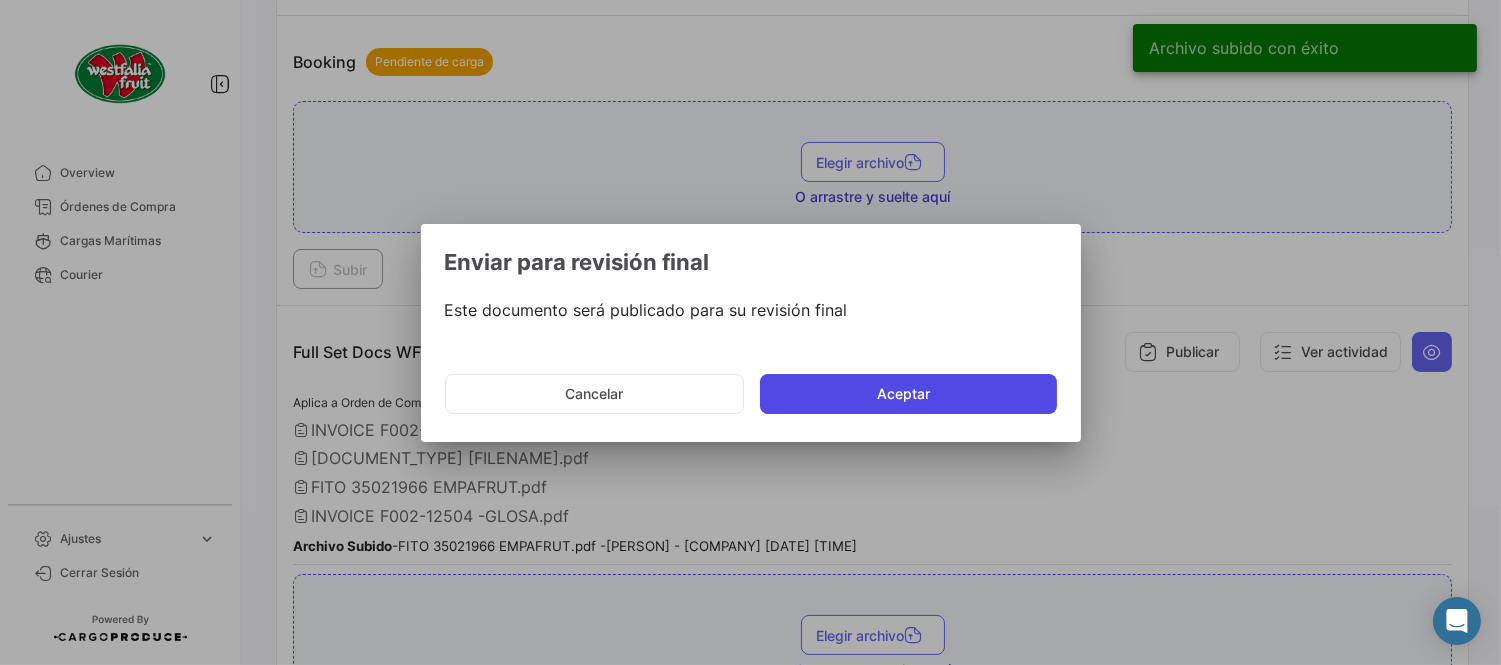click on "Aceptar" 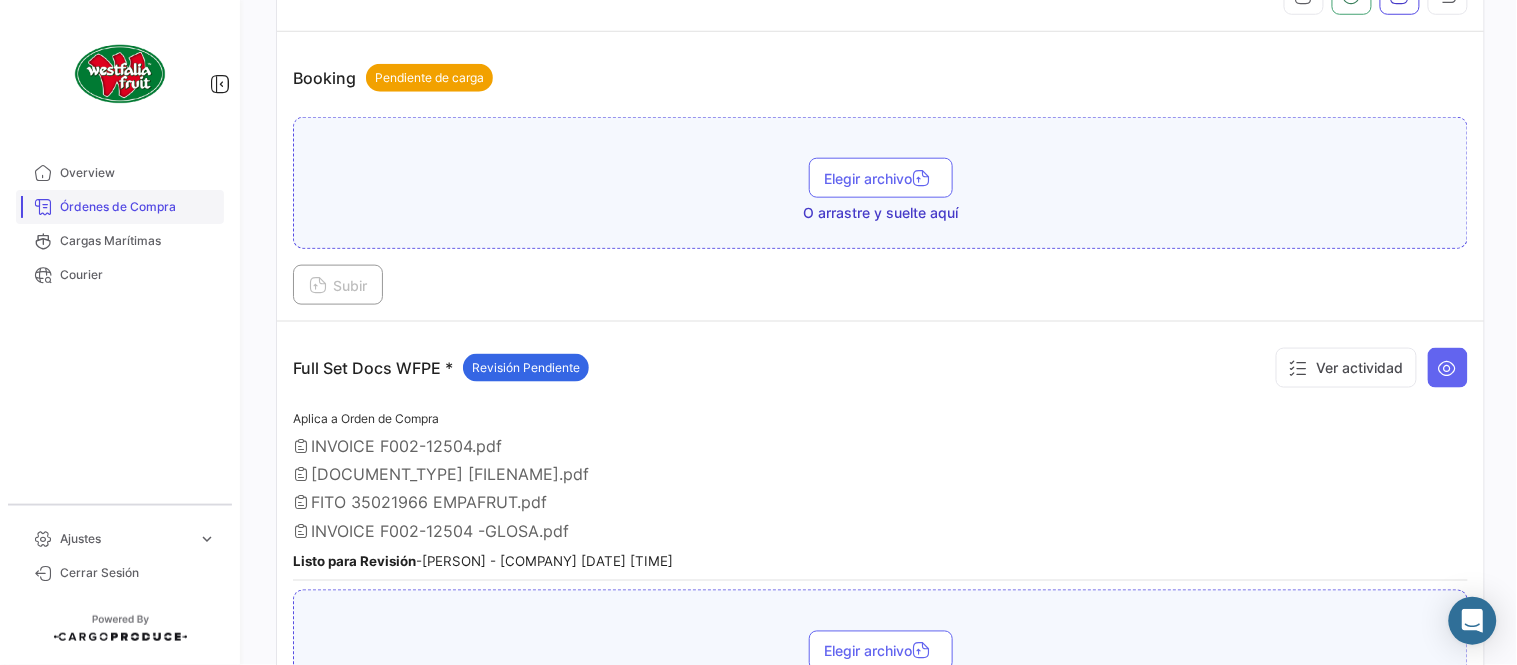 click on "Órdenes de Compra" at bounding box center (120, 207) 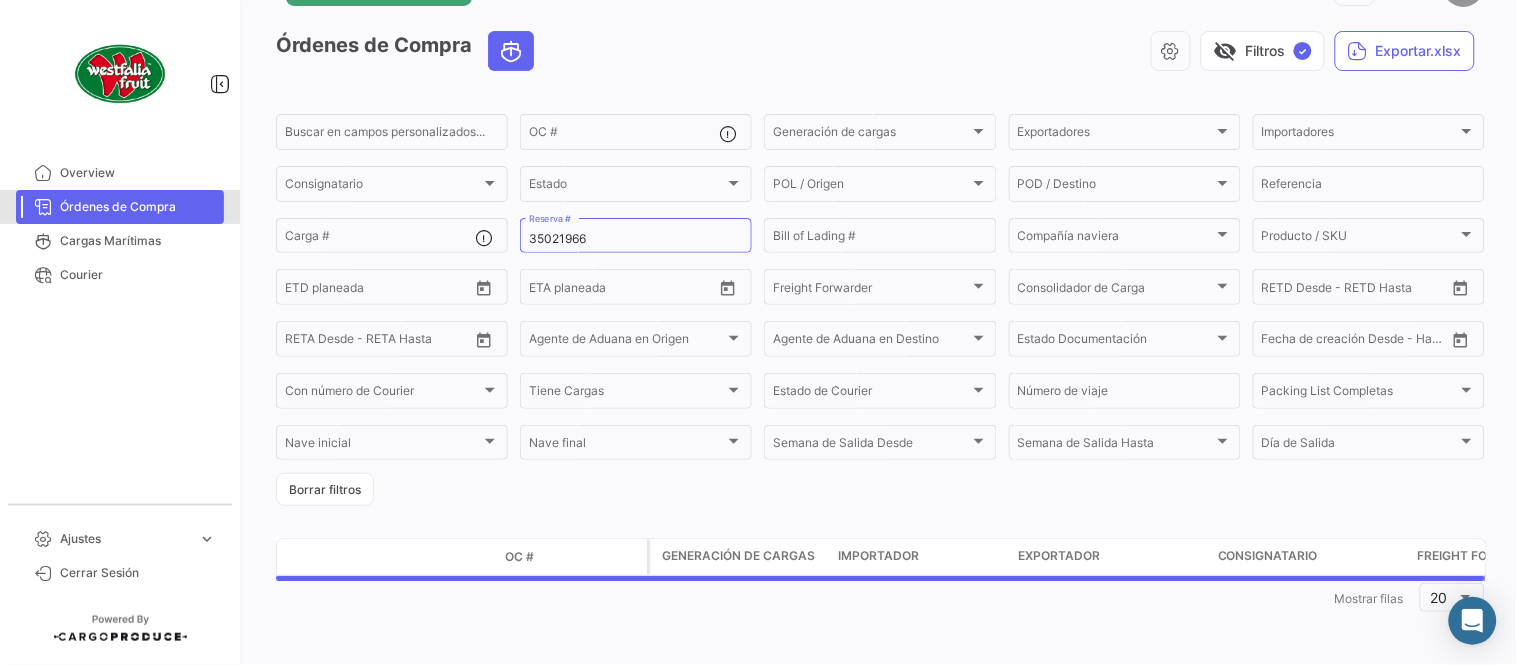 scroll, scrollTop: 0, scrollLeft: 0, axis: both 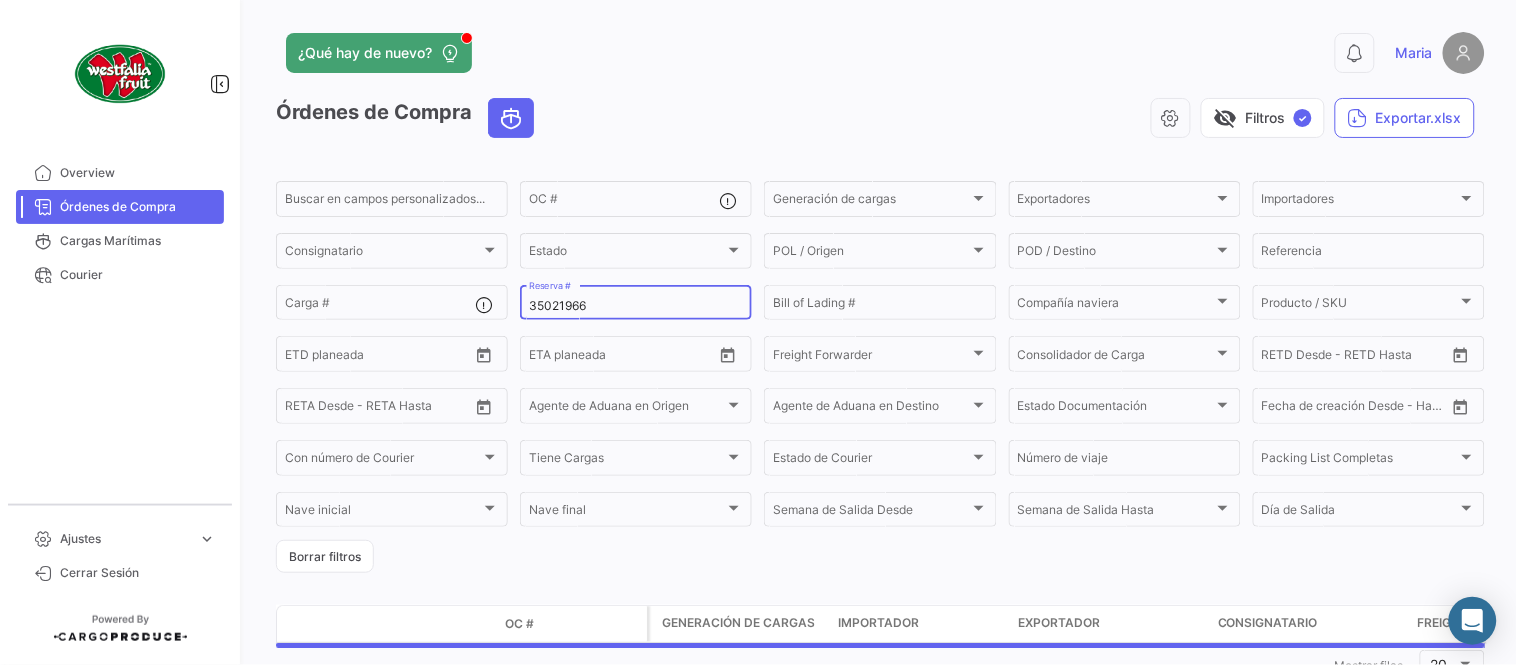 click on "[NUMBER] Reserva #" 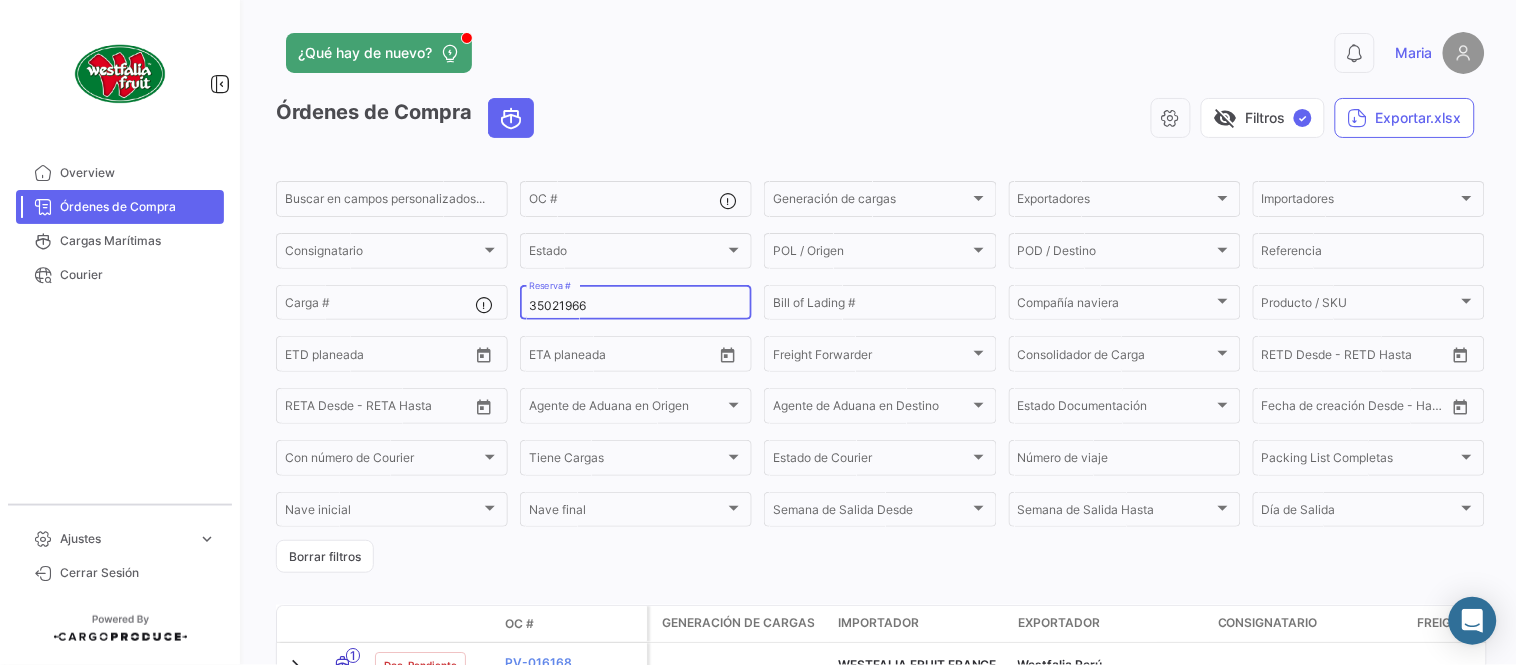 click on "35021966" at bounding box center [636, 306] 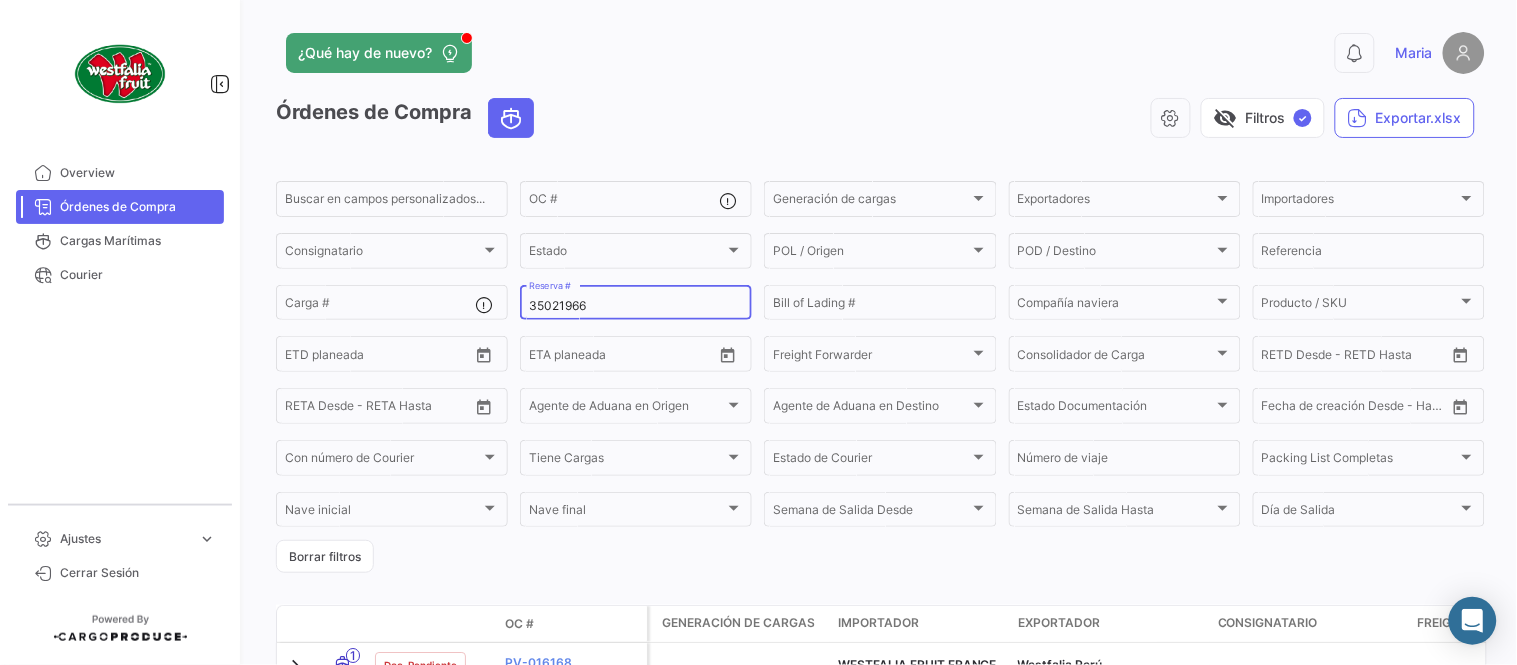 click on "35021966" at bounding box center [636, 306] 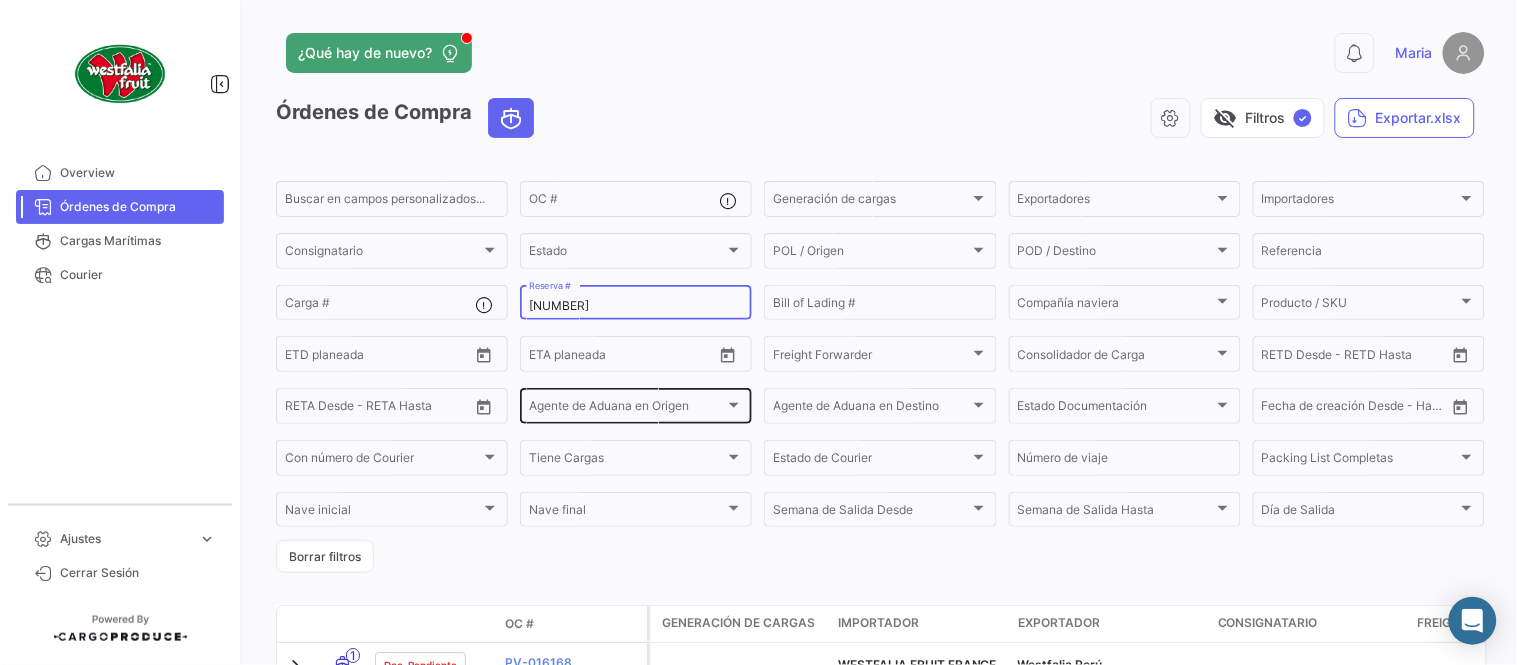scroll, scrollTop: 128, scrollLeft: 0, axis: vertical 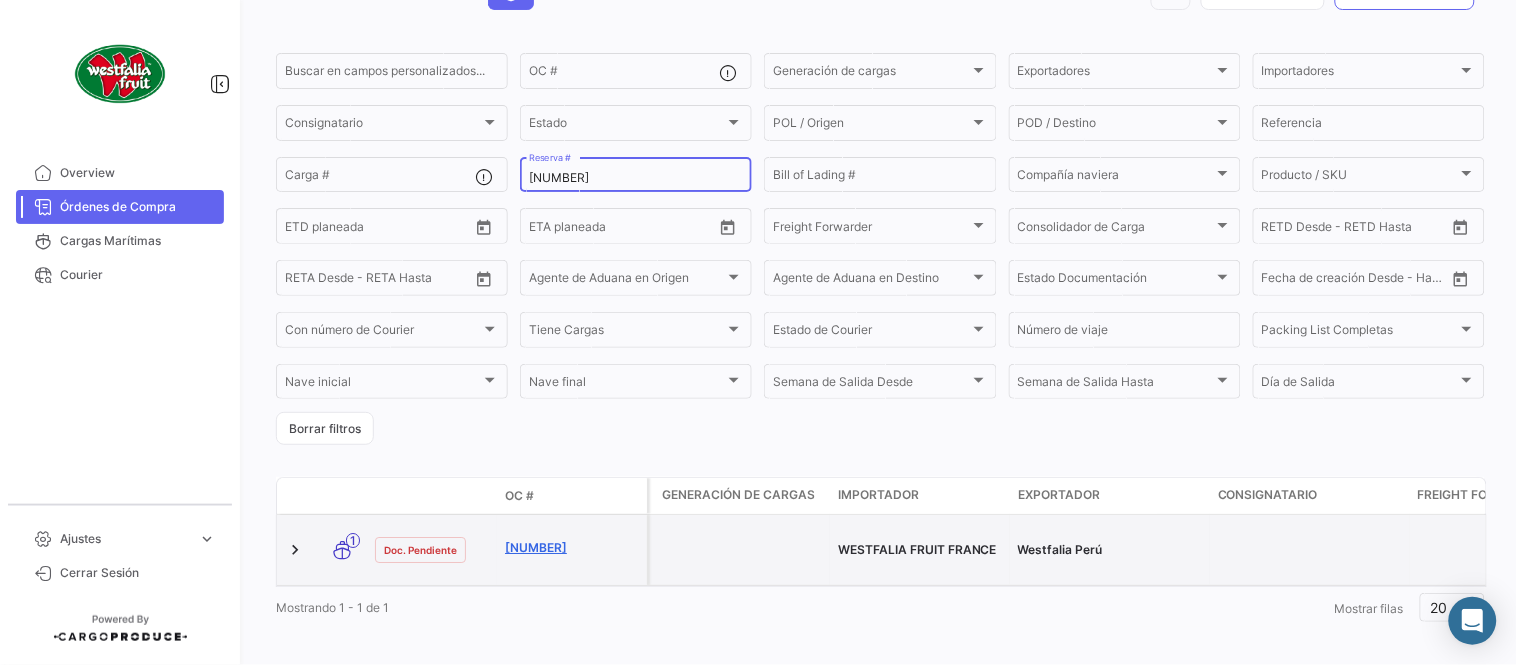 type on "[NUMBER]" 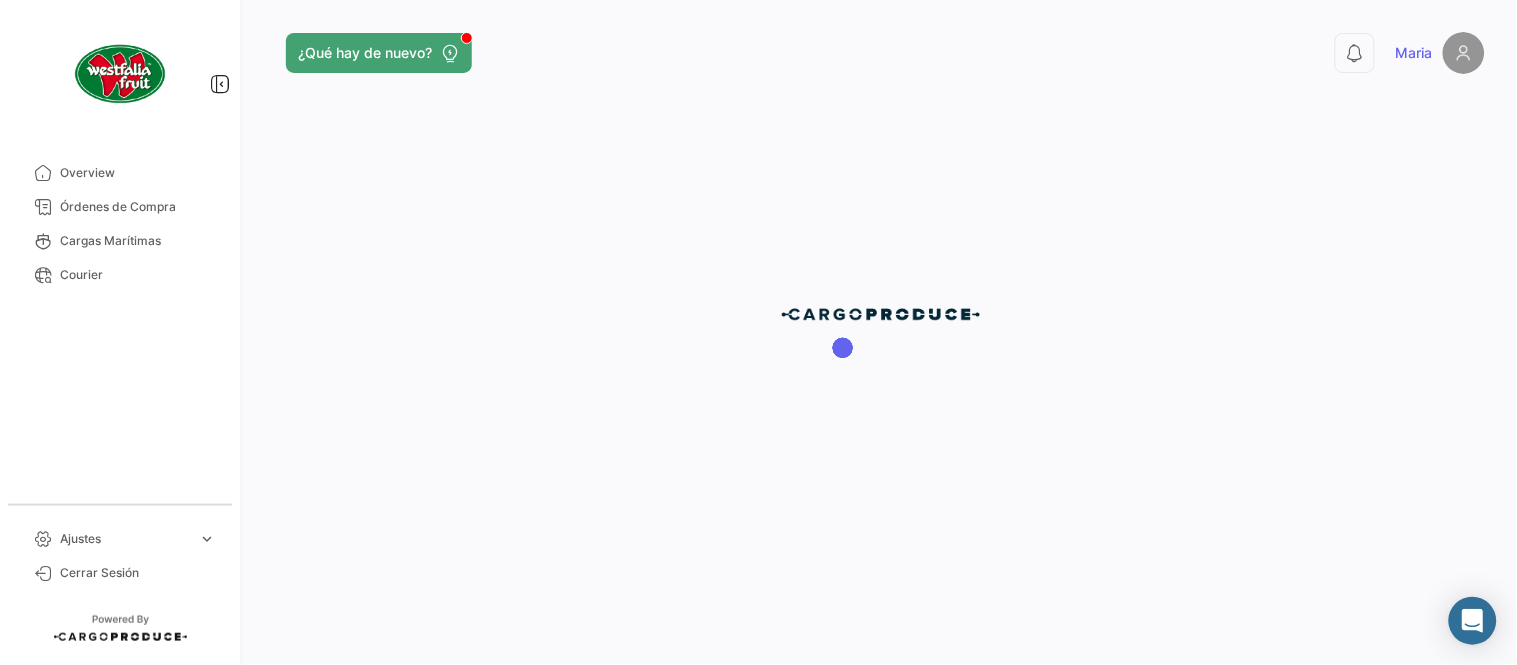 scroll, scrollTop: 0, scrollLeft: 0, axis: both 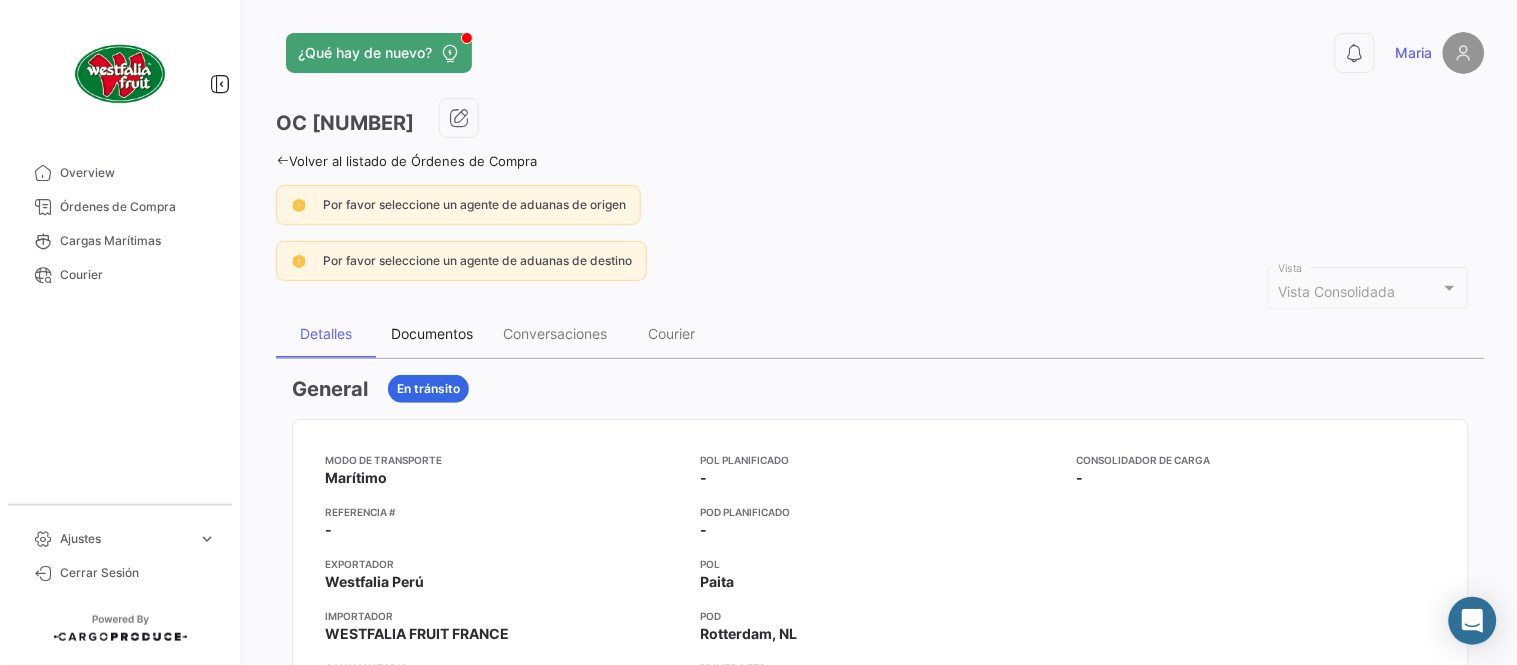 drag, startPoint x: 398, startPoint y: 324, endPoint x: 420, endPoint y: 328, distance: 22.36068 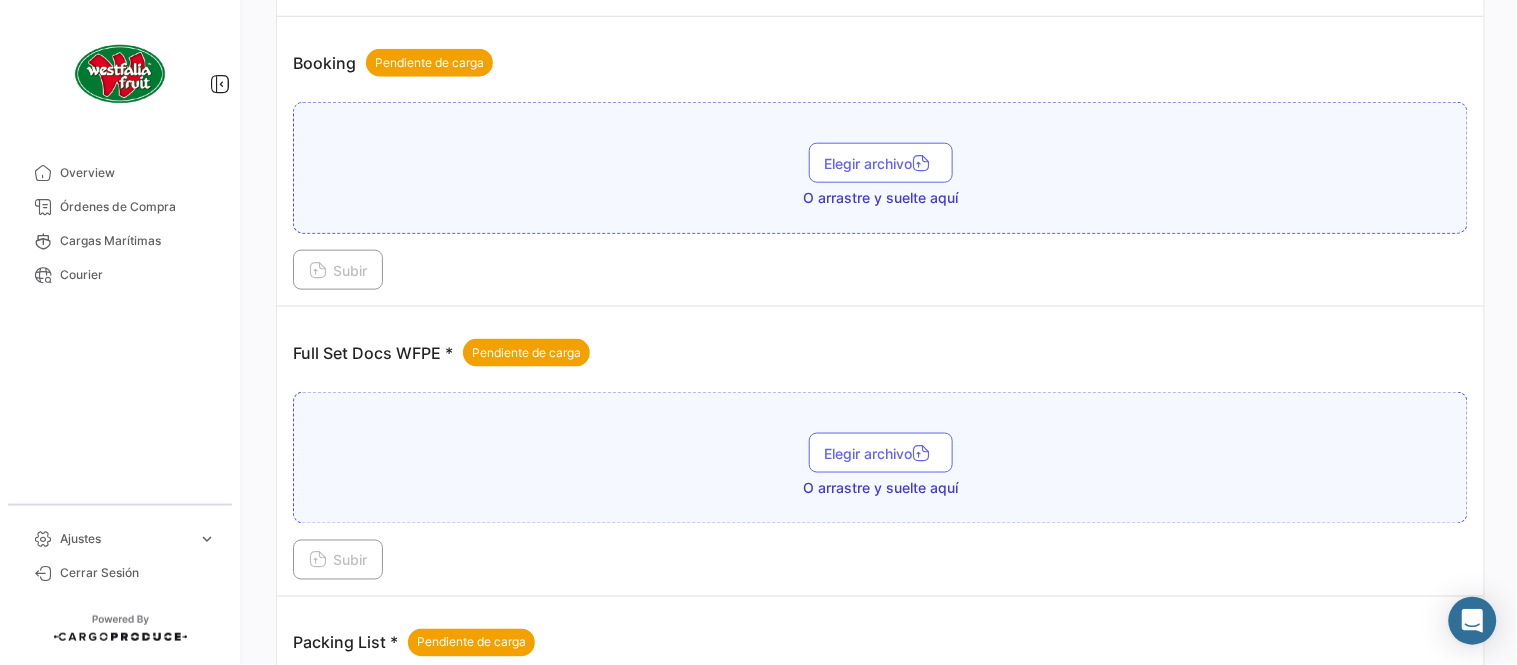 scroll, scrollTop: 806, scrollLeft: 0, axis: vertical 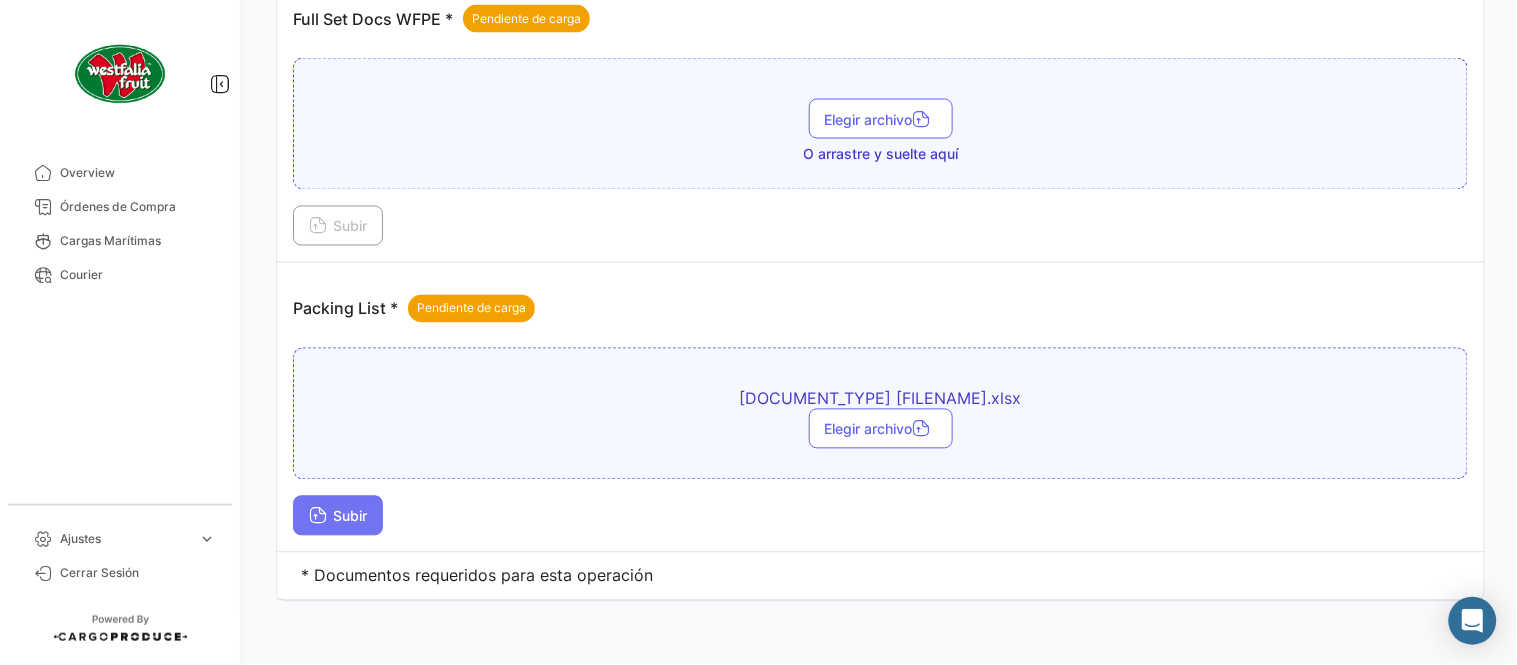 click on "Subir" at bounding box center [338, 516] 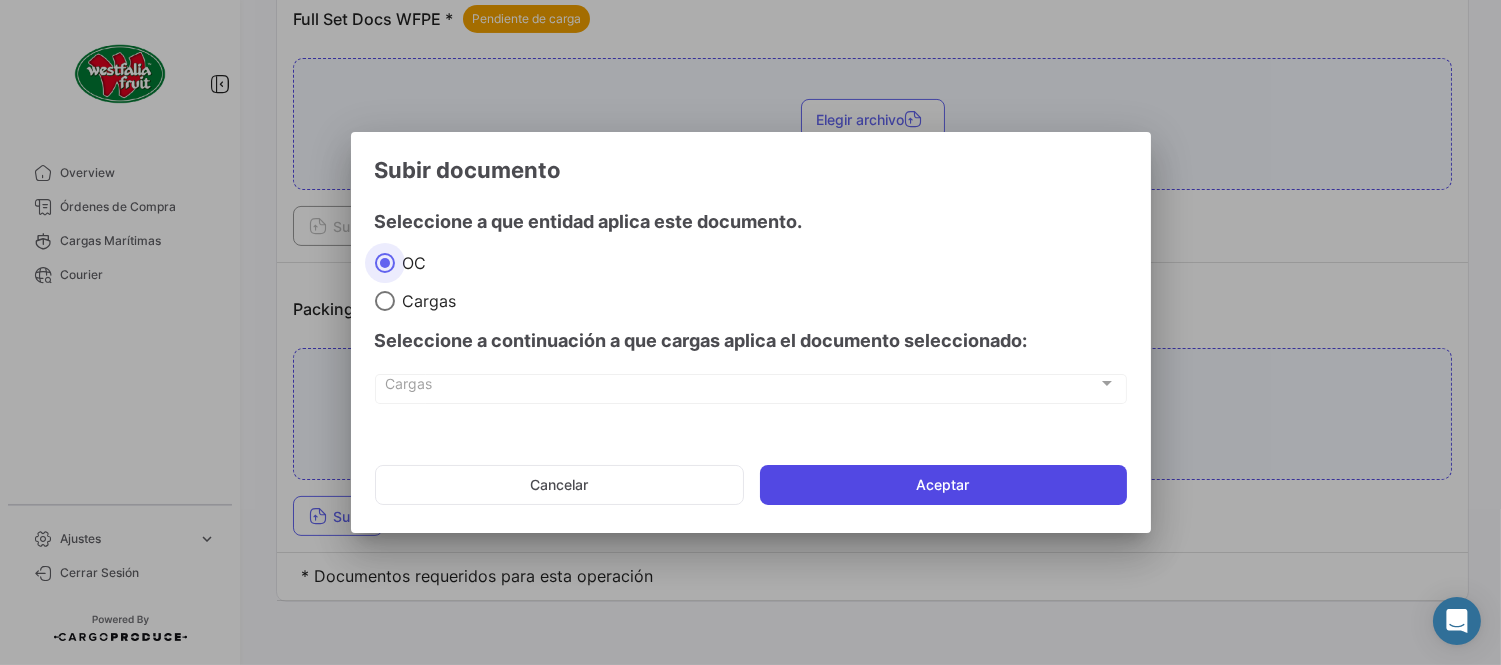 click on "Aceptar" 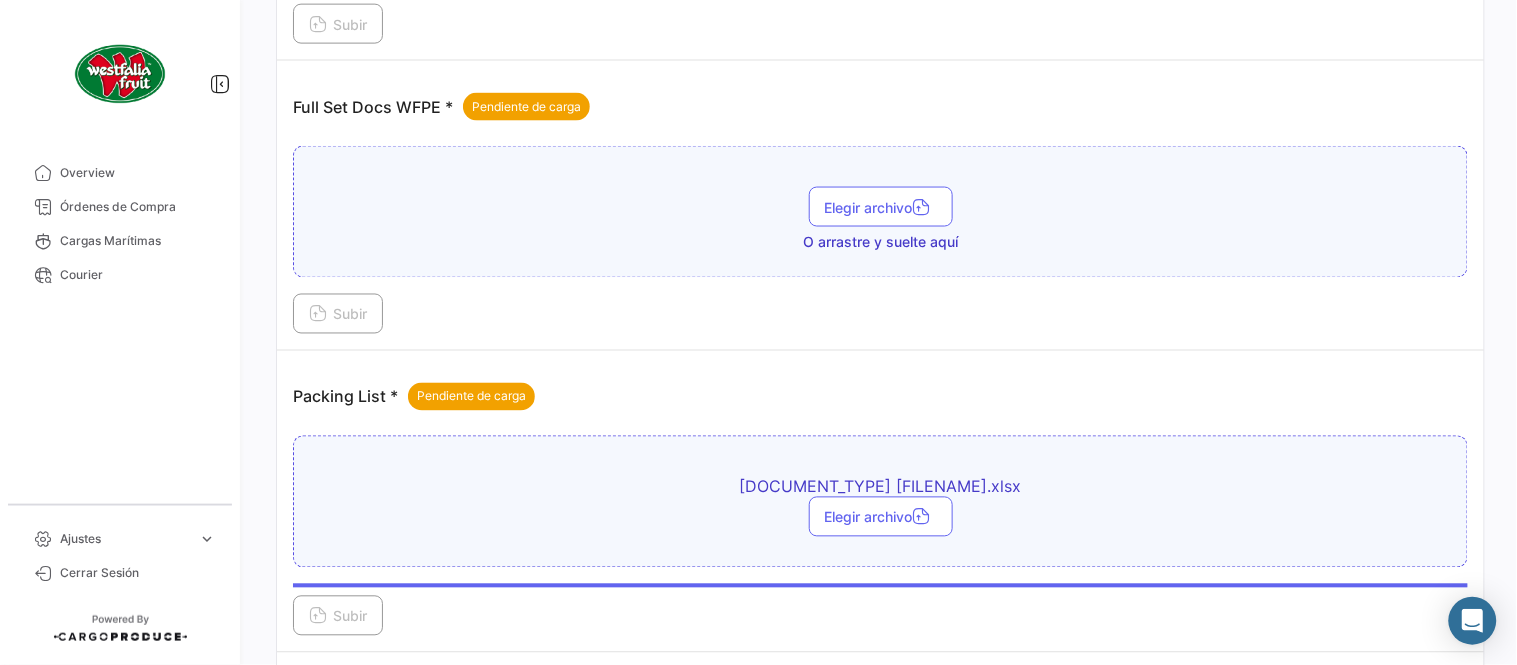 scroll, scrollTop: 584, scrollLeft: 0, axis: vertical 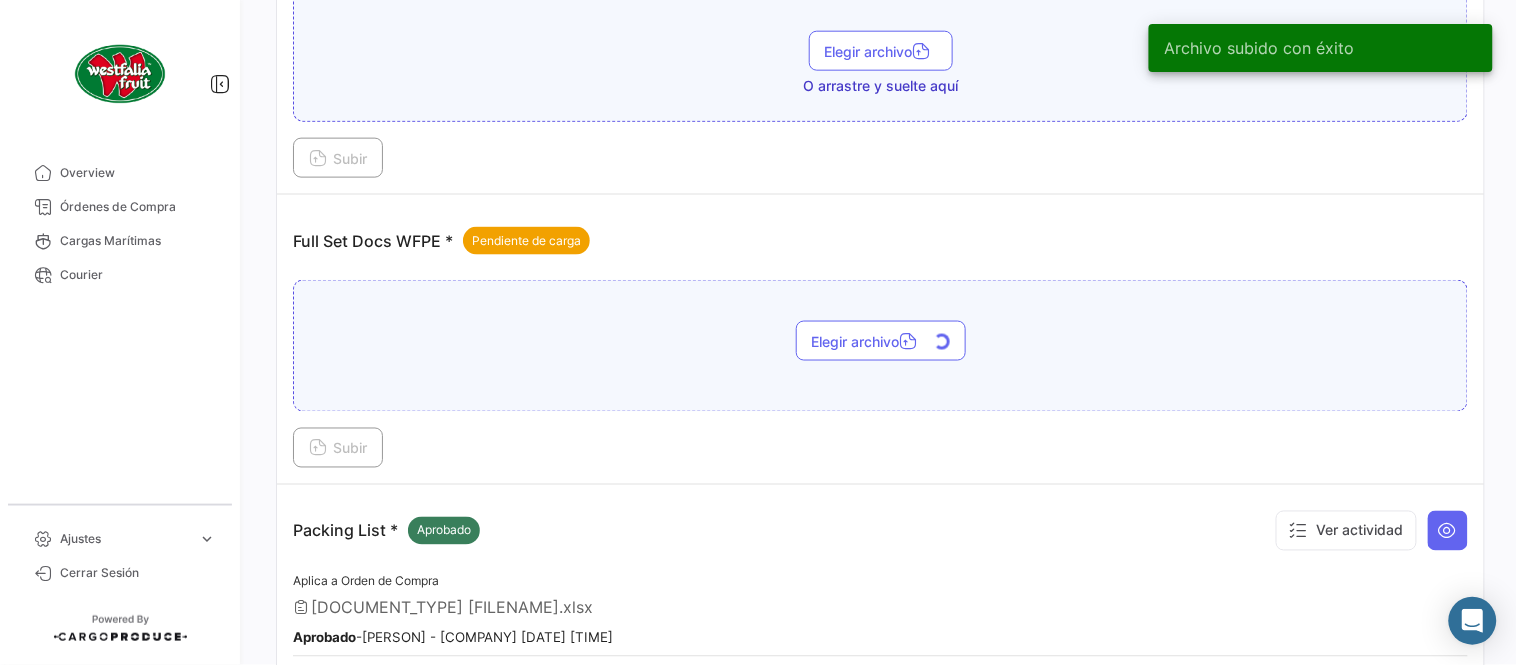 click on "Subir" at bounding box center (338, 448) 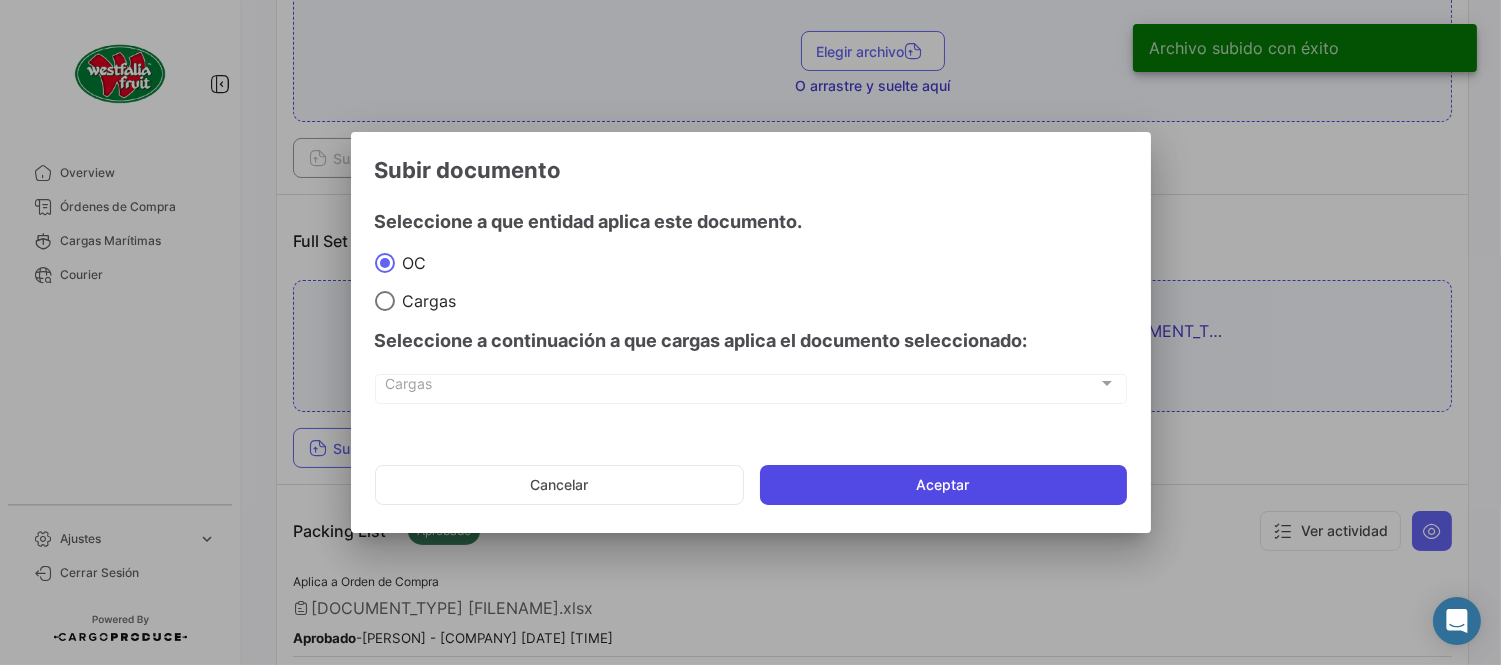 click on "Aceptar" 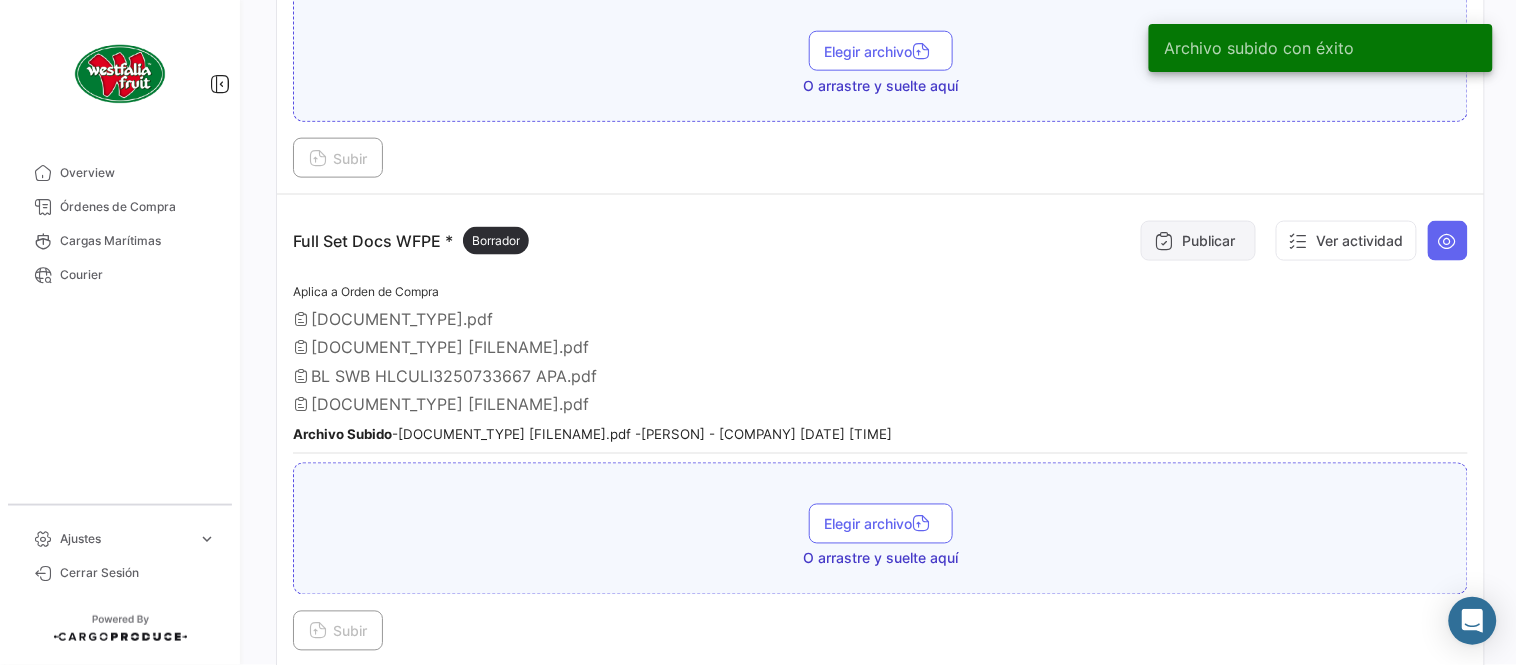 click on "Publicar" at bounding box center (1198, 241) 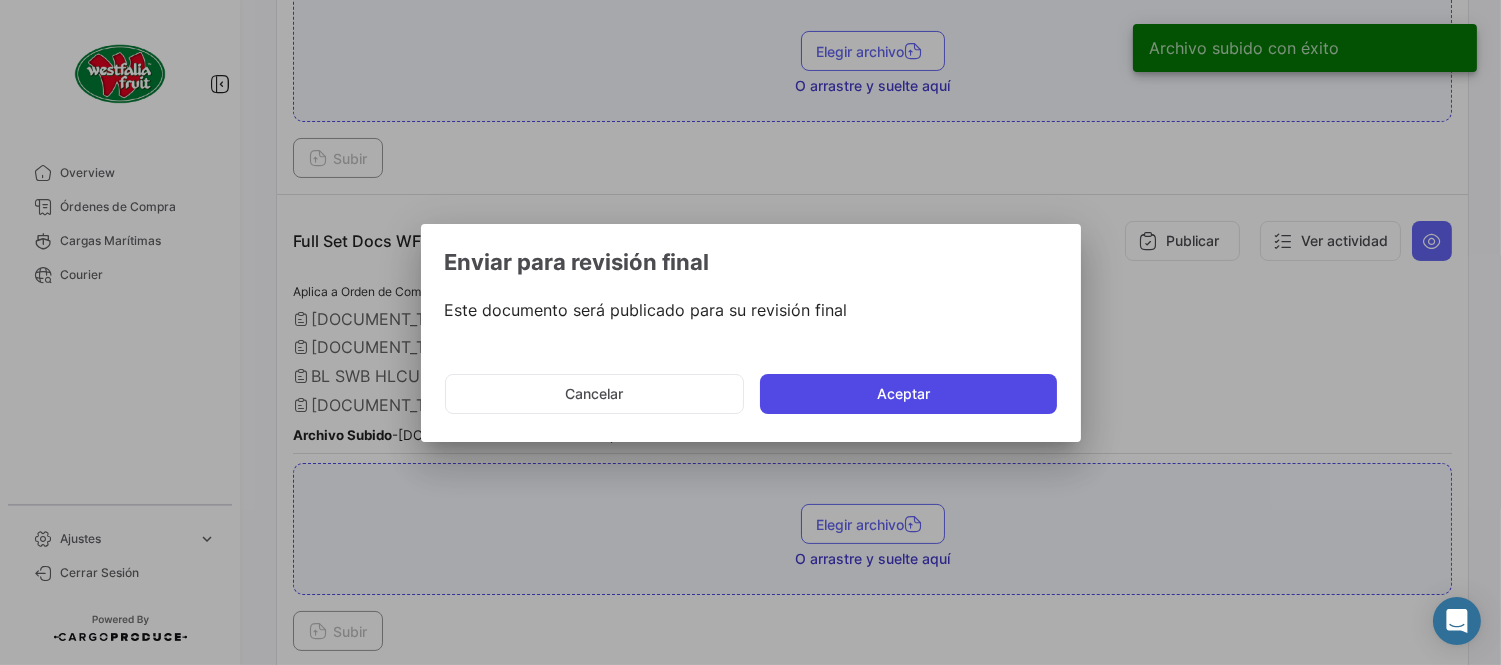 drag, startPoint x: 985, startPoint y: 383, endPoint x: 950, endPoint y: 485, distance: 107.837845 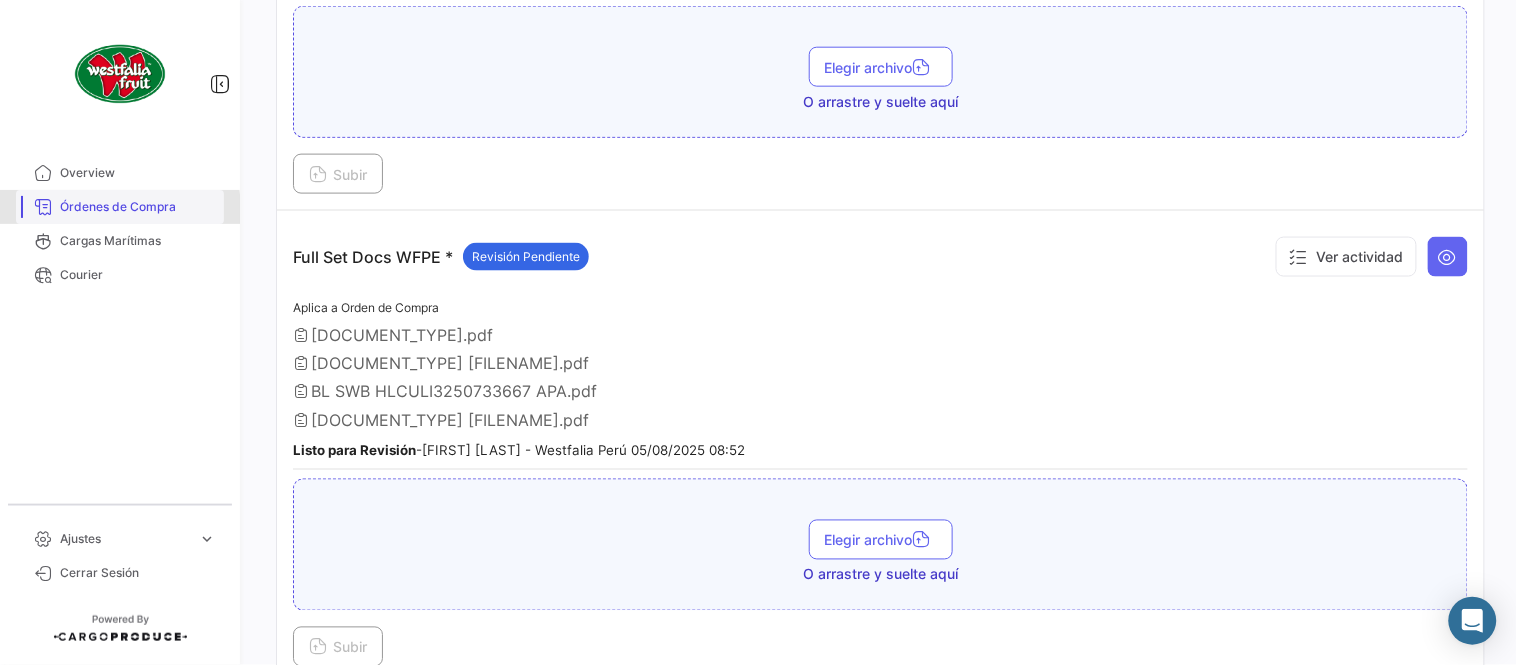 click on "Órdenes de Compra" at bounding box center [138, 207] 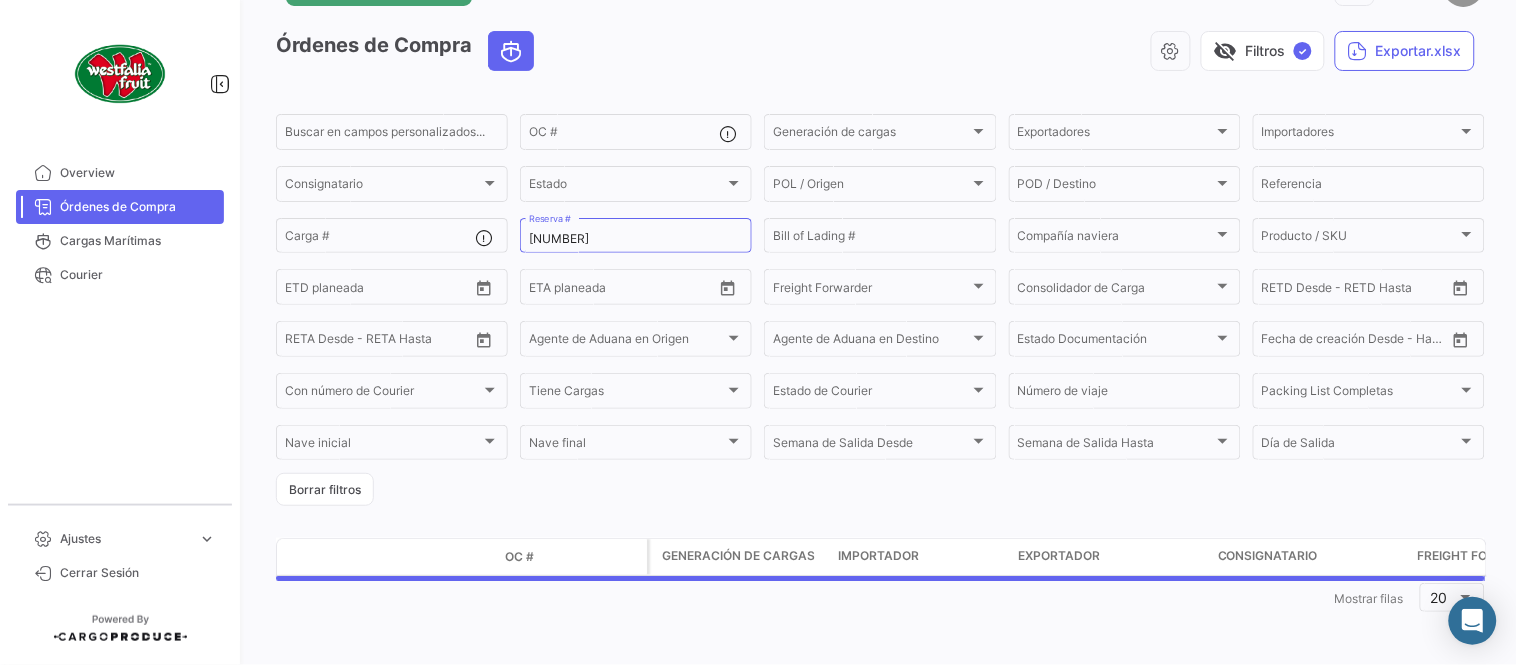 scroll, scrollTop: 0, scrollLeft: 0, axis: both 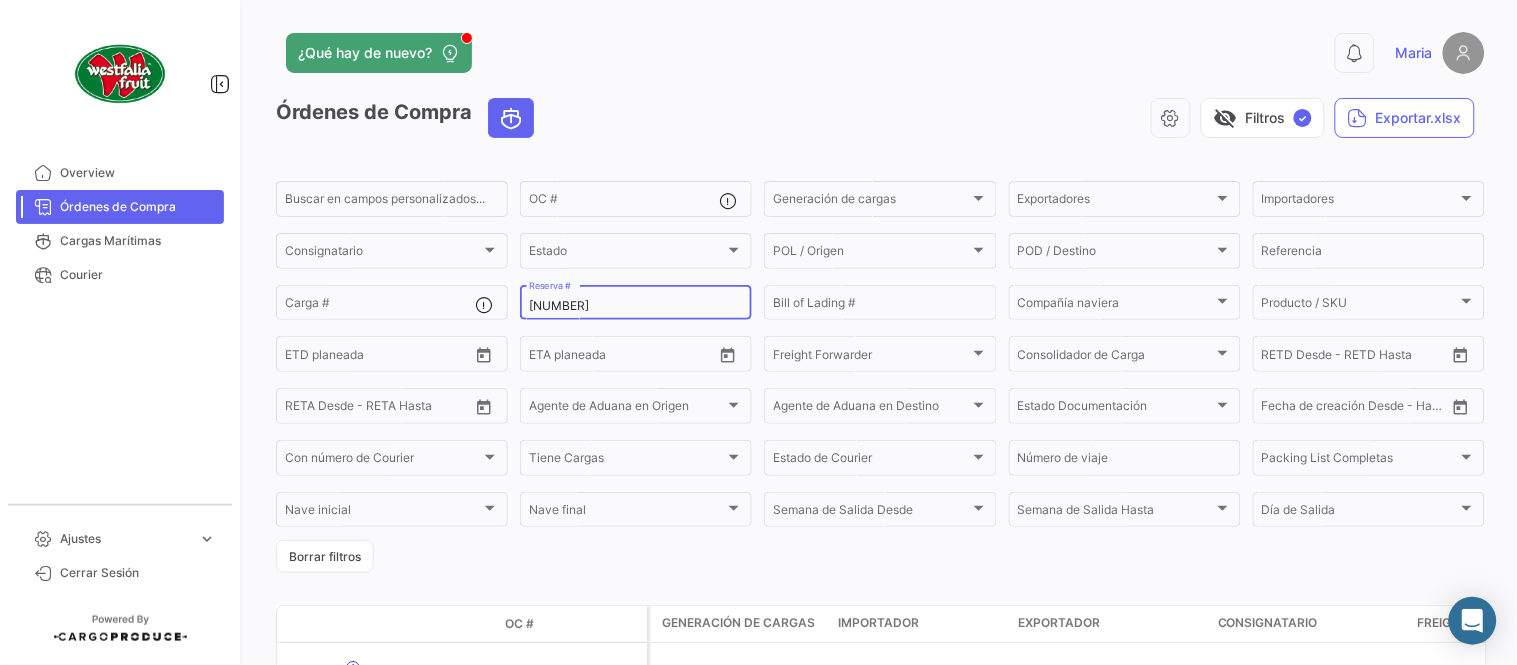 click on "[NUMBER]" at bounding box center [636, 306] 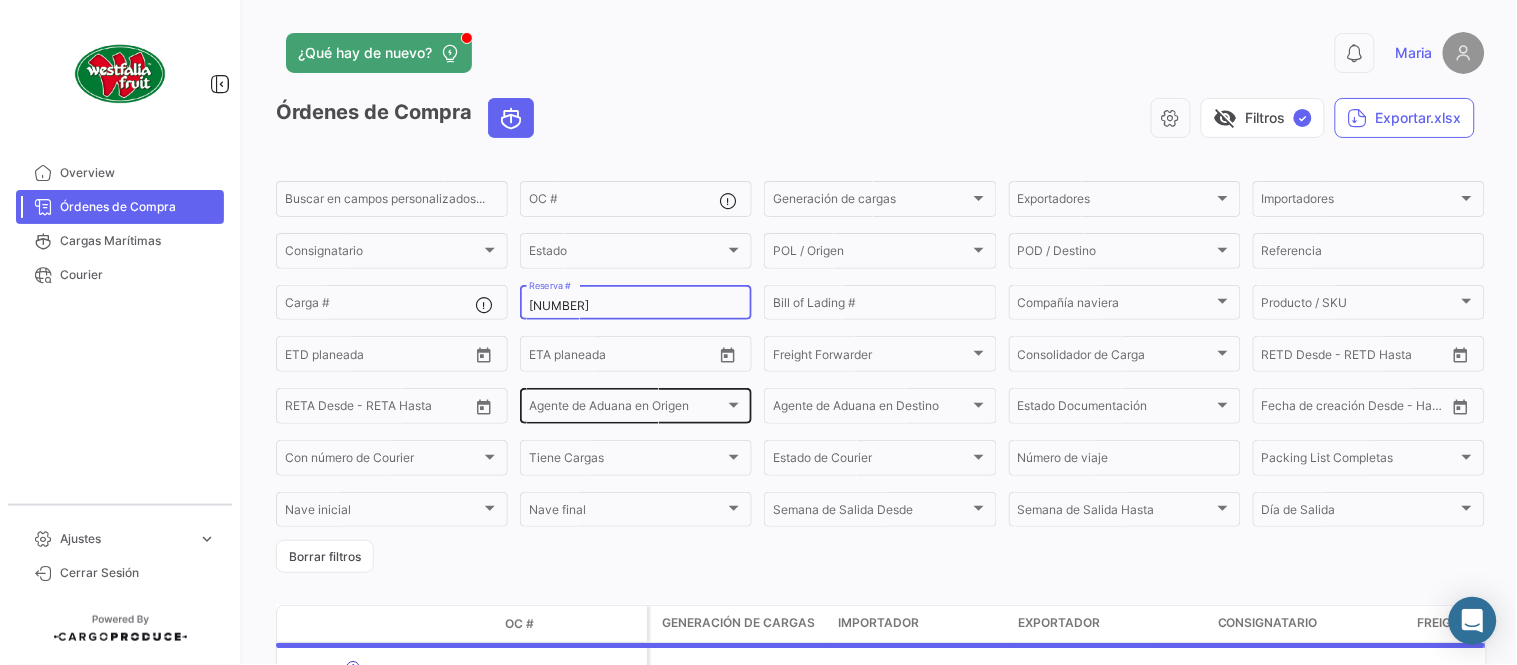 scroll, scrollTop: 128, scrollLeft: 0, axis: vertical 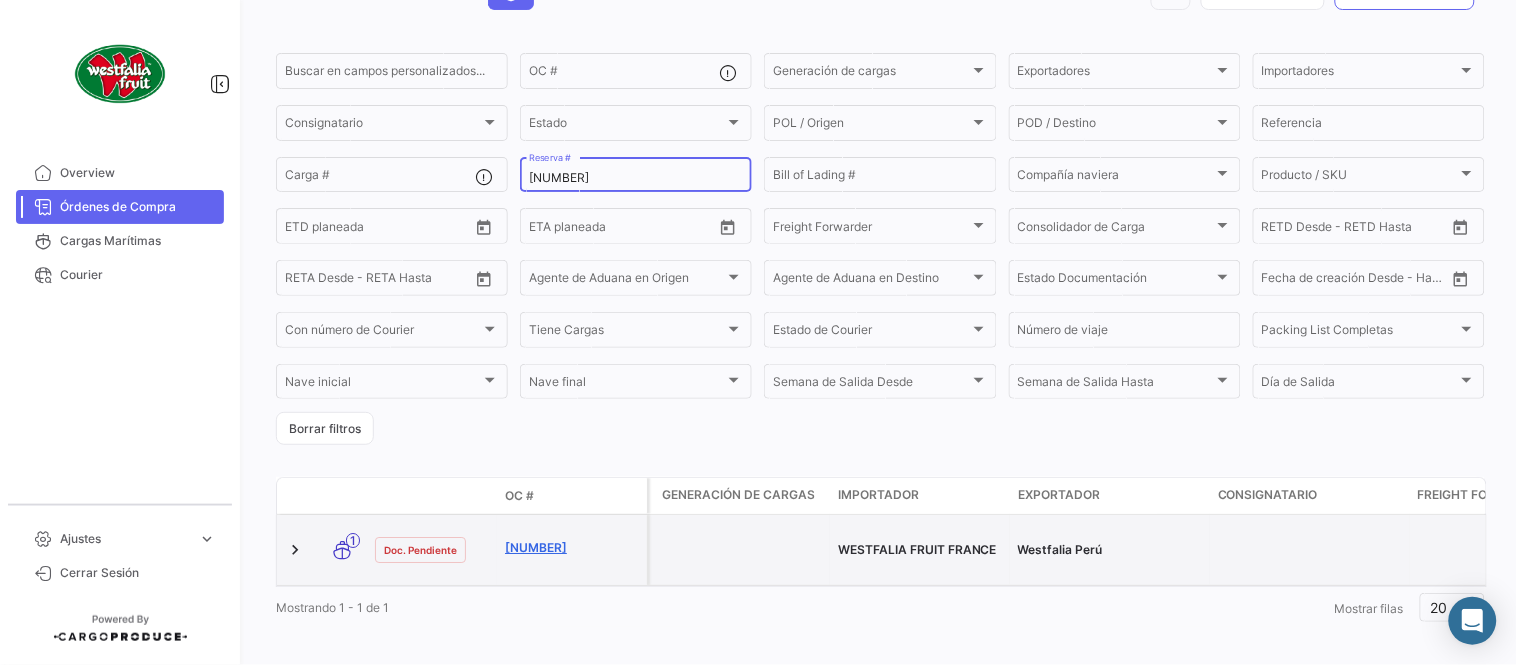 type on "[NUMBER]" 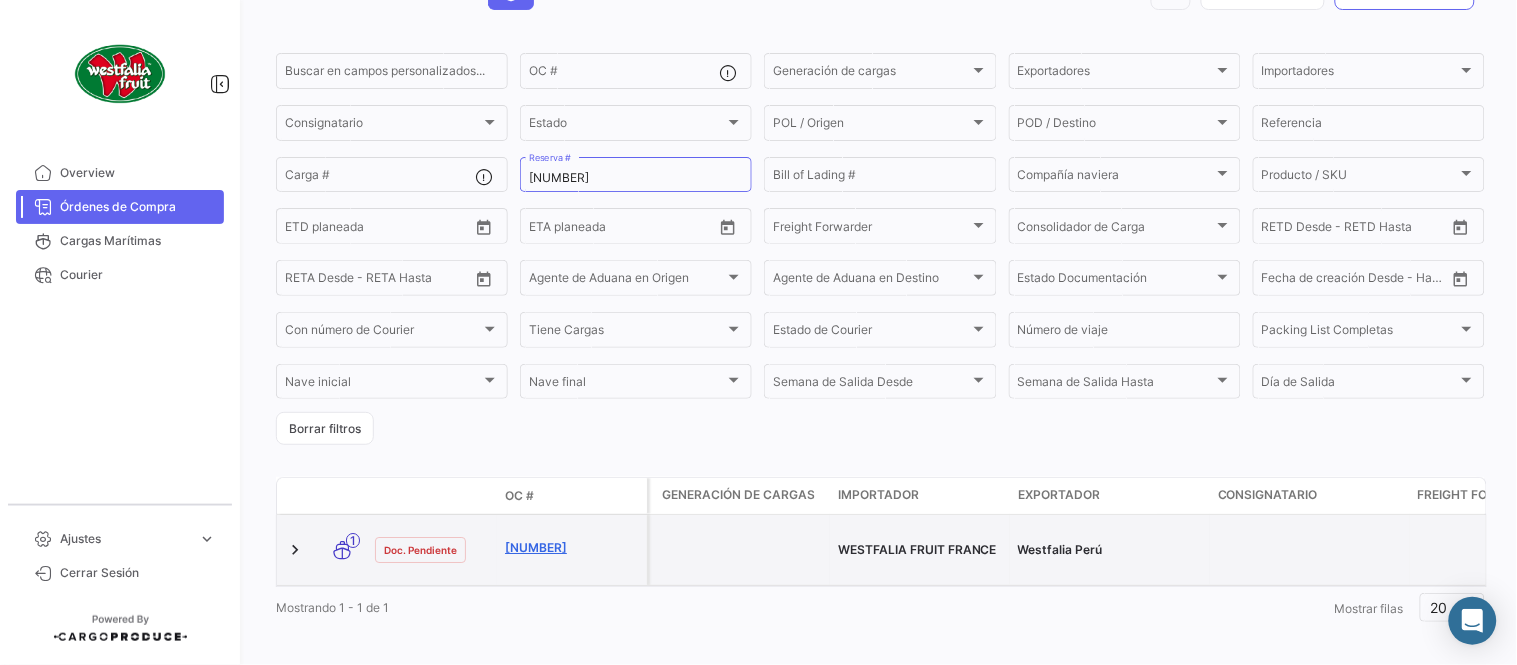 click on "[NUMBER]" 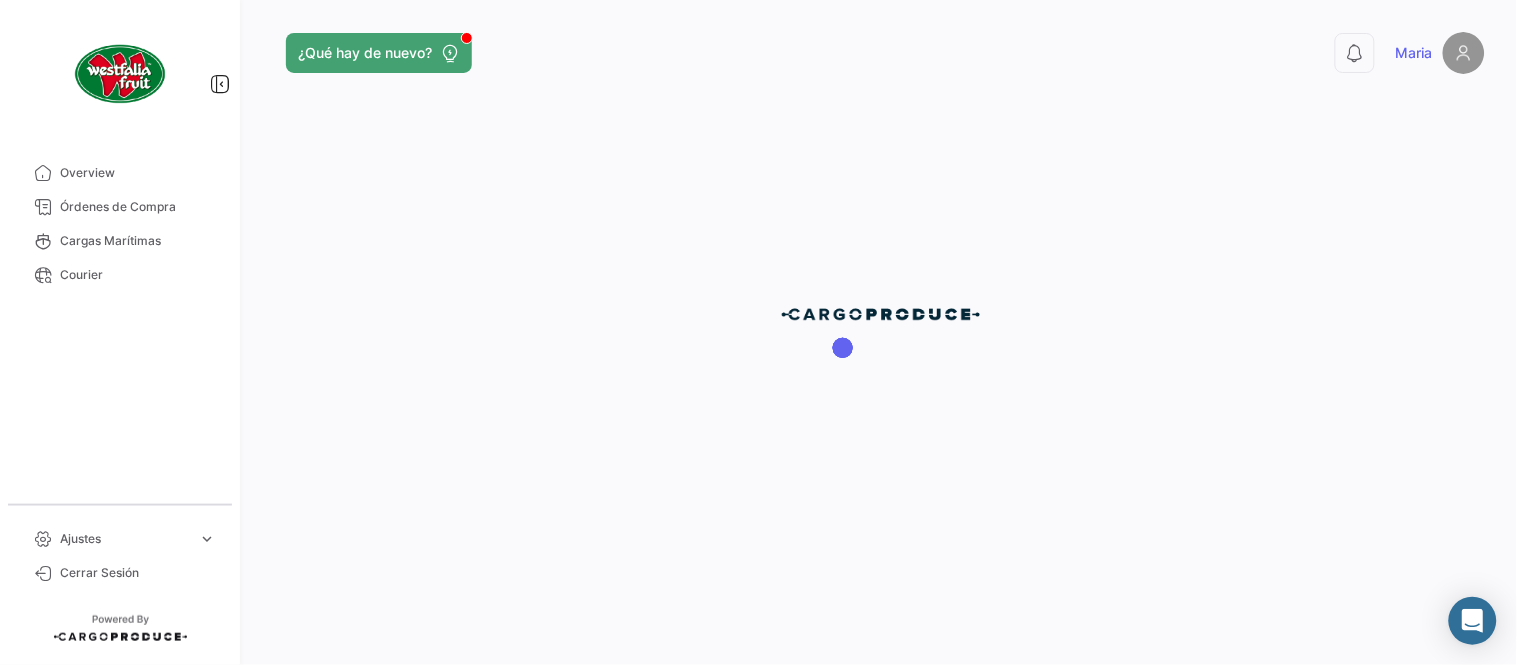 scroll, scrollTop: 0, scrollLeft: 0, axis: both 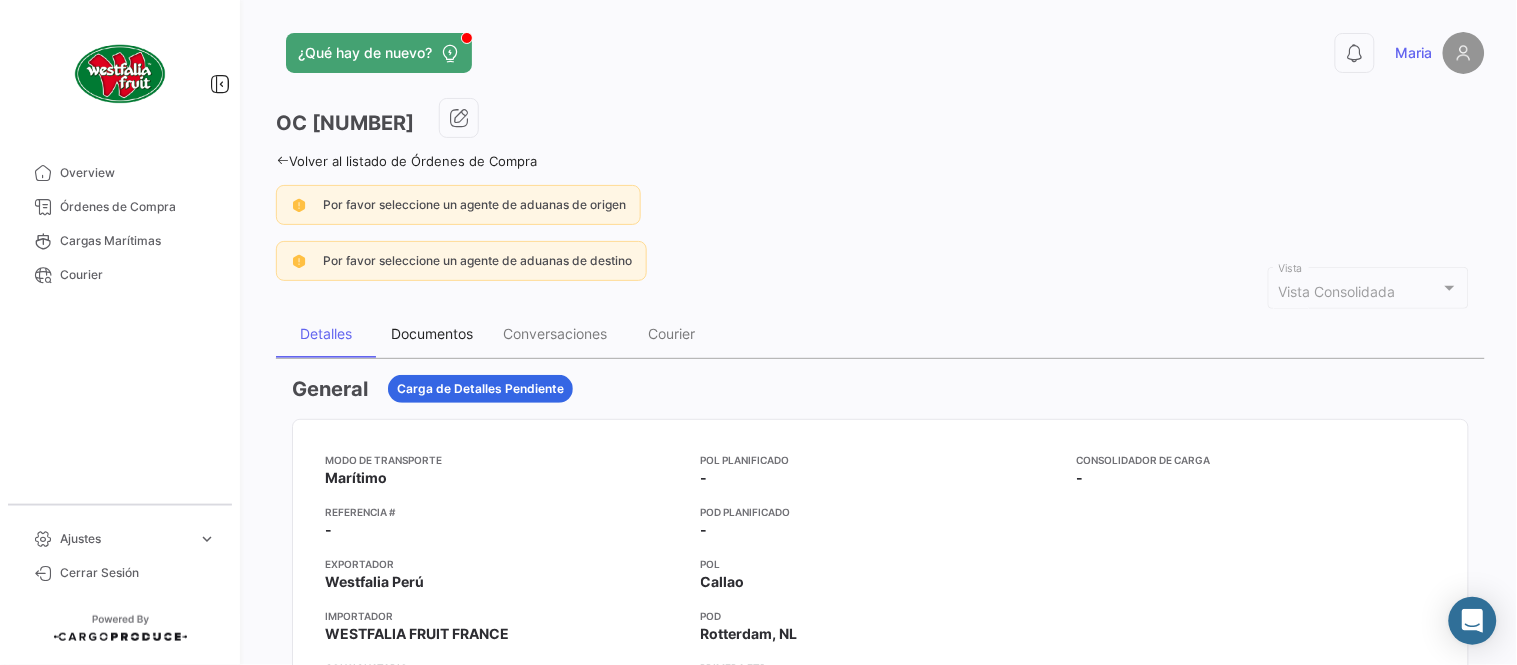 click on "Documentos" at bounding box center (432, 333) 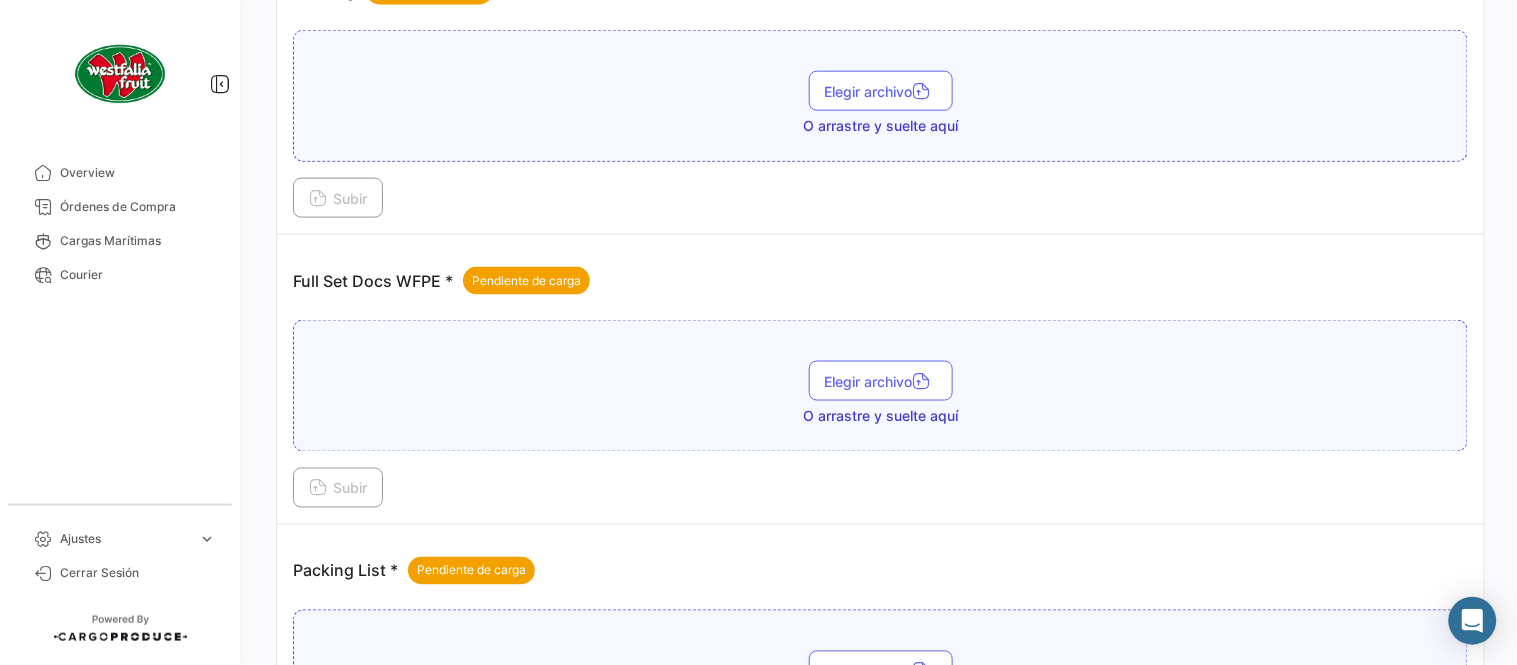scroll, scrollTop: 806, scrollLeft: 0, axis: vertical 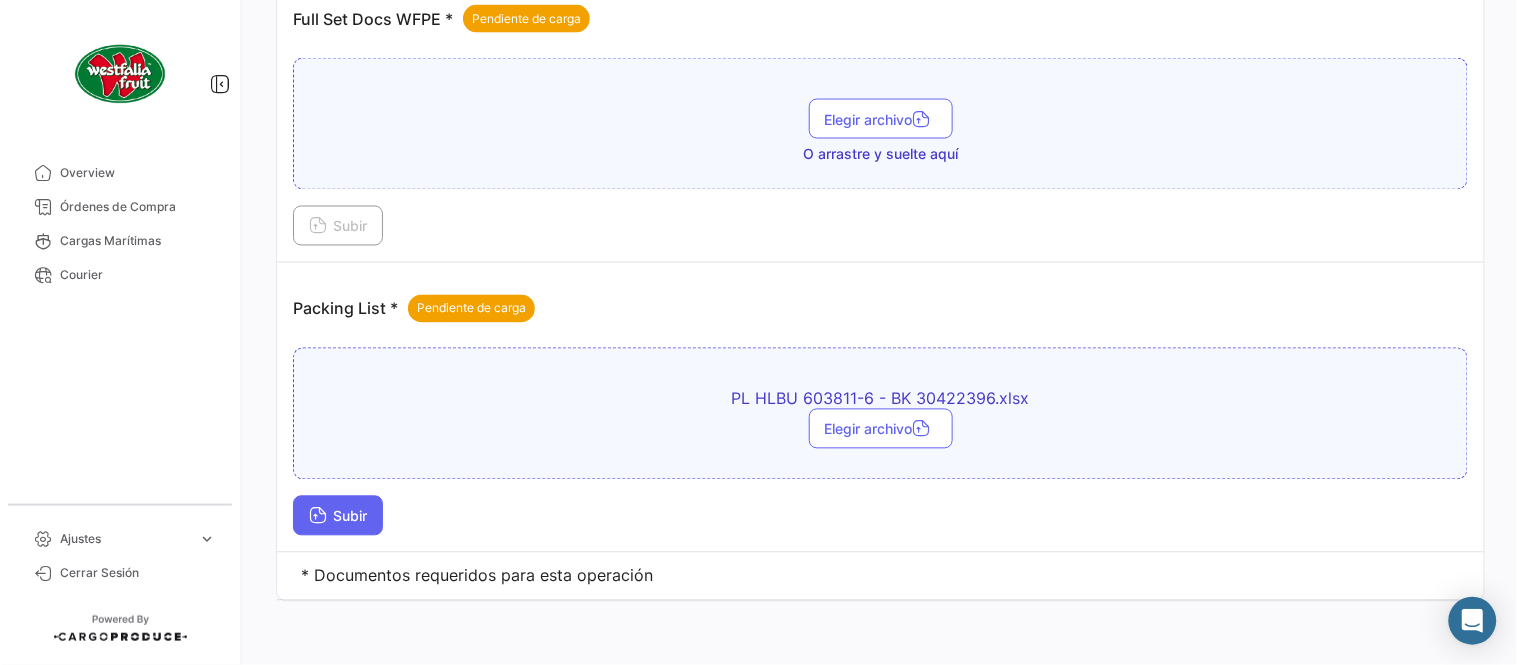 drag, startPoint x: 334, startPoint y: 497, endPoint x: 346, endPoint y: 497, distance: 12 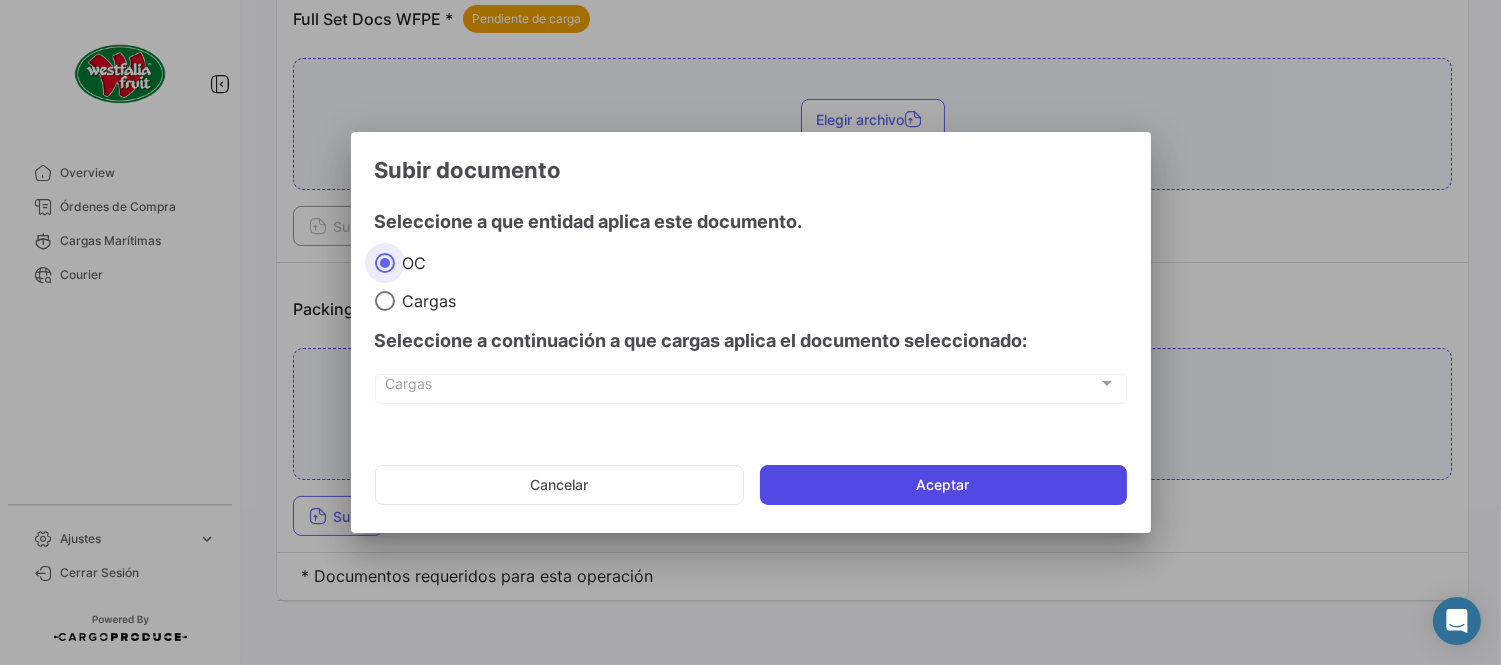 click on "Aceptar" 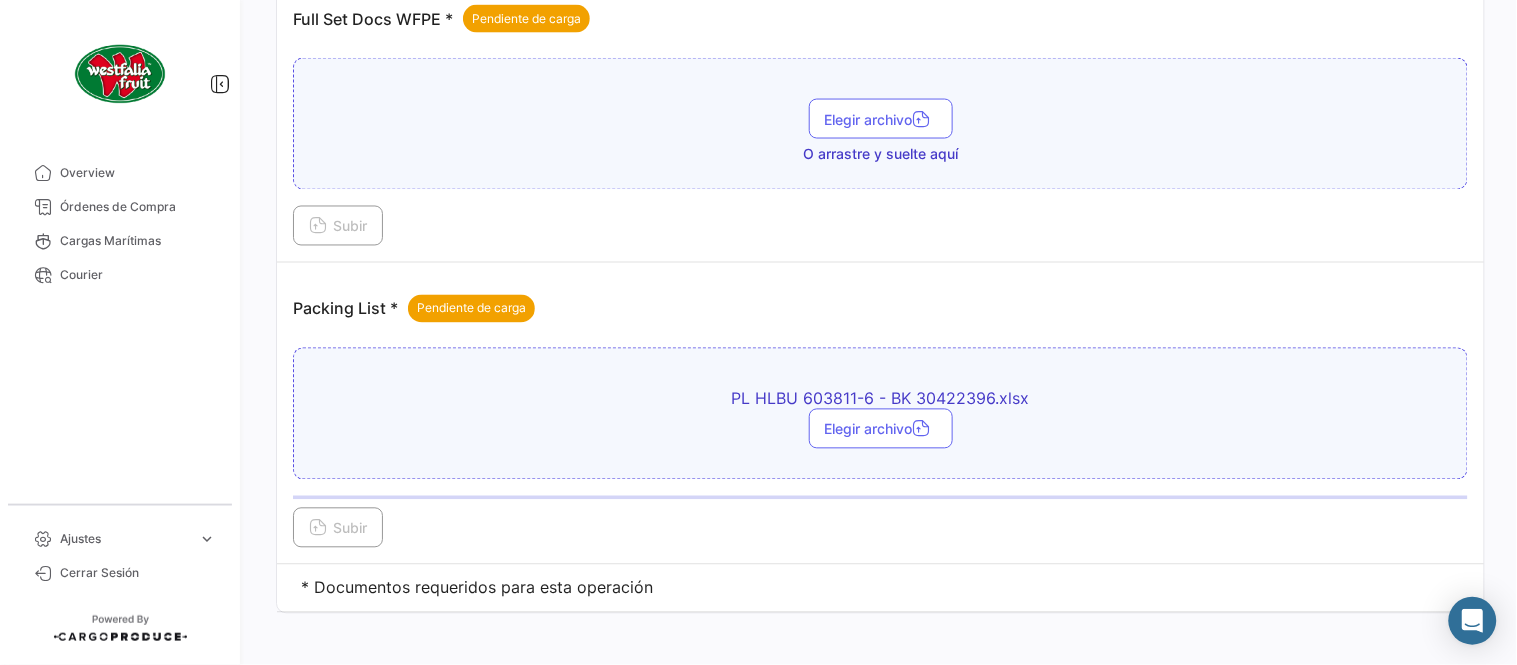 scroll, scrollTop: 584, scrollLeft: 0, axis: vertical 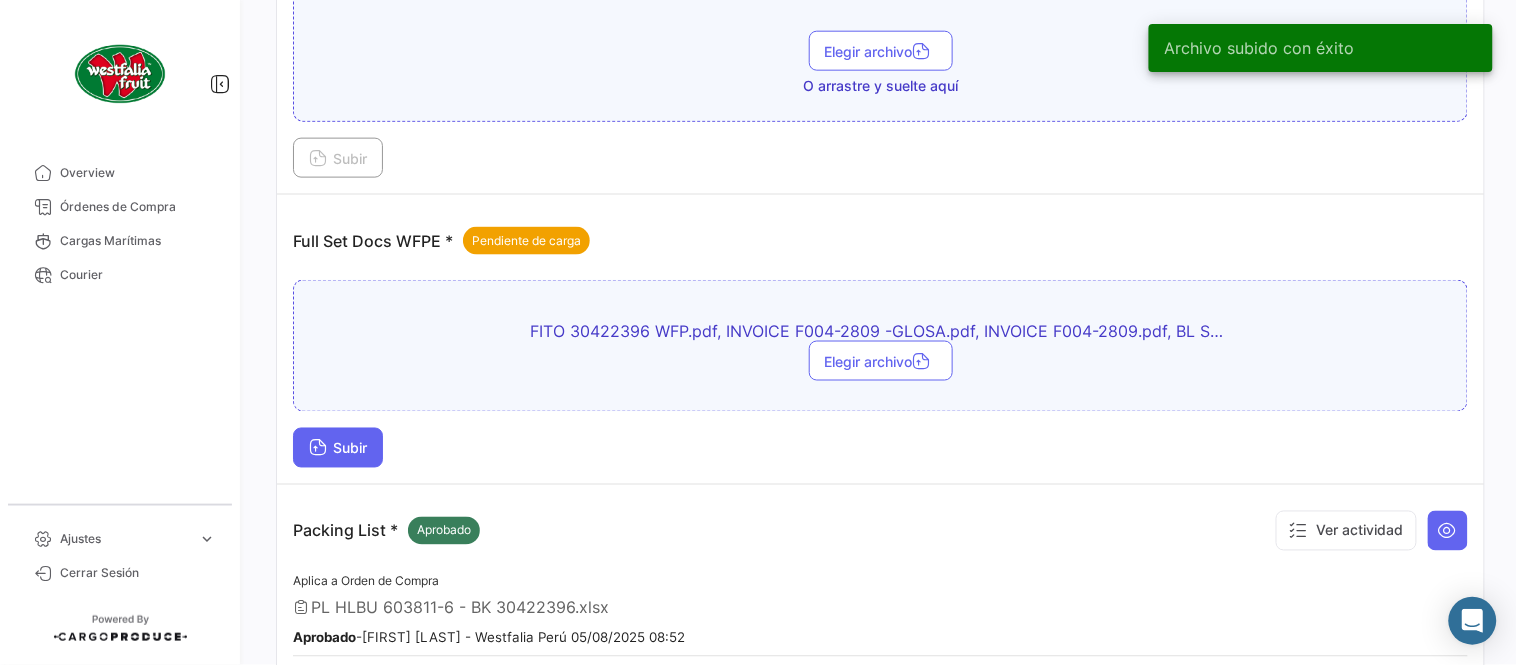 click on "Subir" at bounding box center (338, 448) 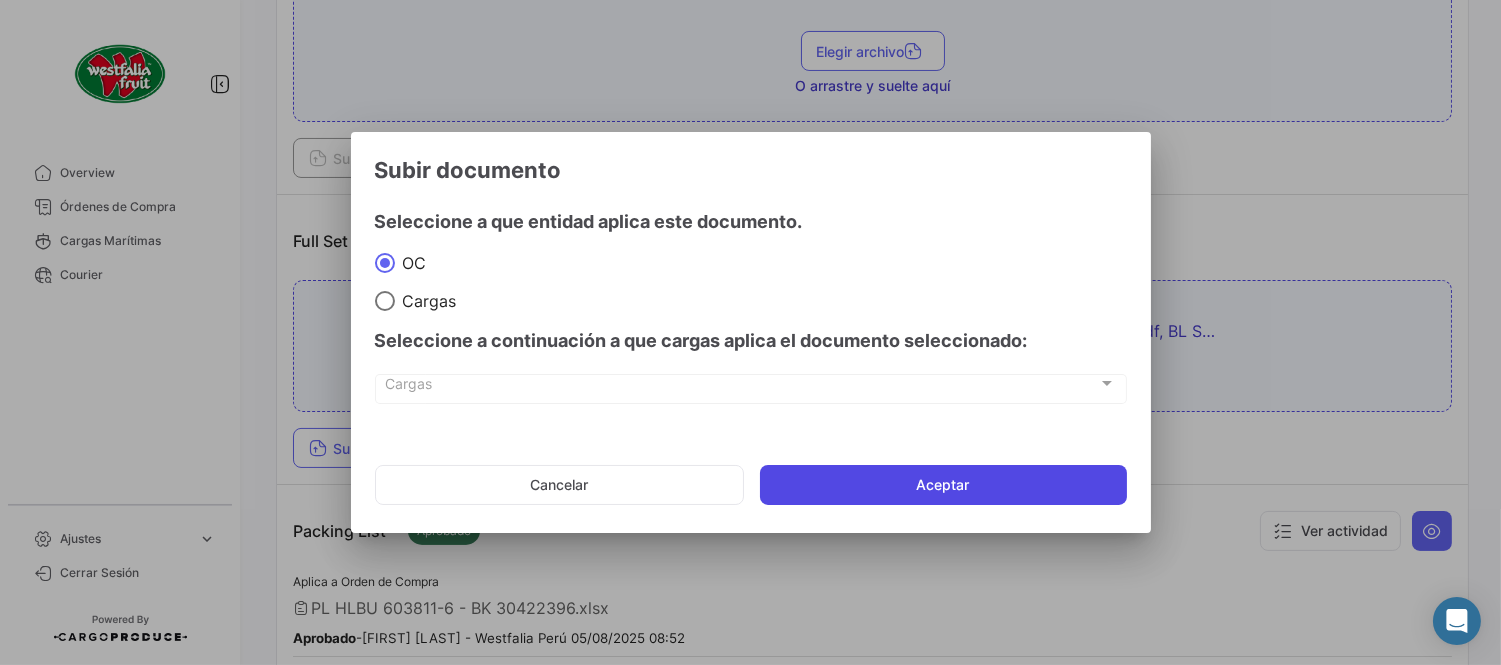 click on "Aceptar" 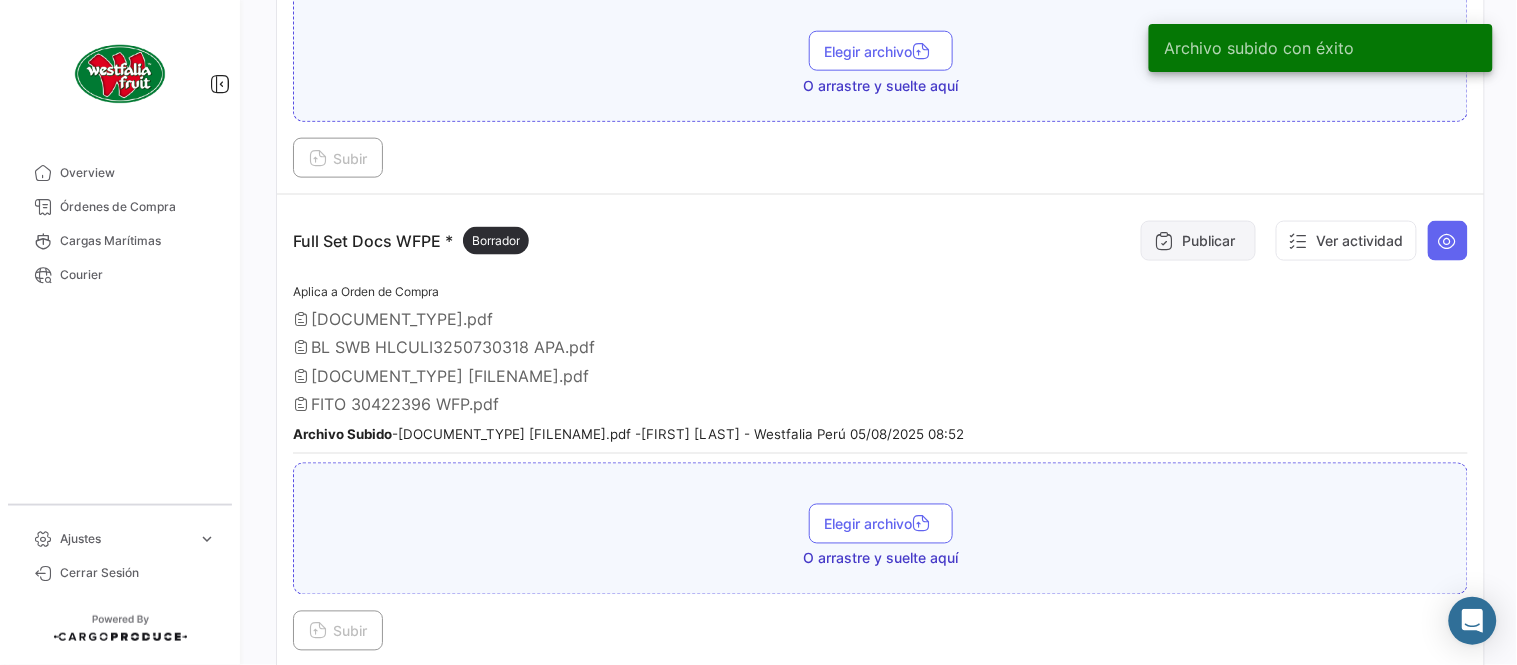 click at bounding box center [1164, 241] 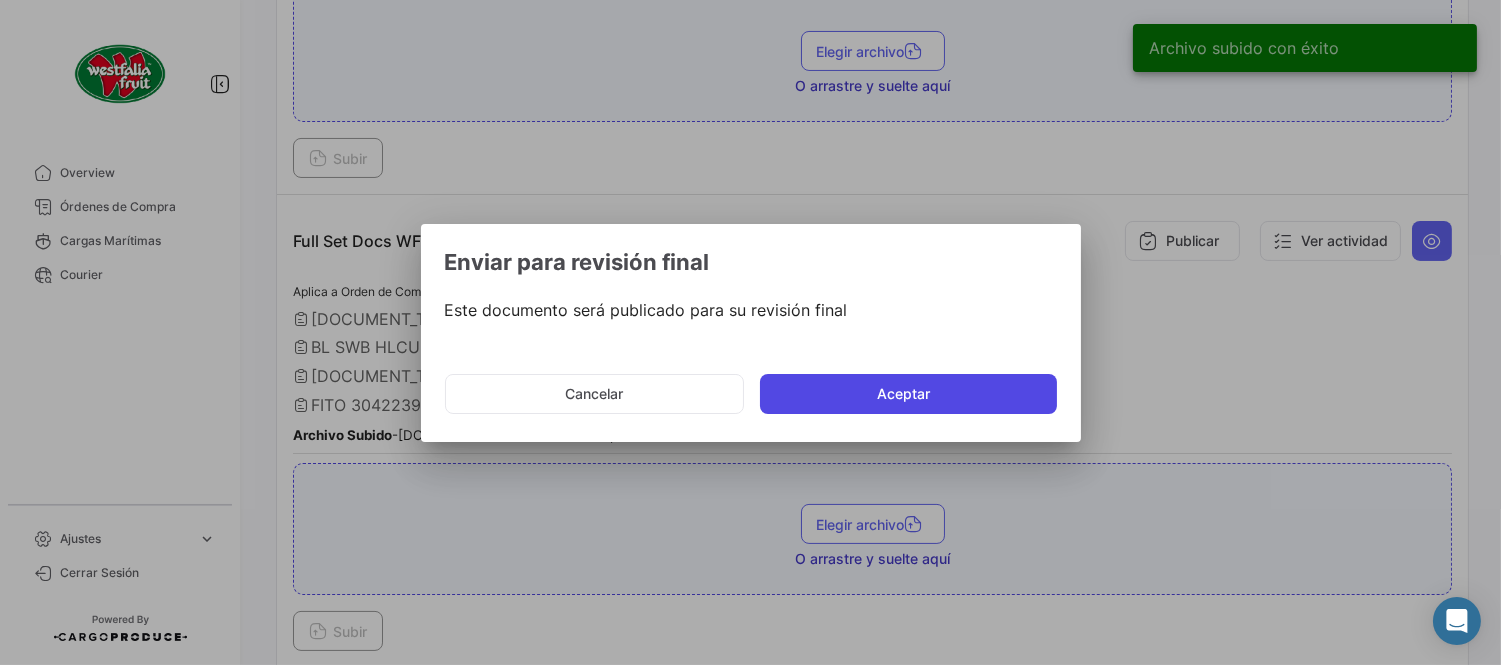 click on "Aceptar" 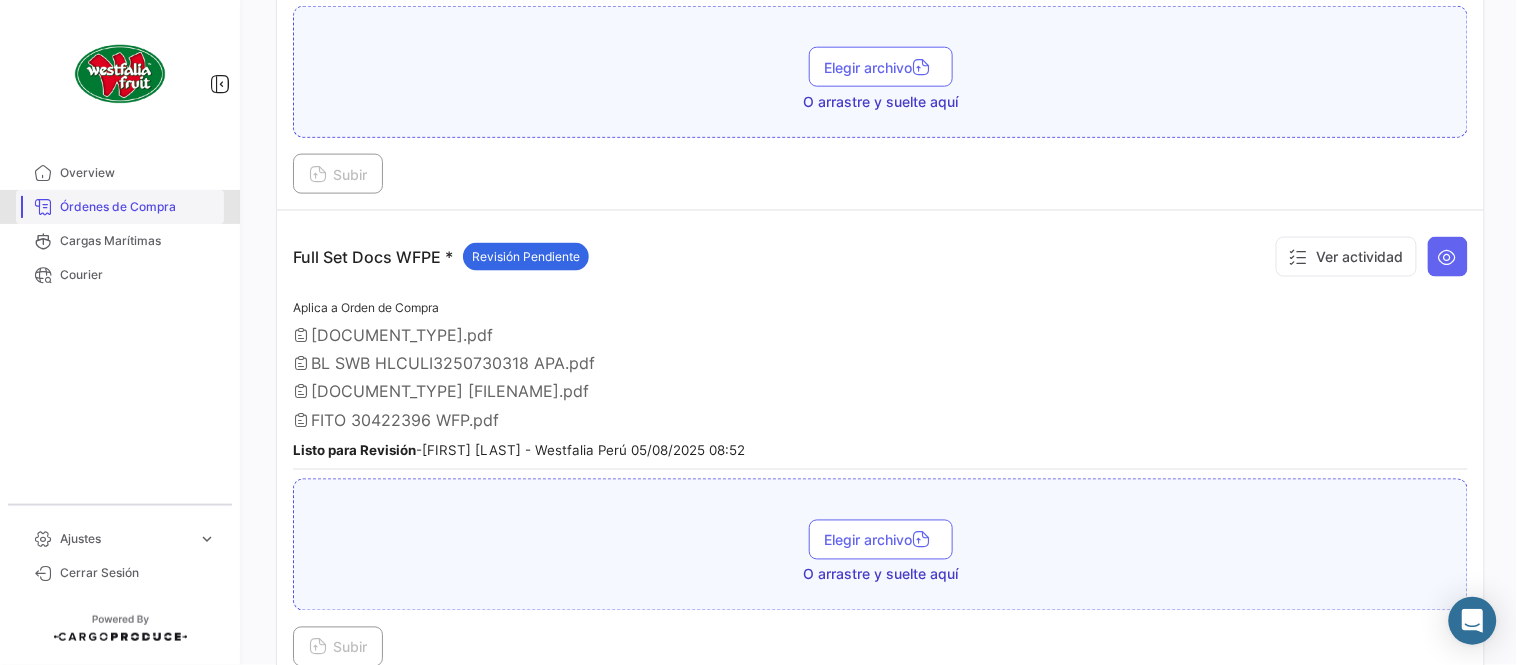 click on "Órdenes de Compra" at bounding box center (138, 207) 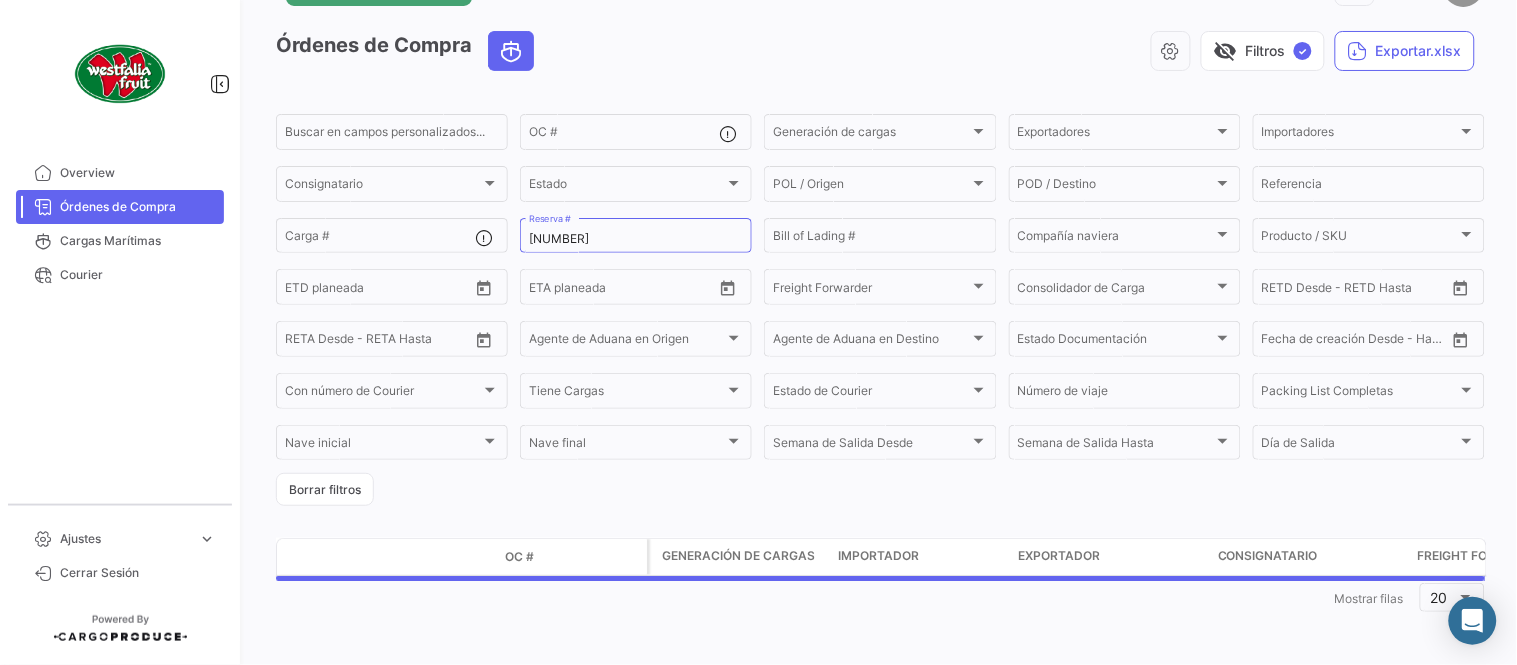 scroll, scrollTop: 0, scrollLeft: 0, axis: both 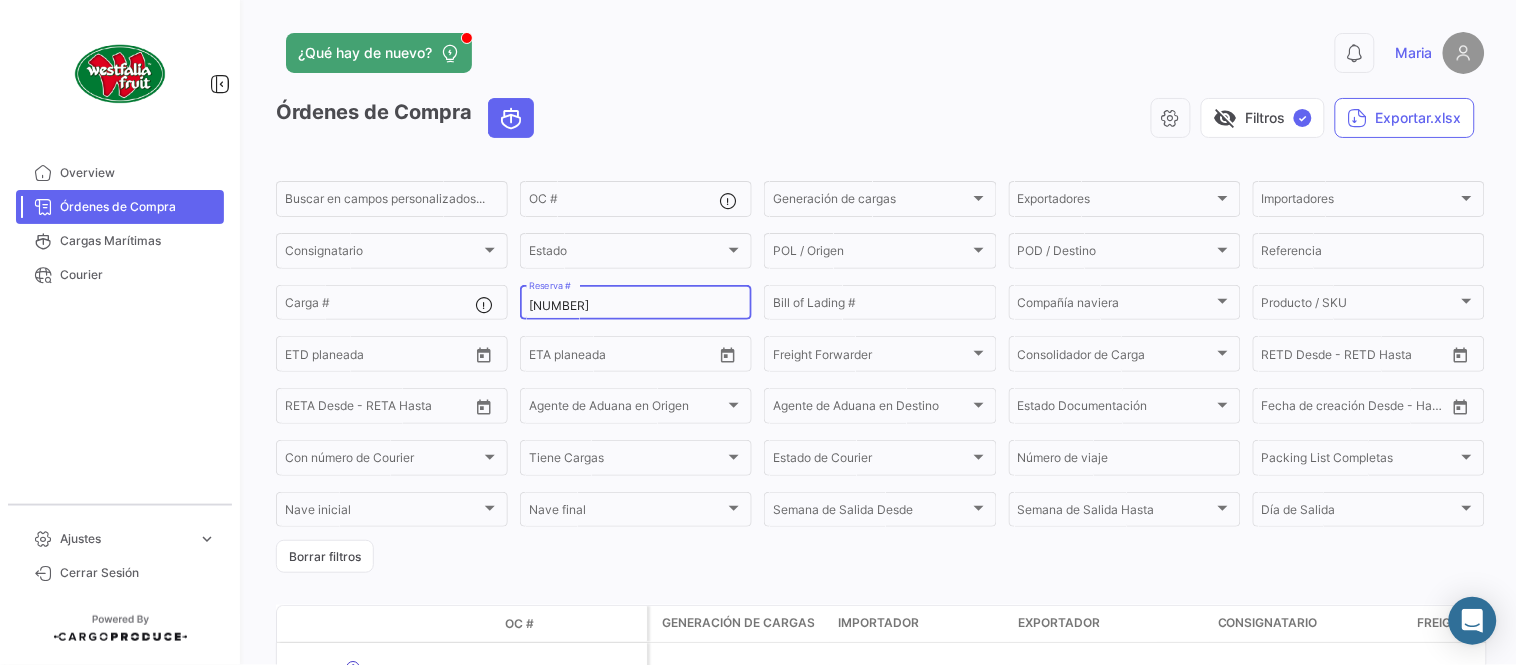 click on "[NUMBER]" at bounding box center [636, 306] 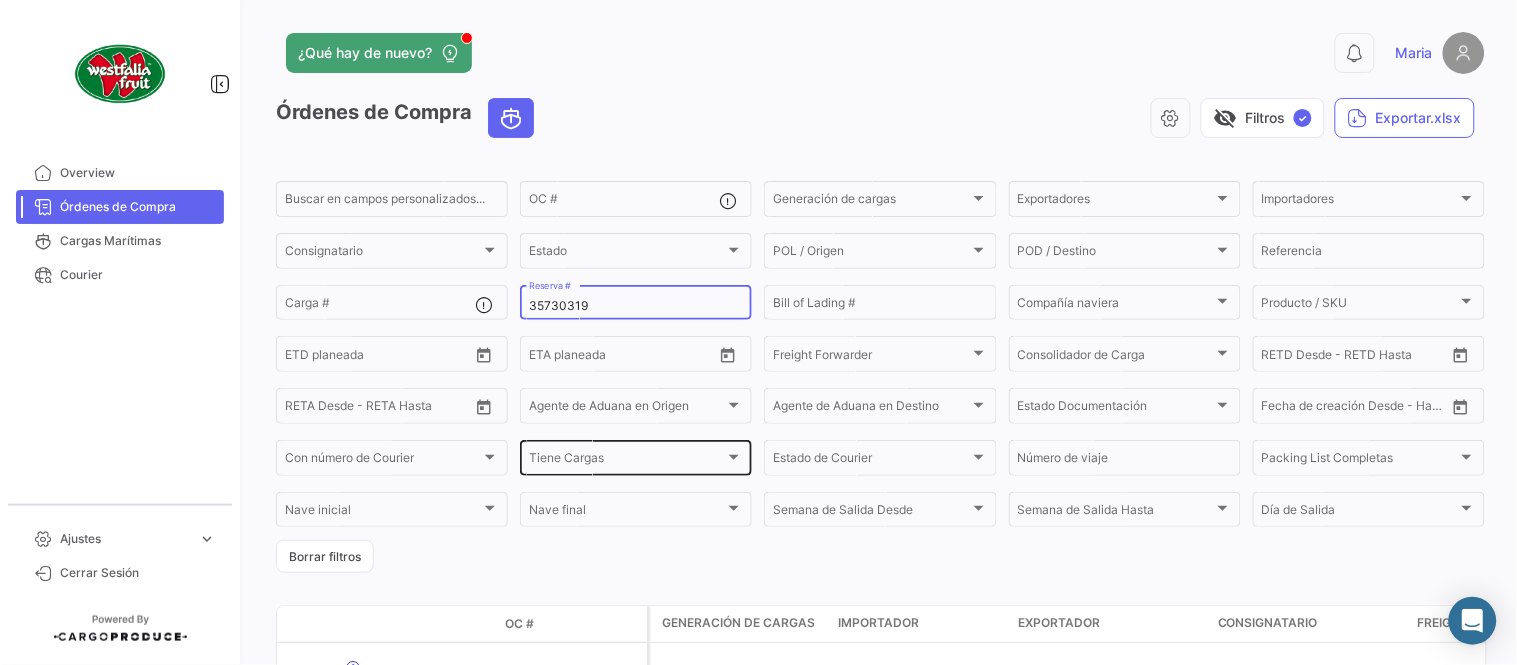 scroll, scrollTop: 128, scrollLeft: 0, axis: vertical 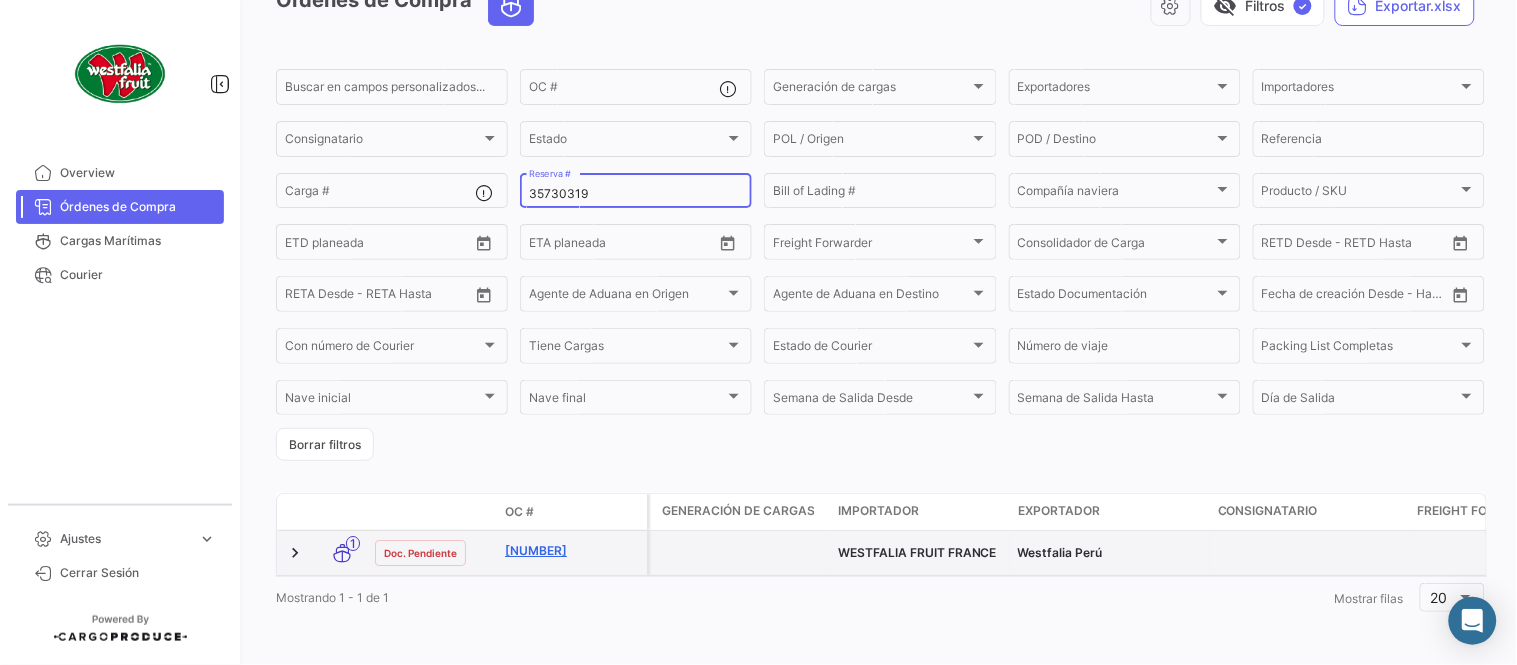 type on "35730319" 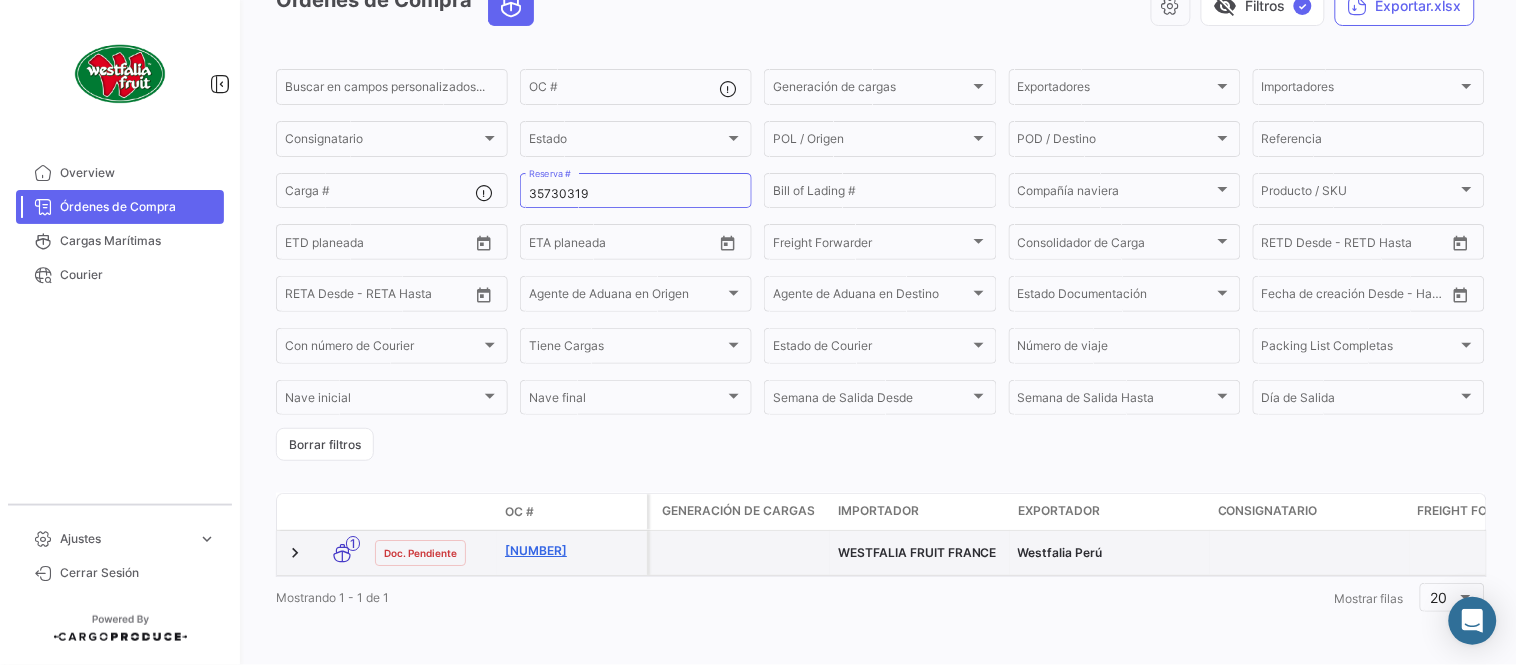 click on "[NUMBER]" 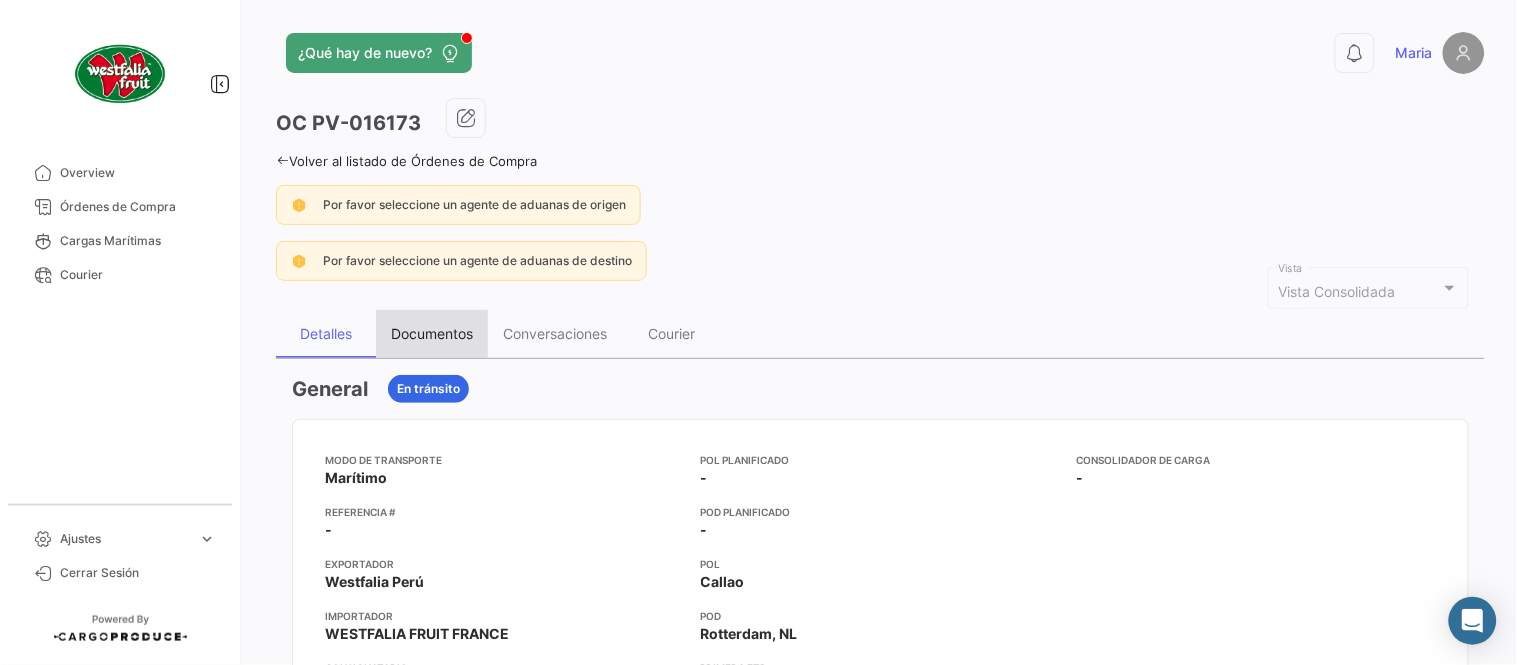 click on "Documentos" at bounding box center (432, 334) 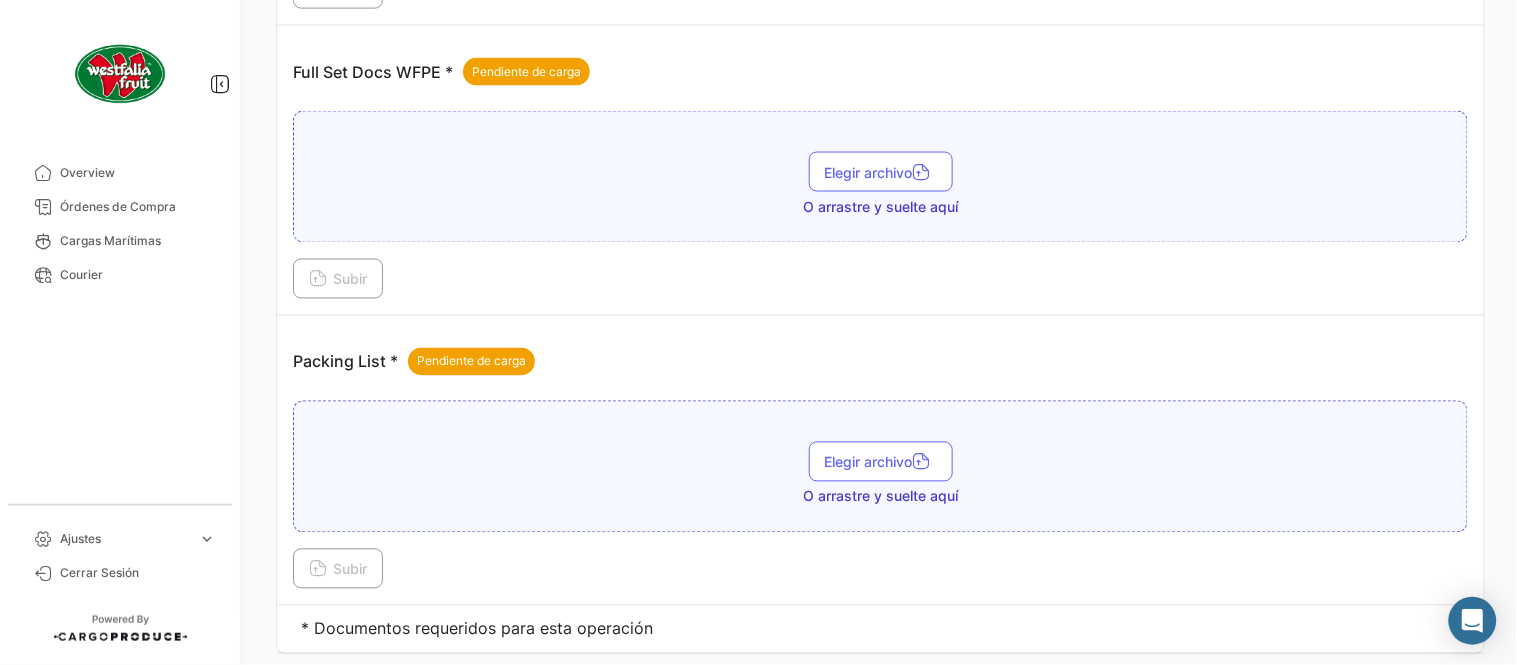 scroll, scrollTop: 754, scrollLeft: 0, axis: vertical 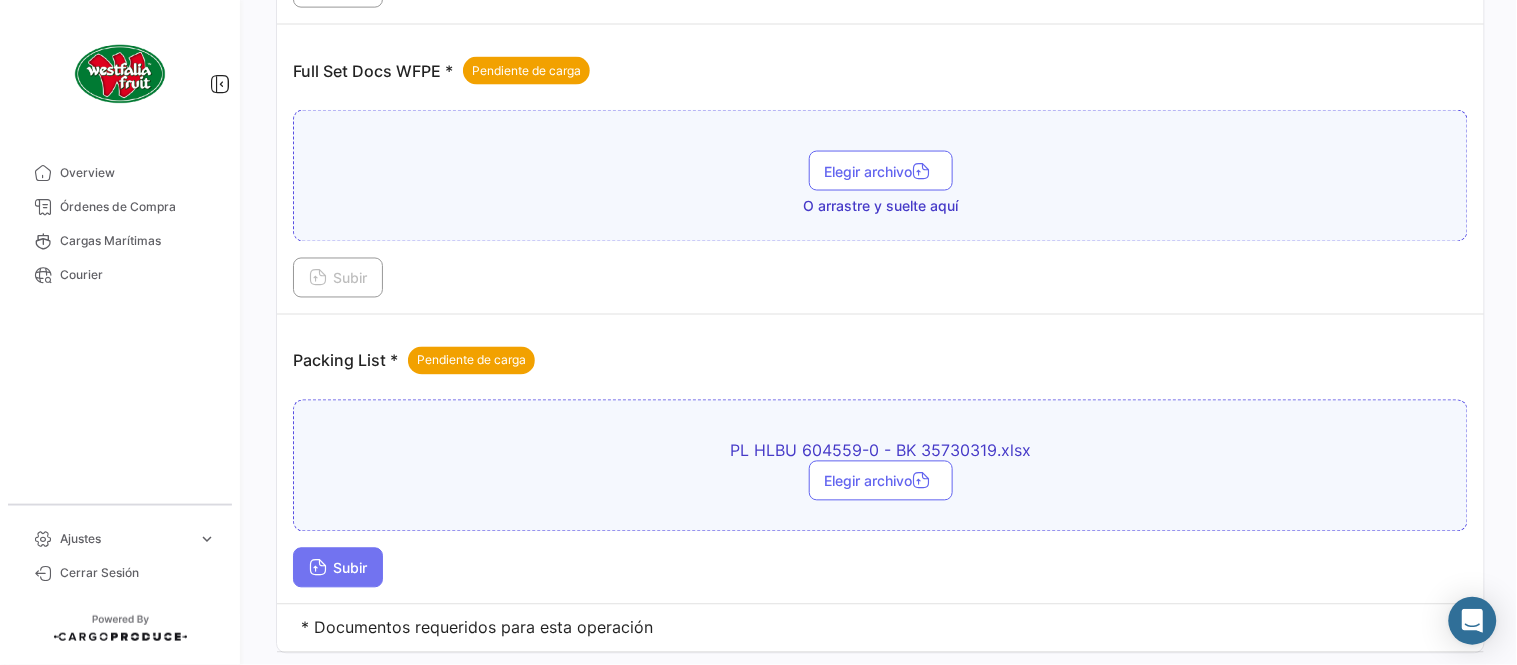 click on "Subir" at bounding box center [338, 568] 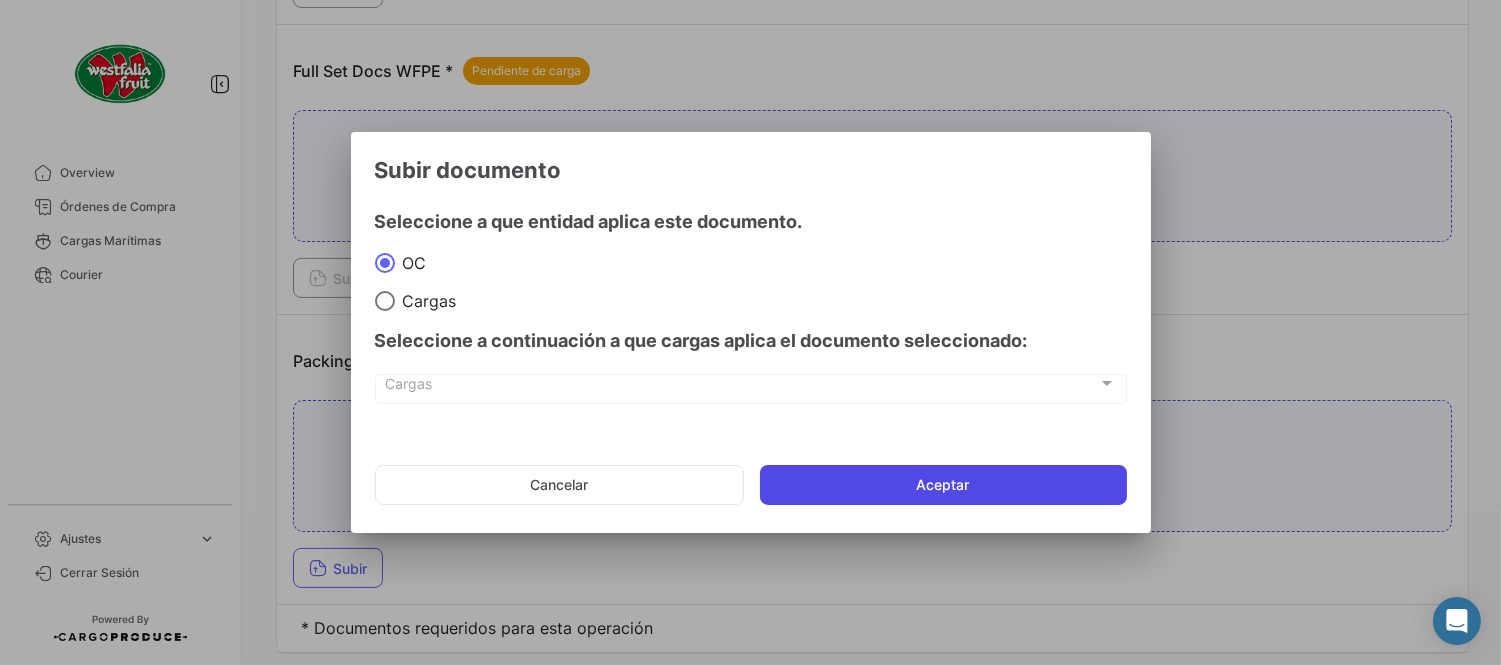 click on "Aceptar" 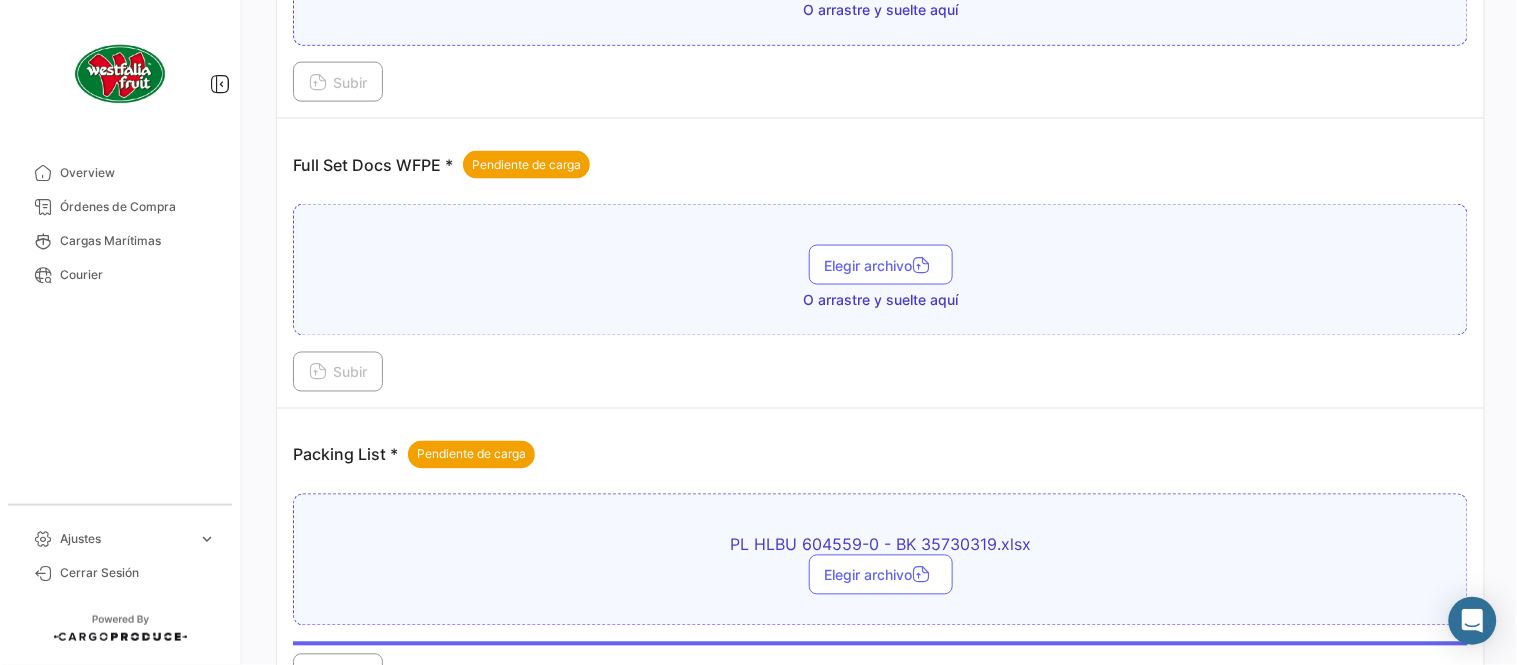 scroll, scrollTop: 654, scrollLeft: 0, axis: vertical 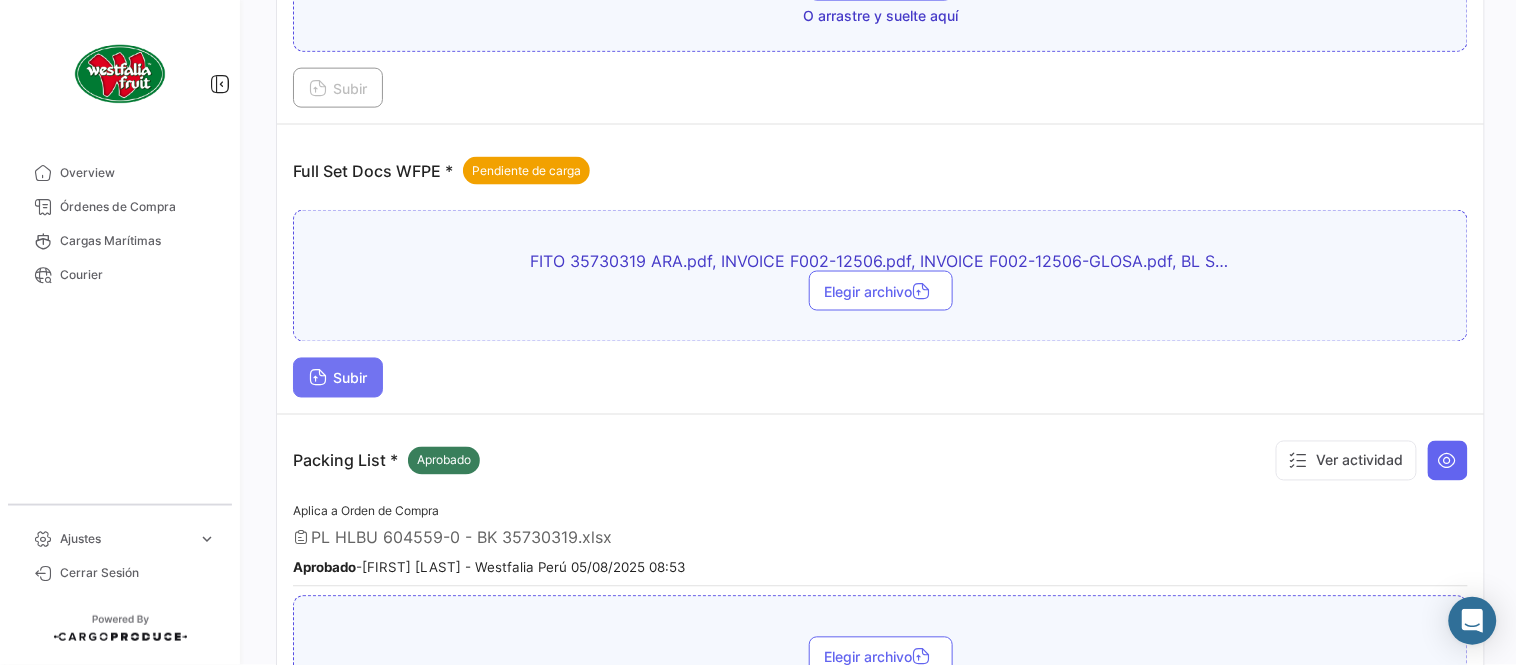 click on "Subir" at bounding box center (338, 378) 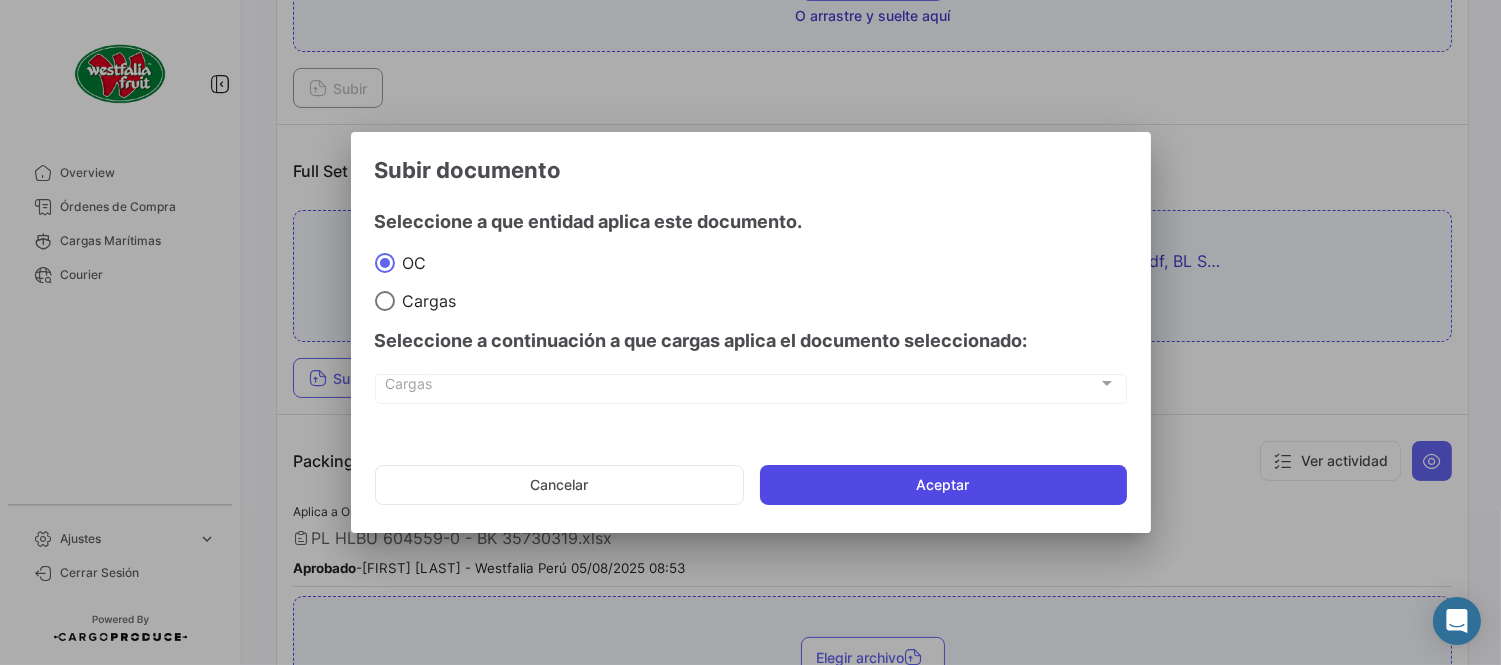 click on "Aceptar" 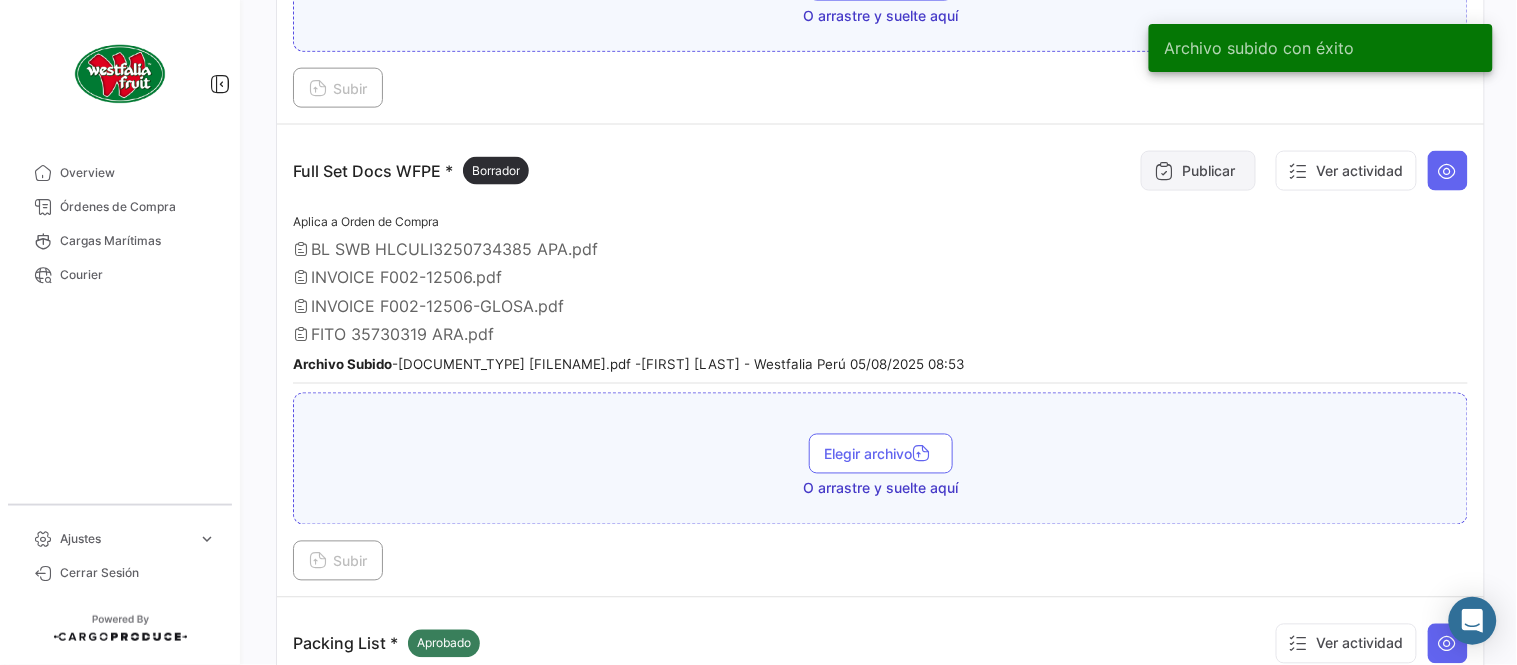 click at bounding box center [1164, 171] 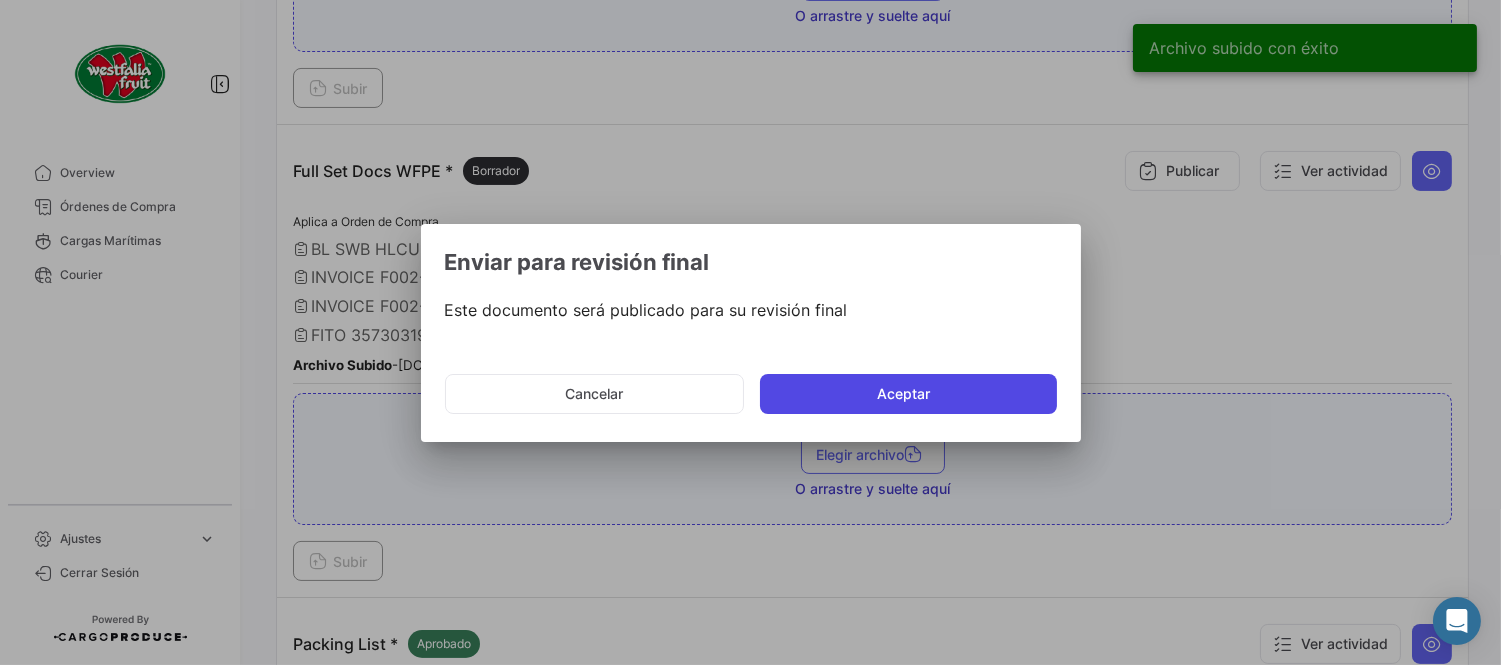 click on "Aceptar" 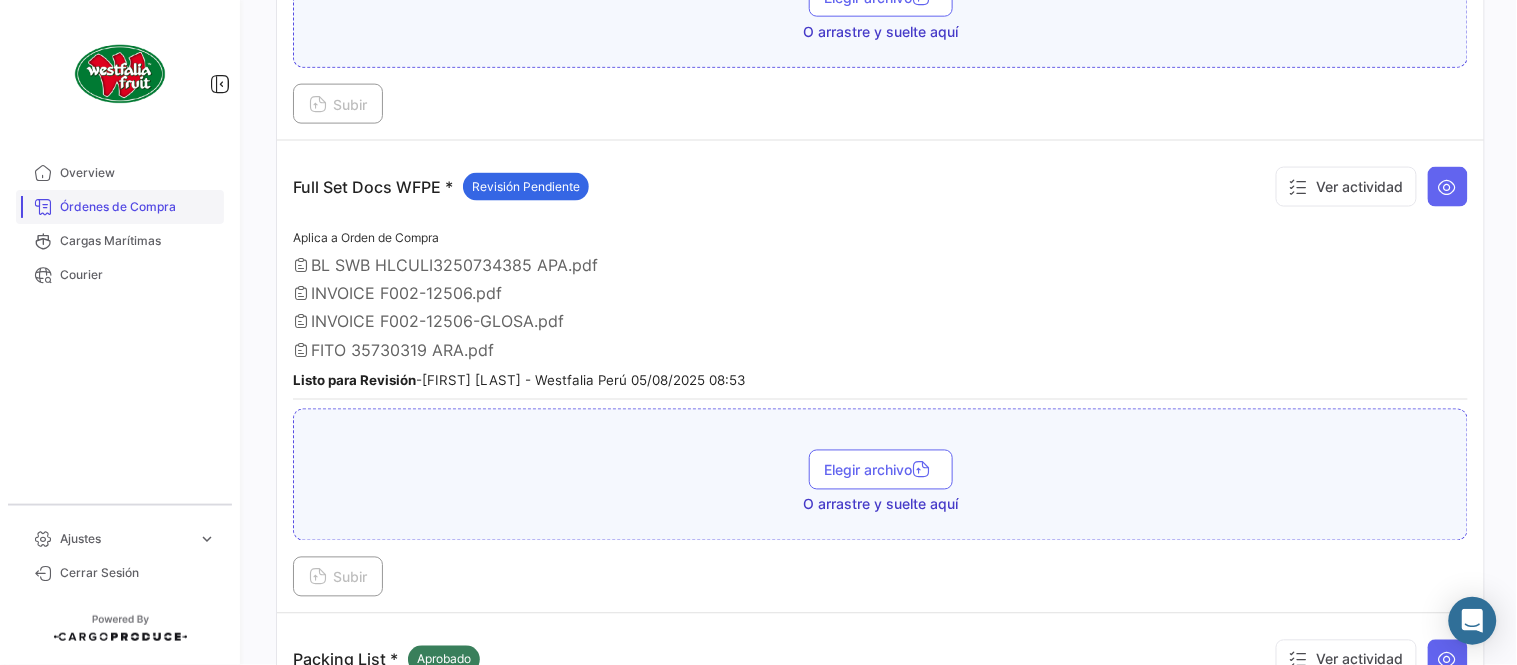 click on "Órdenes de Compra" at bounding box center [120, 207] 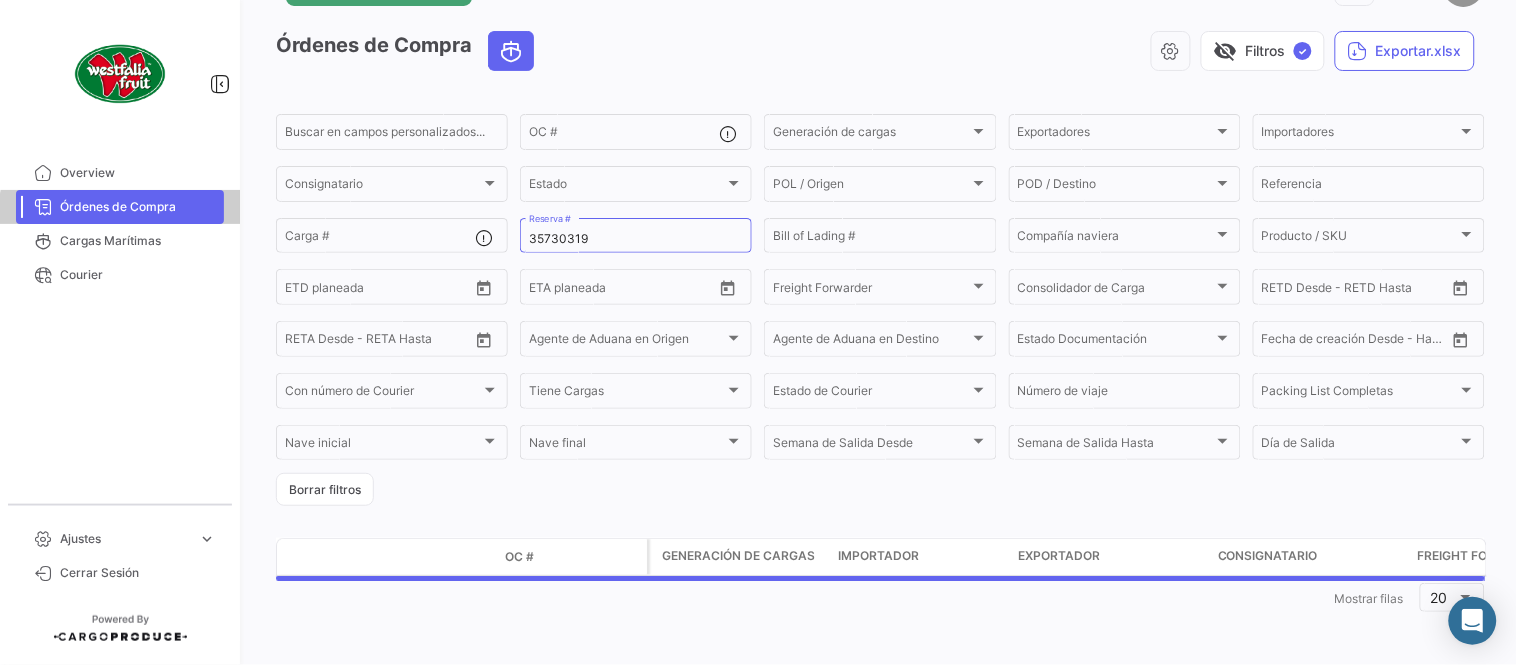 scroll, scrollTop: 0, scrollLeft: 0, axis: both 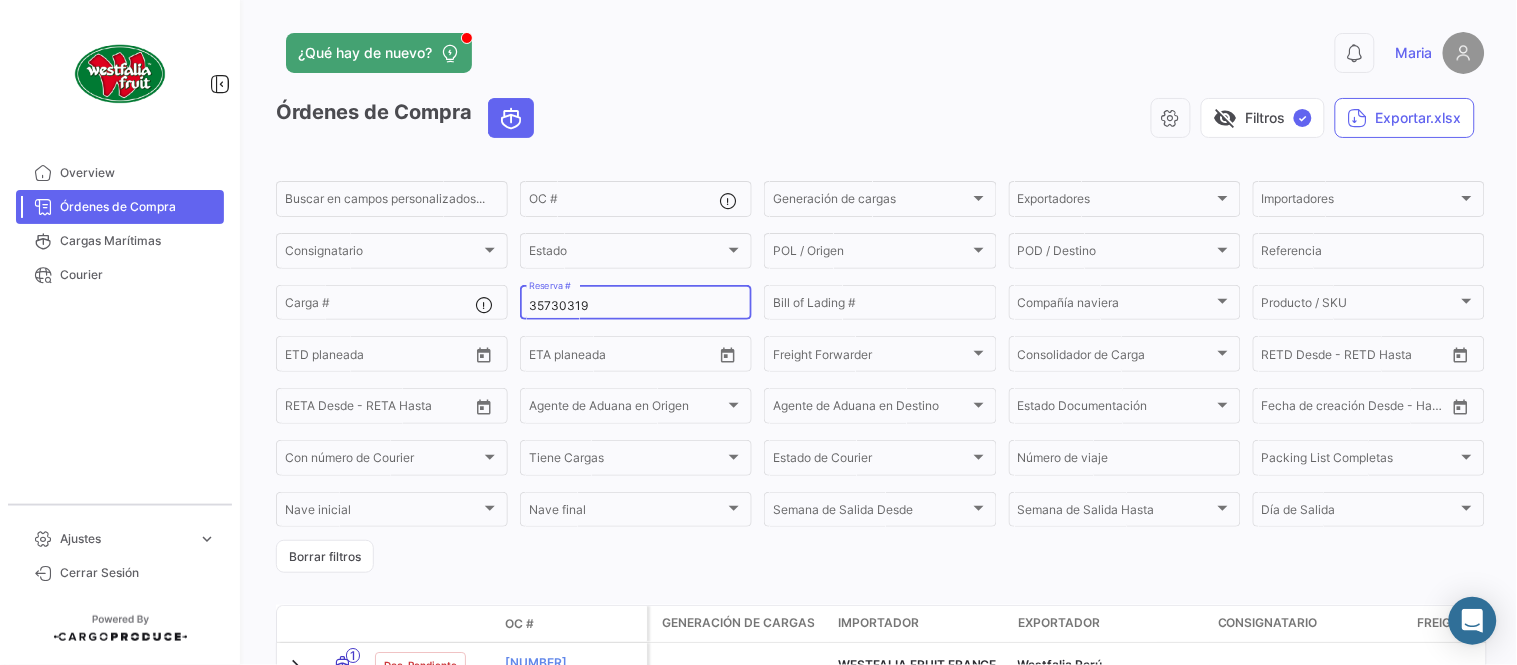 click on "35730319" at bounding box center [636, 306] 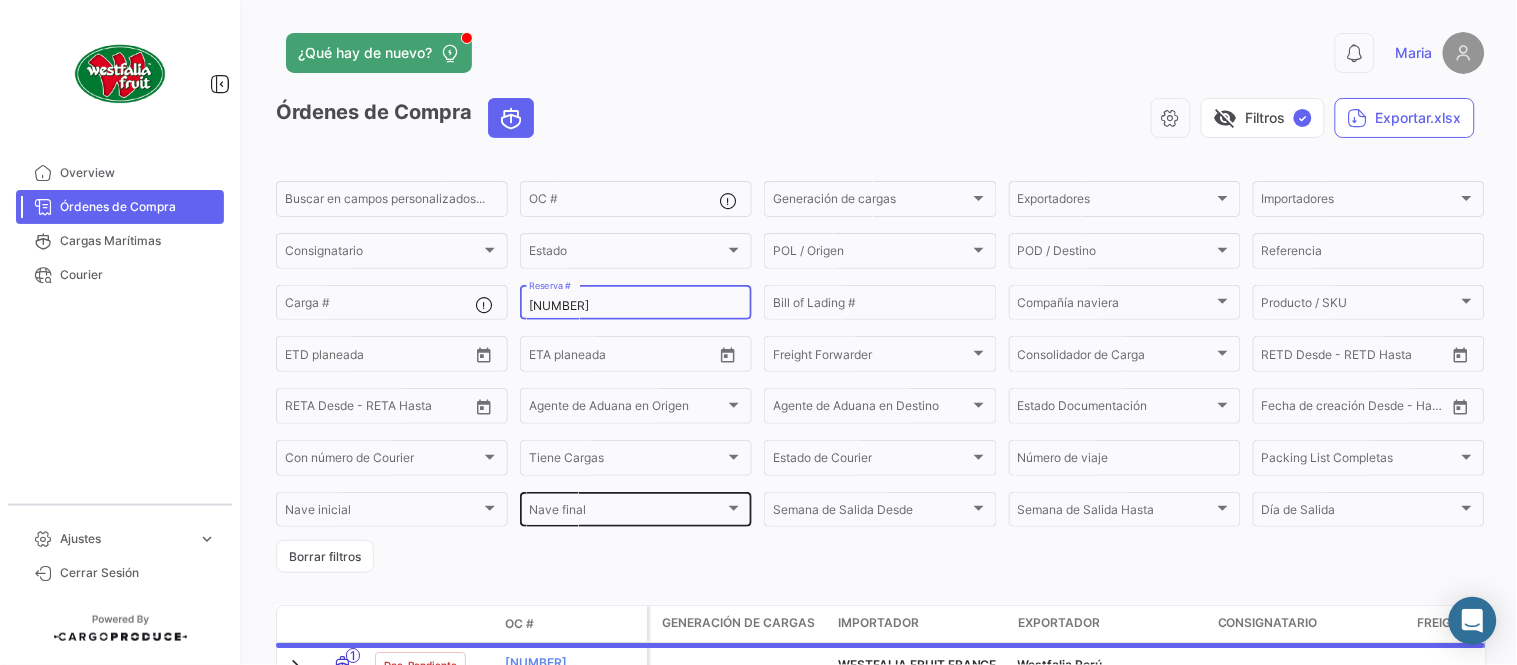 scroll, scrollTop: 128, scrollLeft: 0, axis: vertical 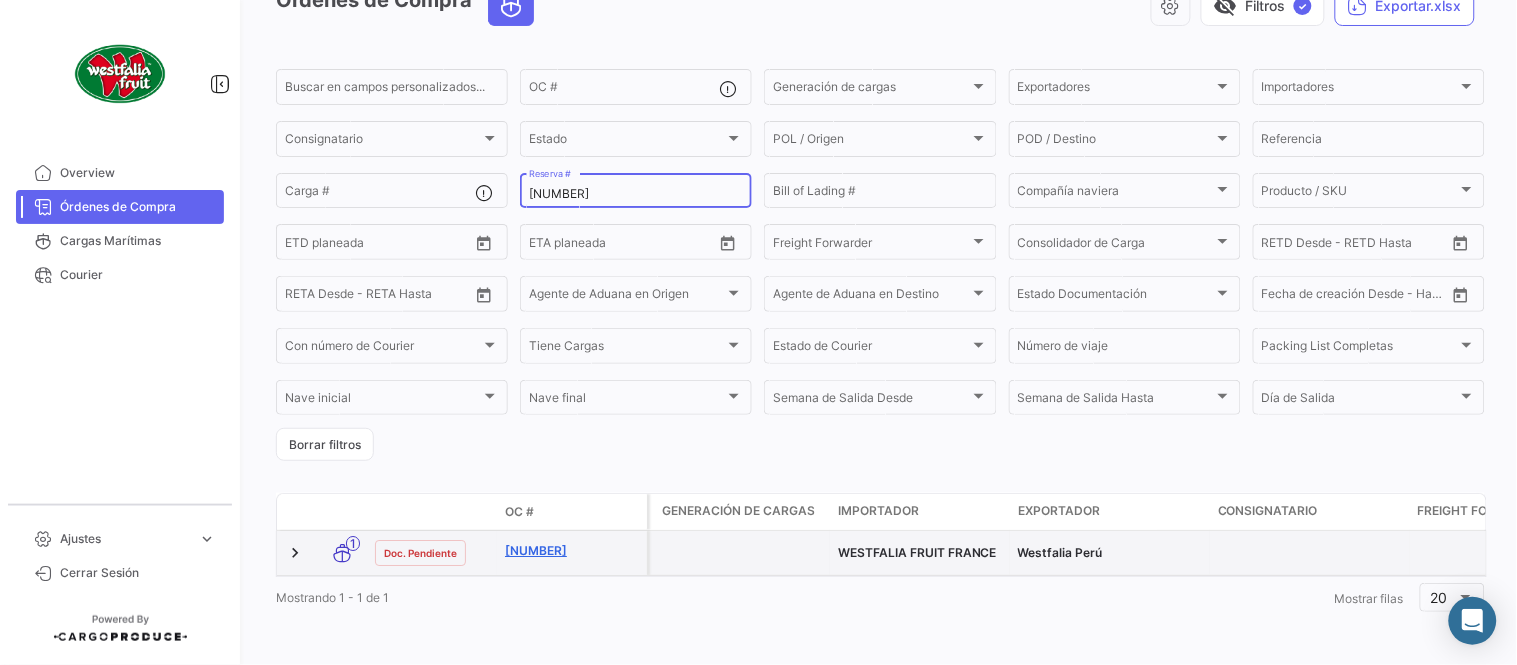 type on "[NUMBER]" 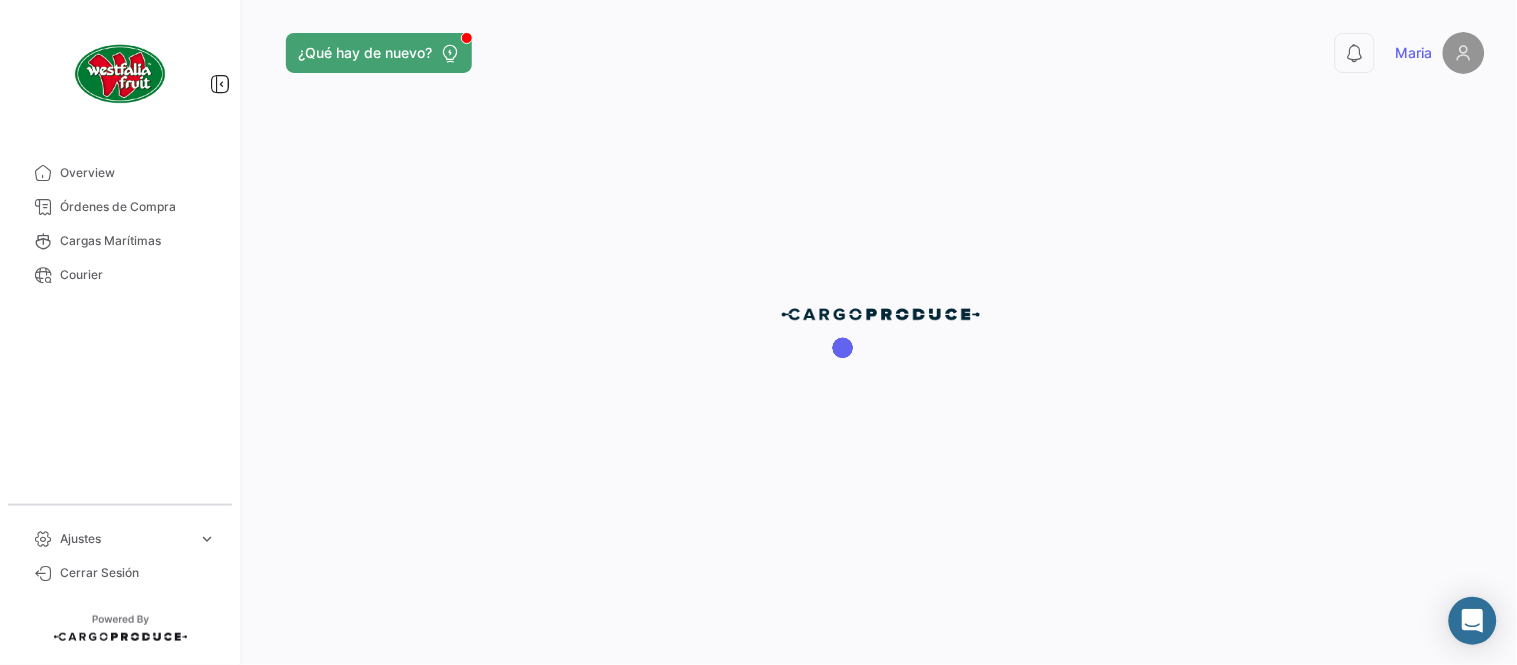 scroll, scrollTop: 0, scrollLeft: 0, axis: both 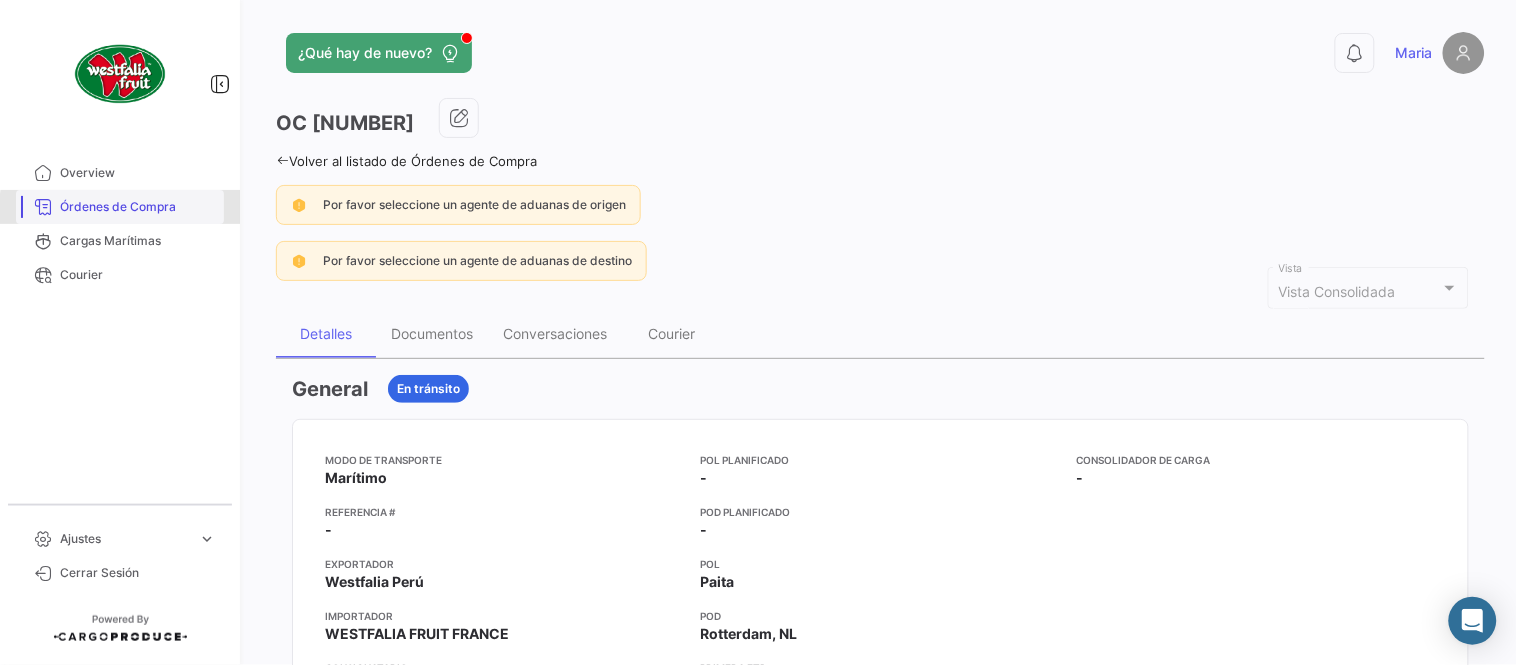 click on "Órdenes de Compra" at bounding box center [138, 207] 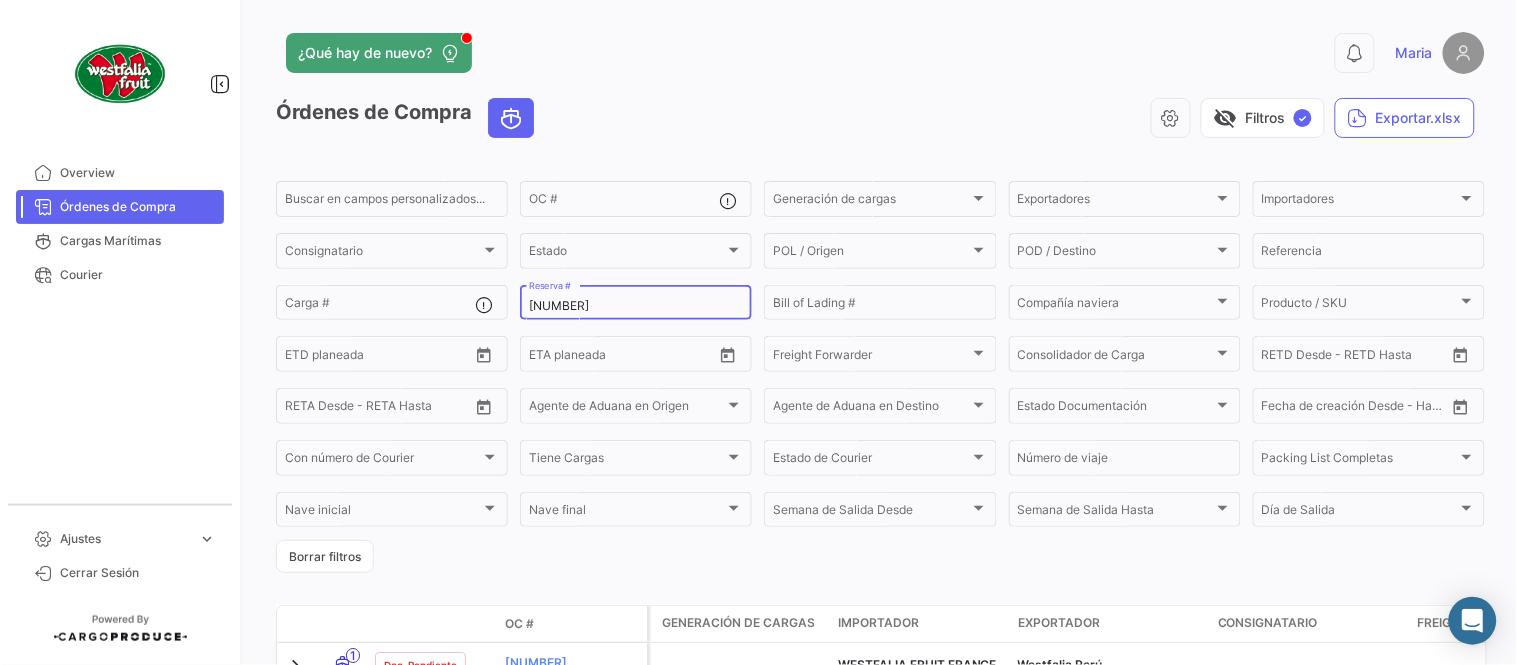 scroll, scrollTop: 128, scrollLeft: 0, axis: vertical 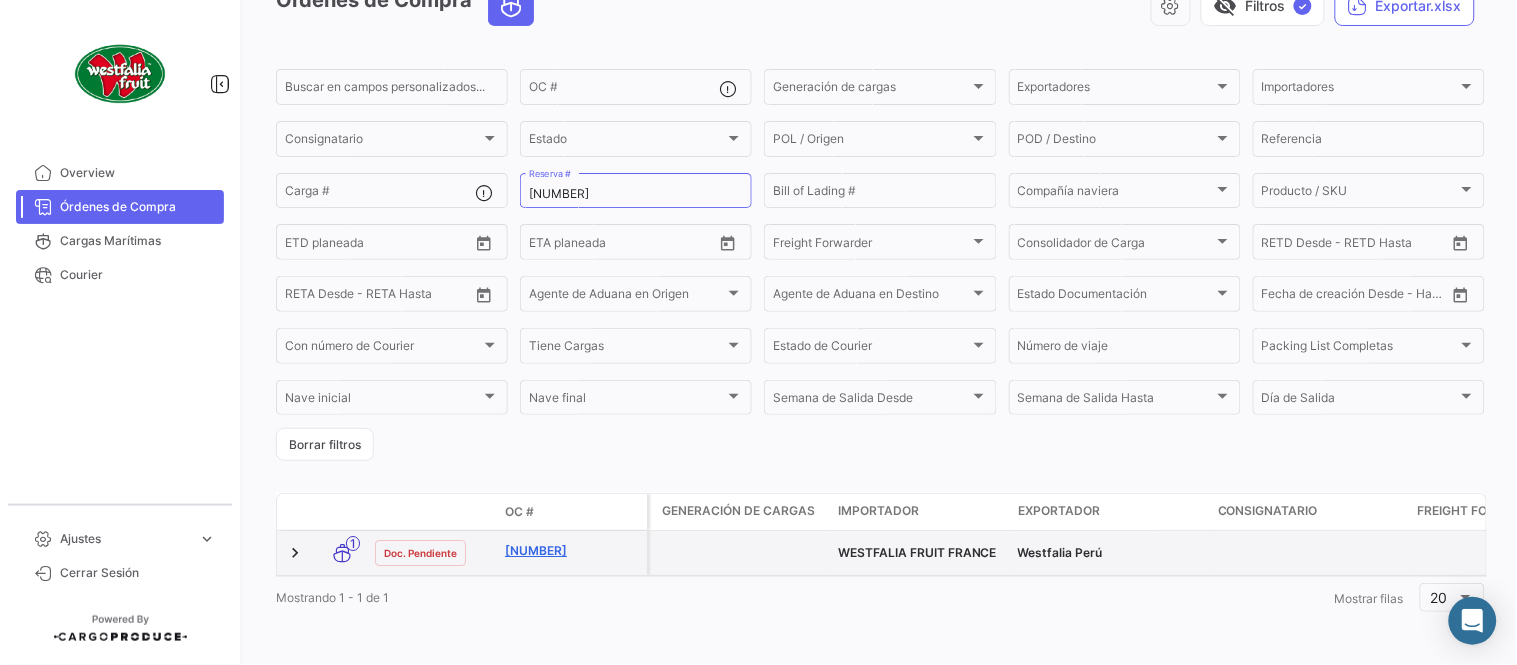 click on "[NUMBER]" 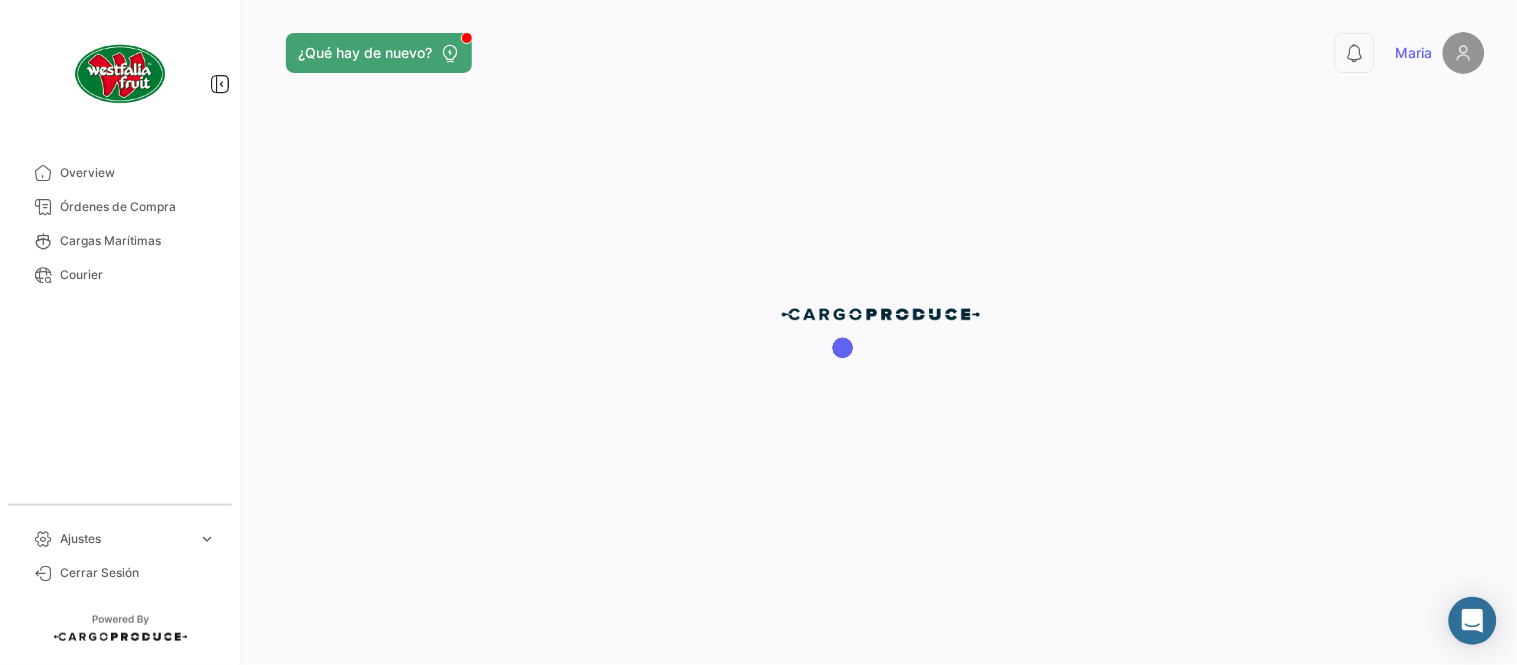 scroll, scrollTop: 0, scrollLeft: 0, axis: both 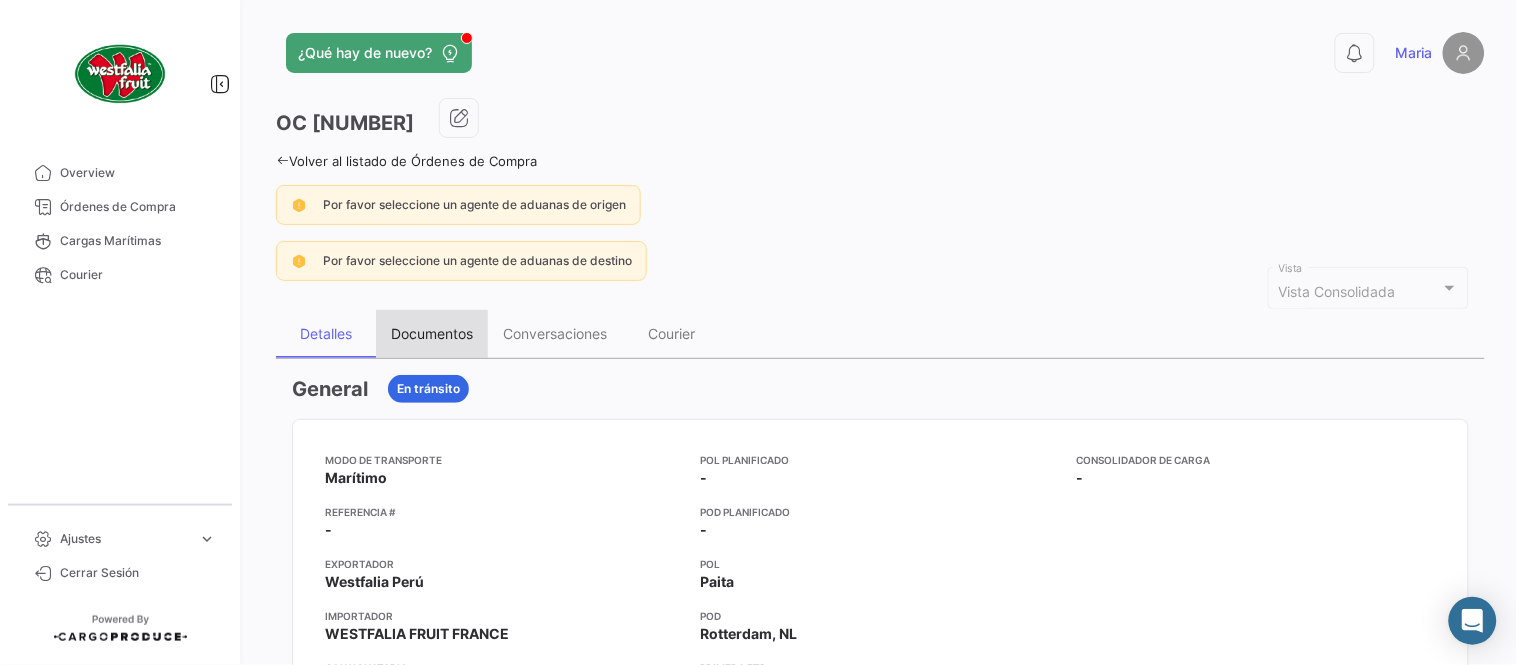 click on "Documentos" at bounding box center (432, 333) 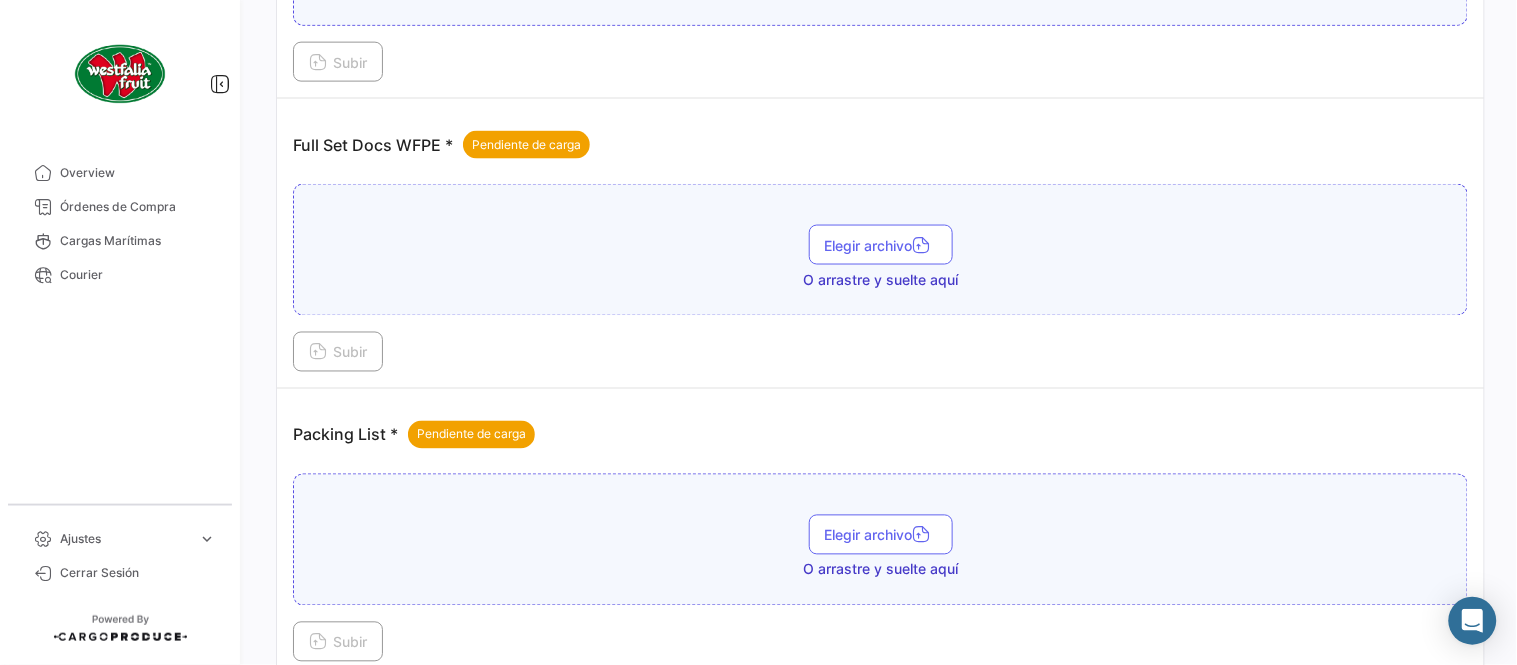 scroll, scrollTop: 806, scrollLeft: 0, axis: vertical 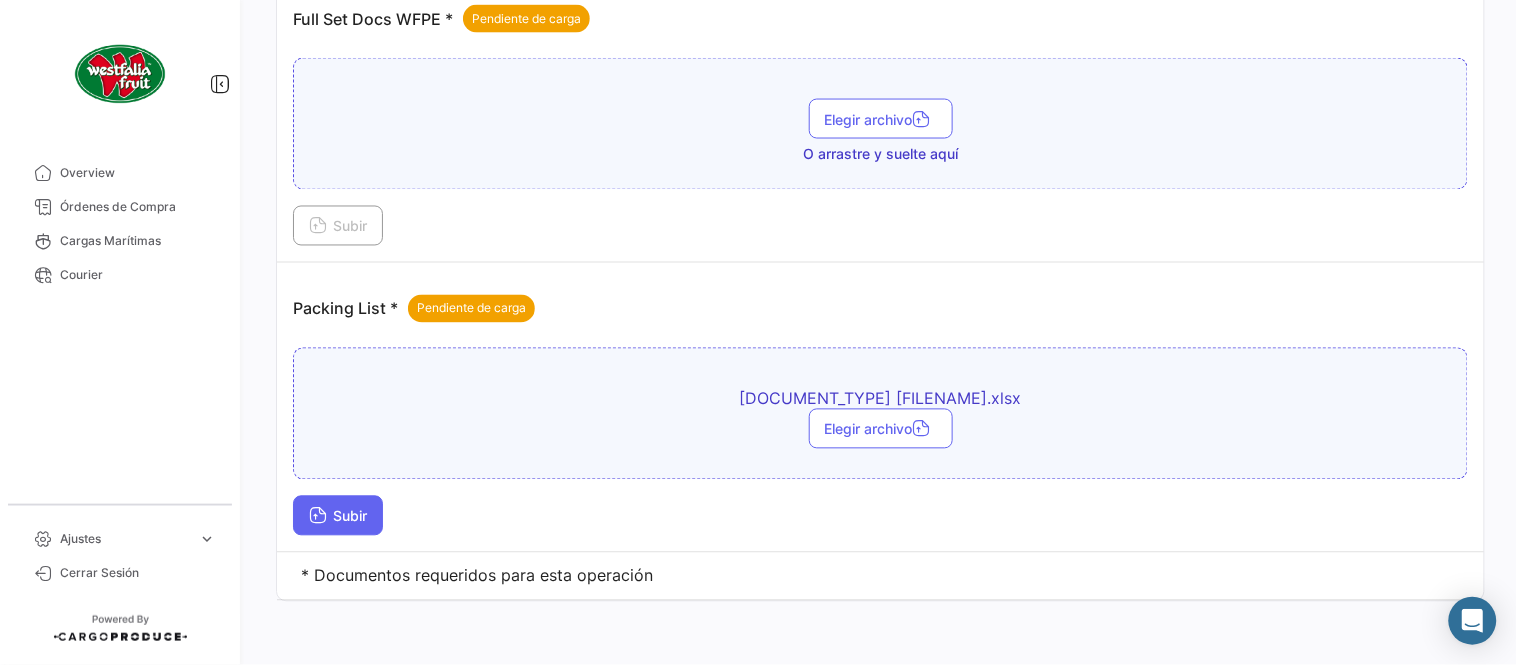 click on "Subir" at bounding box center (338, 516) 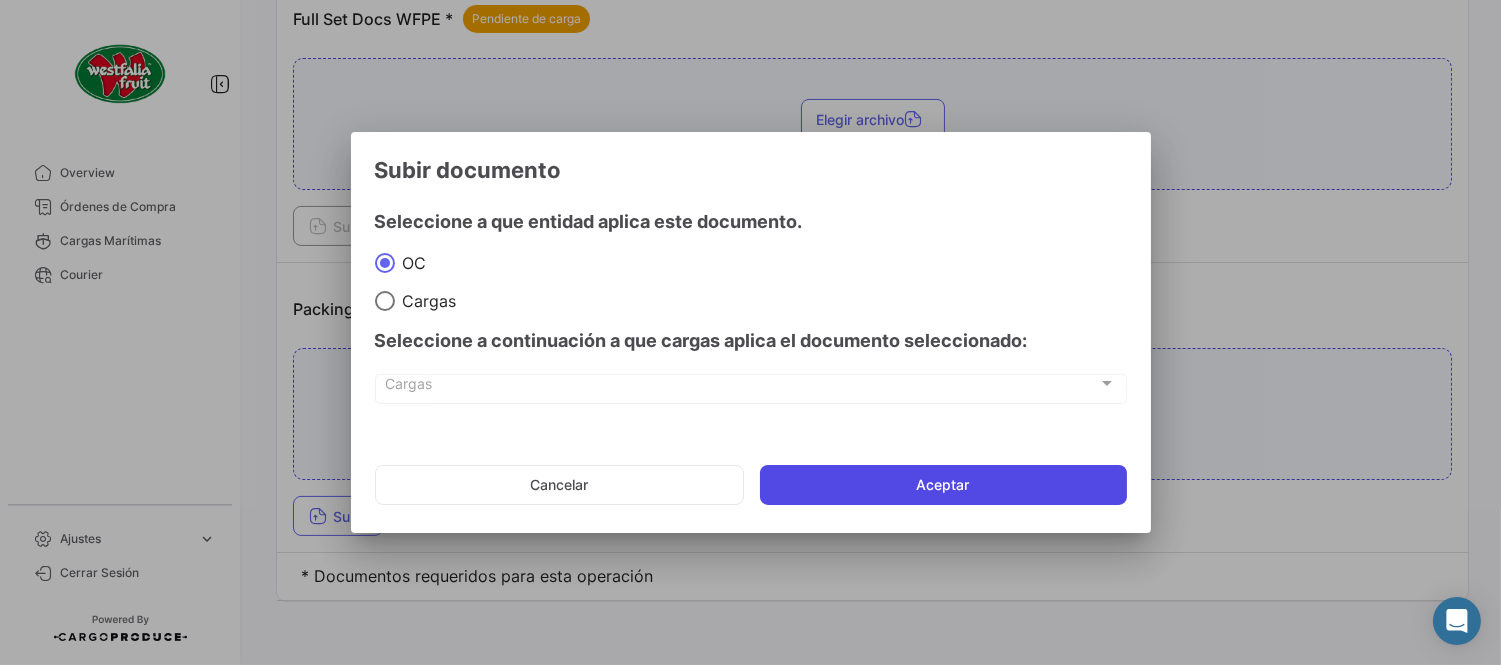 click on "Aceptar" 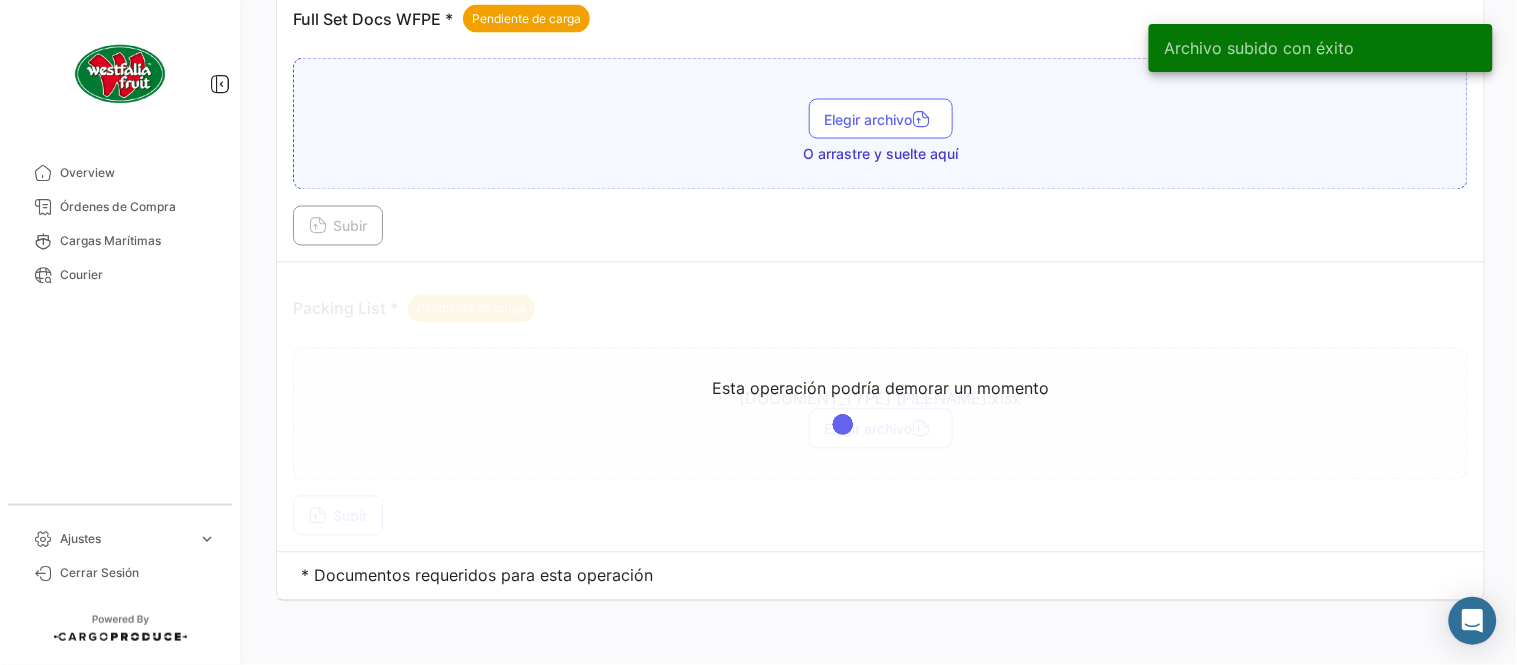 scroll, scrollTop: 584, scrollLeft: 0, axis: vertical 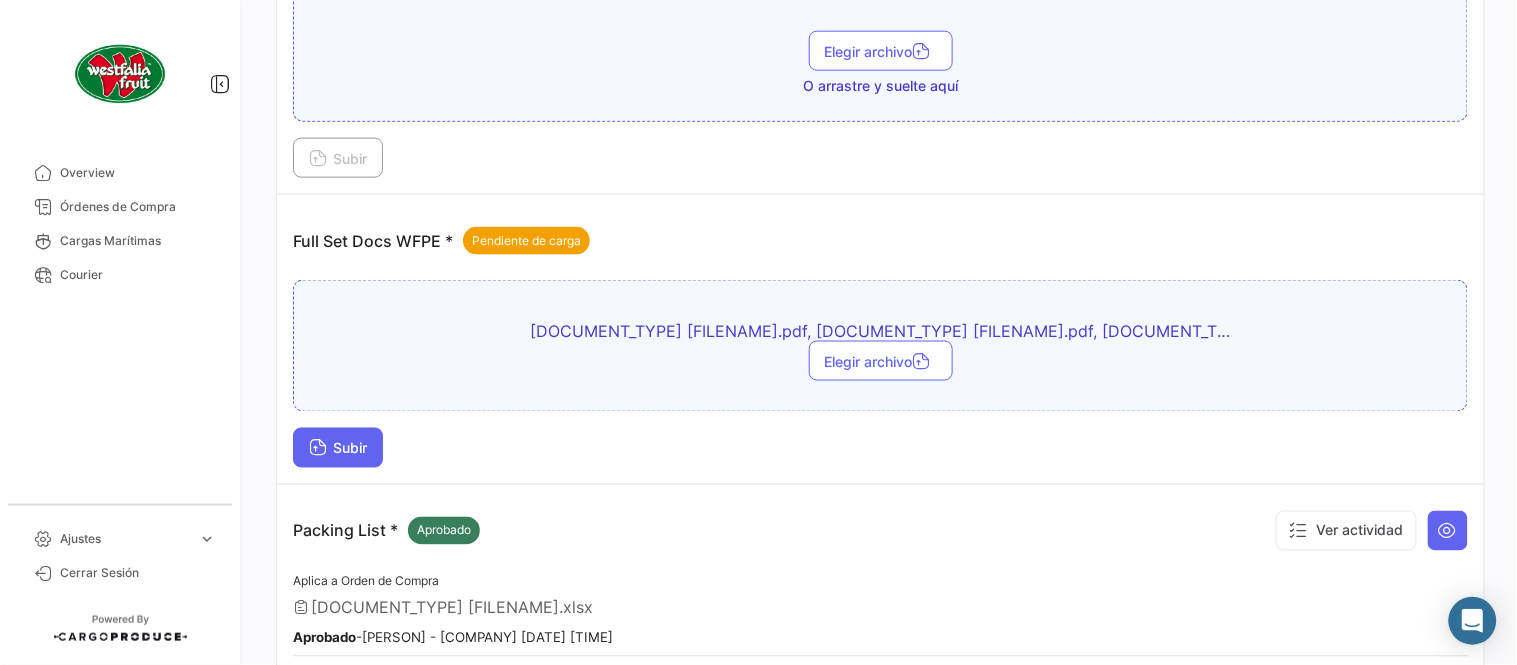drag, startPoint x: 375, startPoint y: 444, endPoint x: 386, endPoint y: 442, distance: 11.18034 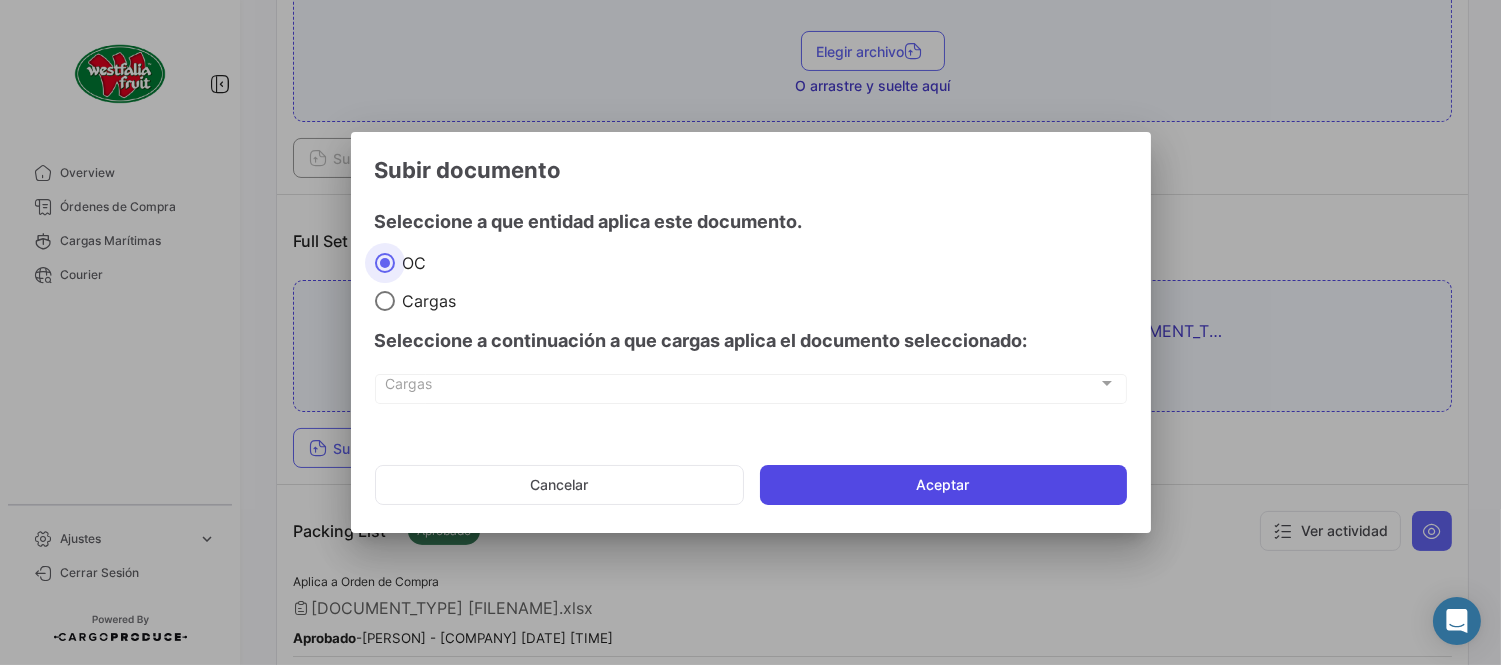 click on "Aceptar" 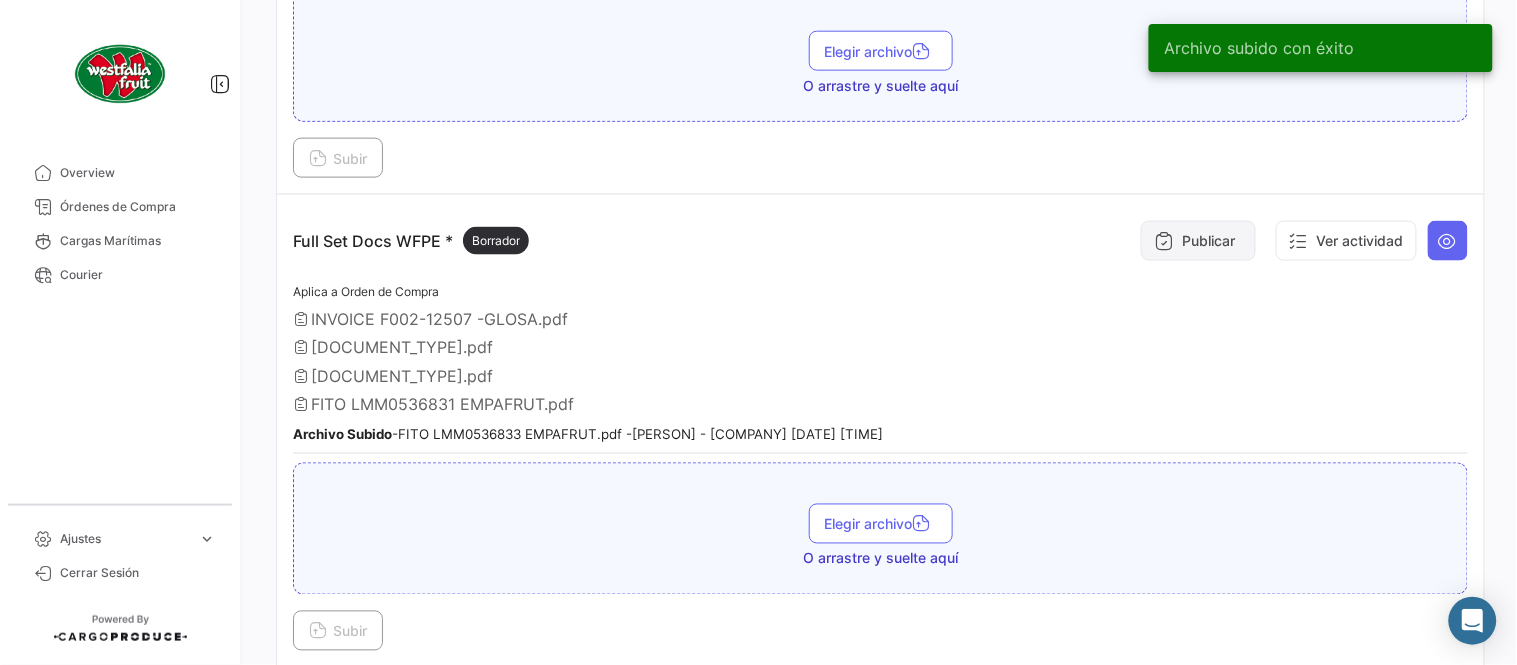 click on "Publicar" at bounding box center (1198, 241) 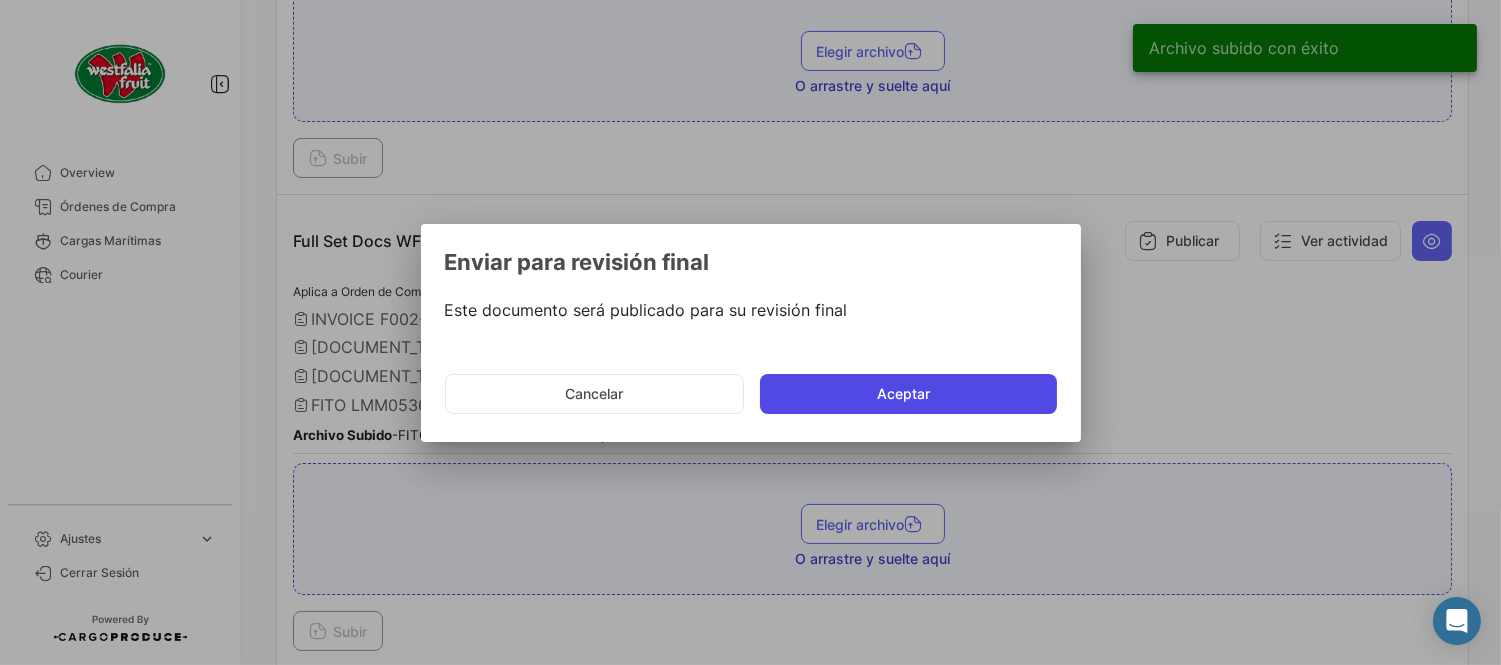 click on "Aceptar" 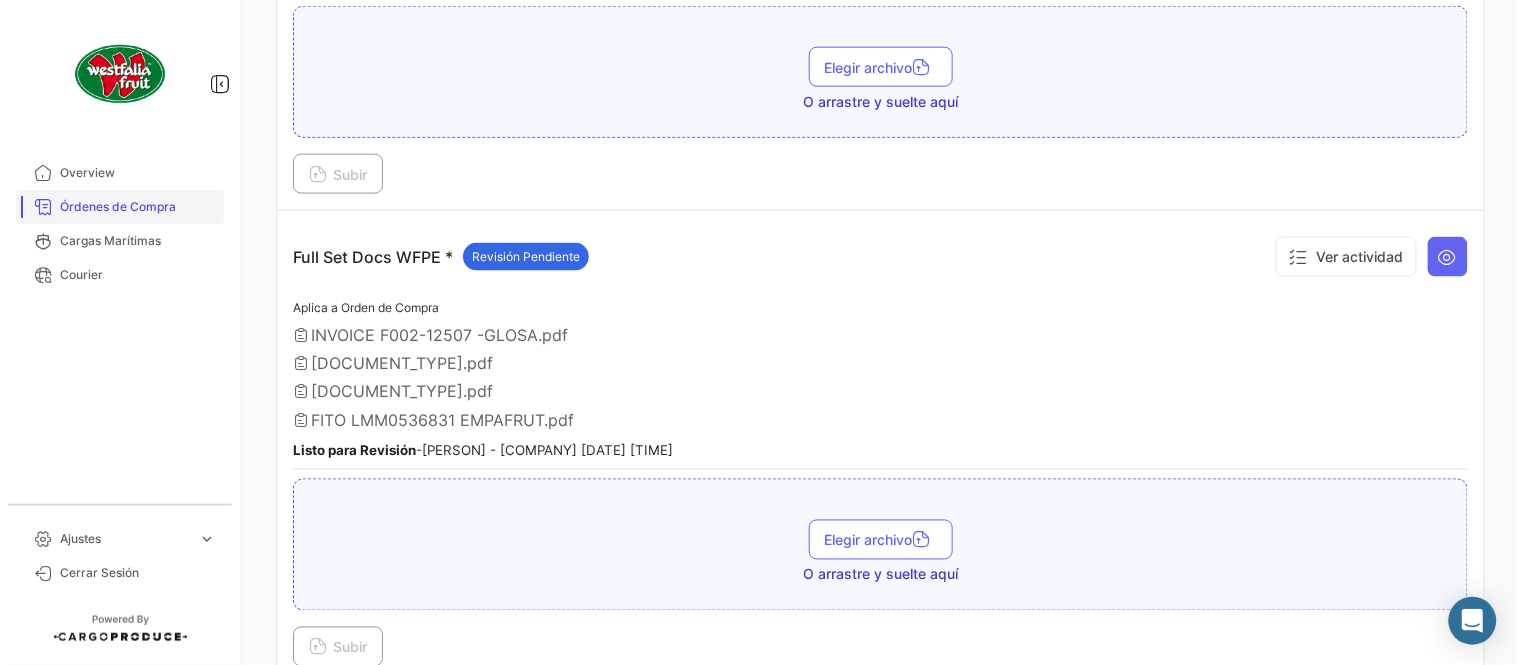 click on "Órdenes de Compra" at bounding box center [138, 207] 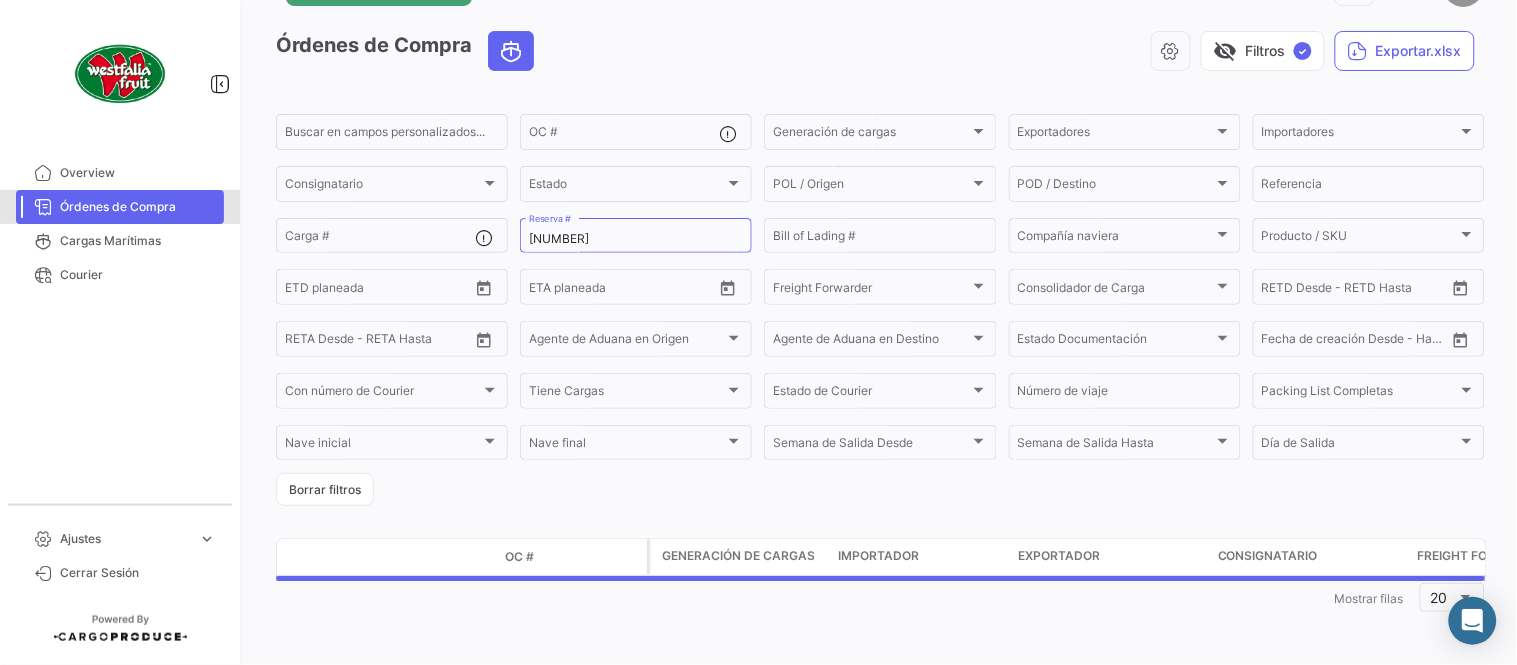 scroll, scrollTop: 0, scrollLeft: 0, axis: both 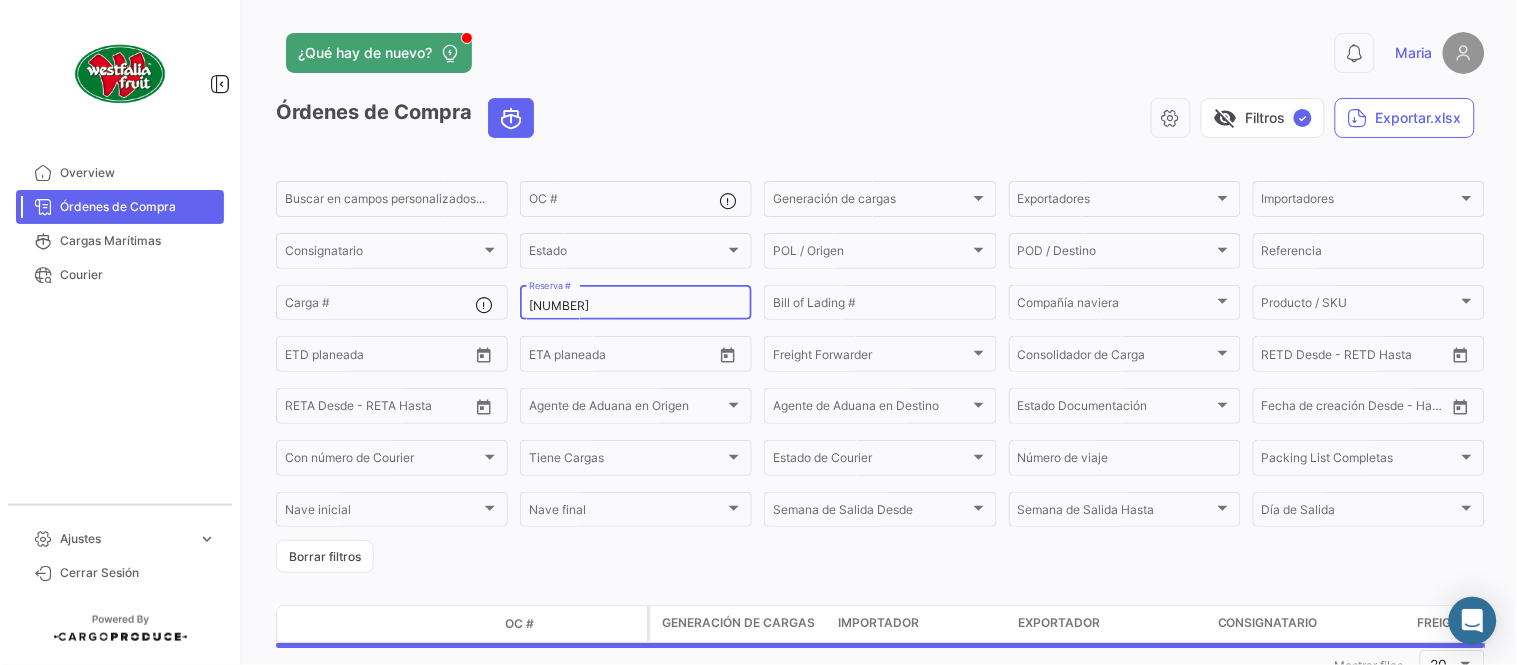 click on "[NUMBER]" at bounding box center (636, 306) 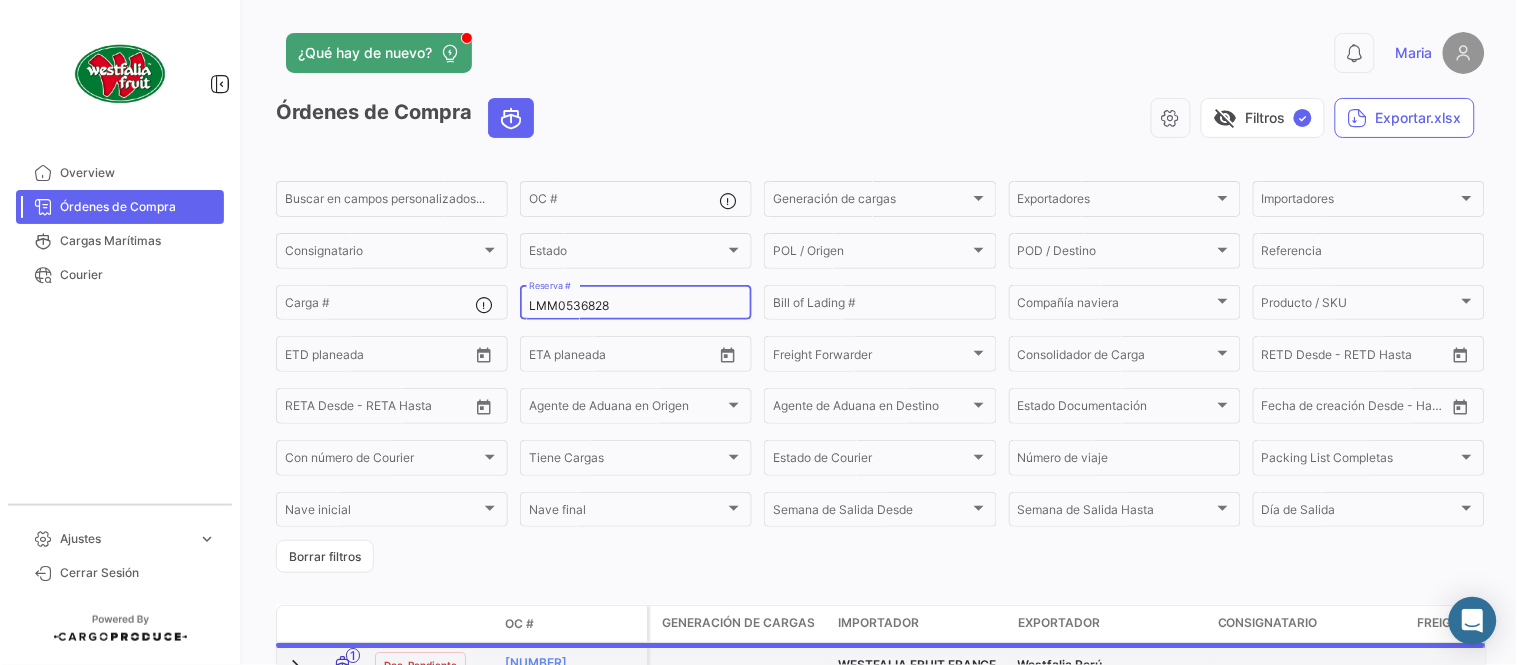 type on "LMM0536828" 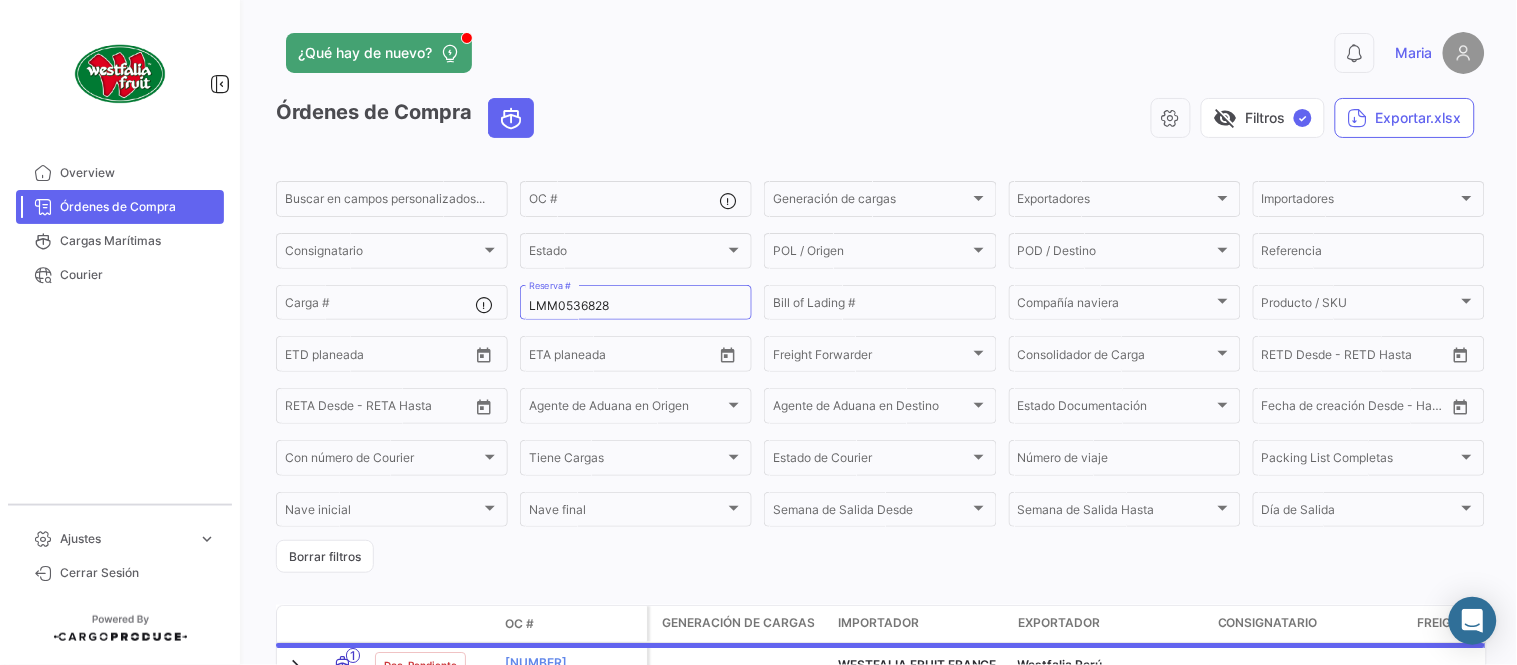 click on "Órdenes de Compra   visibility_off   Filtros  ✓  Exportar.xlsx  Buscar en campos personalizados...  OC #  Generación de cargas Generación de cargas Exportadores Exportadores Importadores Importadores Consignatario Consignatario Estado Estado POL / Origen  POL / Origen  POD / Destino POD / Destino  Referencia  Carga # [NUMBER] Reserva # Bill of Lading # Compañía naviera Compañía naviera Producto / SKU Producto / SKU Desde –  ETD planeada  Desde –  ETA planeada  Freight Forwarder Freight Forwarder Consolidador de Carga Consolidador de Carga Desde –  RETD Desde - RETD Hasta  Desde –  RETA Desde - RETA Hasta  Agente de Aduana en Origen Agente de Aduana en Origen Agente de Aduana en Destino Agente de Aduana en Destino Estado Documentación Estado Documentación Desde –  Fecha de creación Desde - Hasta  Con número de Courier Con número de Courier Tiene Cargas Tiene Cargas Estado de Courier Estado de Courier Número de viaje Packing List Completas Packing List Completas Nave inicial OC # 1" 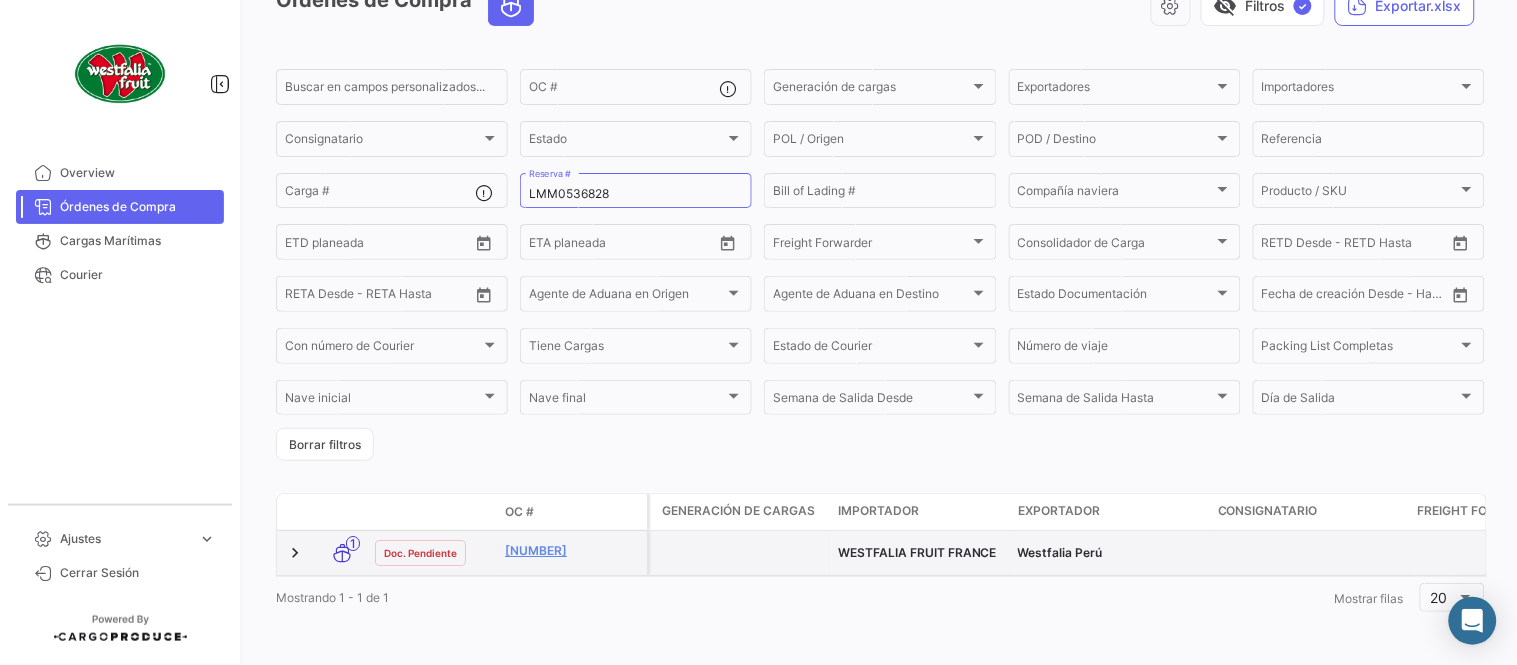 scroll, scrollTop: 128, scrollLeft: 0, axis: vertical 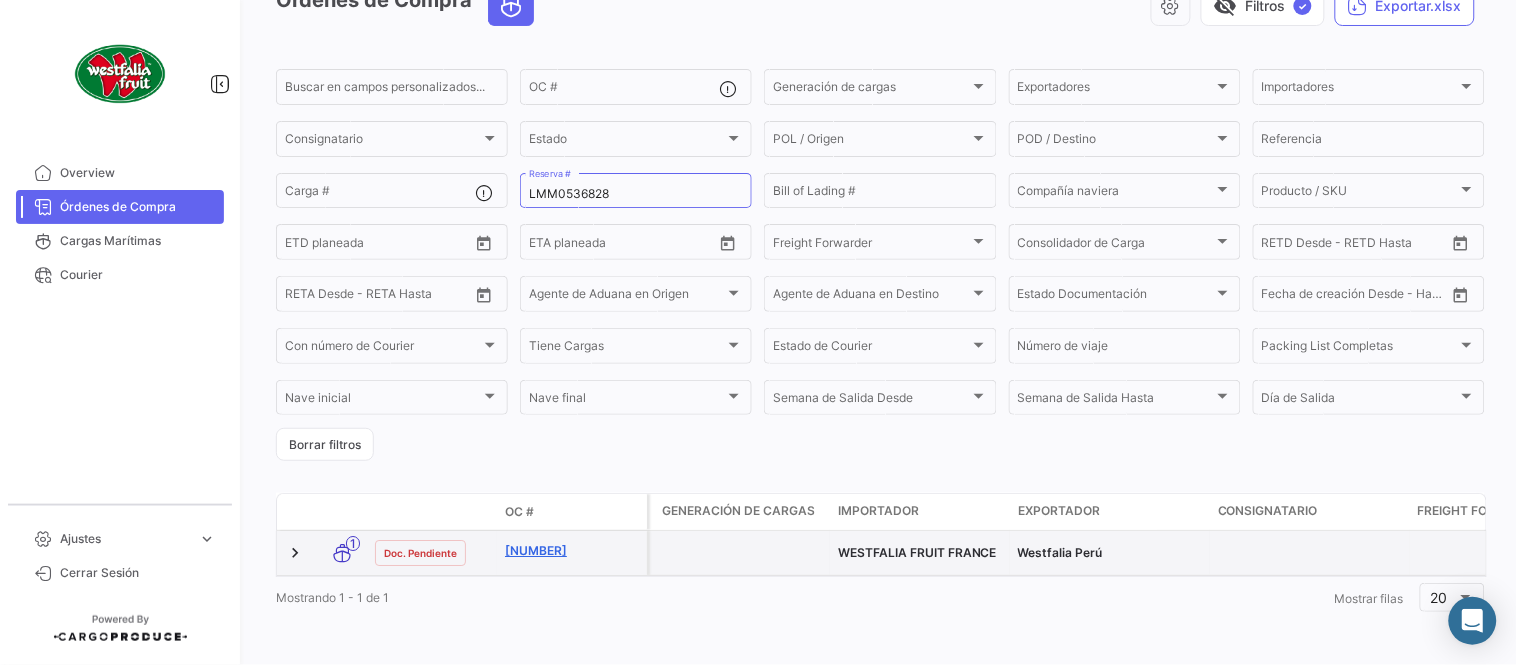 click on "[NUMBER]" 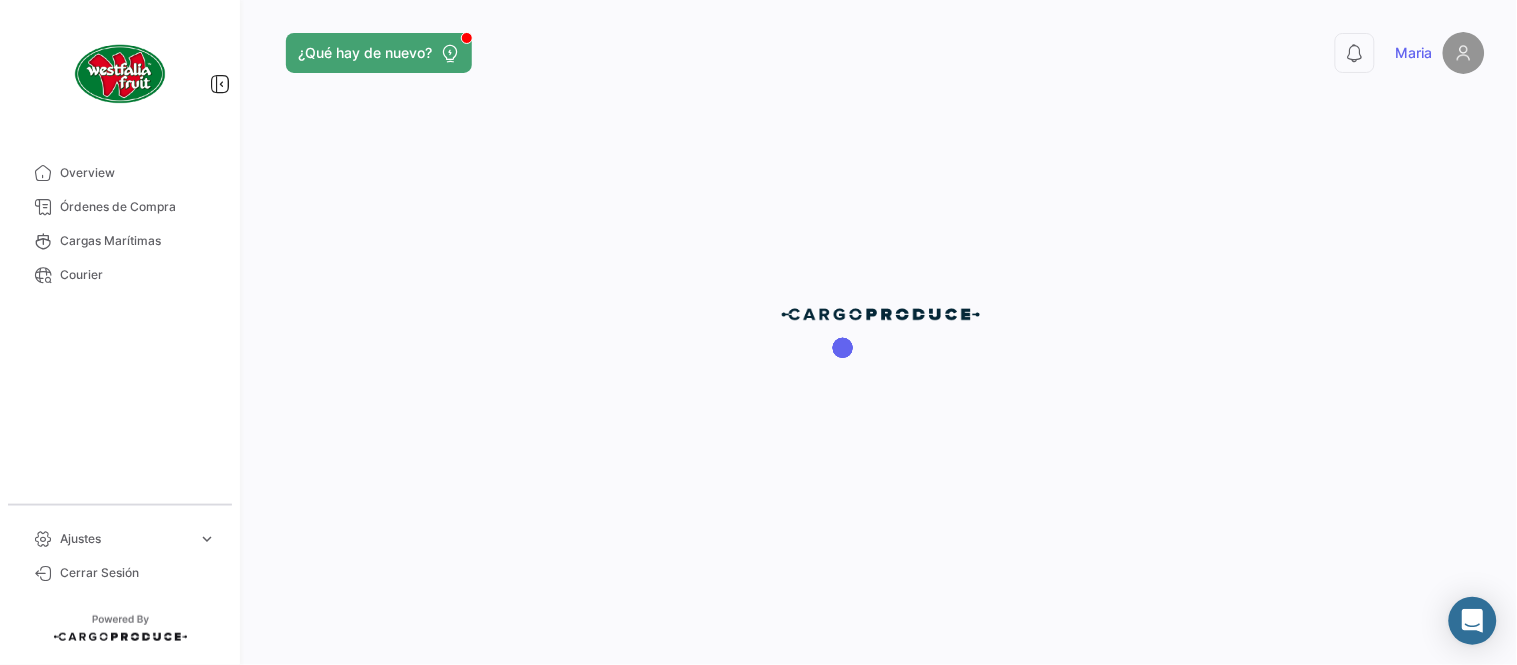 scroll, scrollTop: 0, scrollLeft: 0, axis: both 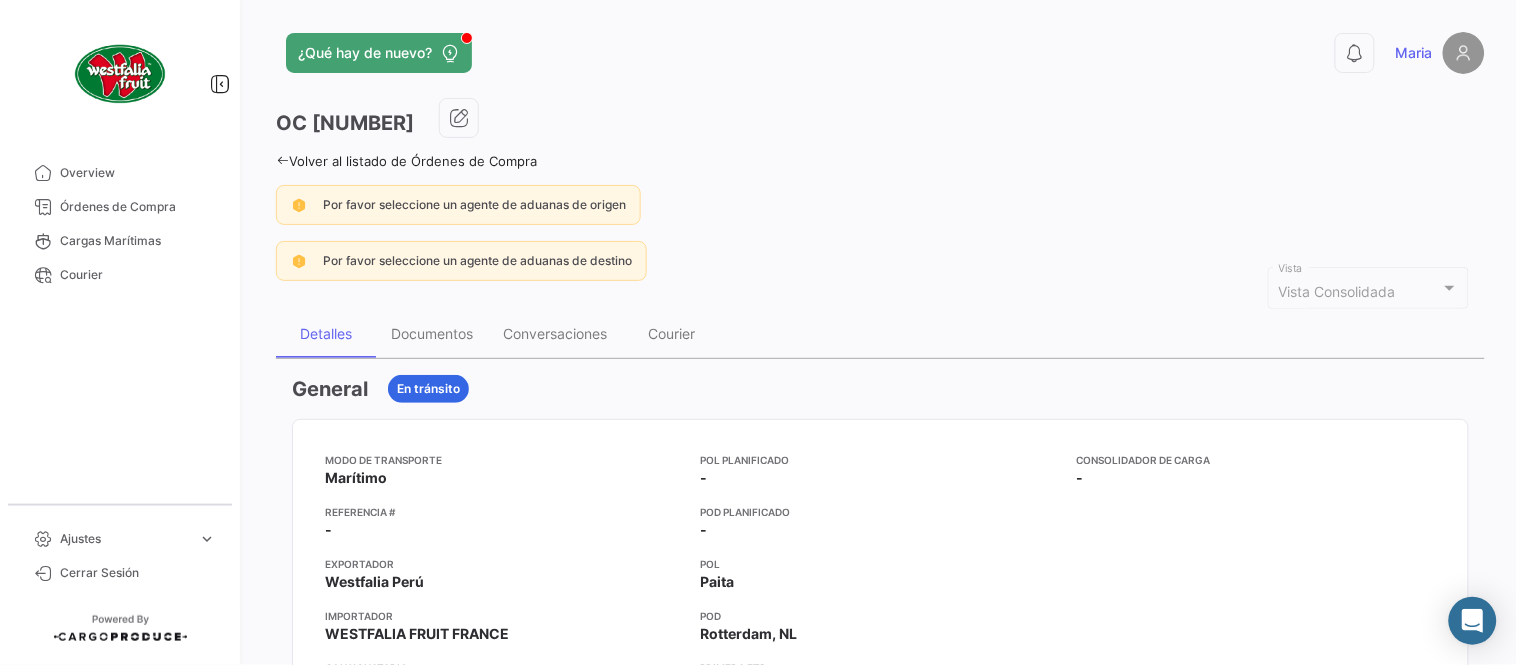 click on "General En tránsito Modo de Transporte
Marítimo  Referencia #
-  Exportador
Westfalia Perú  Importador
WESTFALIA FRUIT FRANCE  Consignatario
-  Agente de Aduana en Origen
-  Agente de Aduana en Destino
-  POL Planificado
-   POD Planificado
-   POL
Paita  POD
Rotterdam, NL  Primera ETD
23/07/2025 14:12
Primera ETA
12/08/2025 02:00
Semana de Salida
30 - 2025  Día de Salida
Miércoles  Consolidador de Carga
-  Temperatura
- AC
- Productos/SKU Solicitados Nombre del SKU Código de SKU Moneda  Precio por Cajas   Cantidad de Cajas  Subtotal  Palta - Frescos Palta Exportable  EUR 0  1  EUR 0.00 Numero de cajas  1  Precio Total  EUR   0.00  Generación de cargas por Reserva/BL No hay envíos para mostrar Cargas Carga # ETD ETD Recalculado ETA ETA Recalculado Compañía naviera Bill of Lading # Reserva # Freight Forwarder POL POD Nave planificada  El envío está a tiempo.  CGMU7036420  23/07/2025 00:00
23/07/2025 14:12
12/08/2025 00:00
12/08/2025 02:00
CMA CGM" at bounding box center [880, 1208] 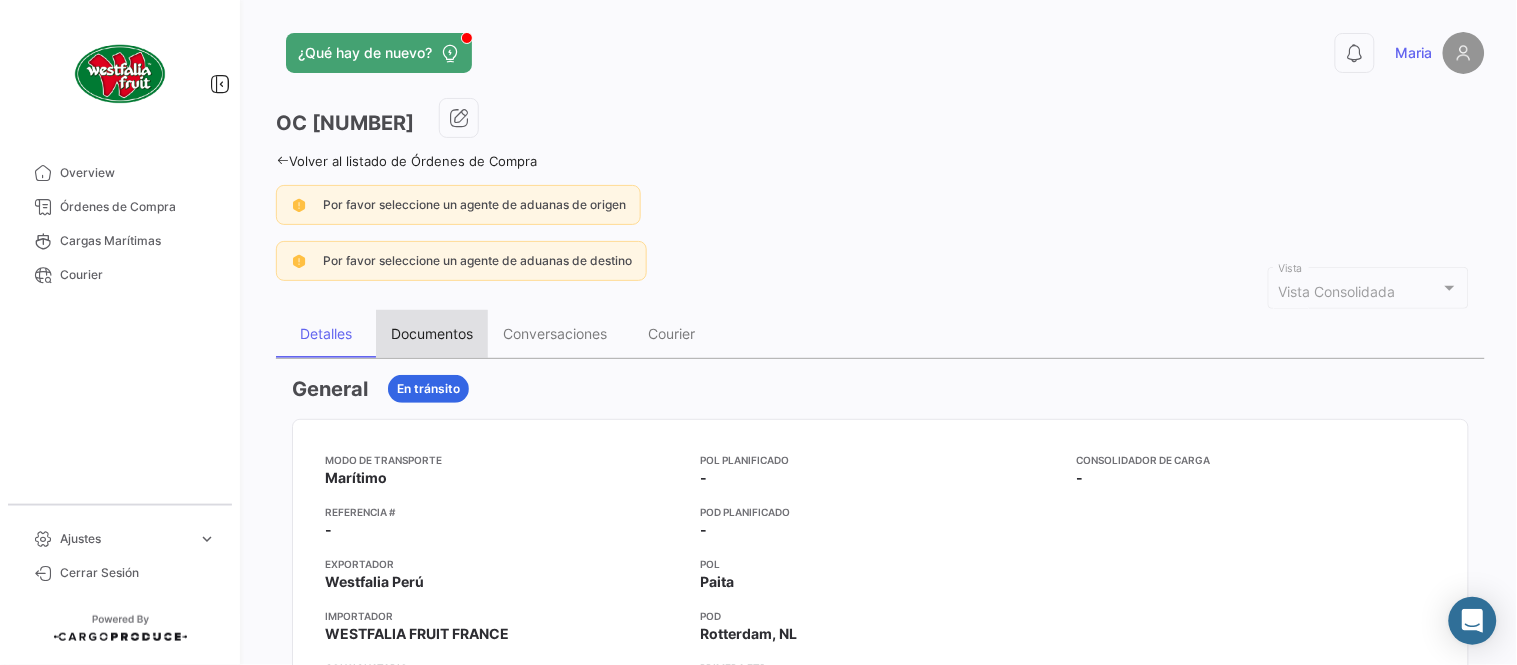 click on "Documentos" at bounding box center [432, 334] 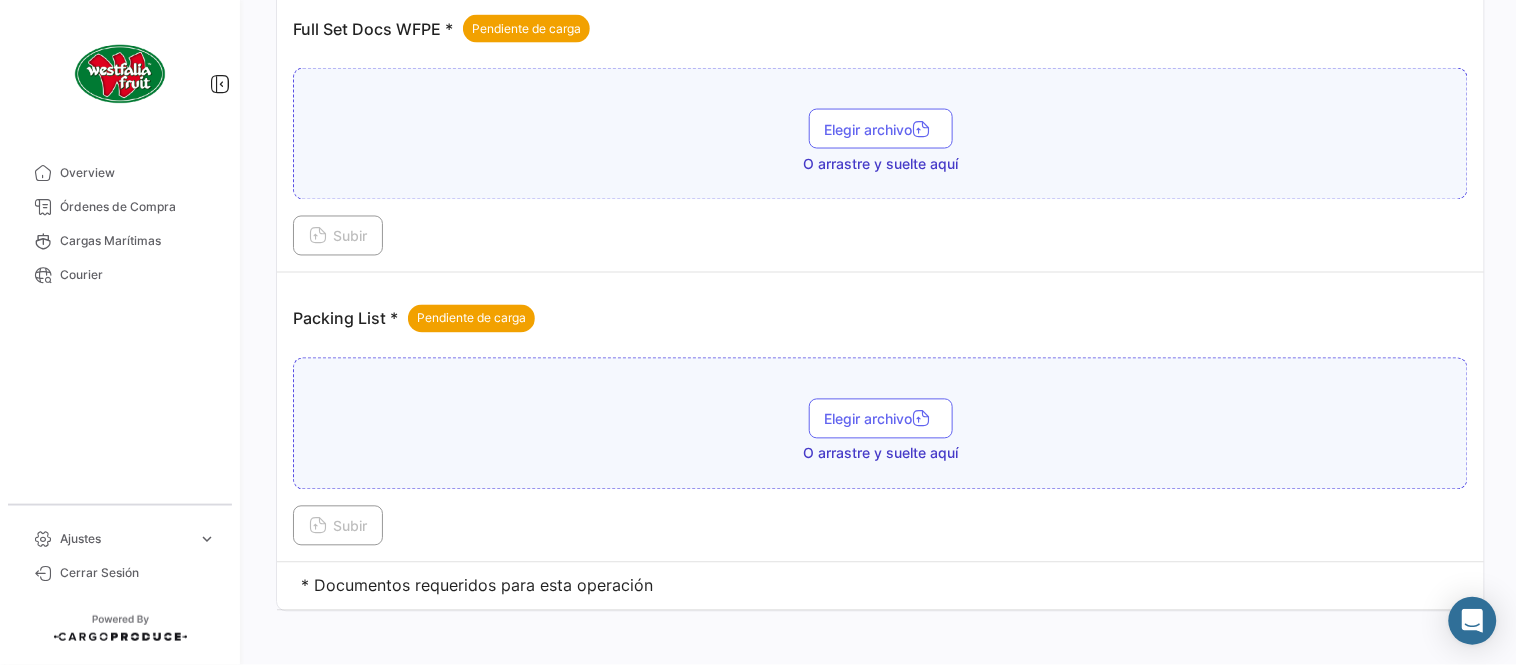 scroll, scrollTop: 806, scrollLeft: 0, axis: vertical 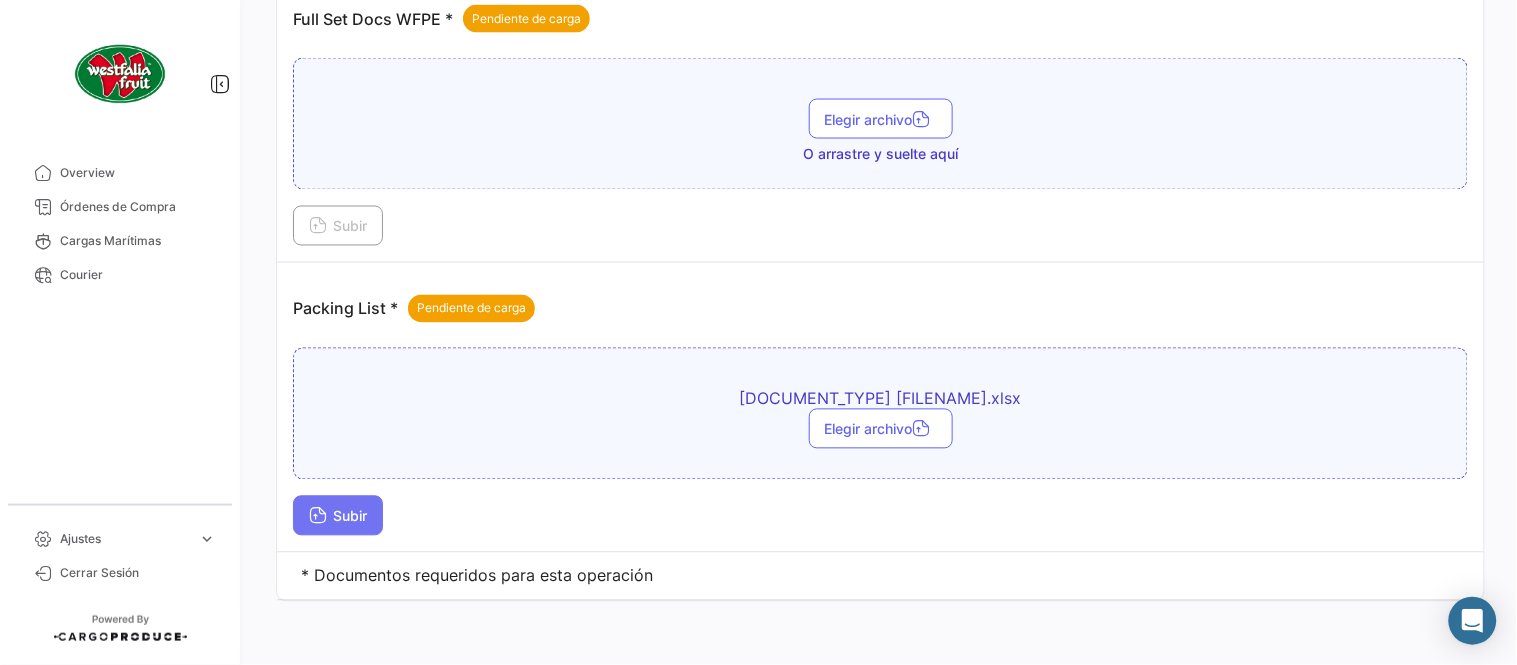 click on "Subir" at bounding box center [338, 516] 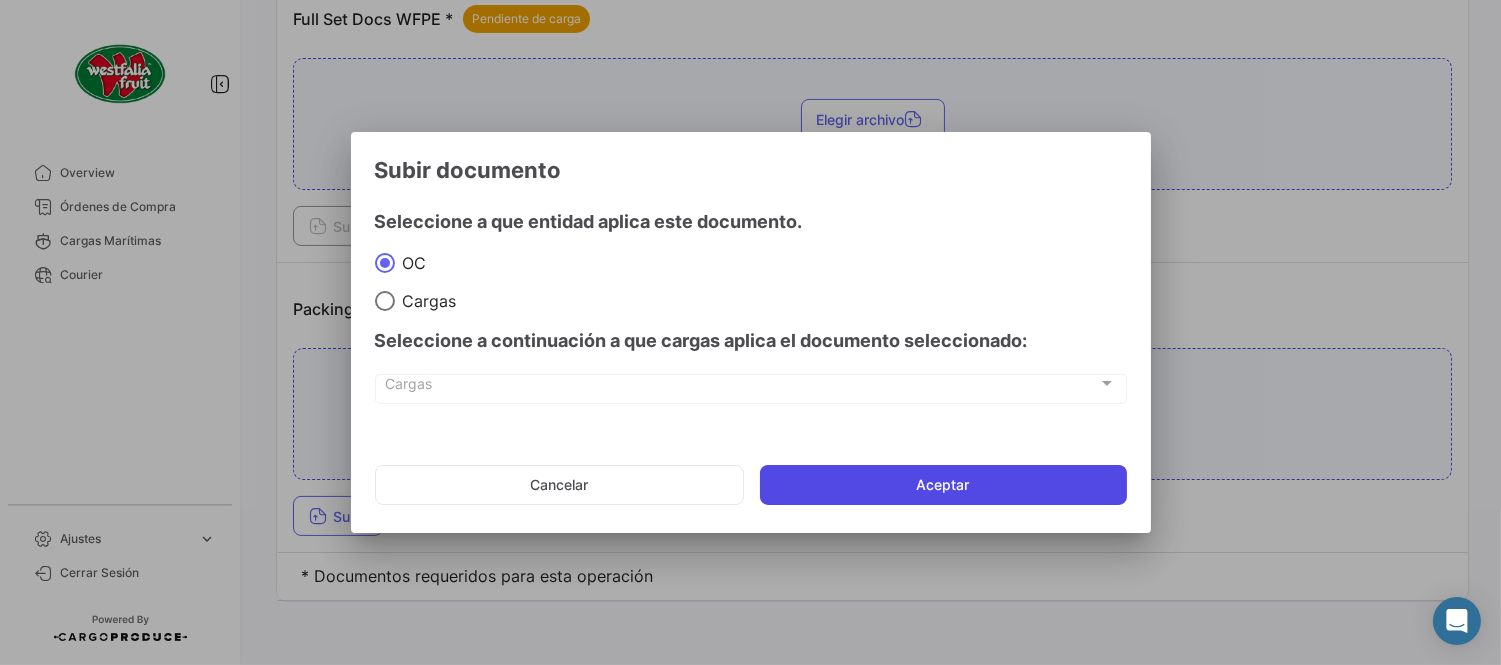 drag, startPoint x: 802, startPoint y: 458, endPoint x: 815, endPoint y: 480, distance: 25.553865 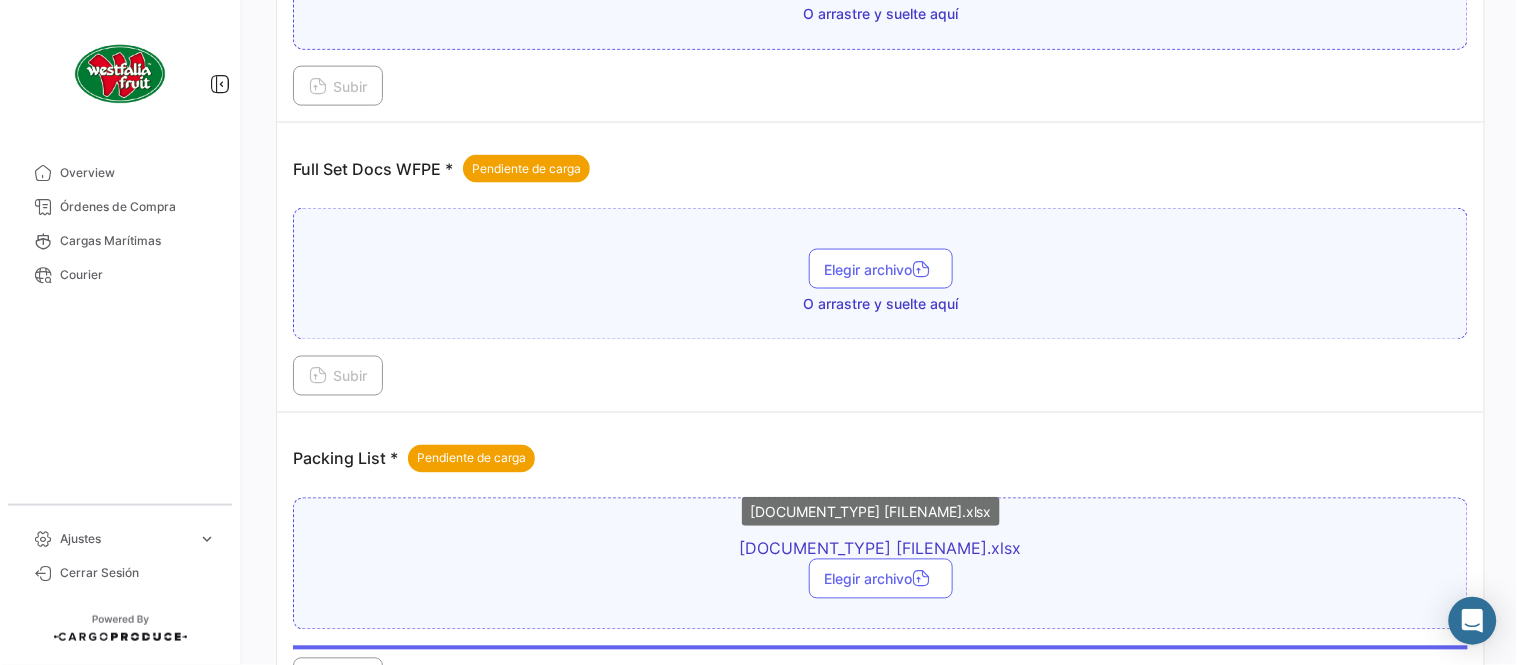 scroll, scrollTop: 654, scrollLeft: 0, axis: vertical 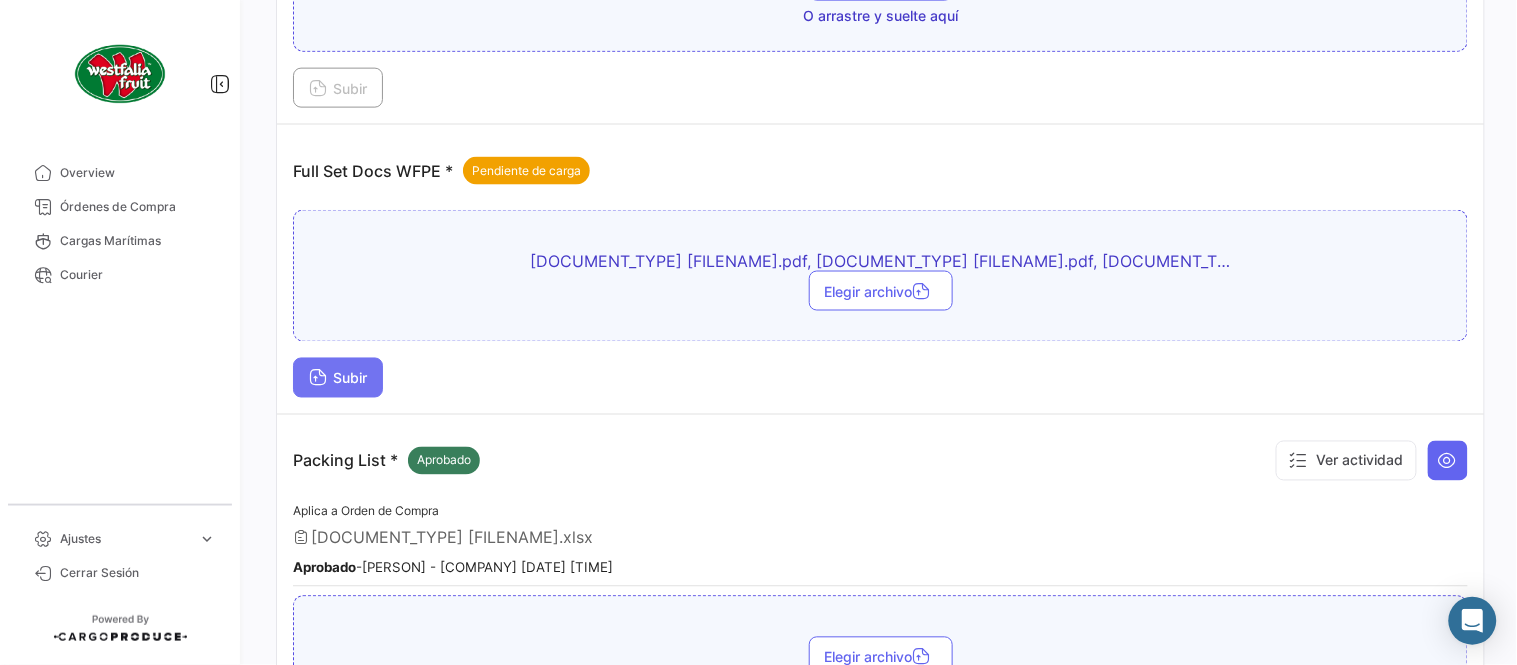 click on "Subir" at bounding box center [338, 378] 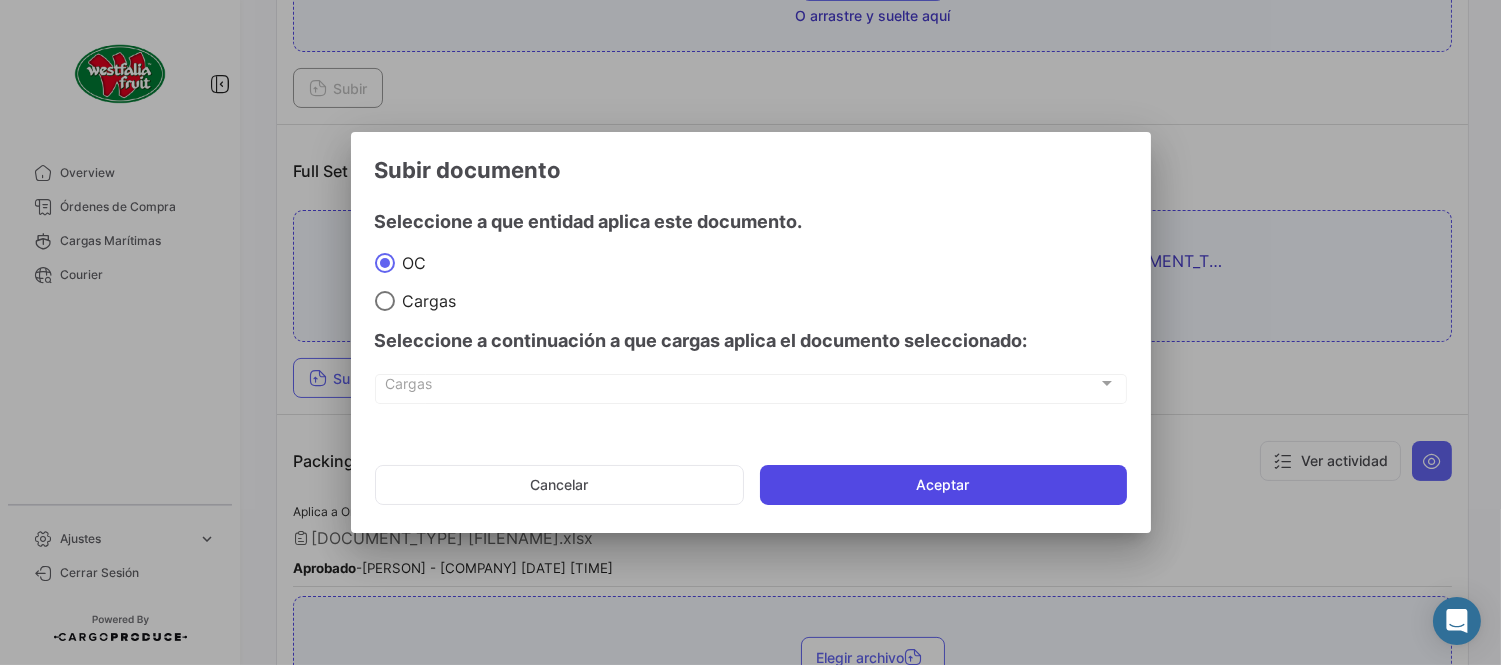 click on "Aceptar" 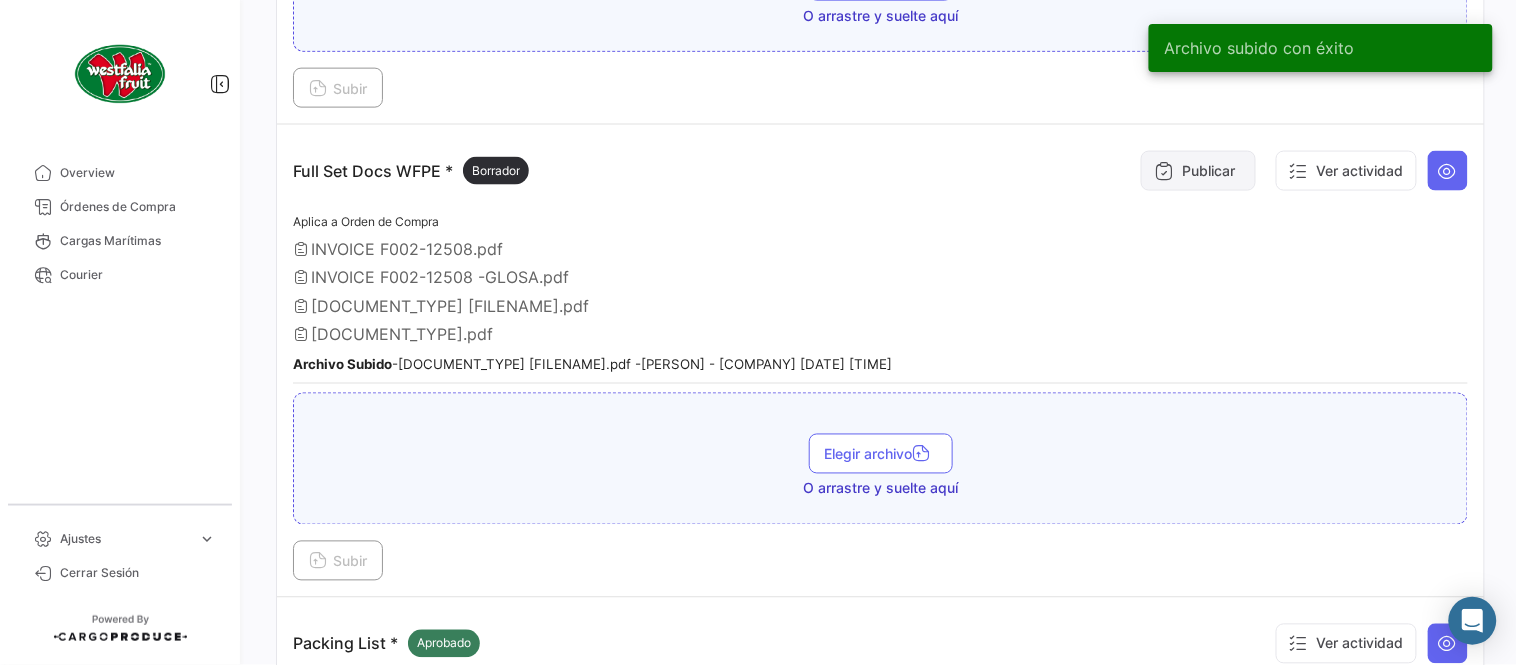 click on "Publicar" at bounding box center [1198, 171] 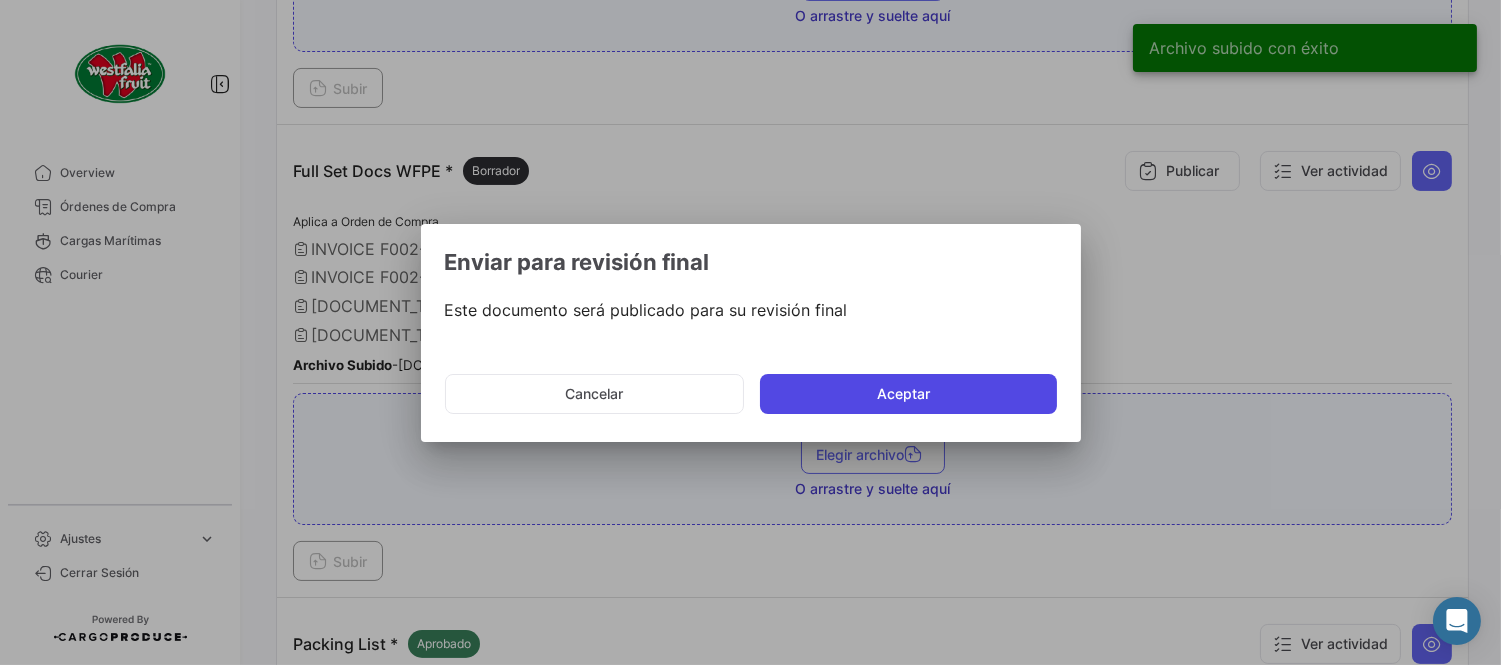 click on "Aceptar" 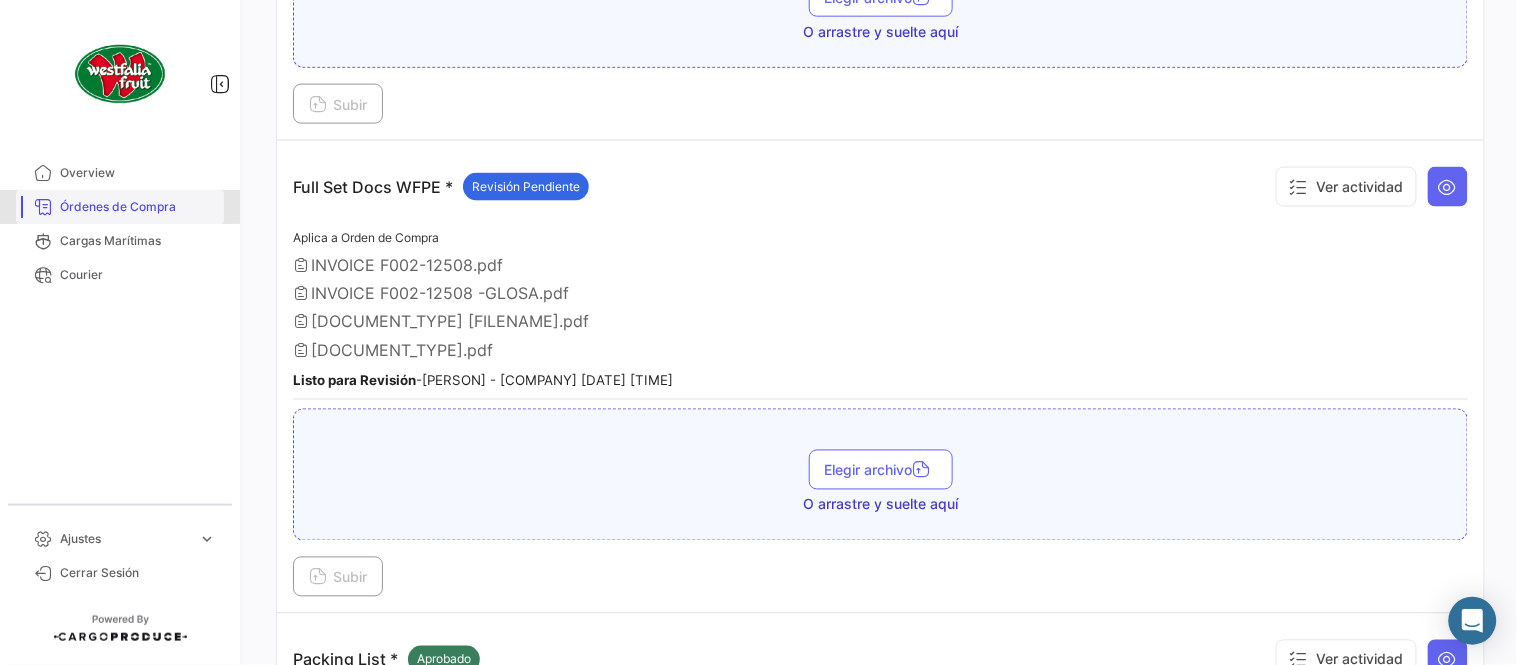 click on "Órdenes de Compra" at bounding box center (138, 207) 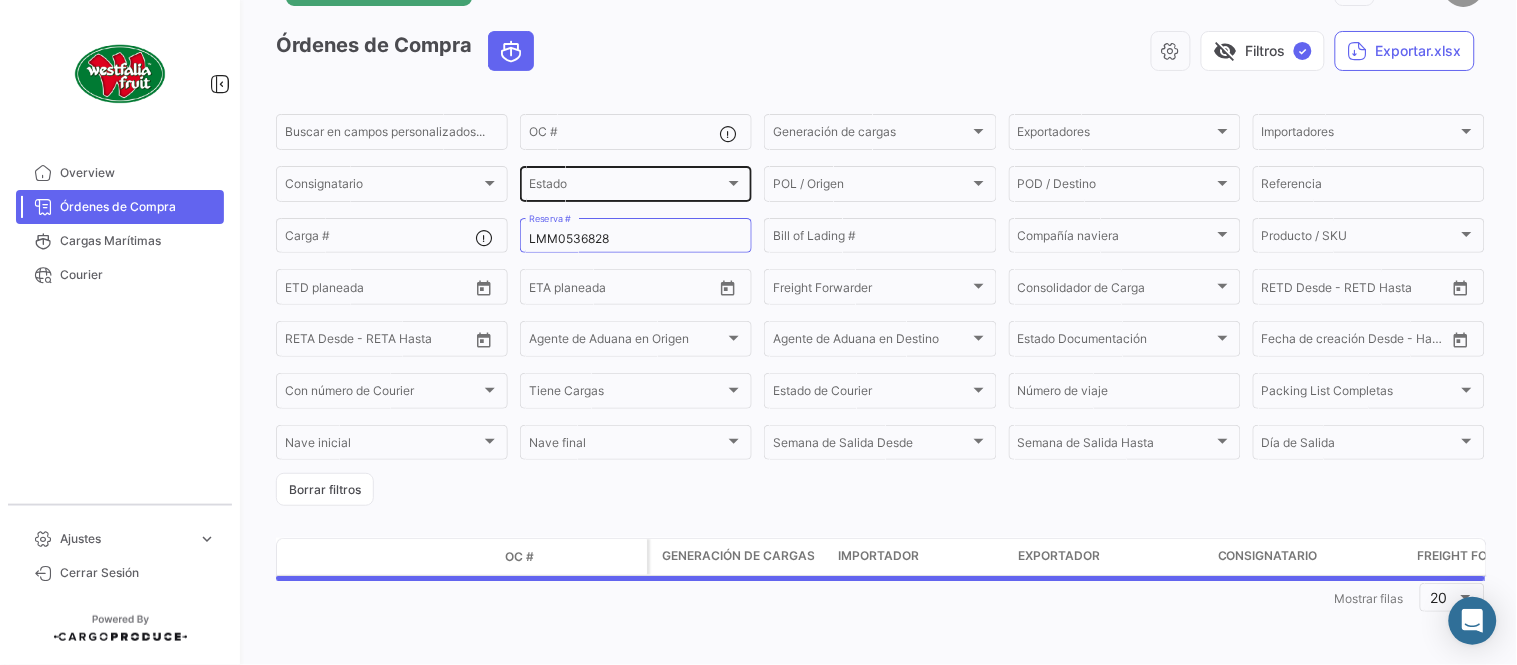 scroll, scrollTop: 0, scrollLeft: 0, axis: both 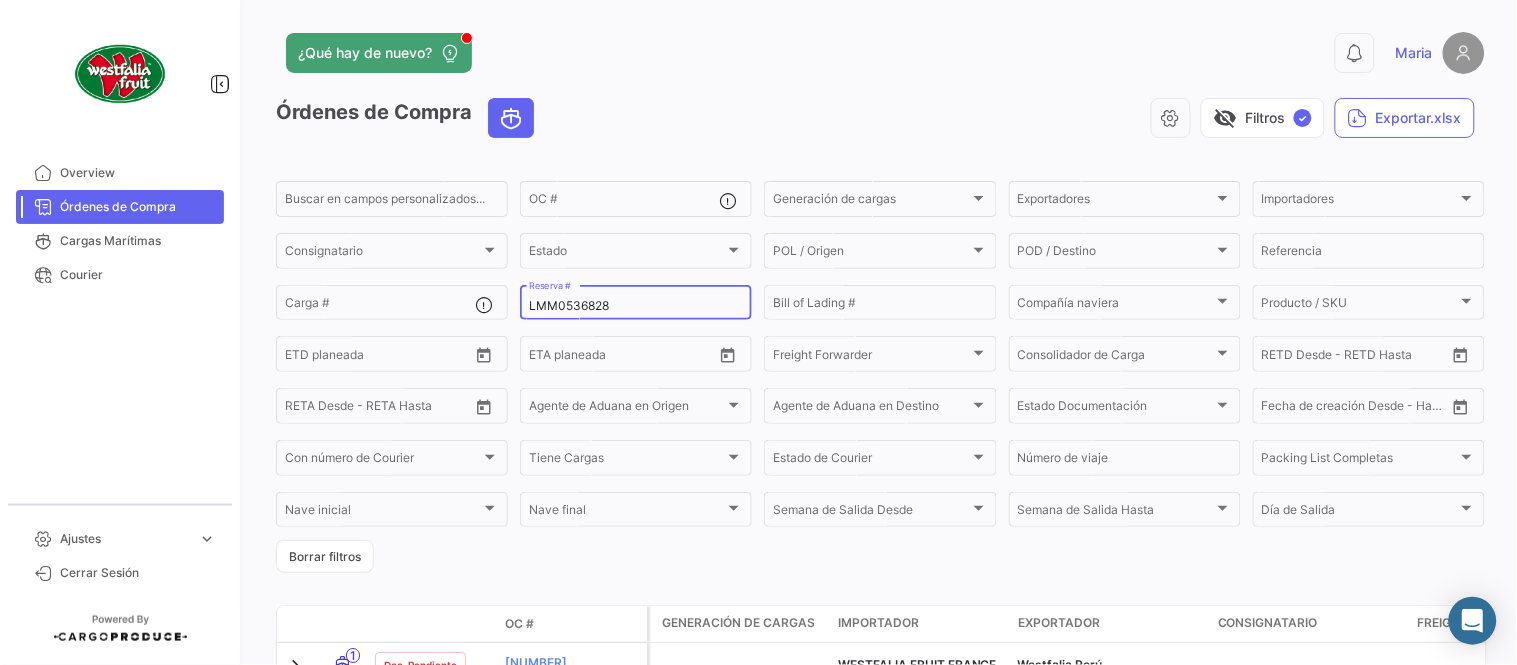 click on "LMM0536828" at bounding box center [636, 306] 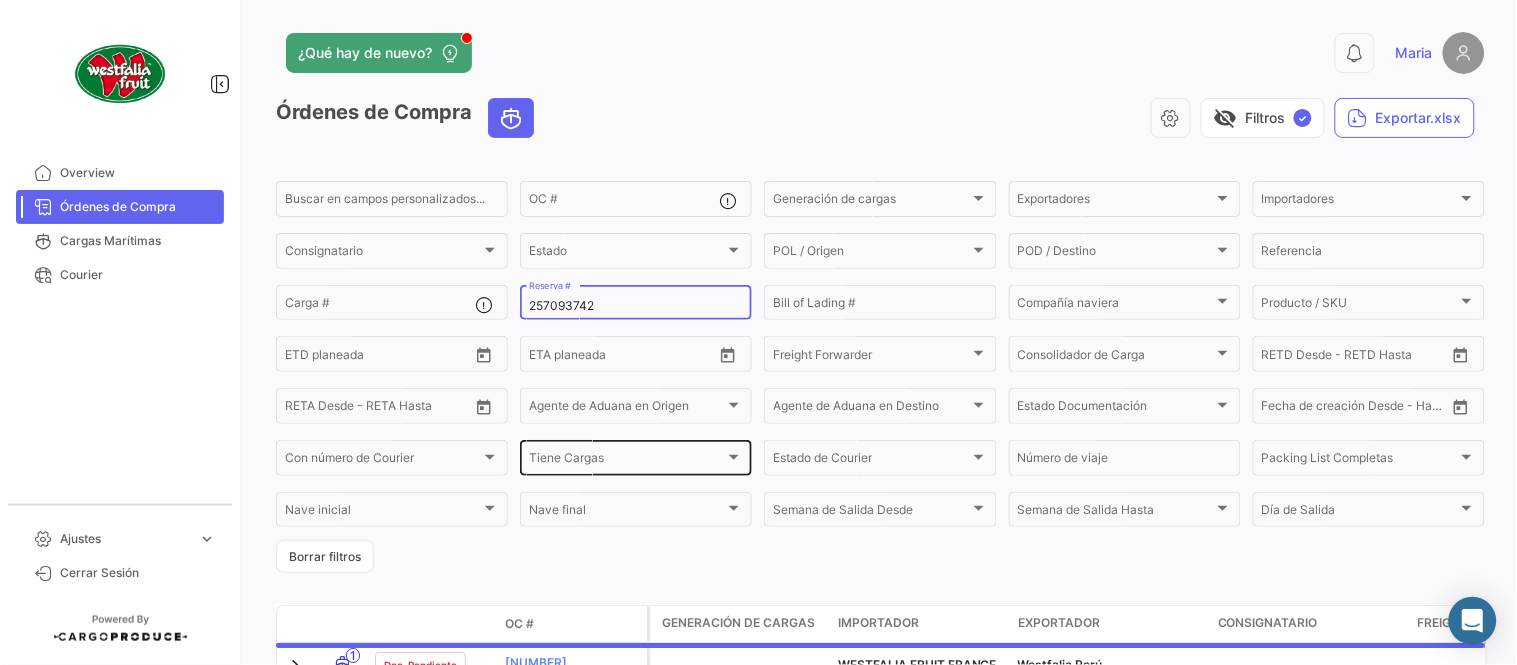 scroll, scrollTop: 128, scrollLeft: 0, axis: vertical 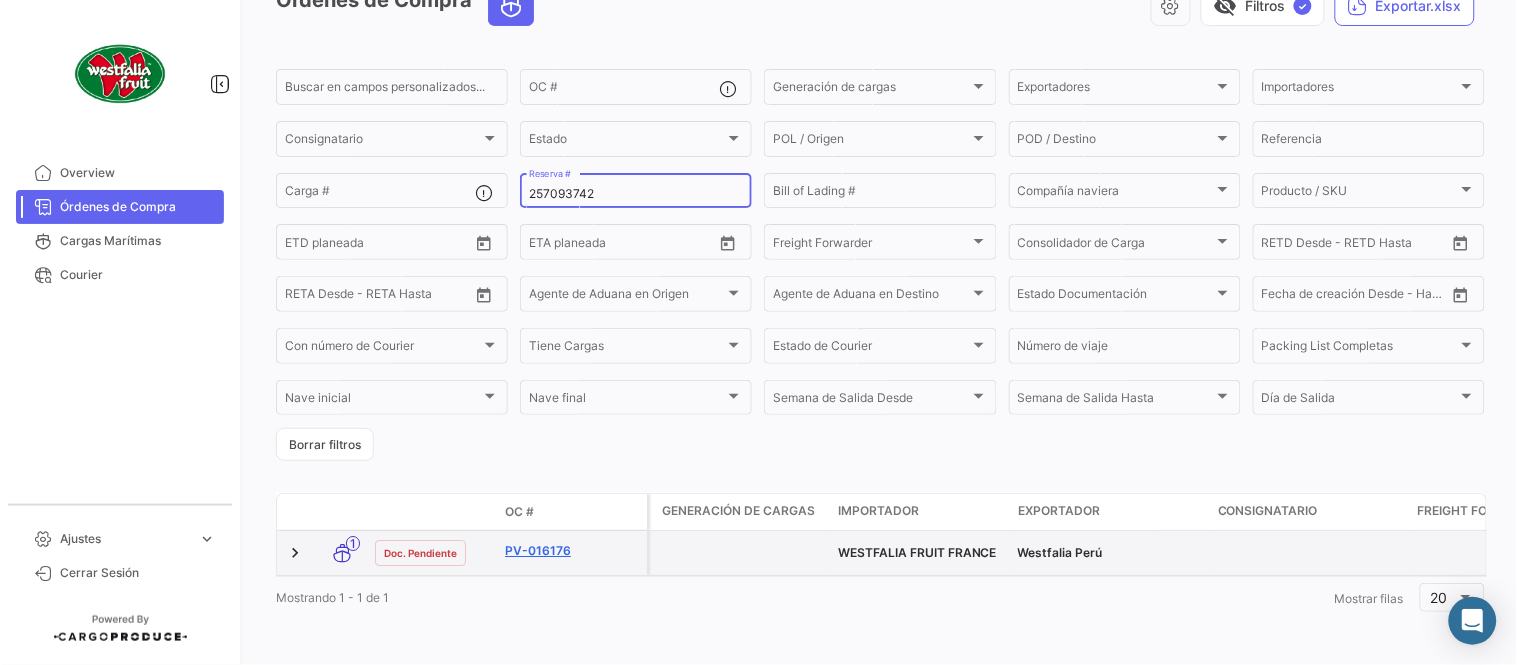 type on "257093742" 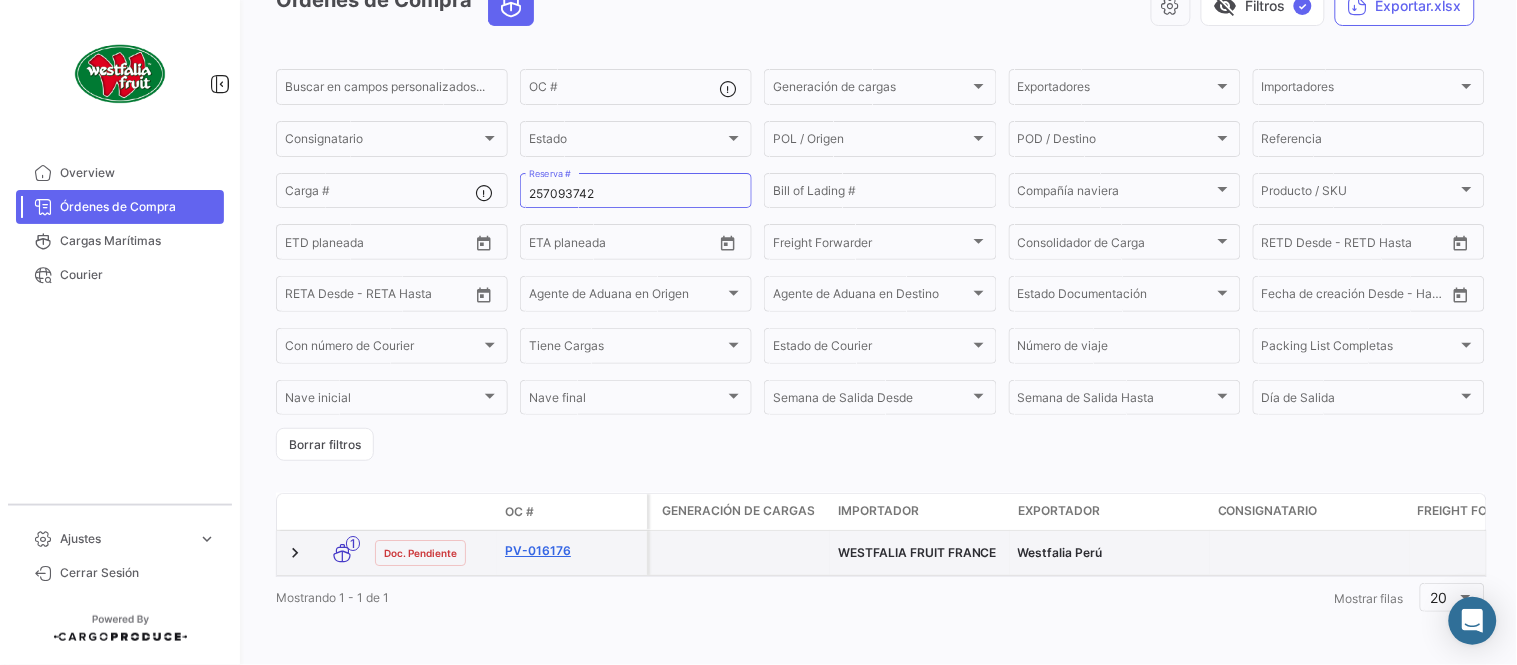 click on "PV-016176" 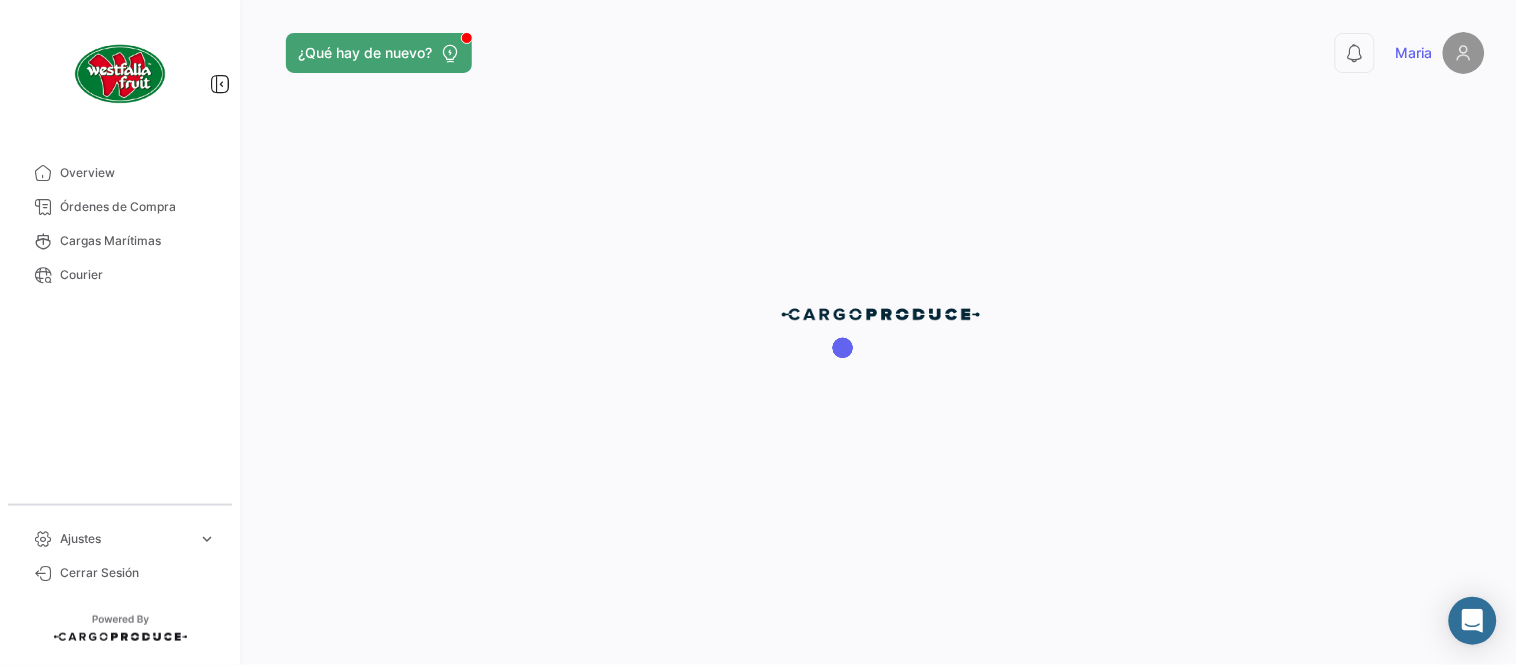 scroll, scrollTop: 0, scrollLeft: 0, axis: both 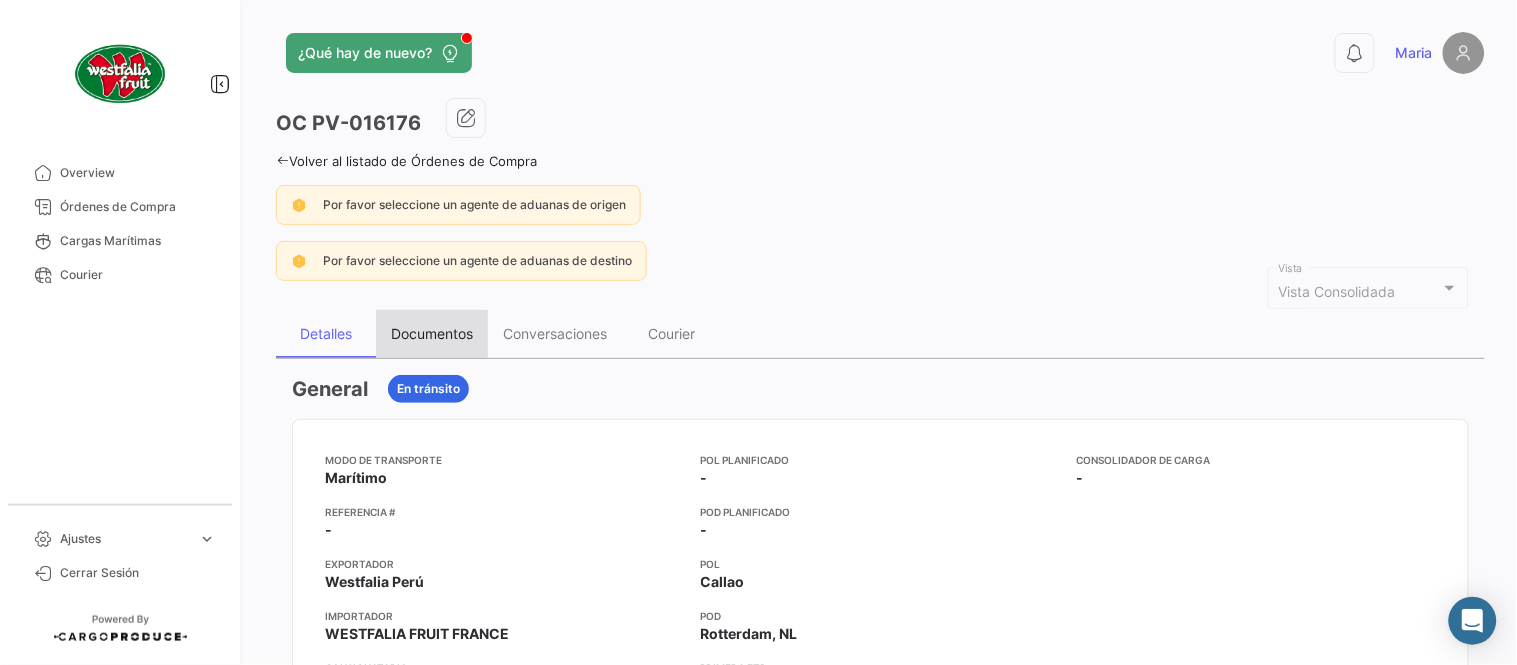 click on "Documentos" at bounding box center [432, 333] 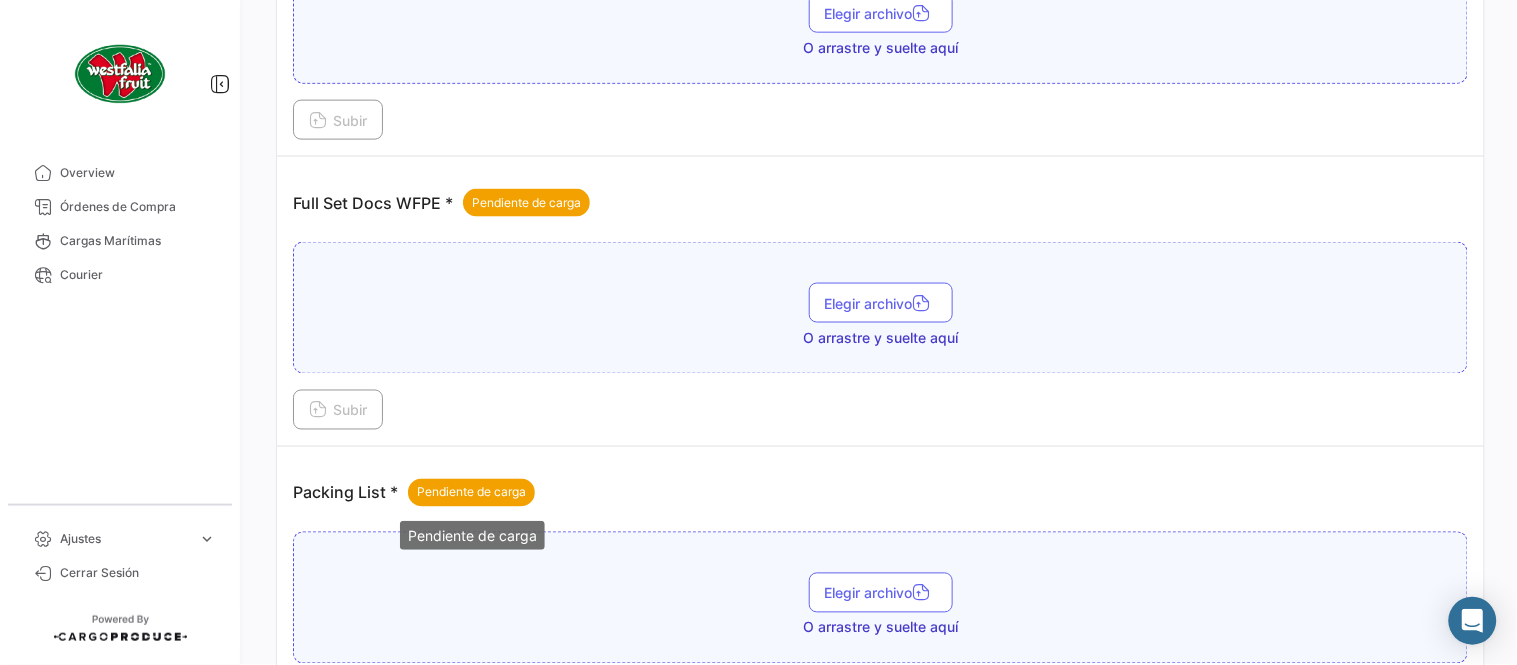 scroll, scrollTop: 806, scrollLeft: 0, axis: vertical 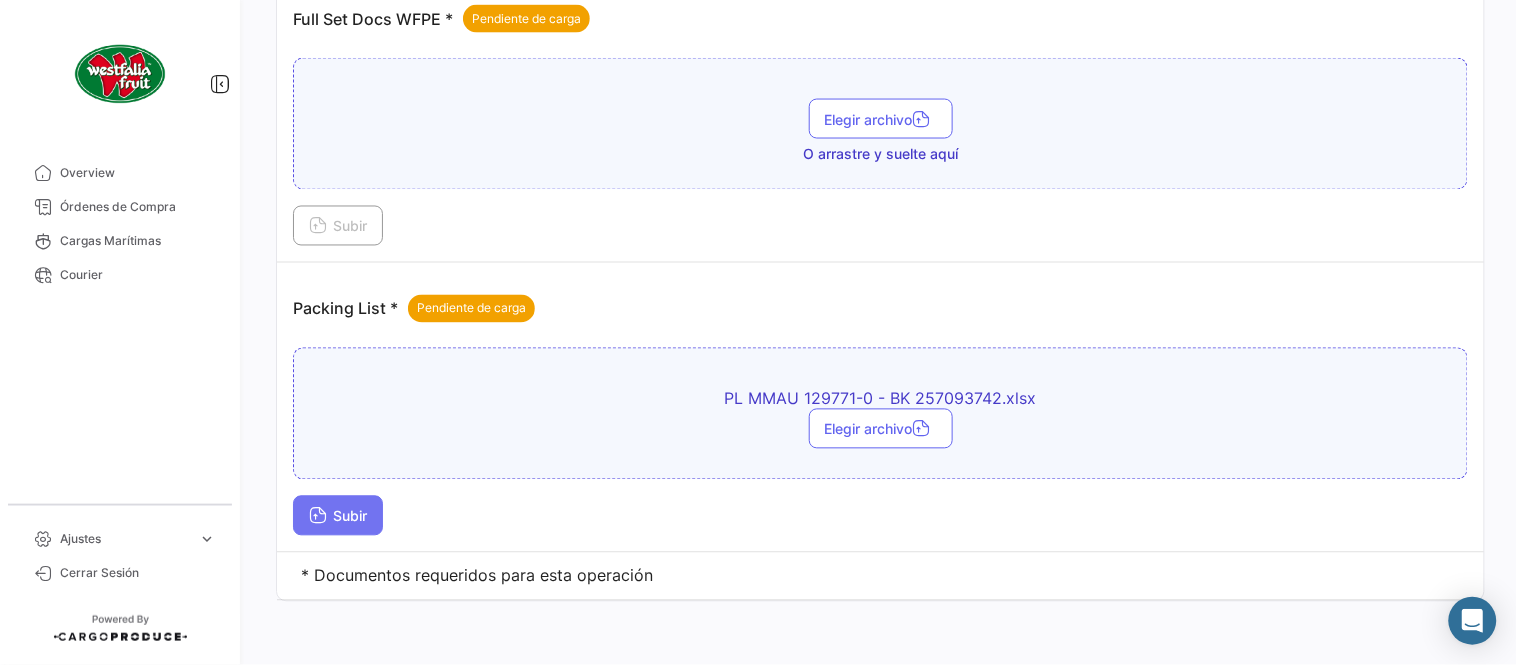 click at bounding box center (318, 518) 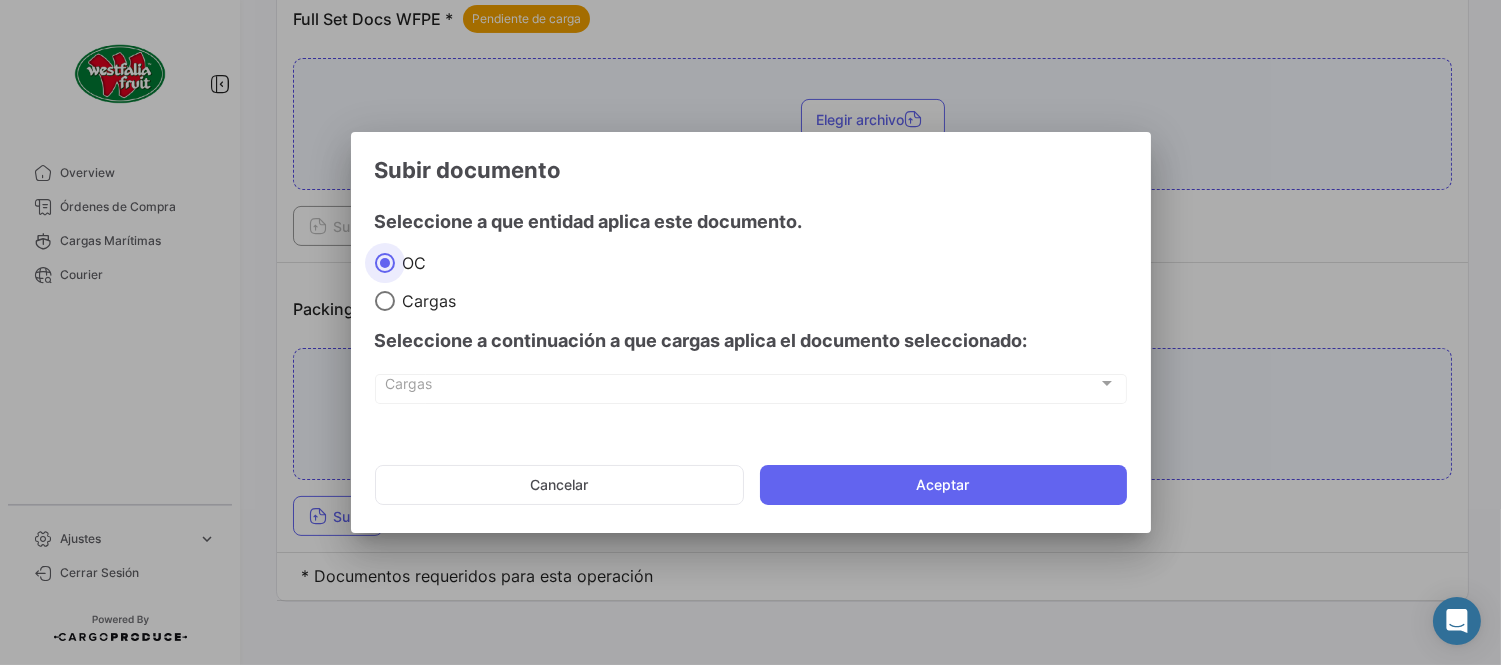 drag, startPoint x: 1001, startPoint y: 507, endPoint x: 991, endPoint y: 505, distance: 10.198039 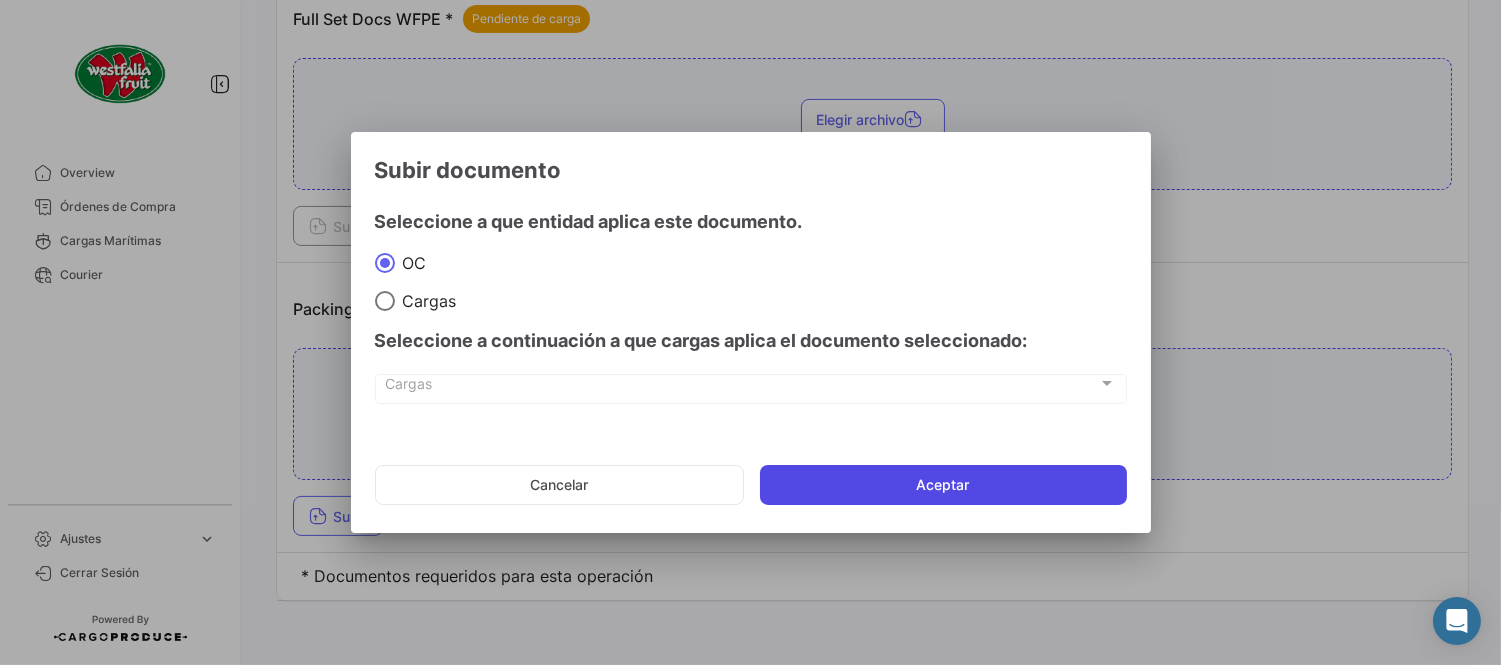 click on "Aceptar" 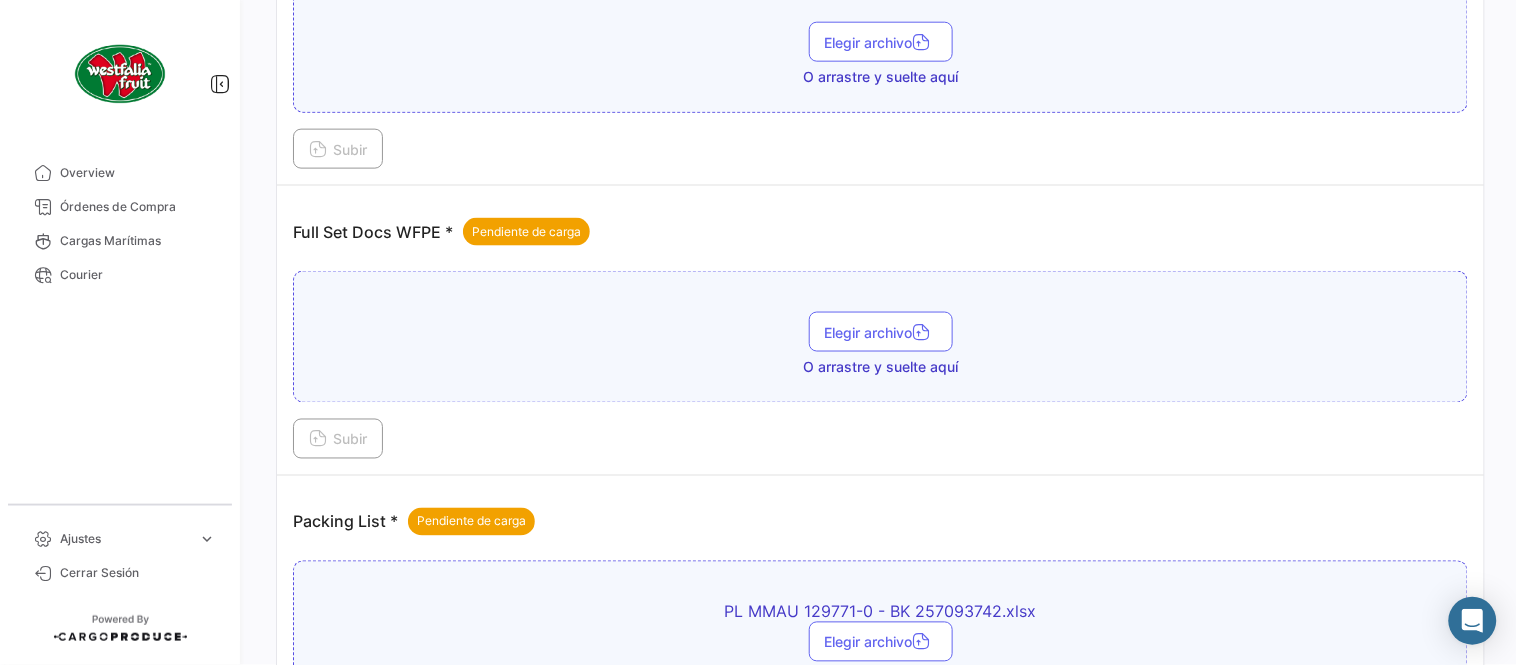 scroll, scrollTop: 584, scrollLeft: 0, axis: vertical 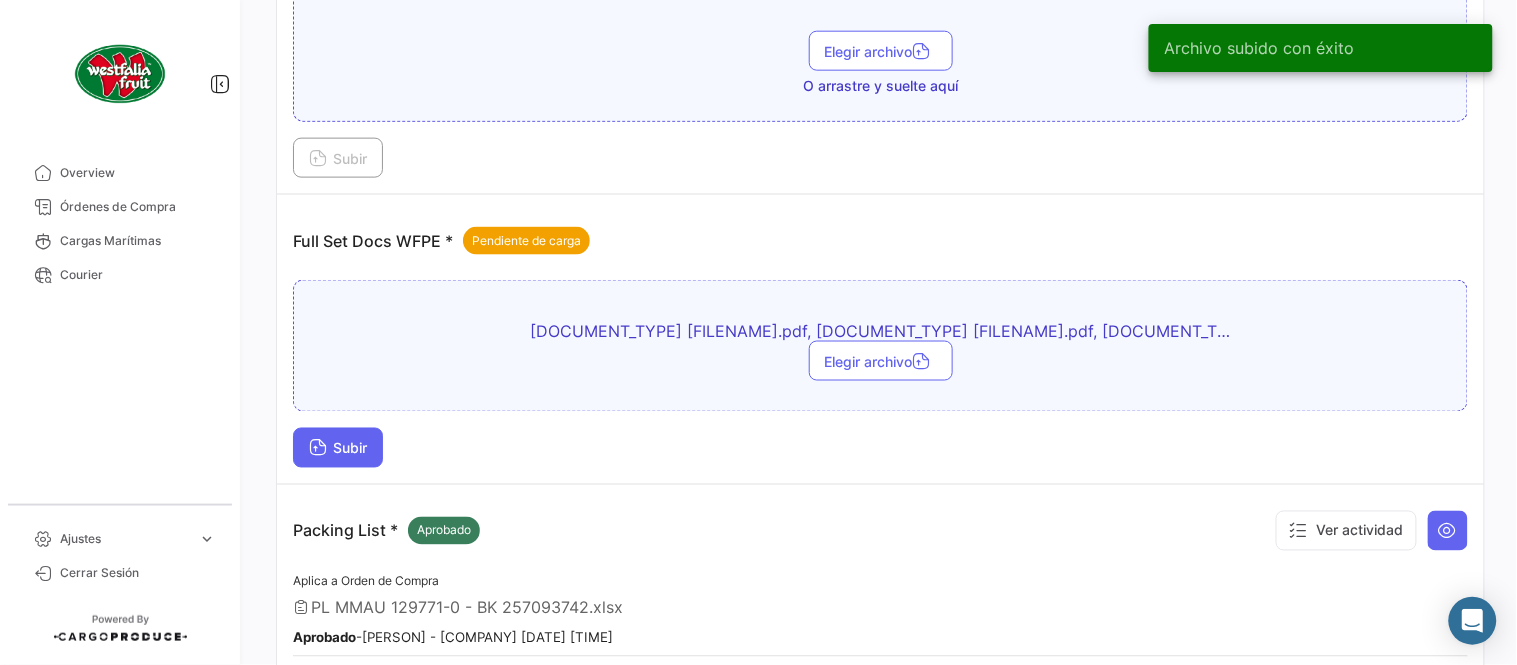 click on "Subir" at bounding box center [338, 448] 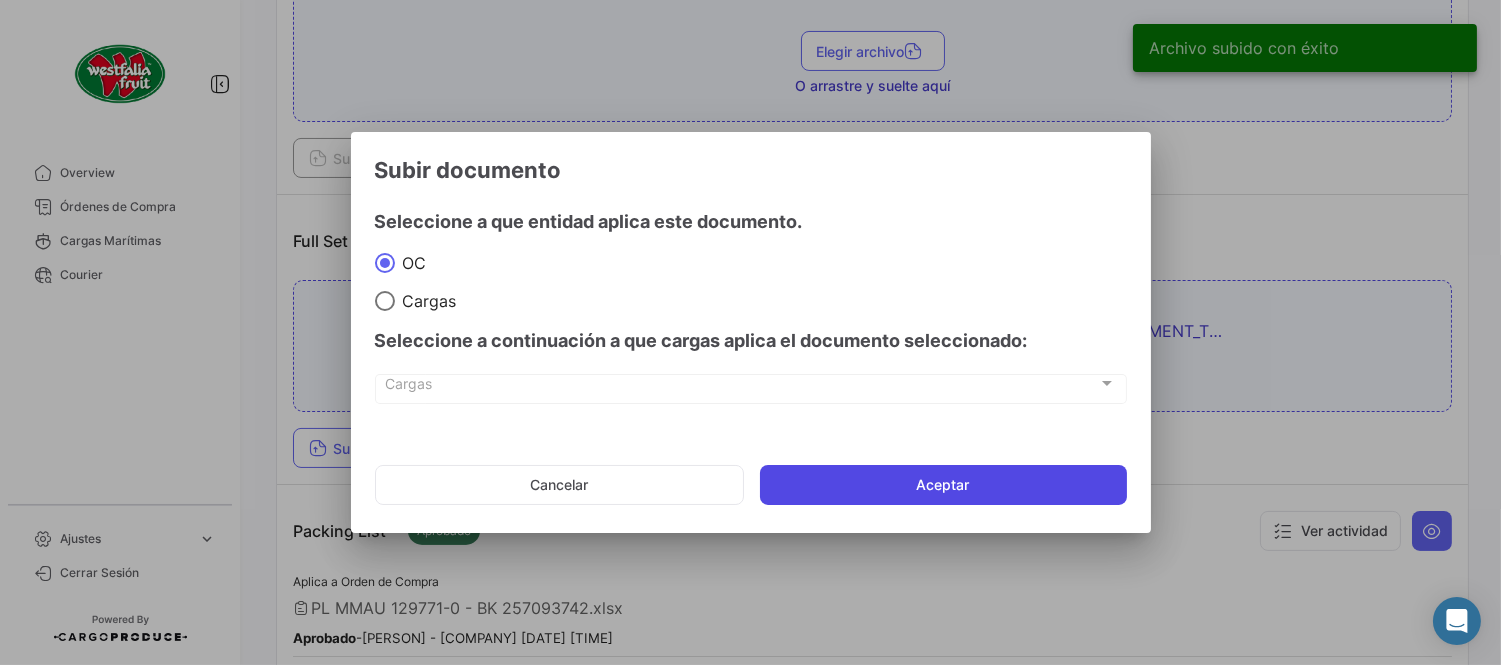 click on "Aceptar" 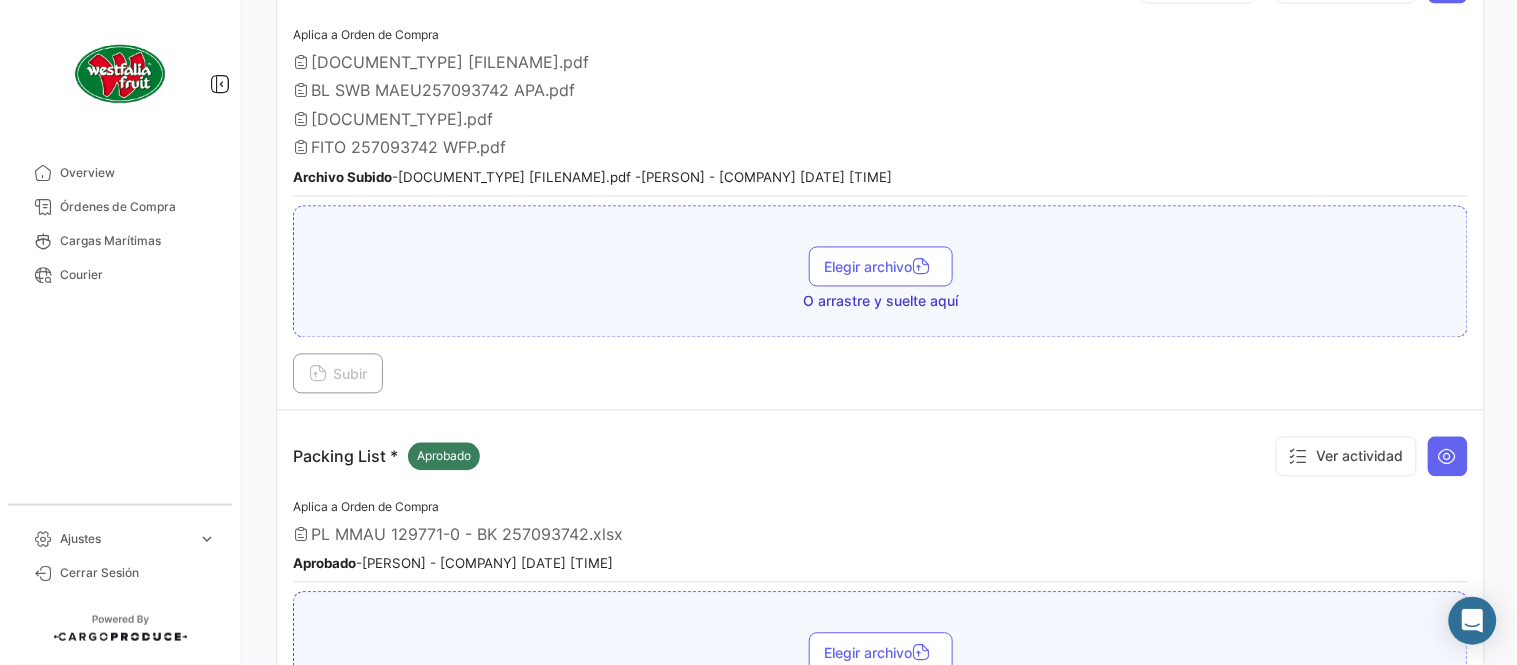 scroll, scrollTop: 632, scrollLeft: 0, axis: vertical 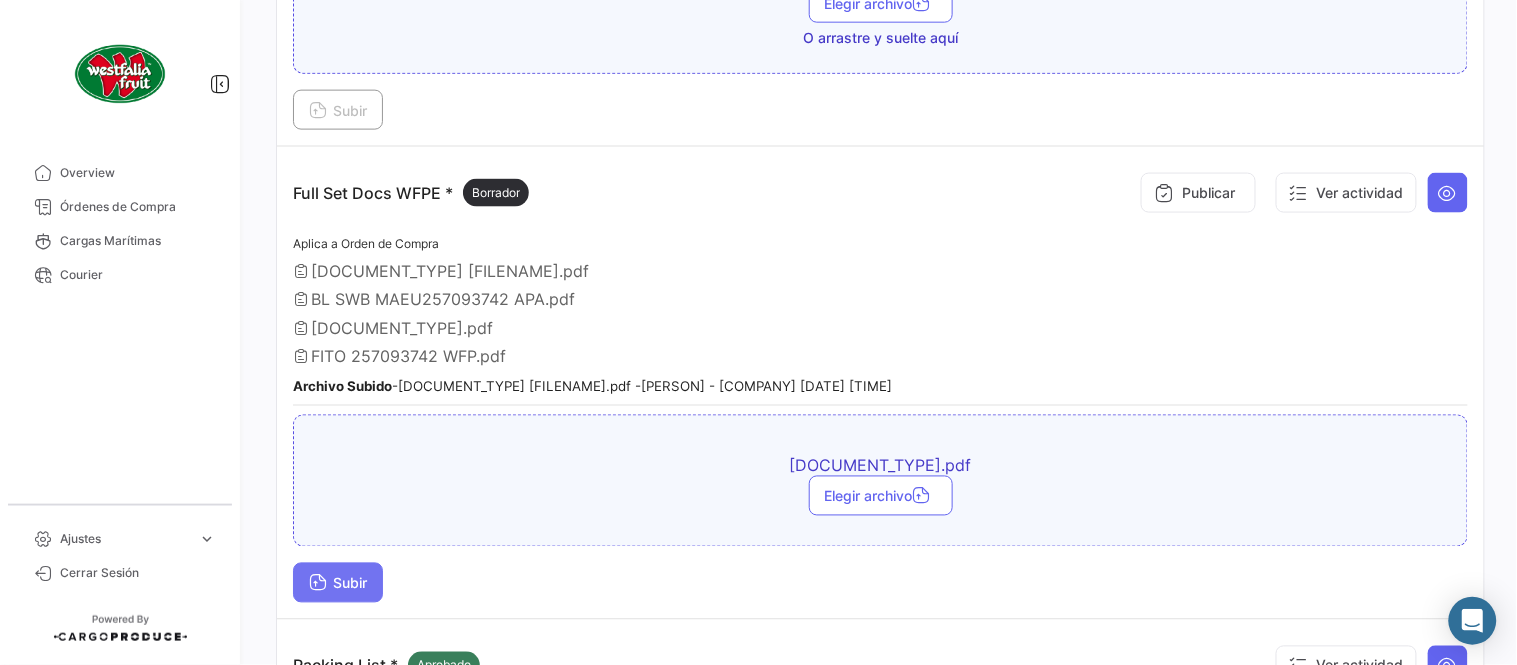 click on "Subir" at bounding box center (338, 583) 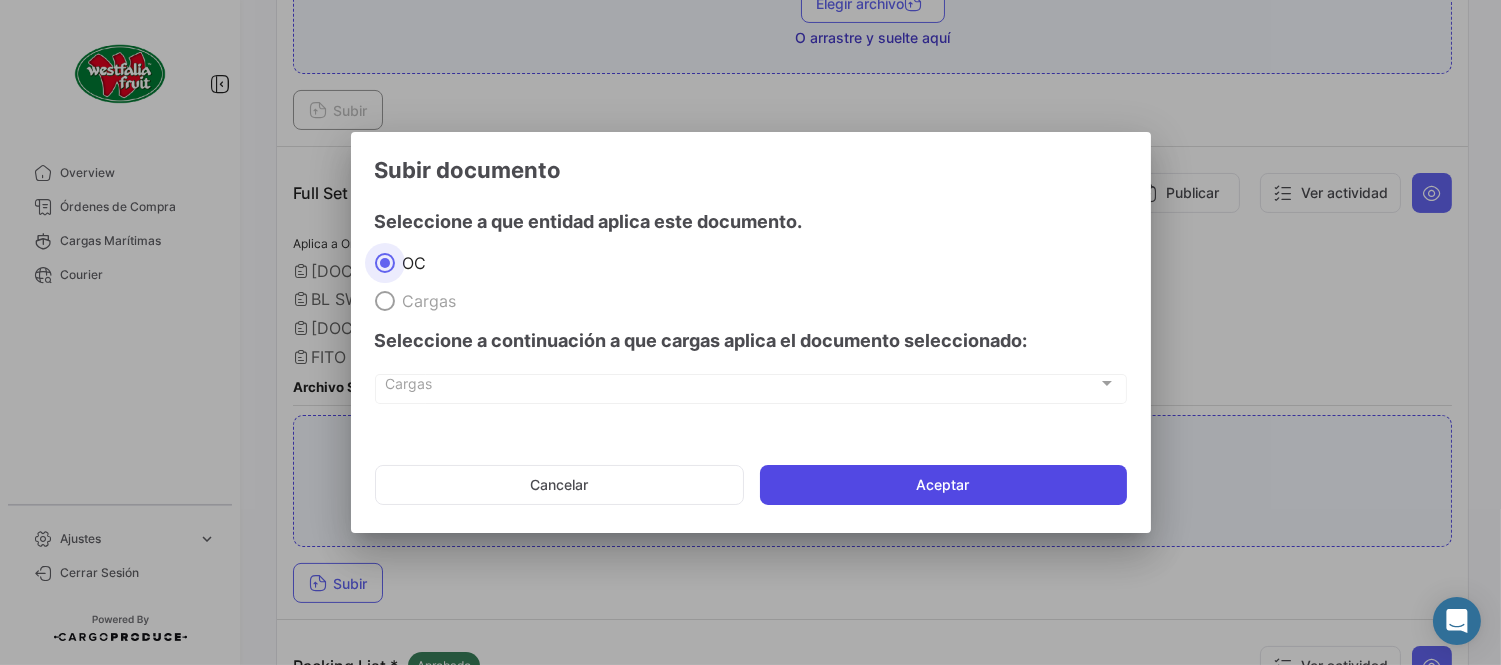 click on "Aceptar" 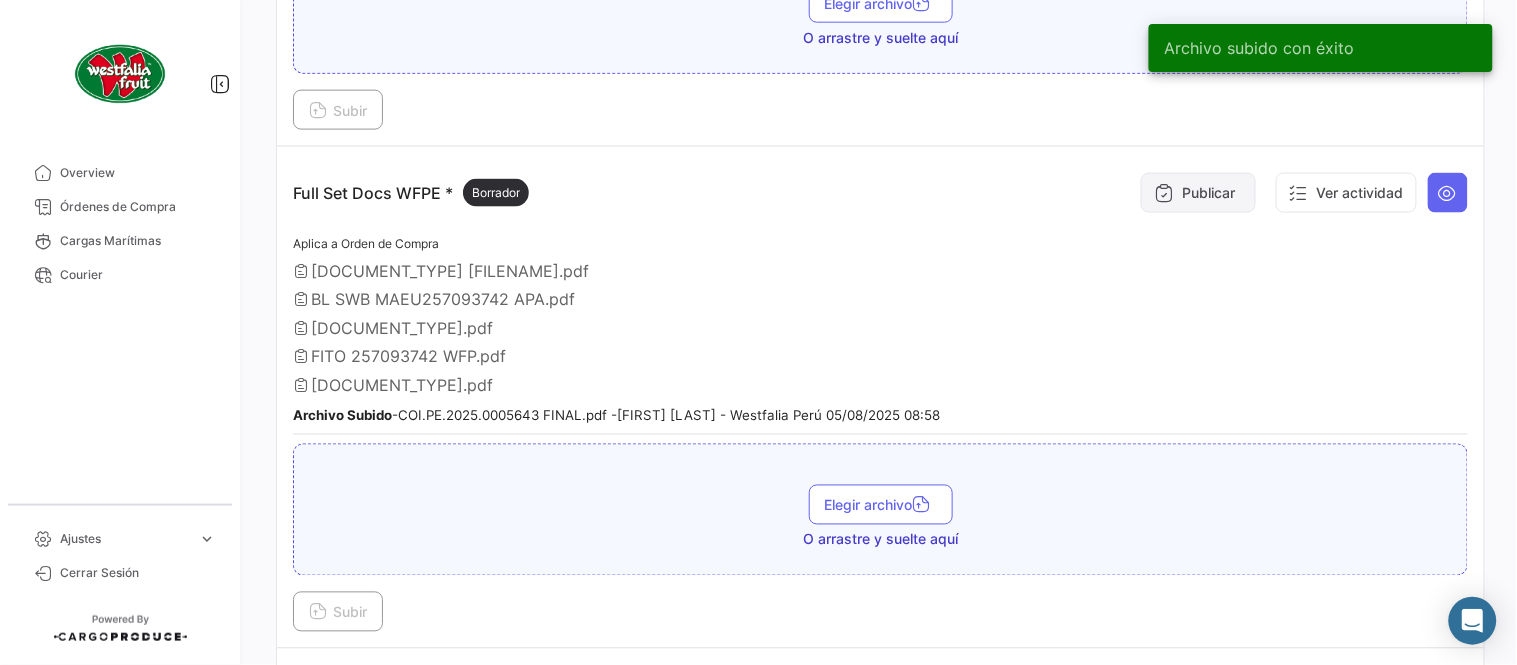 click on "Publicar" at bounding box center [1198, 193] 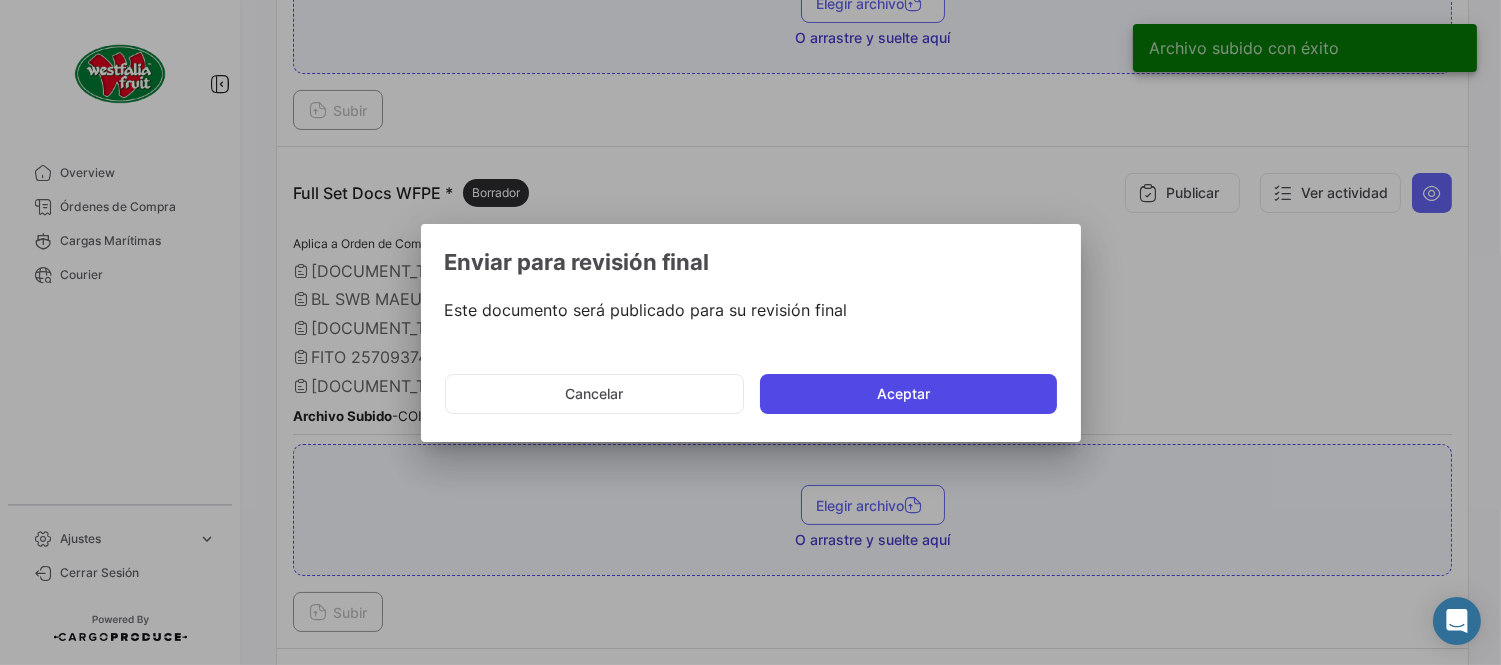 click on "Aceptar" 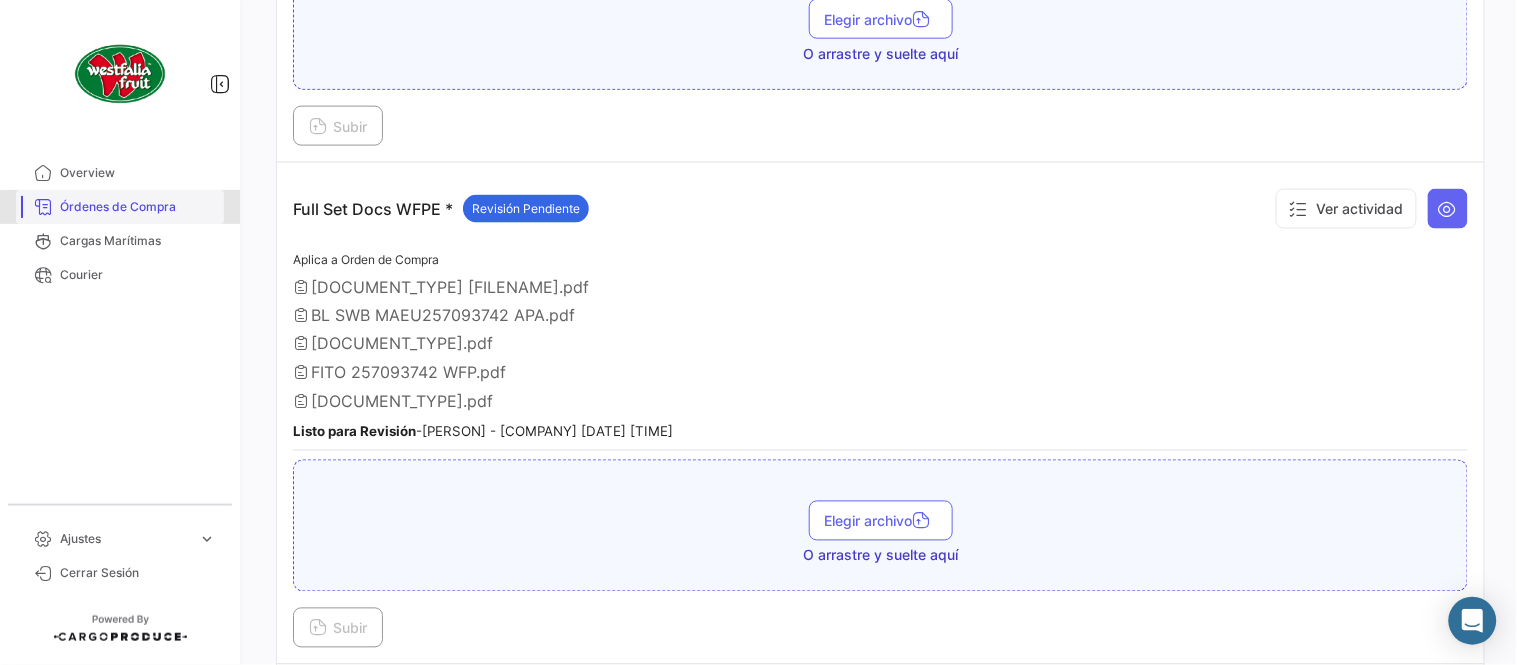click on "Órdenes de Compra" at bounding box center (138, 207) 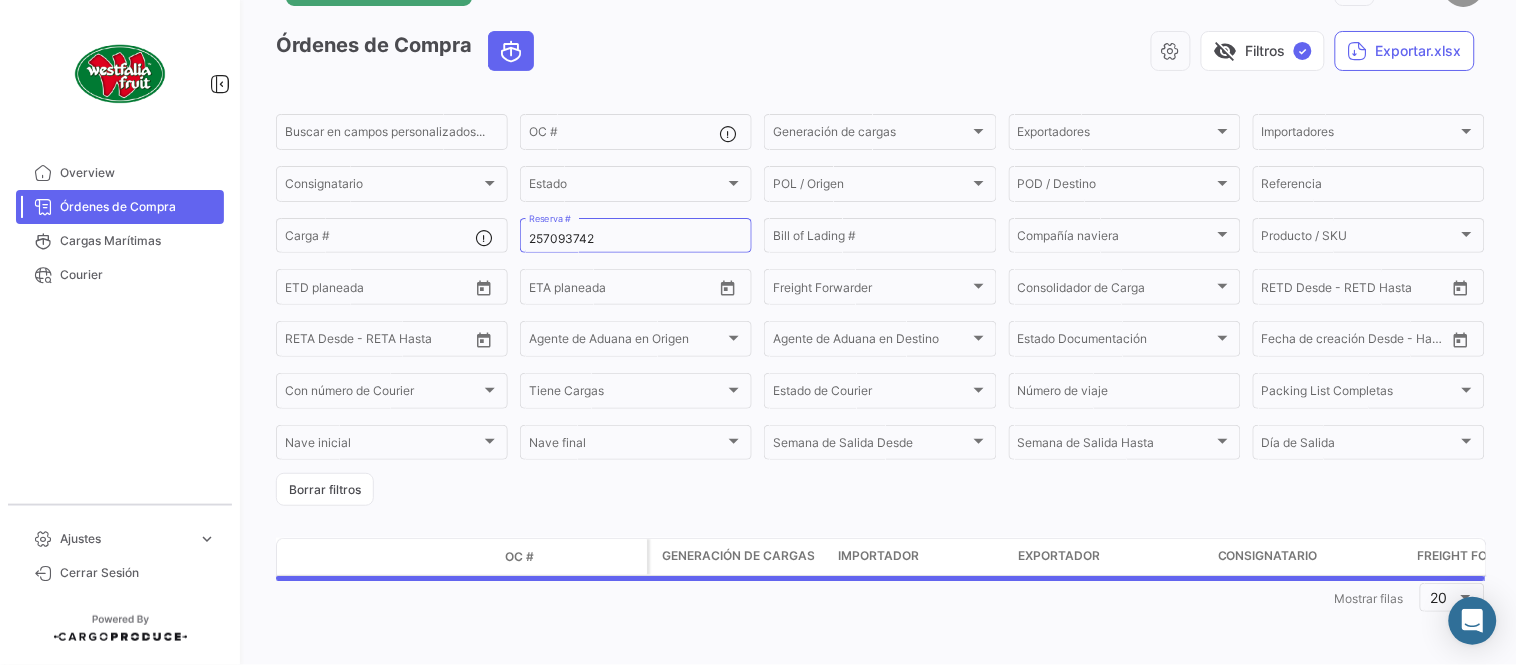scroll, scrollTop: 0, scrollLeft: 0, axis: both 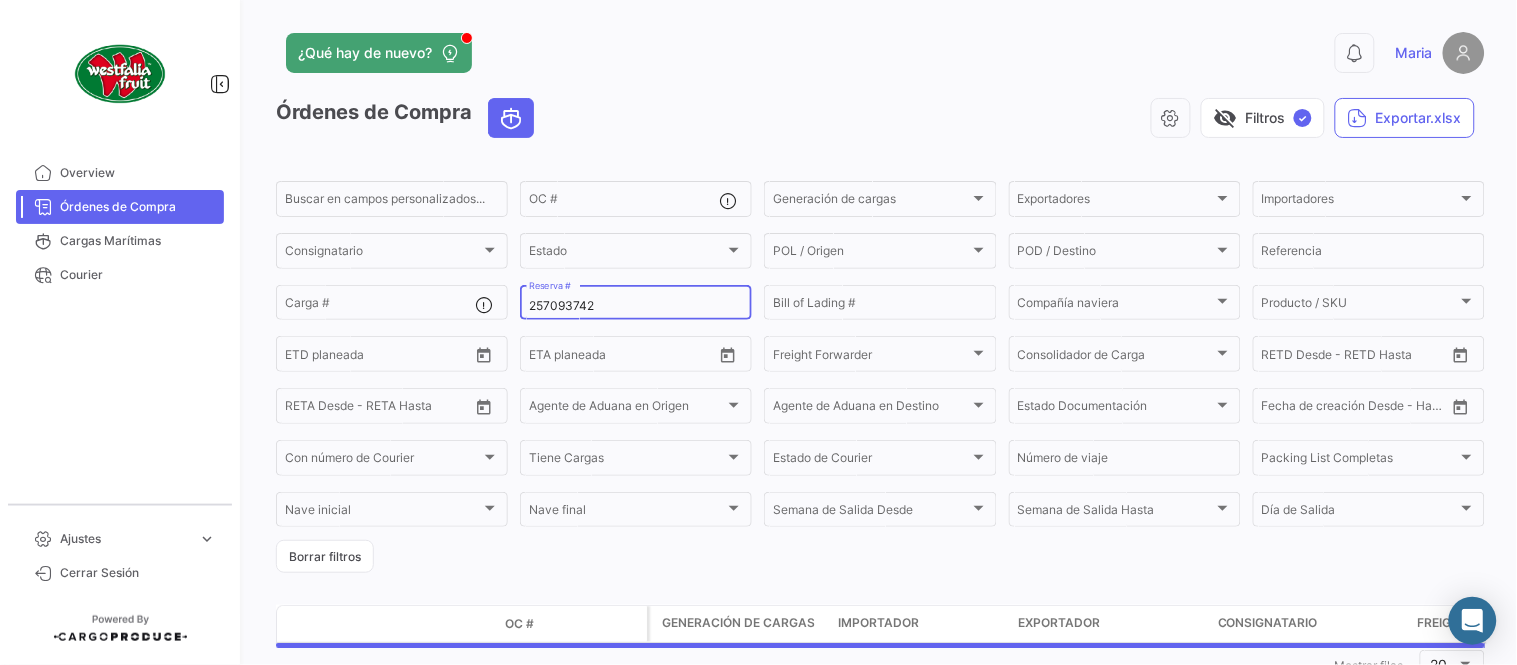 click on "257093742 Reserva #" 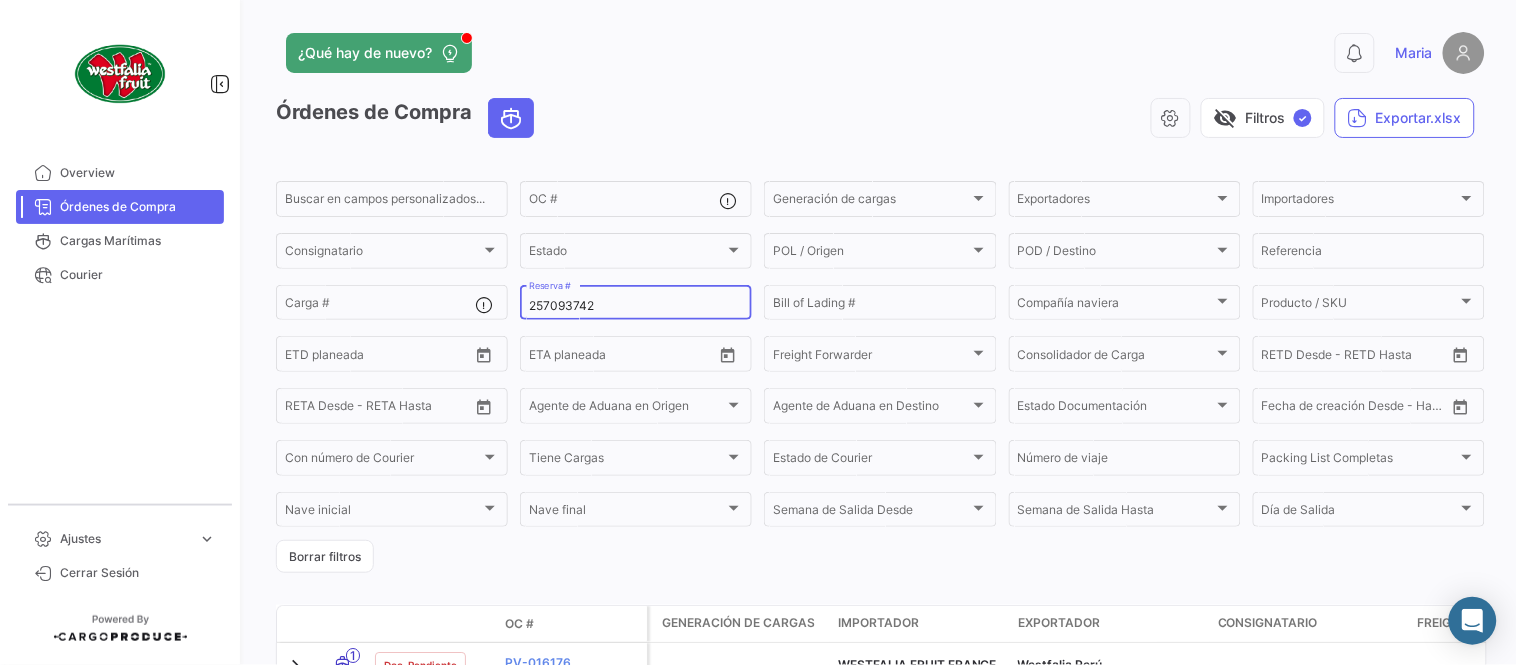 click on "257093742" at bounding box center [636, 306] 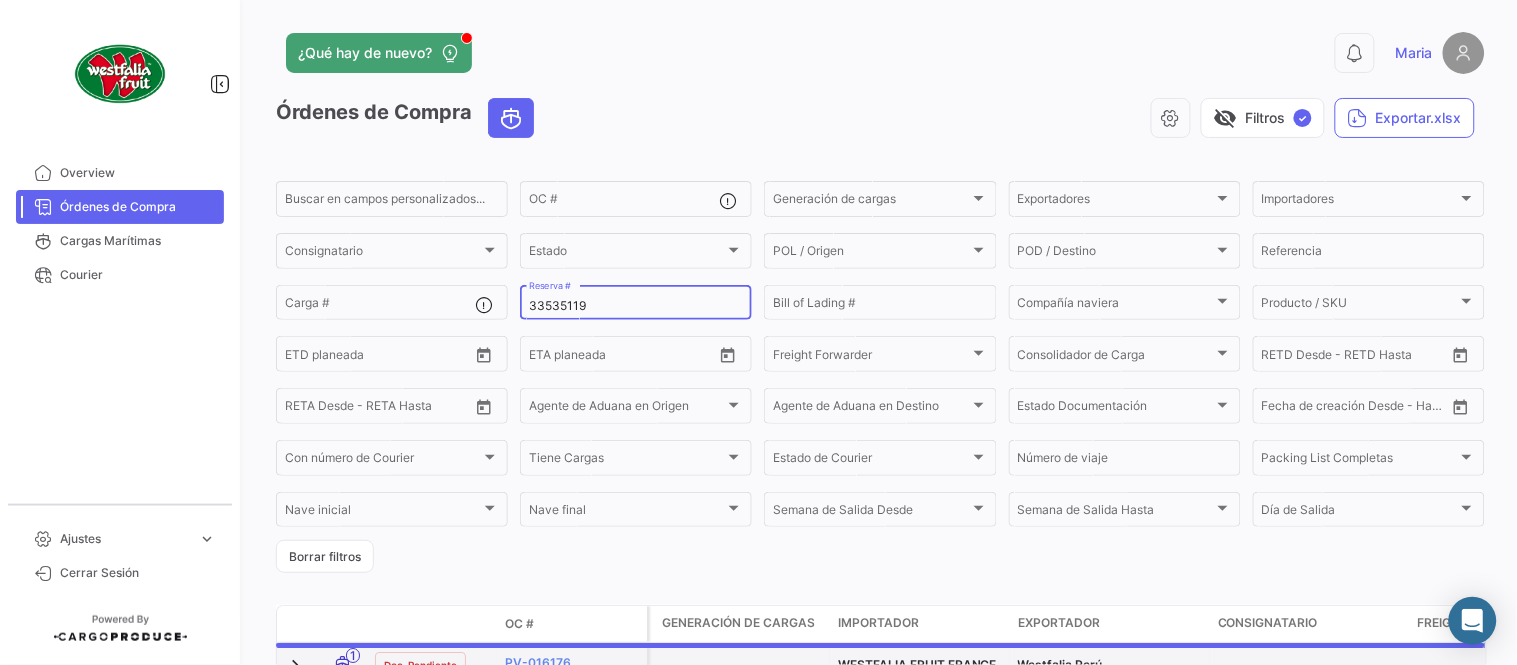 type on "33535119" 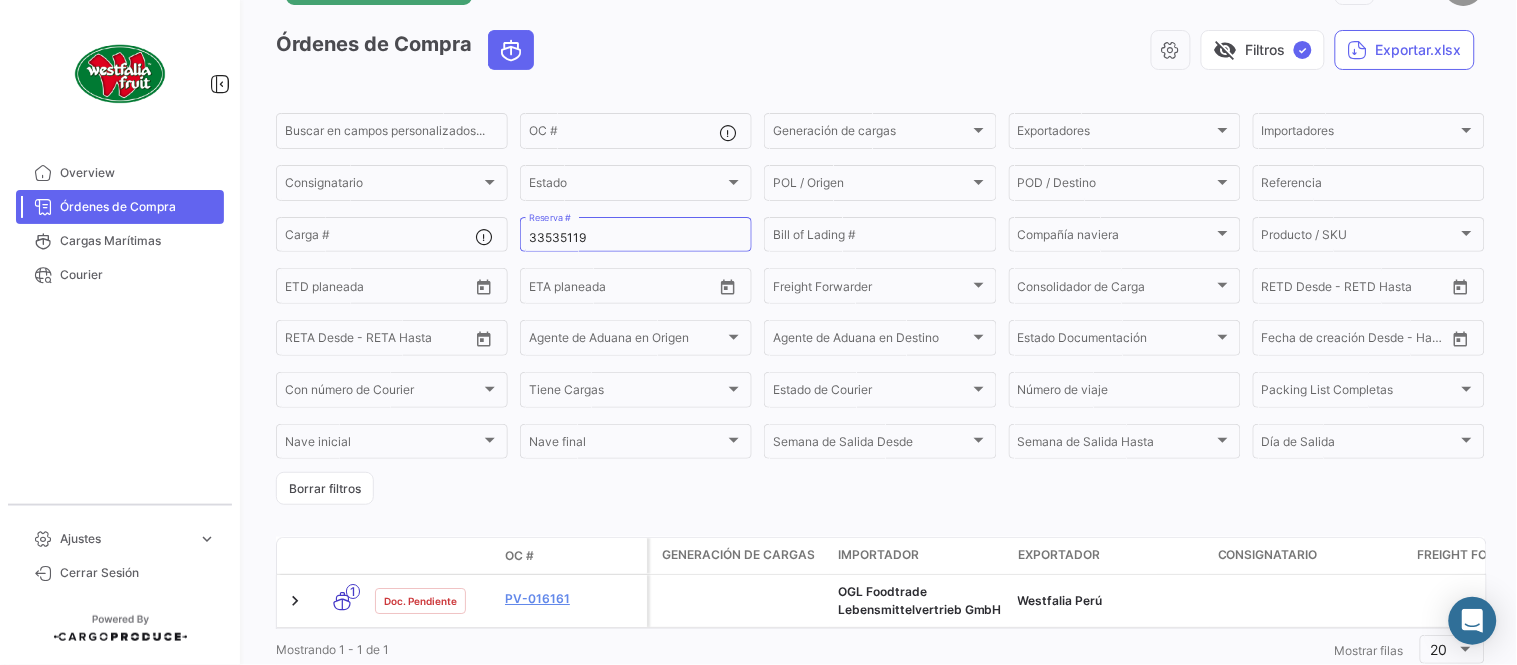 scroll, scrollTop: 136, scrollLeft: 0, axis: vertical 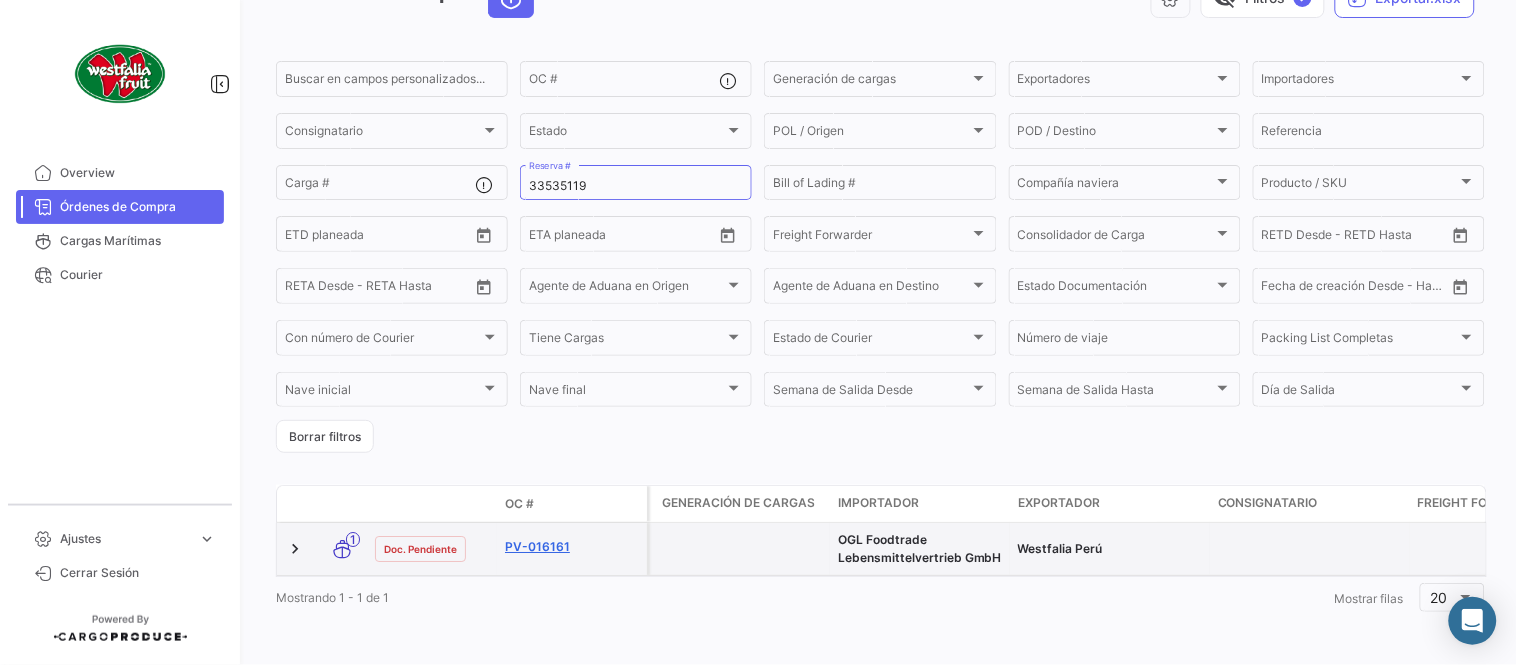 click on "PV-016161" 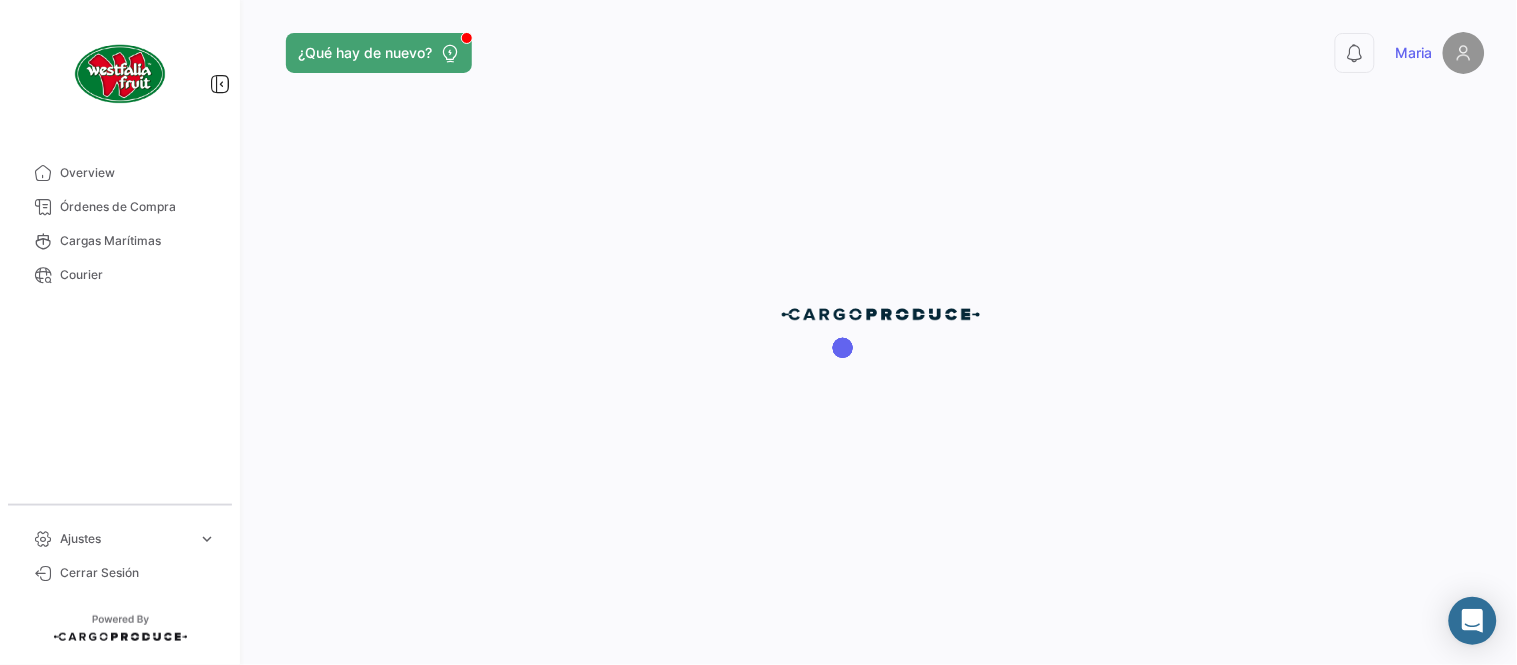 scroll, scrollTop: 0, scrollLeft: 0, axis: both 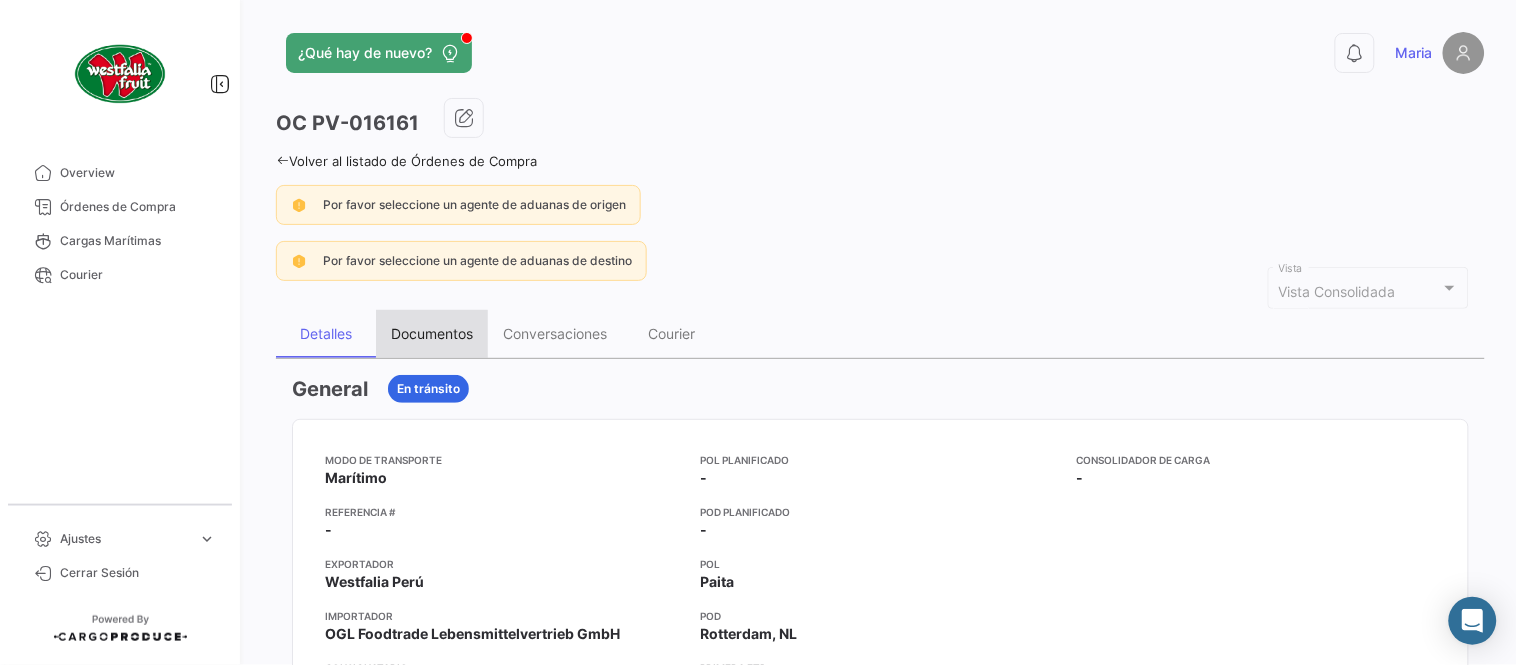click on "Documentos" at bounding box center (432, 334) 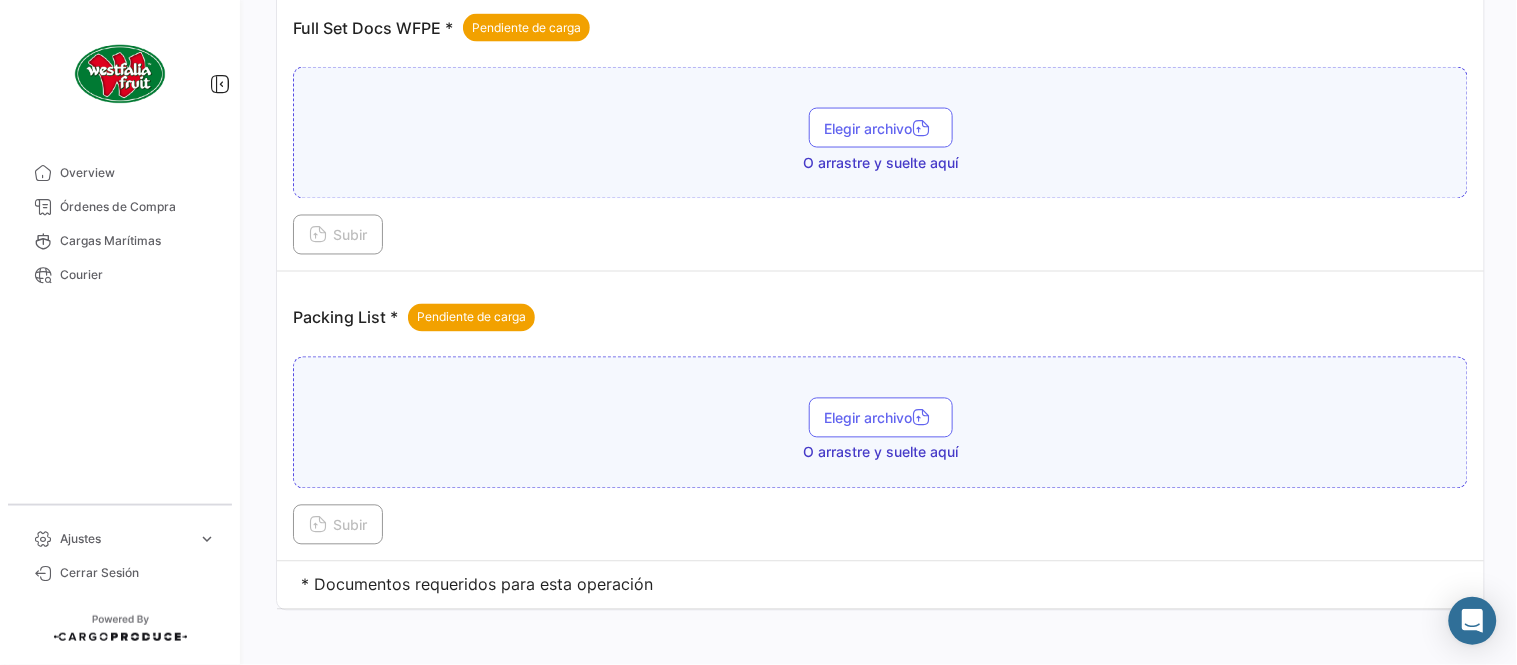 scroll, scrollTop: 806, scrollLeft: 0, axis: vertical 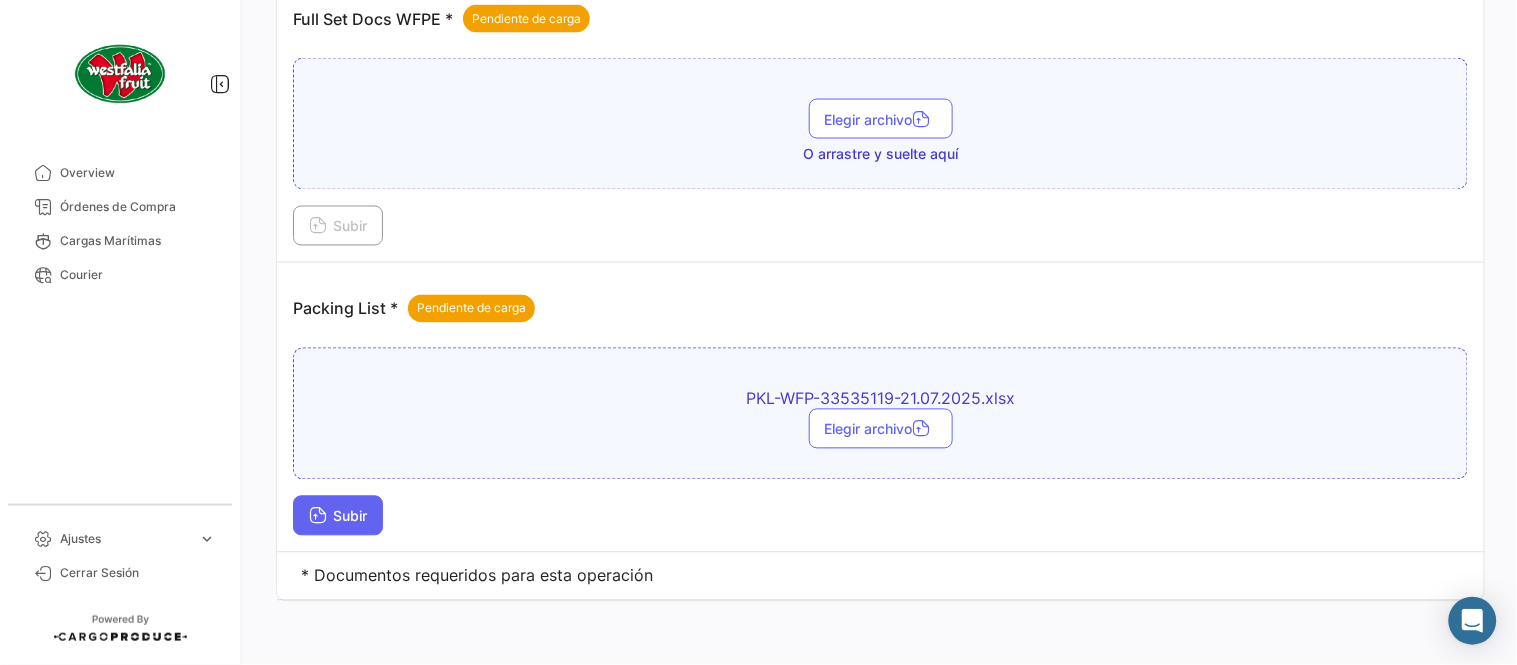 click on "Subir" at bounding box center [338, 516] 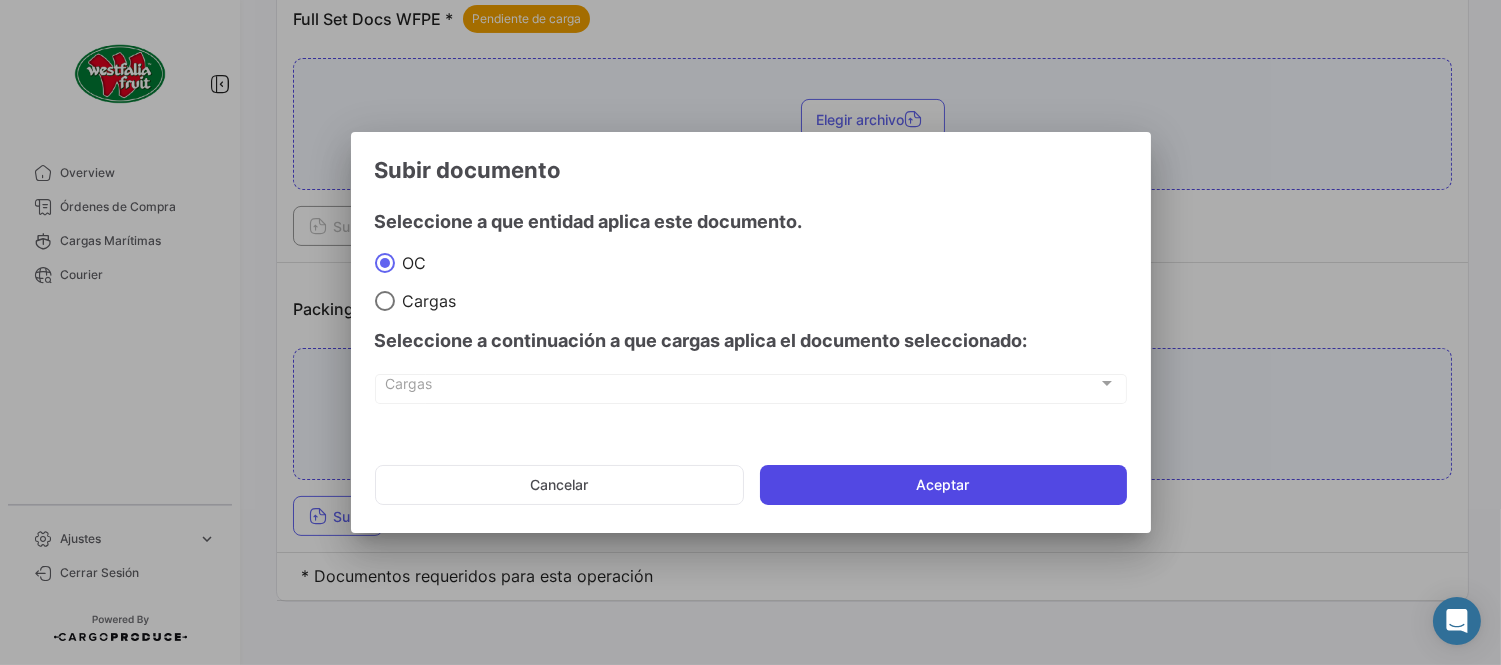 click on "Aceptar" 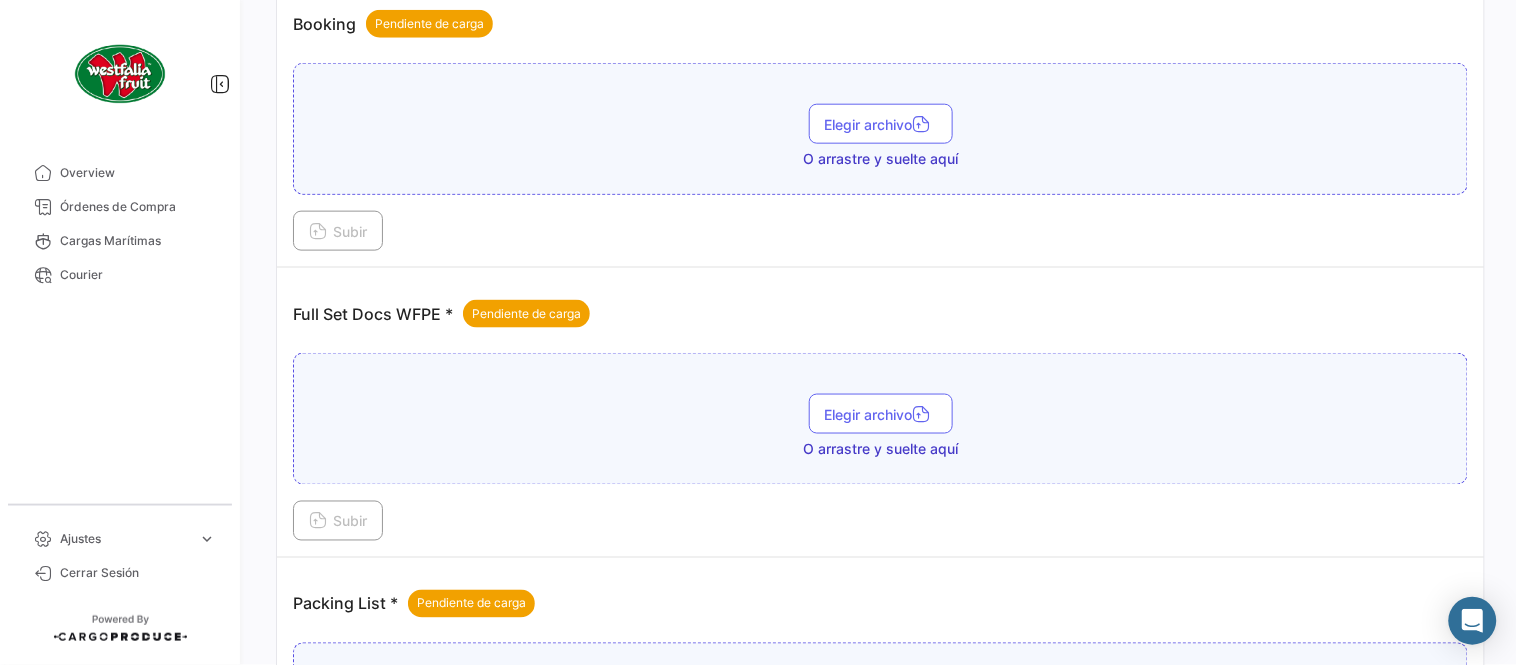 scroll, scrollTop: 473, scrollLeft: 0, axis: vertical 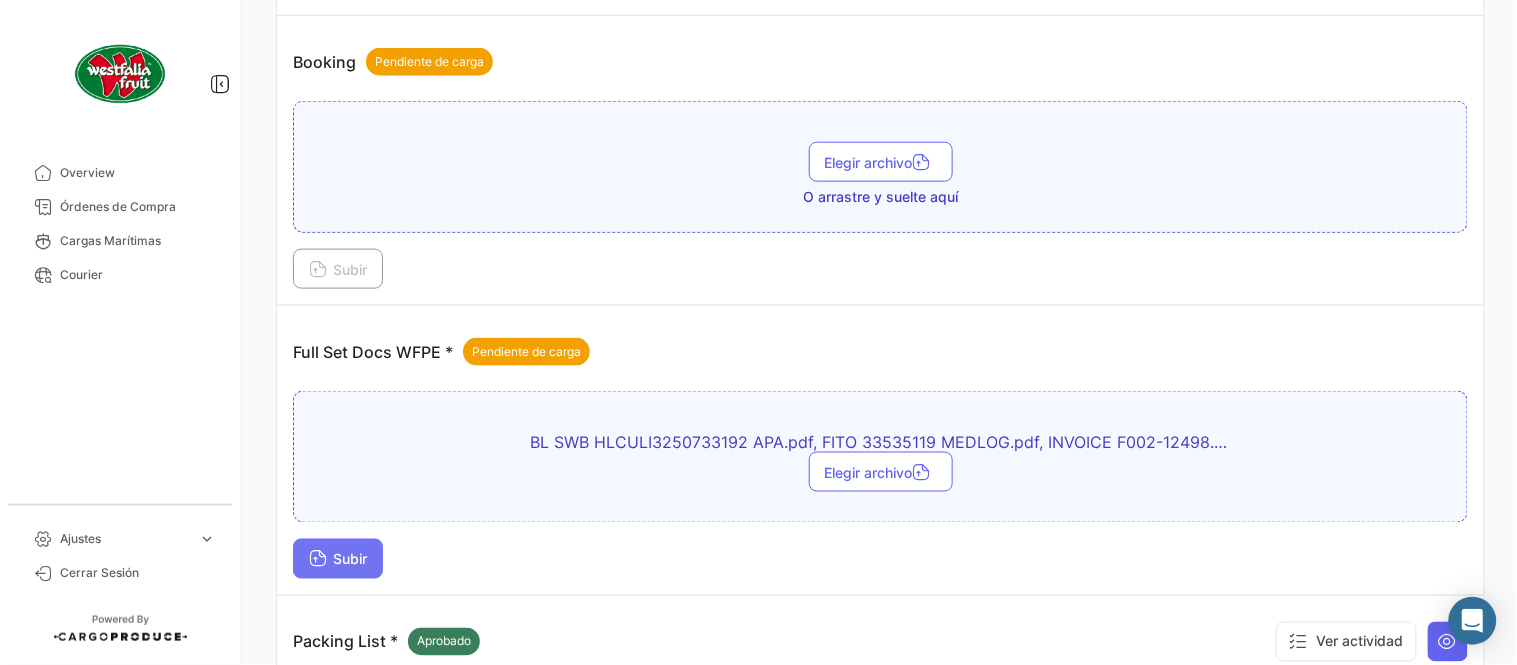 click on "Subir" at bounding box center (338, 559) 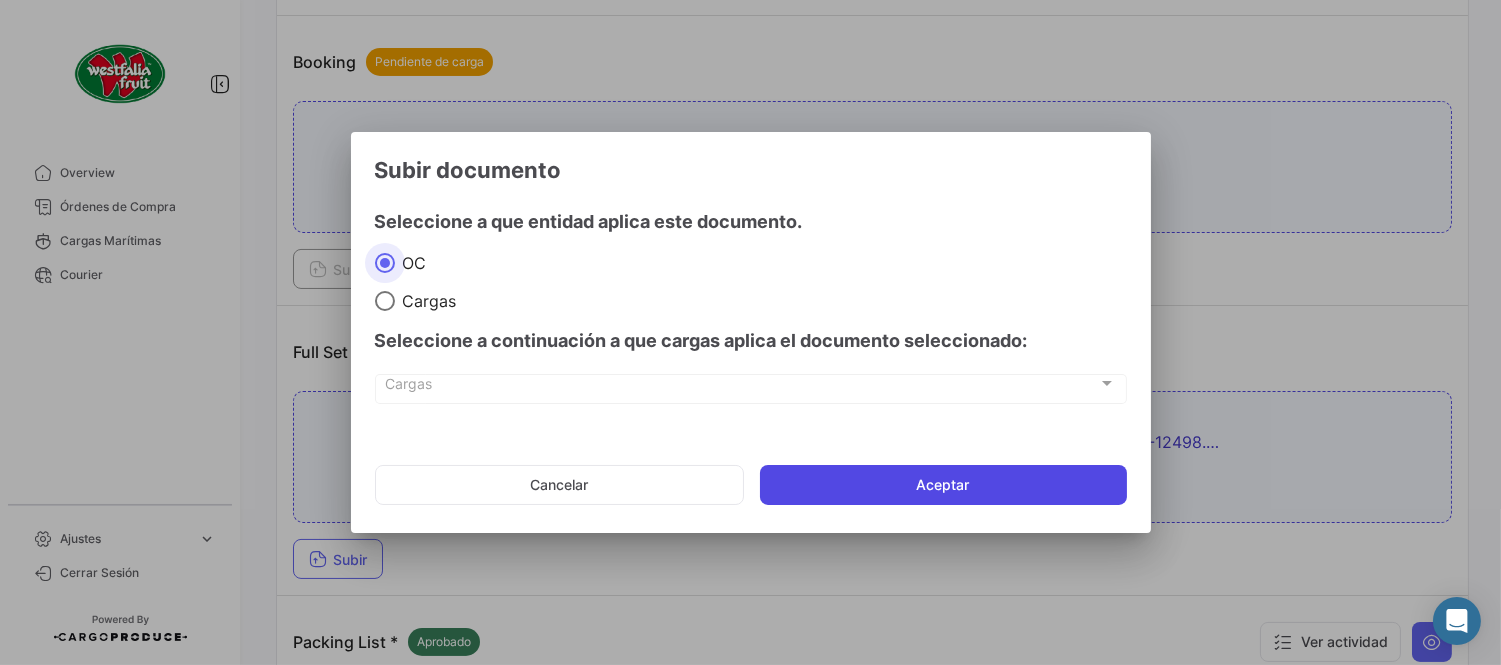 click on "Aceptar" 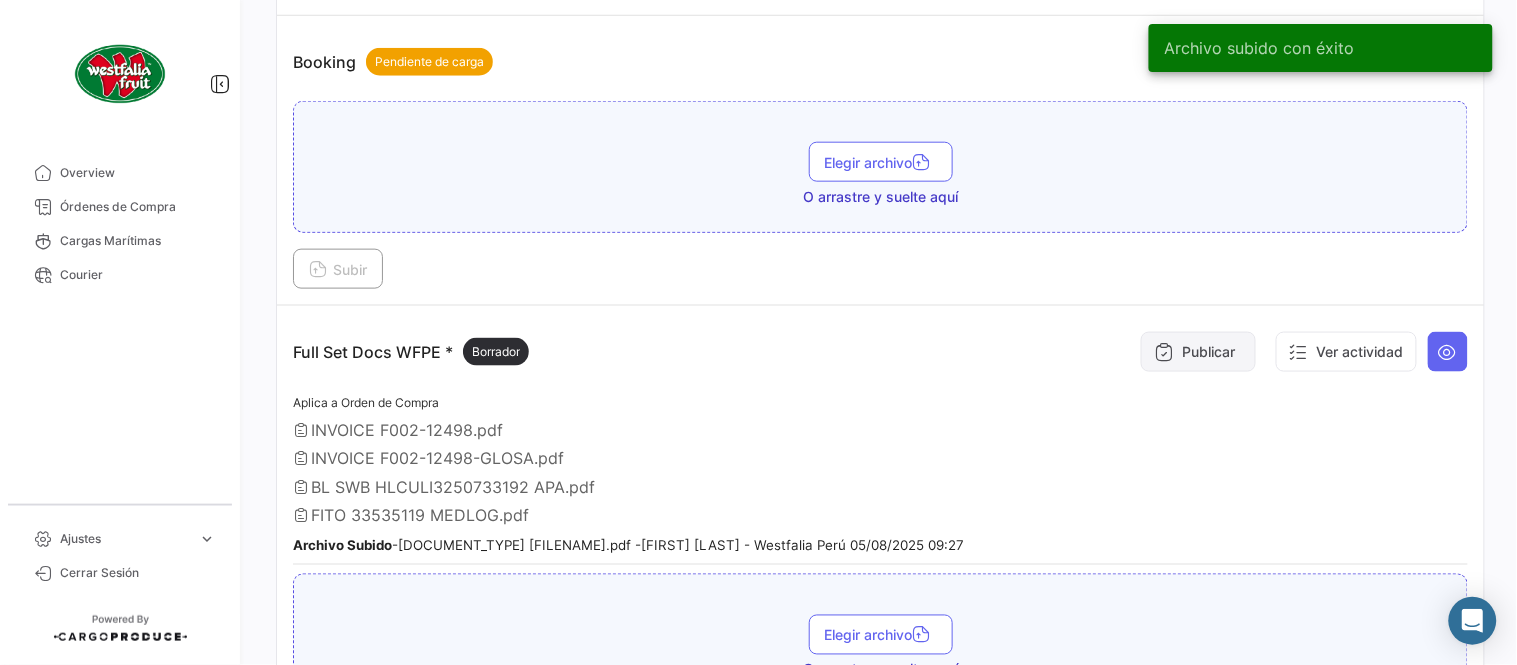 drag, startPoint x: 1218, startPoint y: 348, endPoint x: 1208, endPoint y: 352, distance: 10.770329 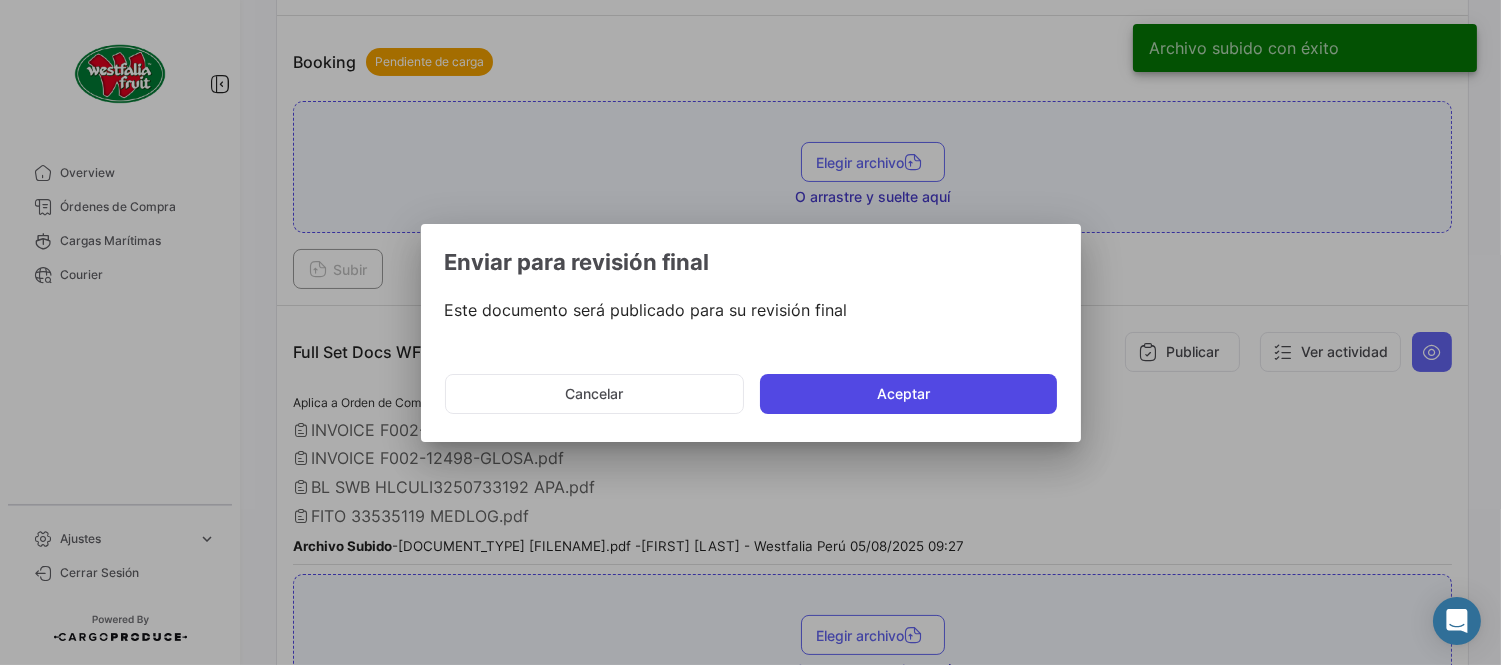 click on "Aceptar" 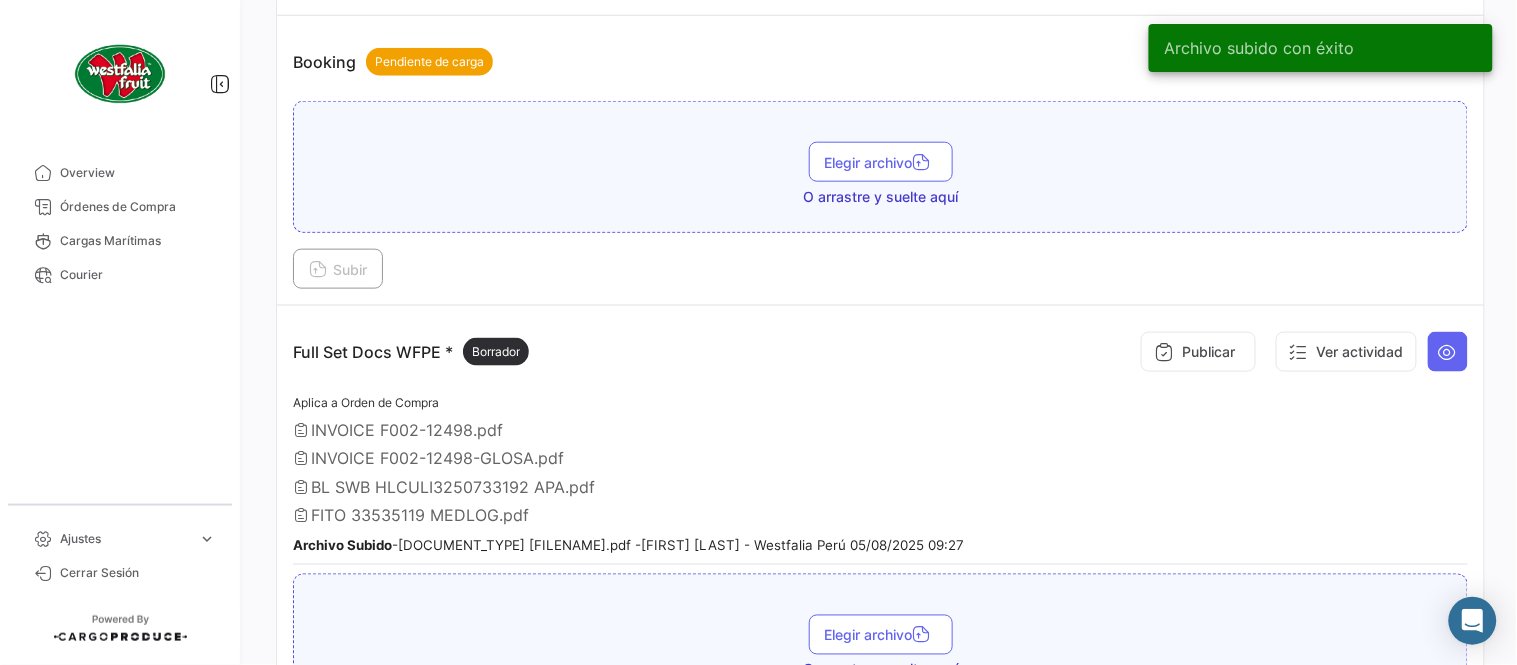type 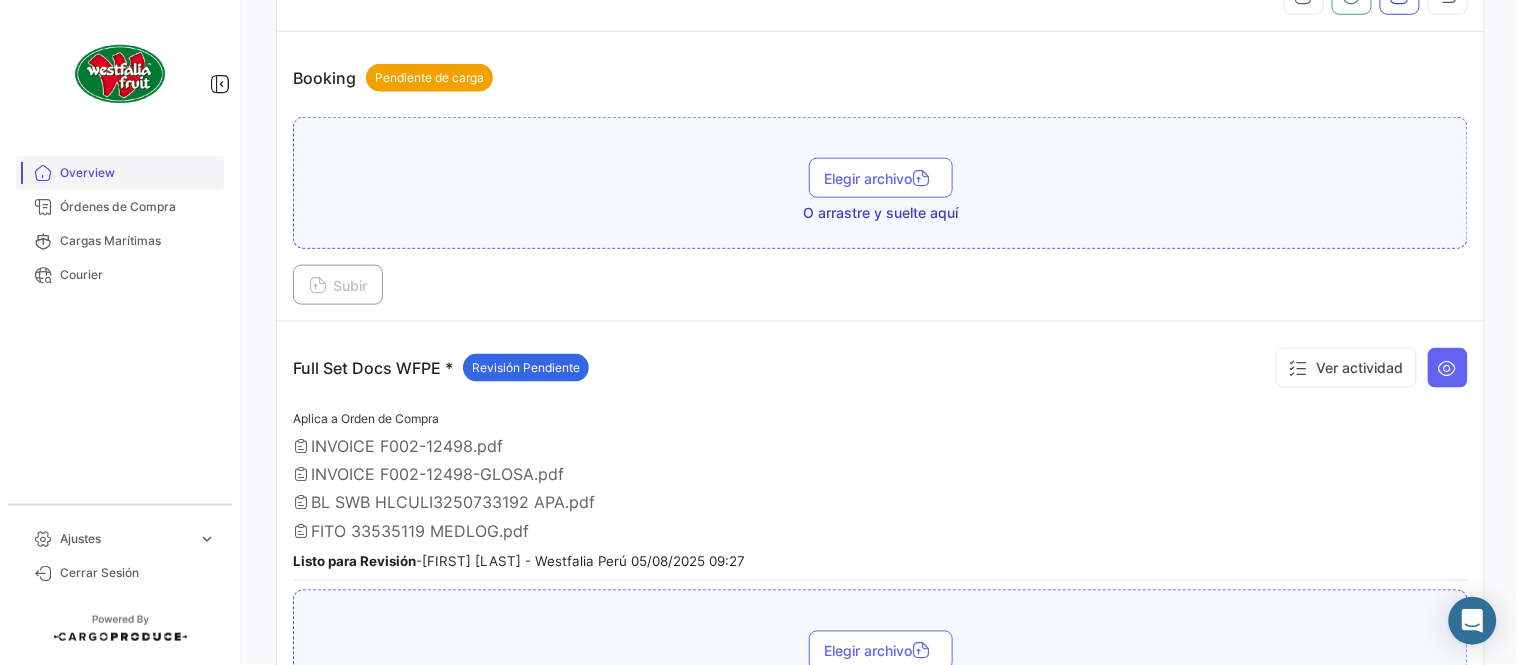 click on "Overview" at bounding box center [120, 173] 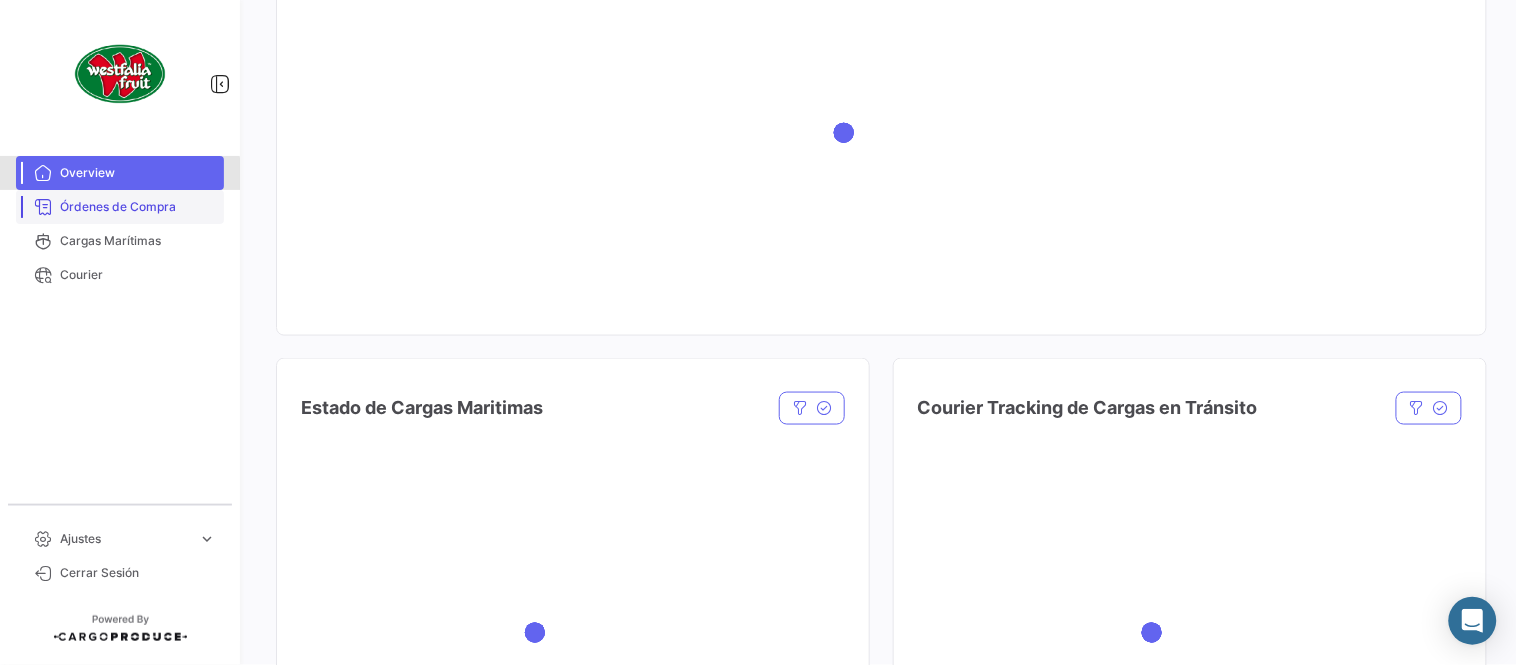 scroll, scrollTop: 0, scrollLeft: 0, axis: both 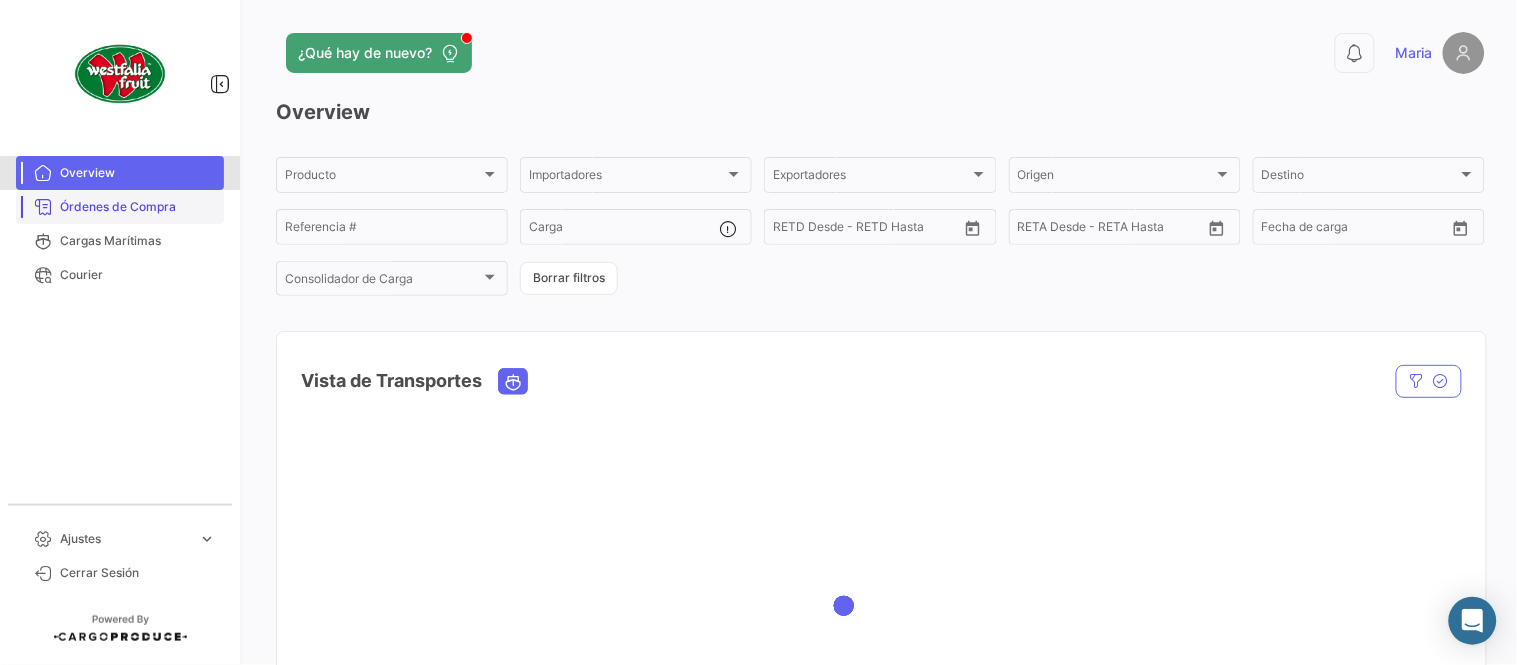 click on "Órdenes de Compra" at bounding box center (138, 207) 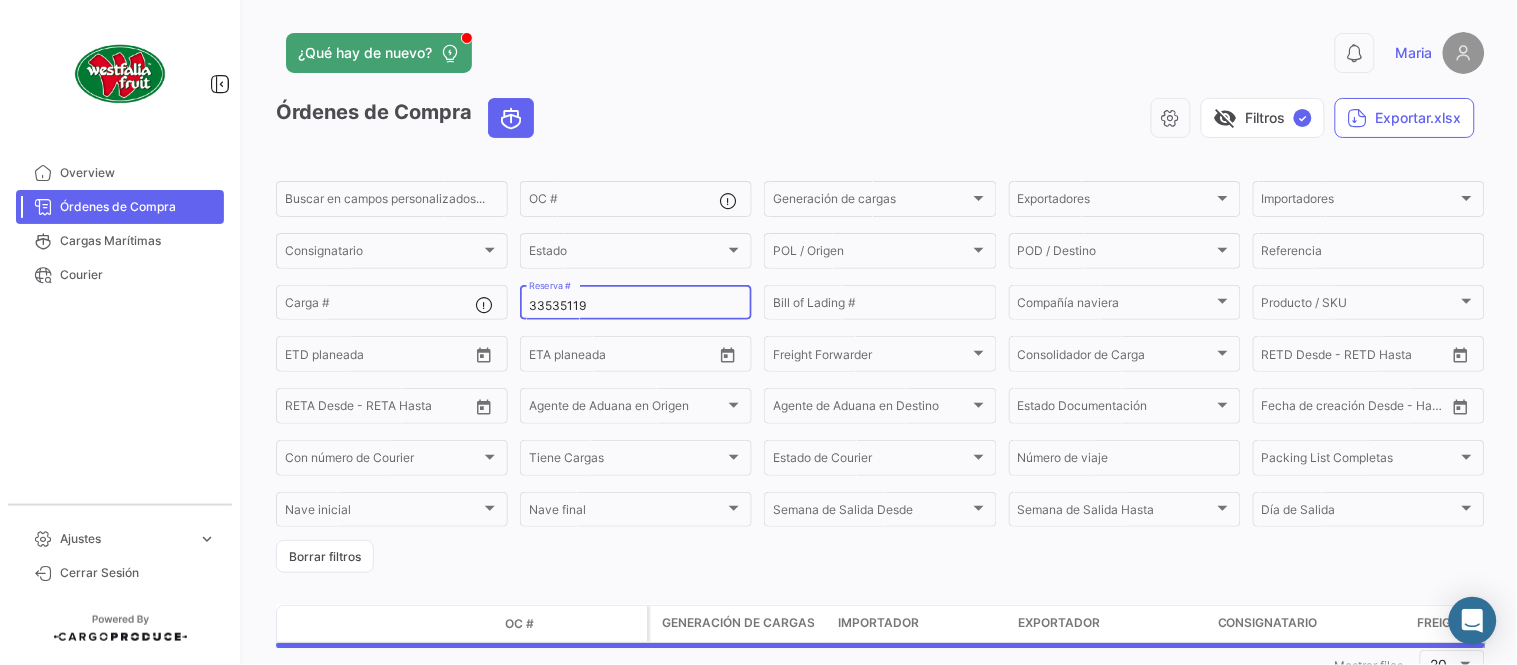 click on "[NUMBER] Reserva #" 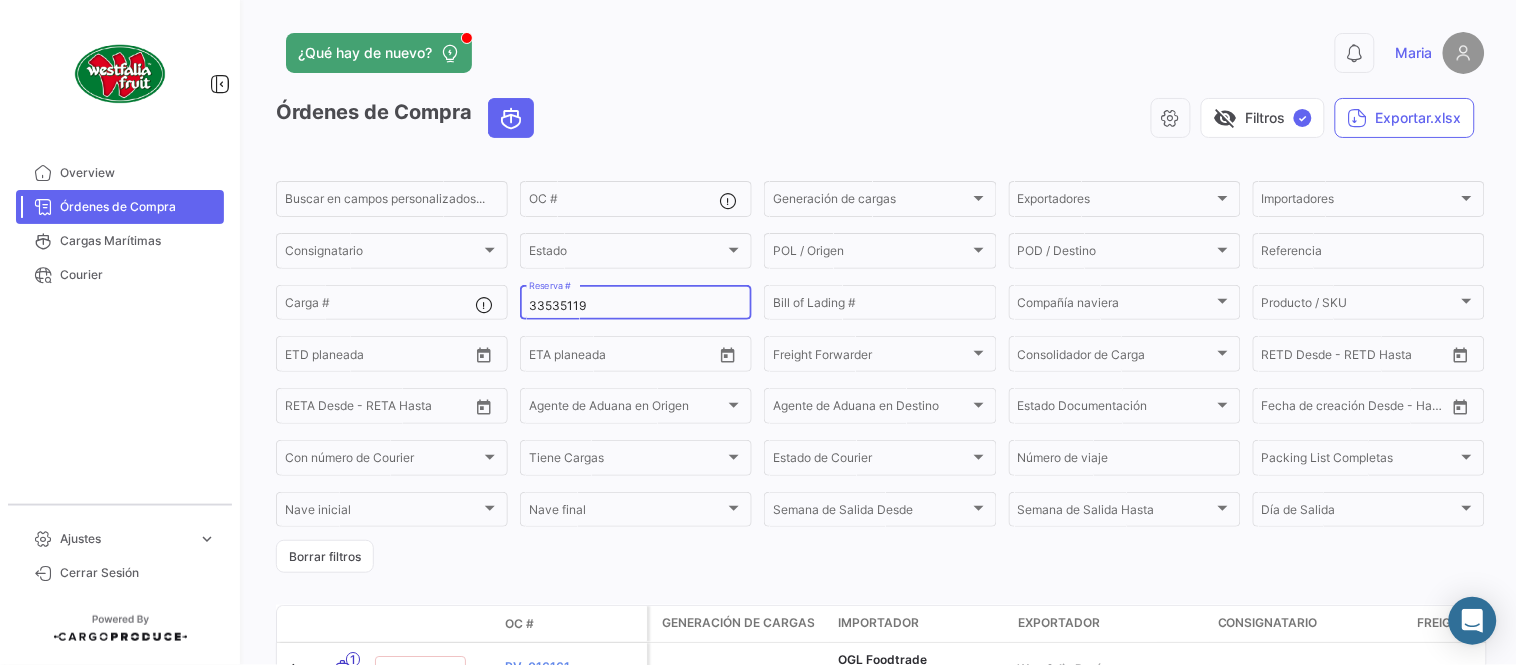 click on "33535119" at bounding box center (636, 306) 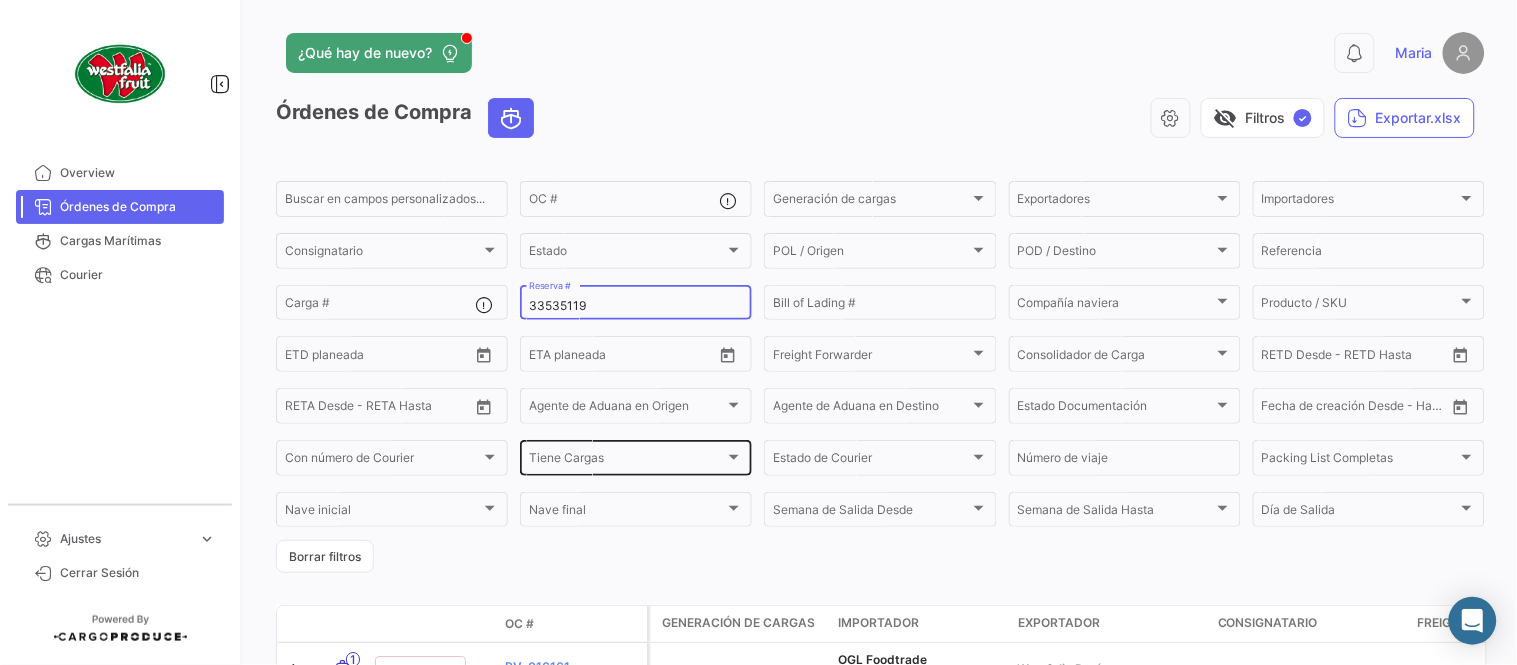 paste on "73629302" 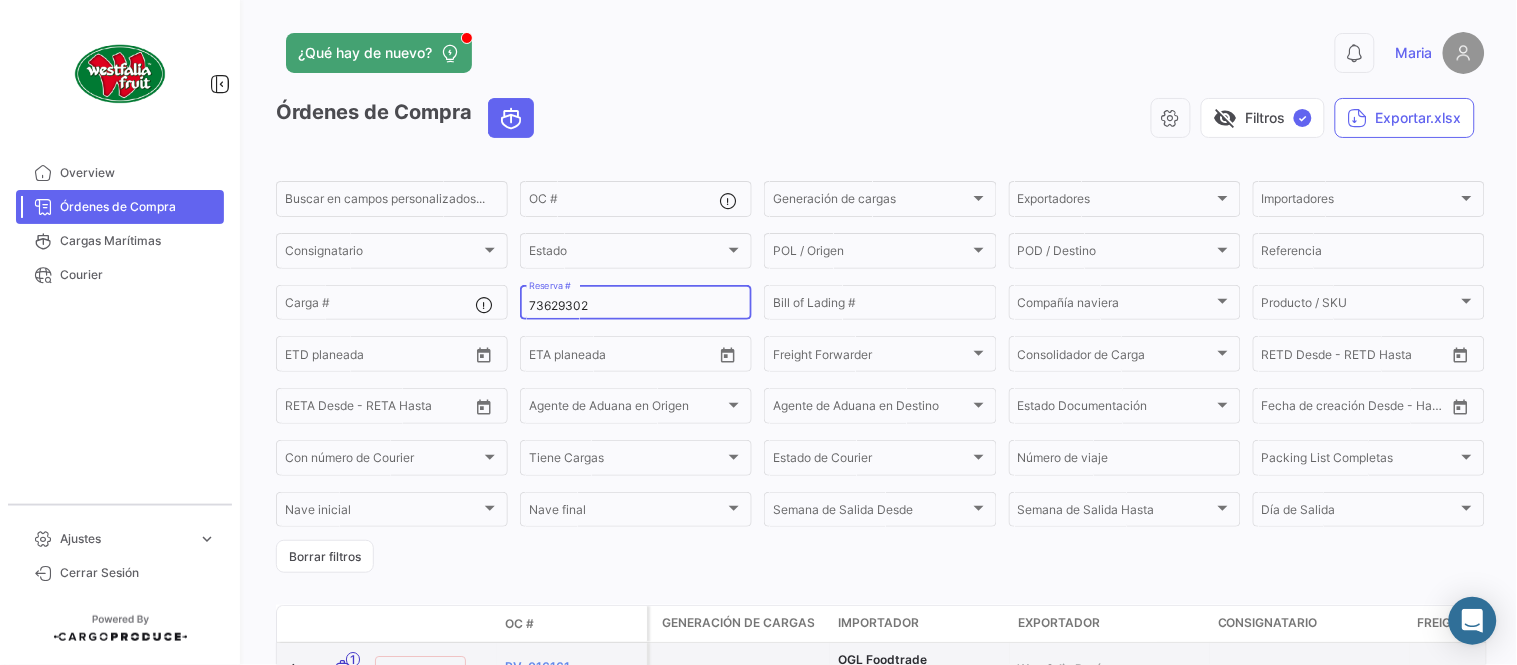type on "73629302" 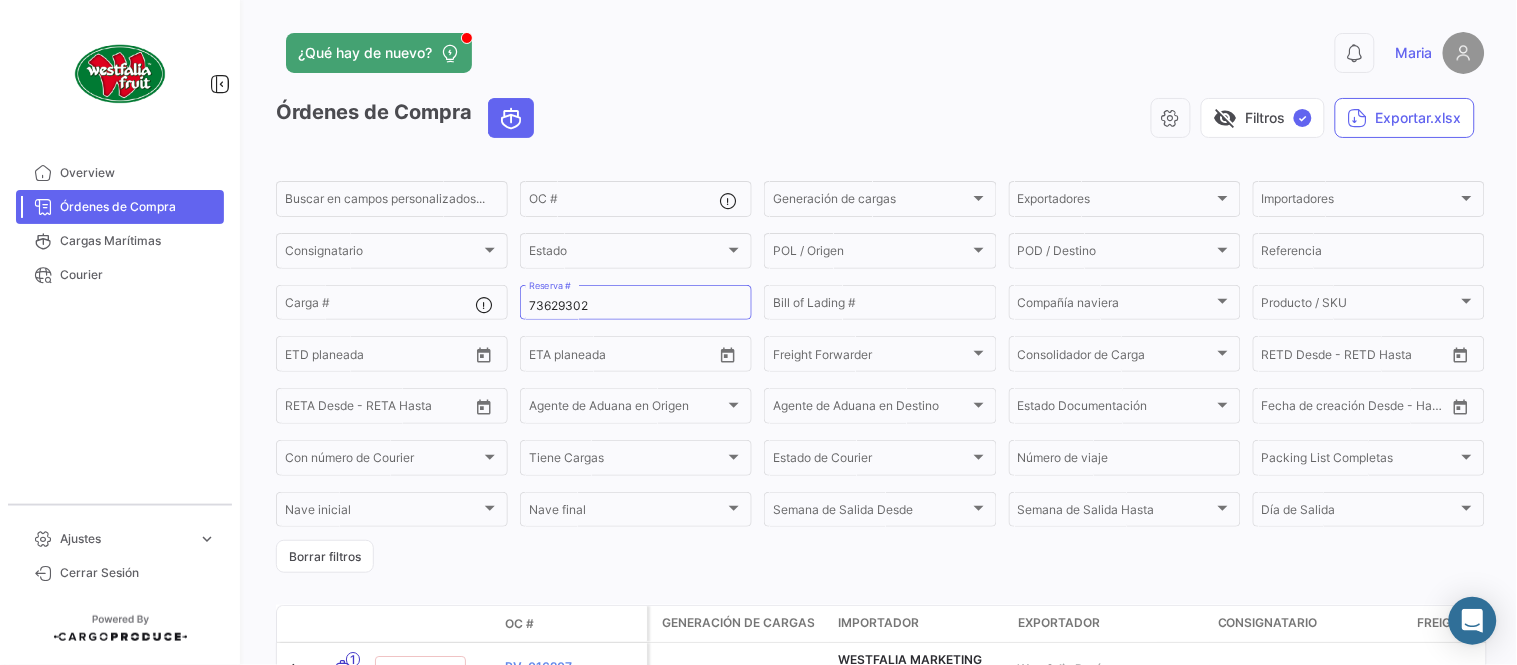 click on "visibility_off   Filtros  ✓  Exportar.xlsx" 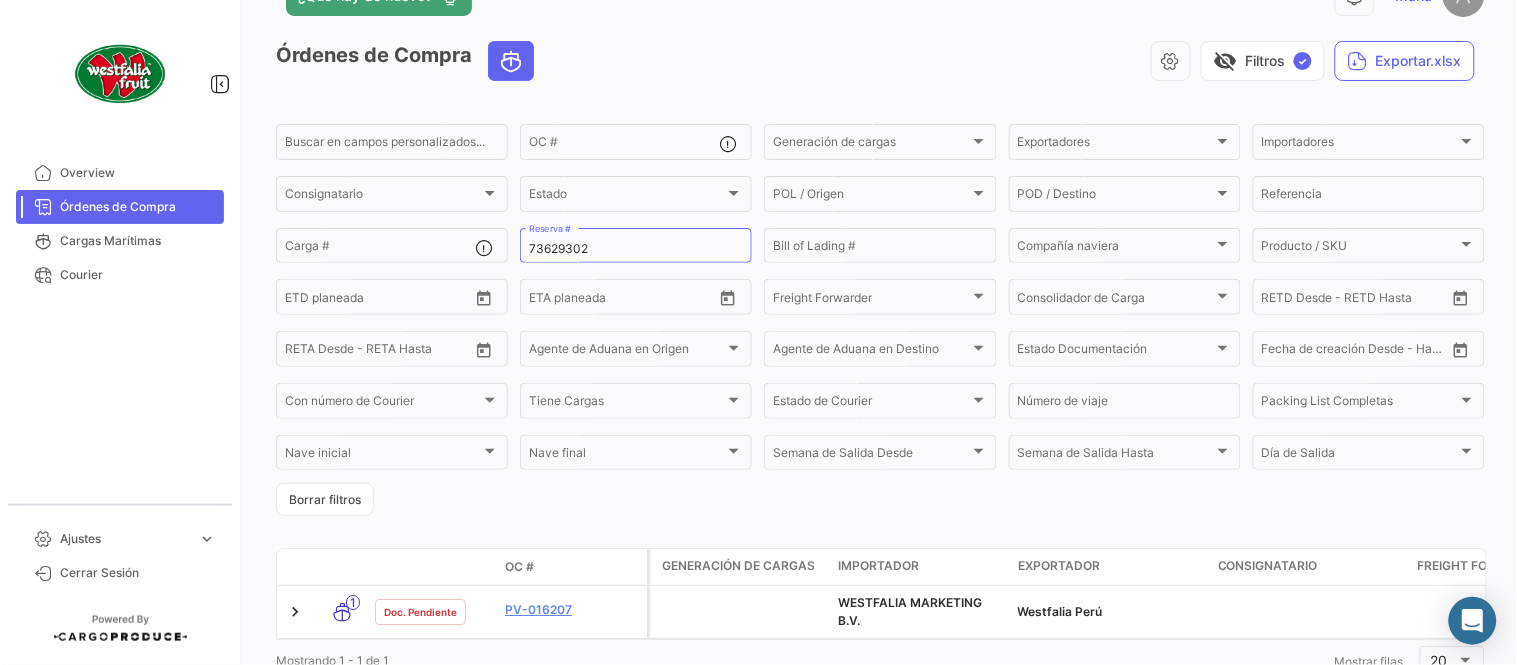 scroll, scrollTop: 136, scrollLeft: 0, axis: vertical 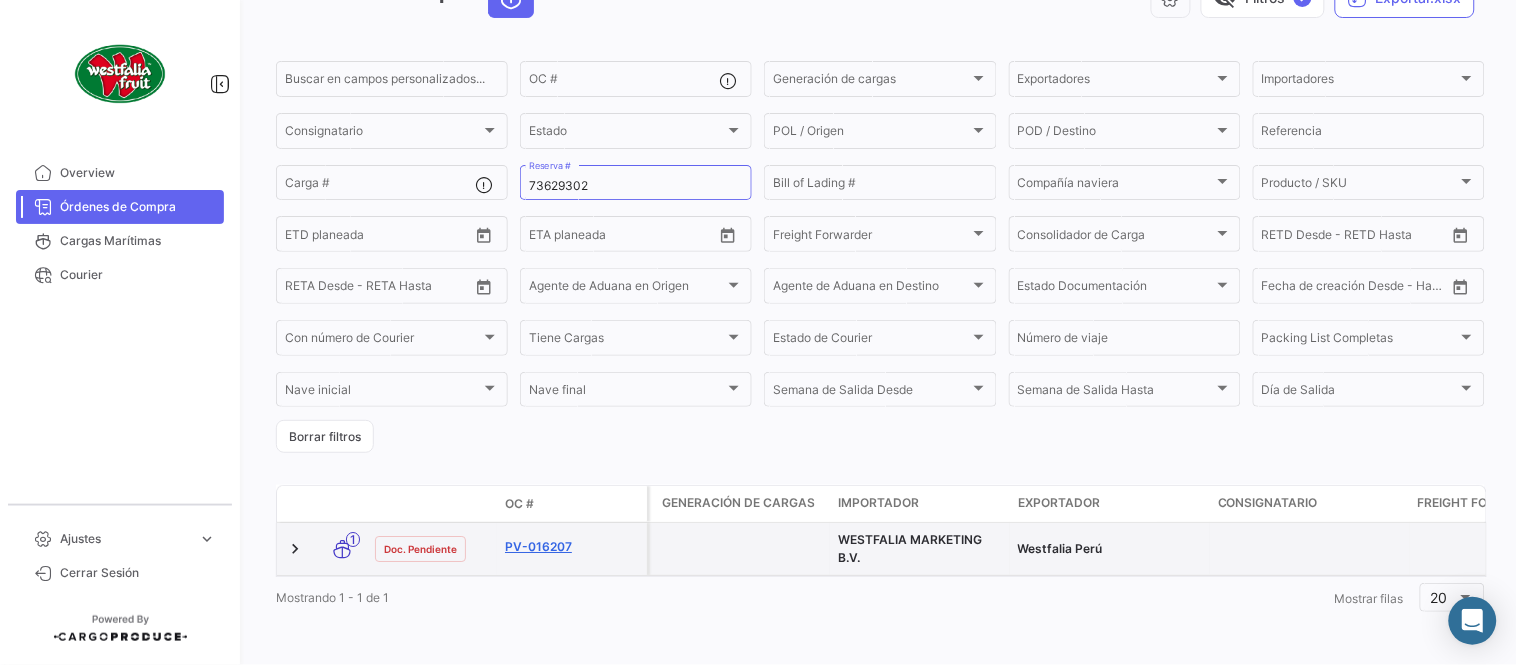 click on "PV-016207" 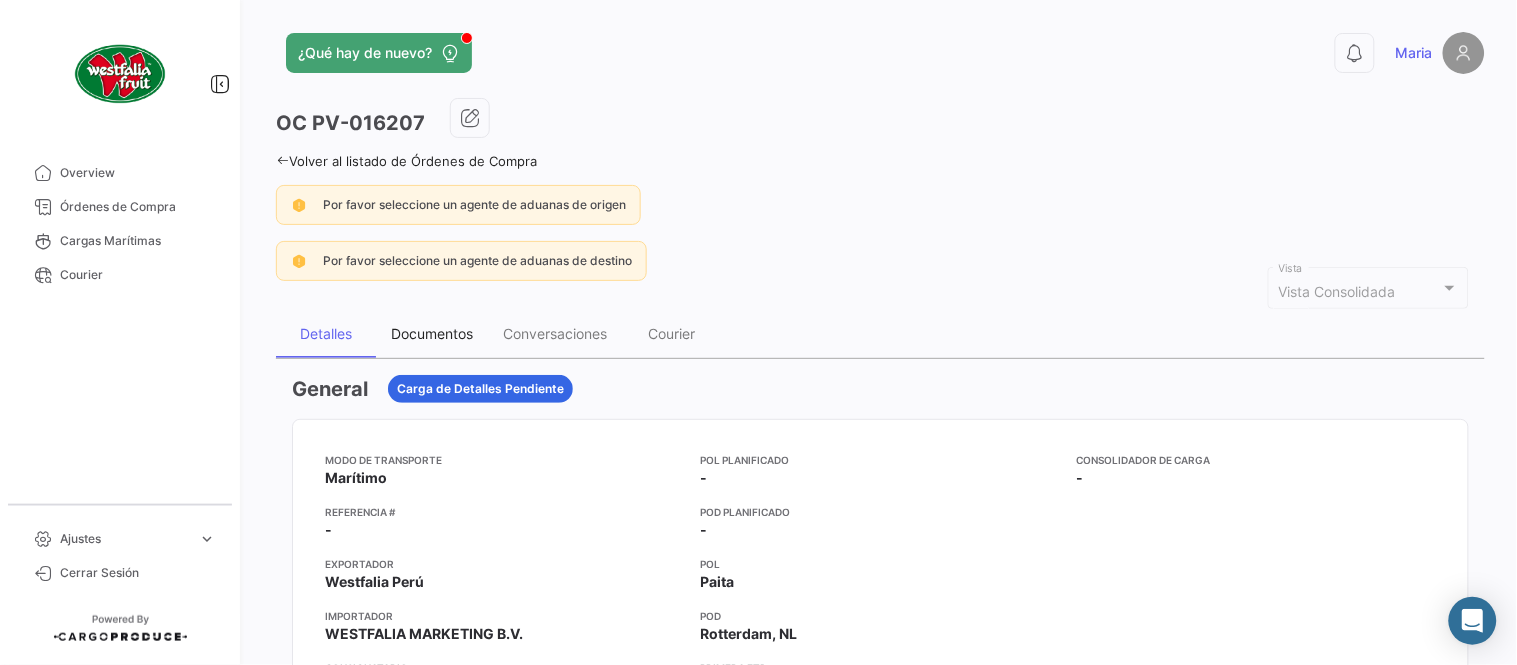 click on "Documentos" at bounding box center (432, 334) 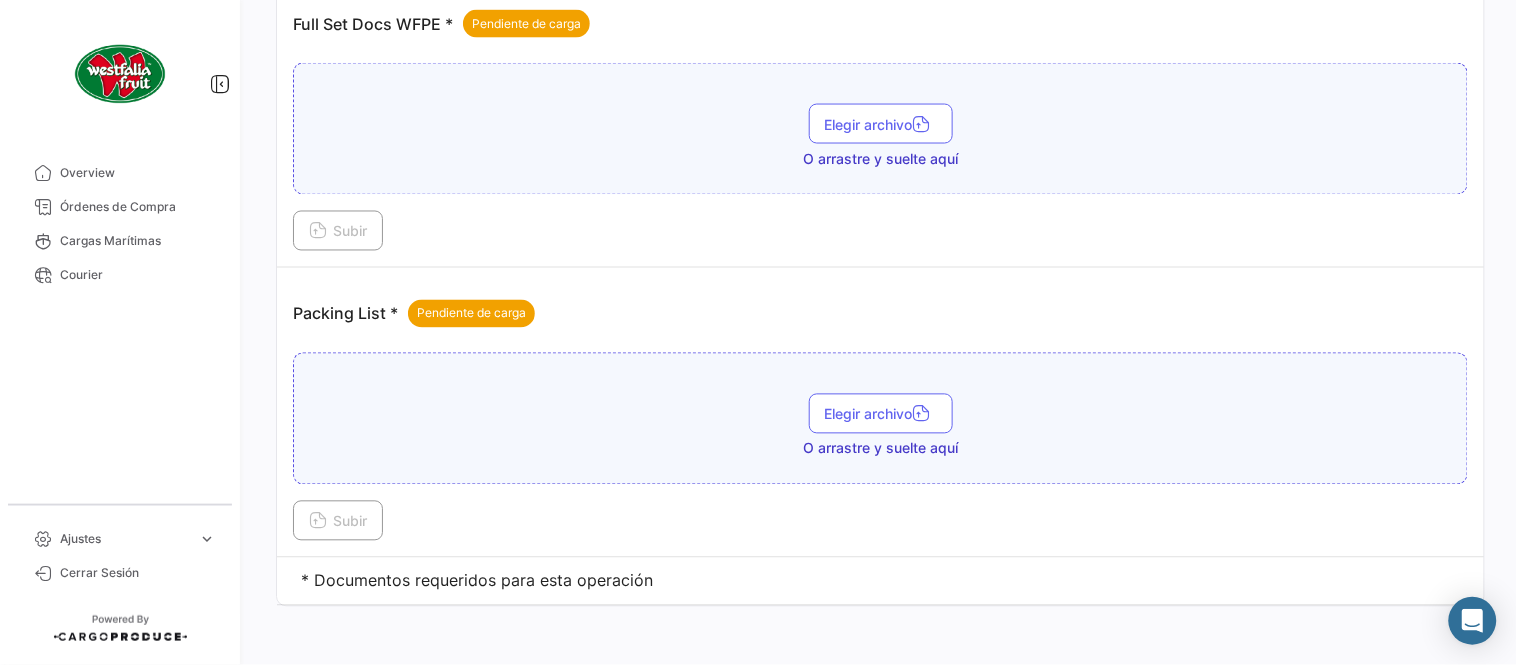scroll, scrollTop: 806, scrollLeft: 0, axis: vertical 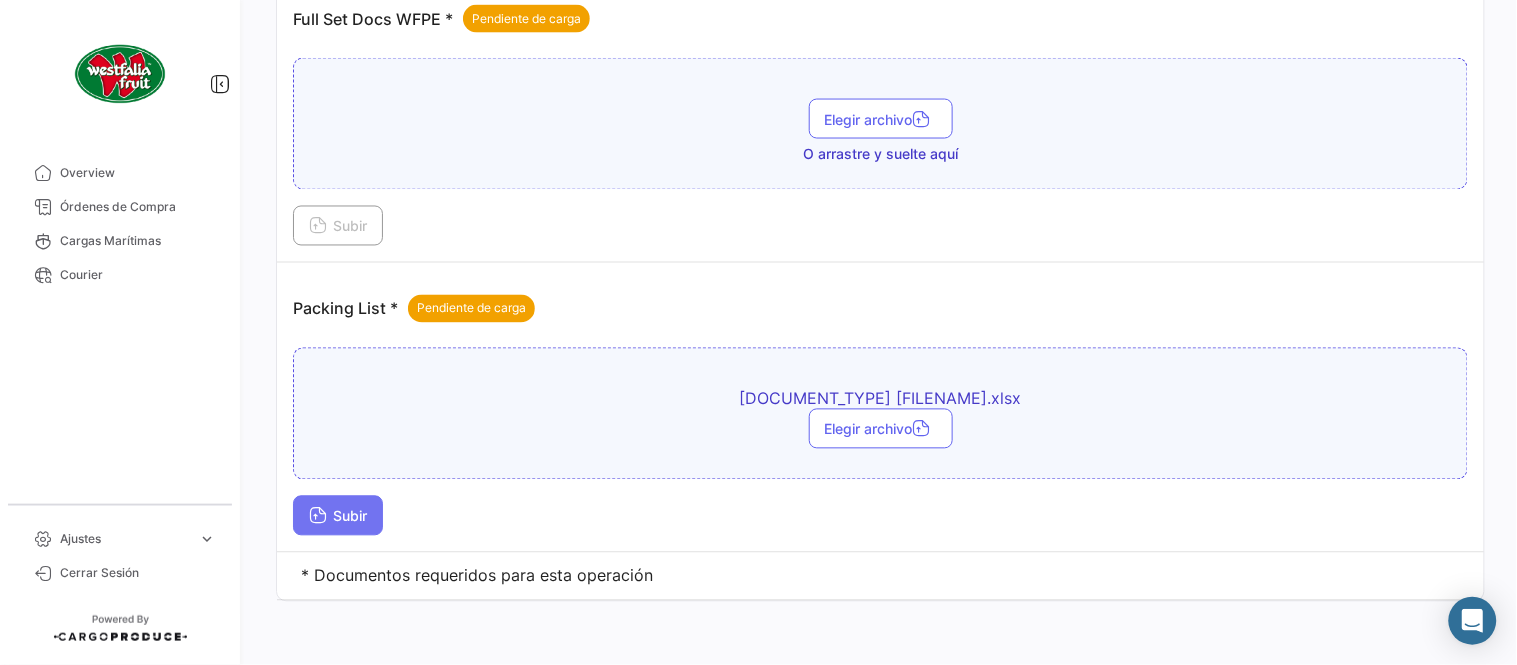 click on "Subir" at bounding box center (338, 516) 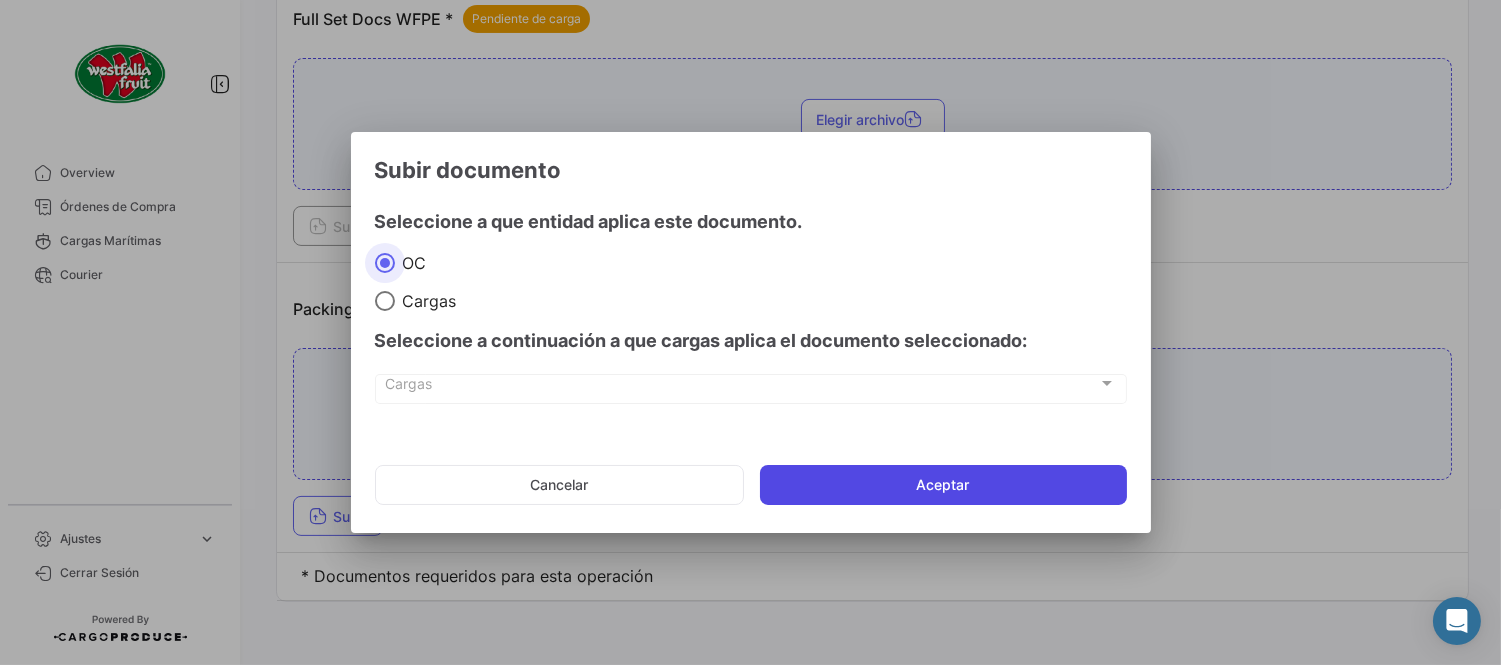 click on "Aceptar" 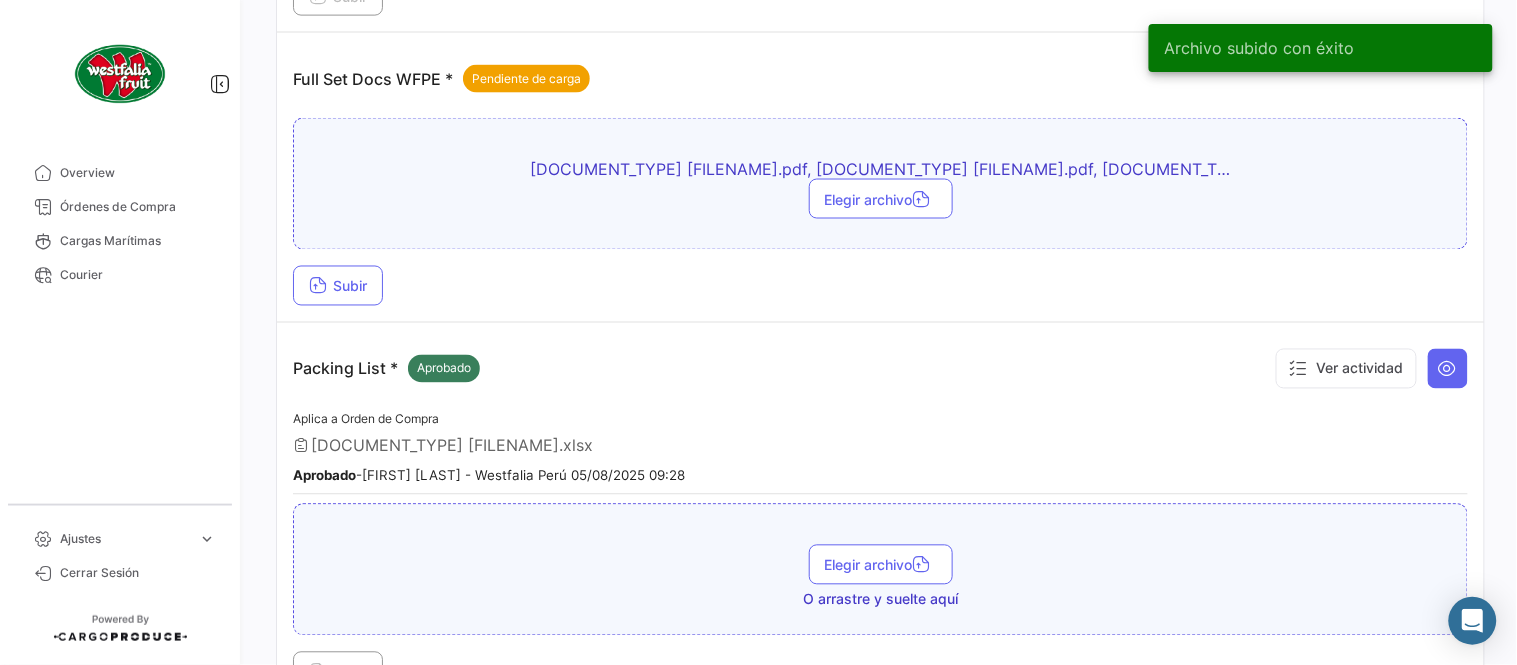 scroll, scrollTop: 695, scrollLeft: 0, axis: vertical 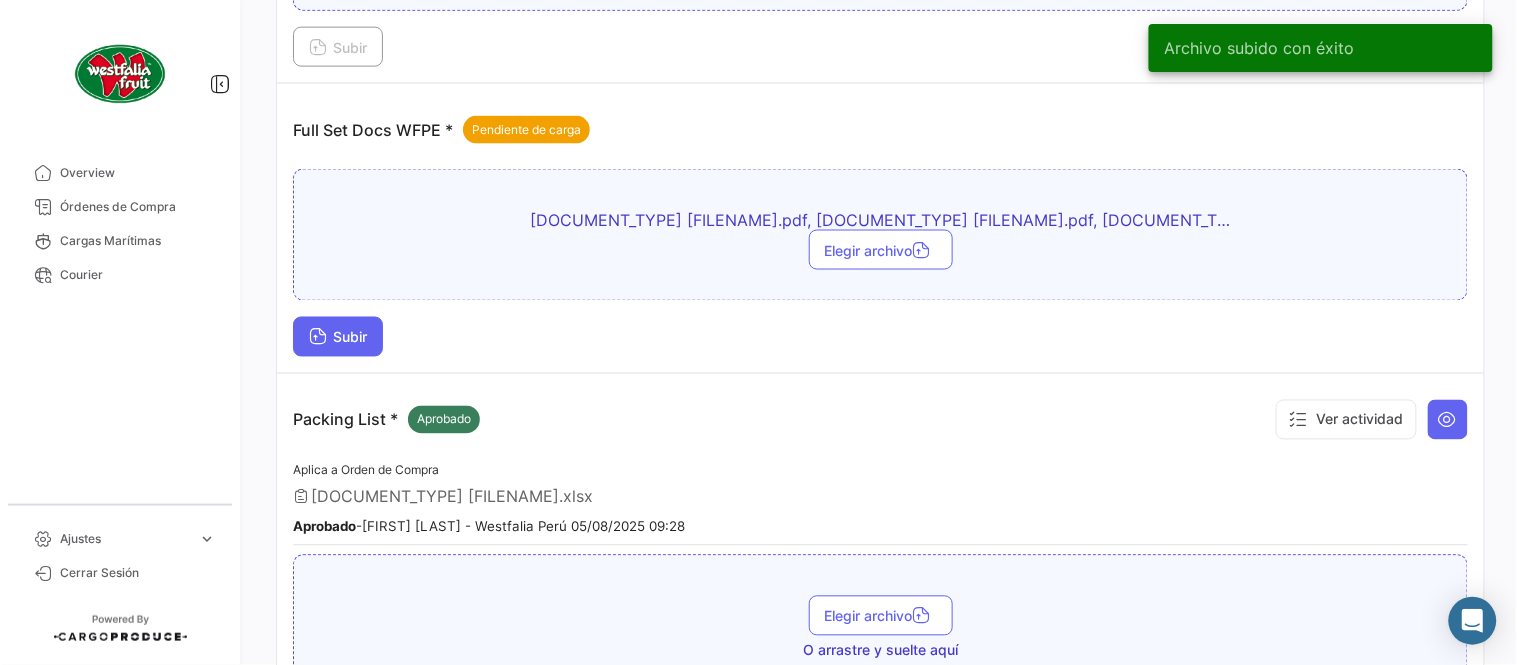 click on "Subir" at bounding box center [338, 337] 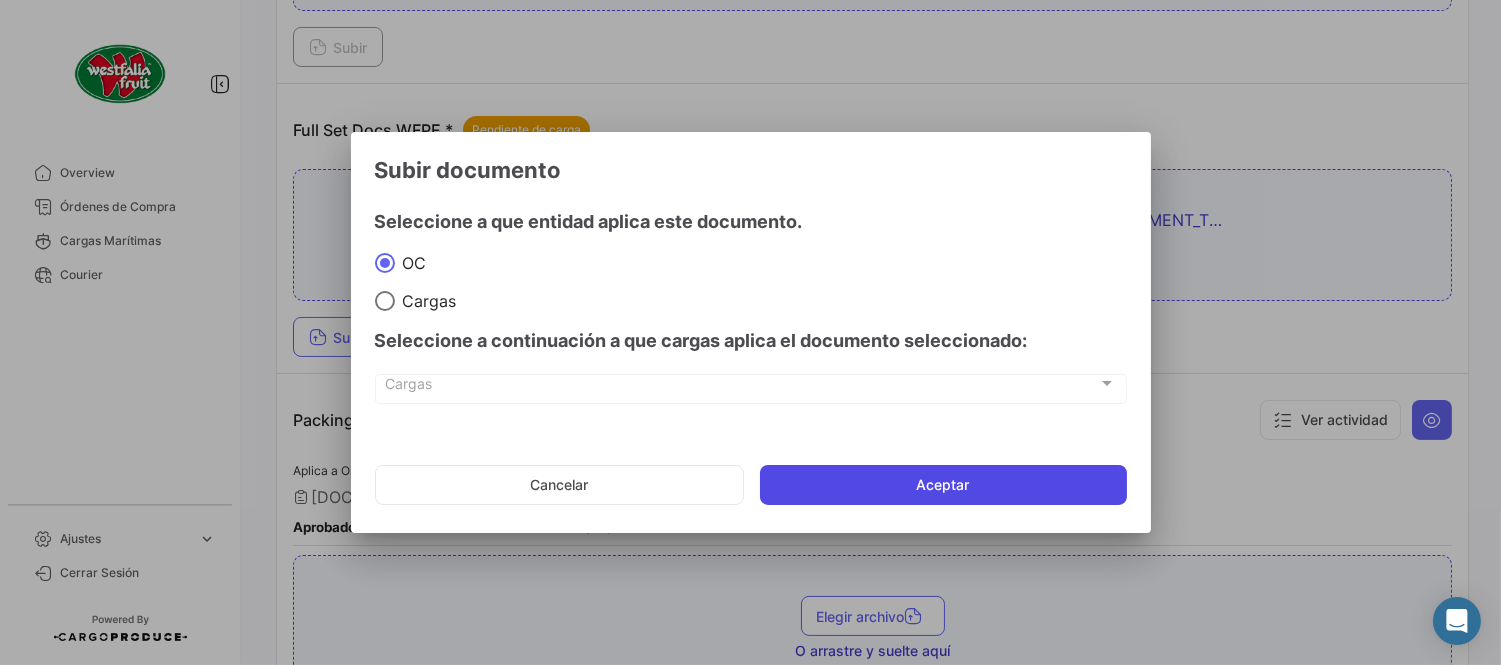 drag, startPoint x: 826, startPoint y: 485, endPoint x: 903, endPoint y: 473, distance: 77.92946 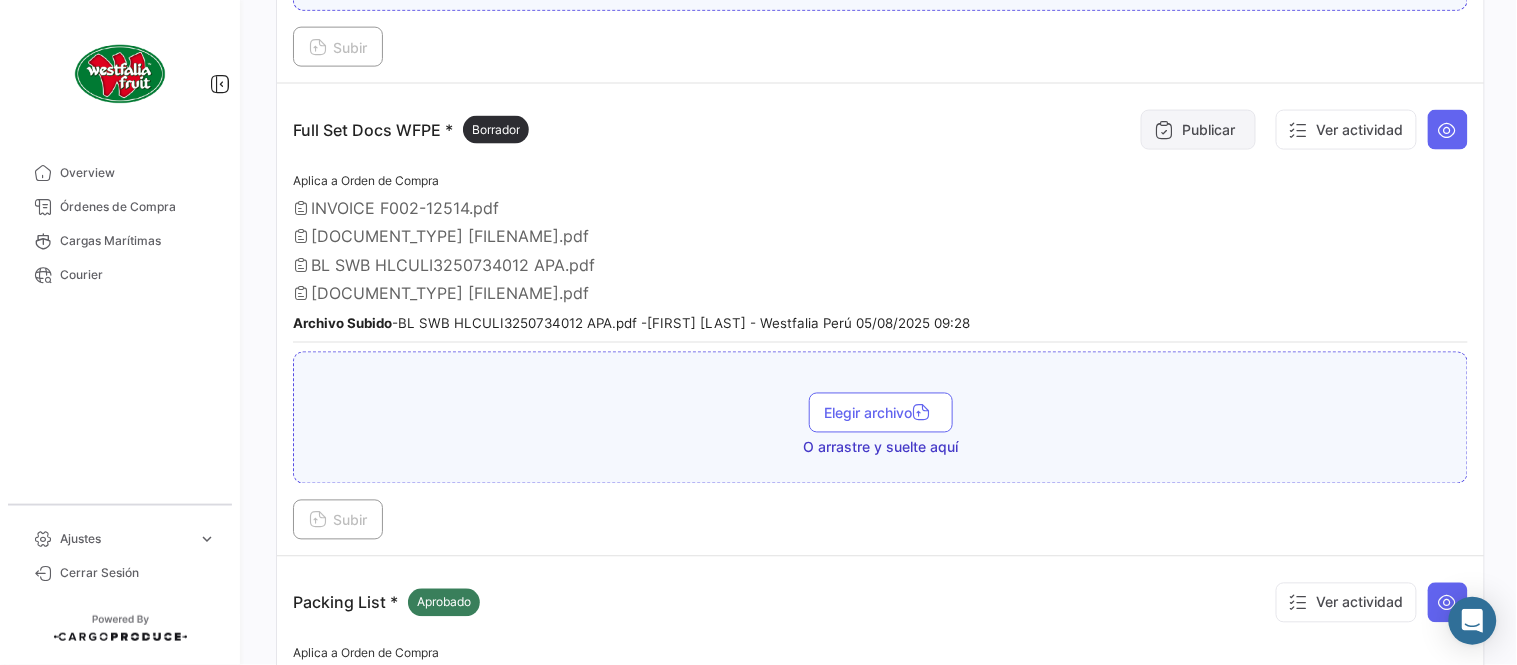 click on "Publicar" at bounding box center [1198, 130] 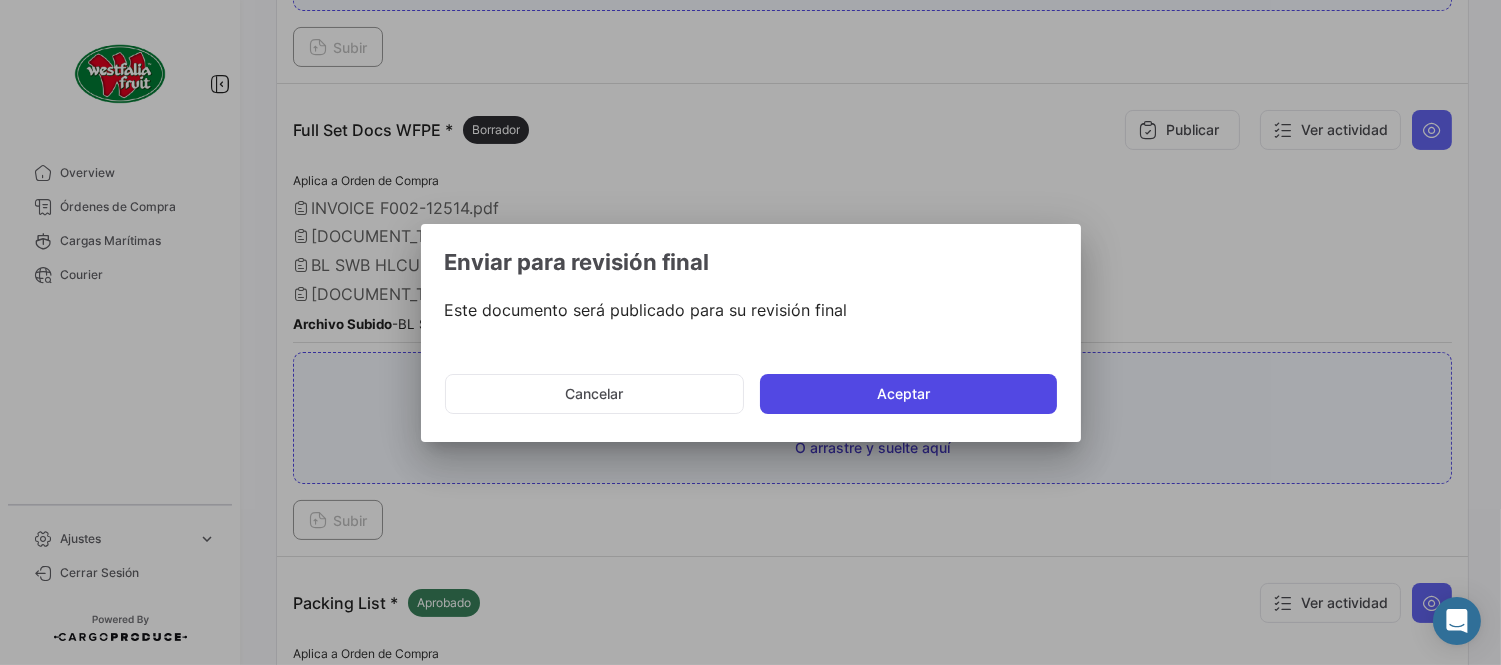 click on "Aceptar" 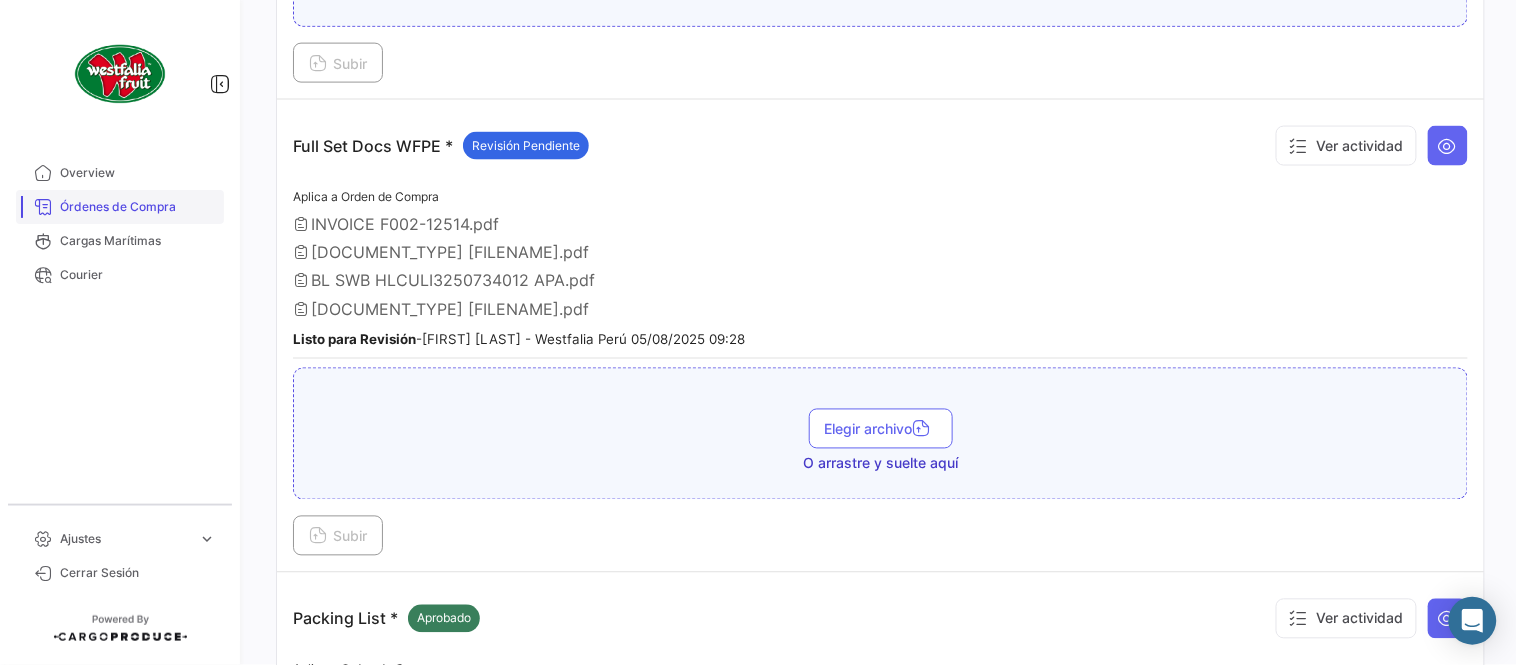 click on "Órdenes de Compra" at bounding box center [120, 207] 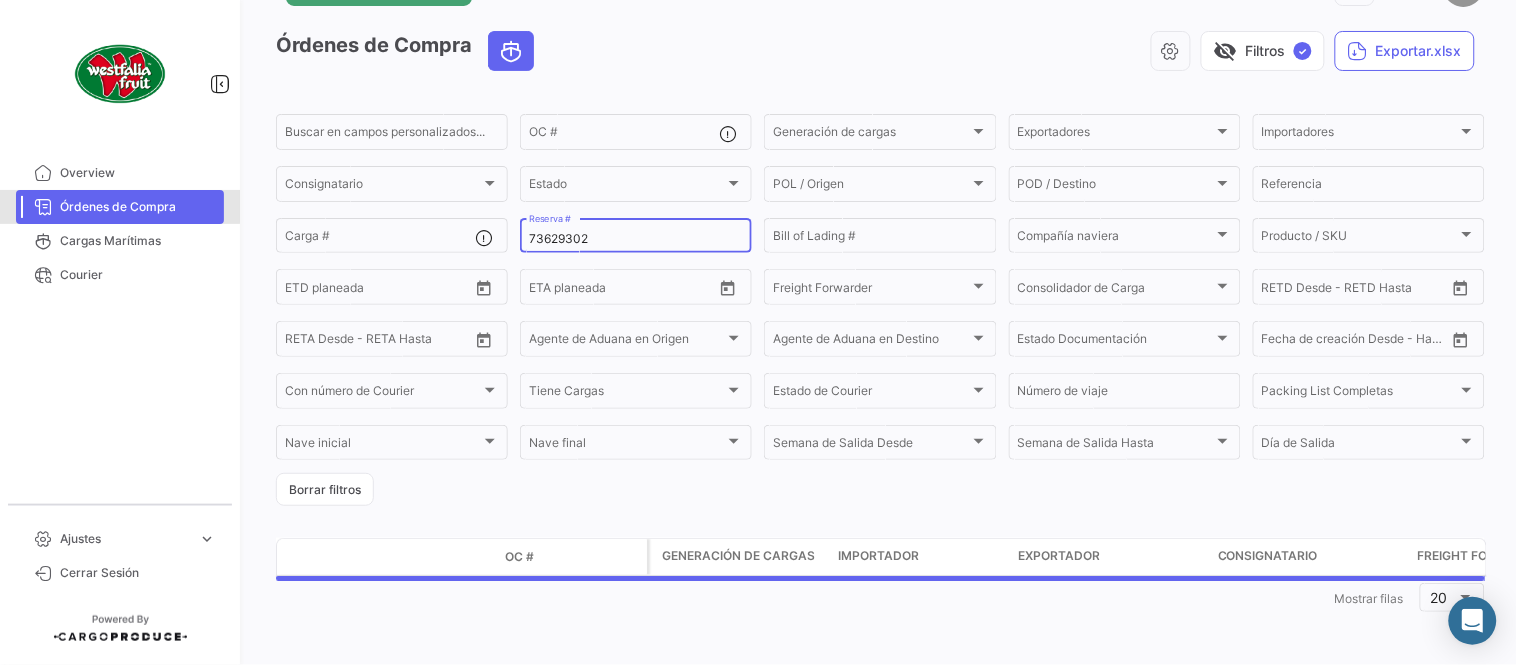 scroll, scrollTop: 0, scrollLeft: 0, axis: both 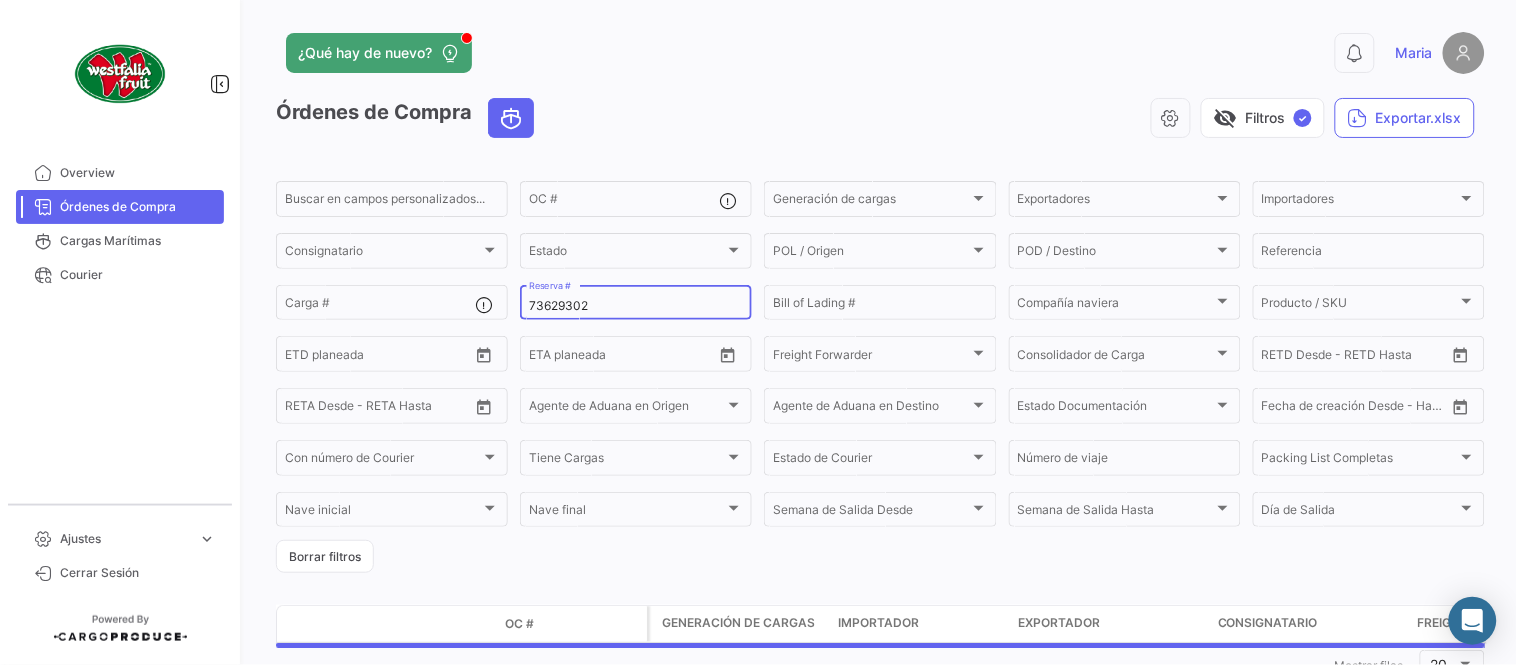 click on "73629302" at bounding box center [636, 306] 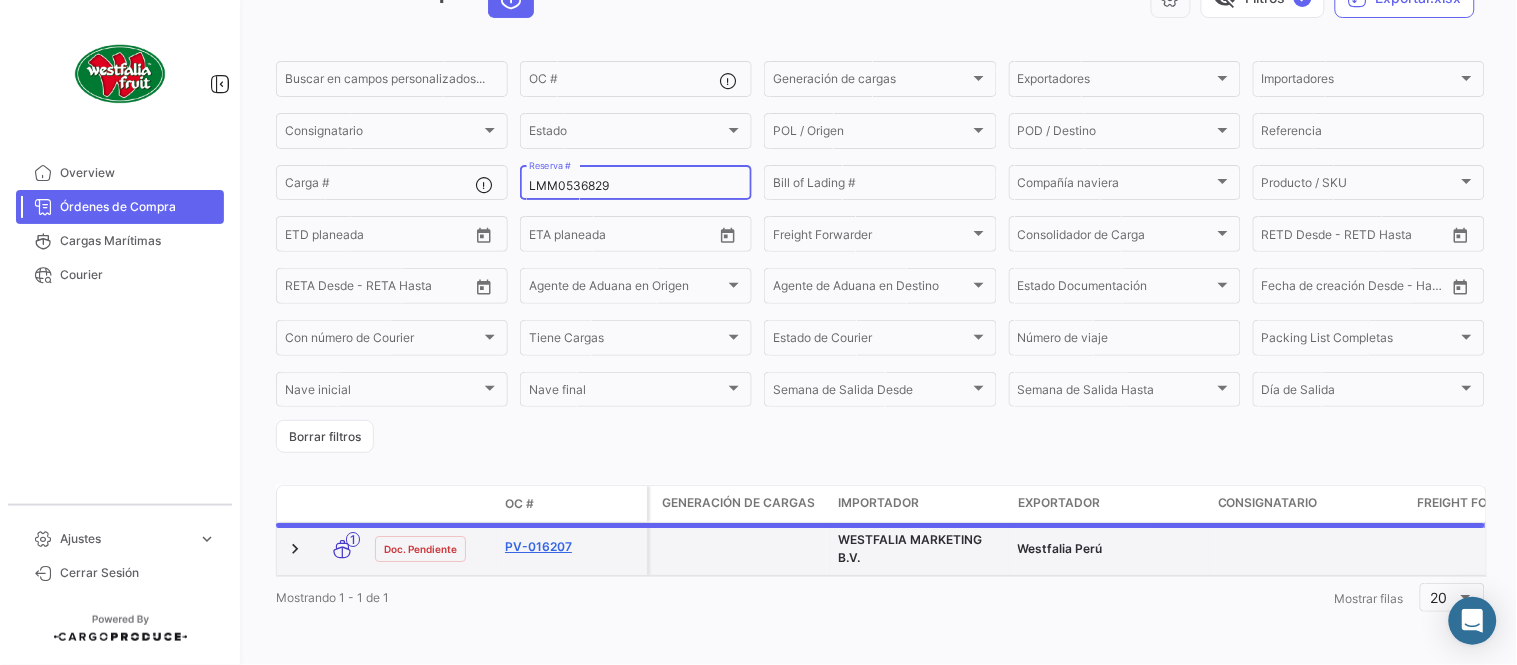 scroll, scrollTop: 128, scrollLeft: 0, axis: vertical 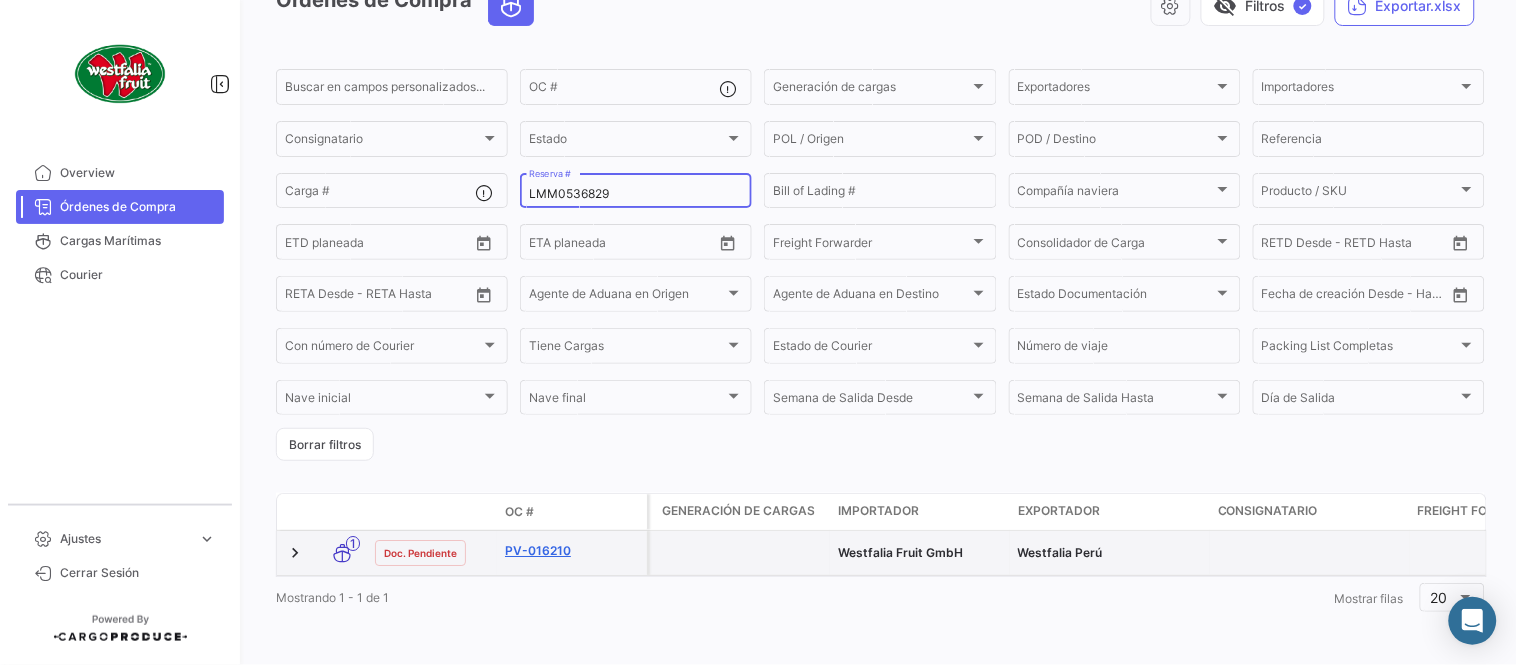 type on "LMM0536829" 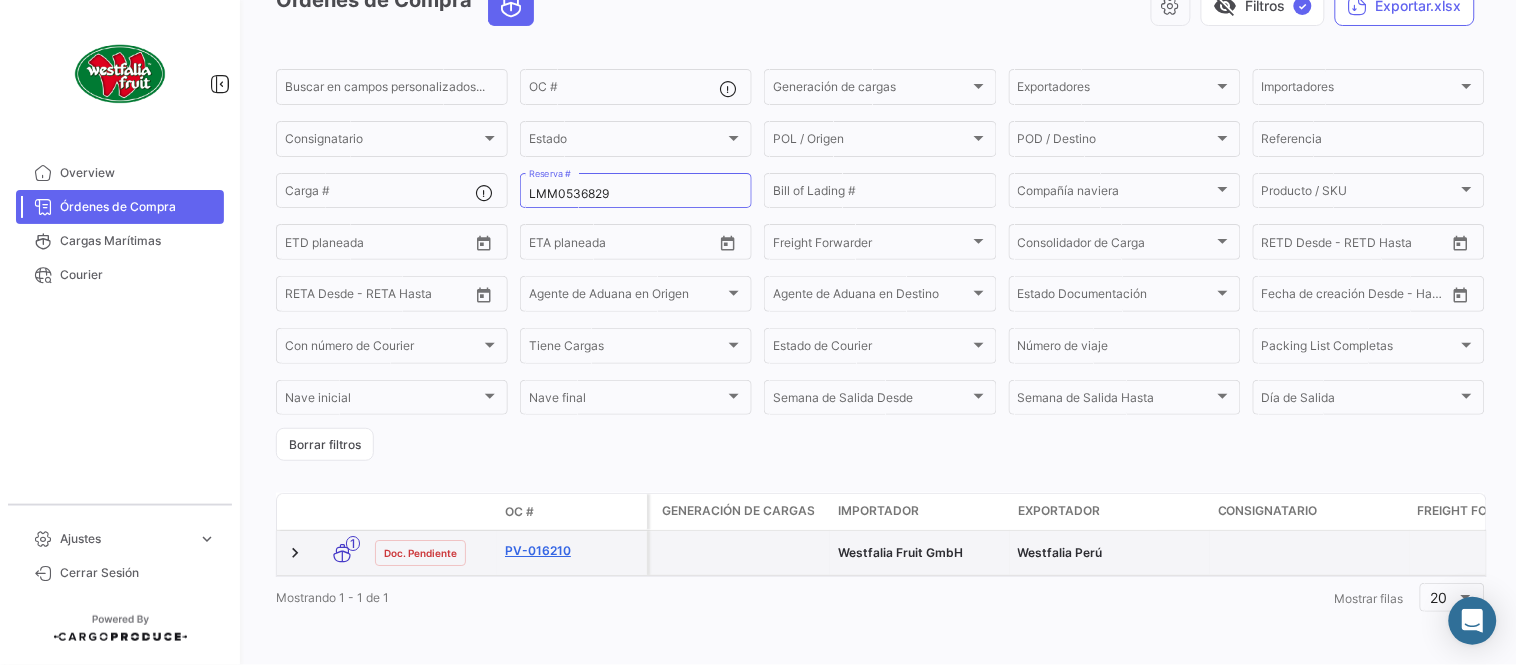 click on "PV-016210" 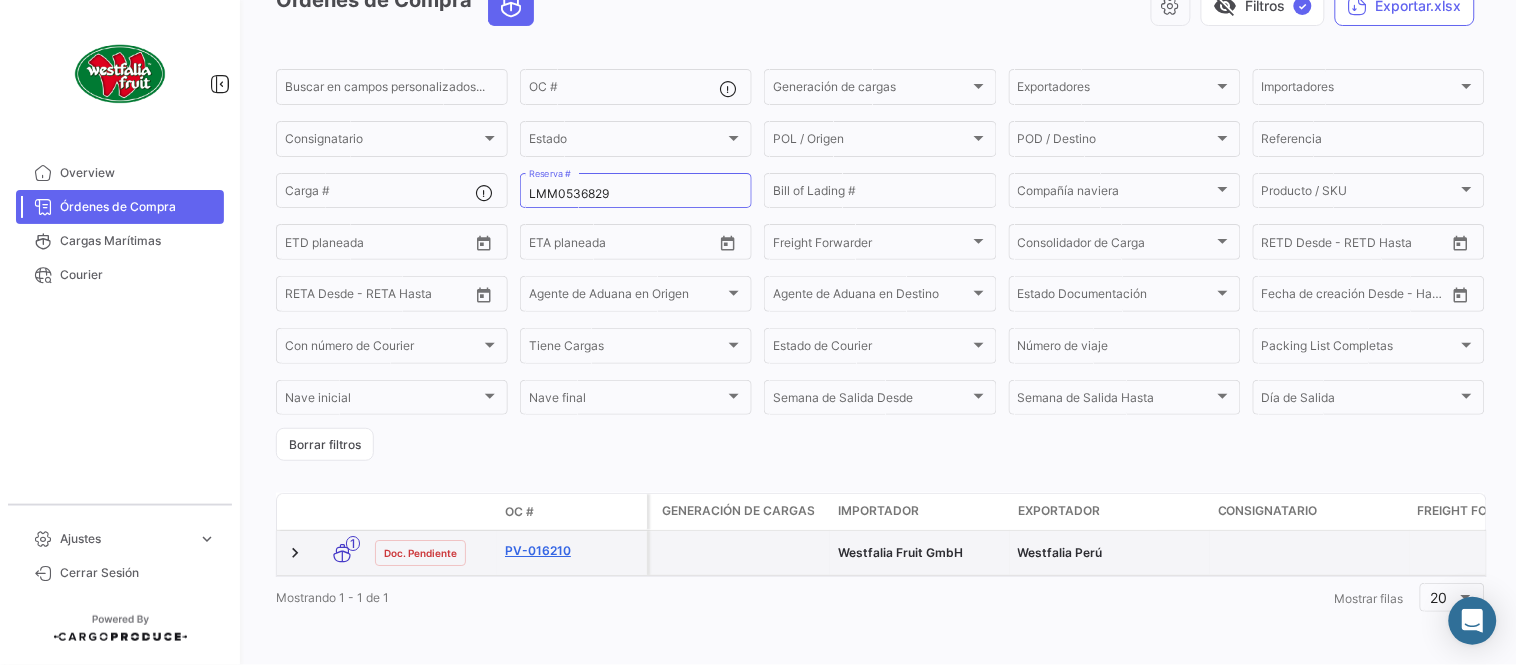 scroll, scrollTop: 0, scrollLeft: 0, axis: both 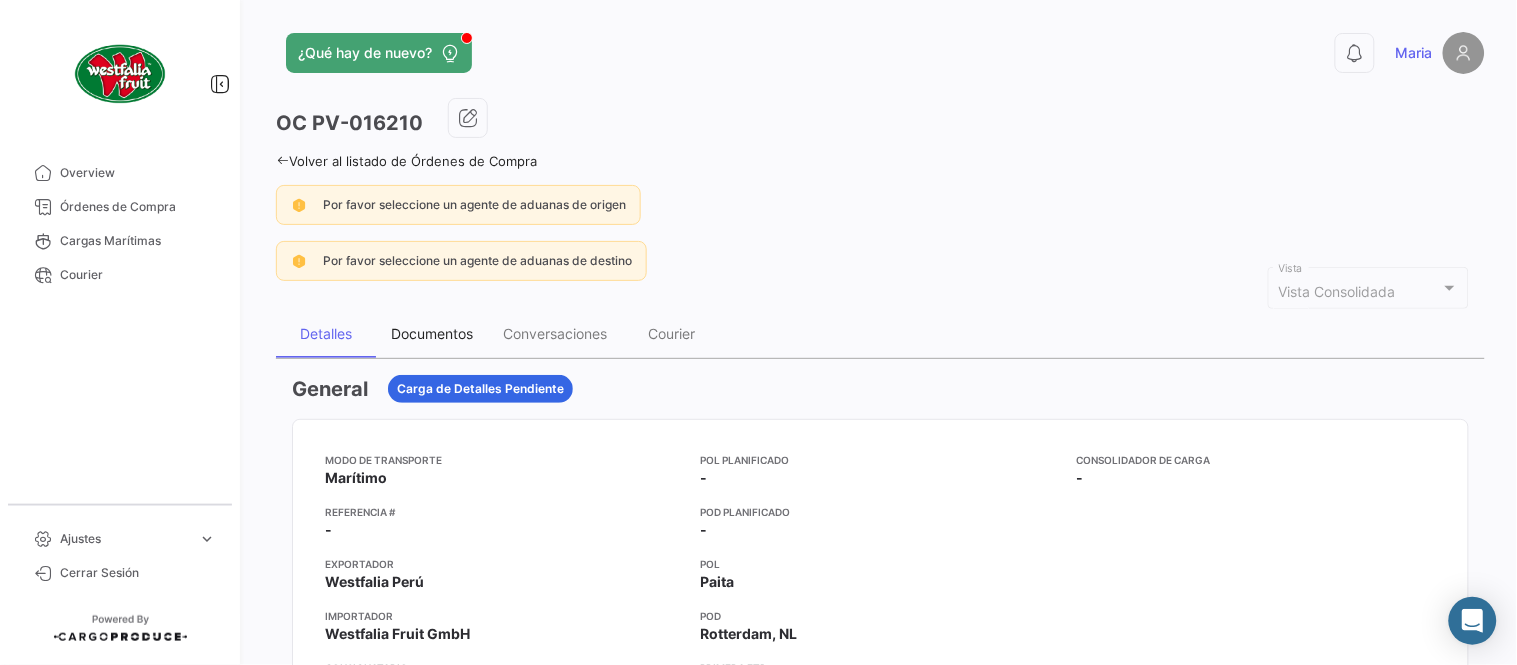 click on "Documentos" at bounding box center (432, 334) 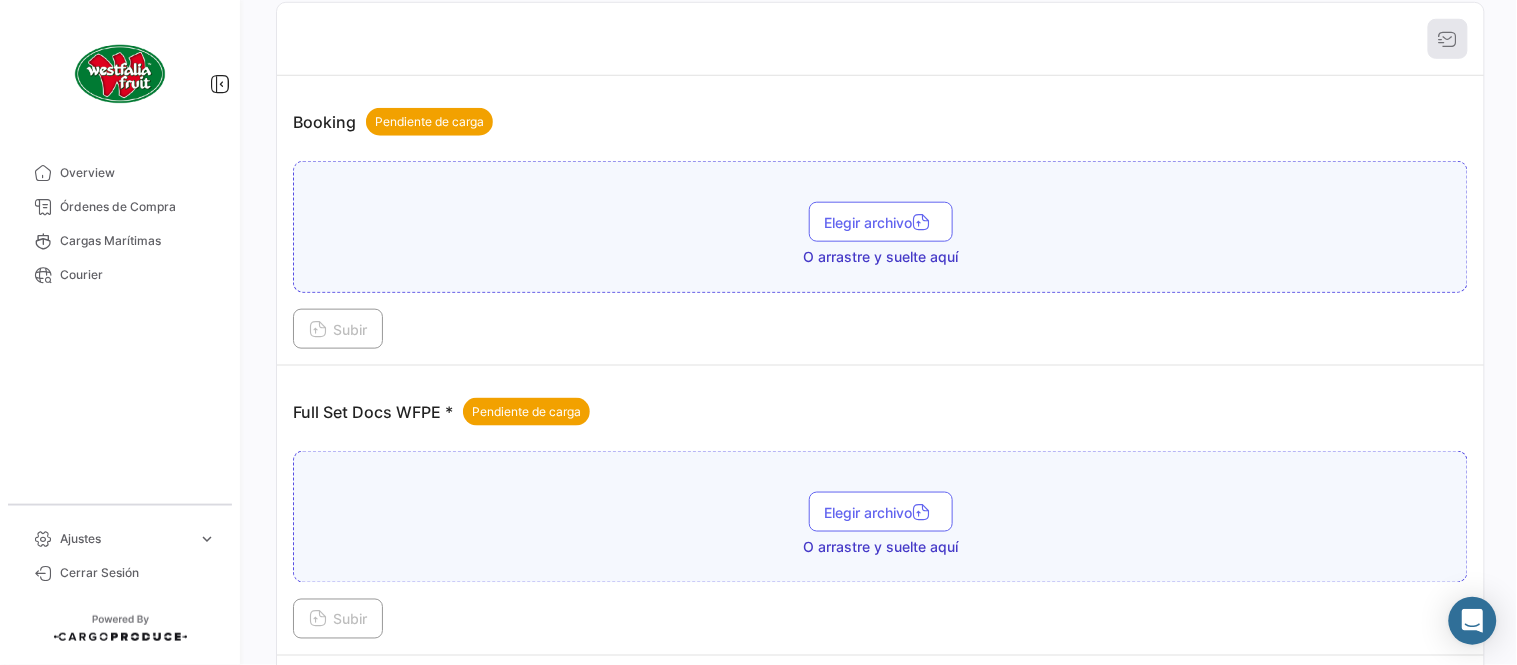 scroll, scrollTop: 806, scrollLeft: 0, axis: vertical 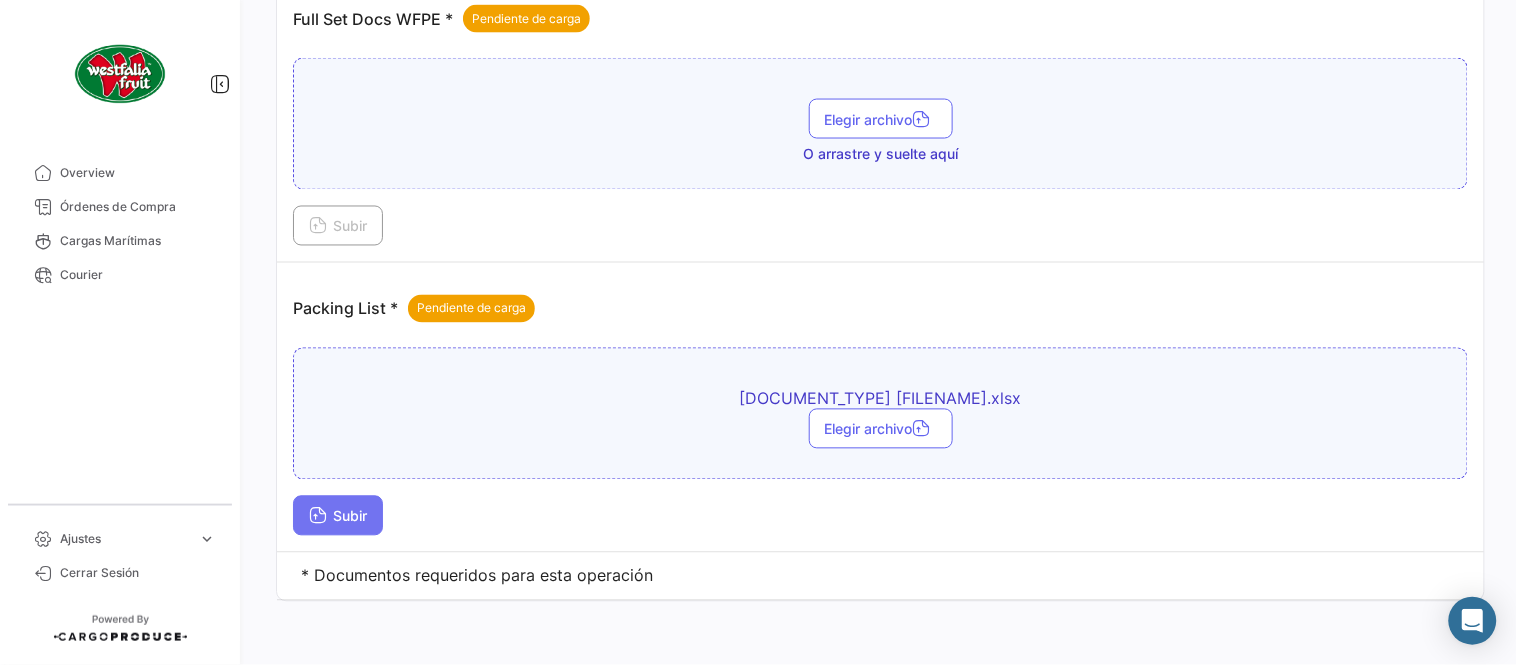 click on "Subir" at bounding box center (338, 516) 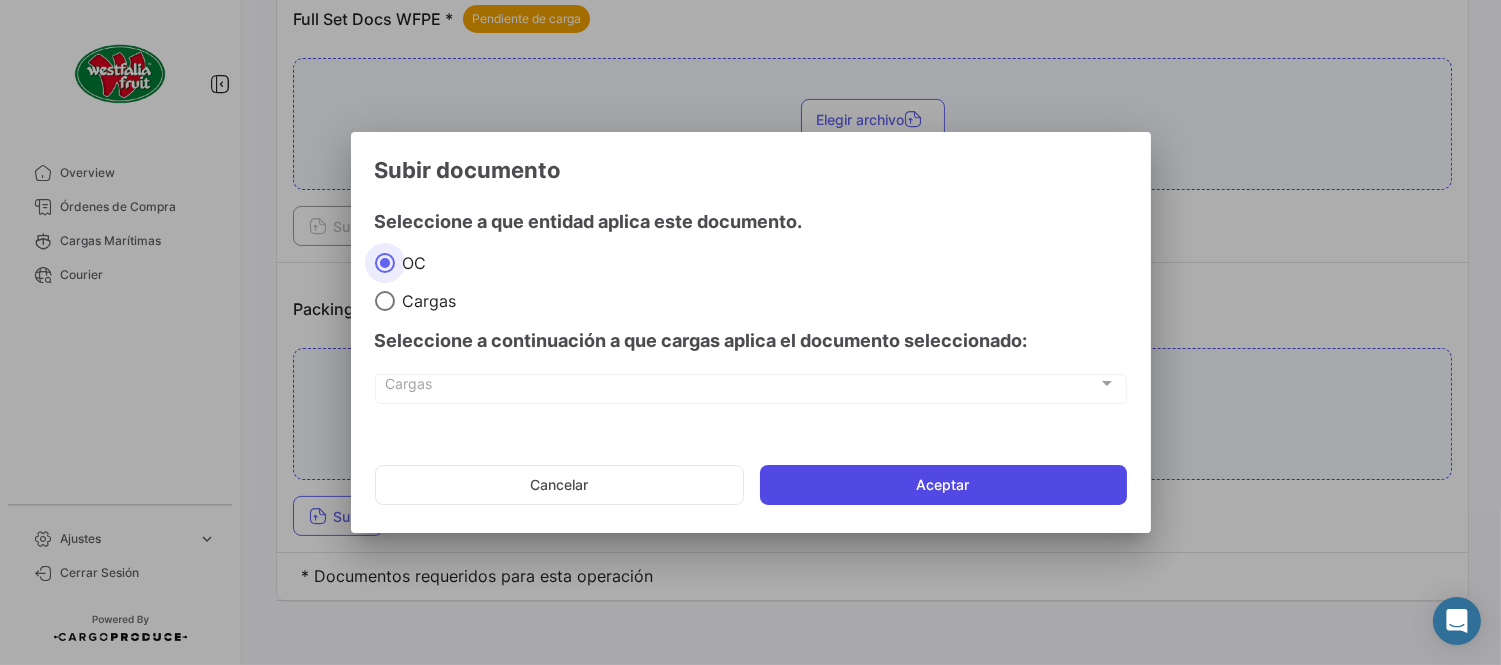 click on "Aceptar" 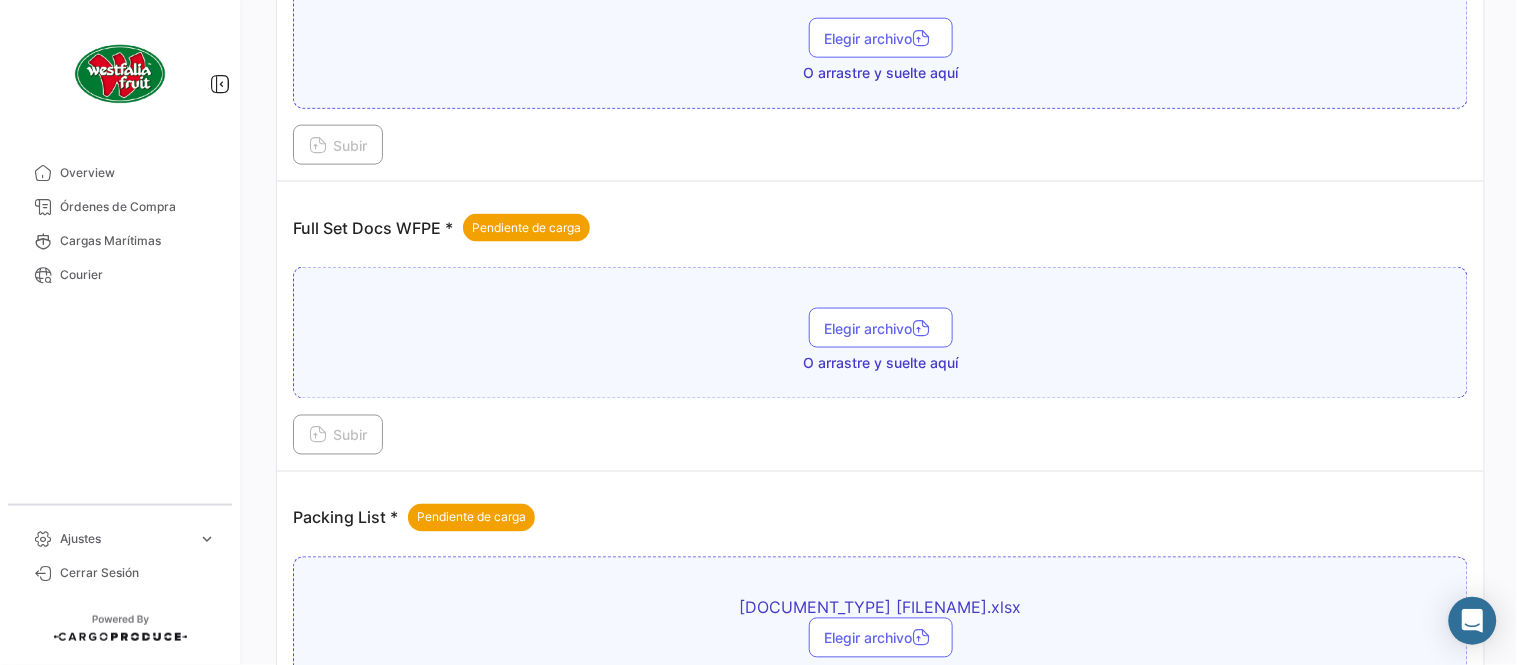 scroll, scrollTop: 584, scrollLeft: 0, axis: vertical 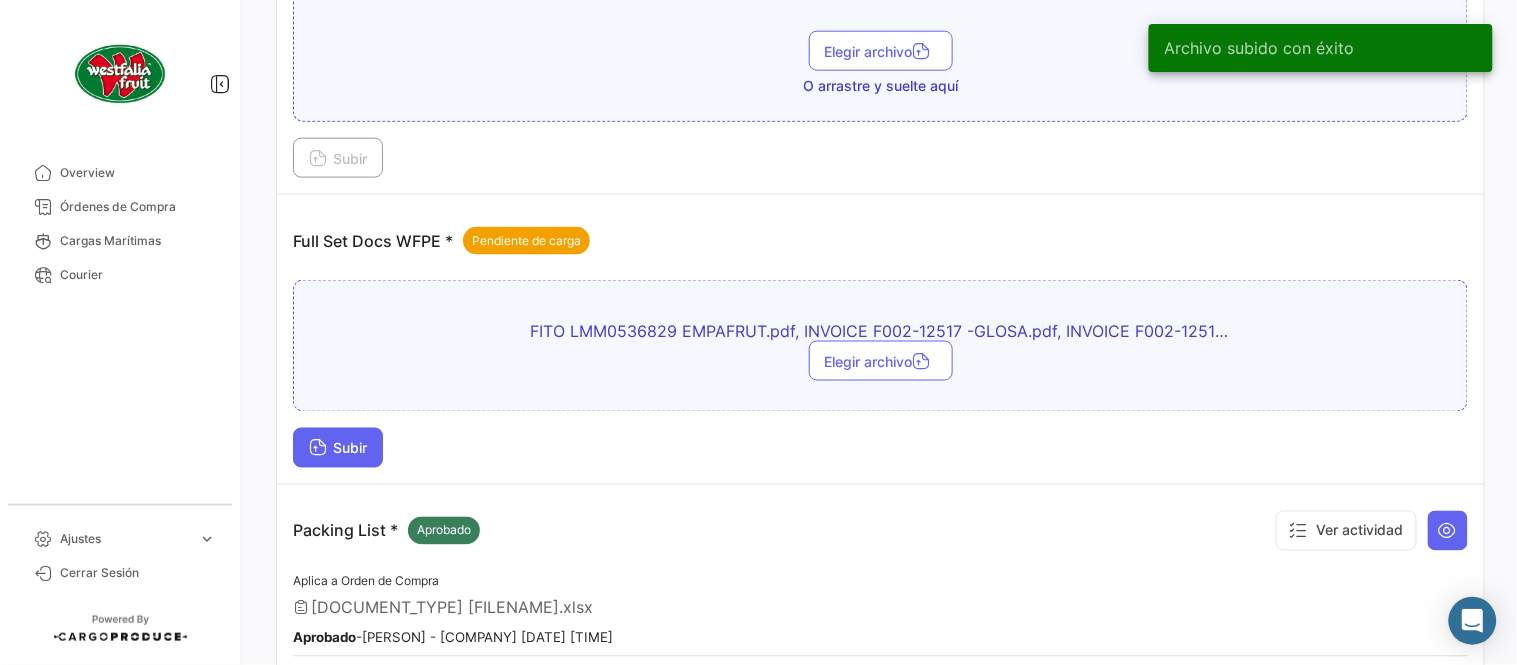 drag, startPoint x: 344, startPoint y: 443, endPoint x: 365, endPoint y: 443, distance: 21 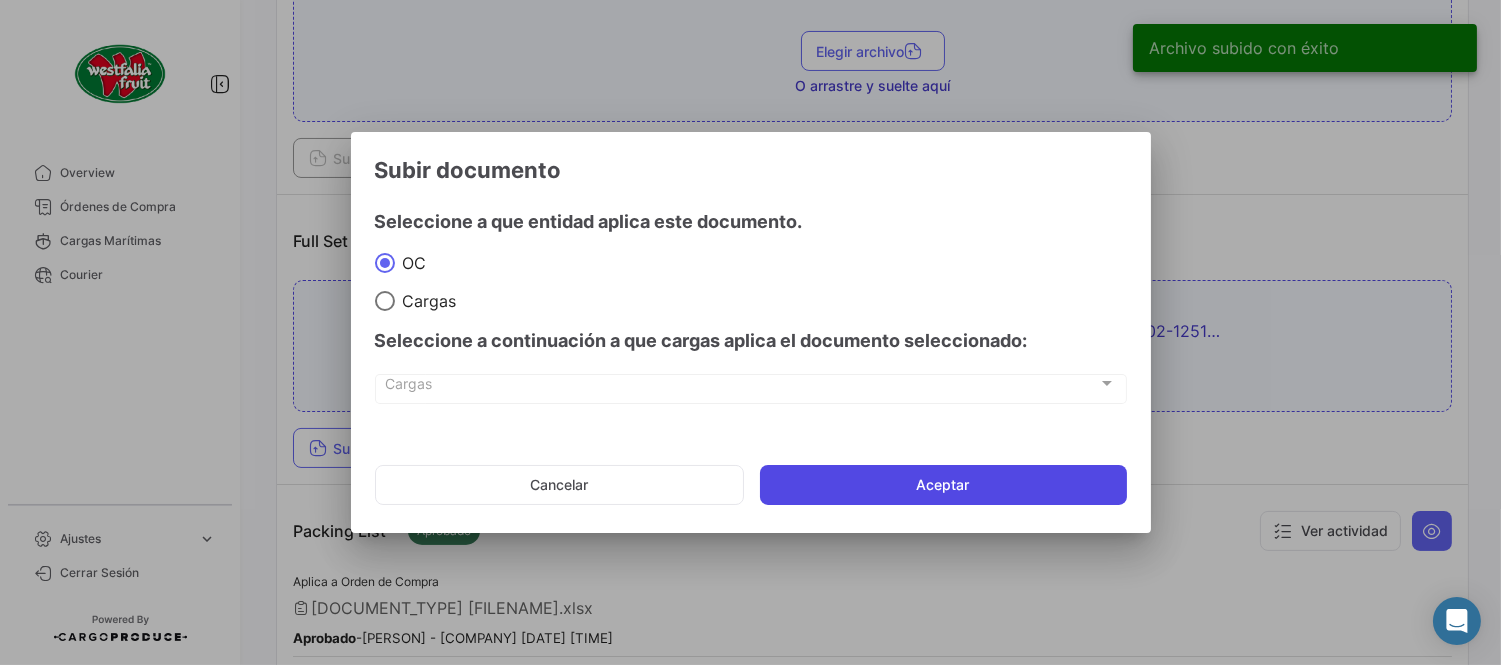click on "Aceptar" 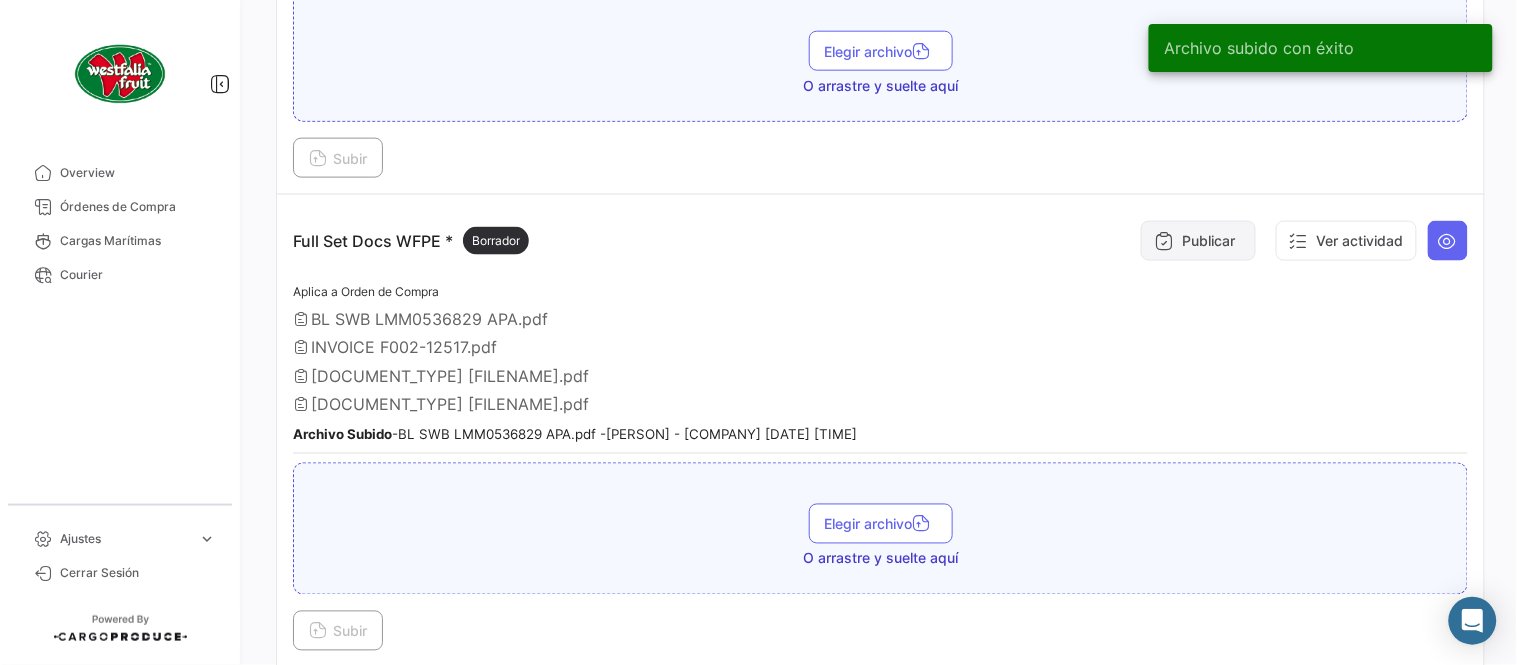 click on "Publicar" at bounding box center [1198, 241] 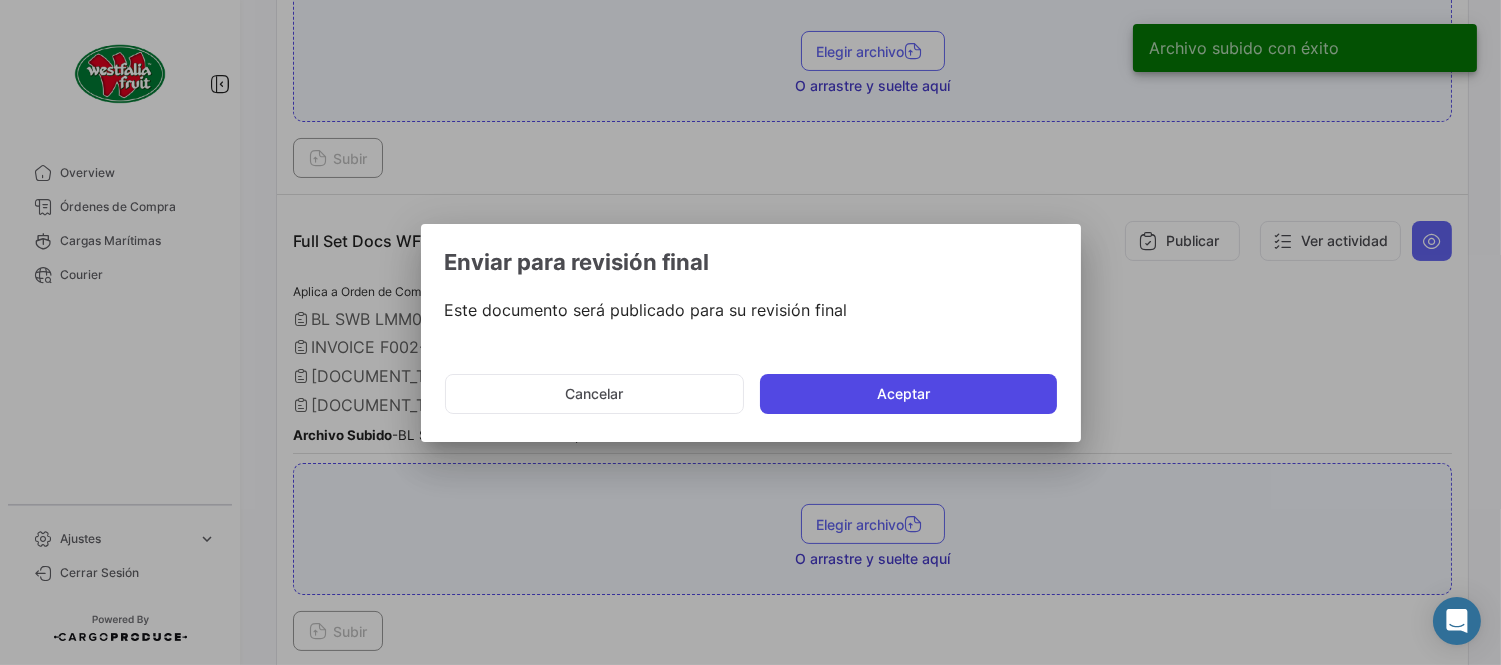 click on "Aceptar" 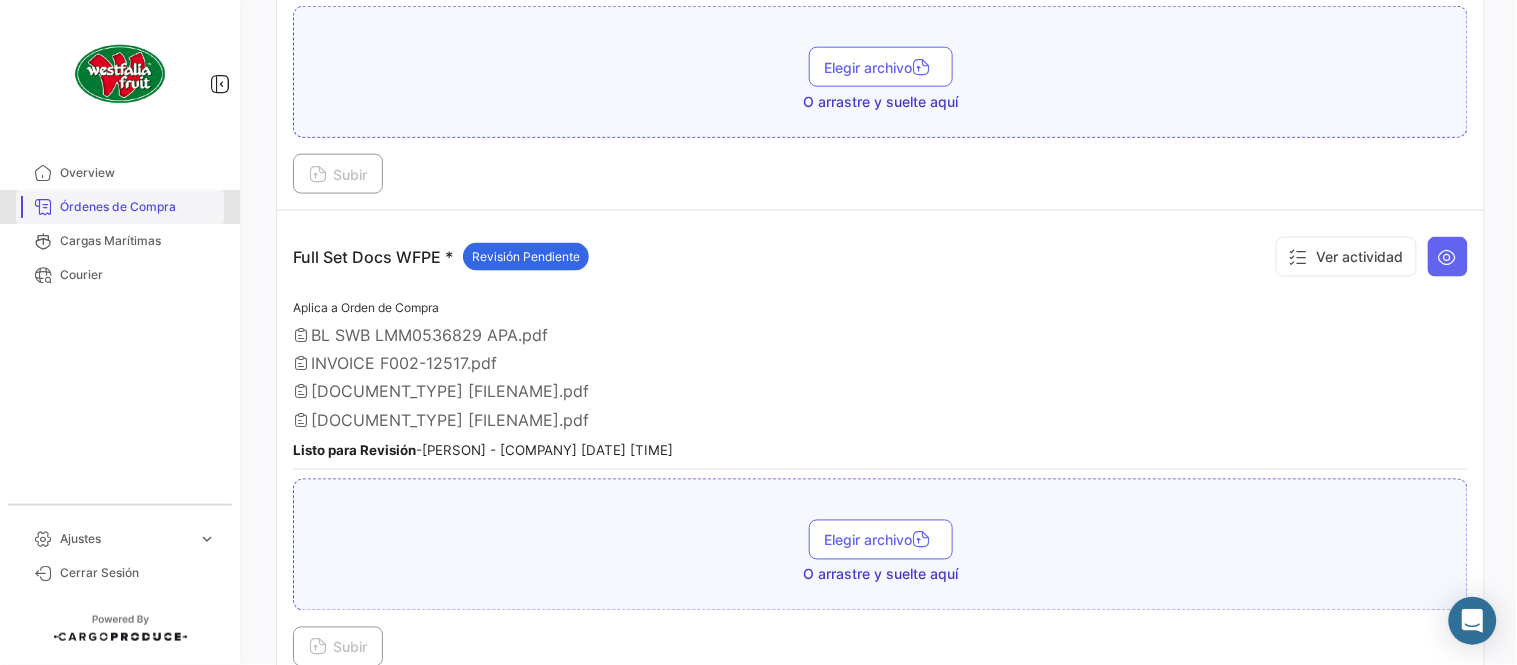 click on "Órdenes de Compra" at bounding box center [120, 207] 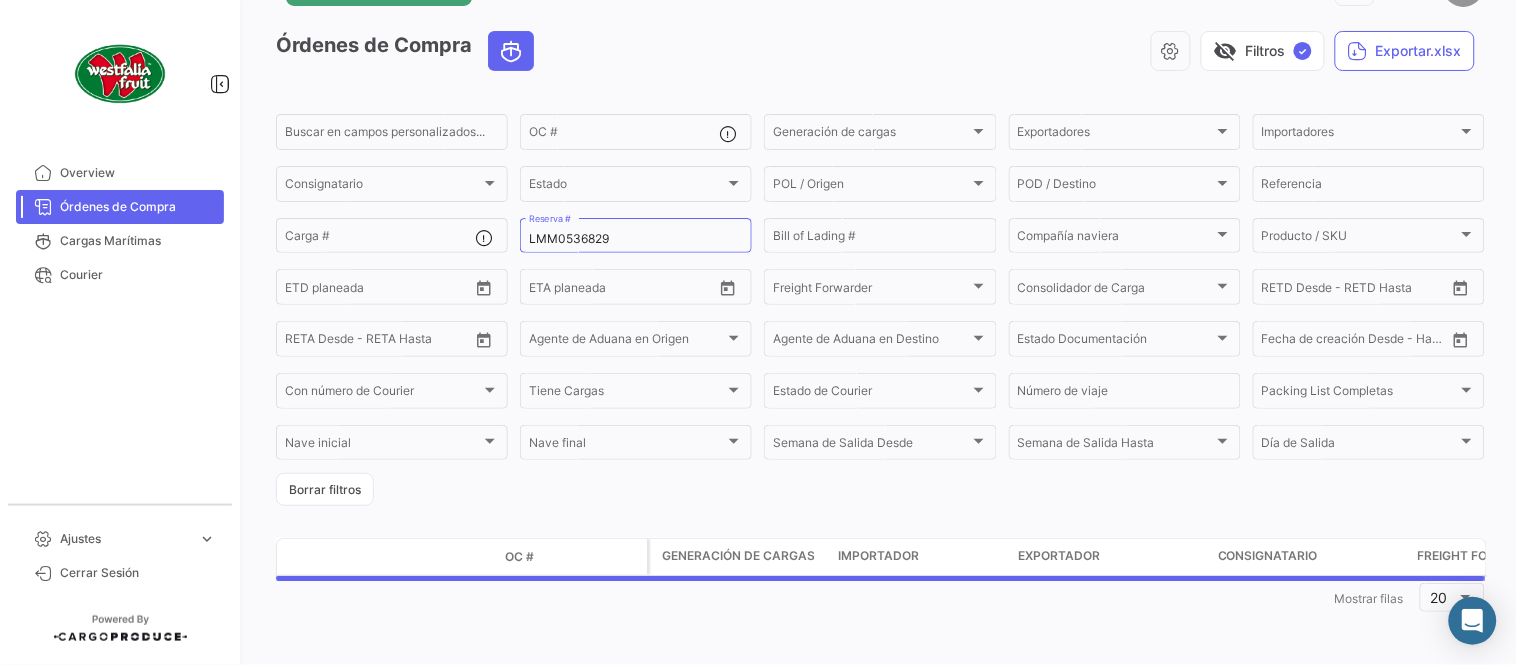 scroll, scrollTop: 0, scrollLeft: 0, axis: both 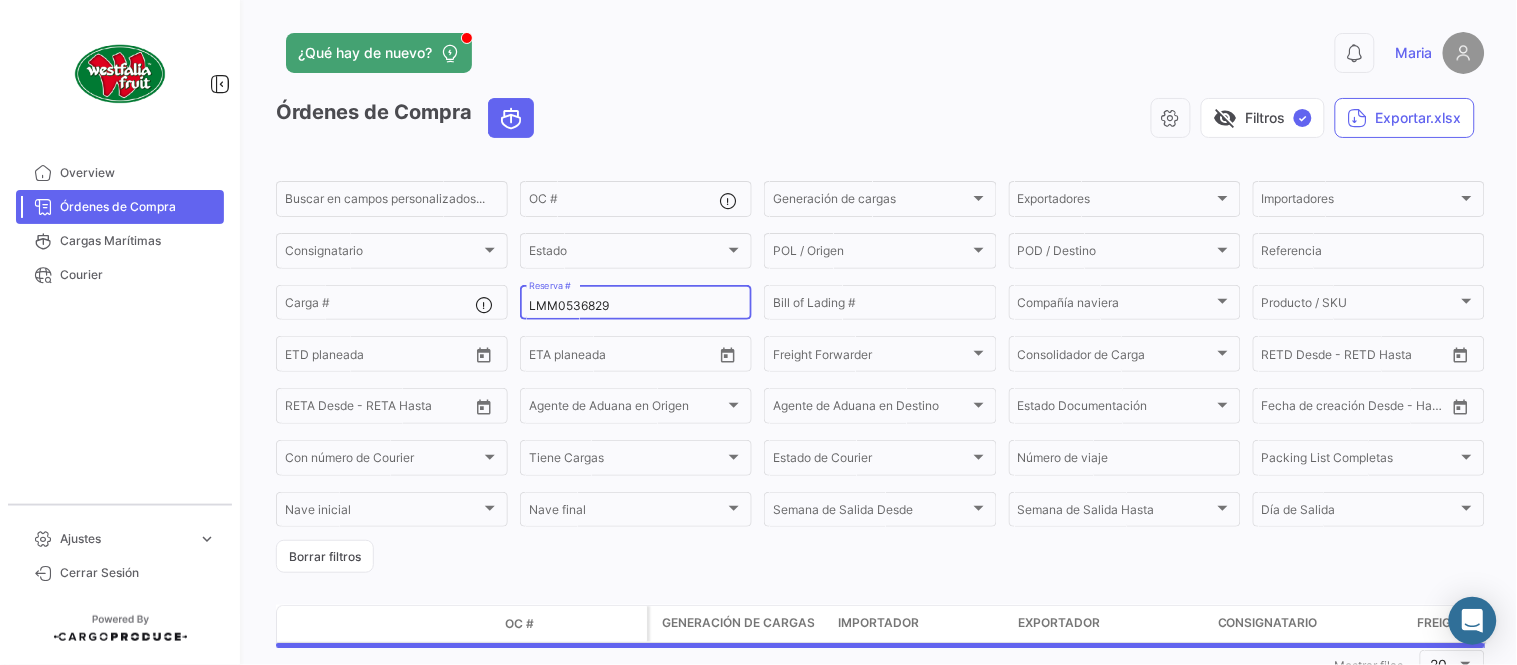 click on "LMM0536829" at bounding box center [636, 306] 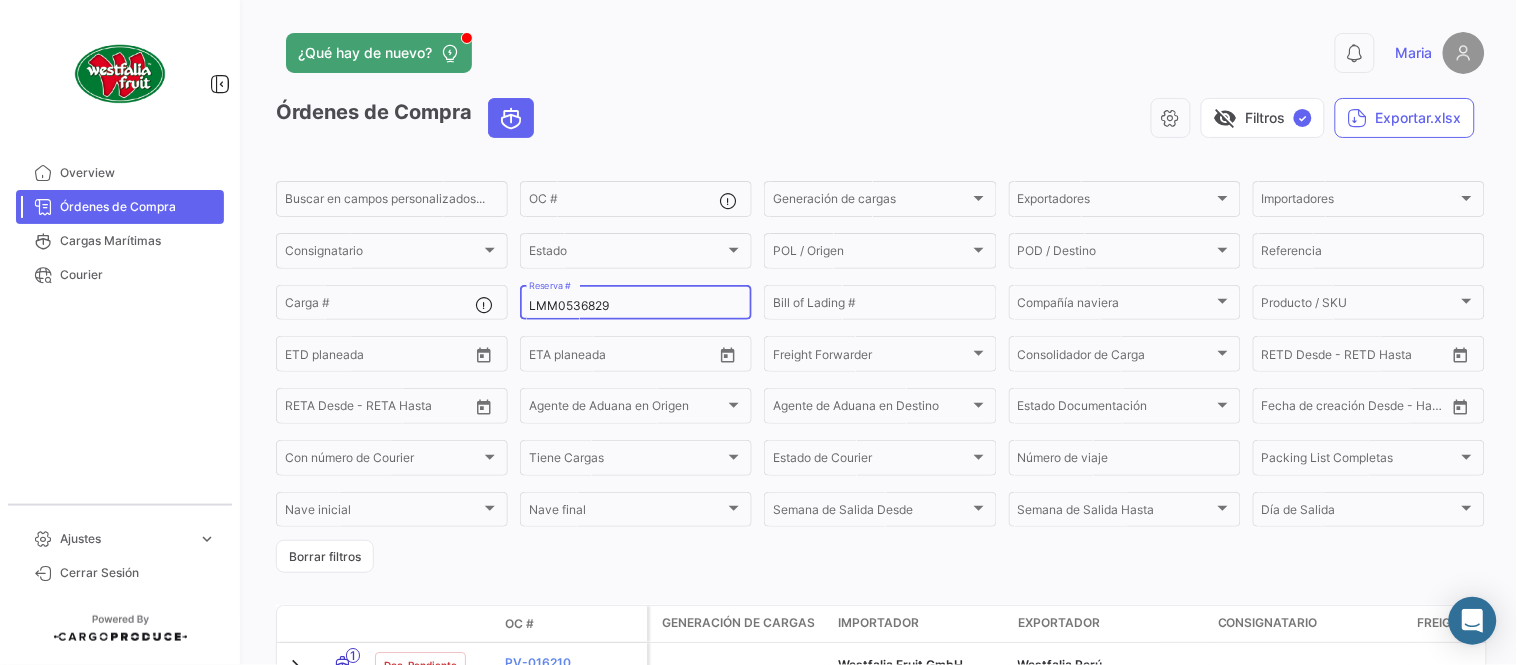 paste on "16418678" 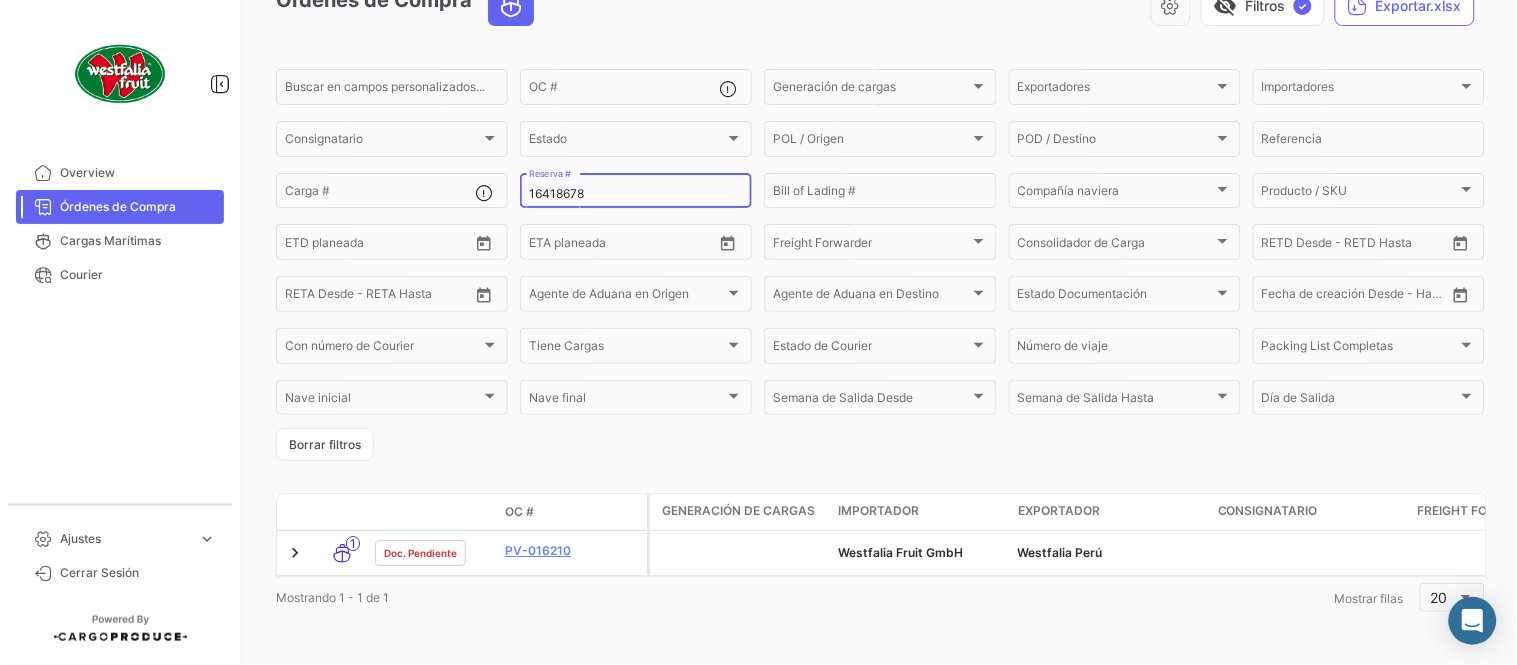 scroll, scrollTop: 128, scrollLeft: 0, axis: vertical 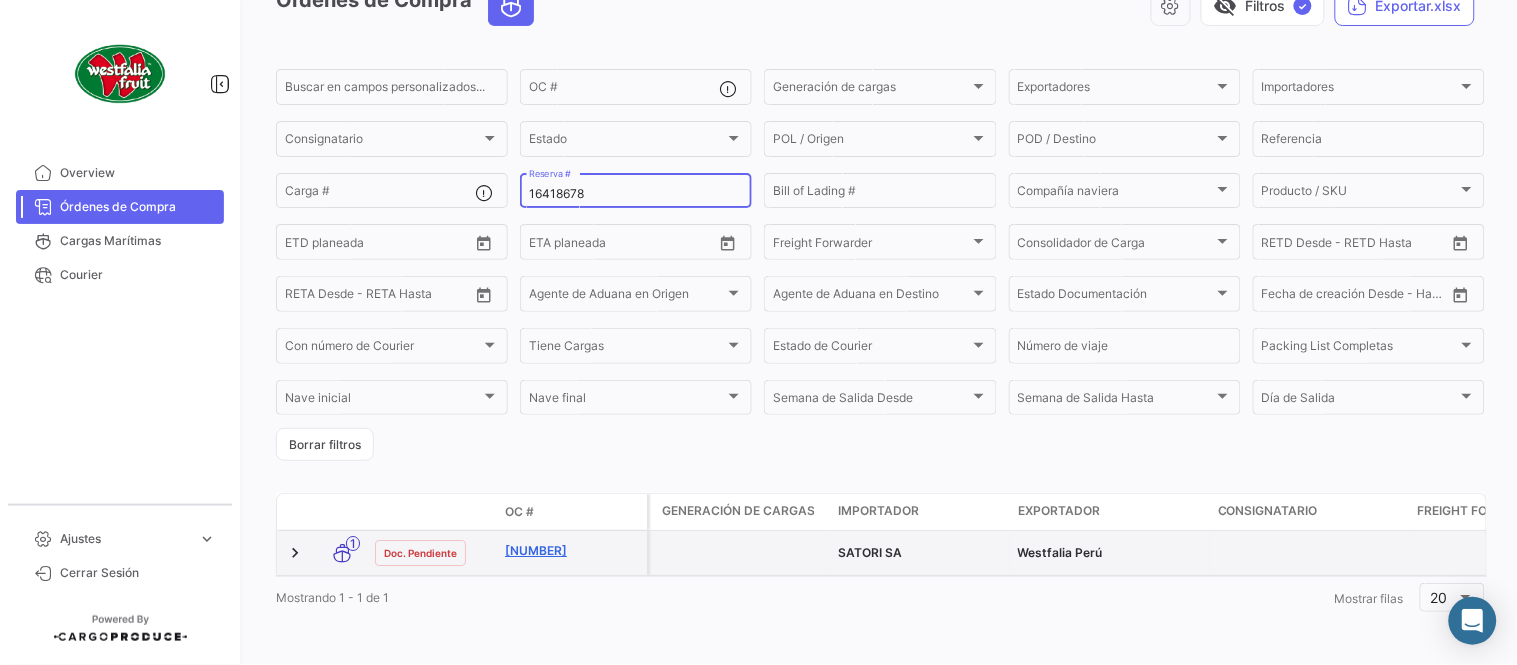 type on "16418678" 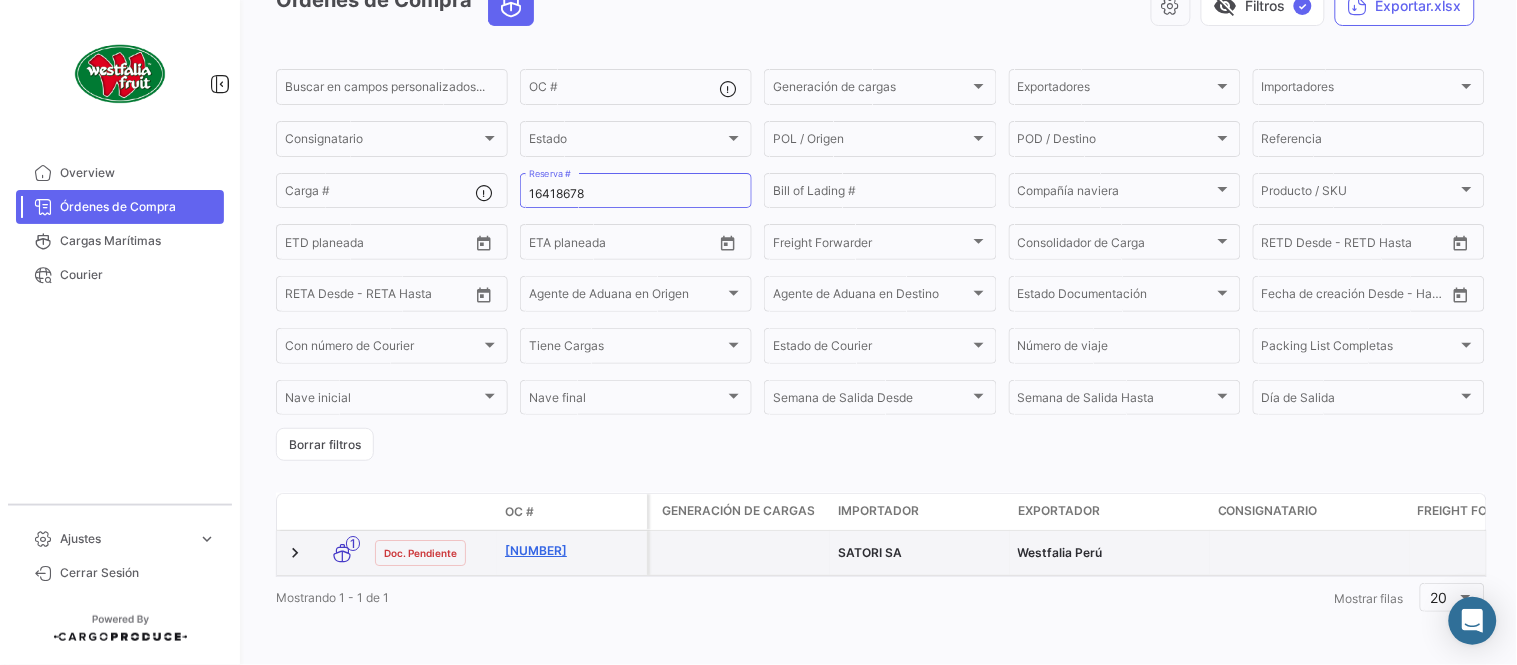 click on "[NUMBER]" 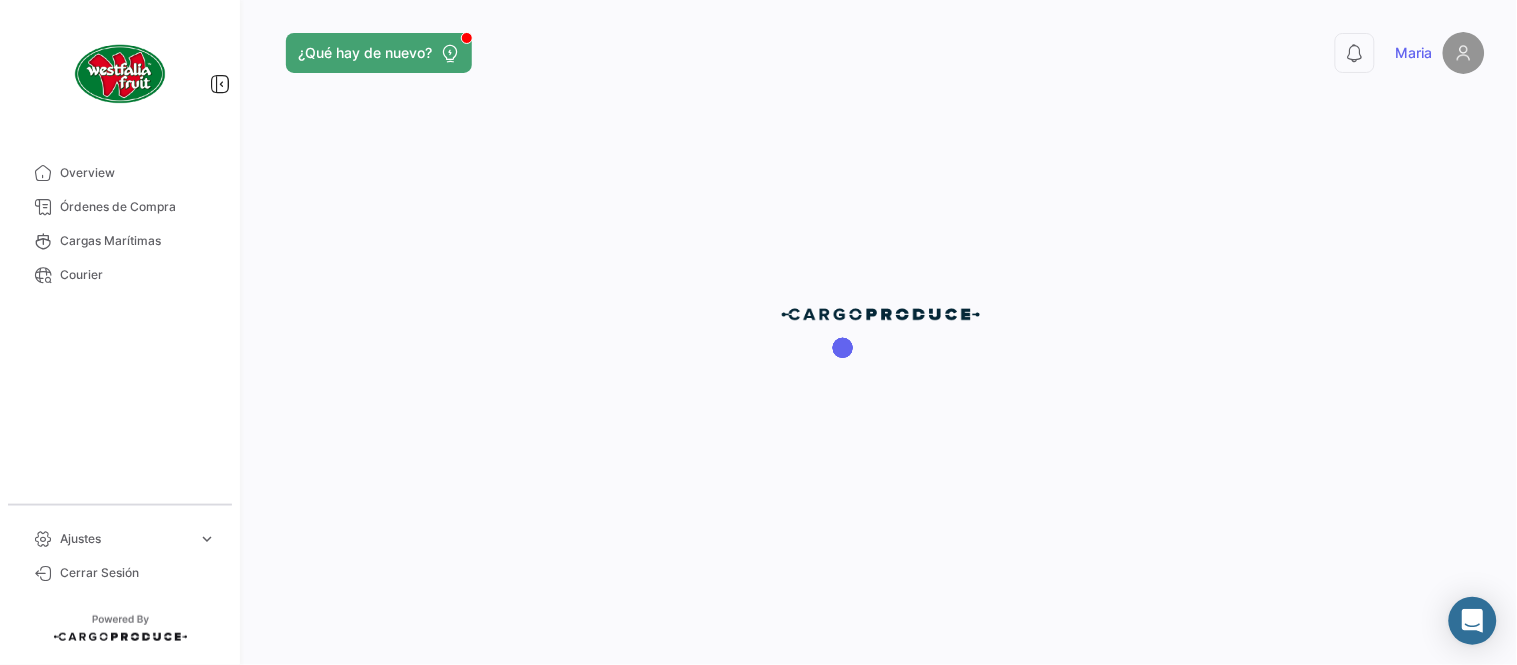 scroll, scrollTop: 0, scrollLeft: 0, axis: both 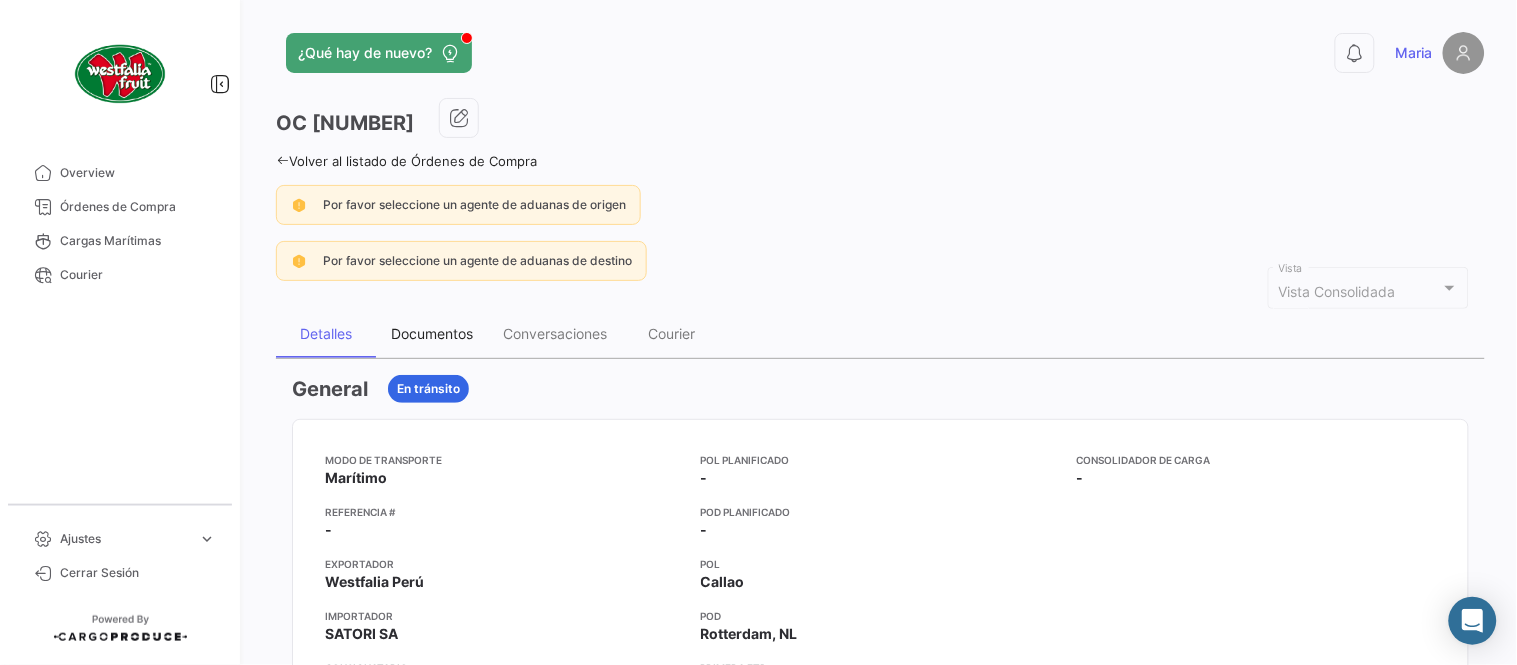 click on "Documentos" at bounding box center [432, 334] 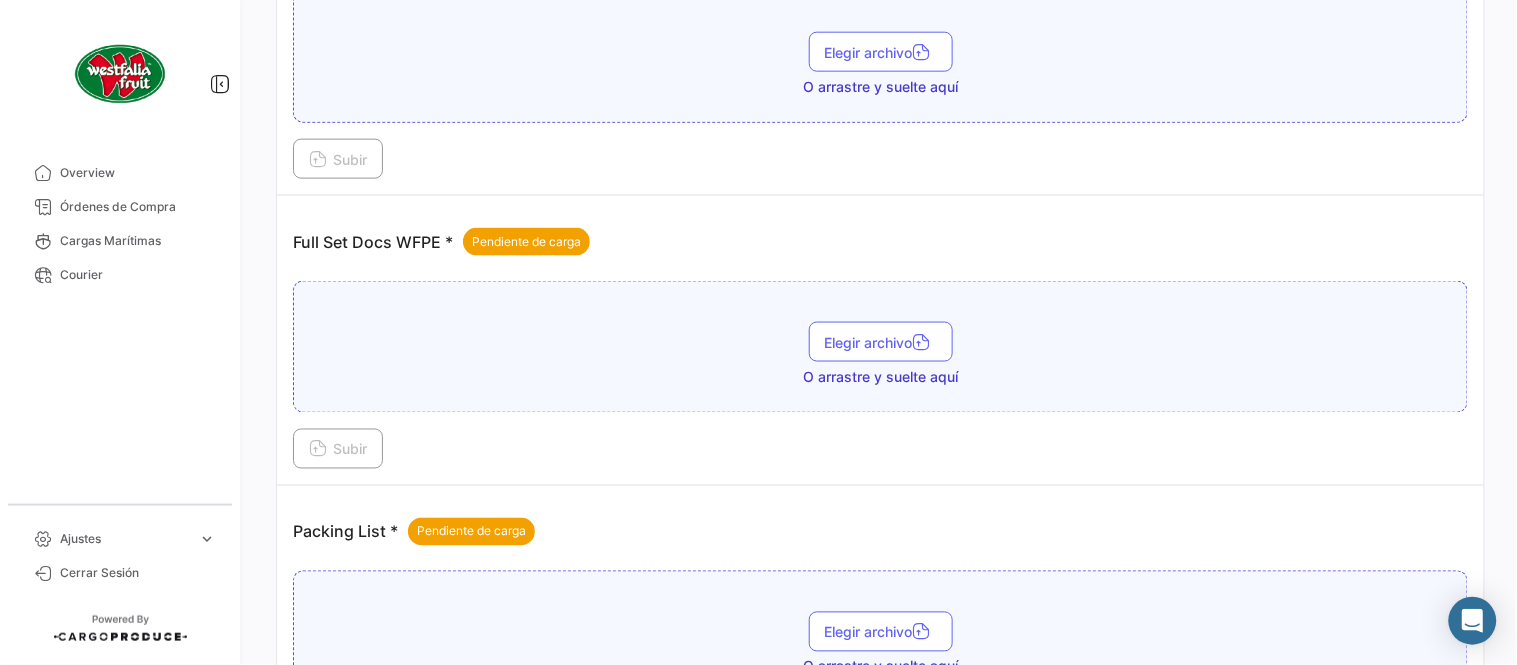 scroll, scrollTop: 776, scrollLeft: 0, axis: vertical 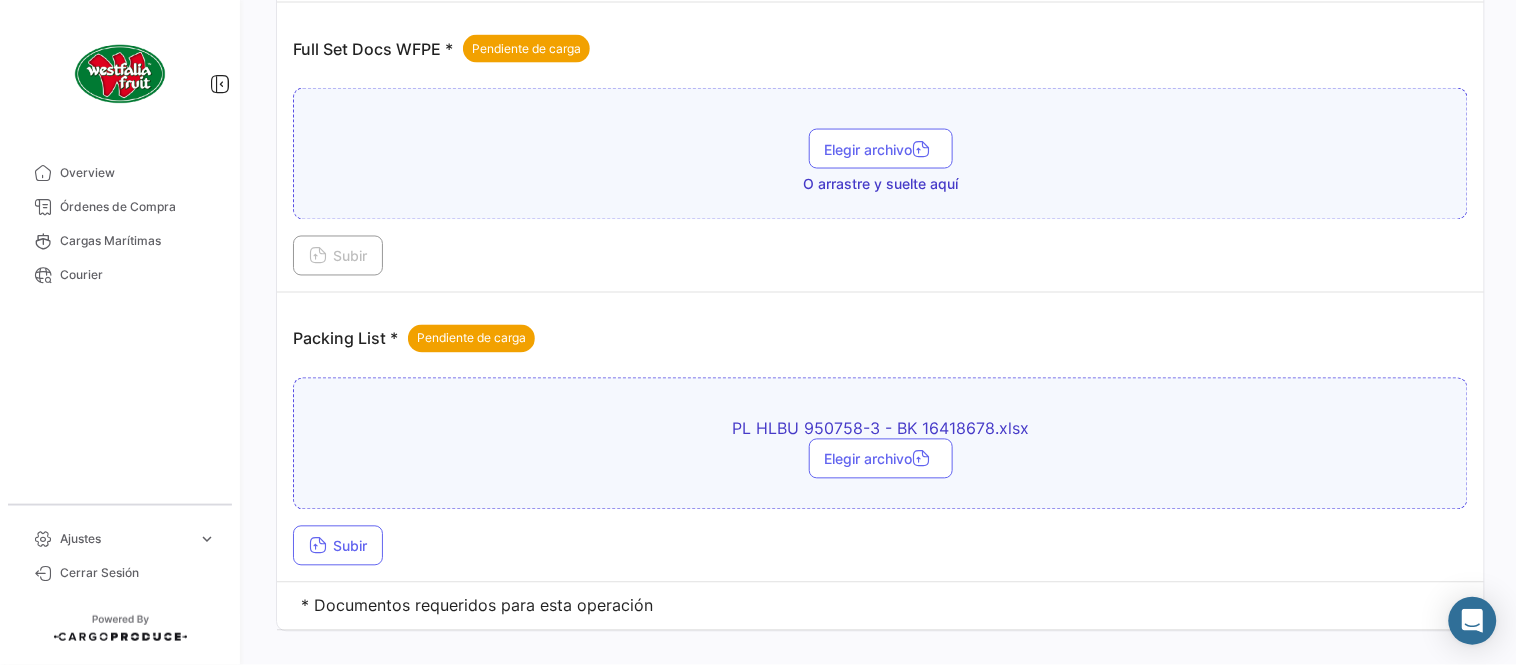 click on "[DOCUMENT_TYPE] [FILENAME].xlsx   Elegir archivo   Subir" at bounding box center (880, 472) 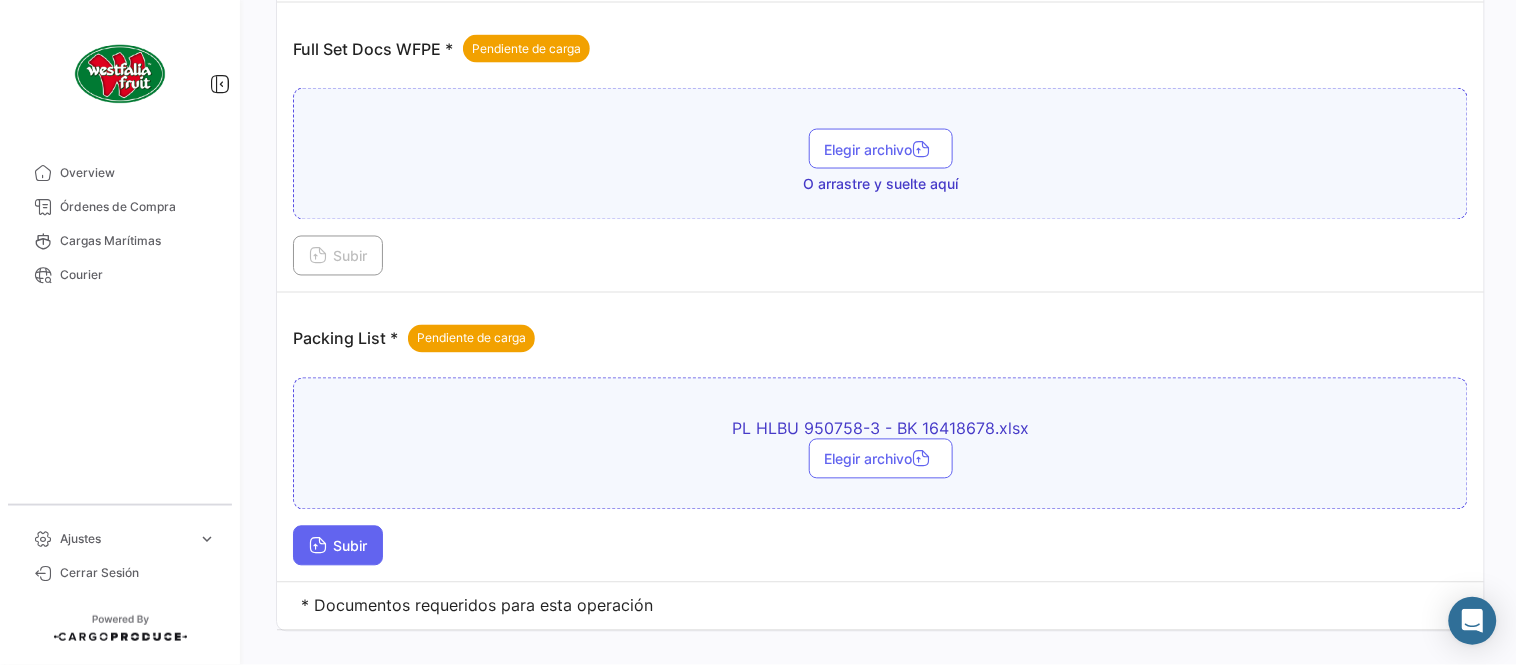 click on "Subir" at bounding box center [338, 546] 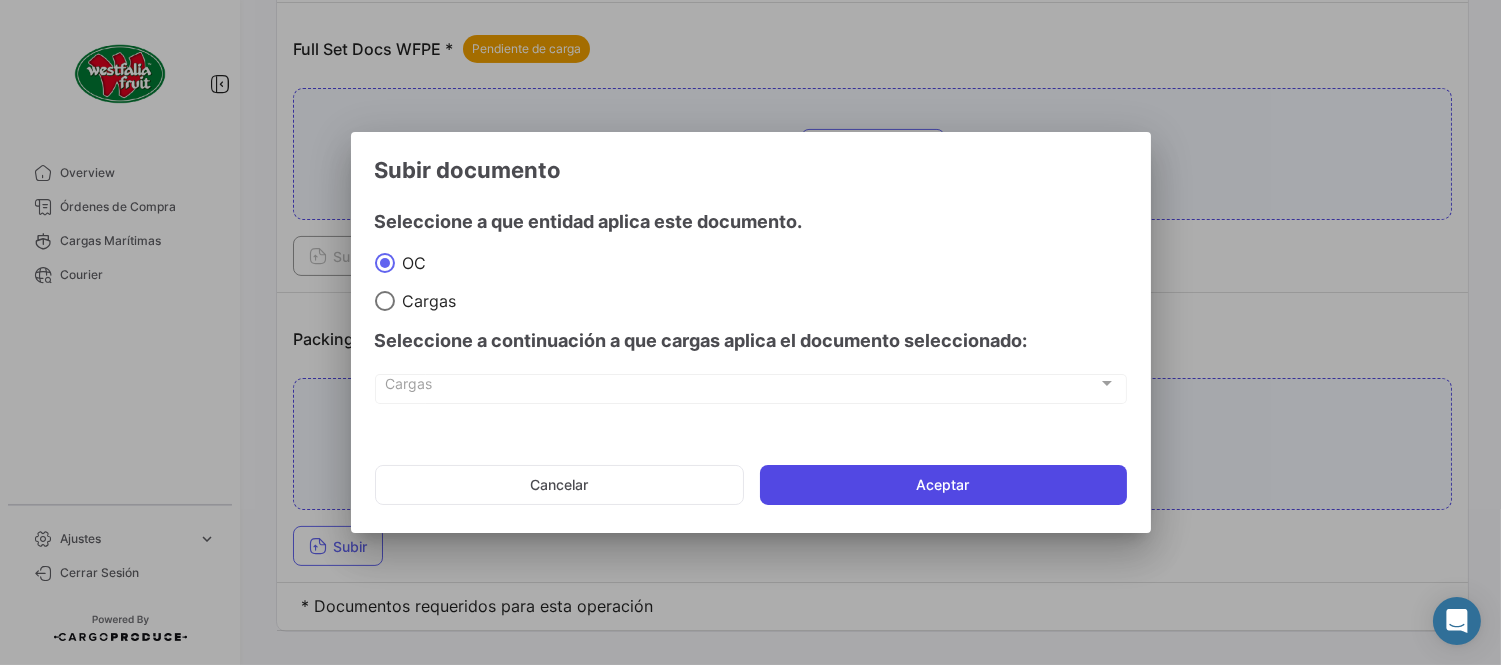 click on "Cancelar   Aceptar" 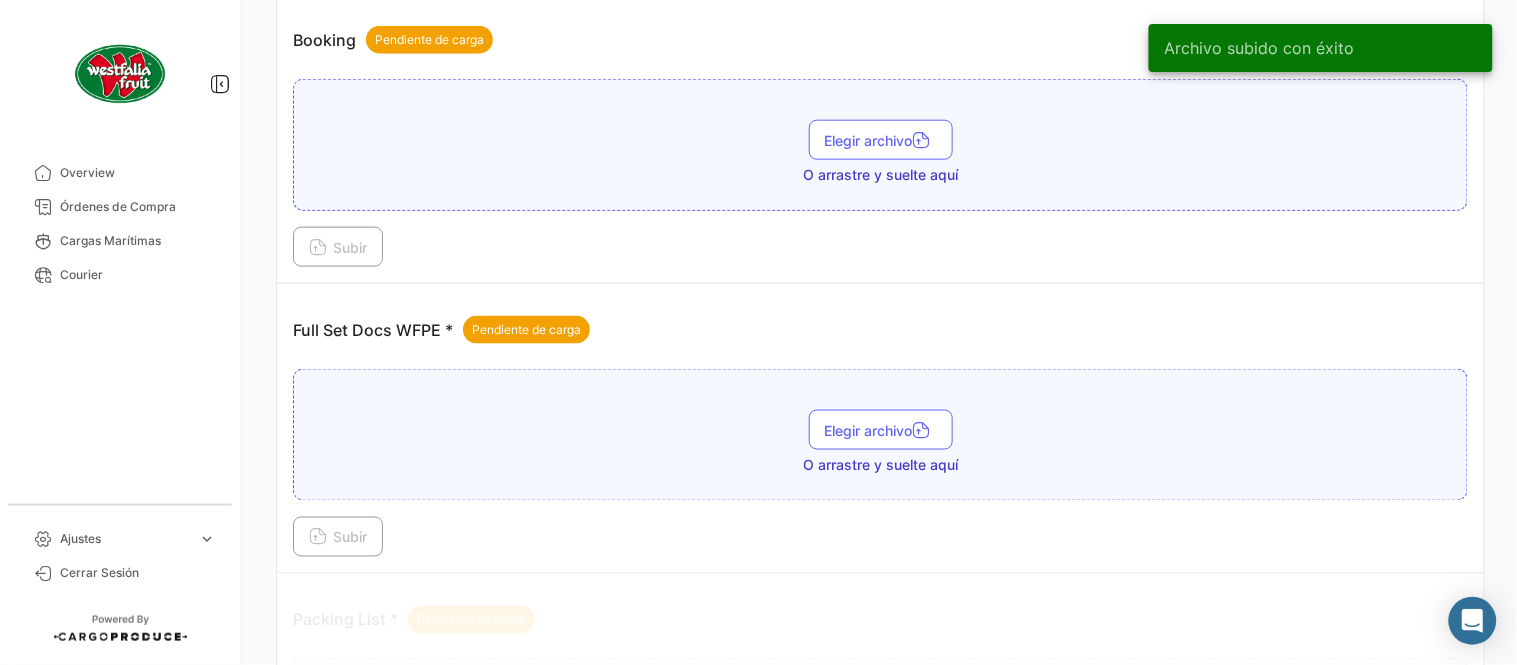 scroll, scrollTop: 555, scrollLeft: 0, axis: vertical 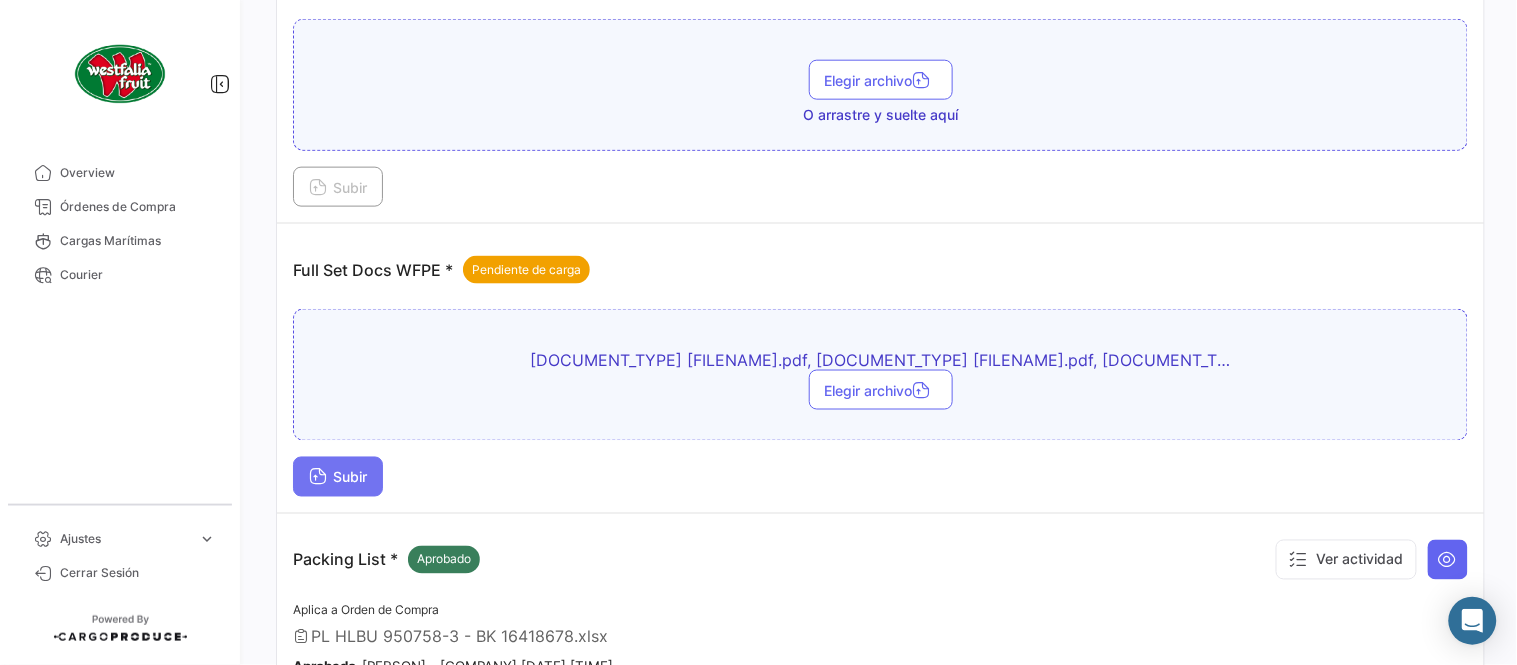 click on "Subir" at bounding box center [338, 477] 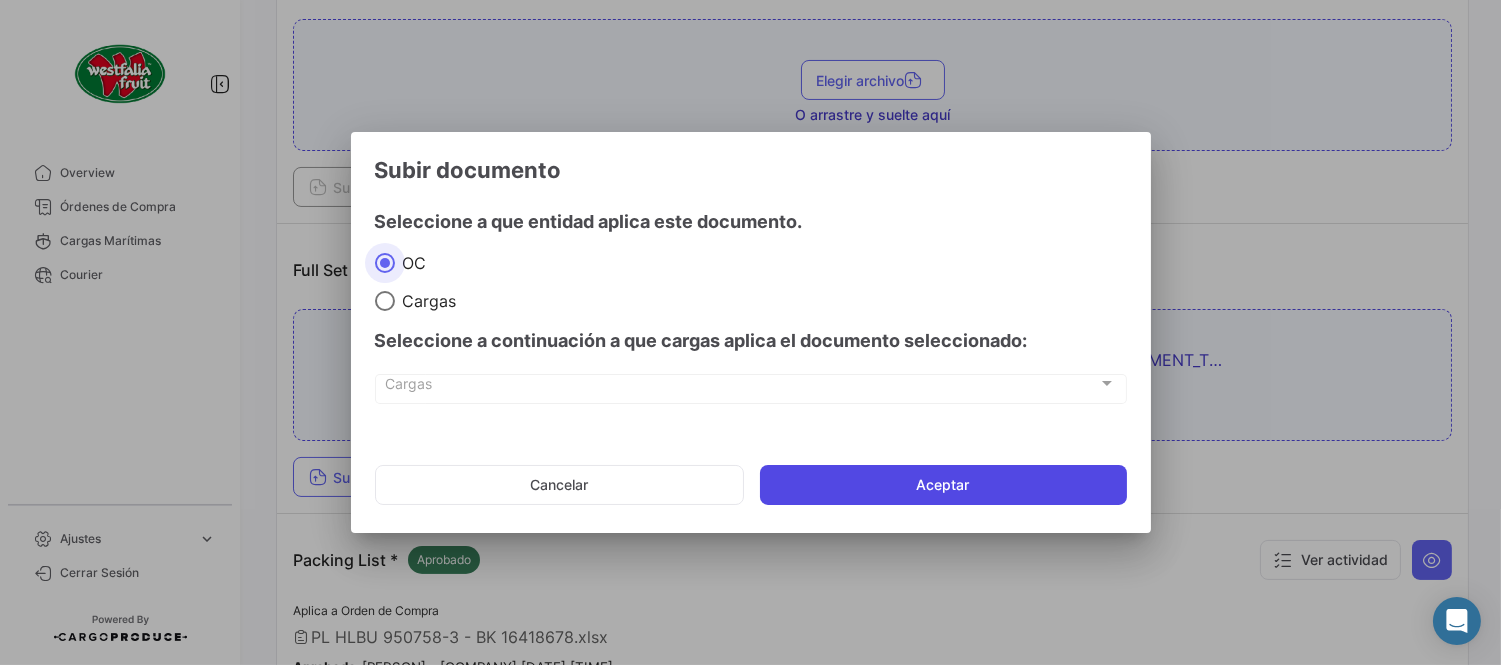 click on "Aceptar" 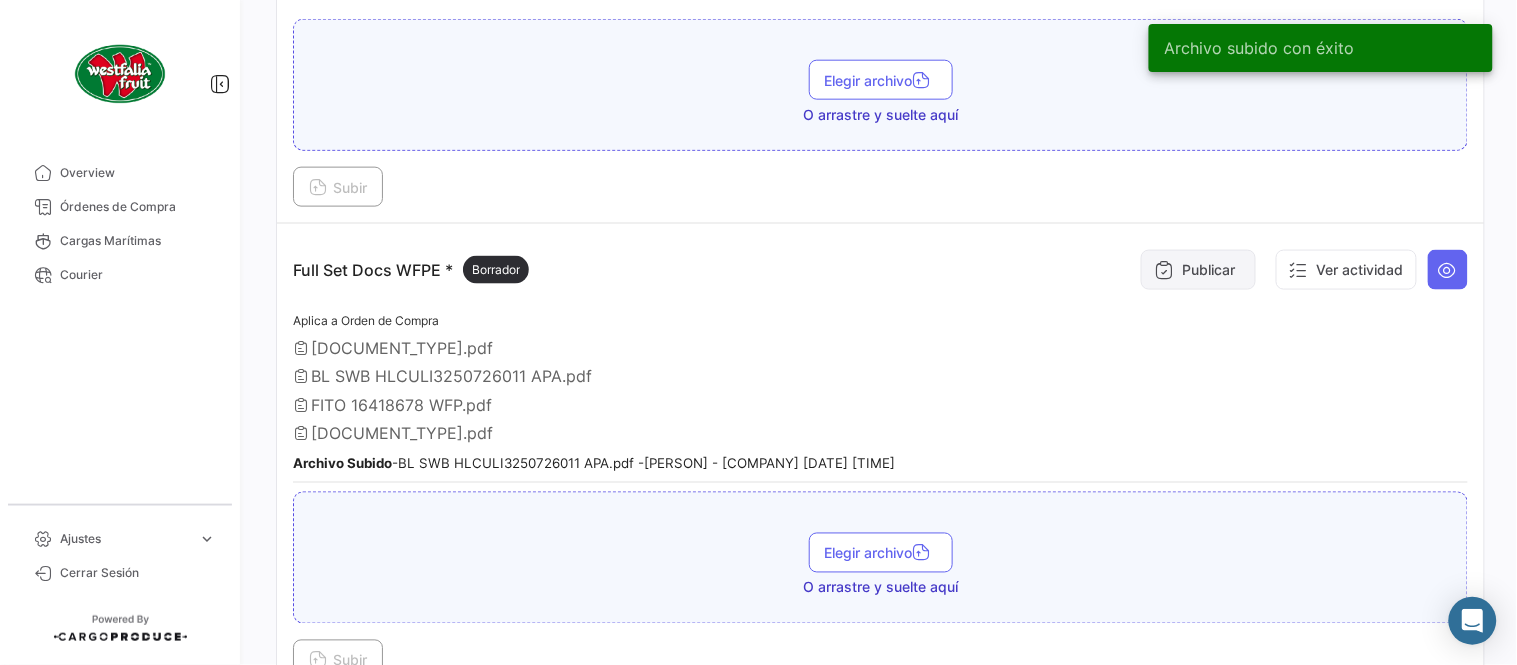 click on "Publicar" at bounding box center [1198, 270] 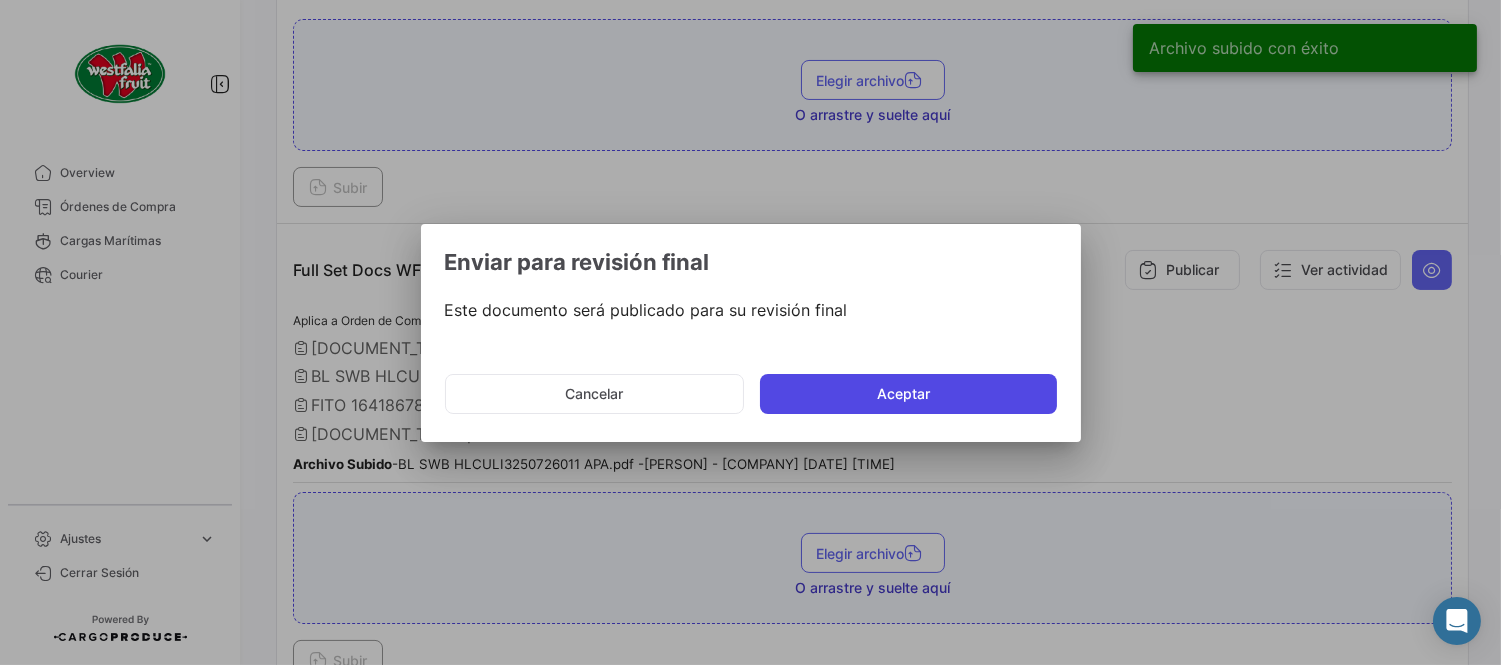 click on "Aceptar" 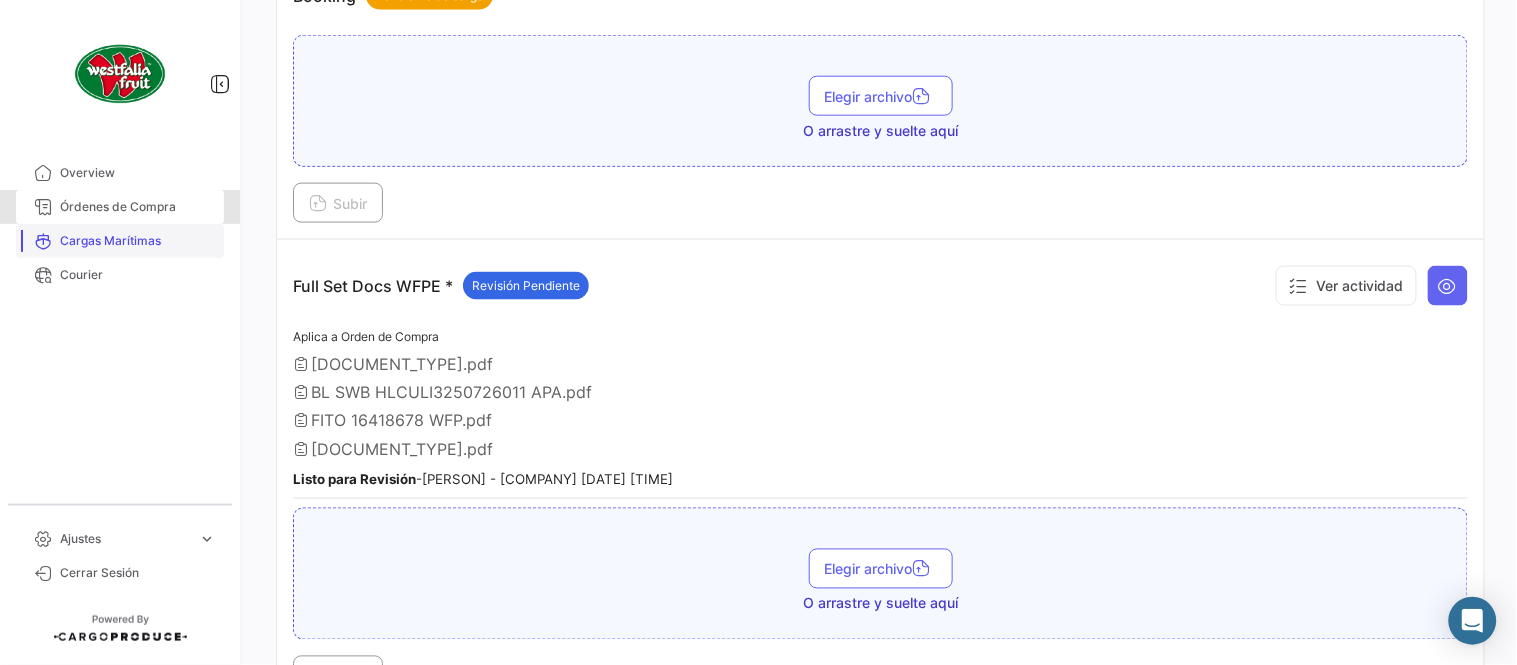 drag, startPoint x: 152, startPoint y: 208, endPoint x: 210, endPoint y: 234, distance: 63.560993 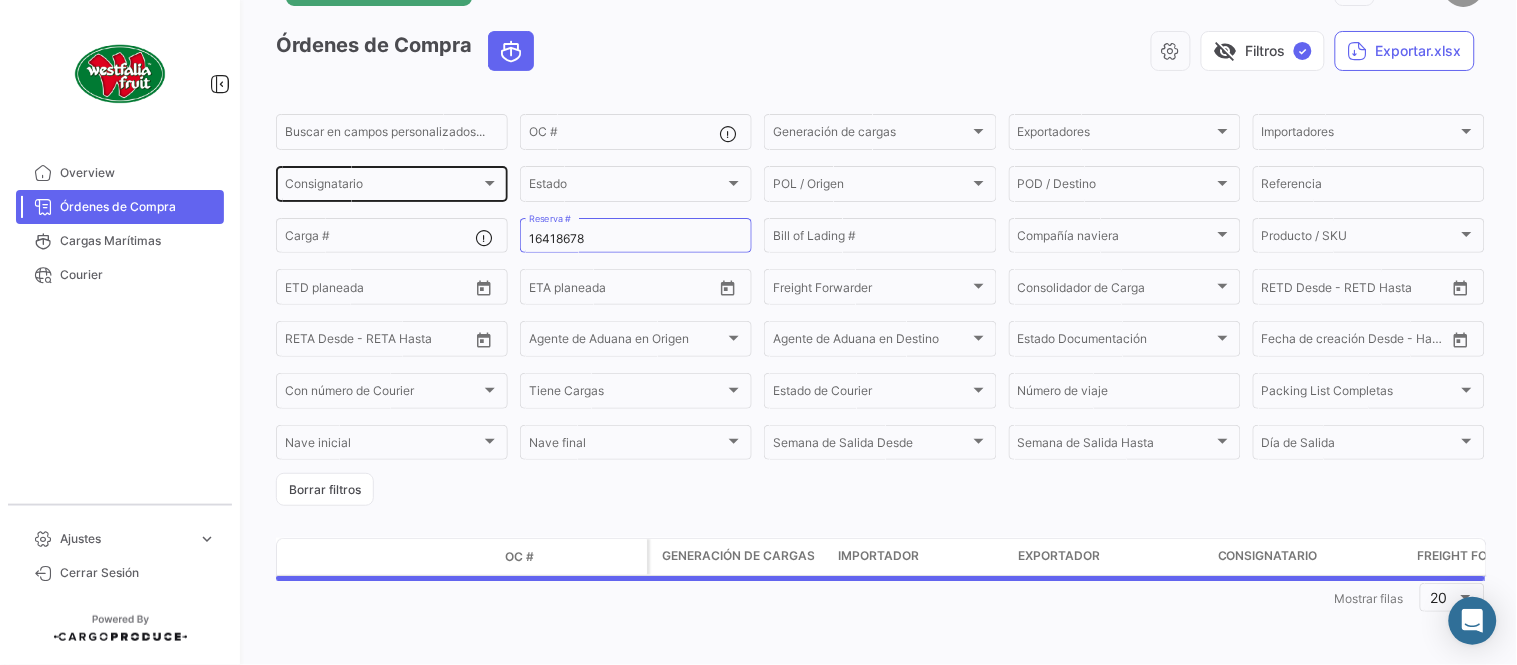 scroll, scrollTop: 0, scrollLeft: 0, axis: both 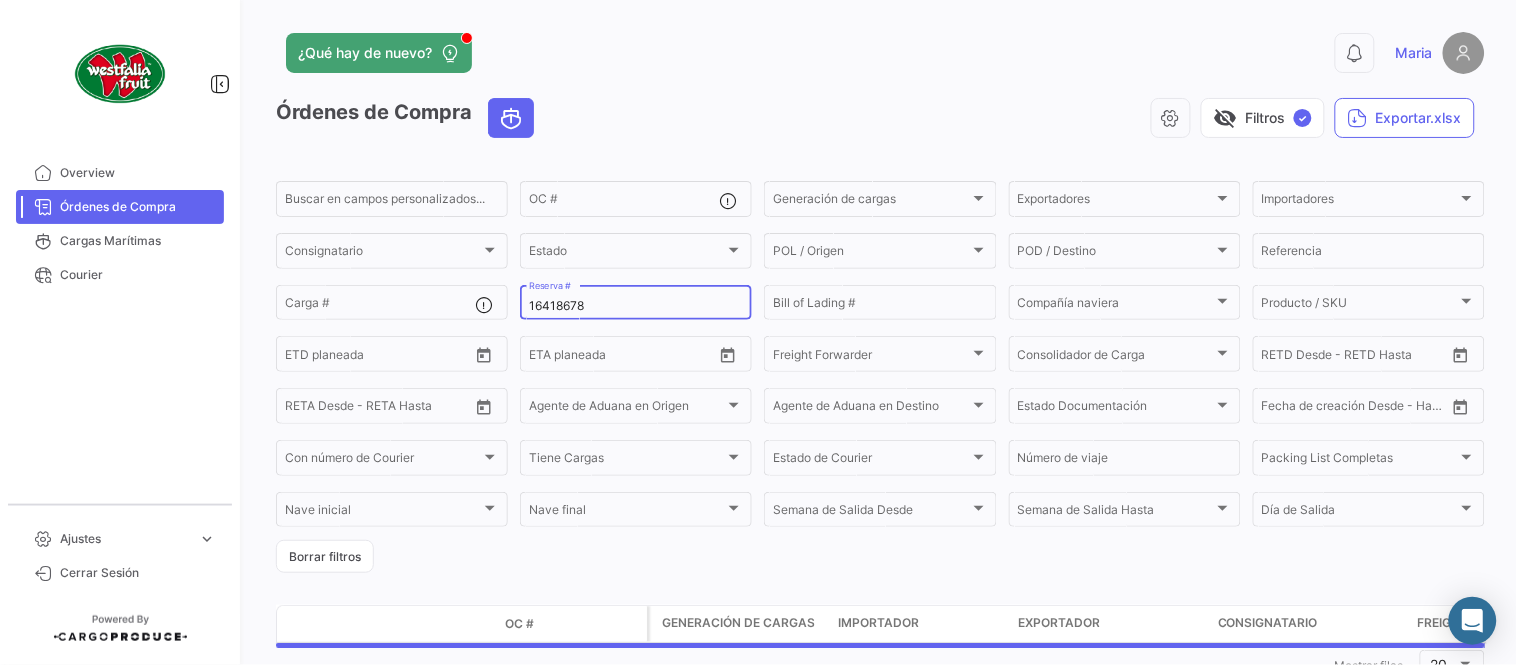click on "16418678" at bounding box center (636, 306) 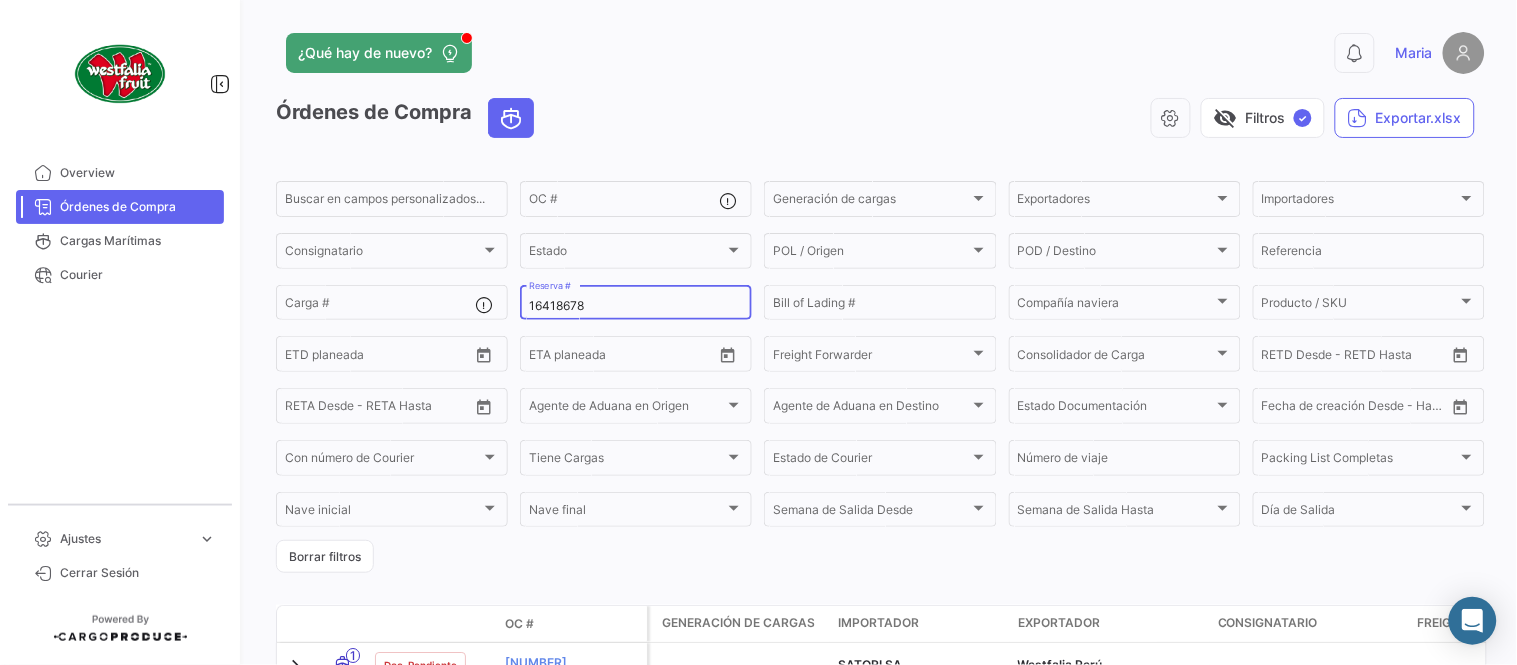 paste on "[NUMBER]" 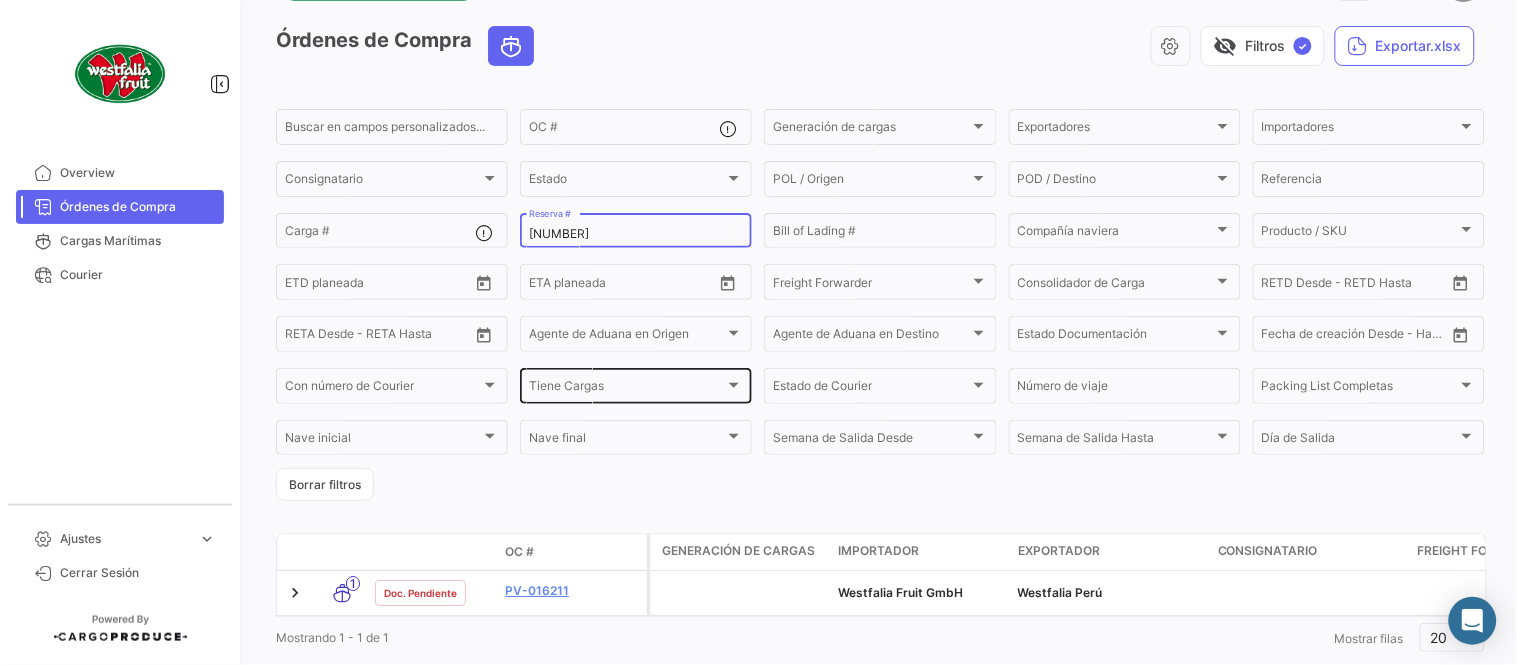 scroll, scrollTop: 128, scrollLeft: 0, axis: vertical 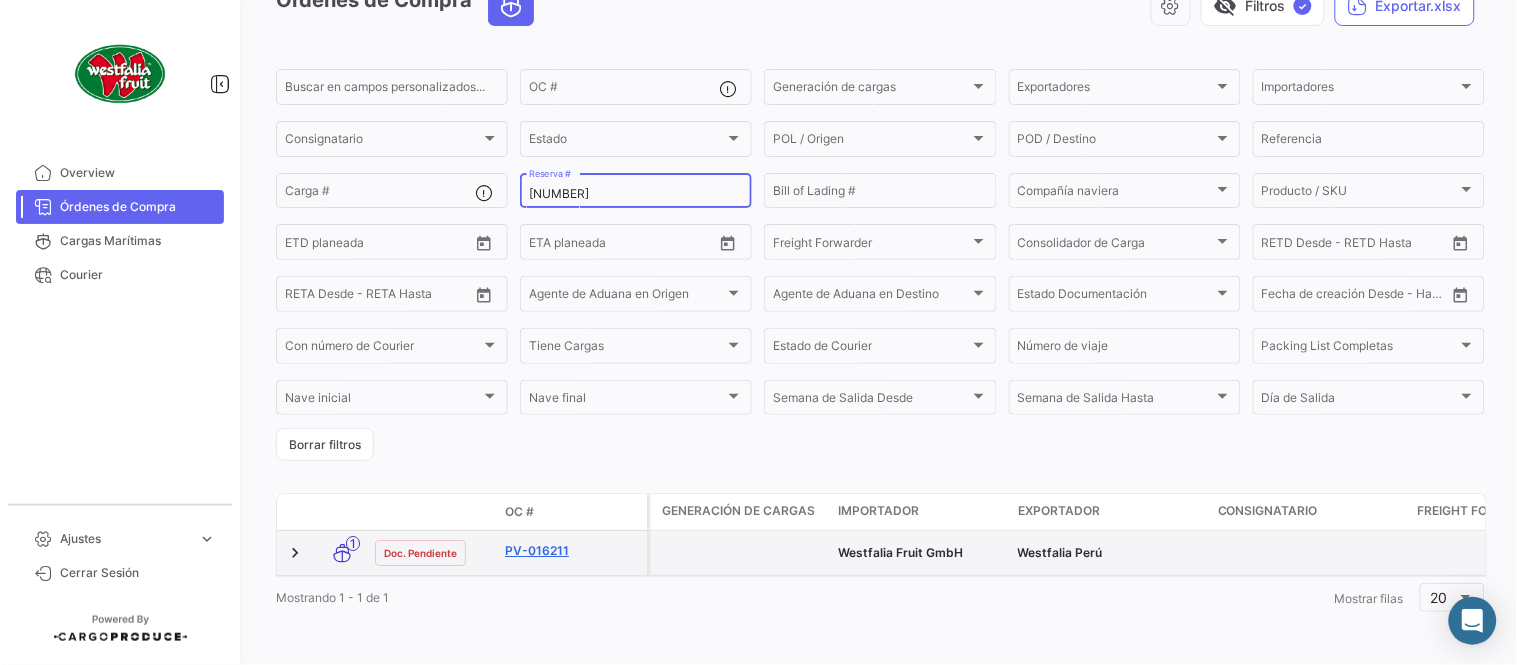 type on "[NUMBER]" 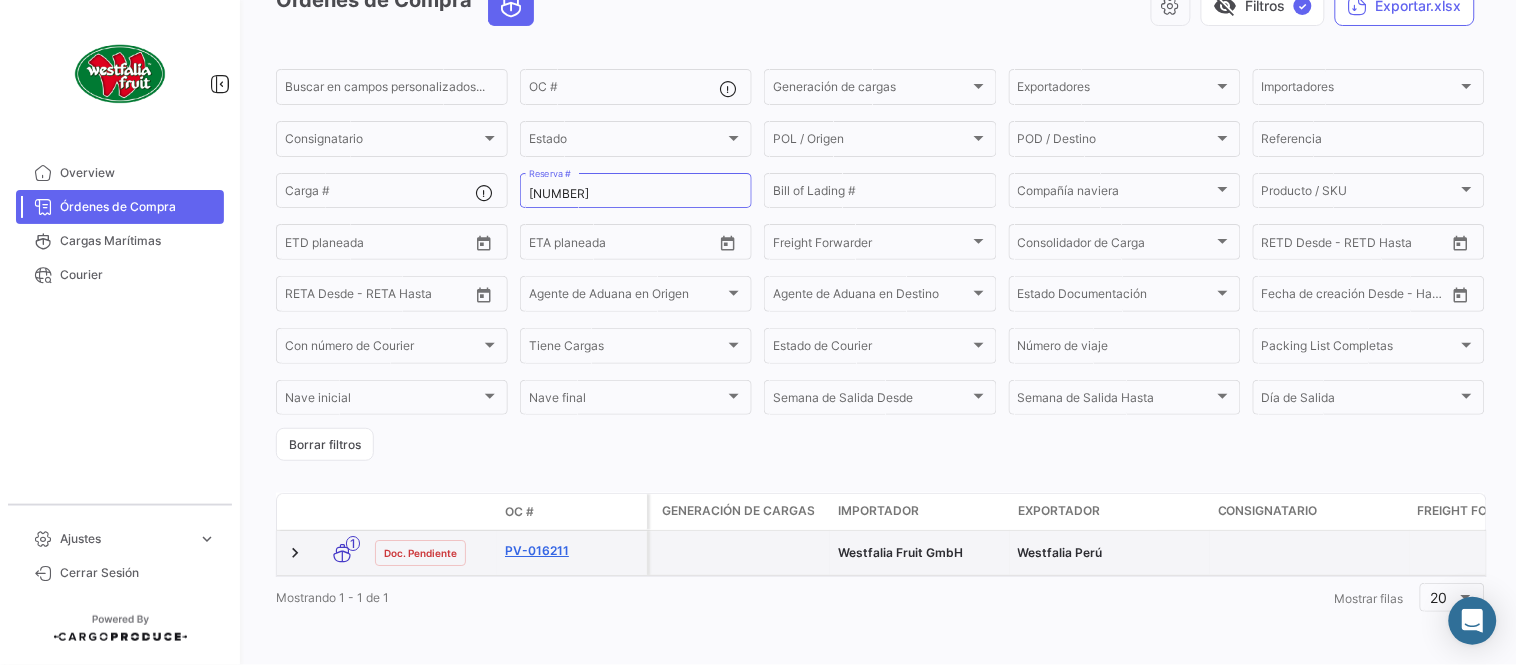 click on "PV-016211" 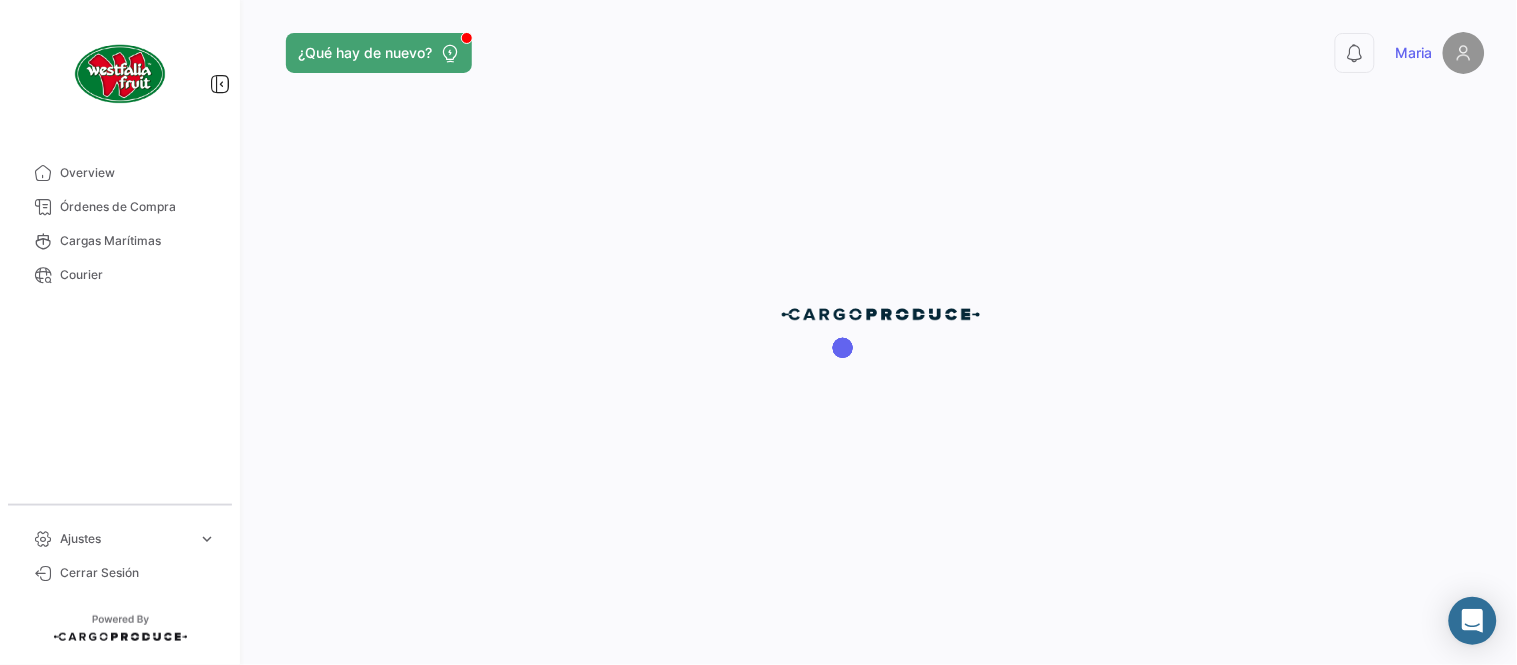 scroll, scrollTop: 0, scrollLeft: 0, axis: both 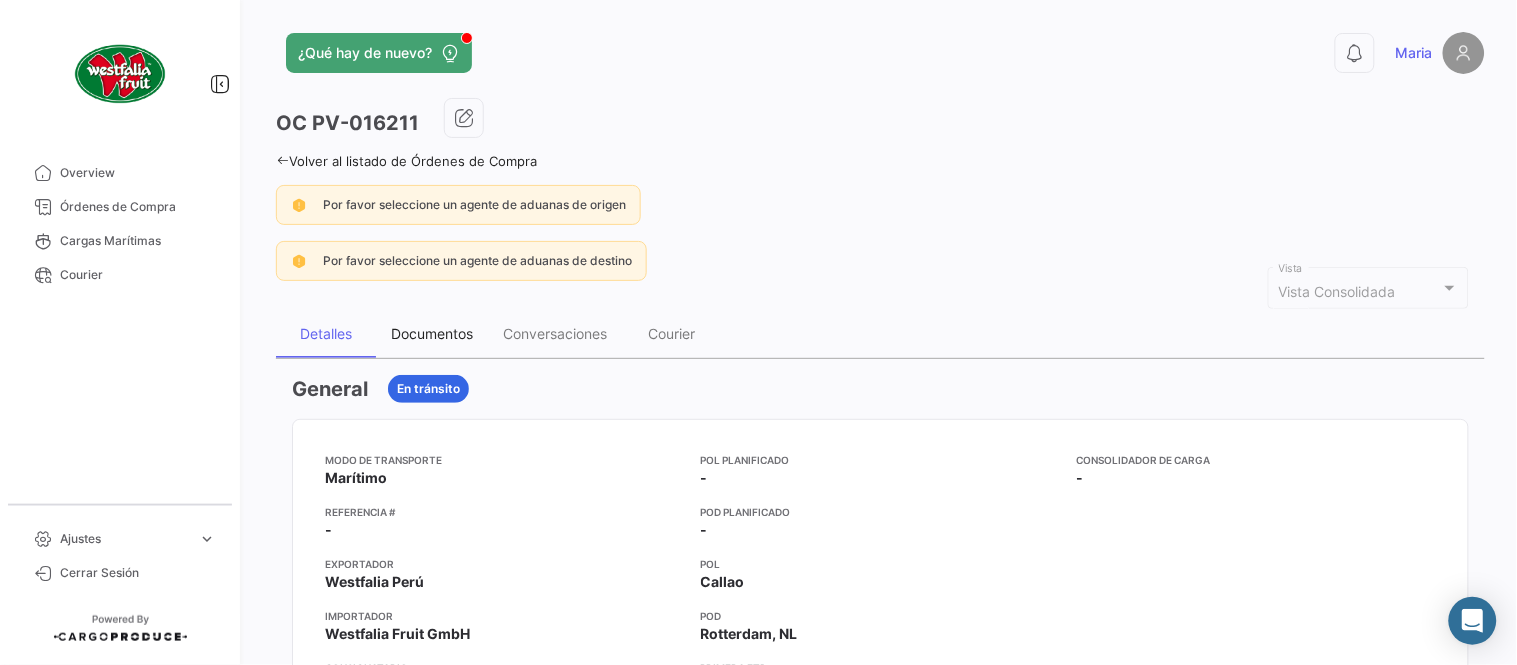 click on "Documentos" at bounding box center (432, 333) 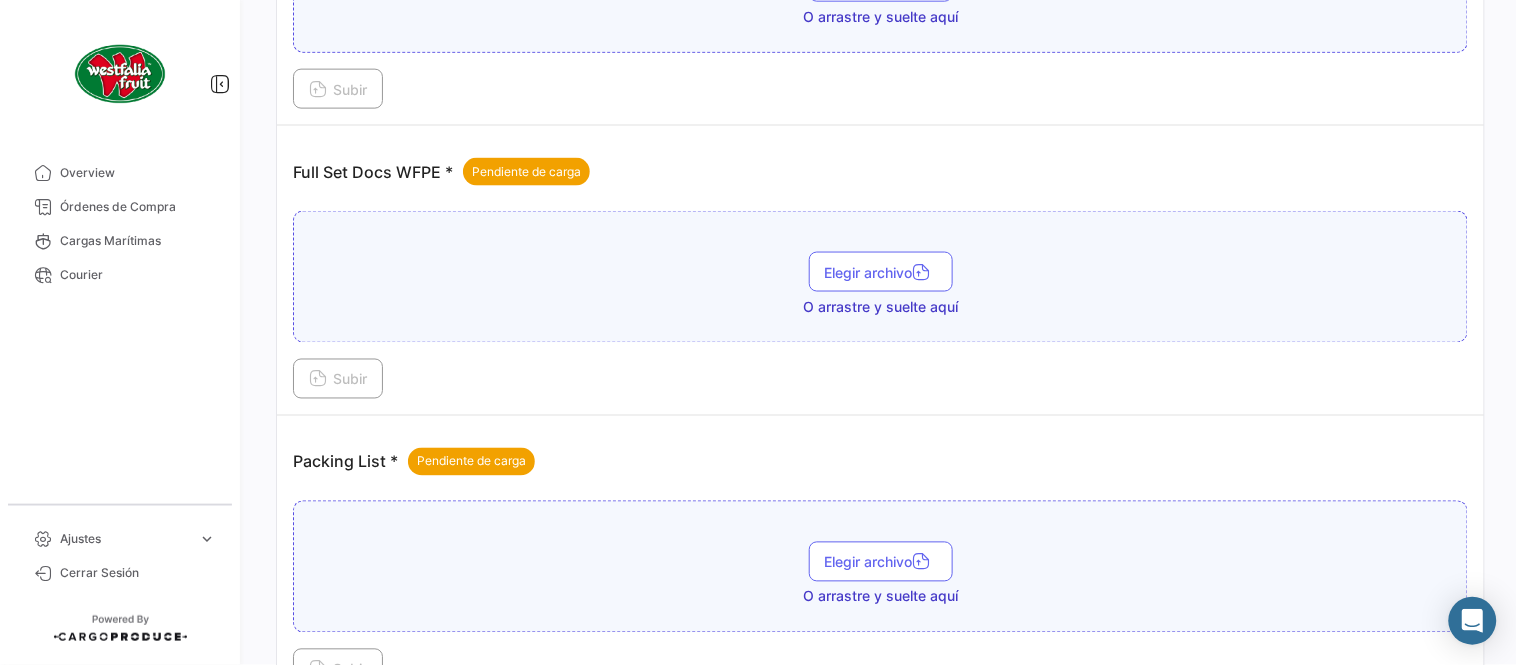 scroll, scrollTop: 666, scrollLeft: 0, axis: vertical 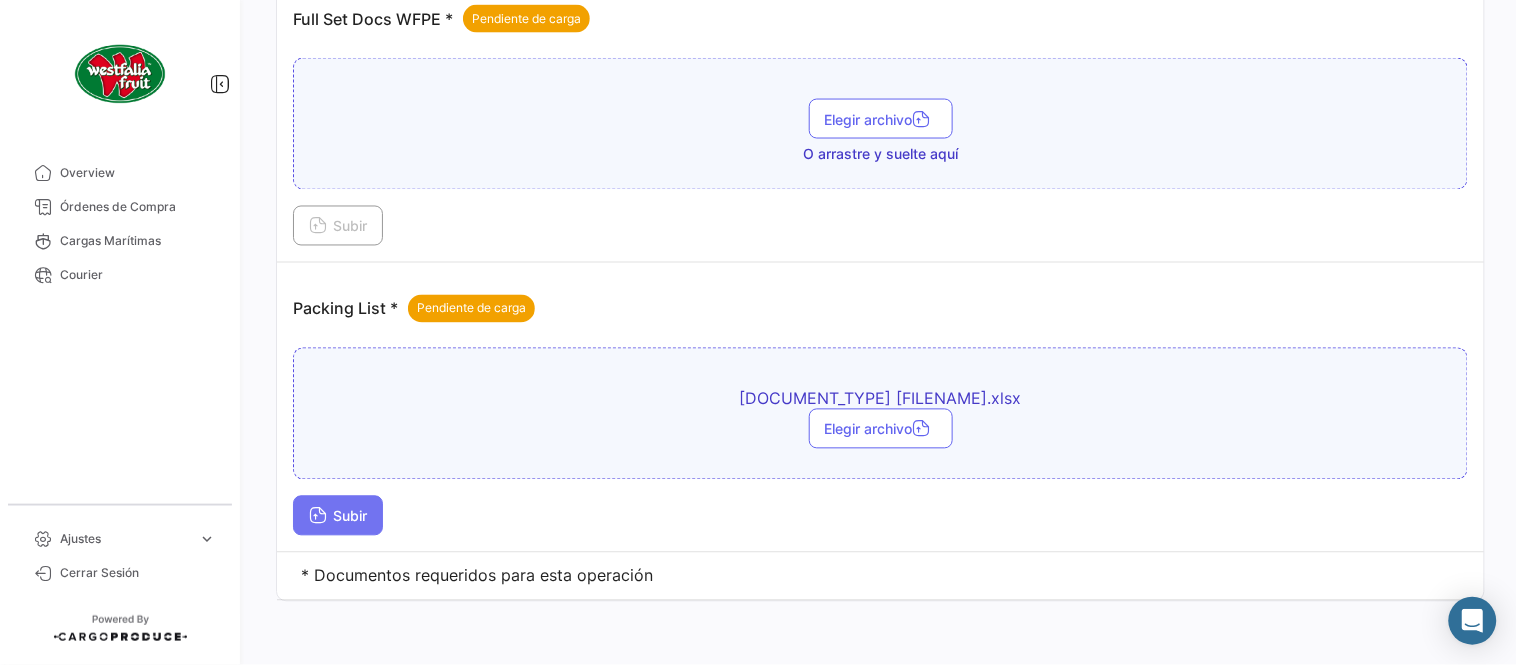 click on "Subir" at bounding box center (338, 516) 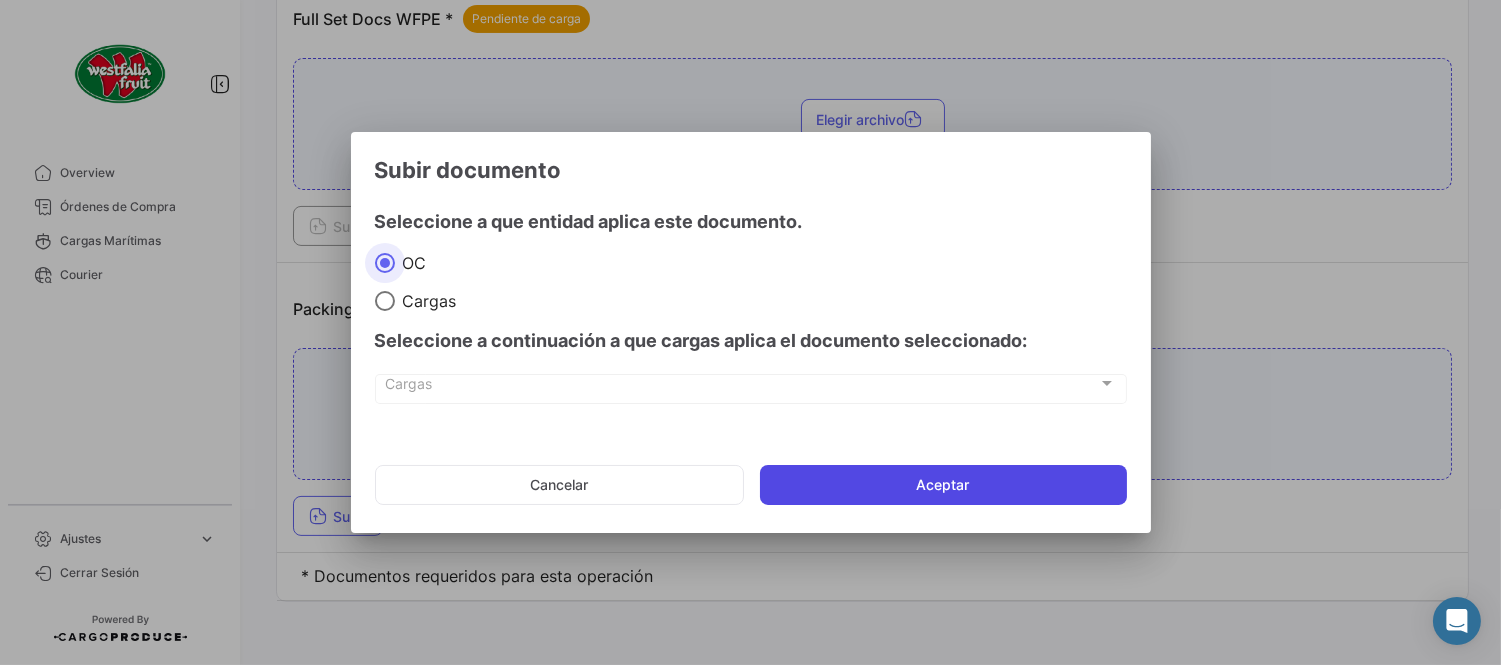 click on "Aceptar" 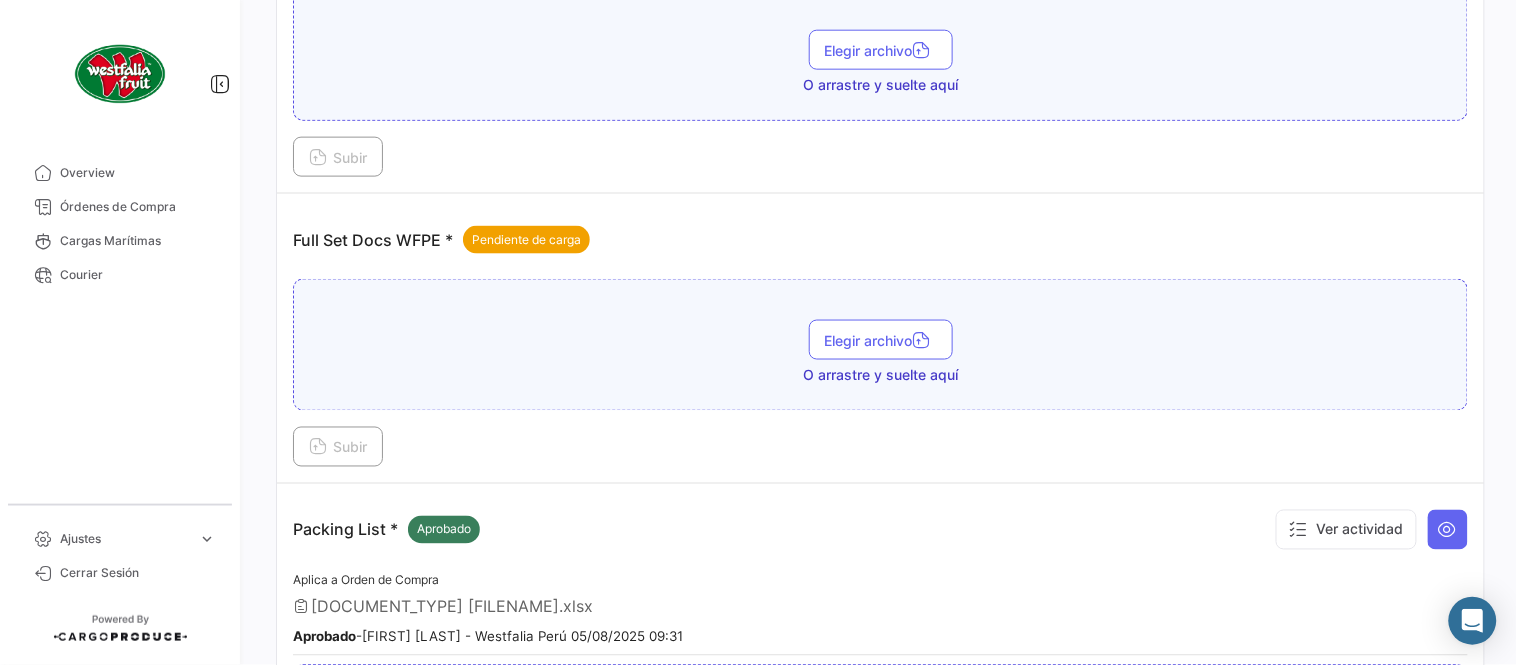 scroll, scrollTop: 584, scrollLeft: 0, axis: vertical 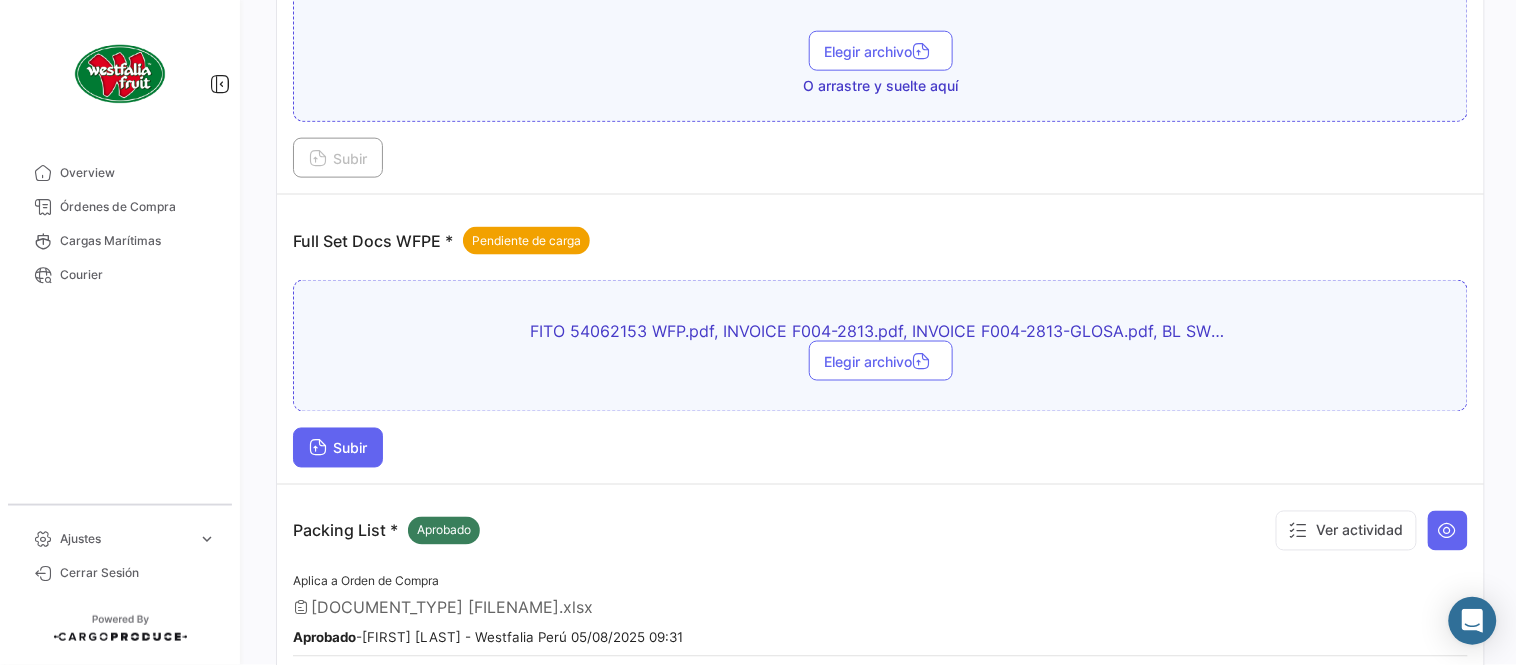 click on "Subir" at bounding box center [338, 448] 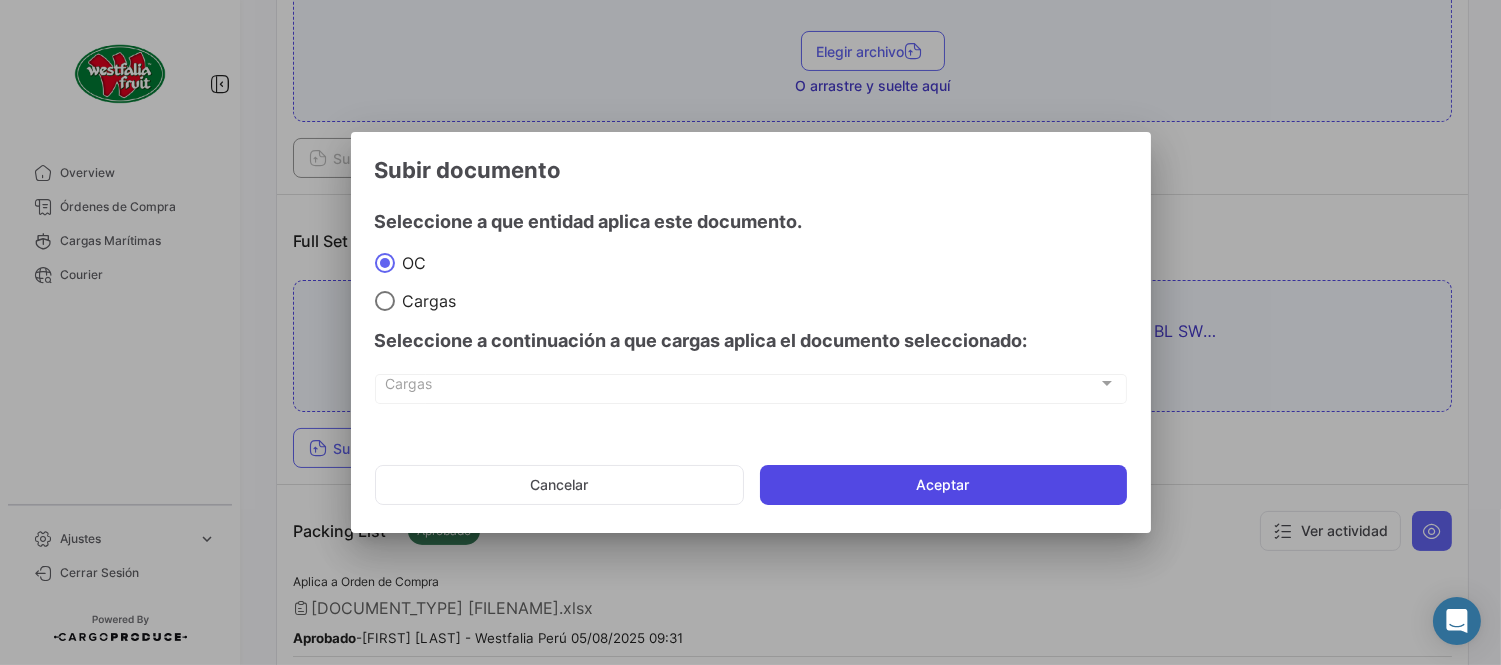 click on "Aceptar" 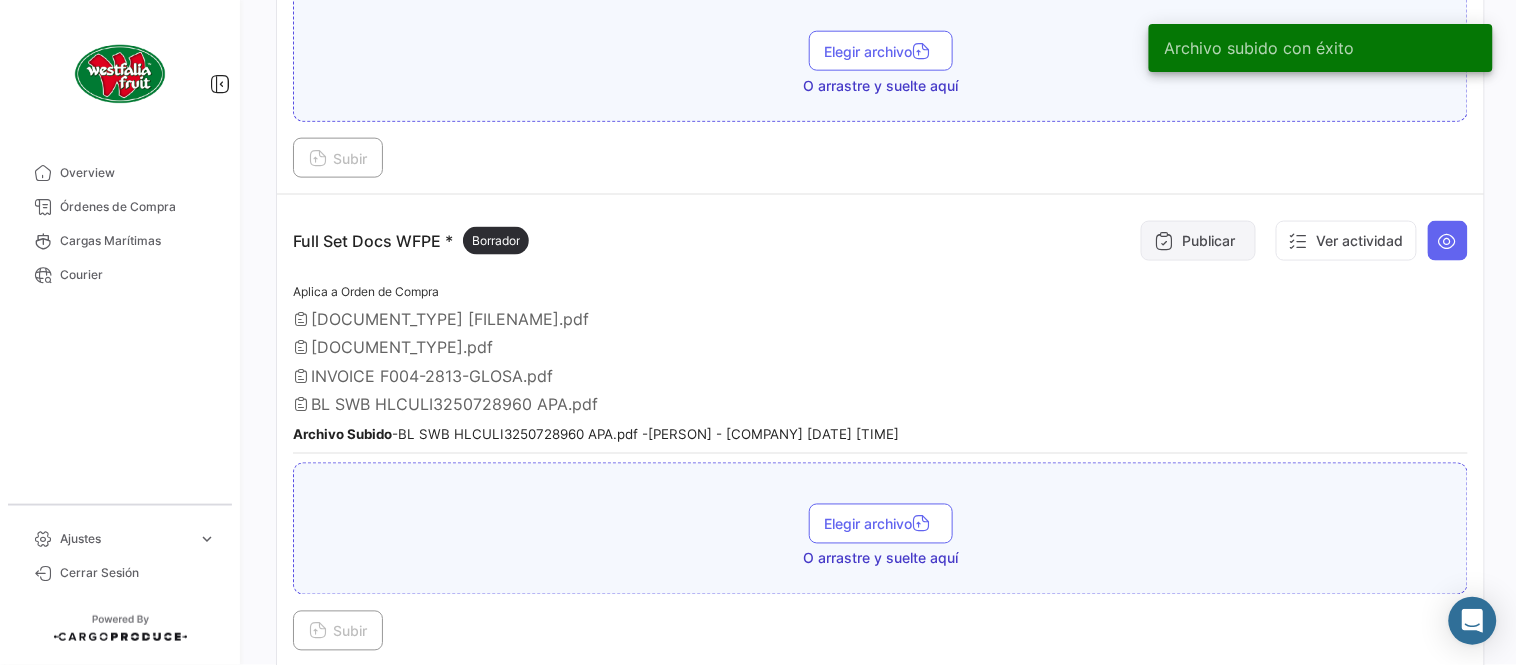 click on "Publicar" at bounding box center (1198, 241) 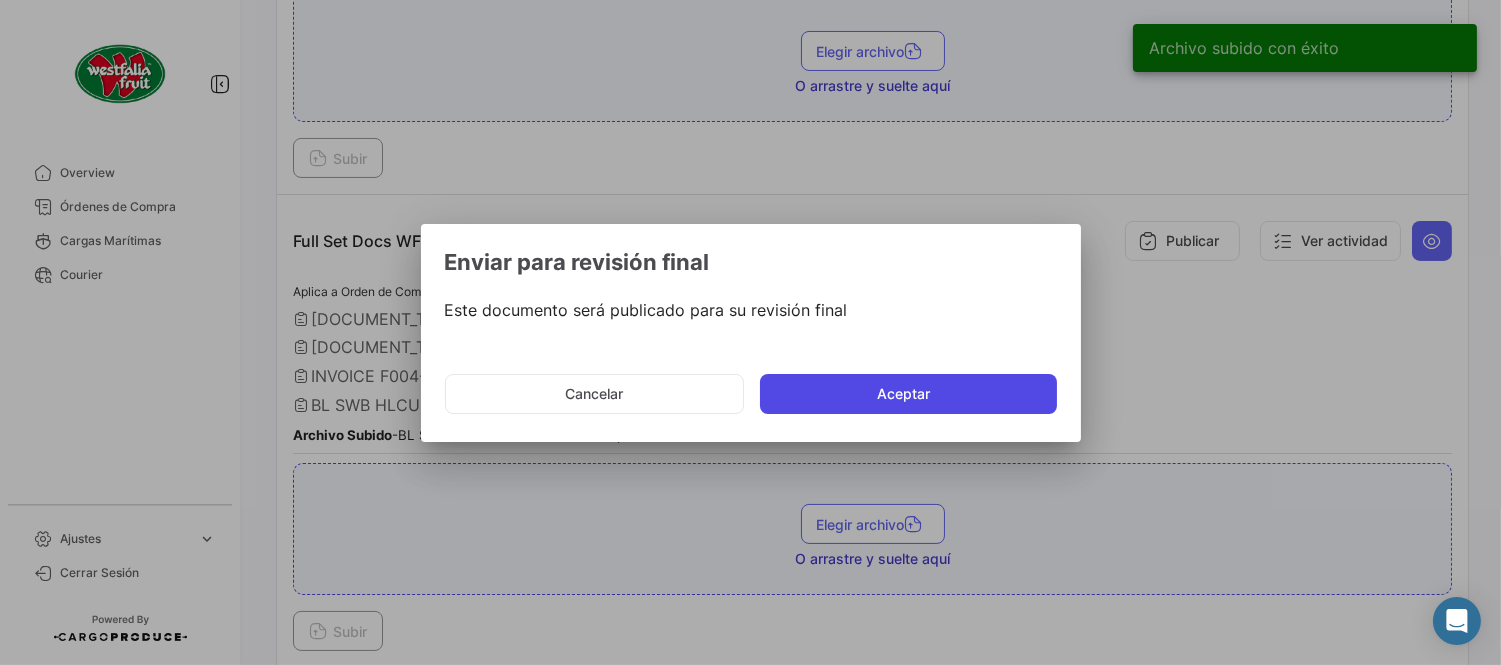 click on "Aceptar" 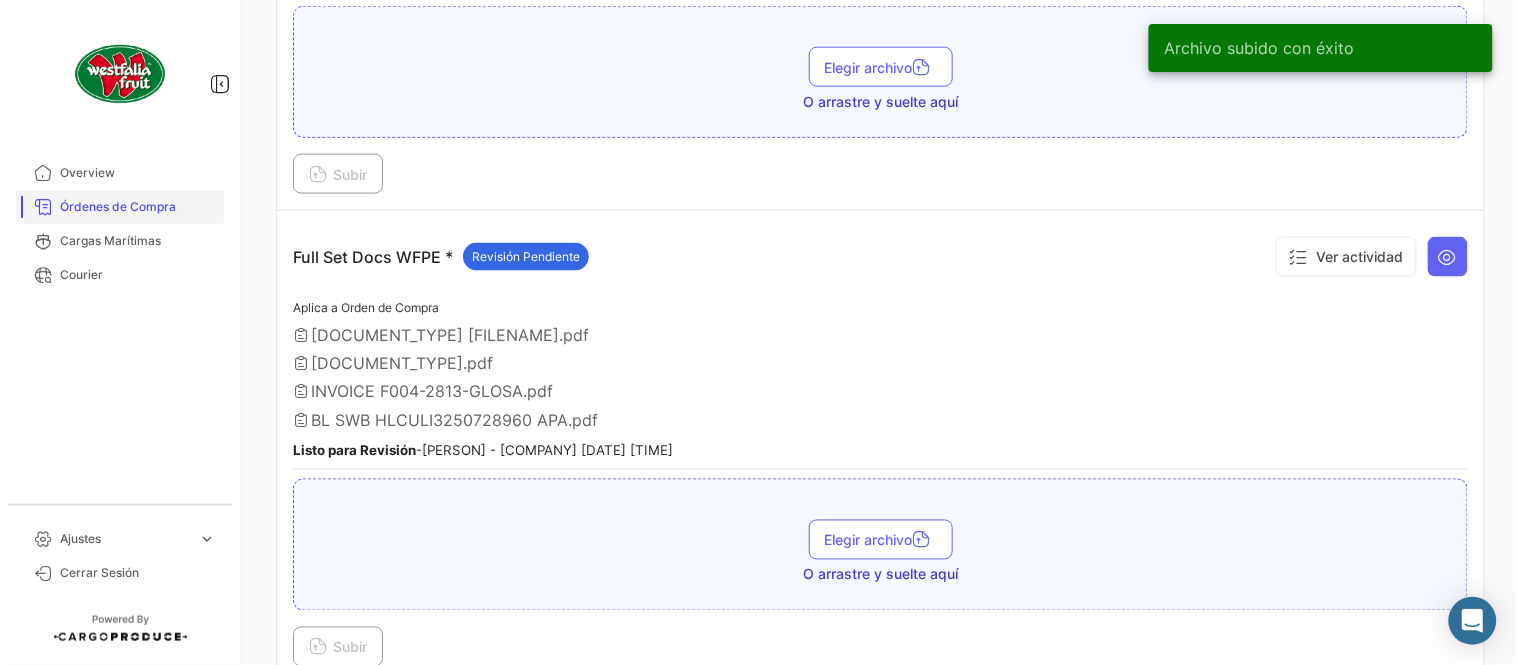 click on "Órdenes de Compra" at bounding box center (138, 207) 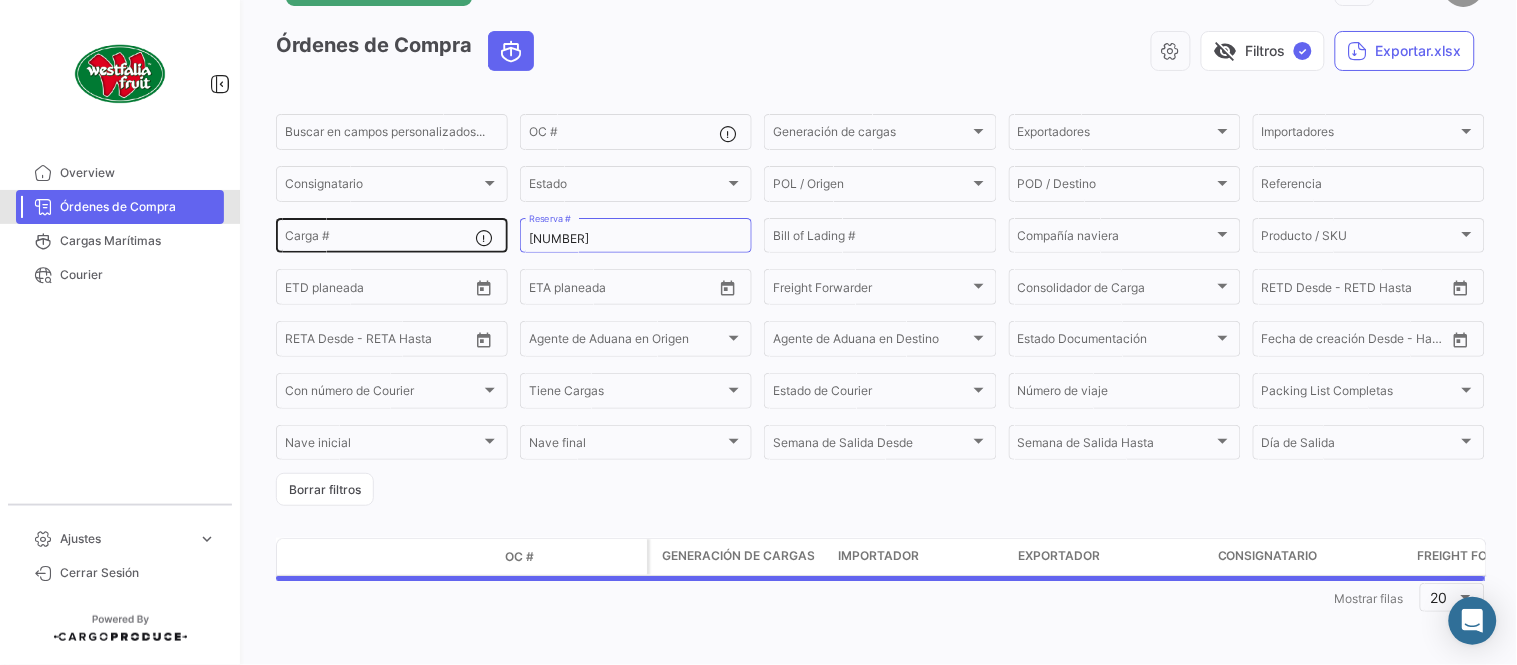 scroll, scrollTop: 0, scrollLeft: 0, axis: both 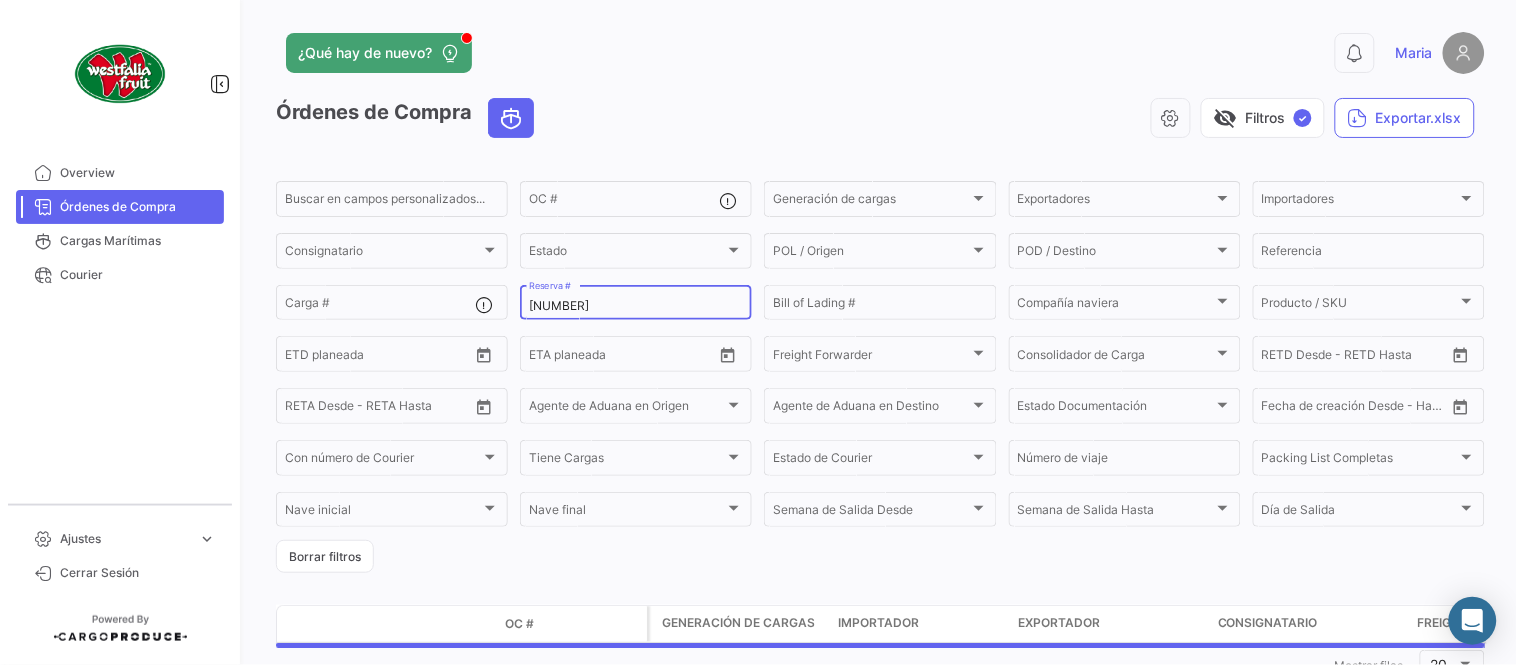 click on "[NUMBER]" at bounding box center [636, 306] 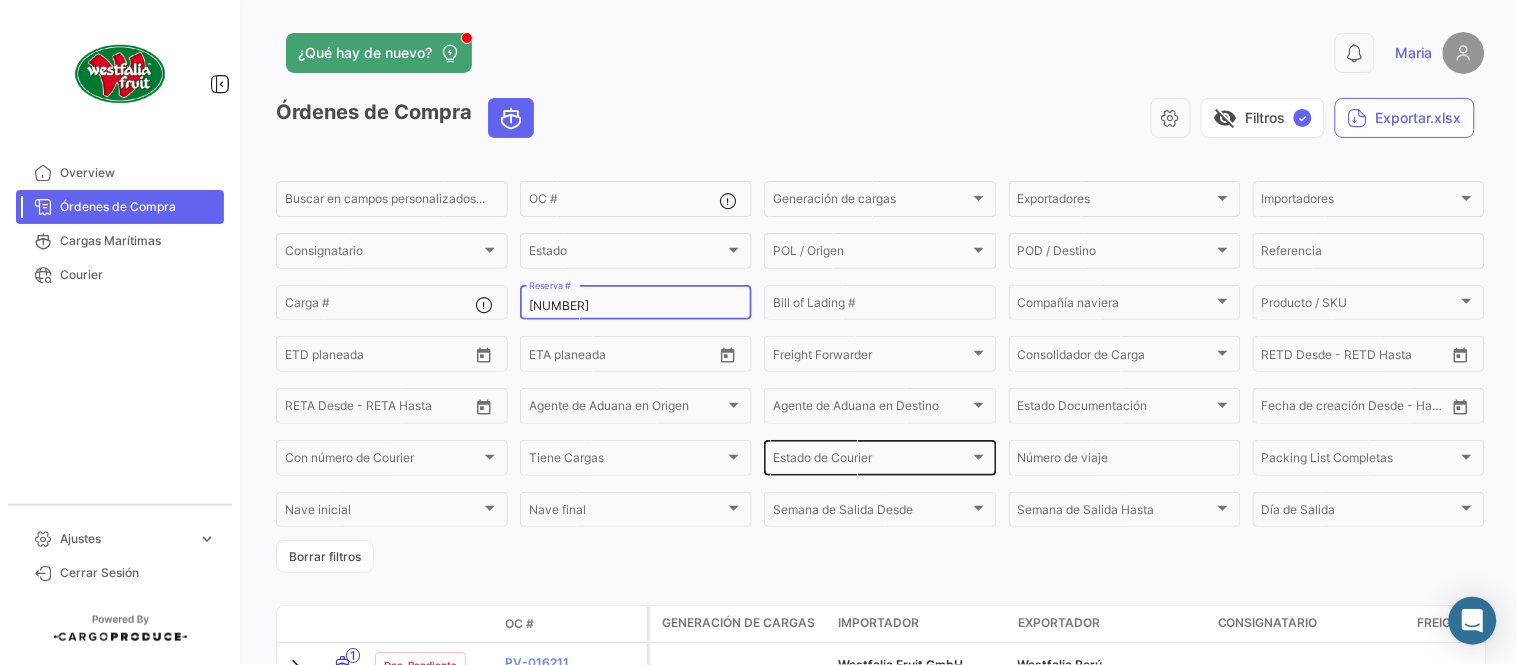 paste on "LMM0536832" 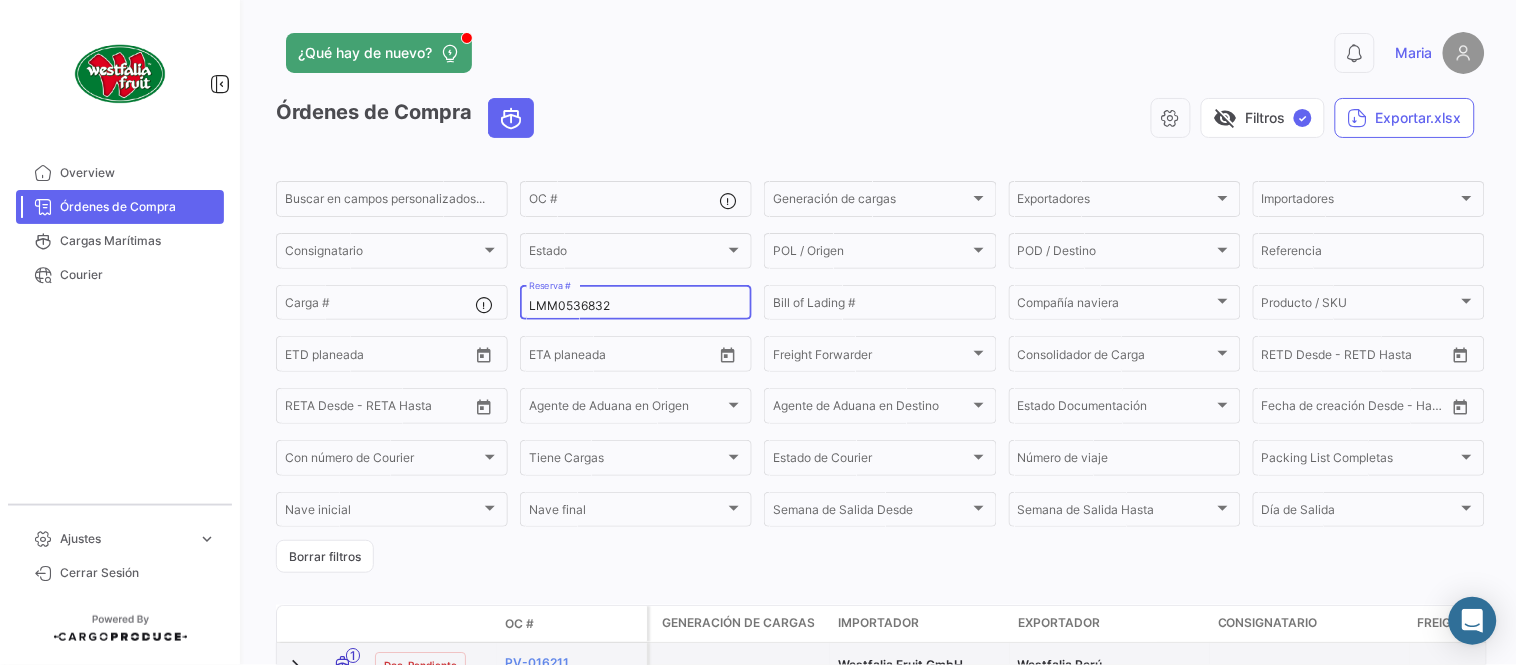 type on "LMM0536832" 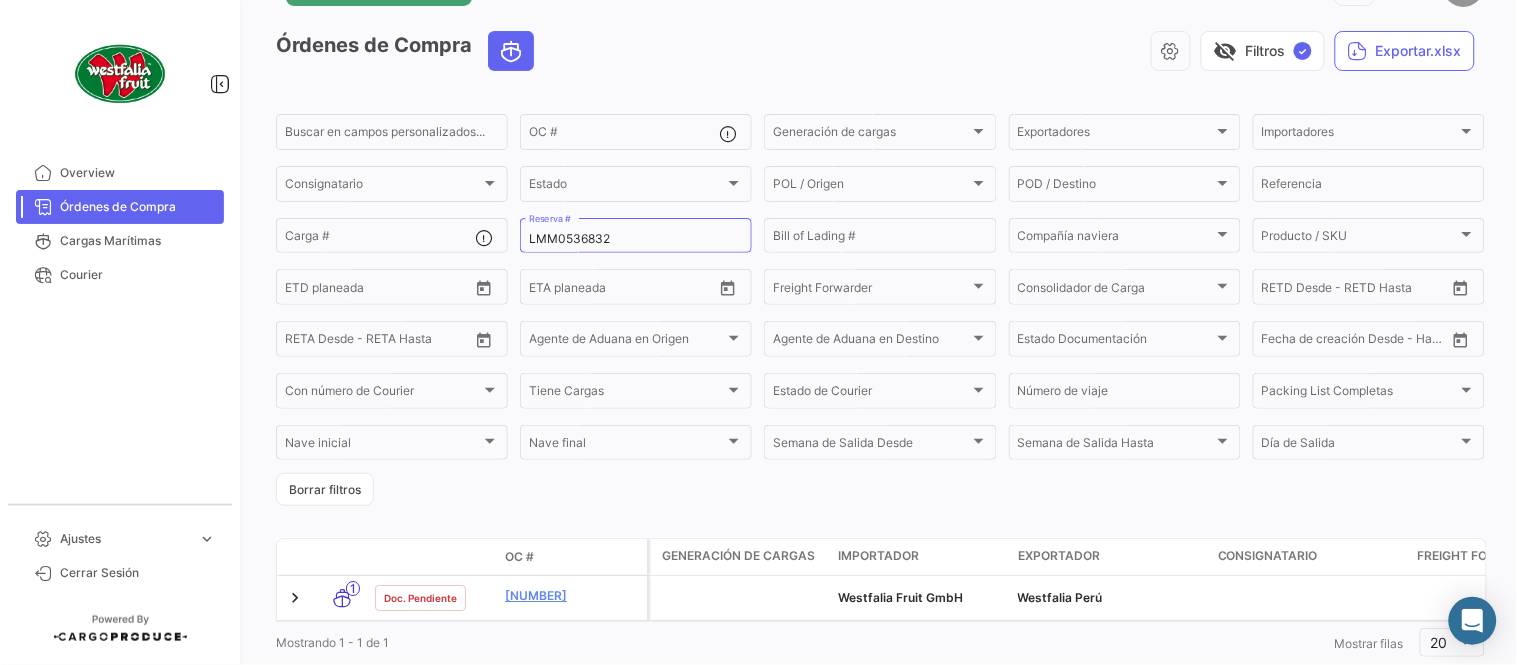 scroll, scrollTop: 128, scrollLeft: 0, axis: vertical 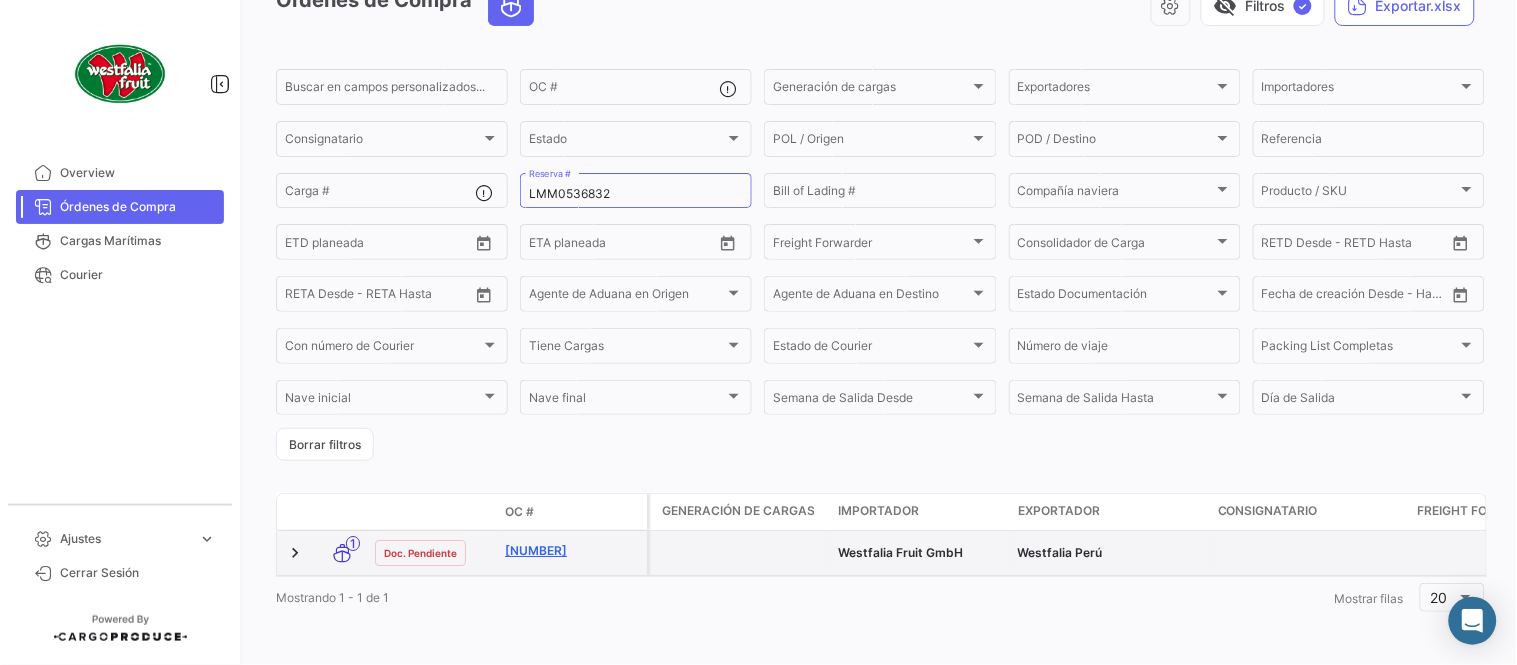 click on "[NUMBER]" 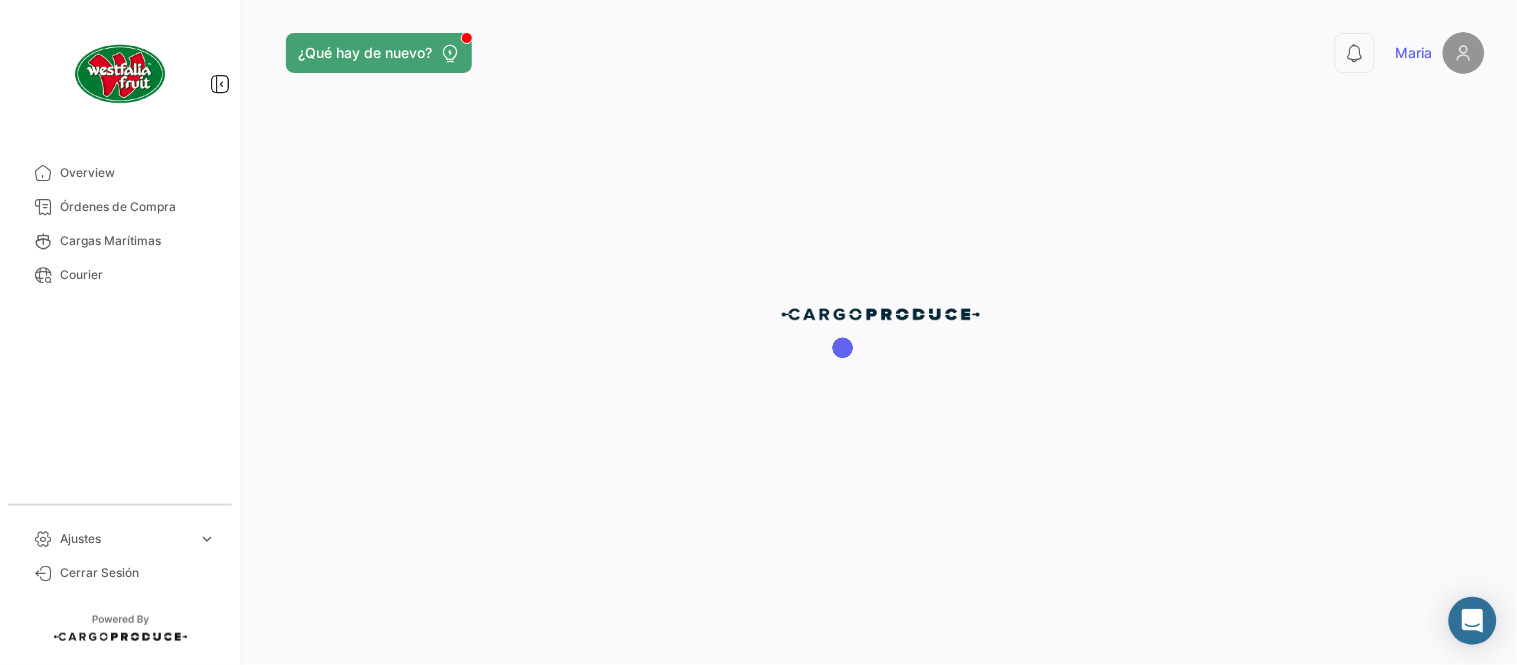 scroll, scrollTop: 0, scrollLeft: 0, axis: both 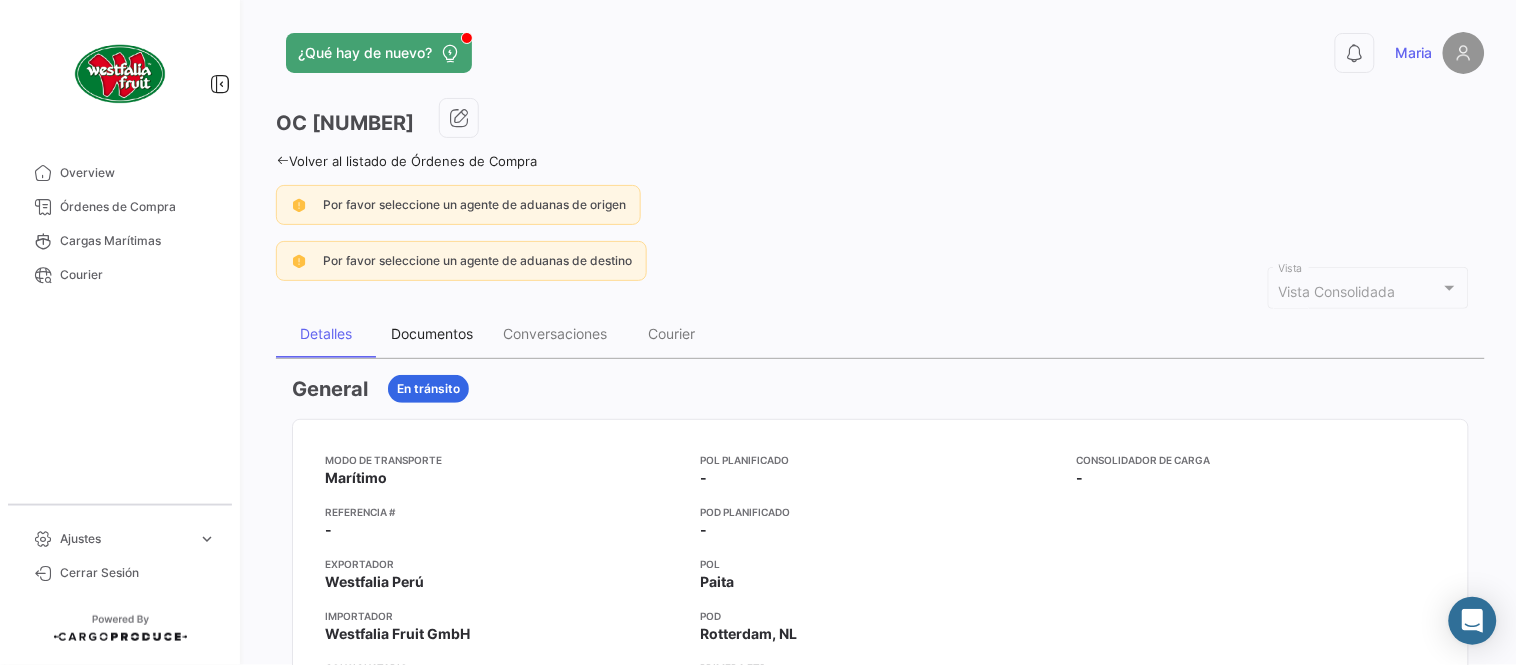 click on "Documentos" at bounding box center (432, 334) 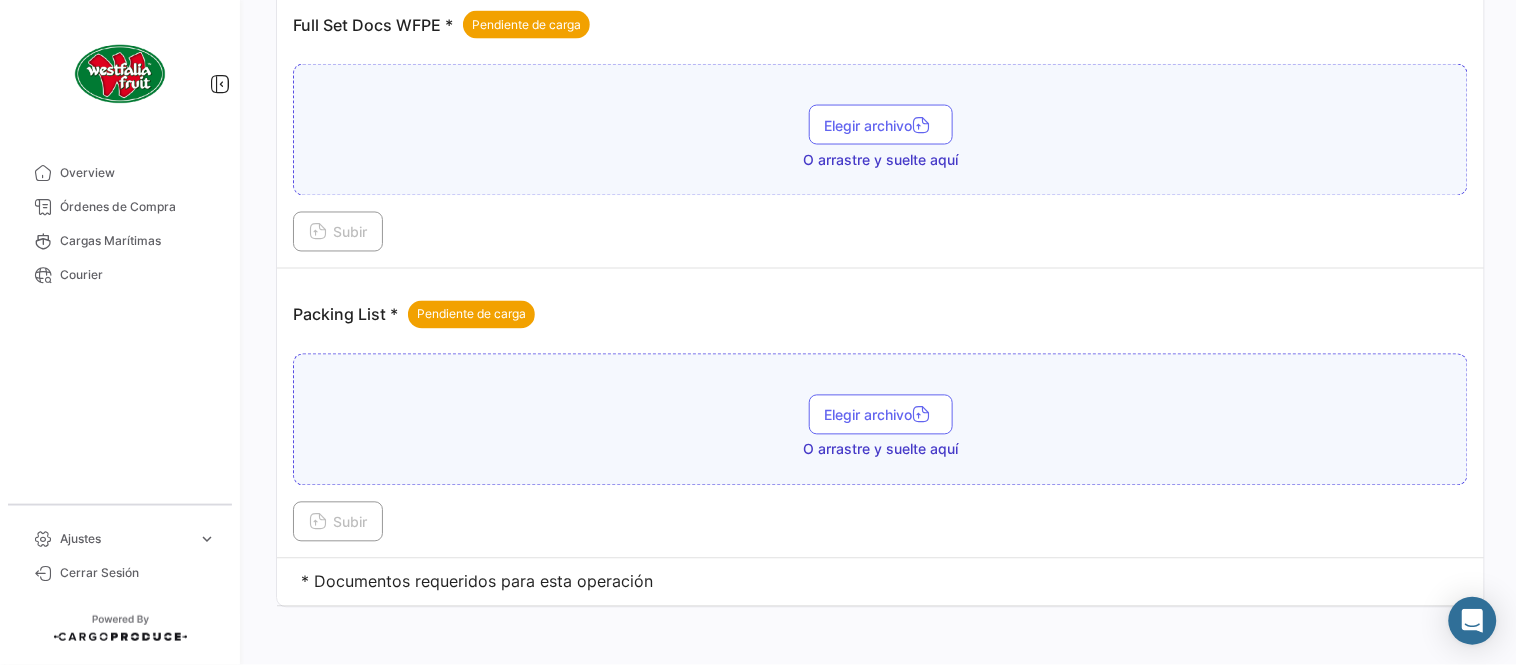 scroll, scrollTop: 806, scrollLeft: 0, axis: vertical 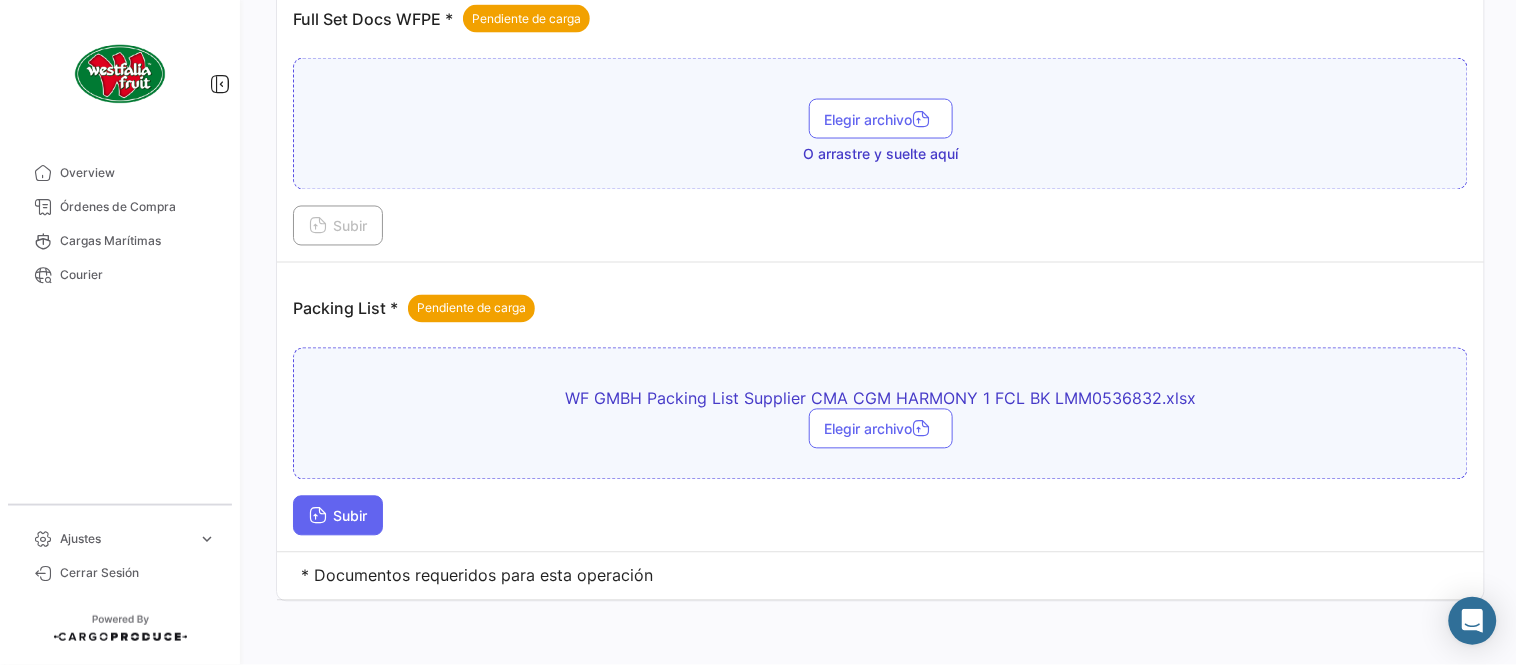 click on "Subir" at bounding box center (338, 516) 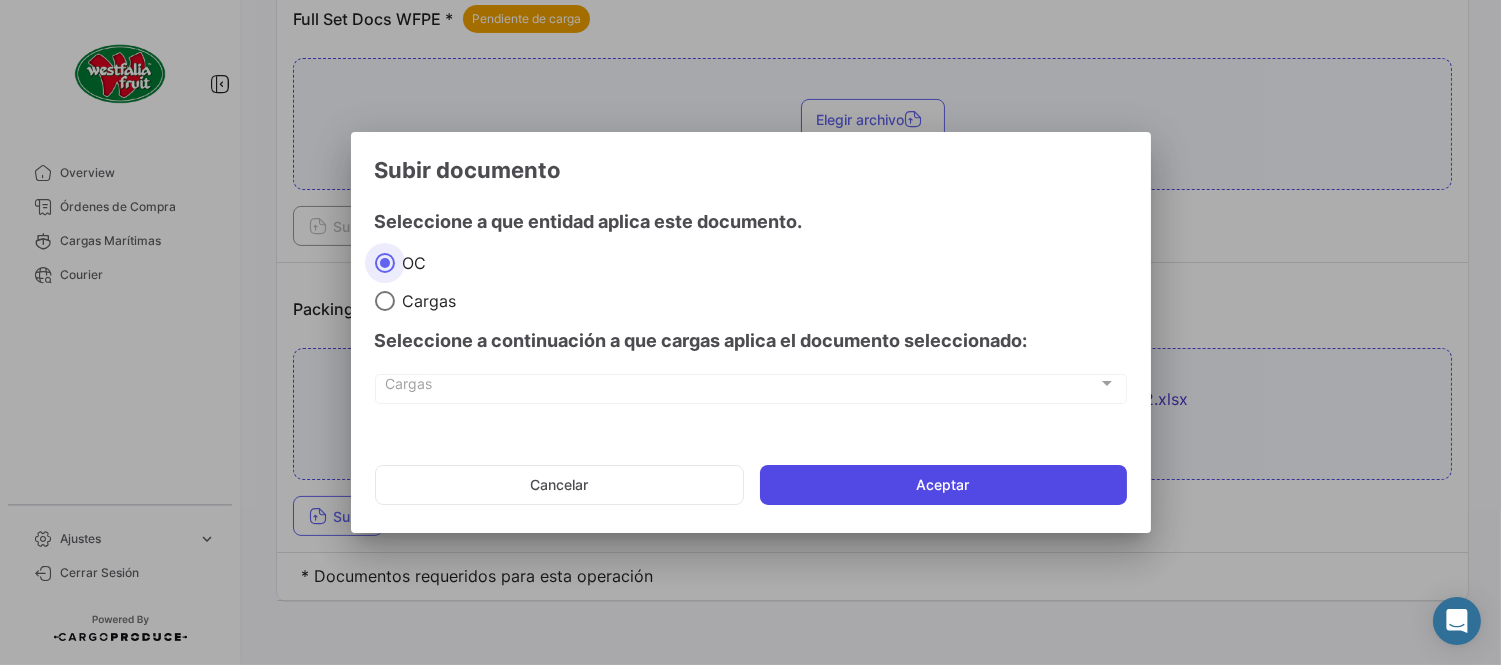 click on "Aceptar" 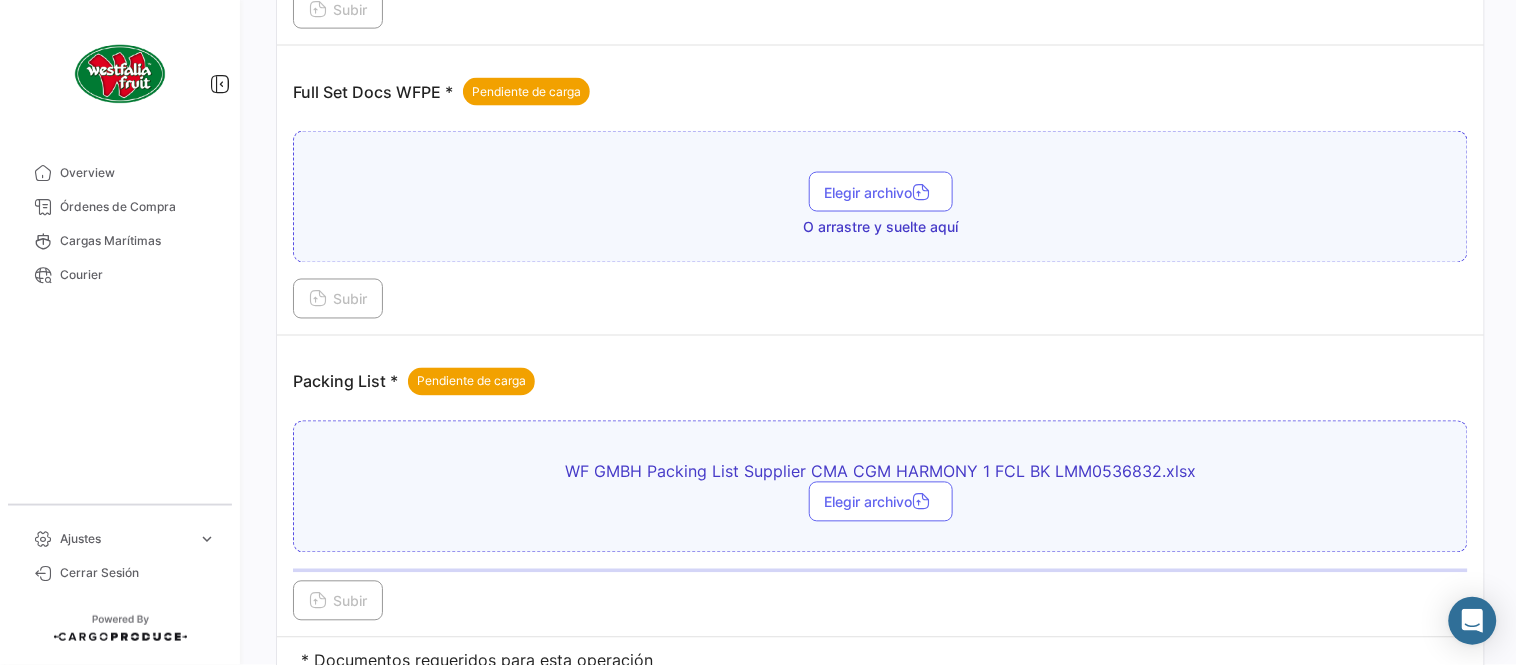 scroll, scrollTop: 584, scrollLeft: 0, axis: vertical 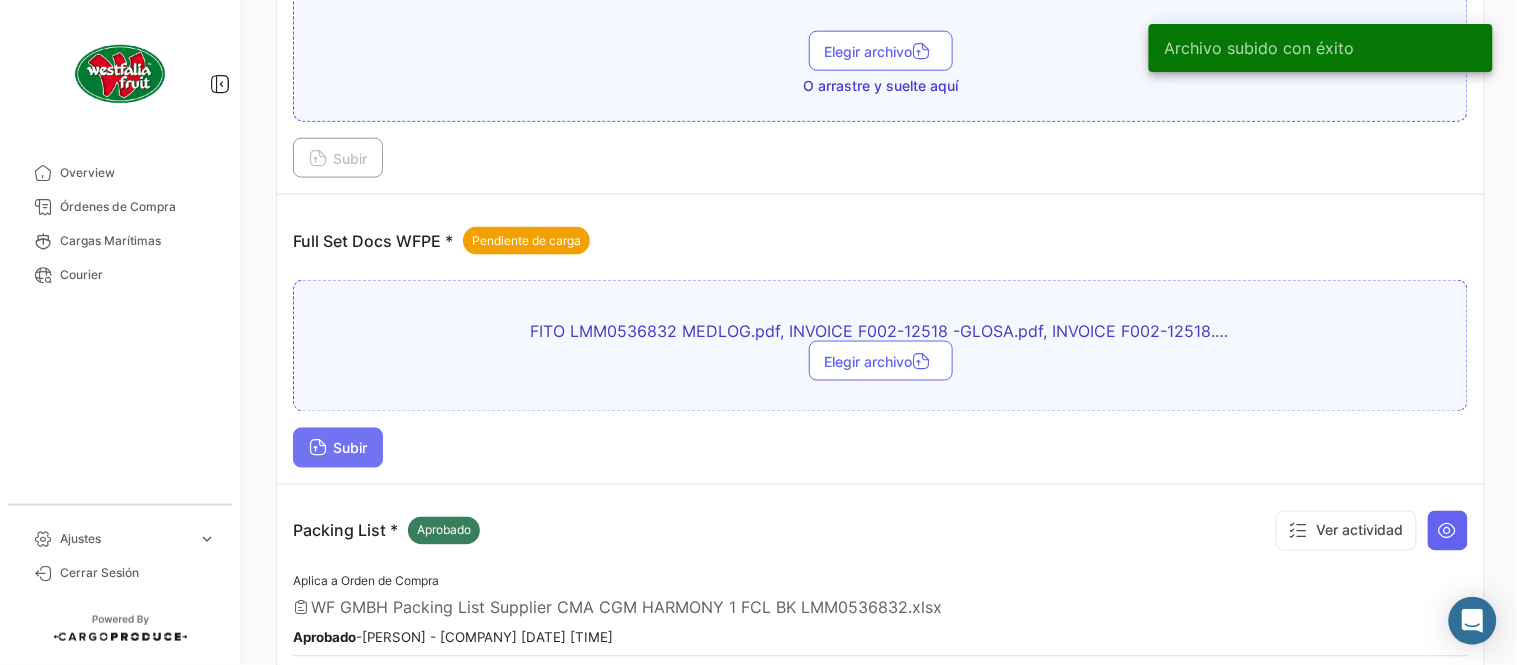 click on "Subir" at bounding box center [338, 448] 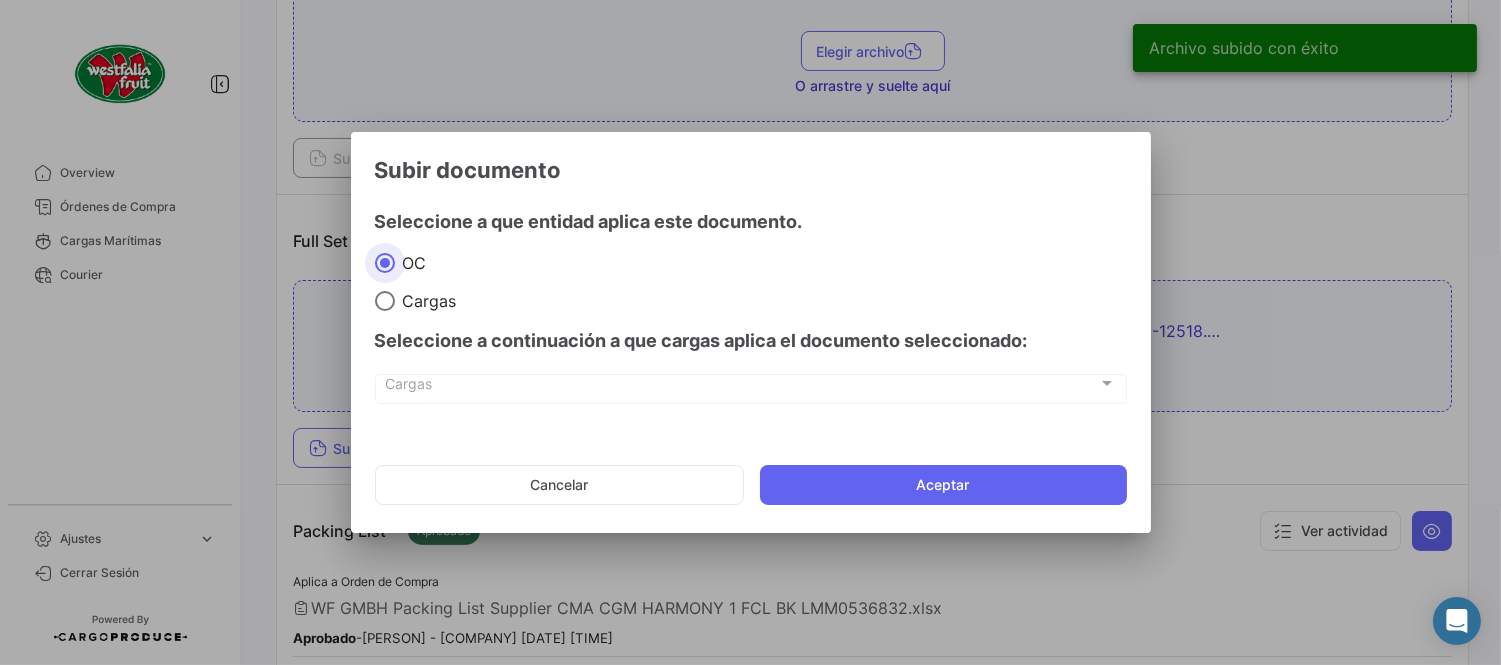 click on "Cancelar   Aceptar" 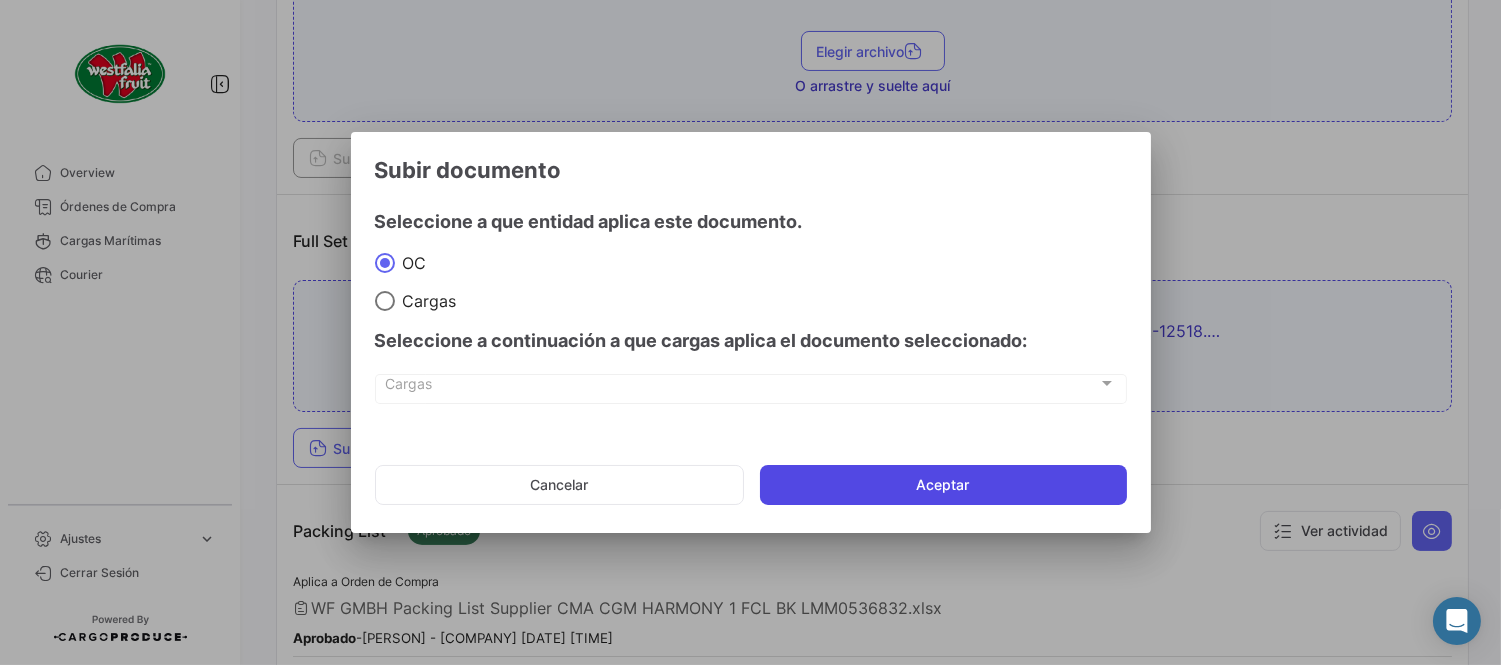 click on "Aceptar" 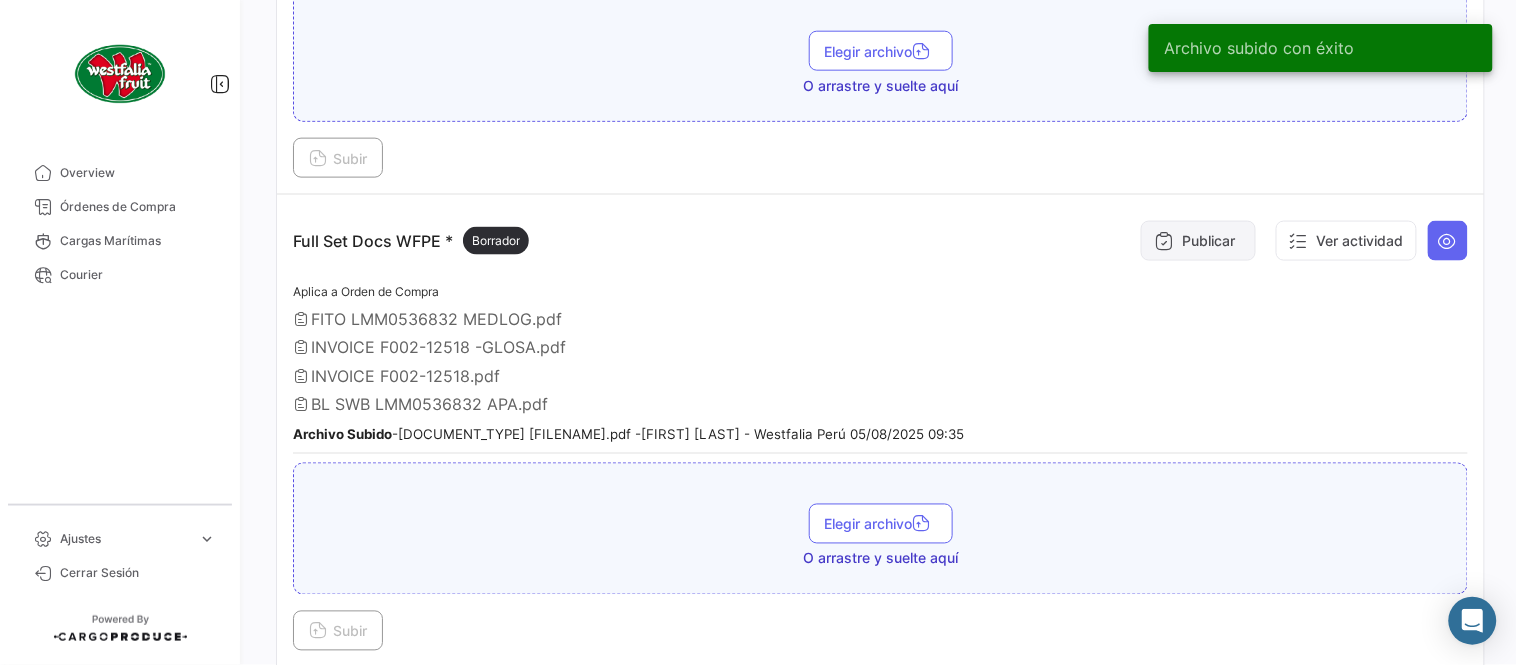 click on "Publicar" at bounding box center [1198, 241] 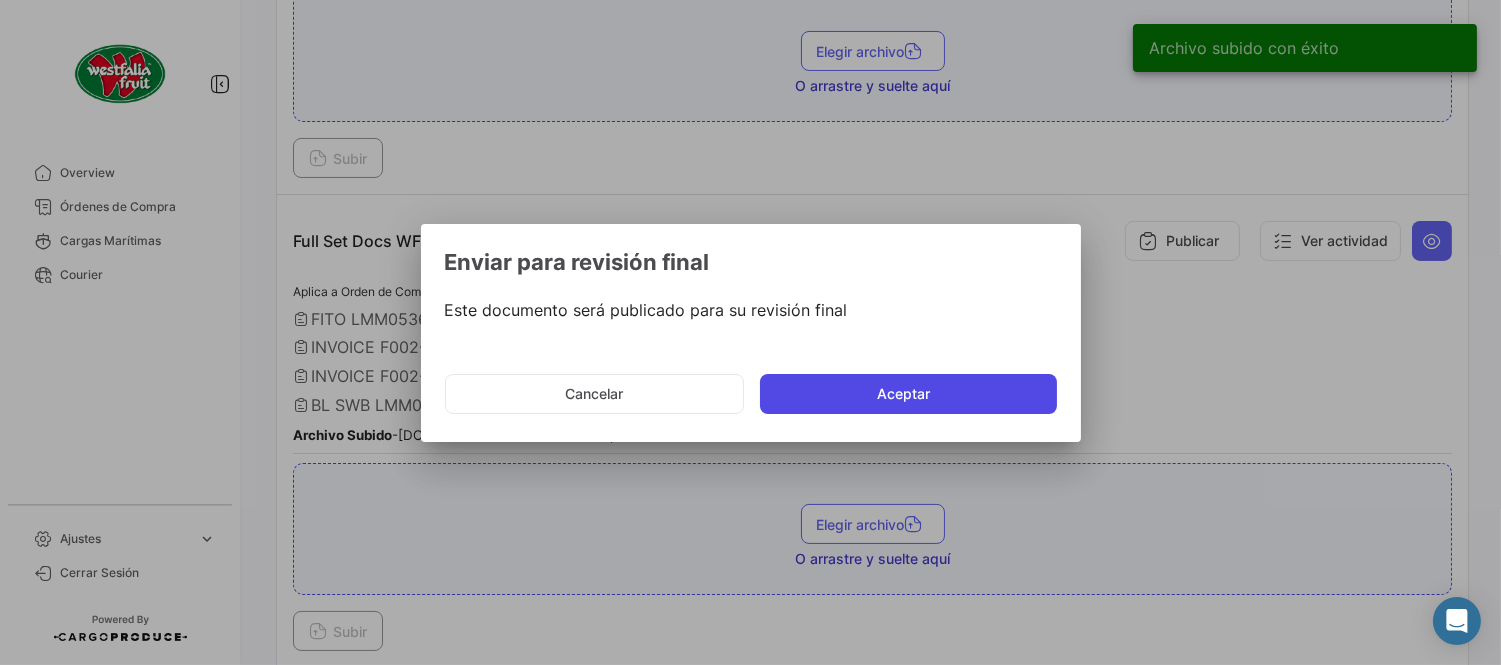 click on "Aceptar" 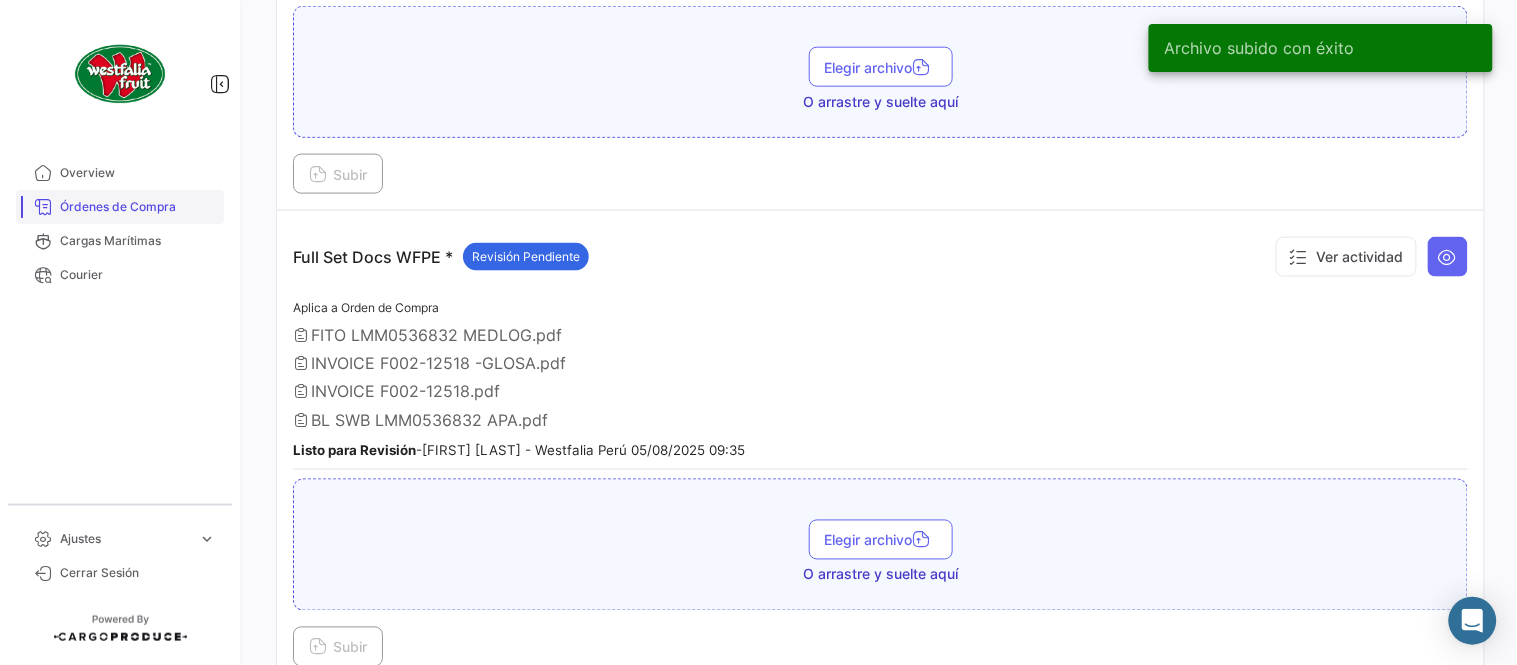 click on "Órdenes de Compra" at bounding box center [120, 207] 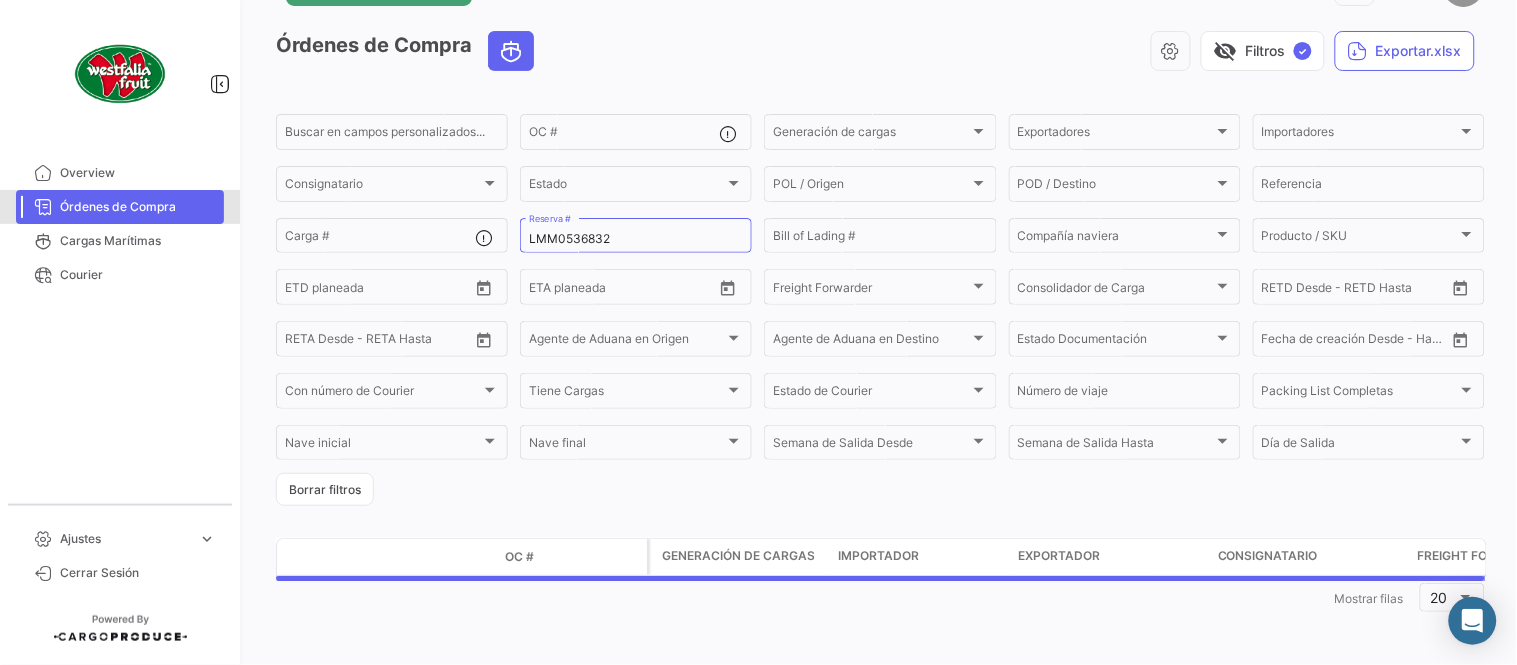 scroll, scrollTop: 0, scrollLeft: 0, axis: both 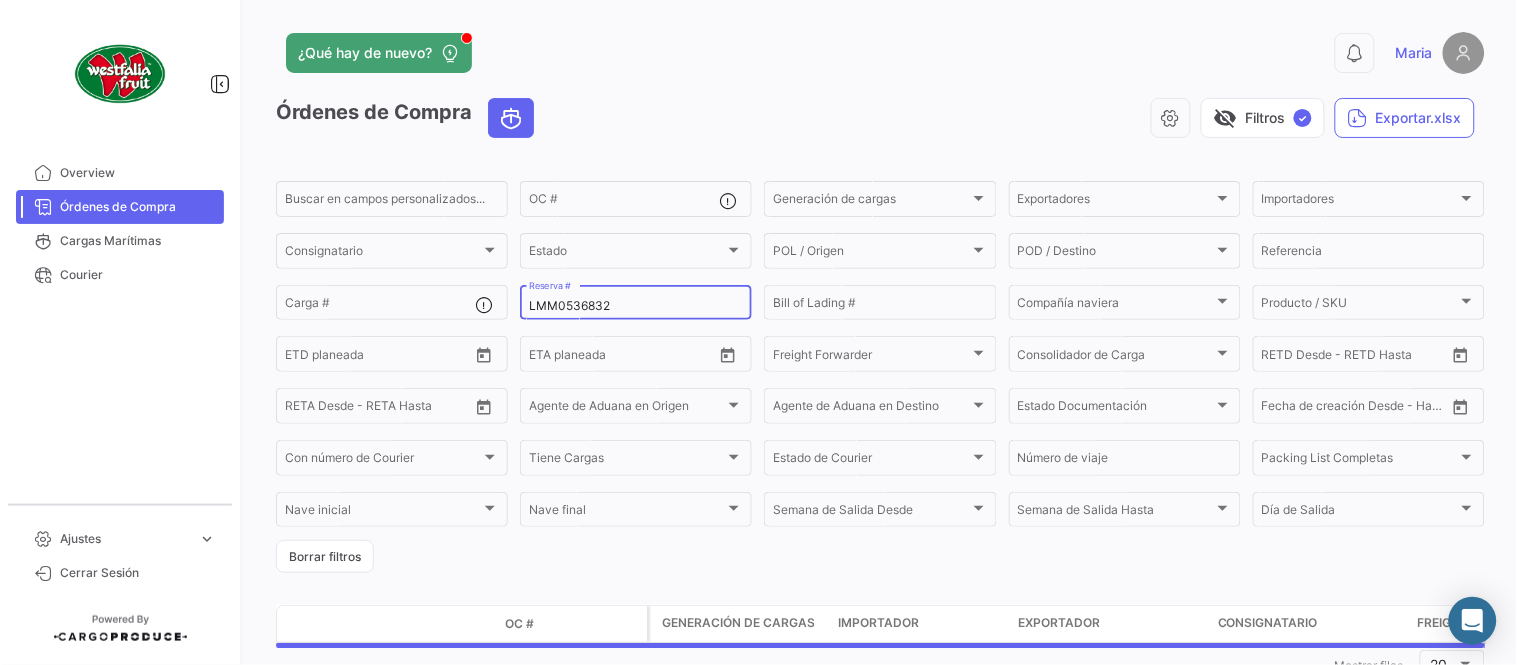 click on "LMM0536832" at bounding box center [636, 306] 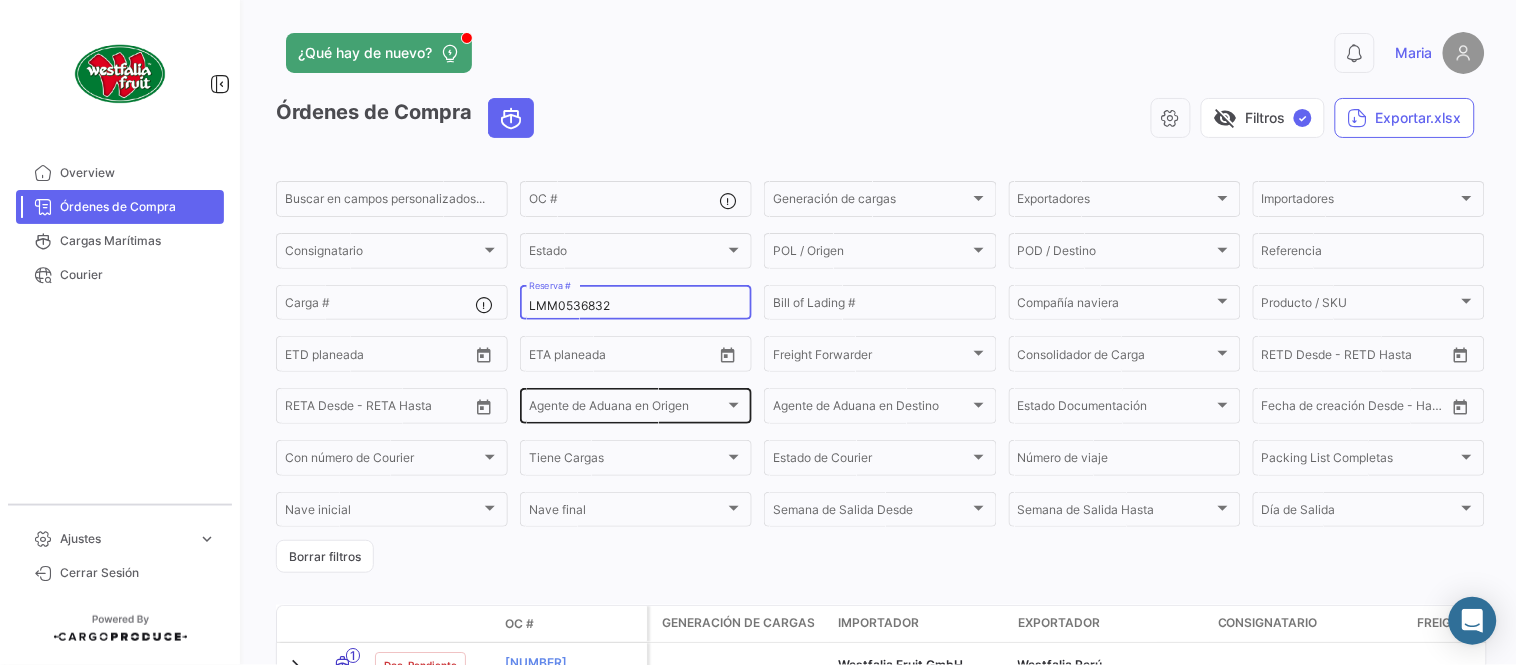 paste on "0" 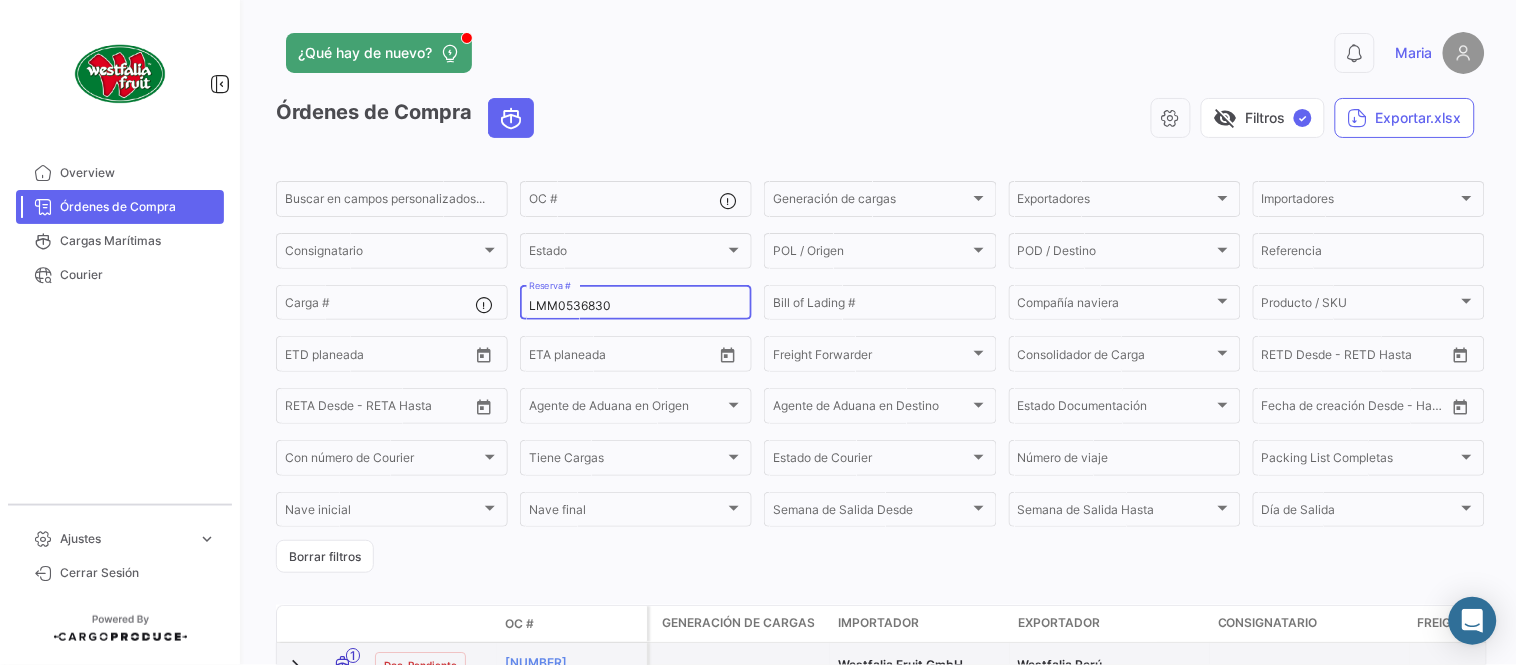 type on "LMM0536830" 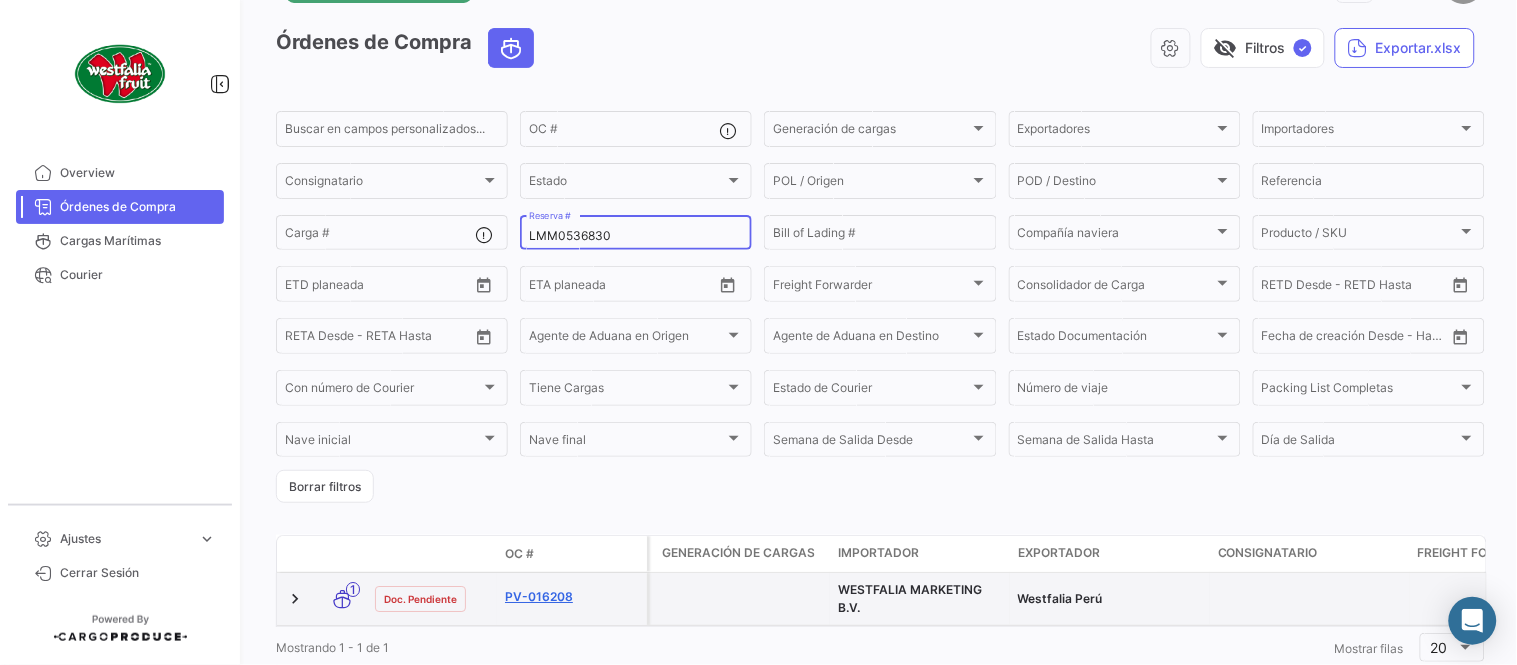 scroll, scrollTop: 136, scrollLeft: 0, axis: vertical 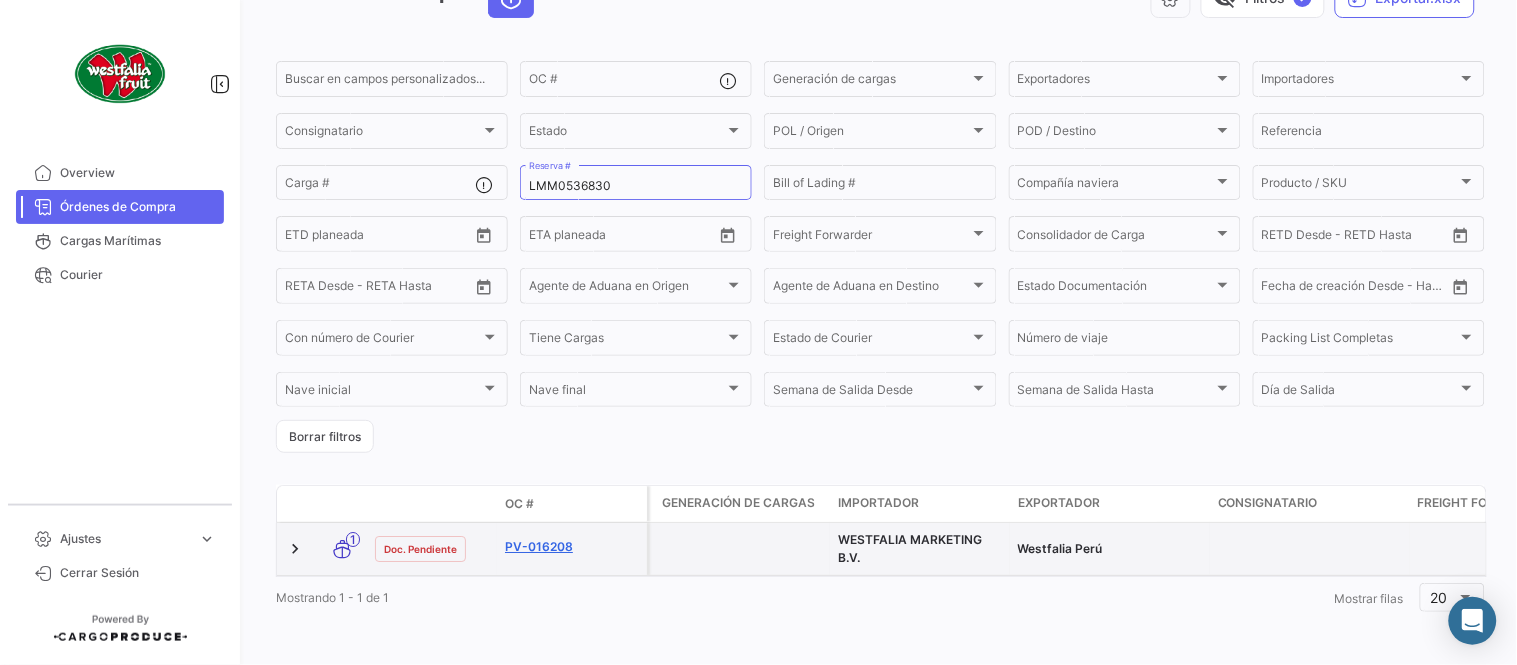 click on "PV-016208" 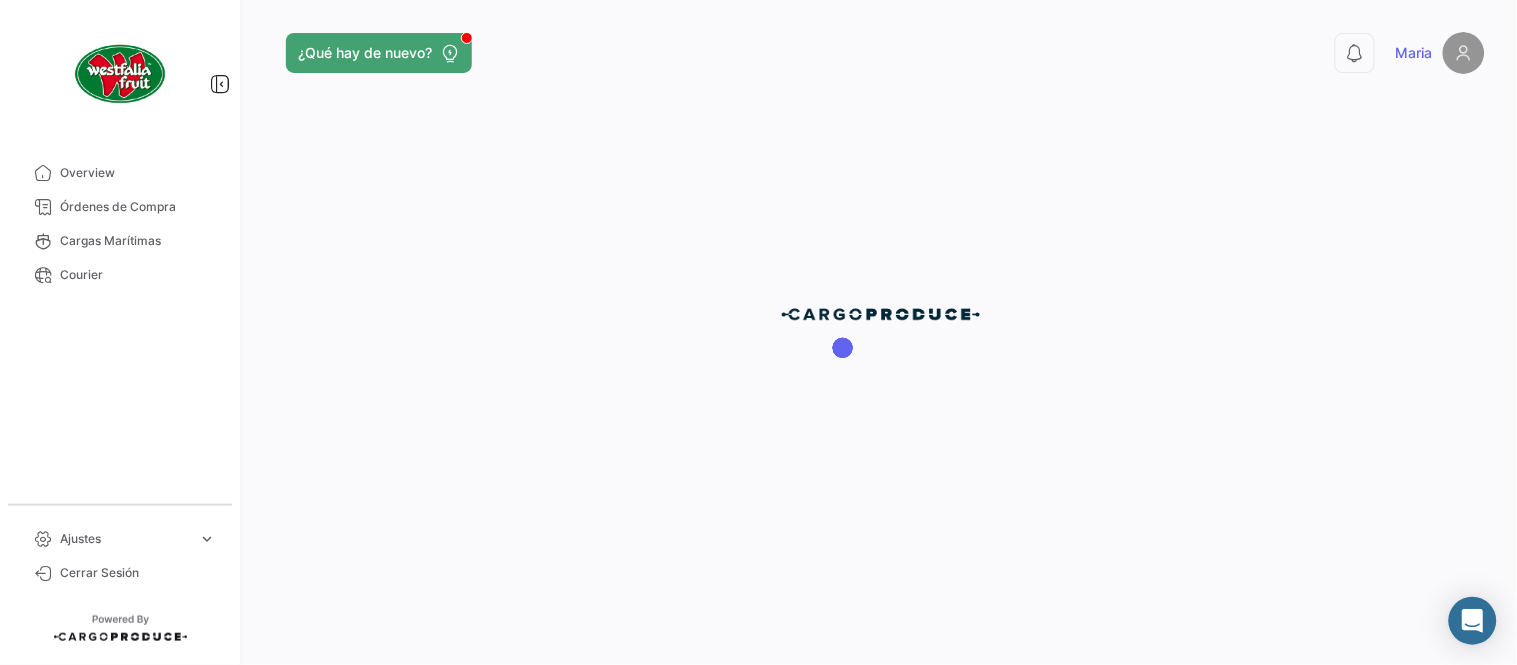 scroll, scrollTop: 0, scrollLeft: 0, axis: both 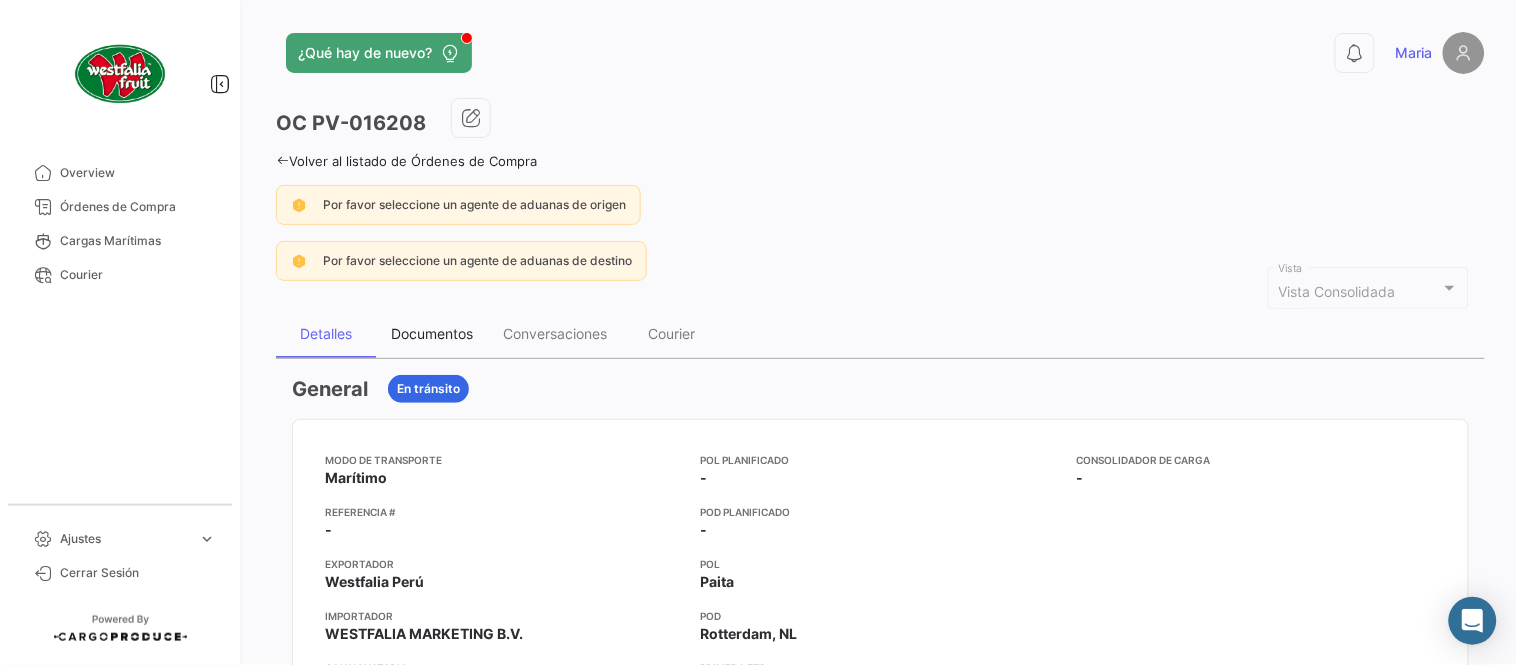 click on "Documentos" at bounding box center (432, 333) 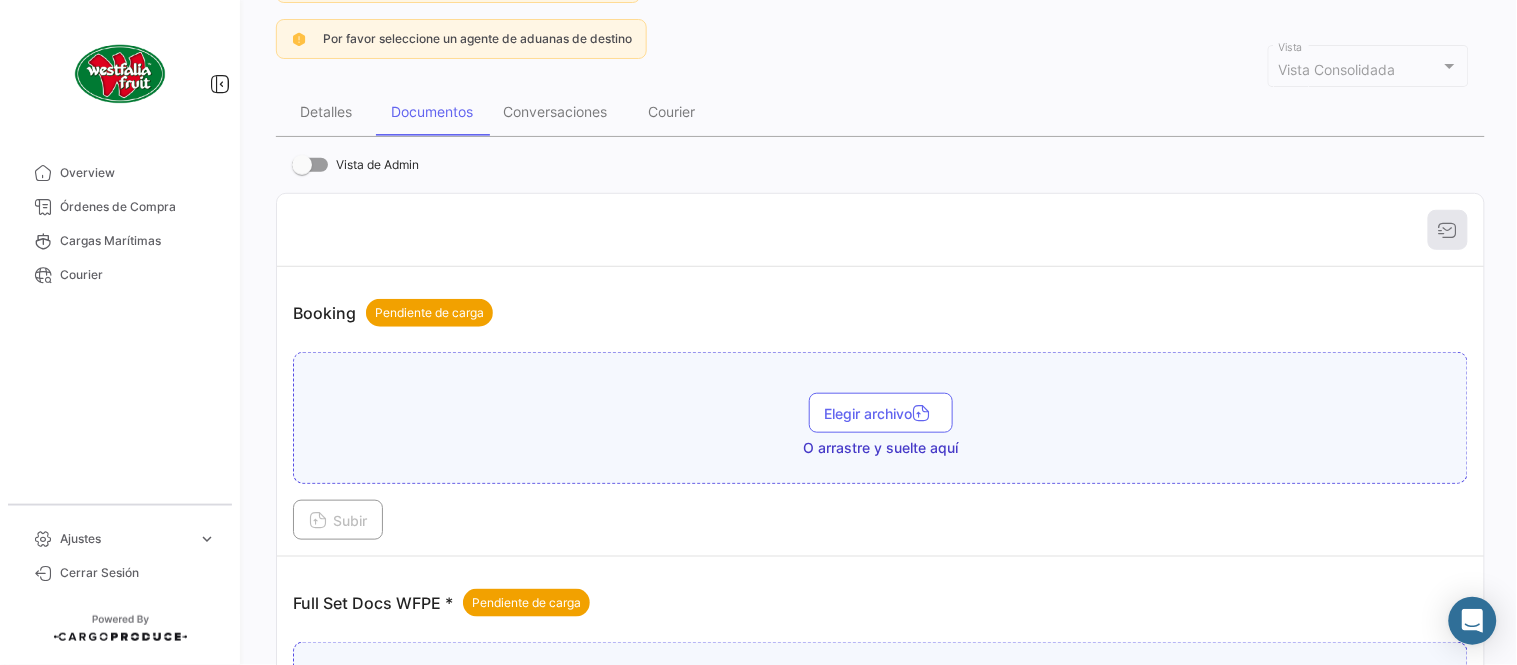 scroll, scrollTop: 806, scrollLeft: 0, axis: vertical 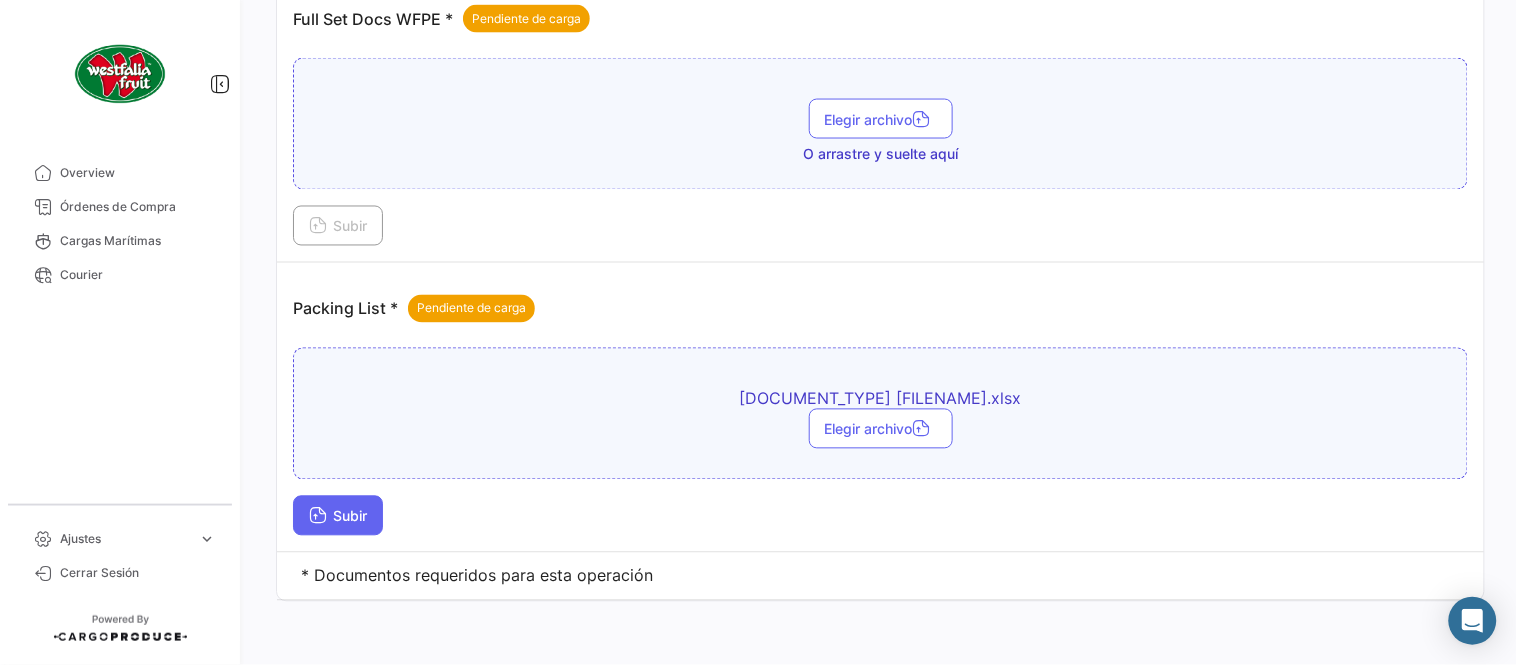 click on "Subir" at bounding box center [338, 516] 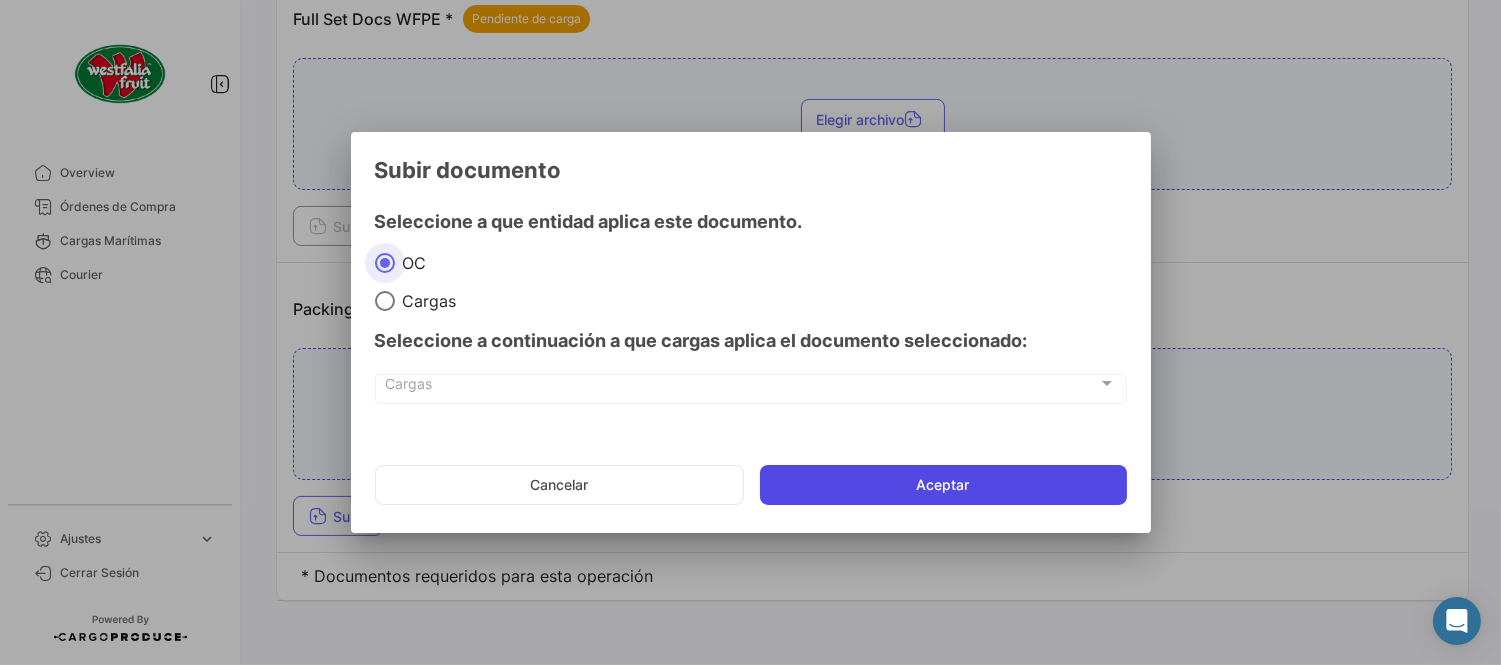 click on "Aceptar" 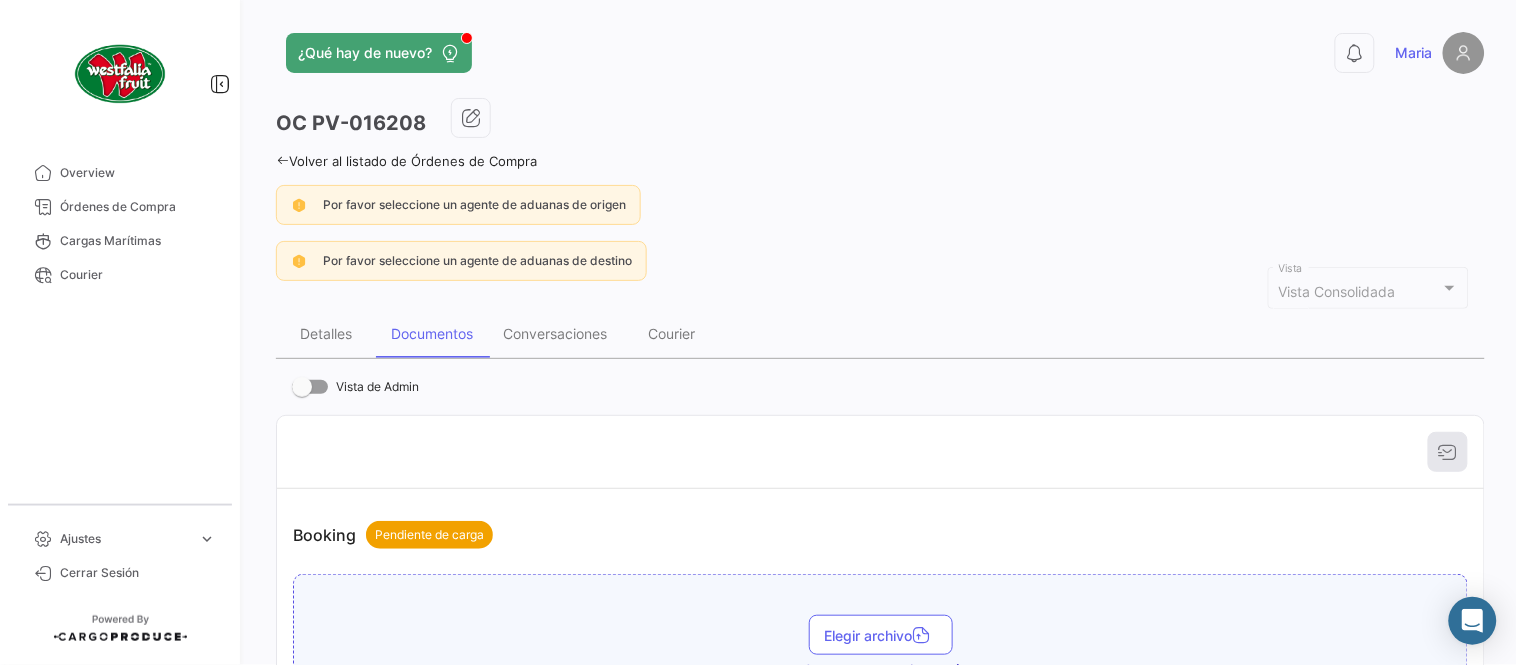 scroll, scrollTop: 666, scrollLeft: 0, axis: vertical 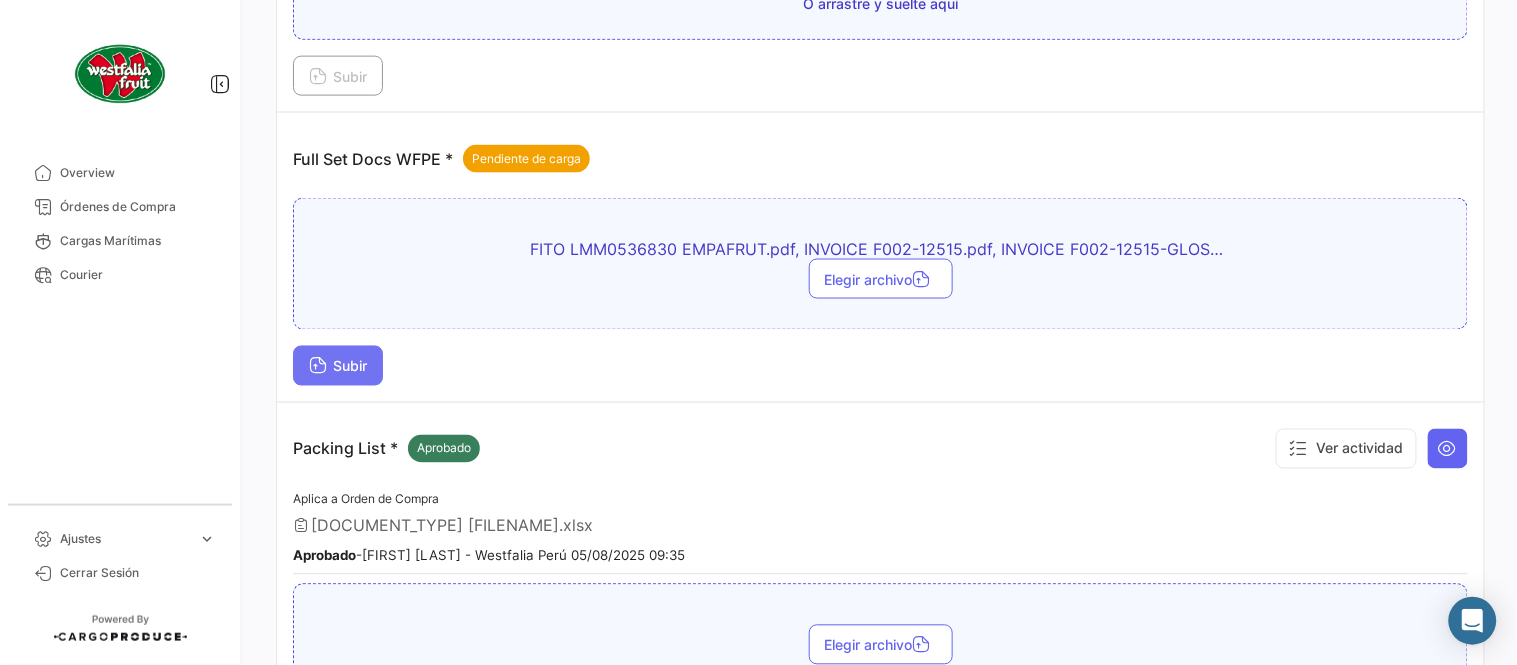 click on "Subir" at bounding box center [338, 366] 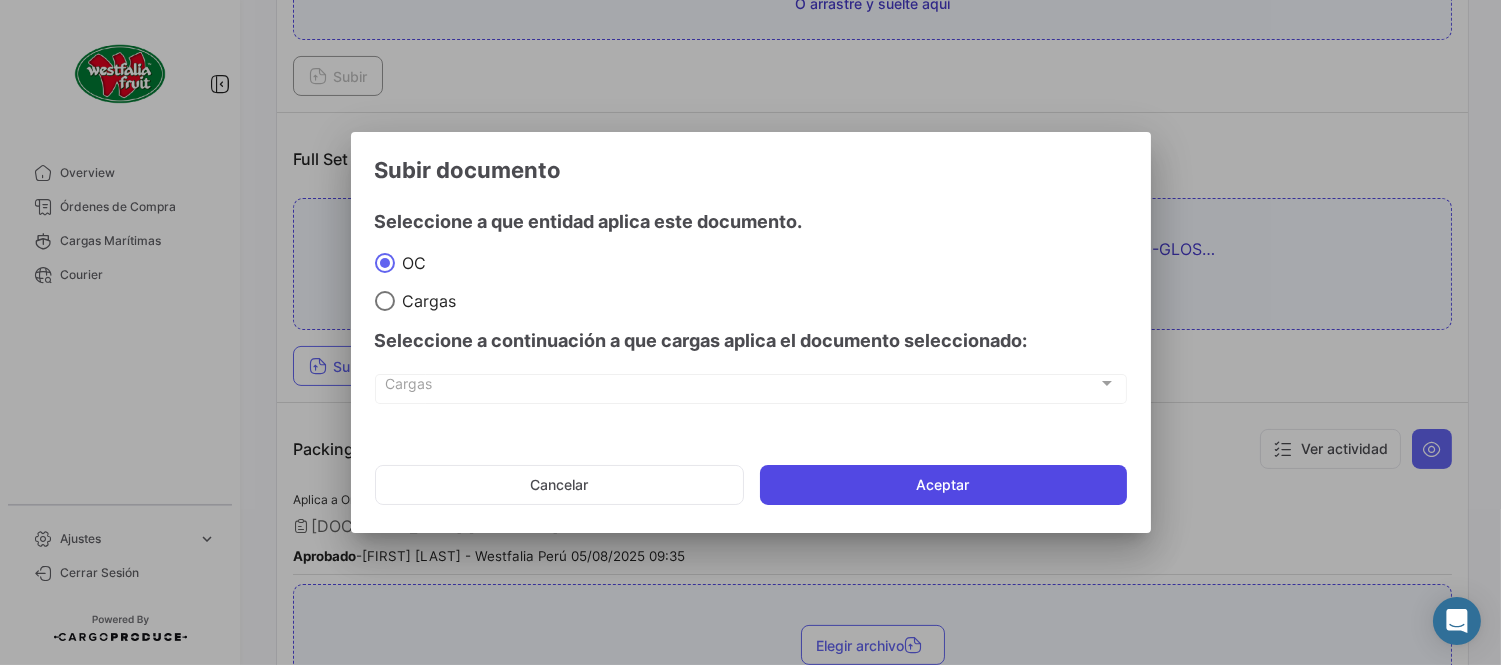 click on "Aceptar" 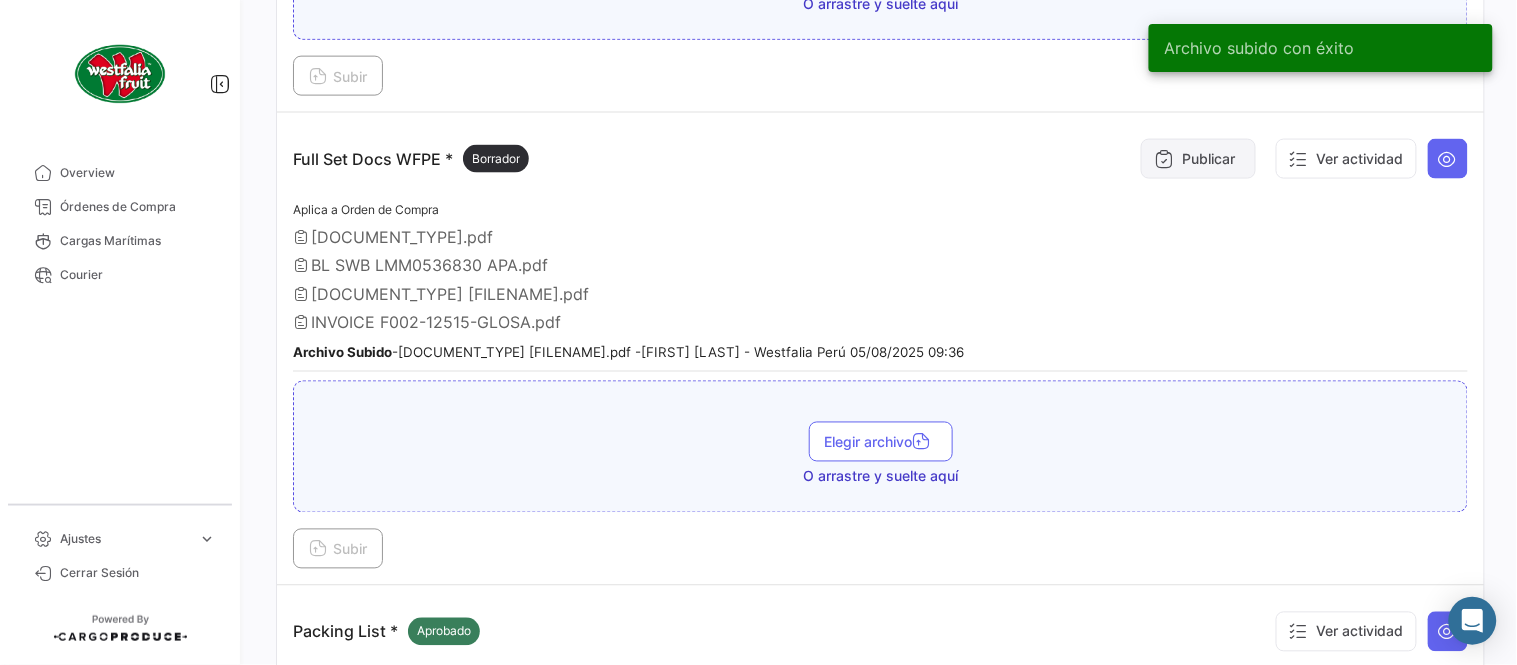 click on "Publicar" at bounding box center [1198, 159] 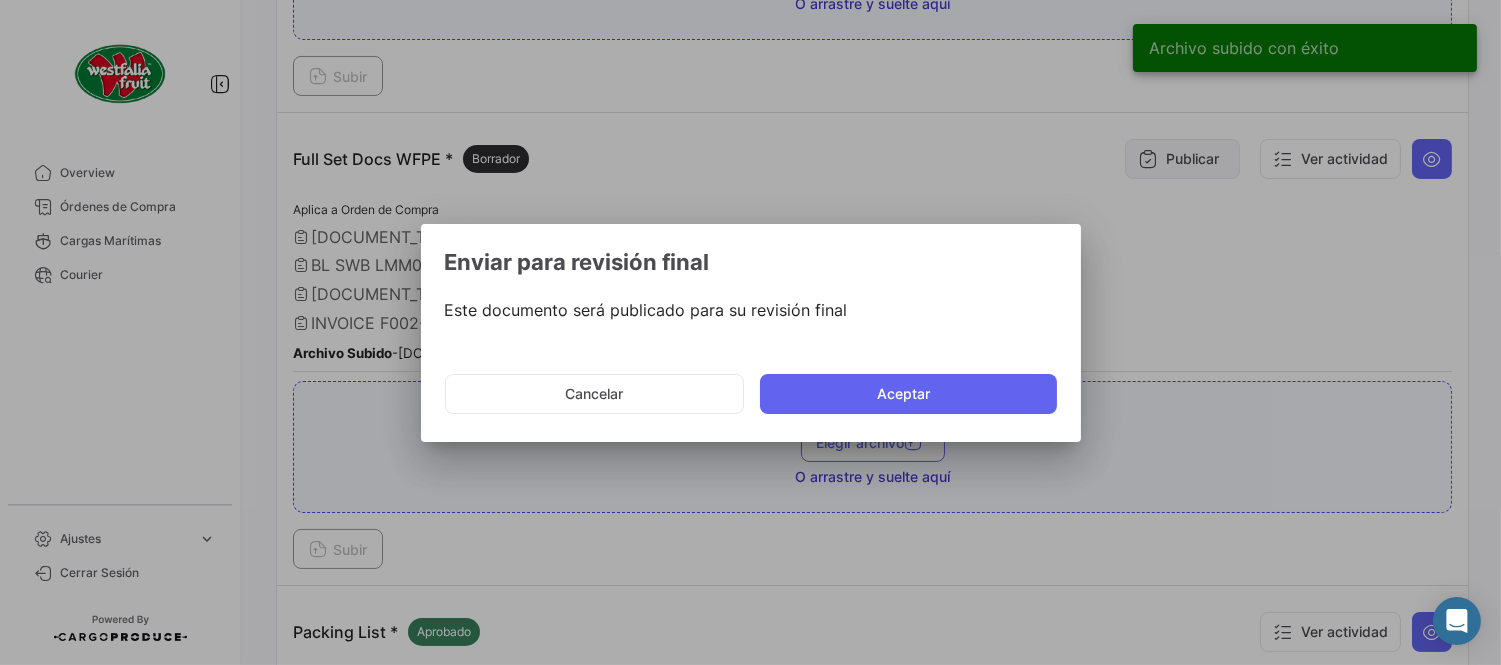click at bounding box center (750, 332) 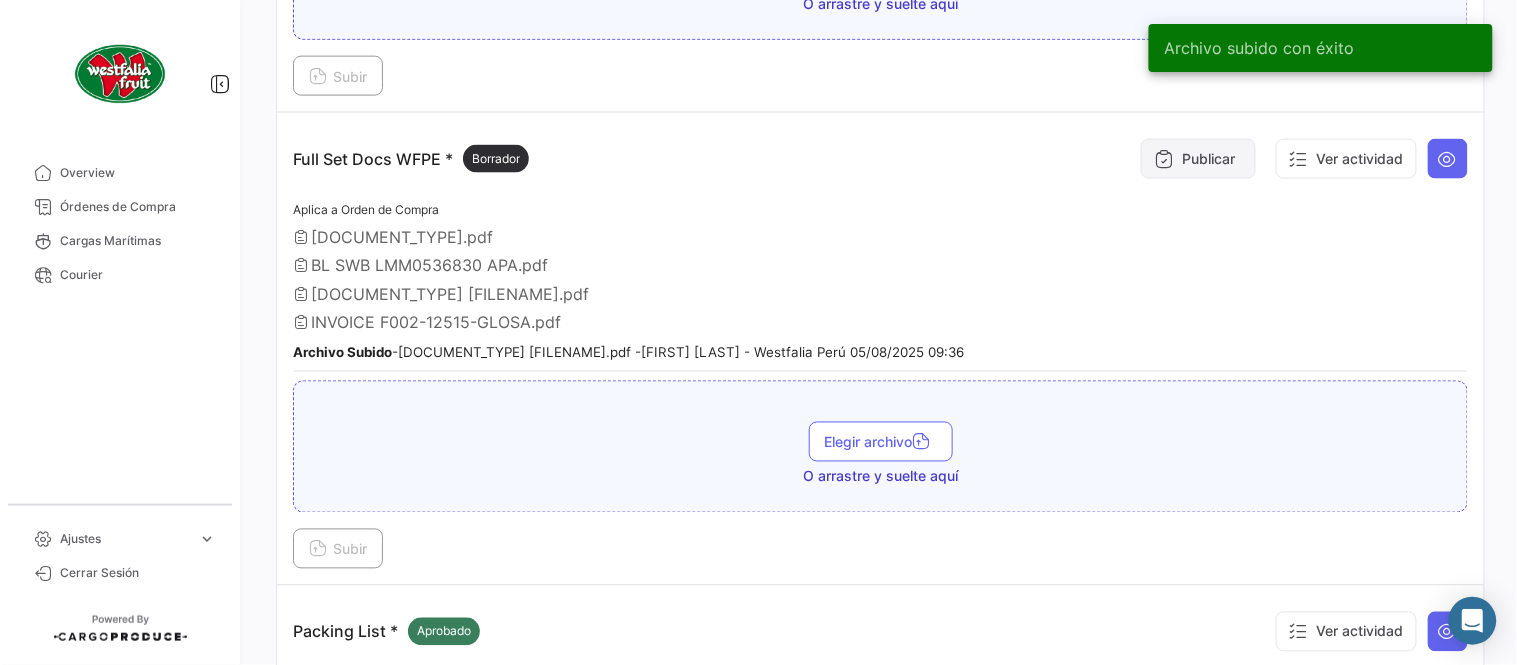 click on "Publicar" at bounding box center [1198, 159] 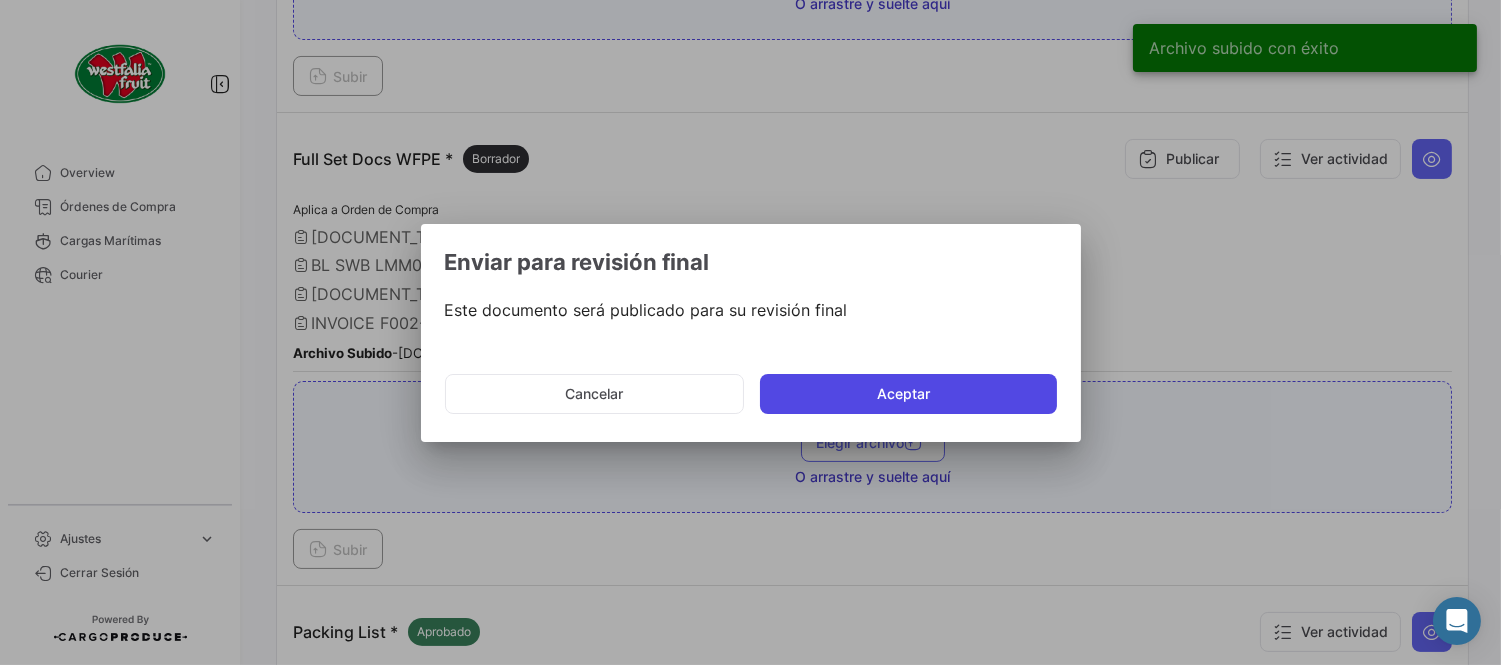 click on "Aceptar" 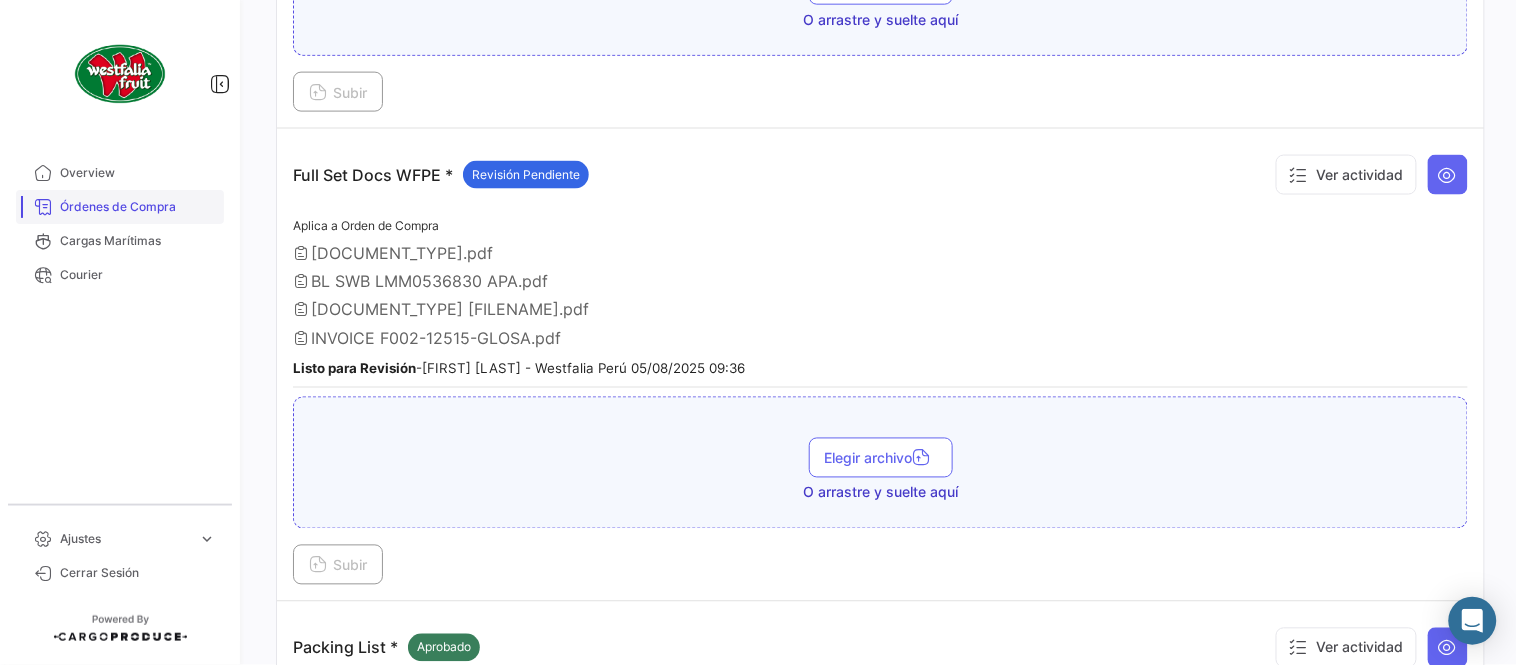 click on "Órdenes de Compra" at bounding box center (138, 207) 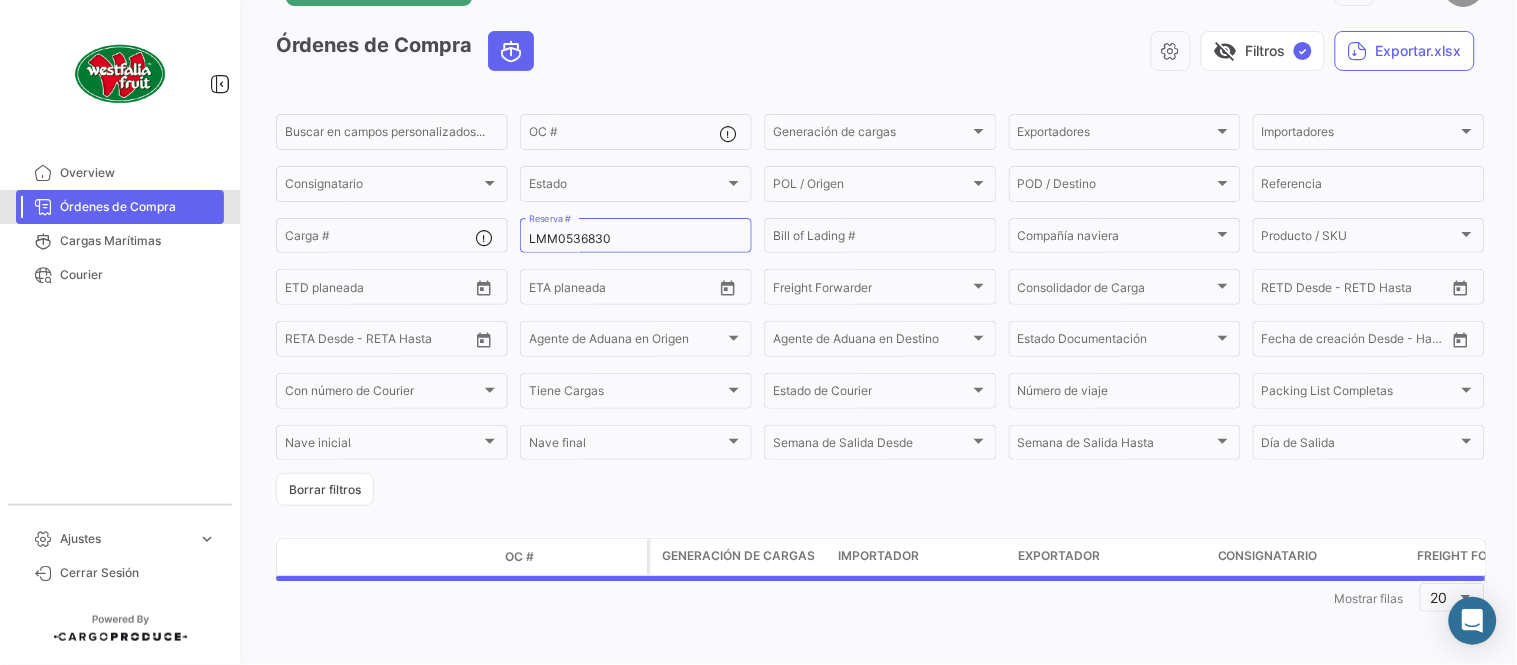 scroll, scrollTop: 0, scrollLeft: 0, axis: both 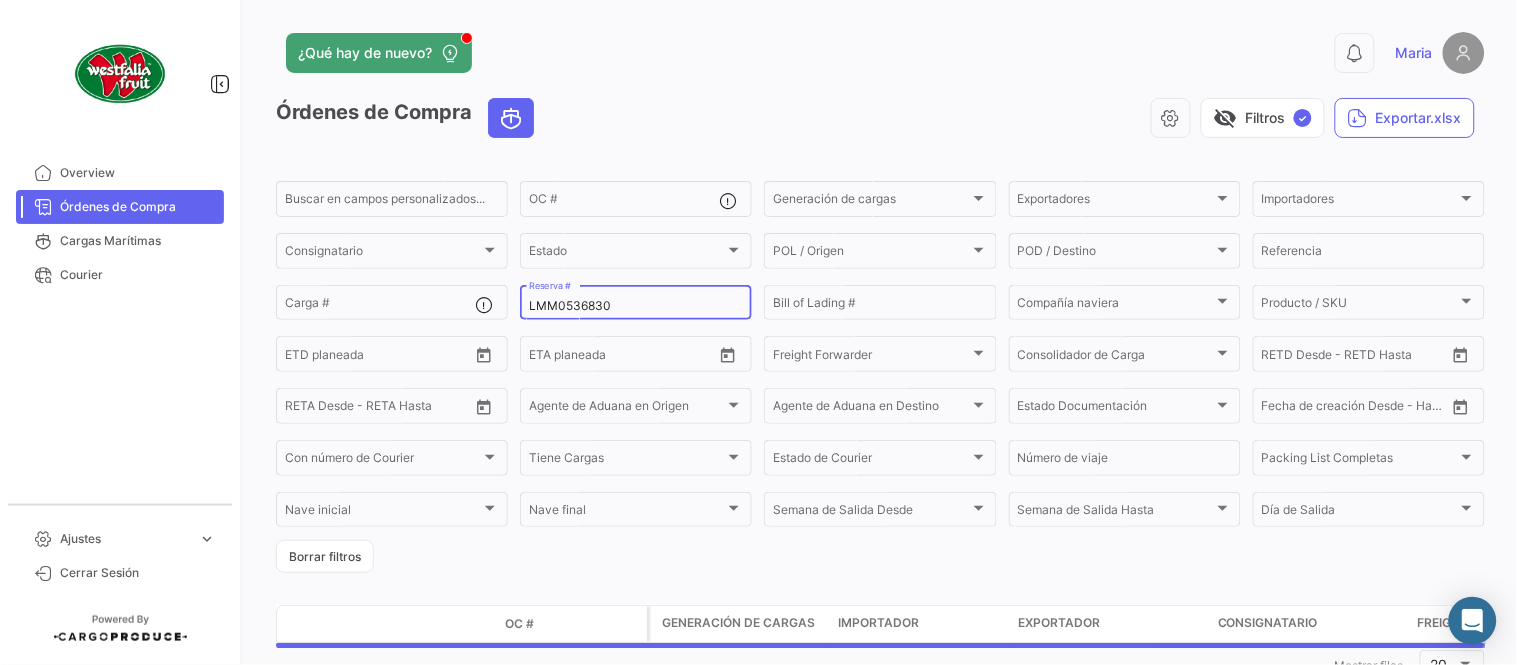 click on "LMM0536830" at bounding box center (636, 306) 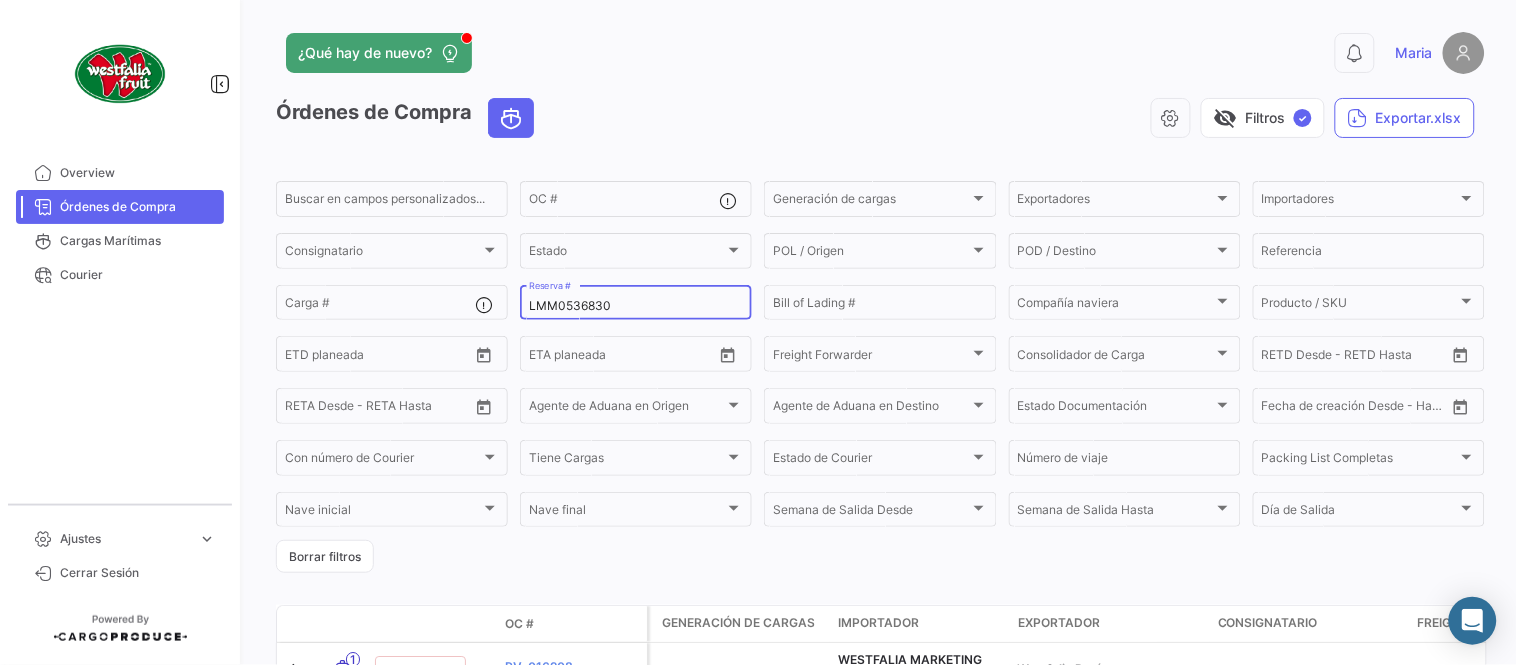paste on "1" 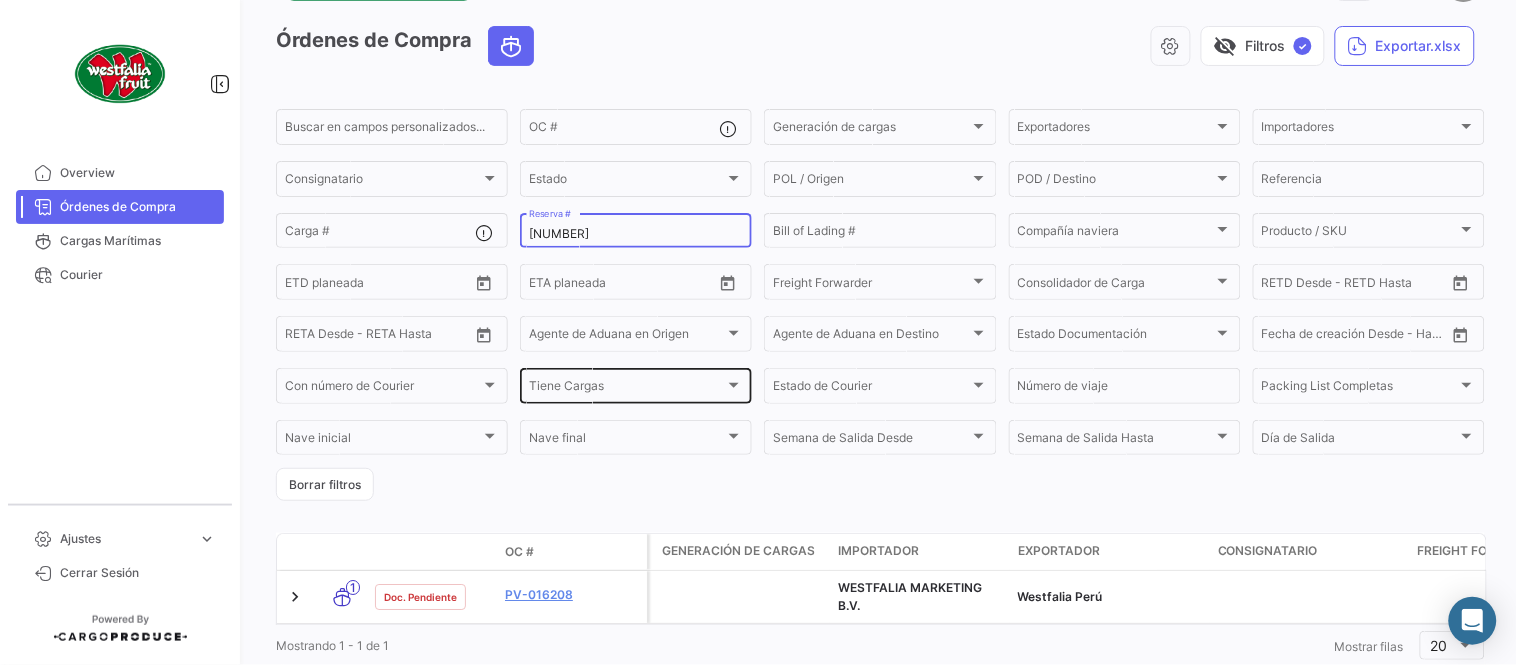 scroll, scrollTop: 111, scrollLeft: 0, axis: vertical 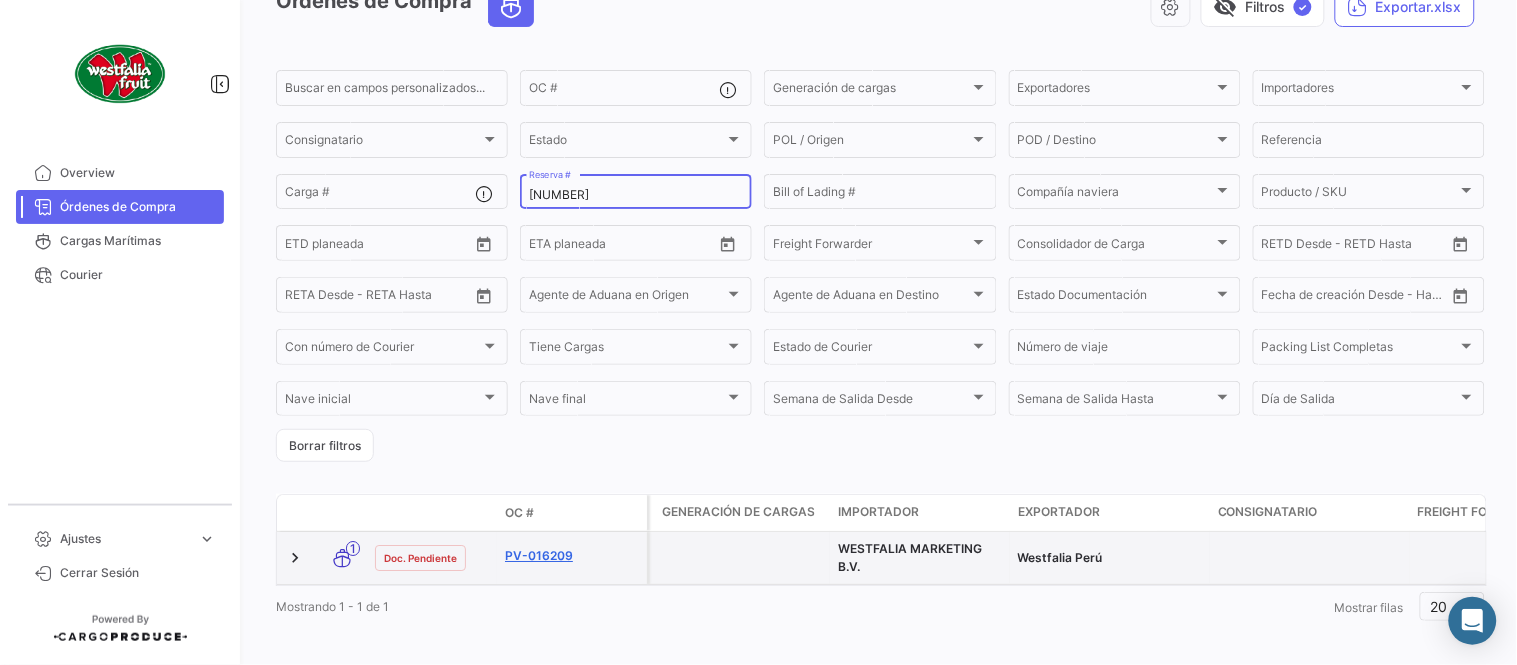 type on "[NUMBER]" 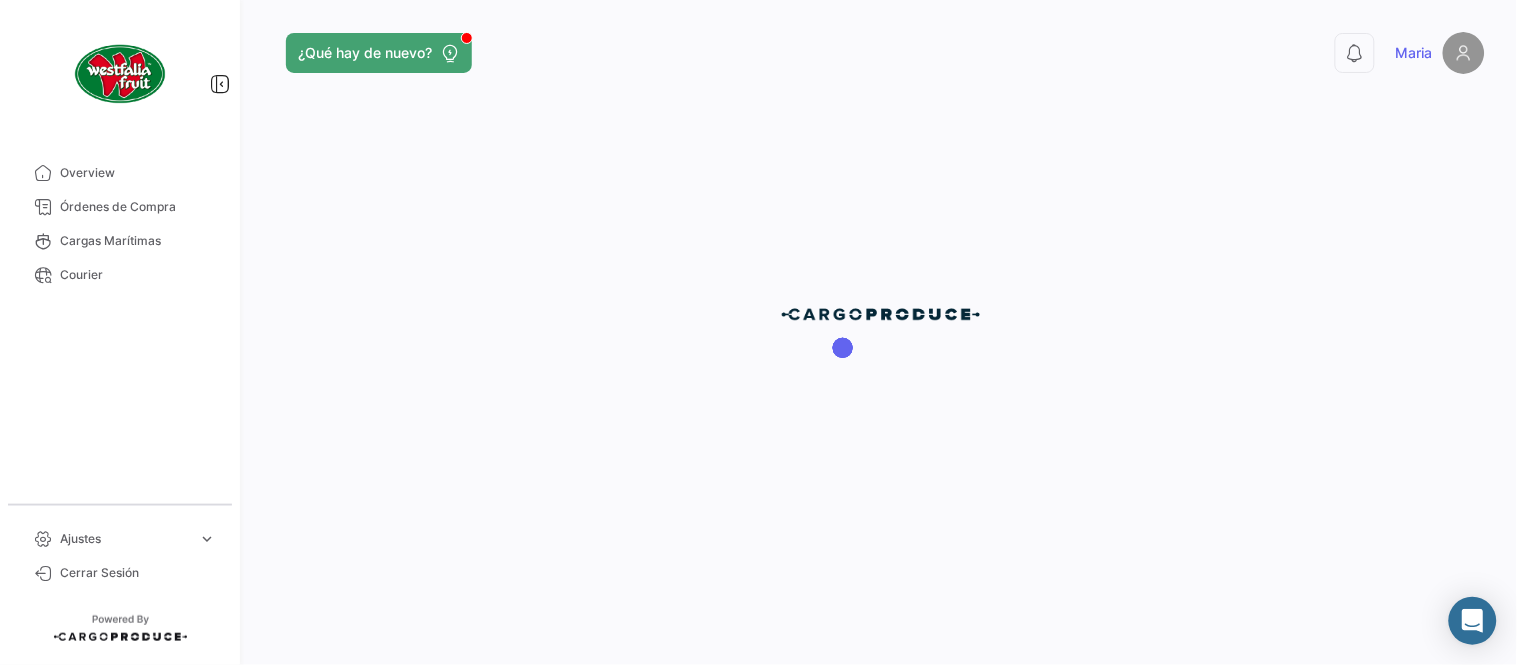 scroll, scrollTop: 0, scrollLeft: 0, axis: both 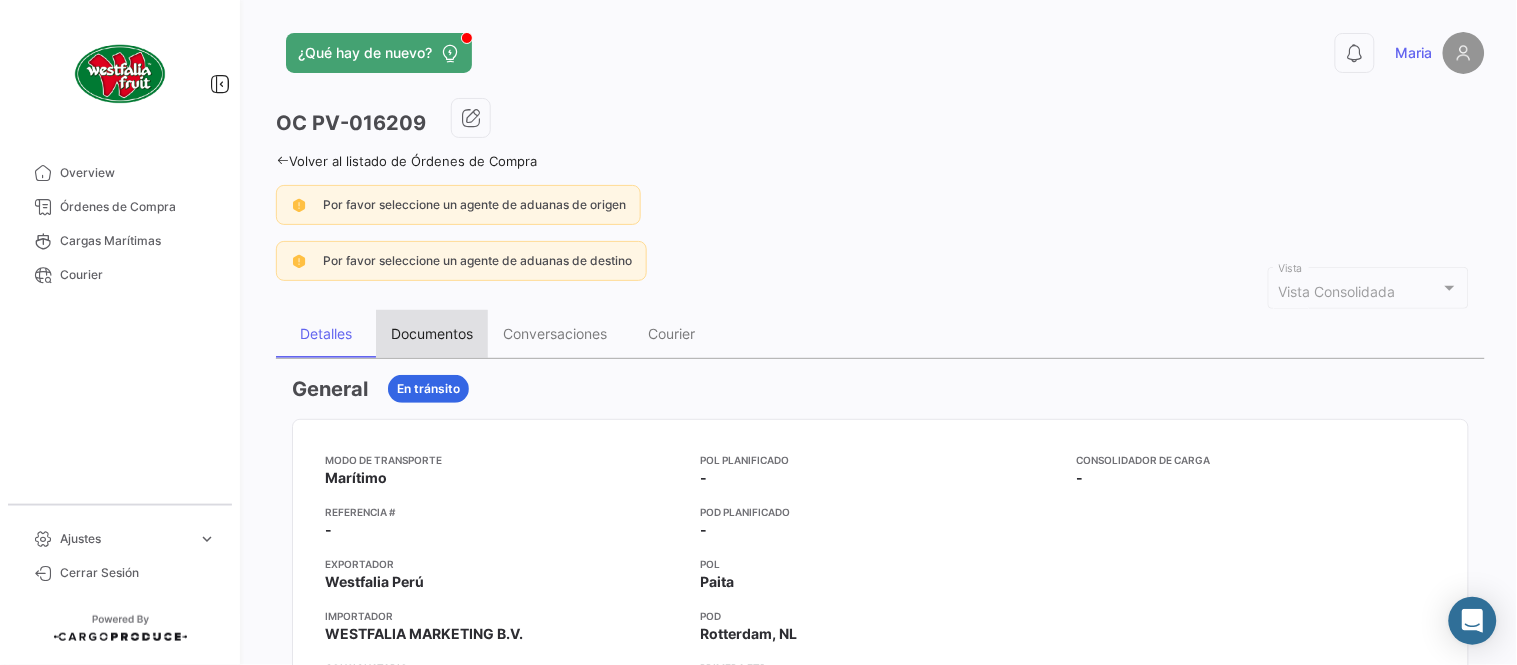 click on "Documentos" at bounding box center [432, 334] 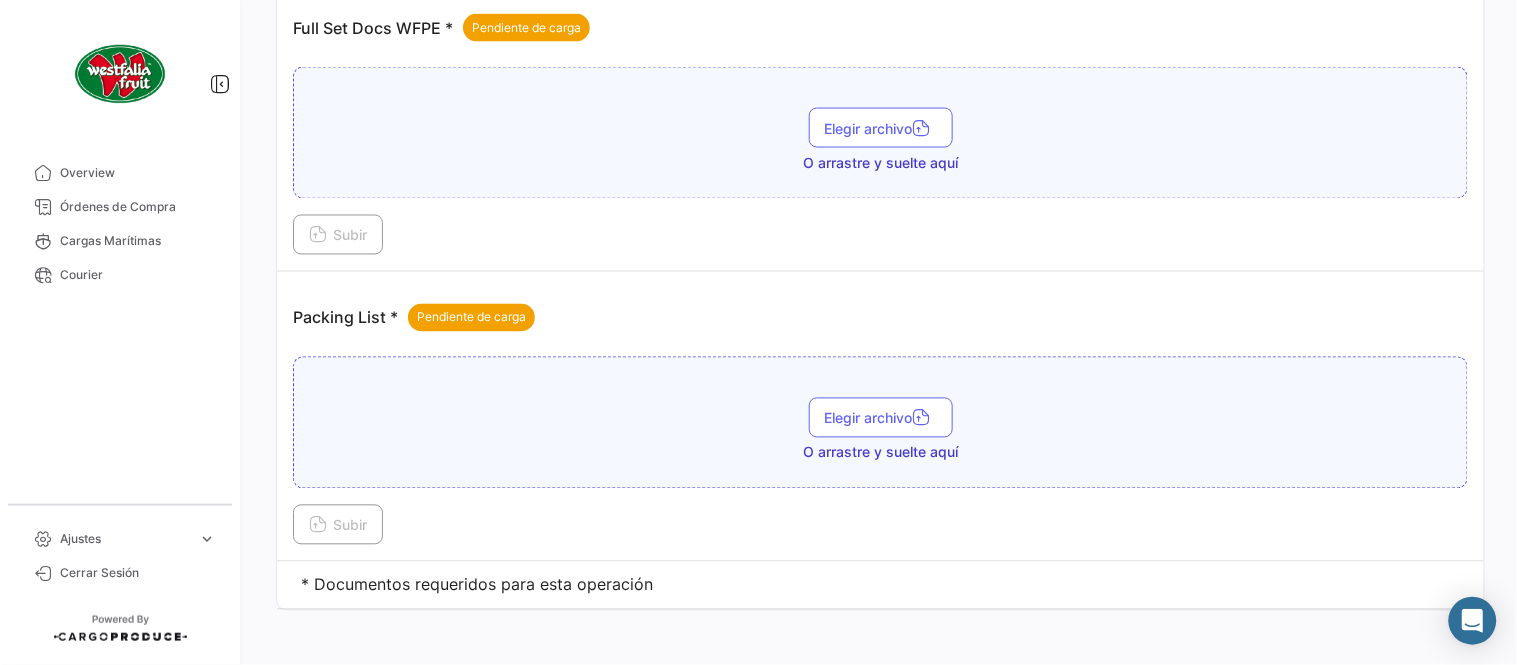 scroll, scrollTop: 806, scrollLeft: 0, axis: vertical 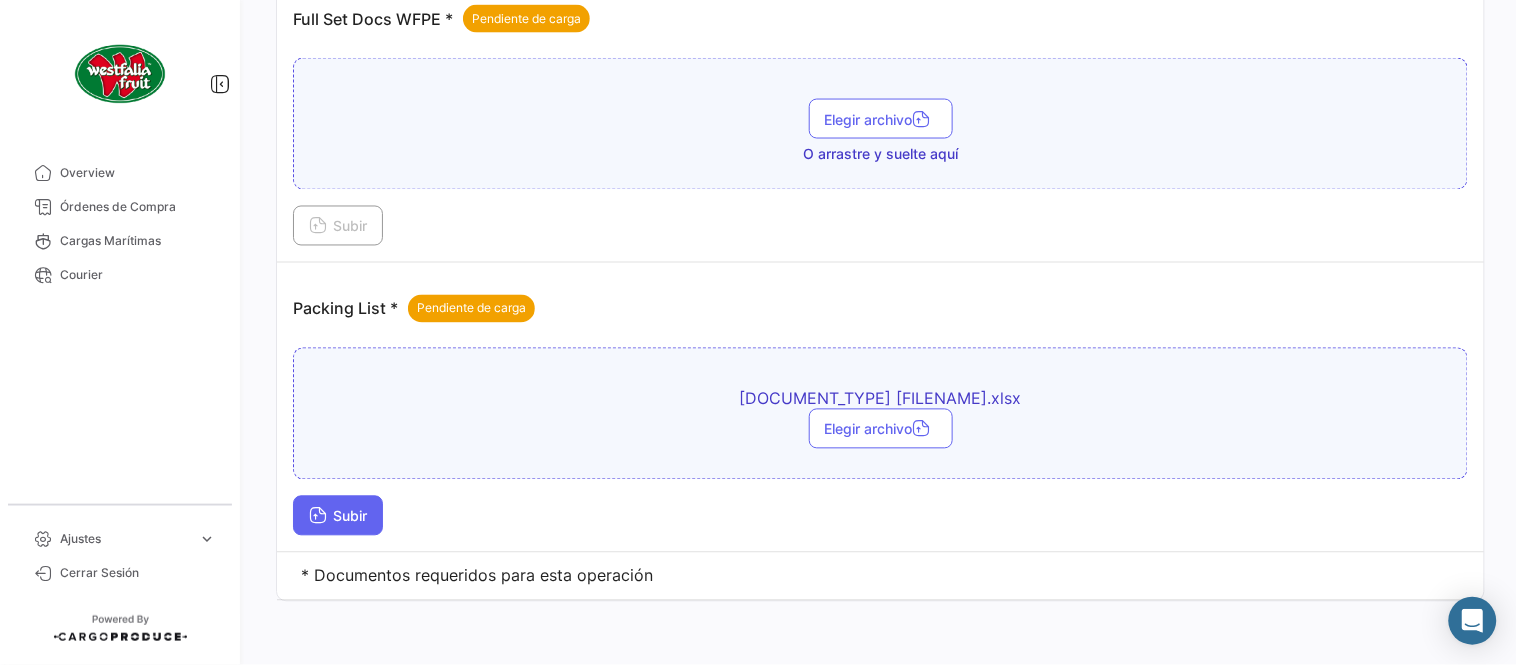 click on "Subir" at bounding box center (338, 516) 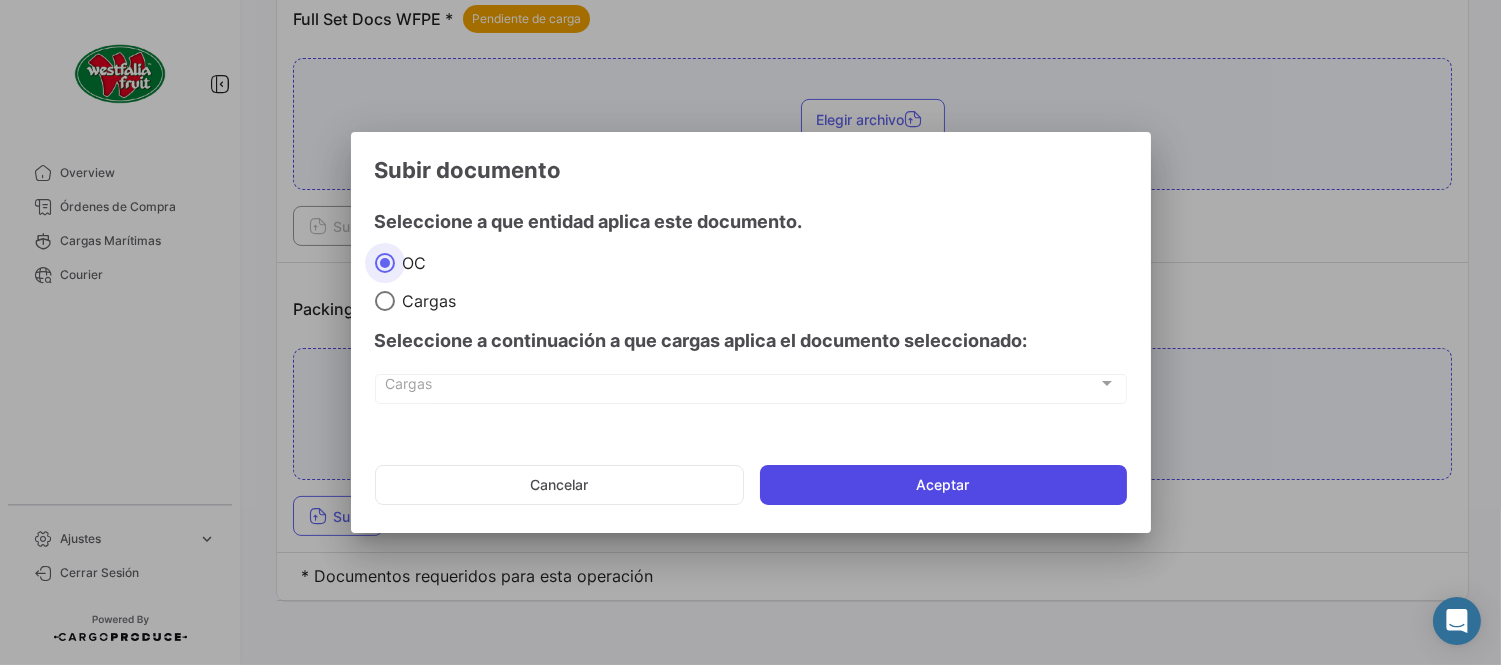 click on "Aceptar" 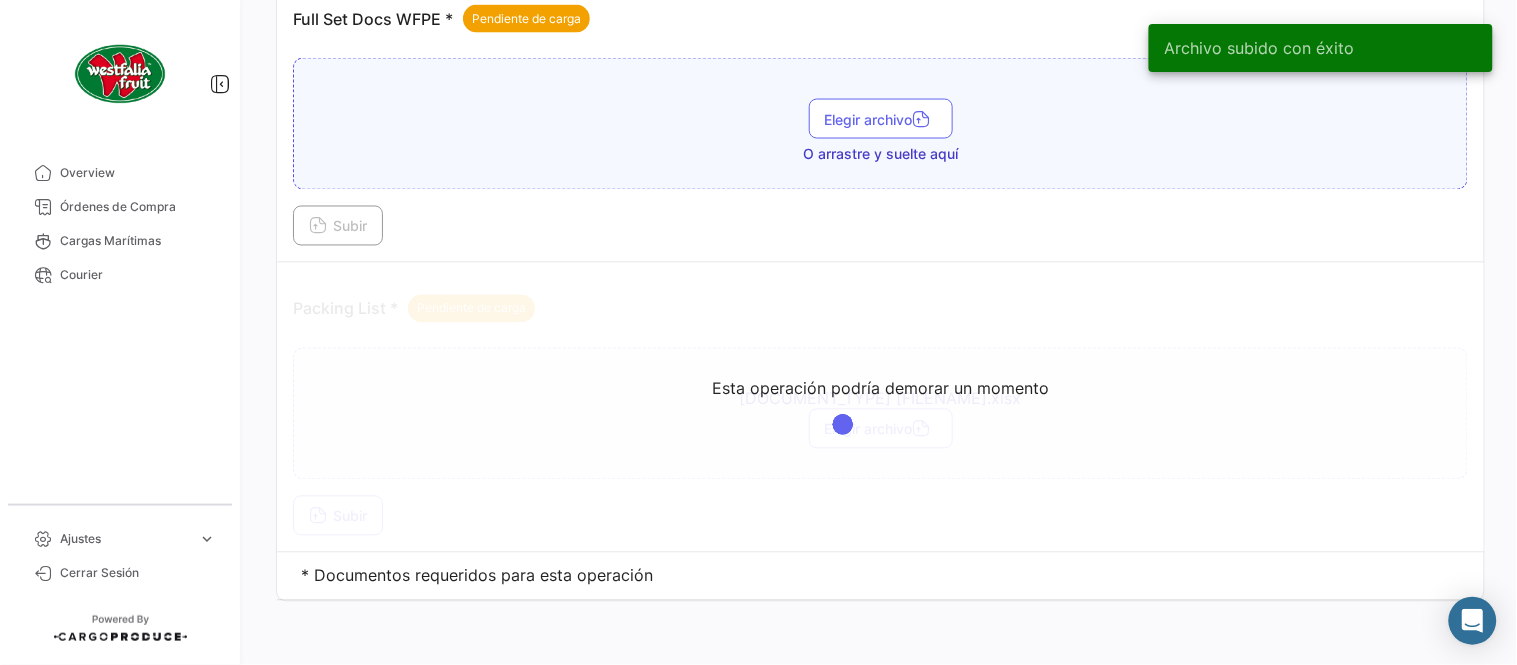 scroll, scrollTop: 584, scrollLeft: 0, axis: vertical 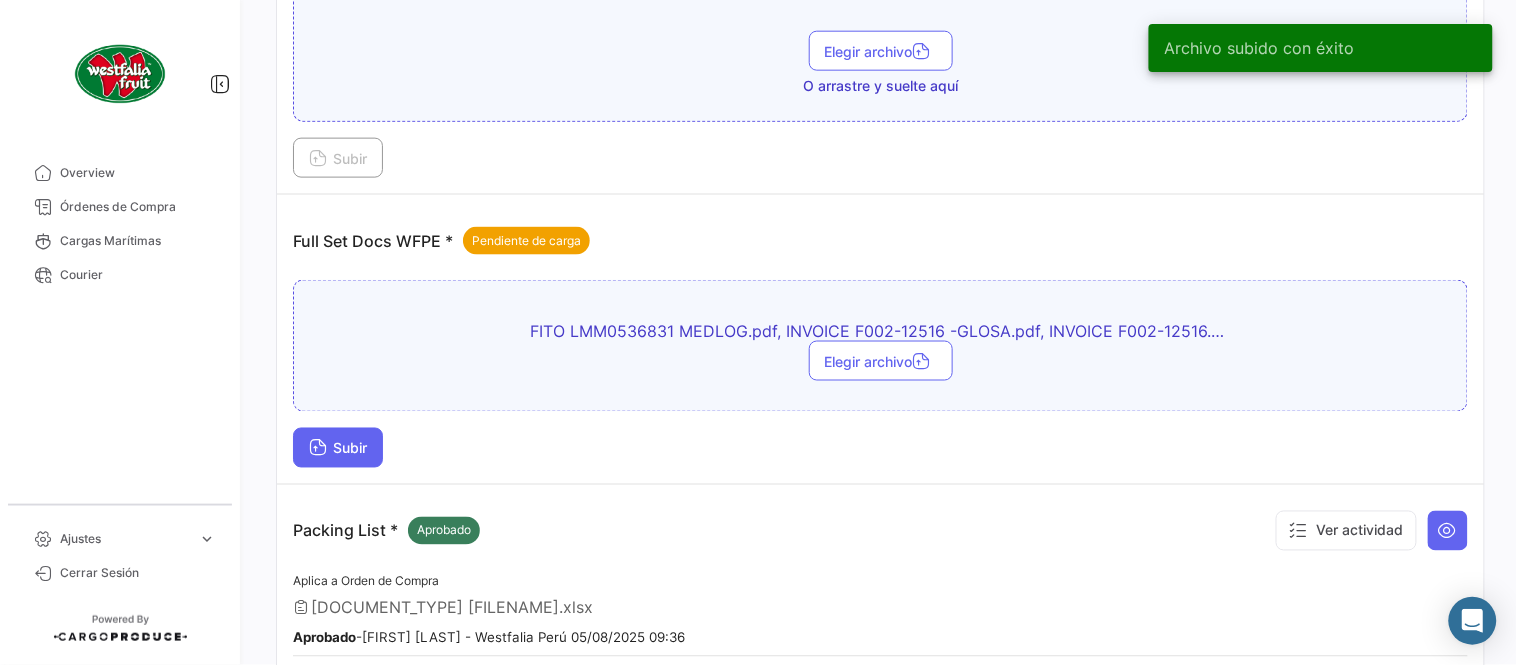 click on "Subir" at bounding box center (338, 448) 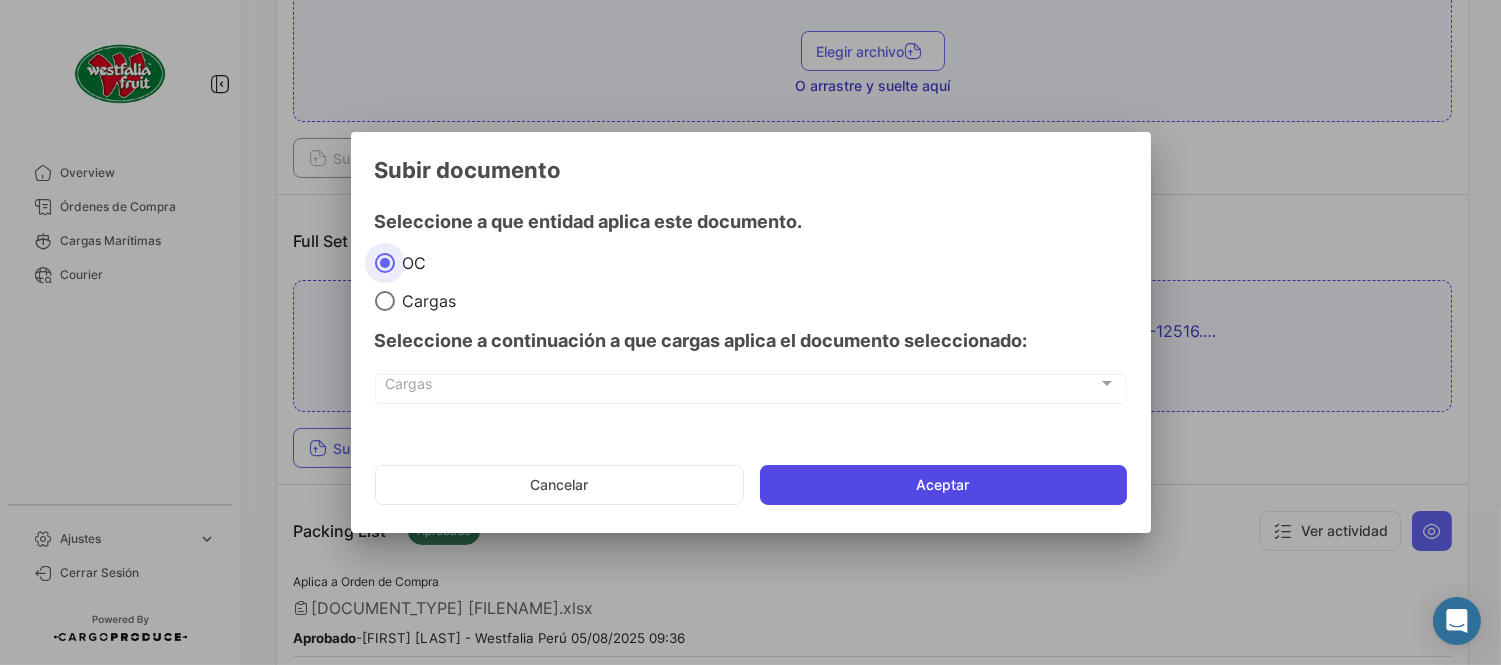 click on "Aceptar" 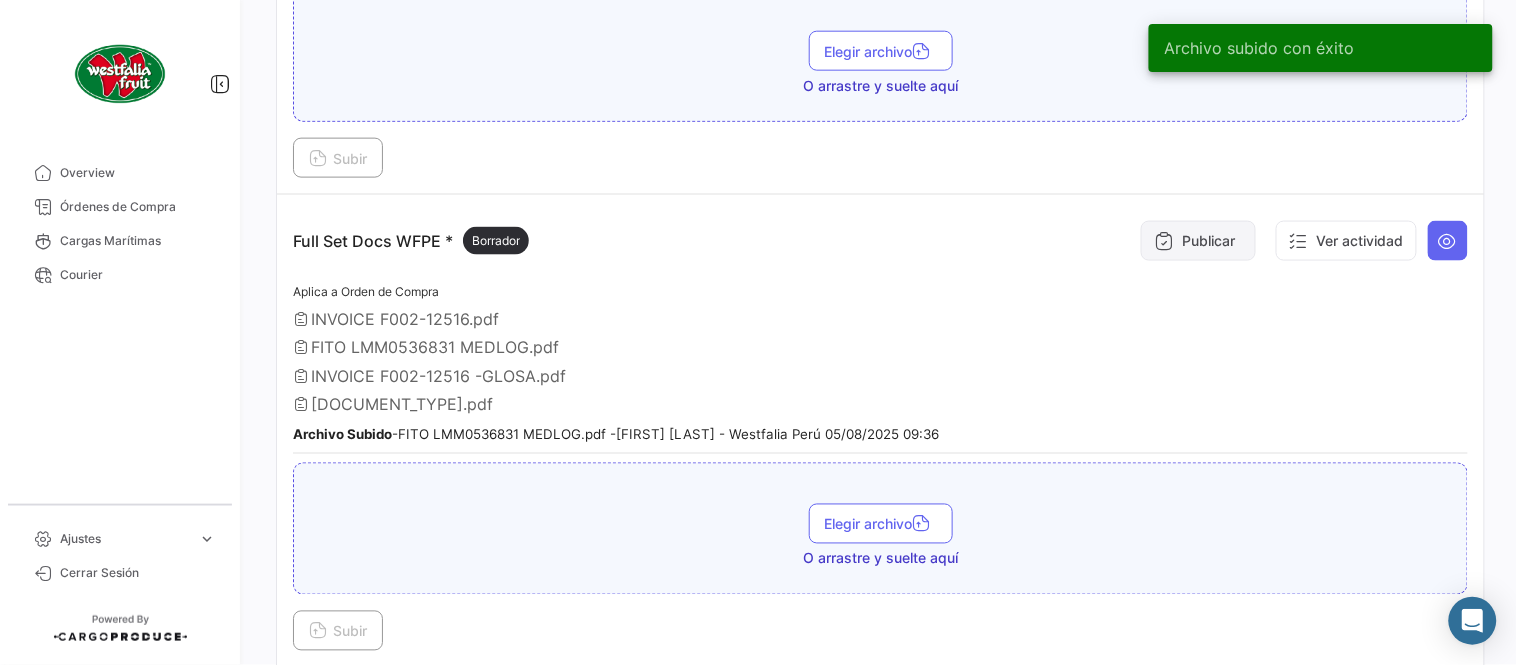 click on "Publicar" at bounding box center (1198, 241) 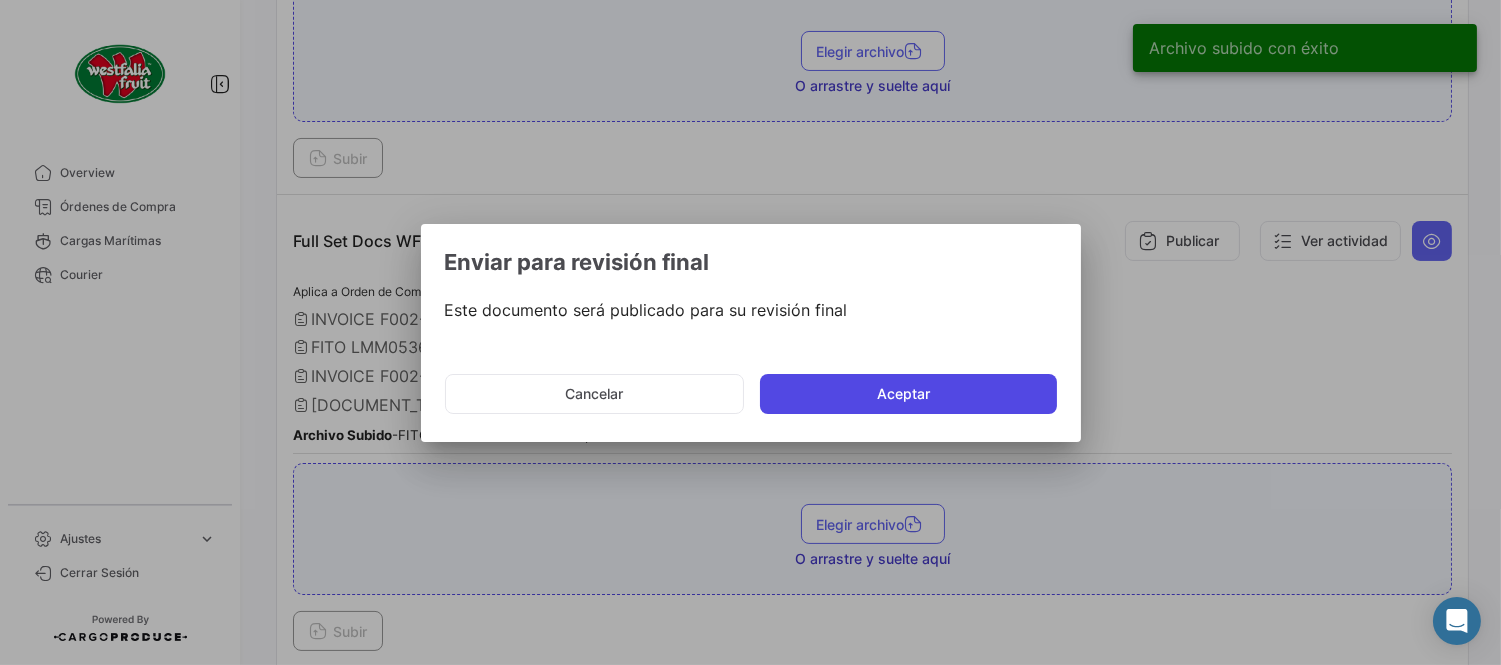 click on "Aceptar" 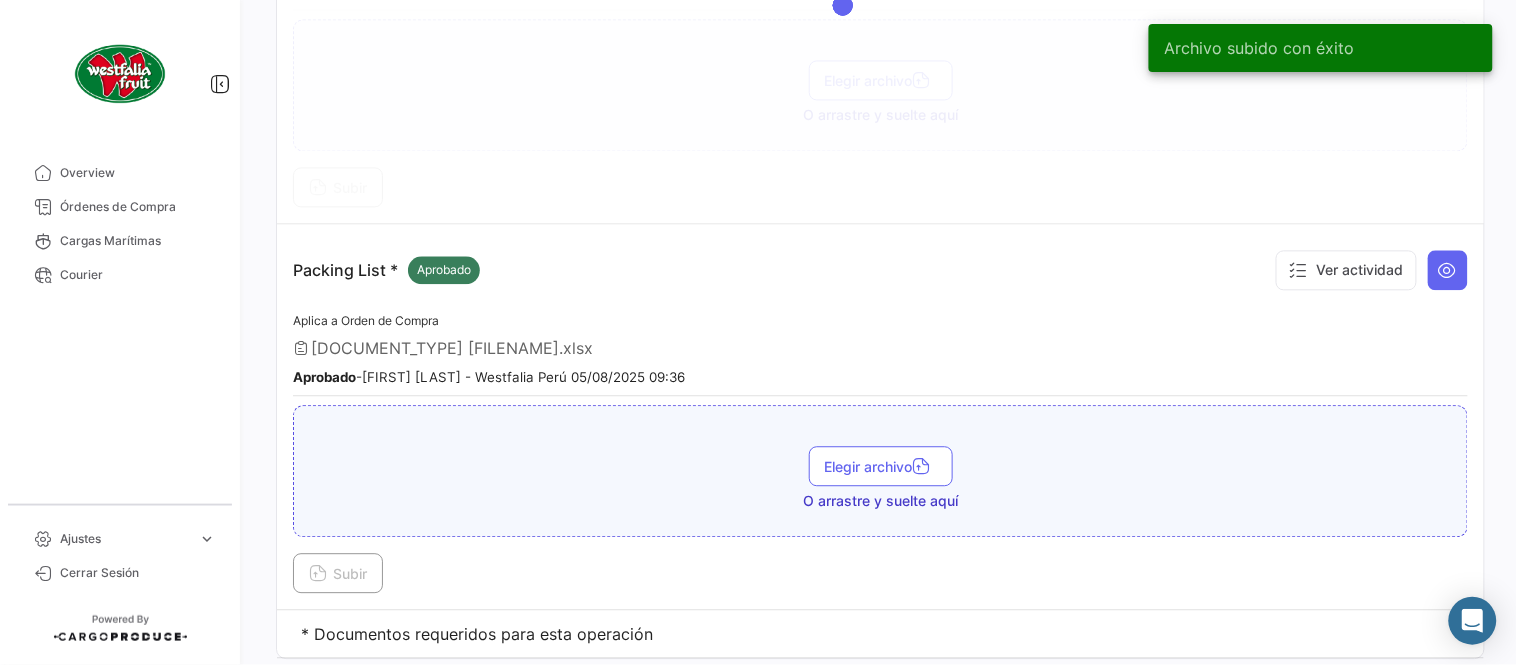 scroll, scrollTop: 806, scrollLeft: 0, axis: vertical 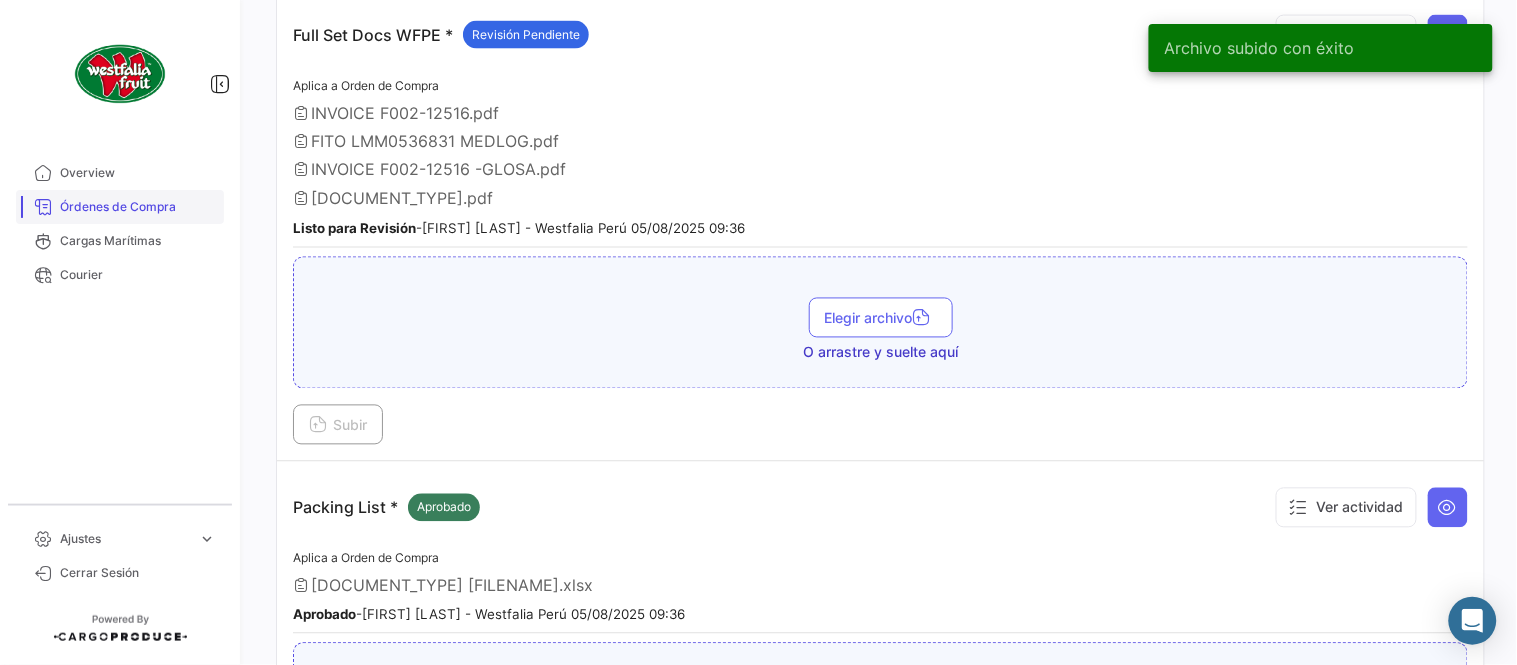 click on "Órdenes de Compra" at bounding box center [138, 207] 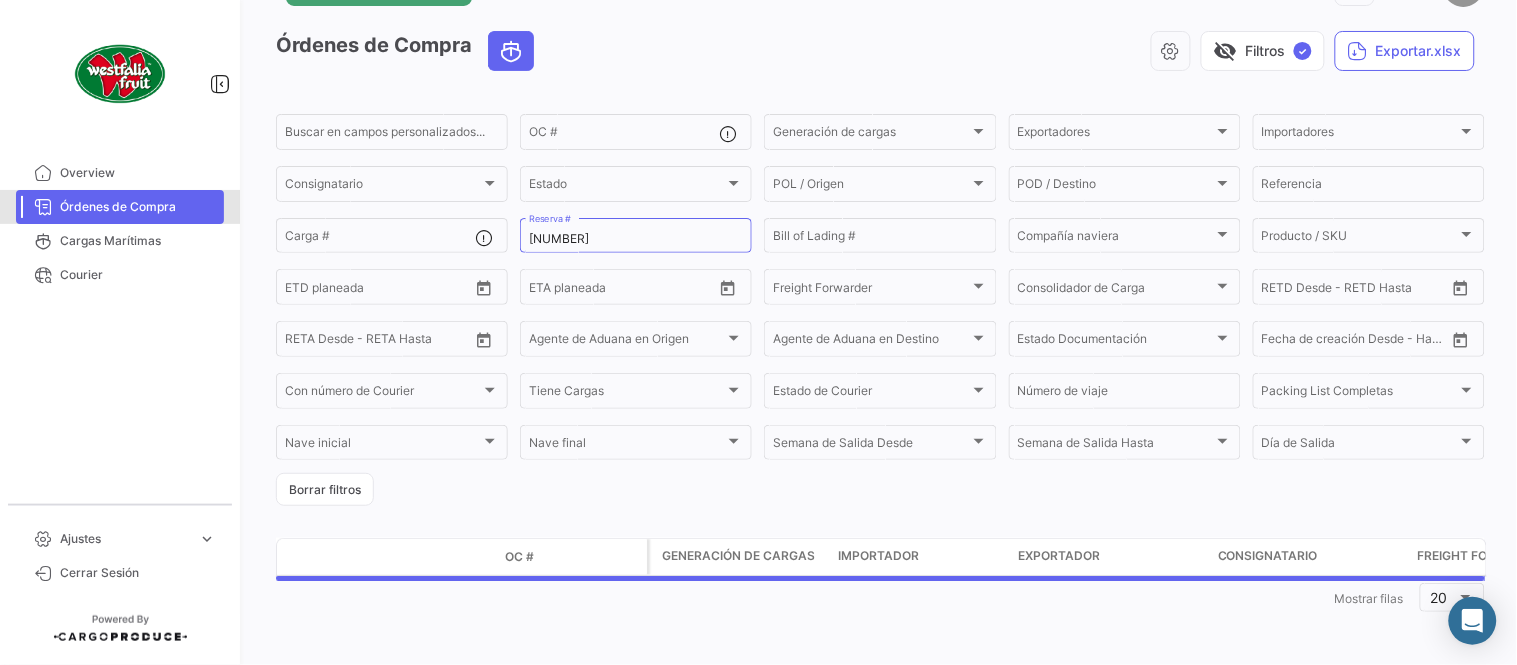 scroll, scrollTop: 0, scrollLeft: 0, axis: both 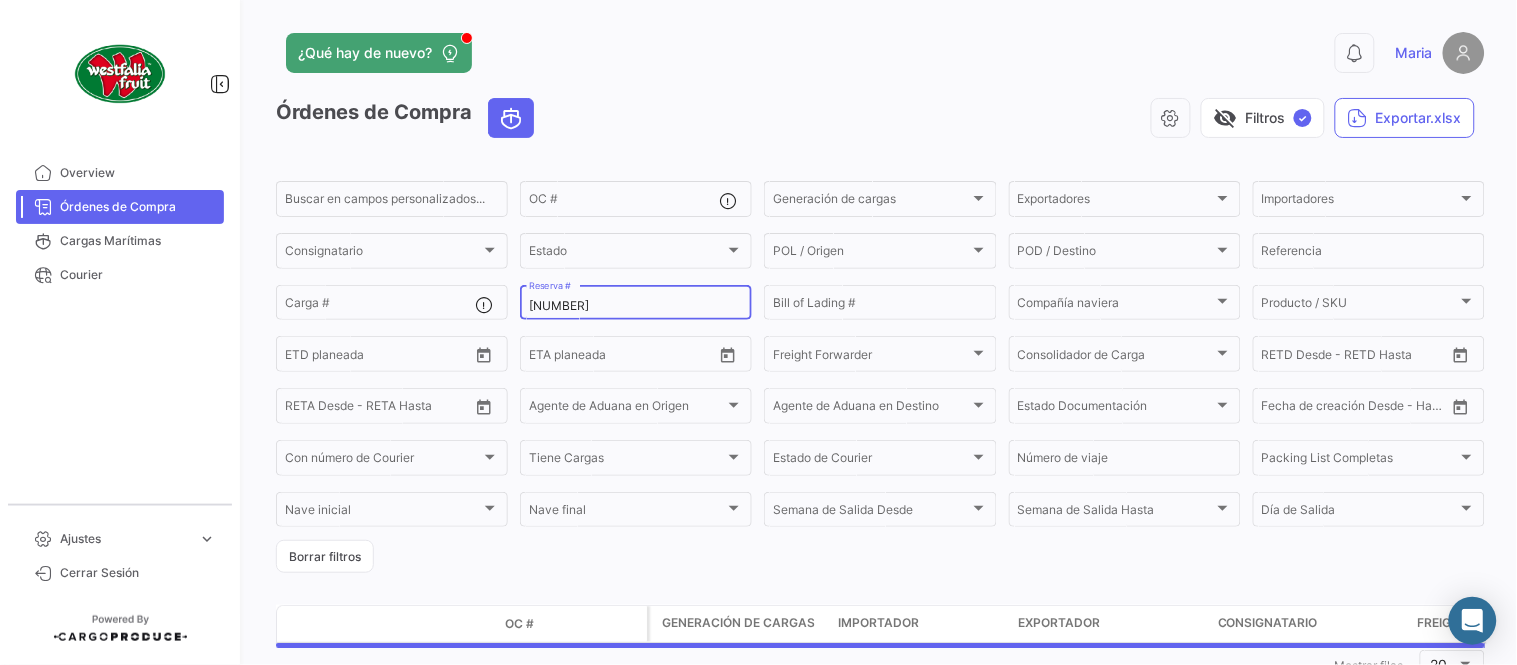 click on "[NUMBER]" at bounding box center [636, 306] 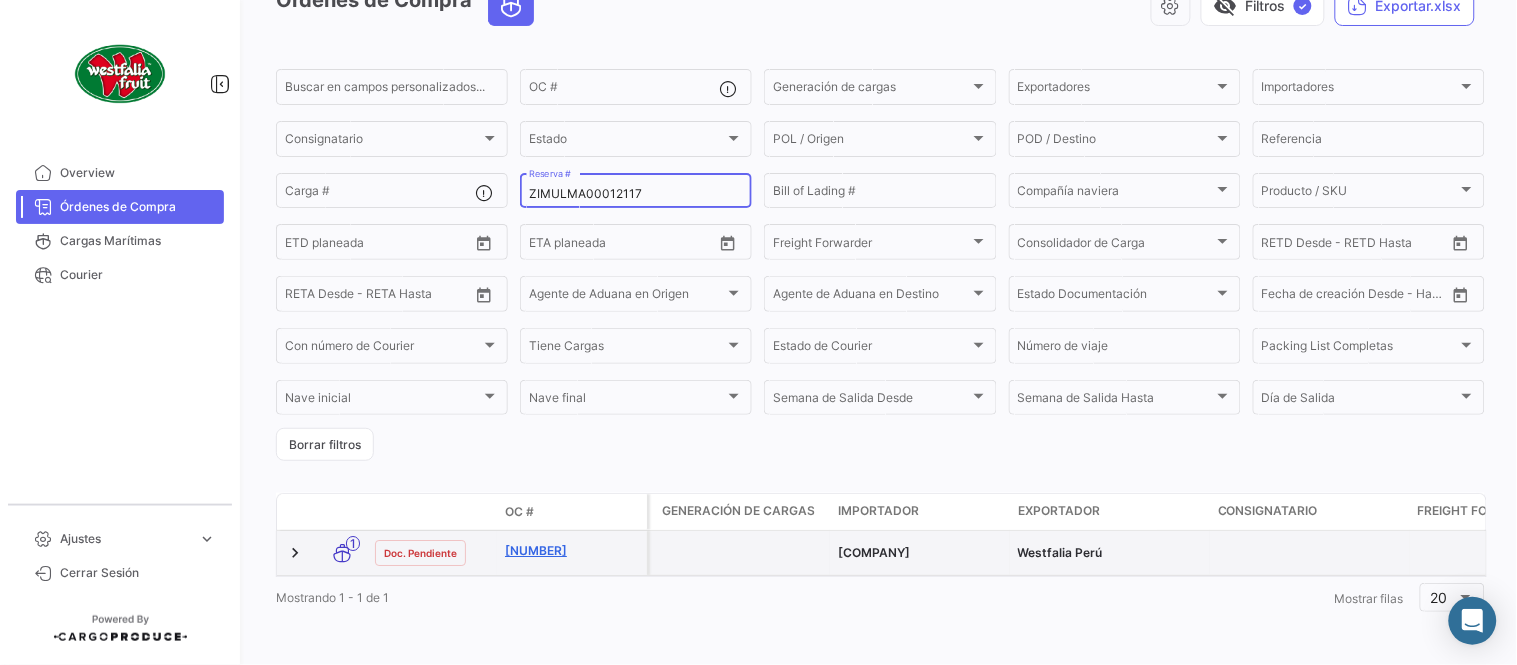 scroll, scrollTop: 128, scrollLeft: 0, axis: vertical 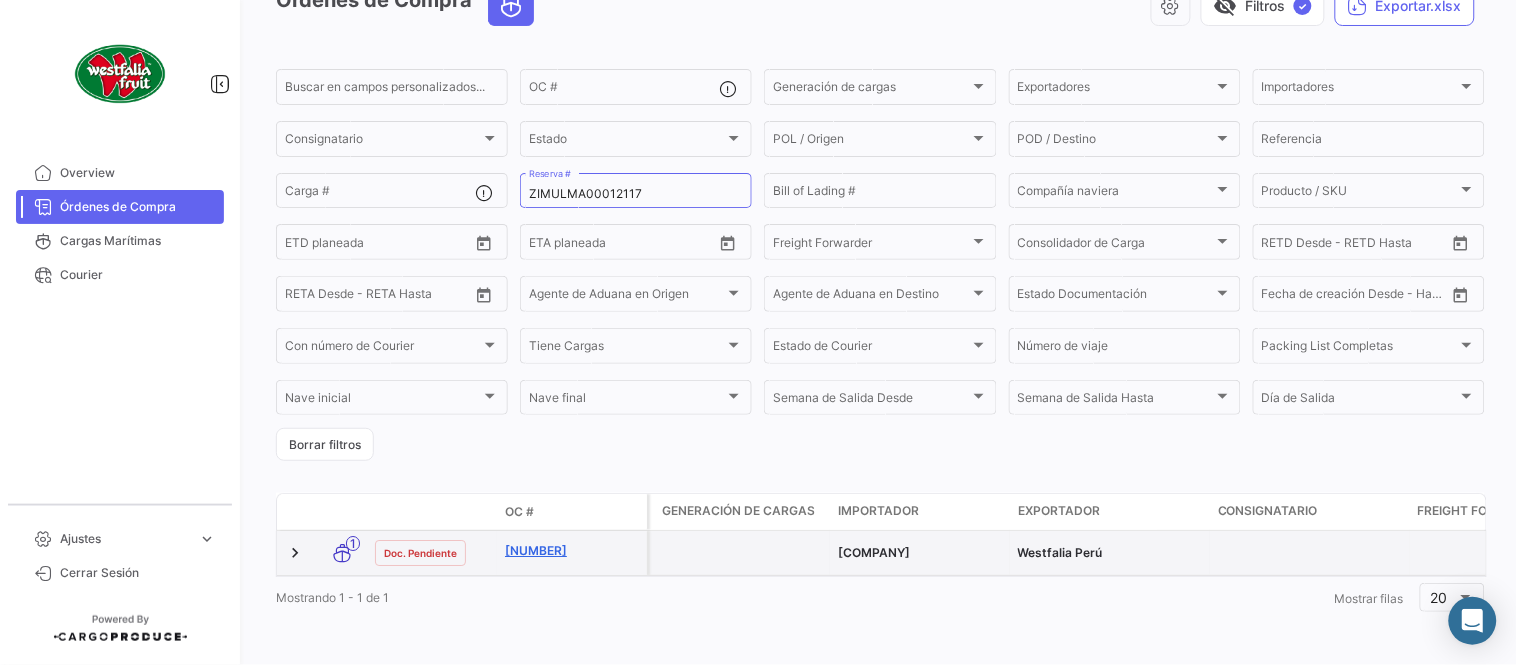 click on "[NUMBER]" 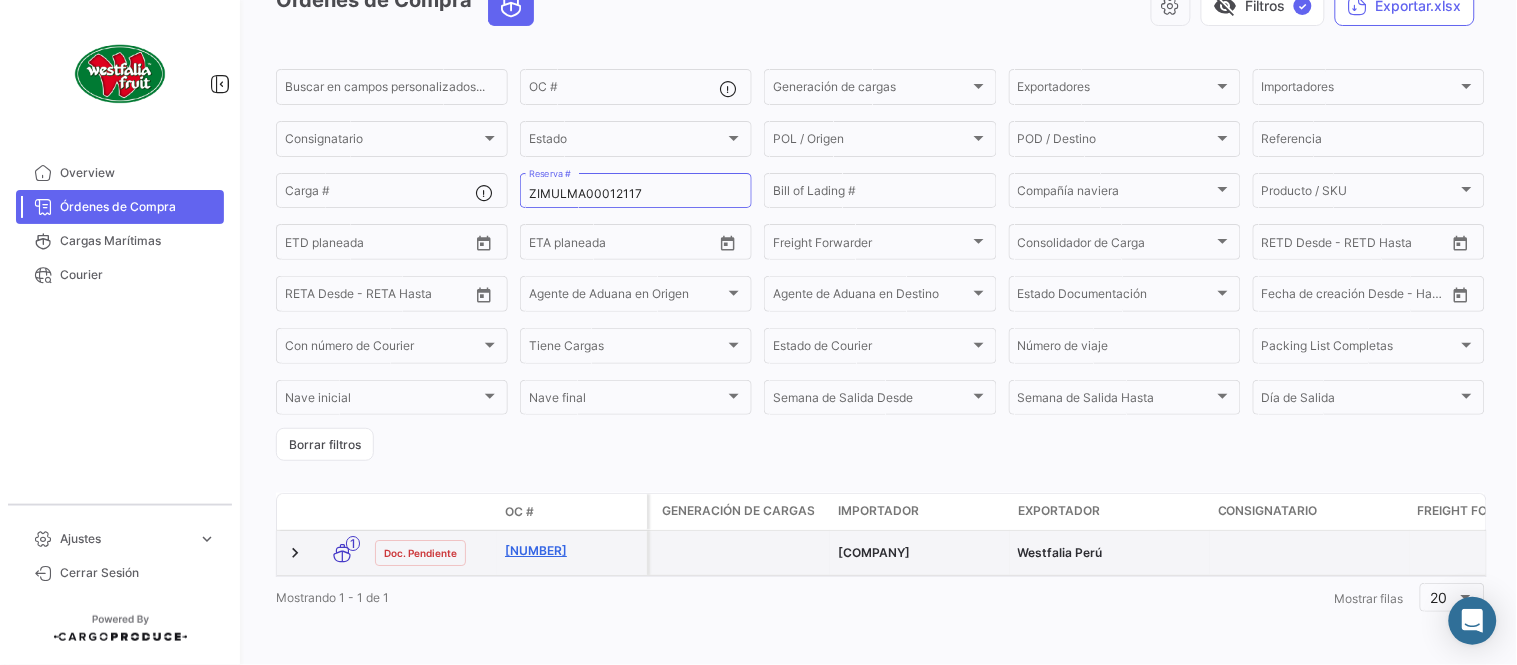 scroll, scrollTop: 0, scrollLeft: 0, axis: both 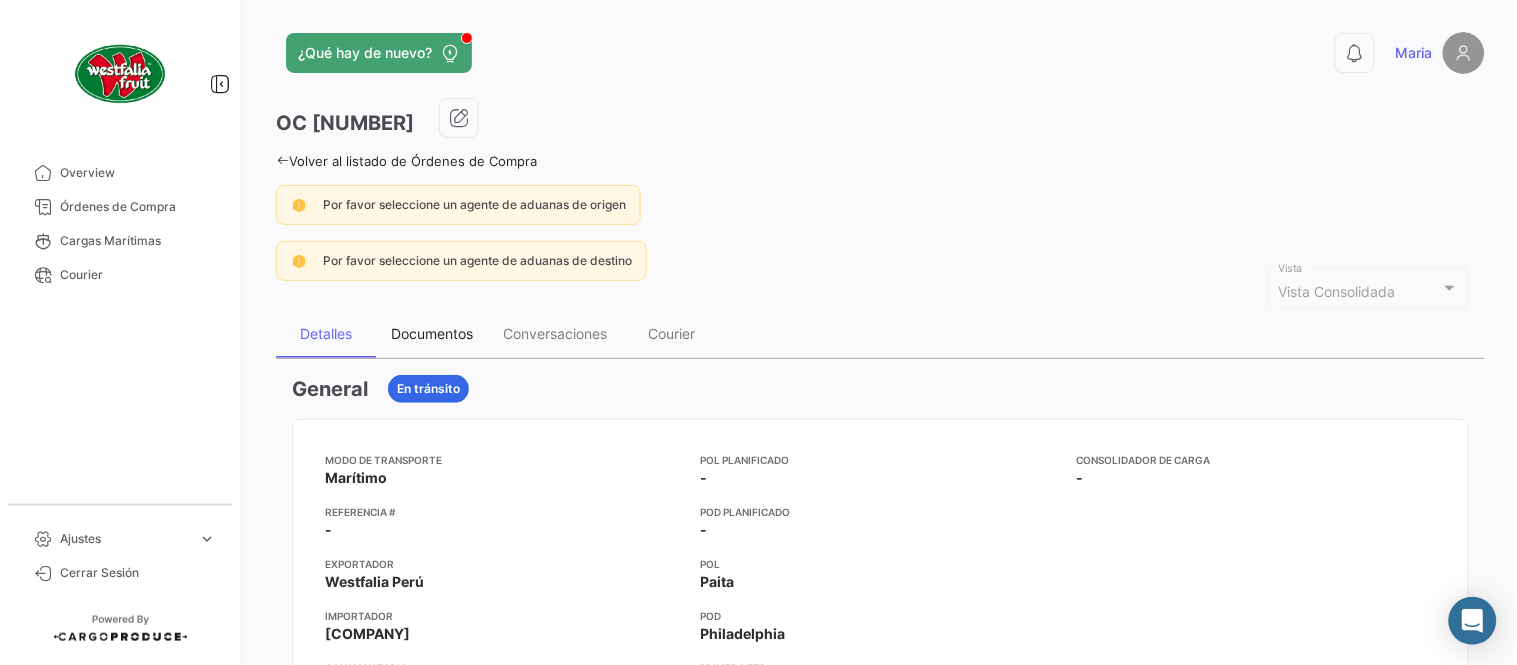 click on "Documentos" at bounding box center (432, 334) 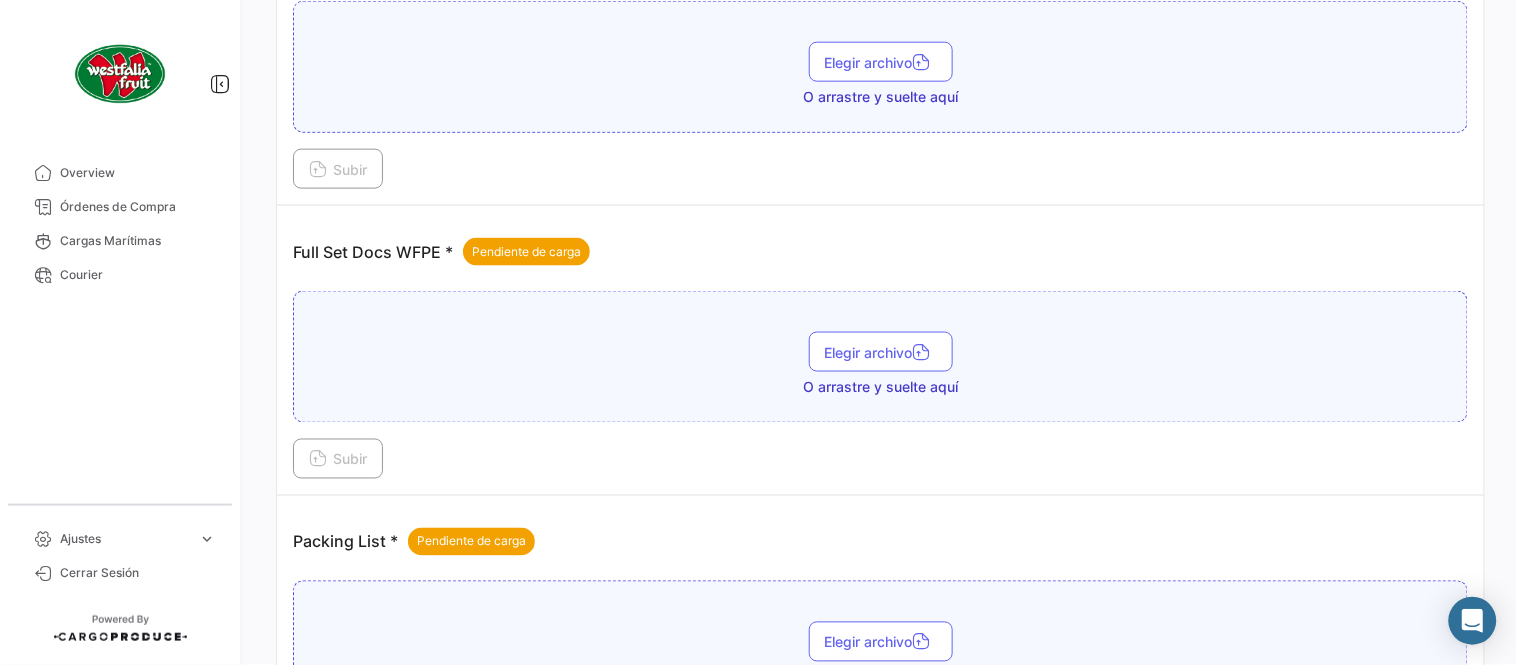 scroll, scrollTop: 806, scrollLeft: 0, axis: vertical 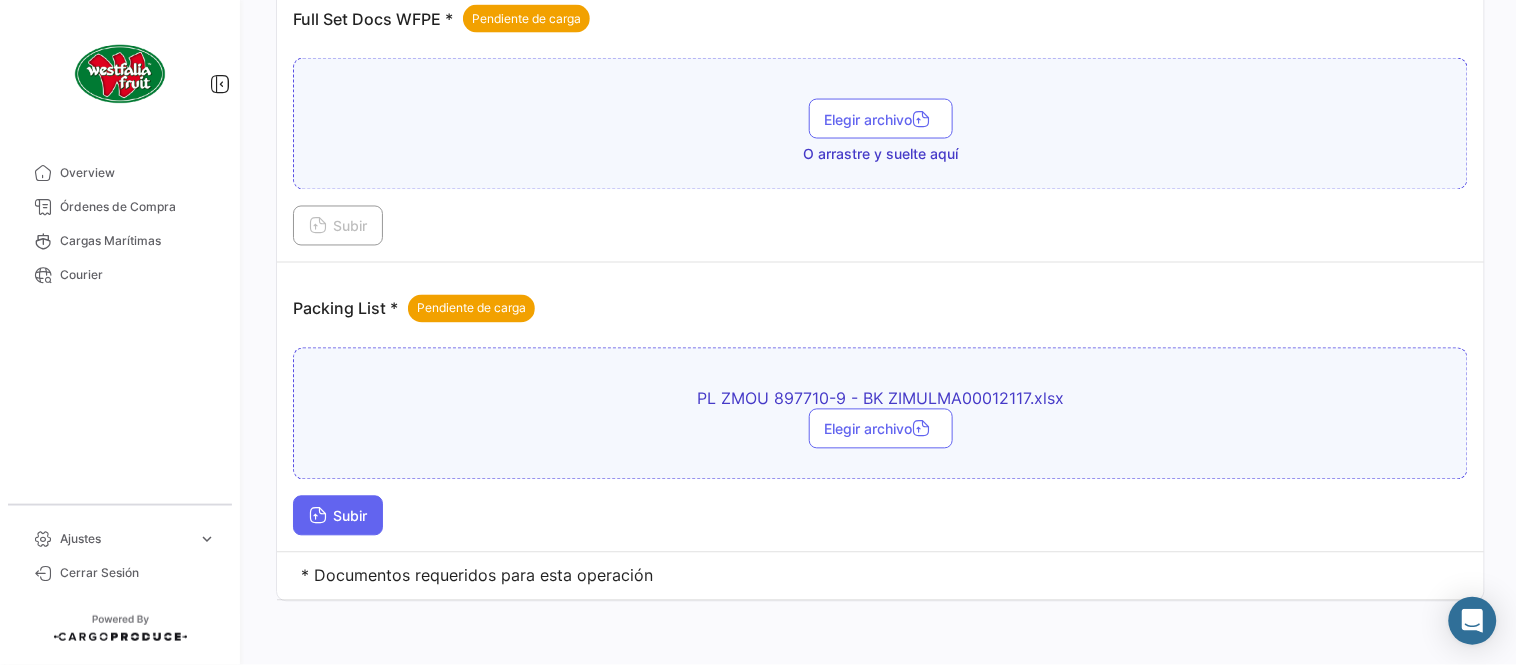 click on "Subir" at bounding box center [338, 516] 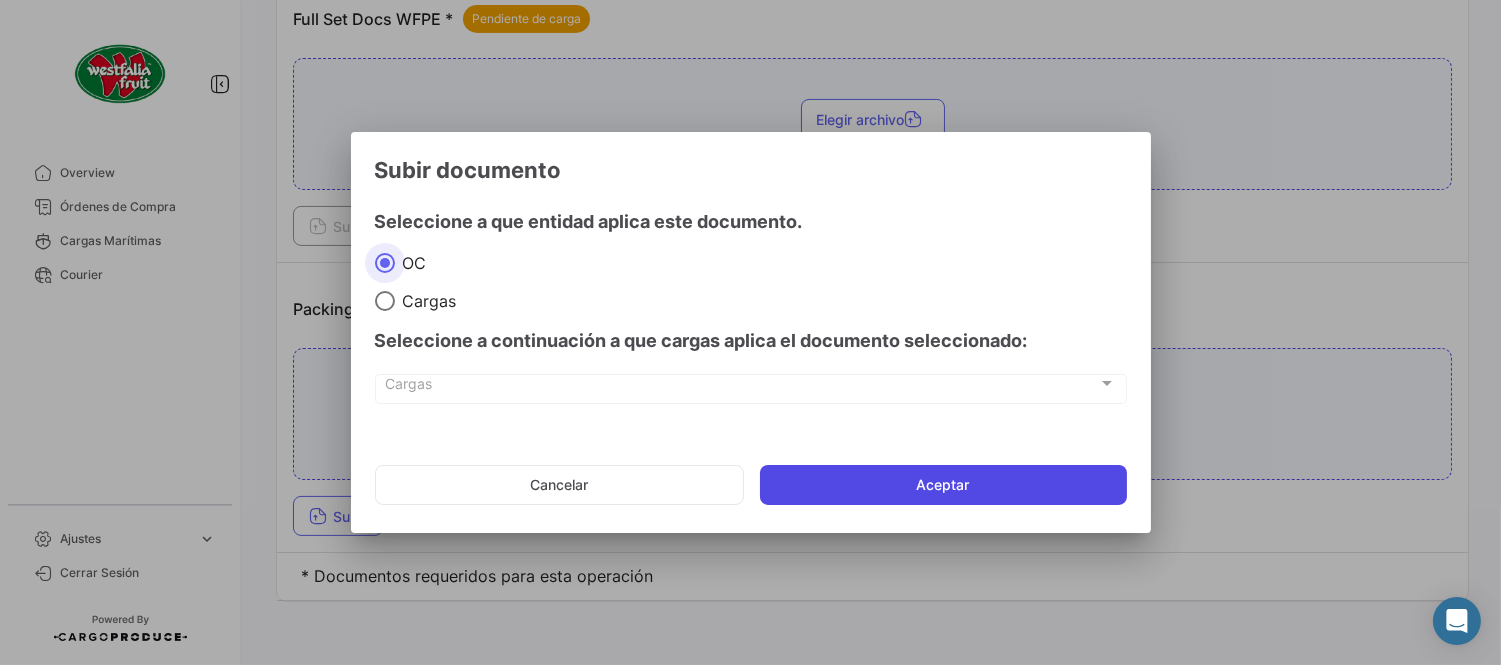 click on "Aceptar" 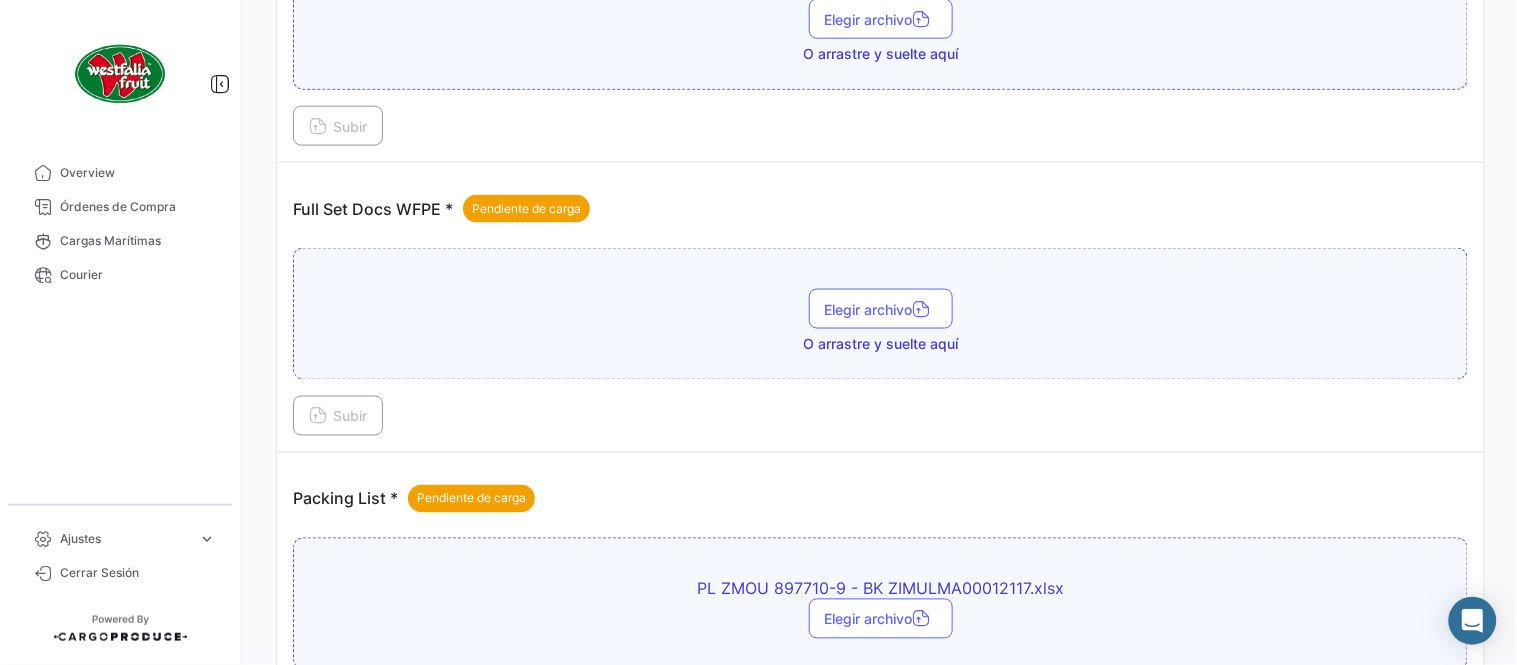 scroll, scrollTop: 584, scrollLeft: 0, axis: vertical 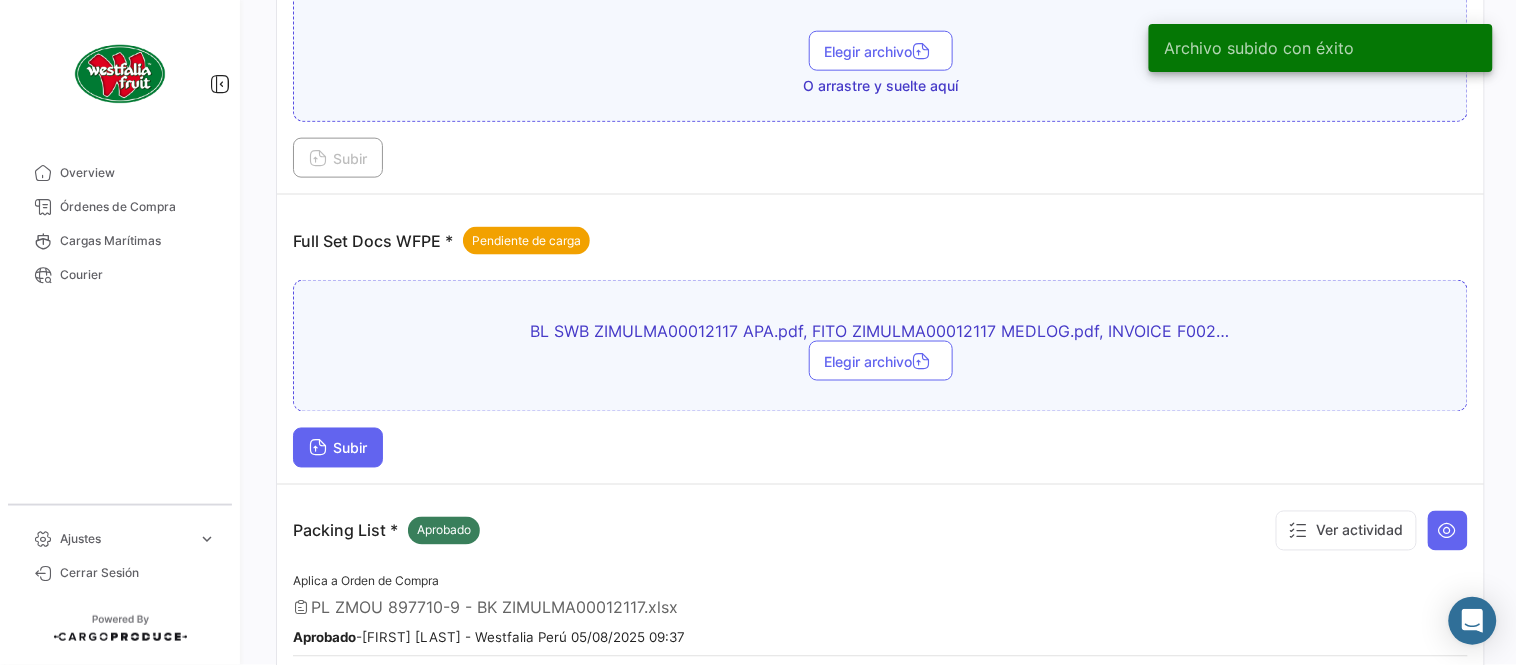 click on "Subir" at bounding box center [338, 448] 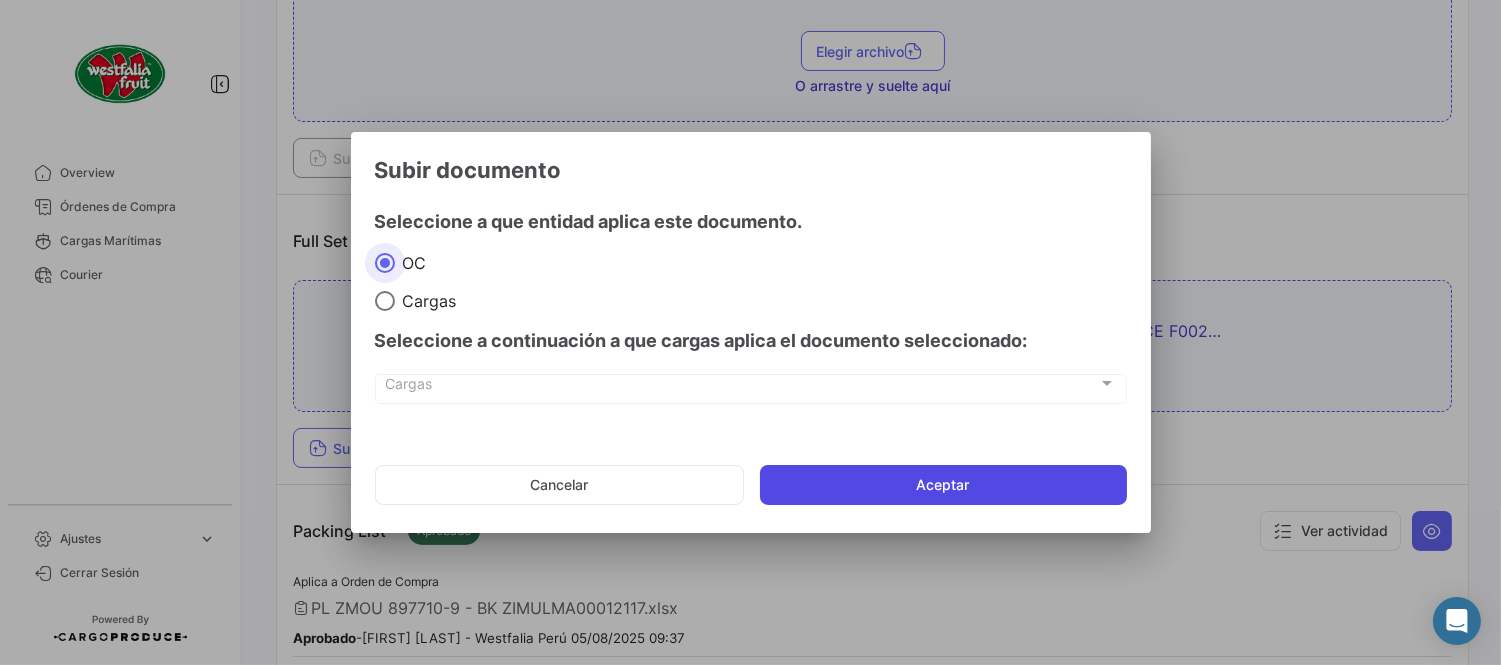 click on "Aceptar" 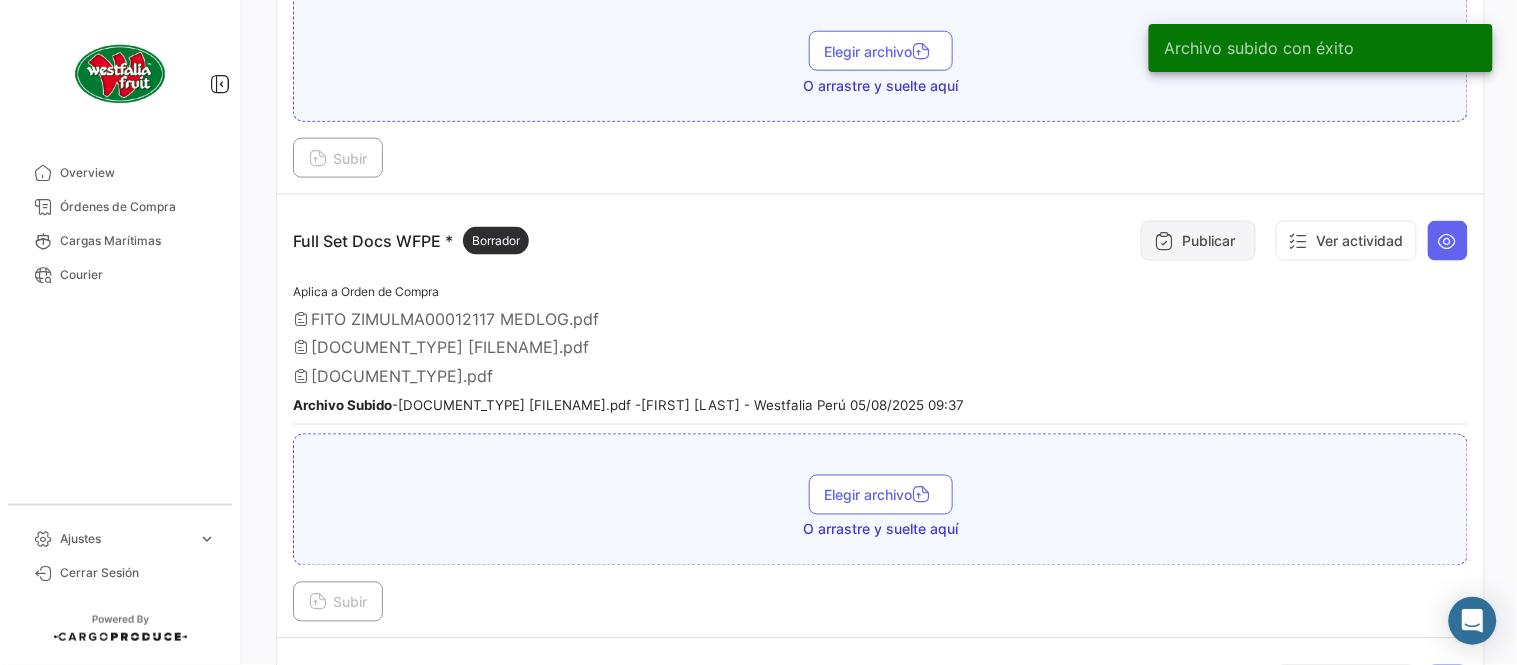 click on "Publicar" at bounding box center [1198, 241] 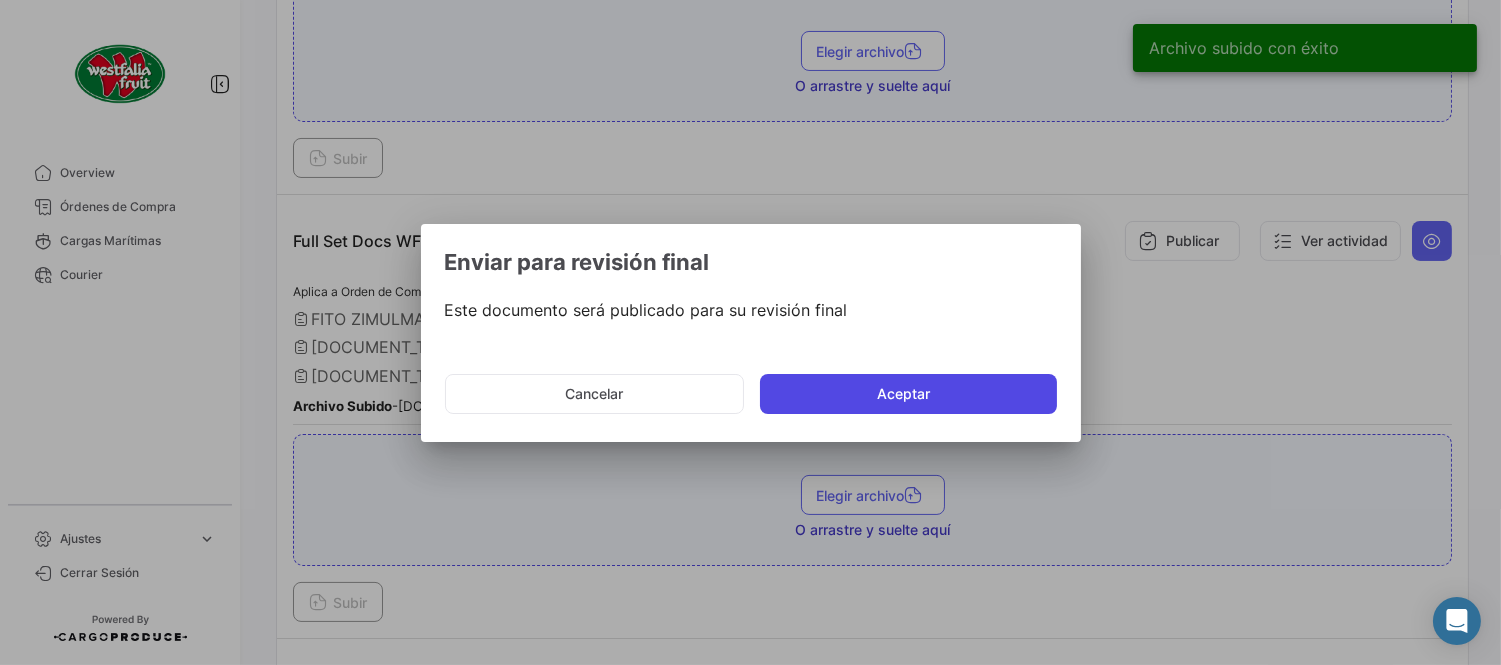 click on "Aceptar" 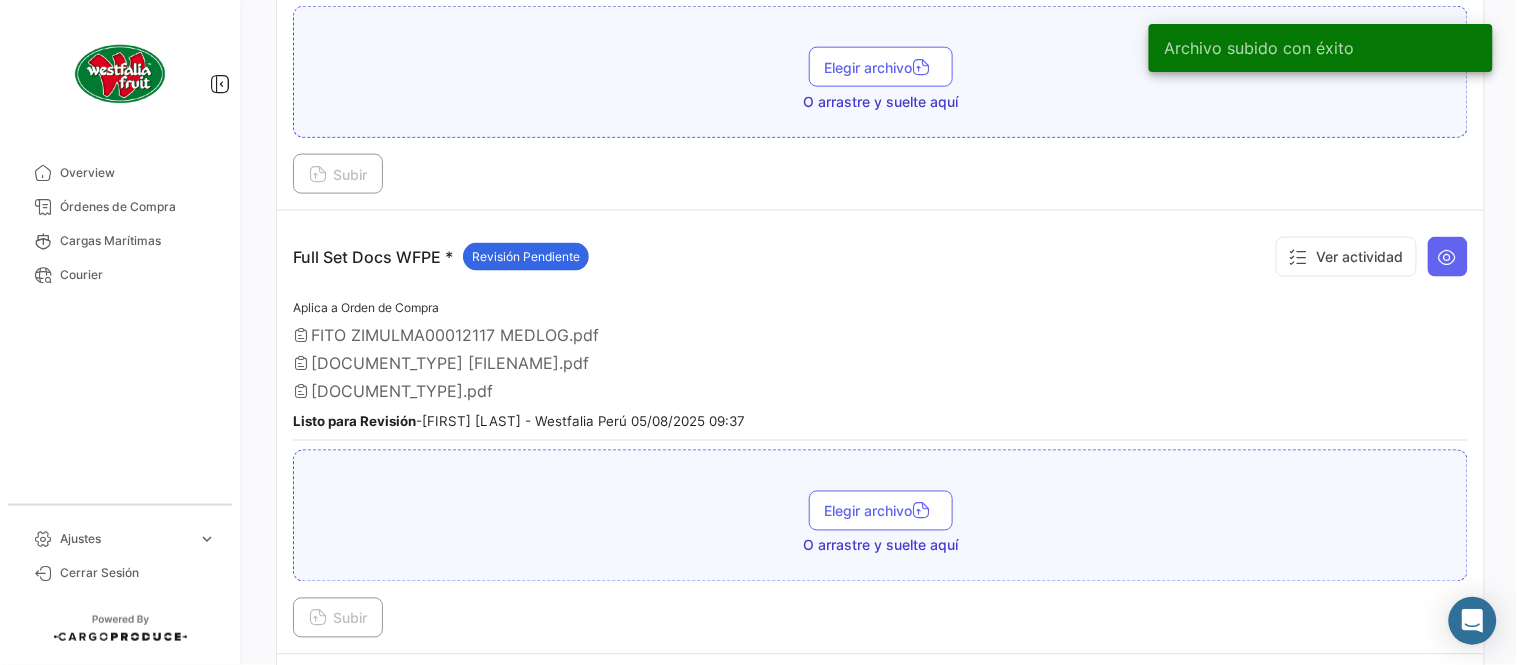 drag, startPoint x: 118, startPoint y: 200, endPoint x: 250, endPoint y: 273, distance: 150.84097 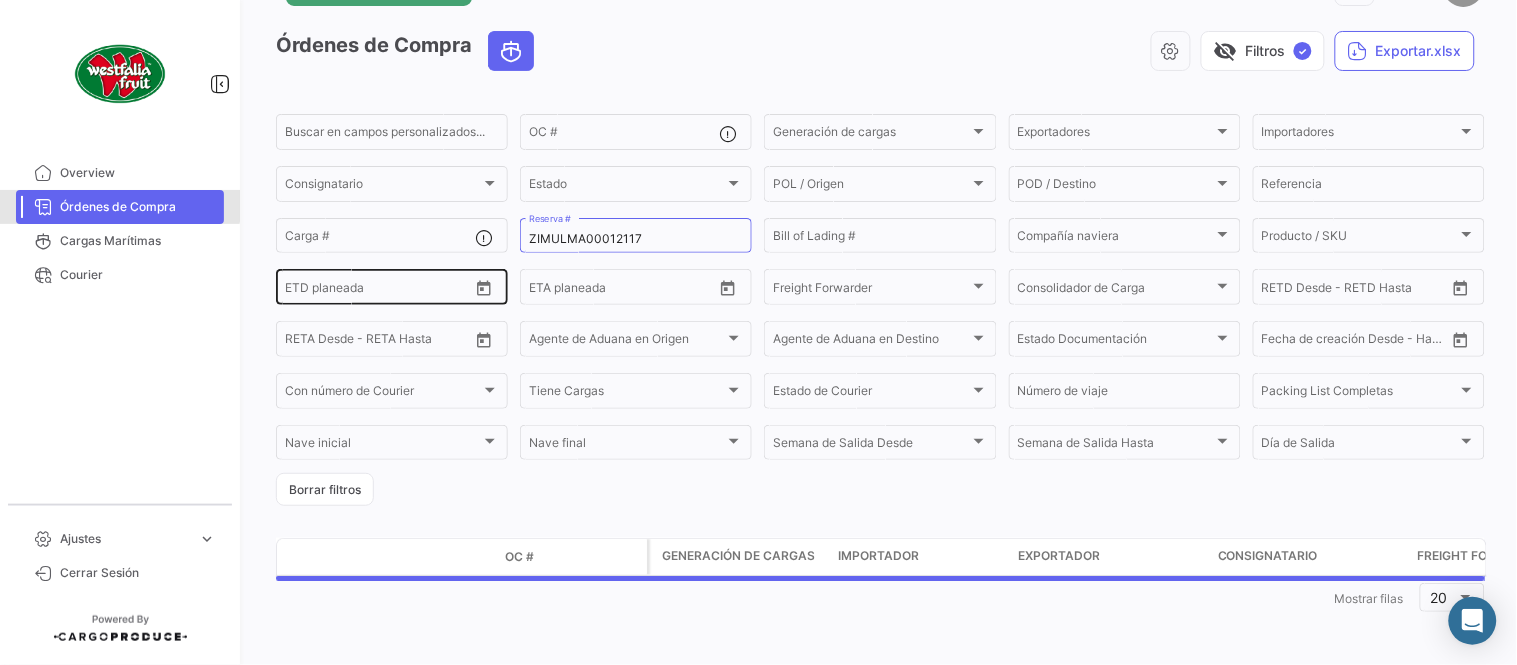 scroll, scrollTop: 0, scrollLeft: 0, axis: both 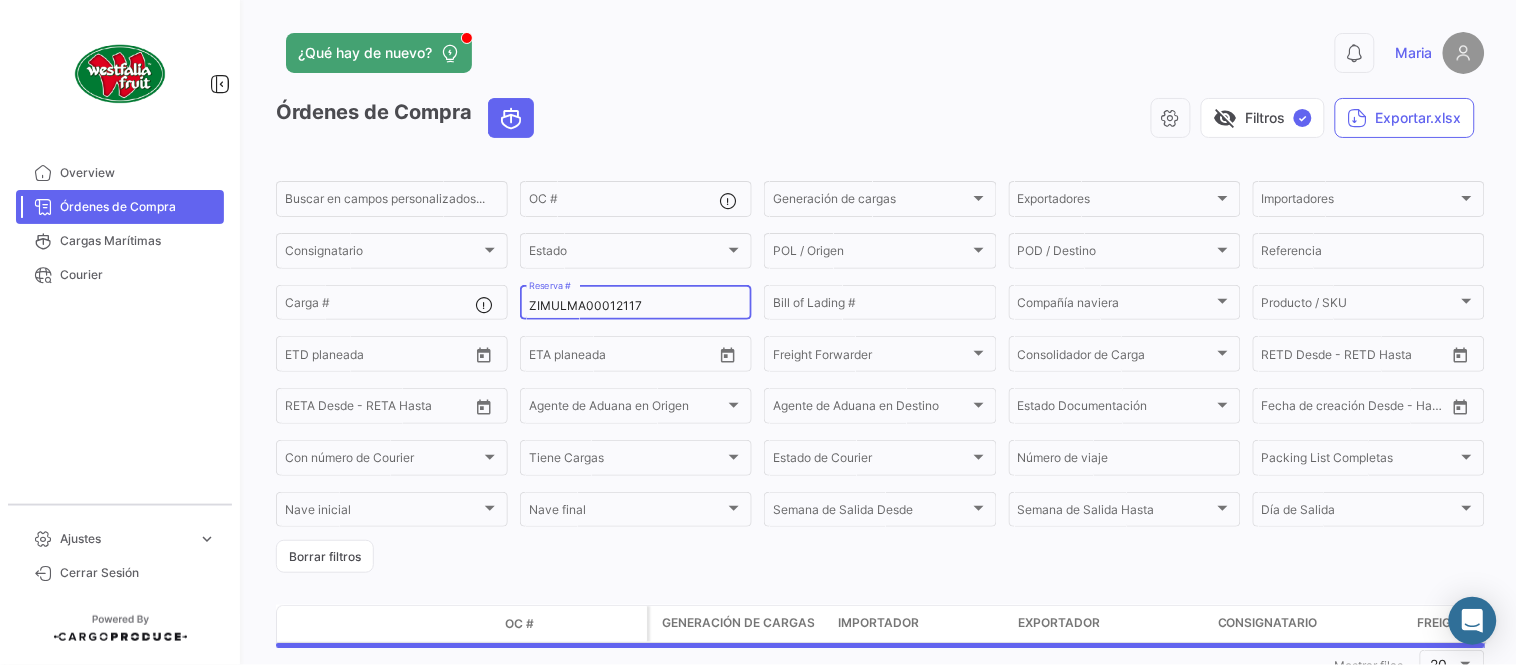 click on "ZIMULMA00012117" at bounding box center (636, 306) 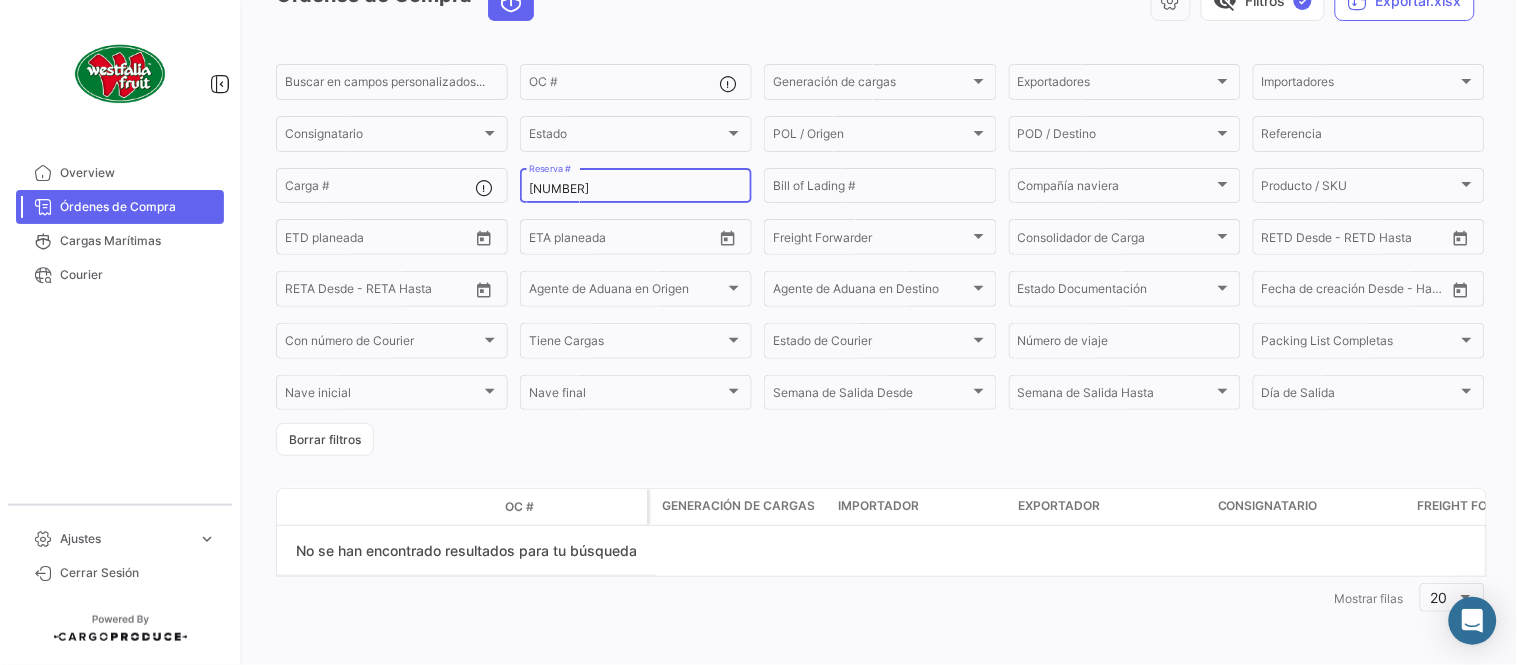 scroll, scrollTop: 116, scrollLeft: 0, axis: vertical 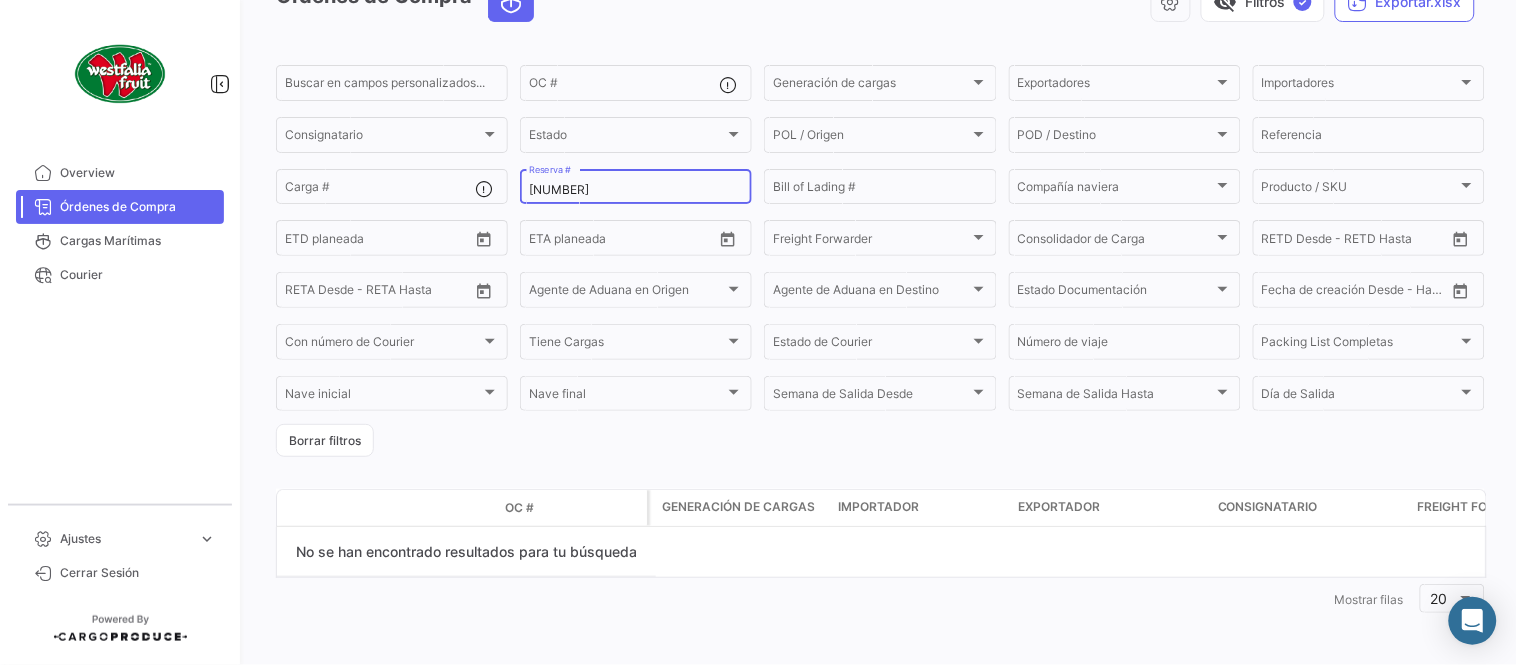 click on "MBM230051410 Reserva #" 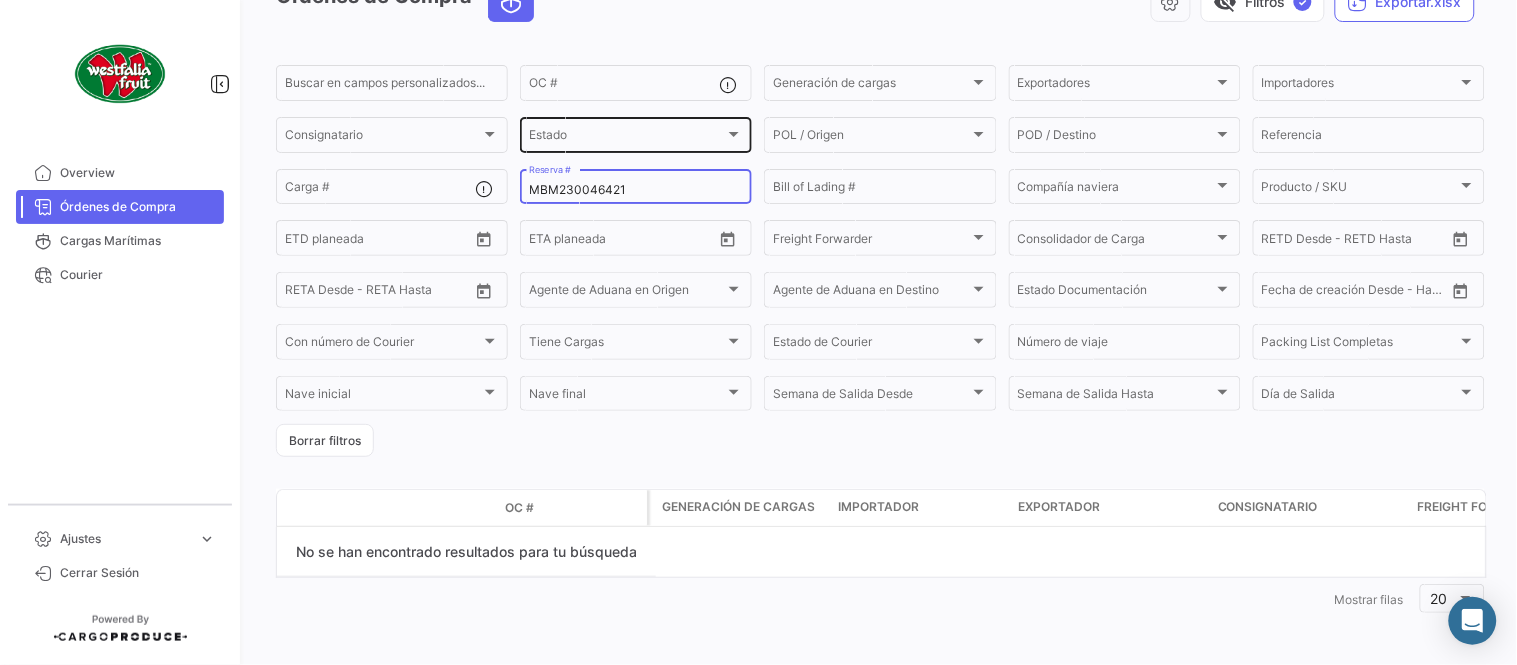 scroll, scrollTop: 66, scrollLeft: 0, axis: vertical 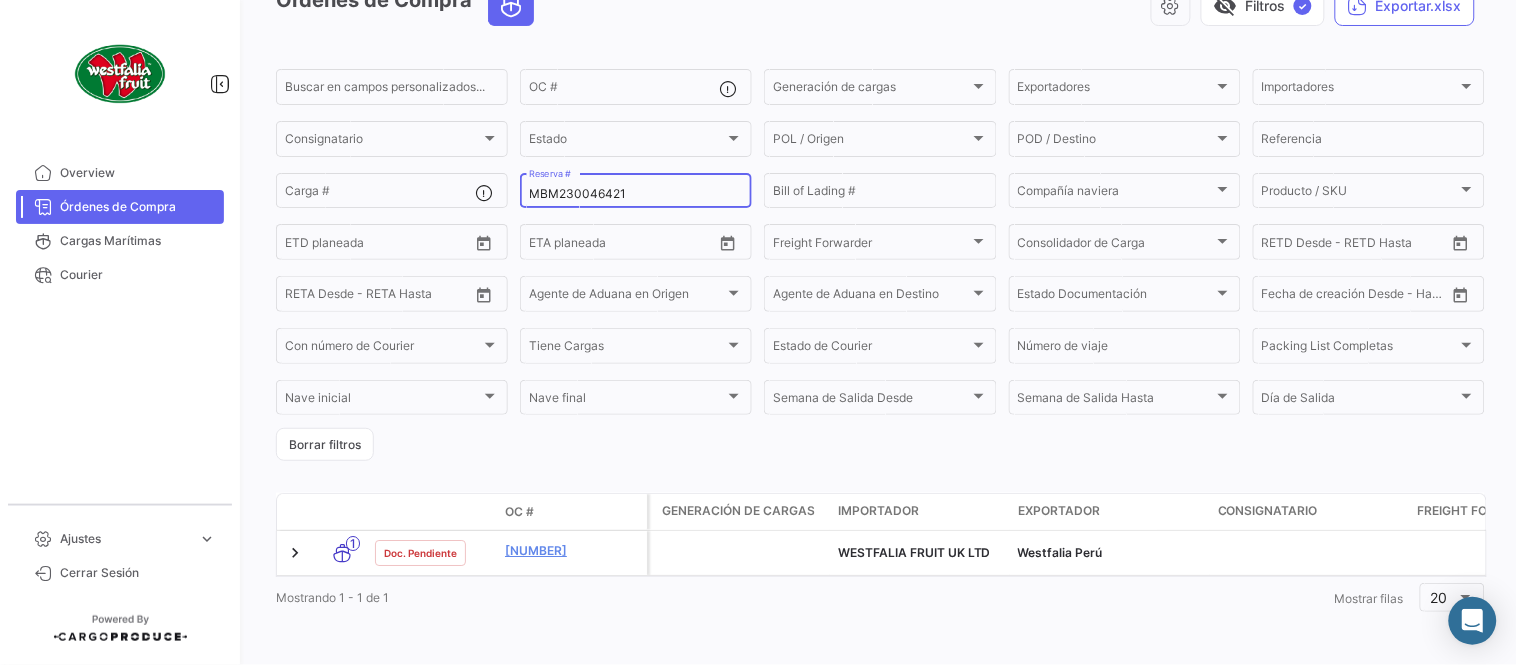 click on "MBM230046421" at bounding box center [636, 194] 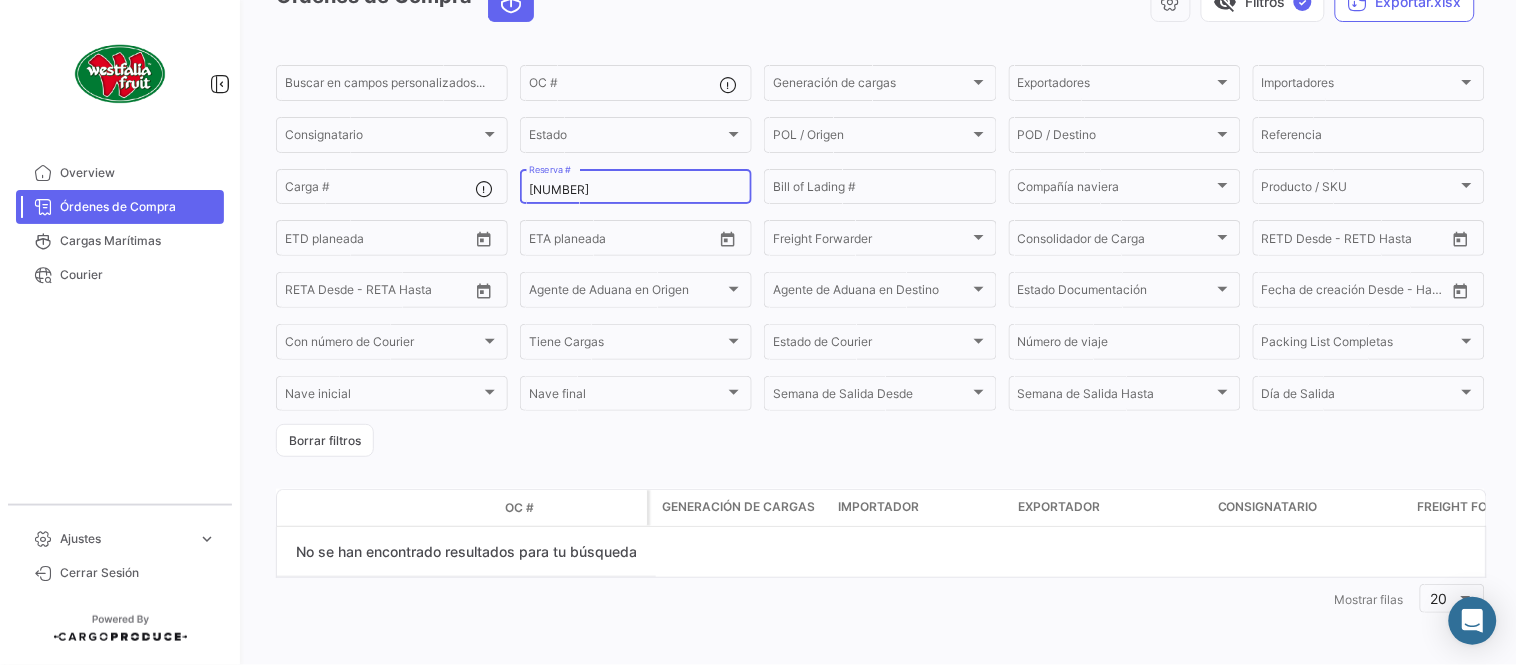 drag, startPoint x: 637, startPoint y: 182, endPoint x: 490, endPoint y: 162, distance: 148.35431 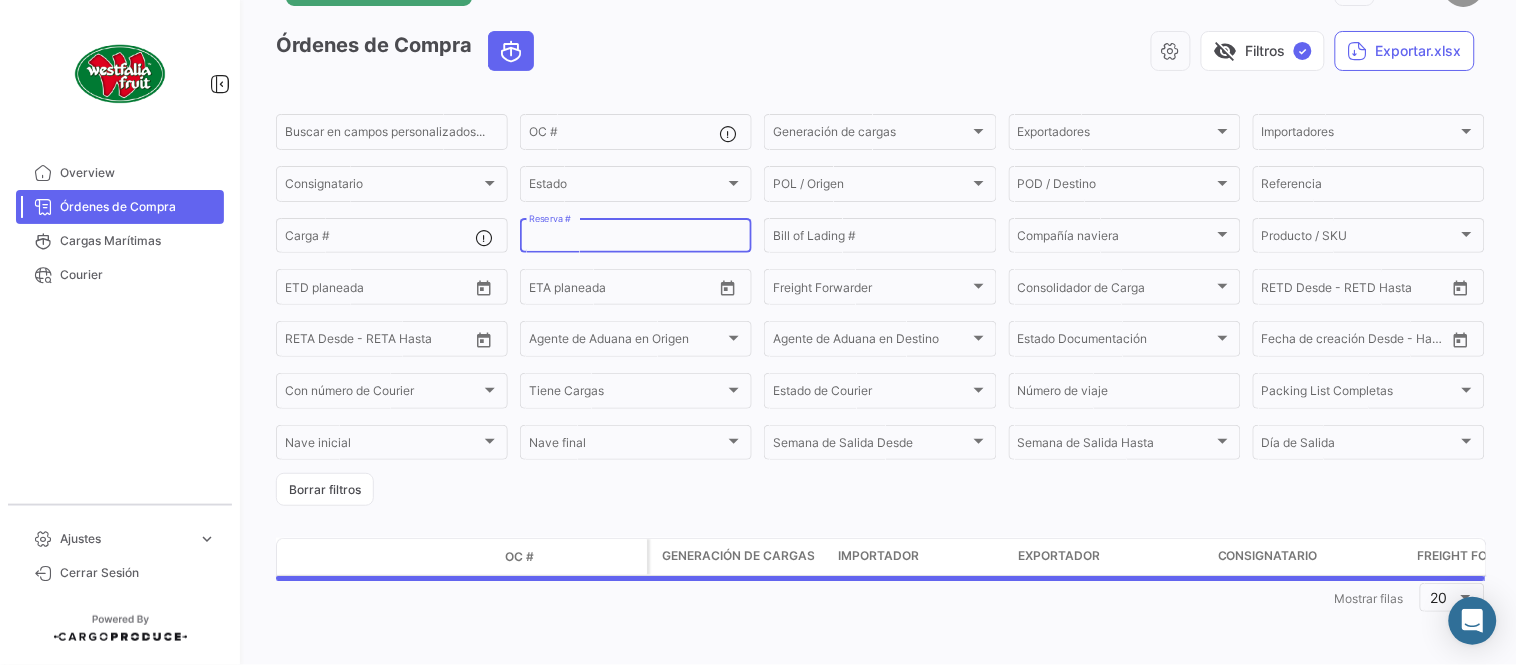 scroll, scrollTop: 66, scrollLeft: 0, axis: vertical 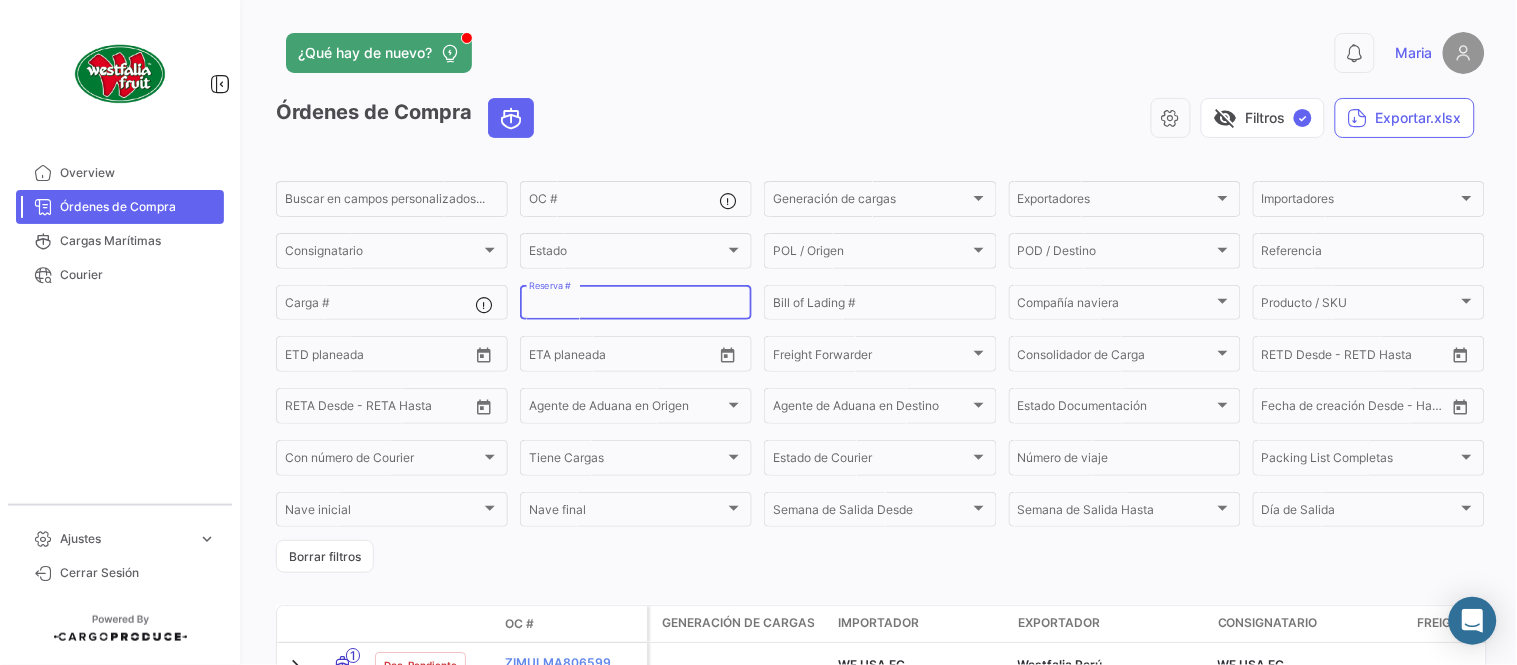 paste on "[NUMBER]" 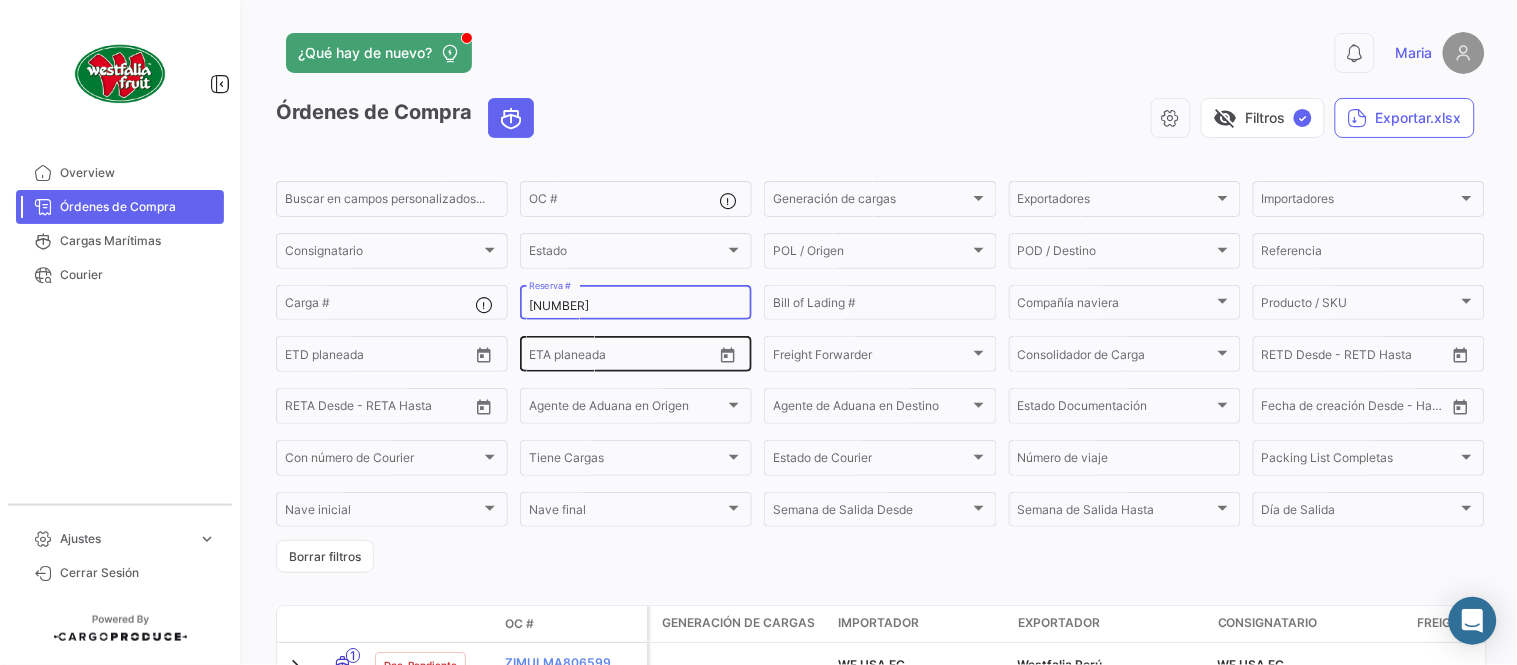 type on "[NUMBER]" 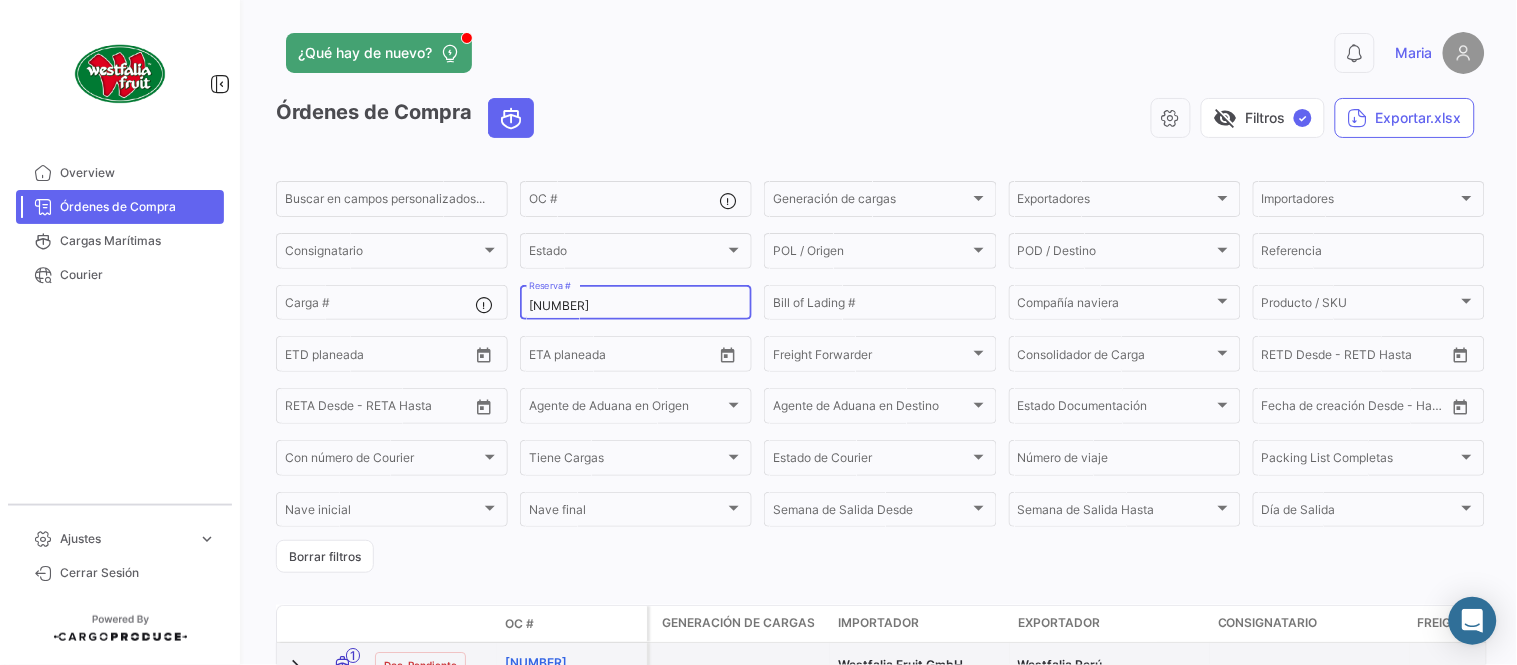 scroll, scrollTop: 128, scrollLeft: 0, axis: vertical 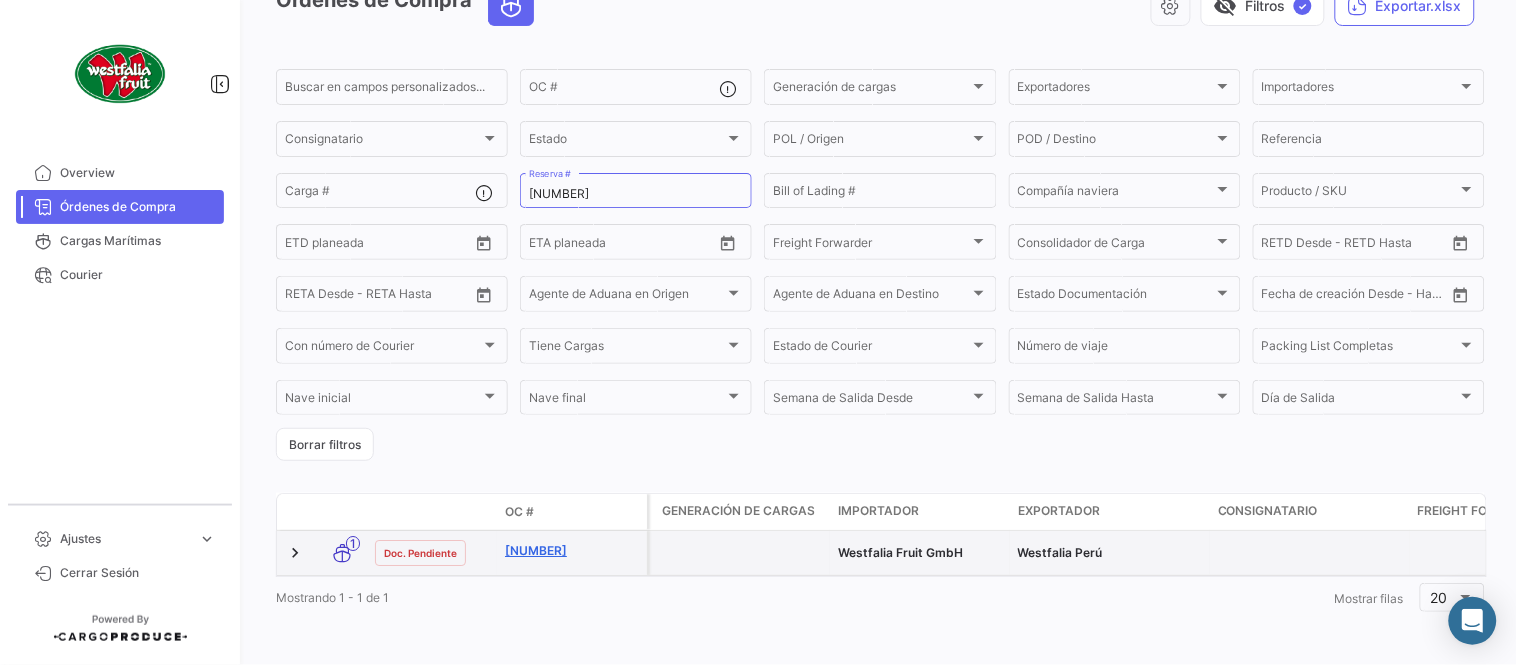 click on "[NUMBER]" 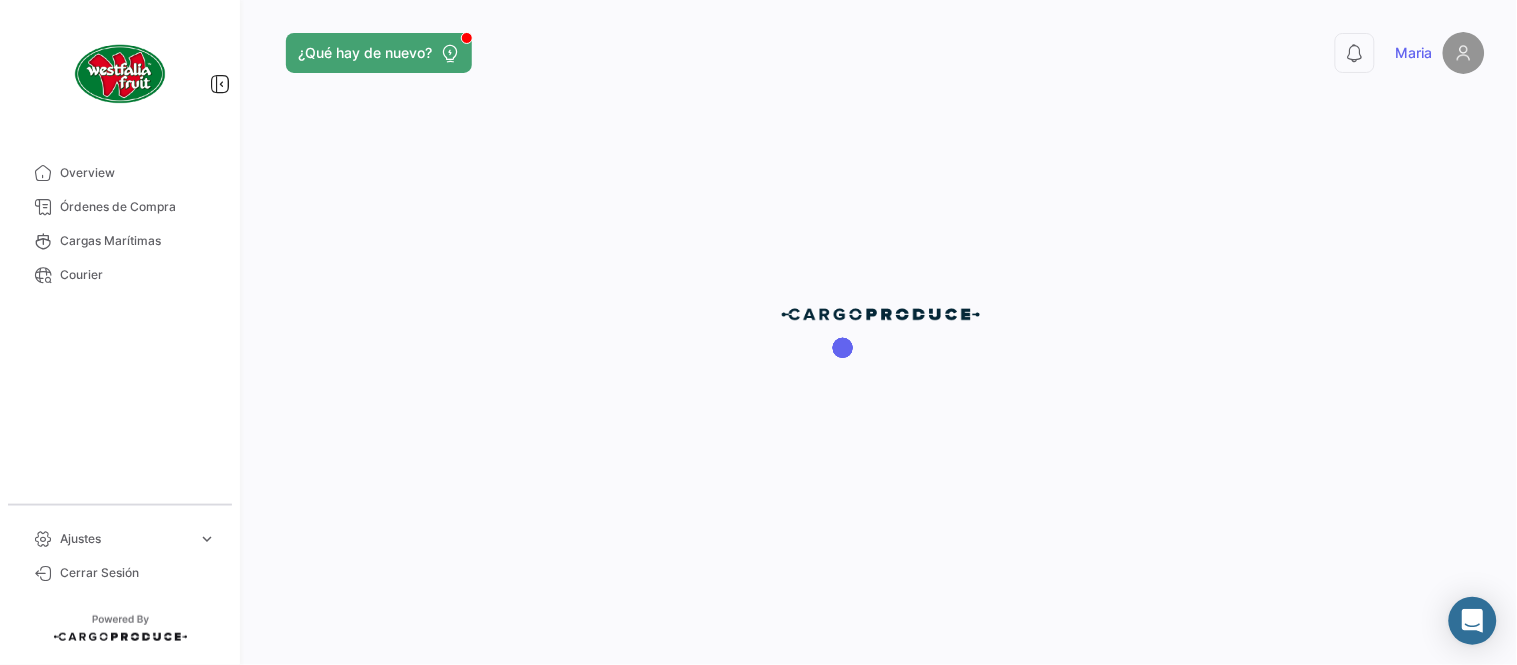 scroll, scrollTop: 0, scrollLeft: 0, axis: both 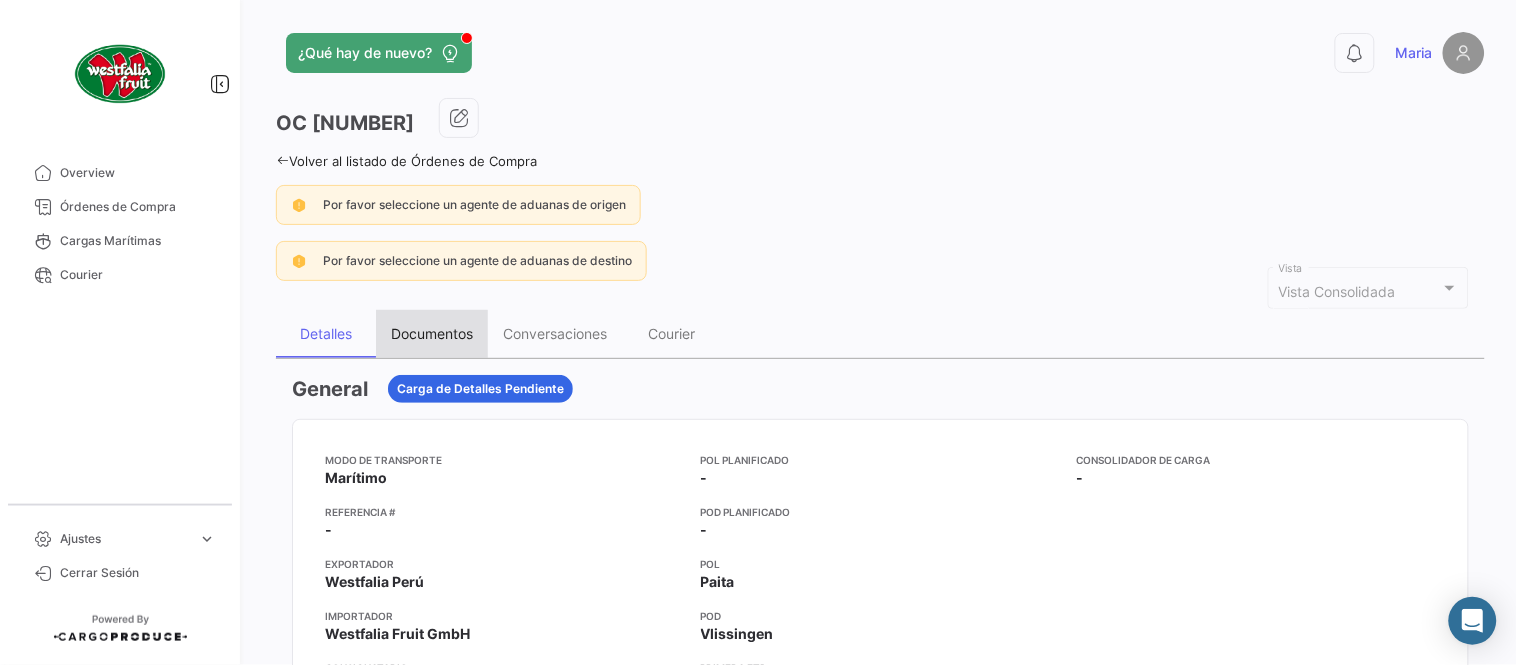 click on "Documentos" at bounding box center [432, 333] 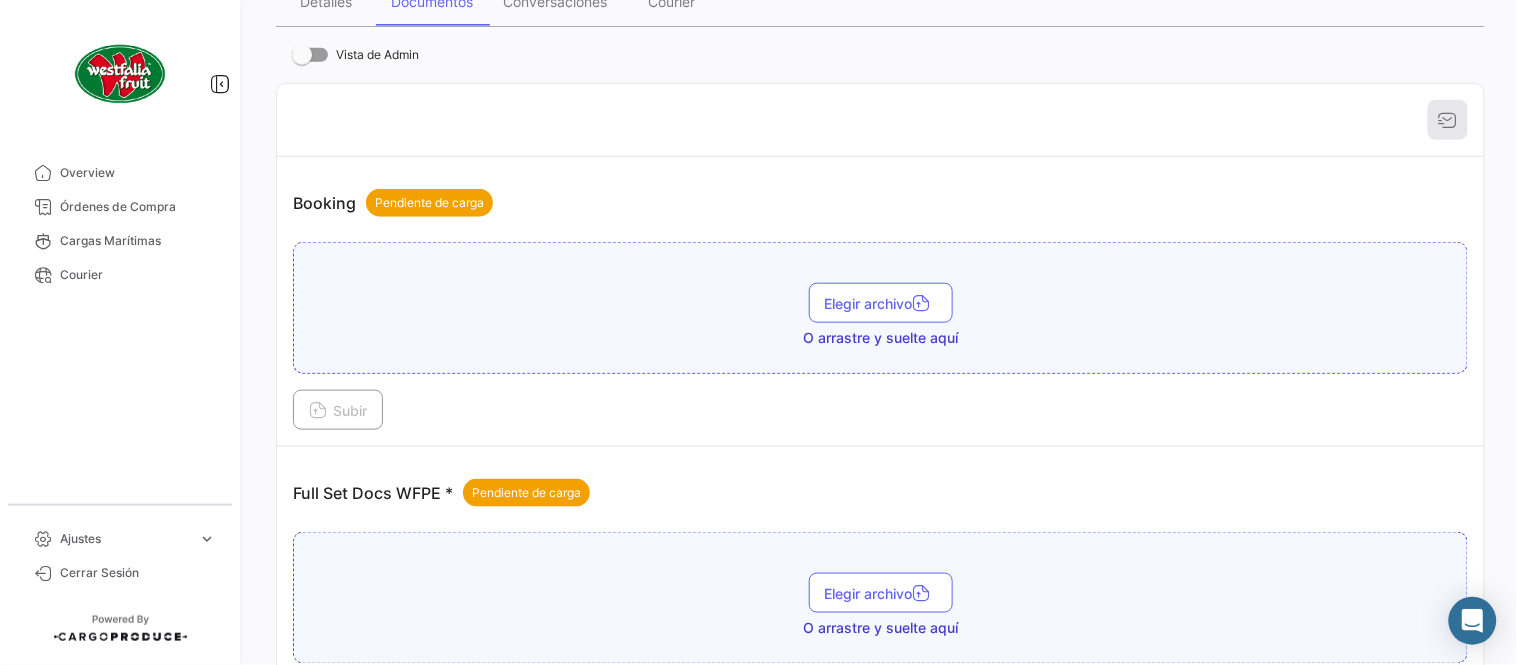 scroll, scrollTop: 806, scrollLeft: 0, axis: vertical 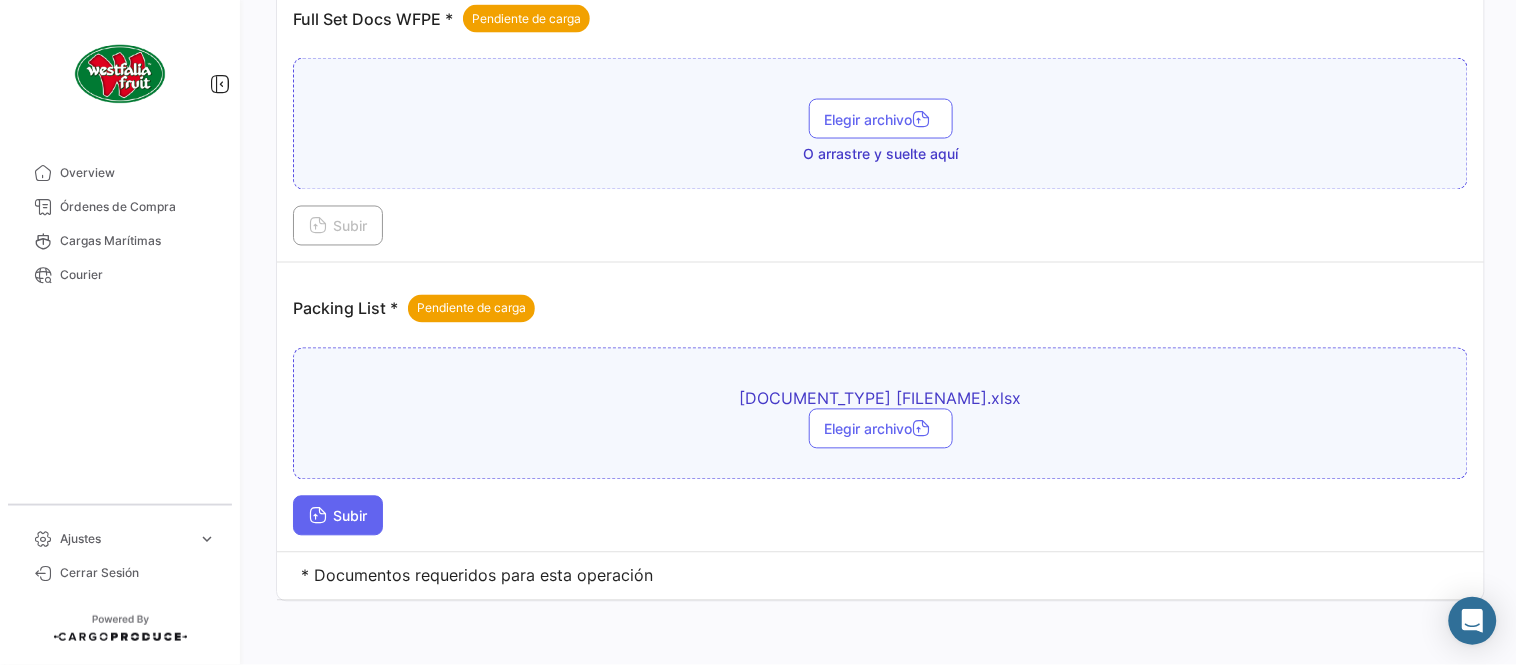 click on "Subir" at bounding box center [338, 516] 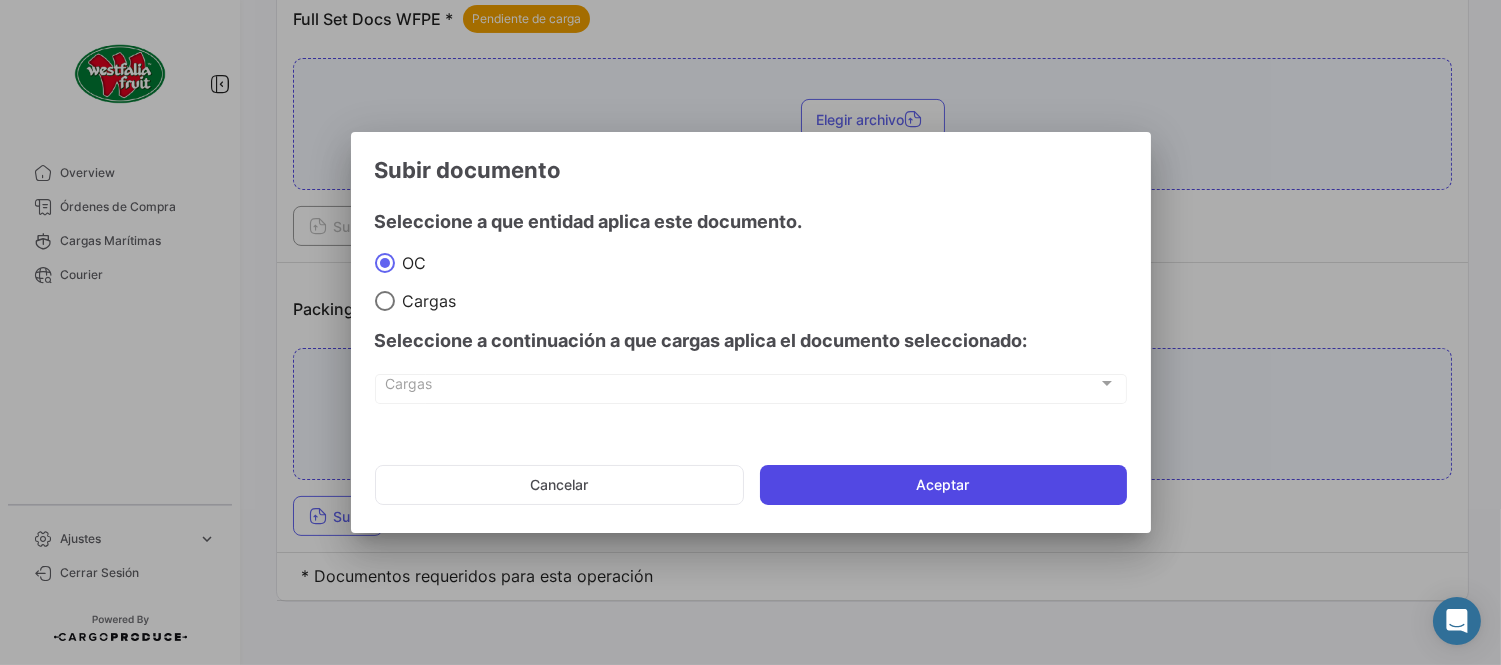 click on "Aceptar" 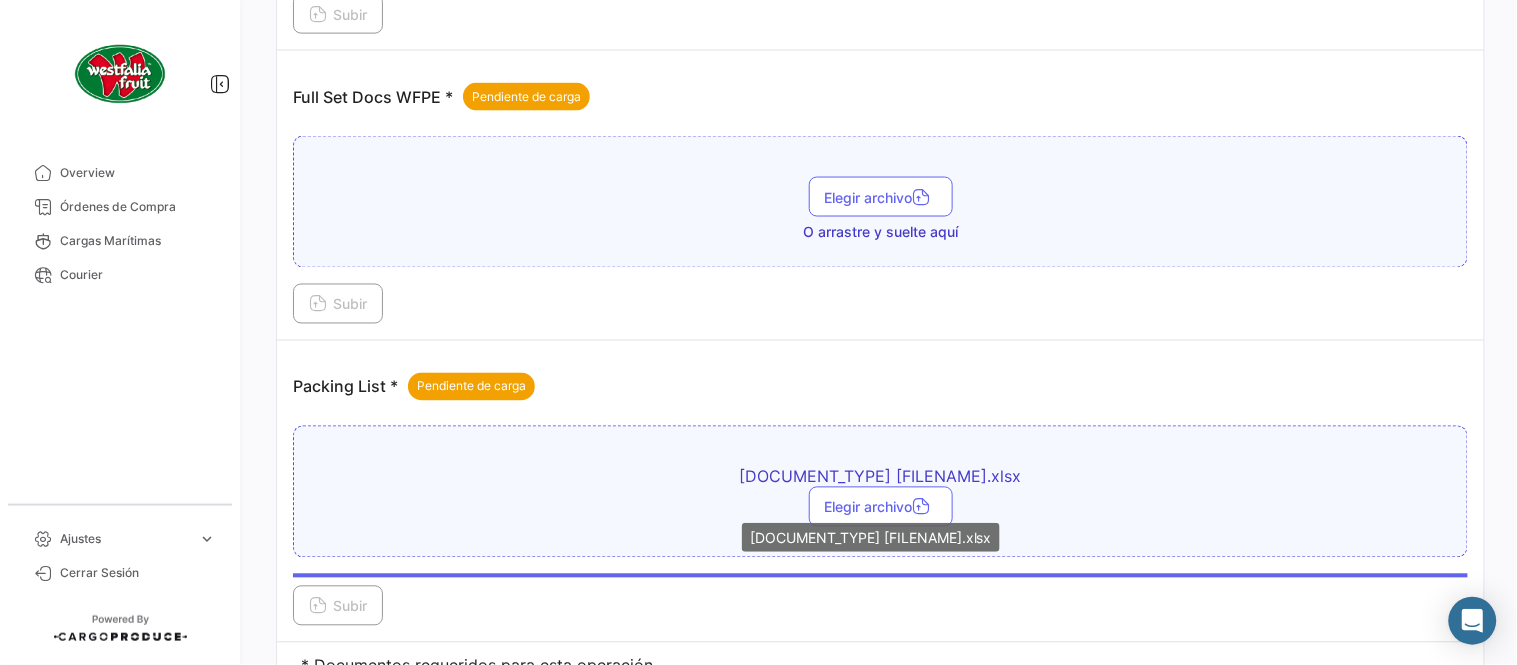 scroll, scrollTop: 695, scrollLeft: 0, axis: vertical 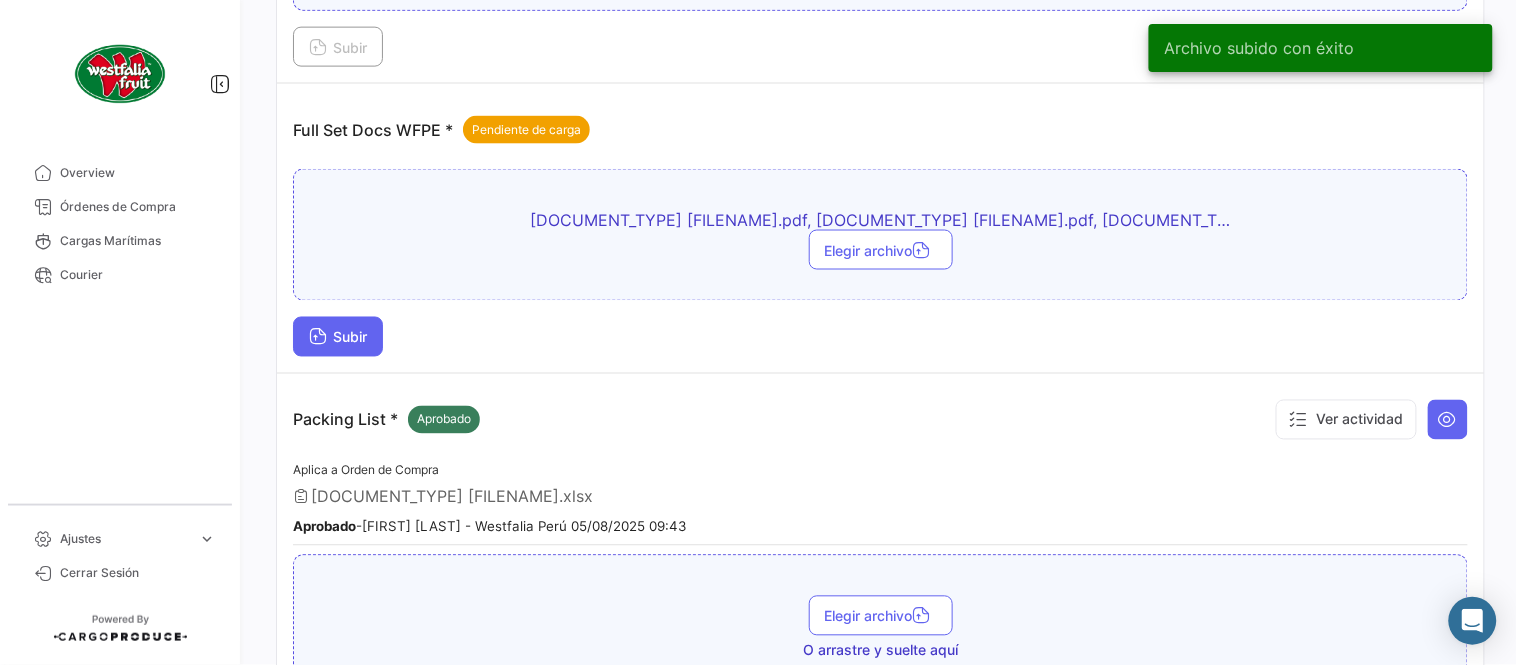 click on "Subir" at bounding box center [338, 337] 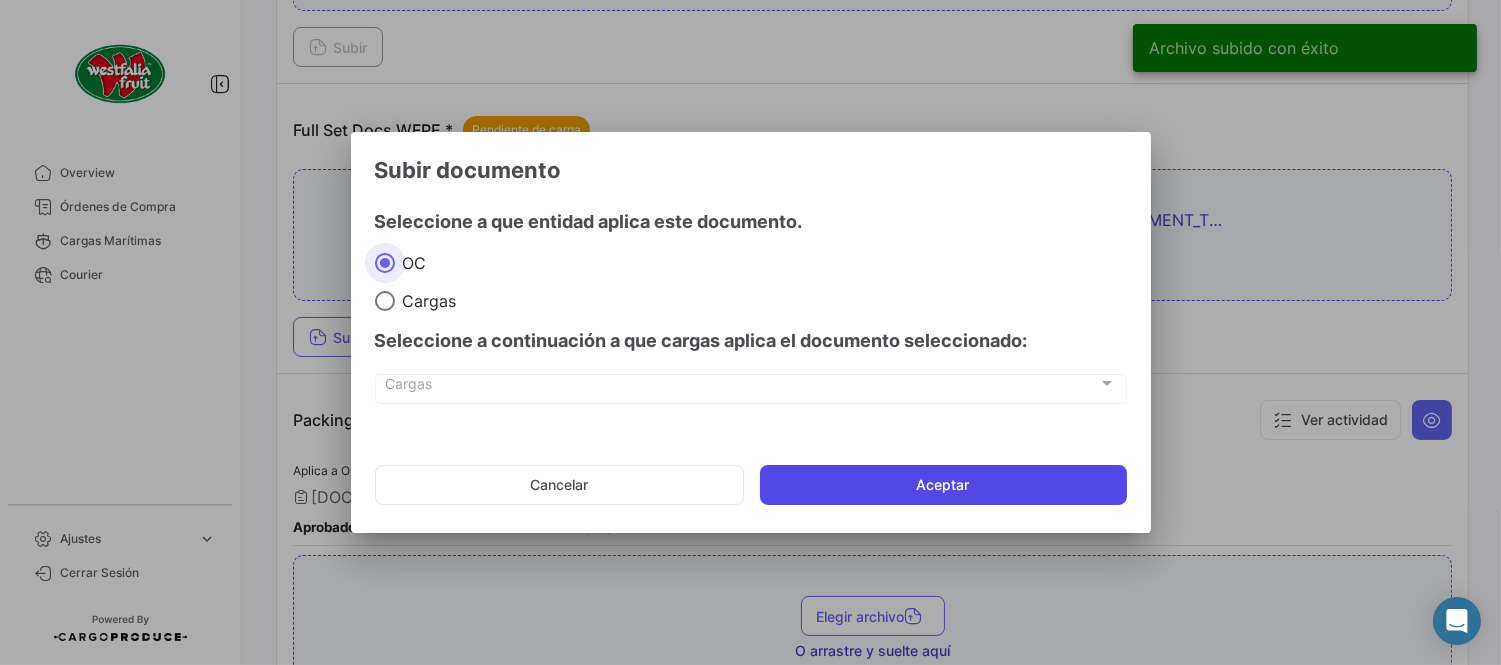 drag, startPoint x: 867, startPoint y: 466, endPoint x: 852, endPoint y: 466, distance: 15 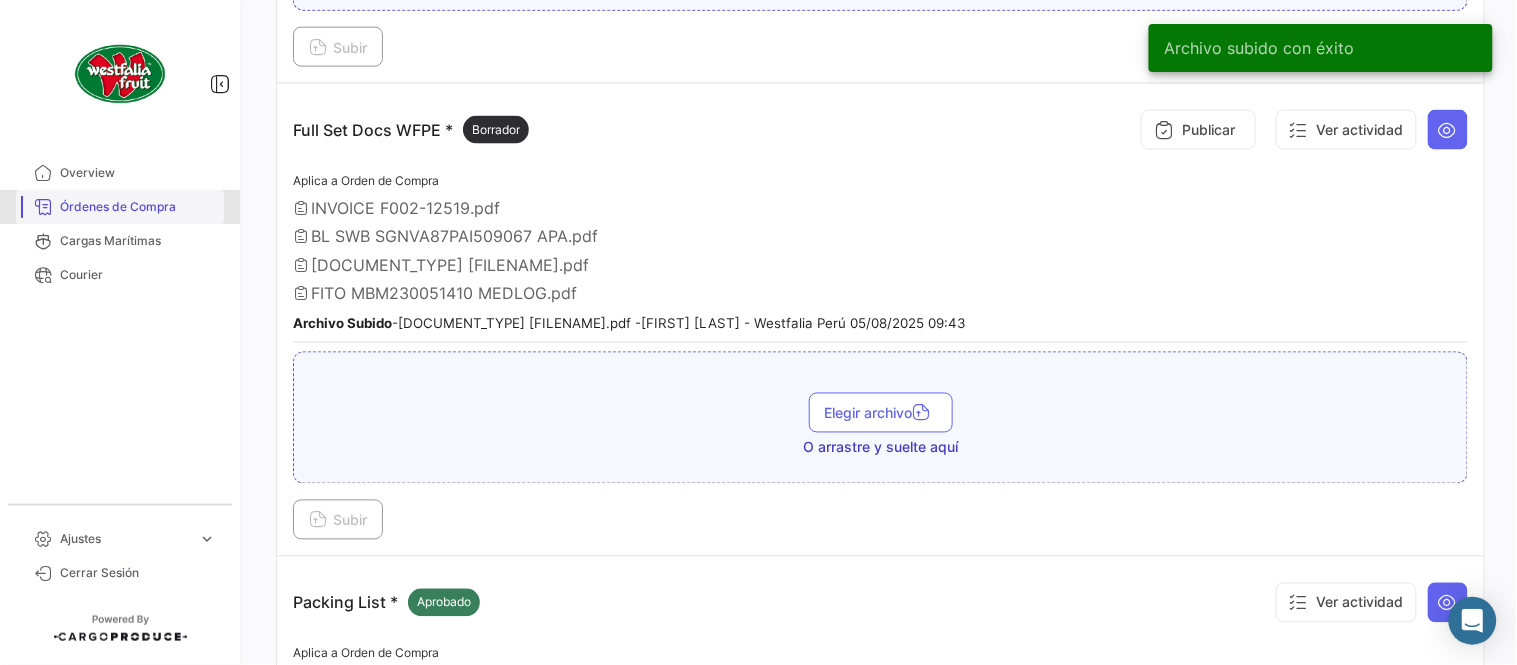 click on "Órdenes de Compra" at bounding box center (138, 207) 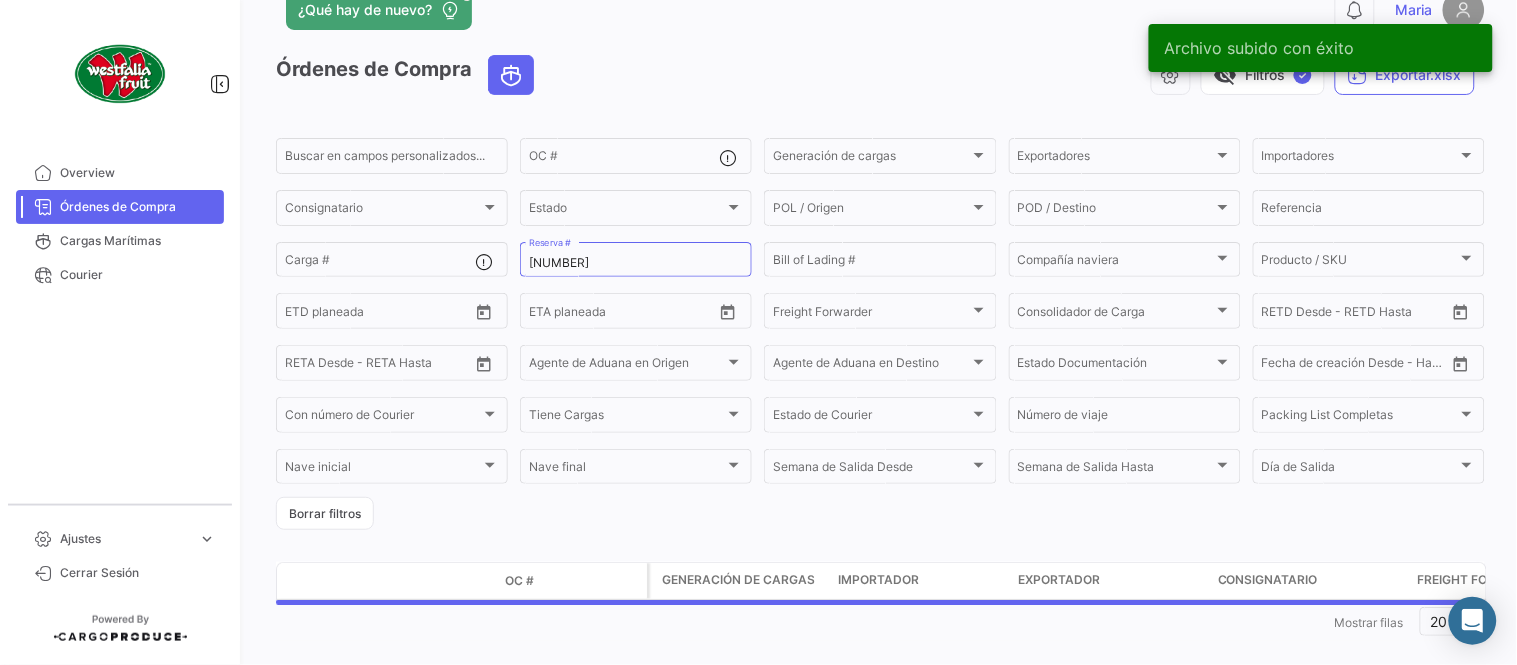 scroll, scrollTop: 66, scrollLeft: 0, axis: vertical 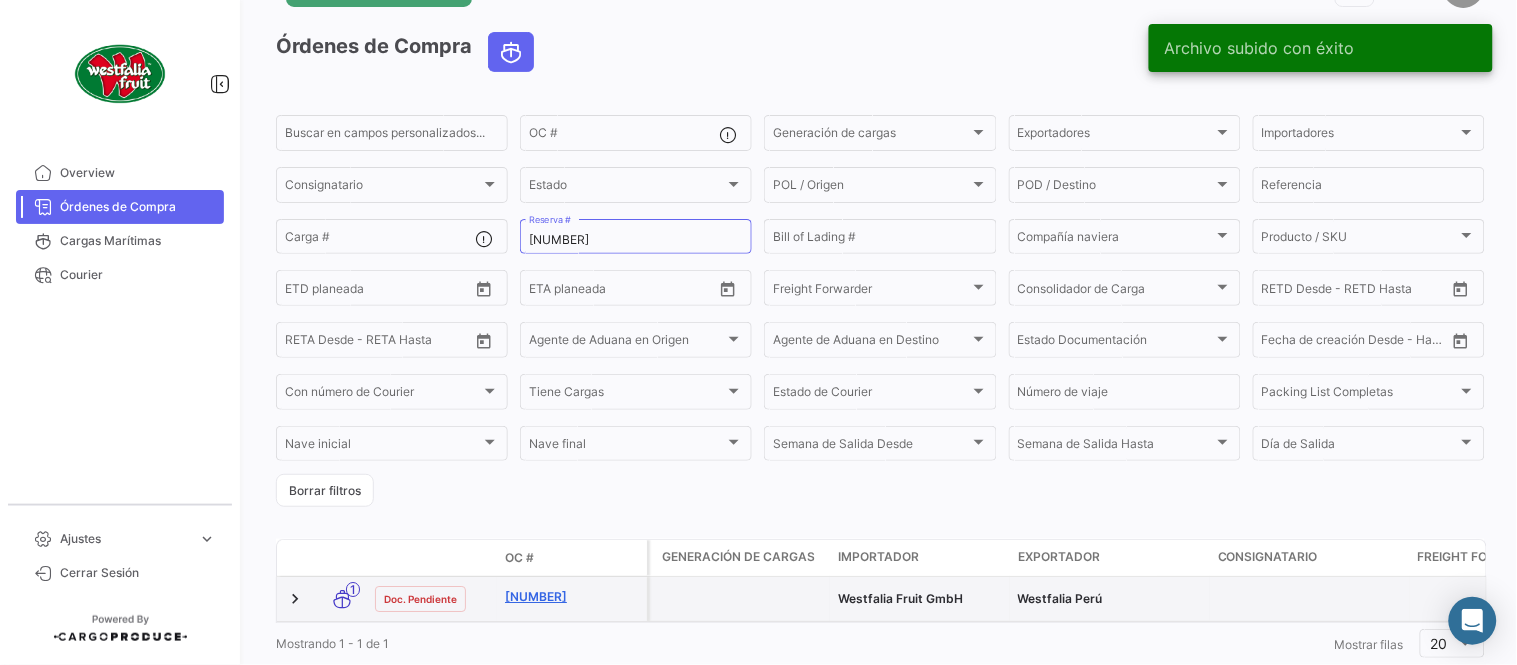 click on "[NUMBER]" 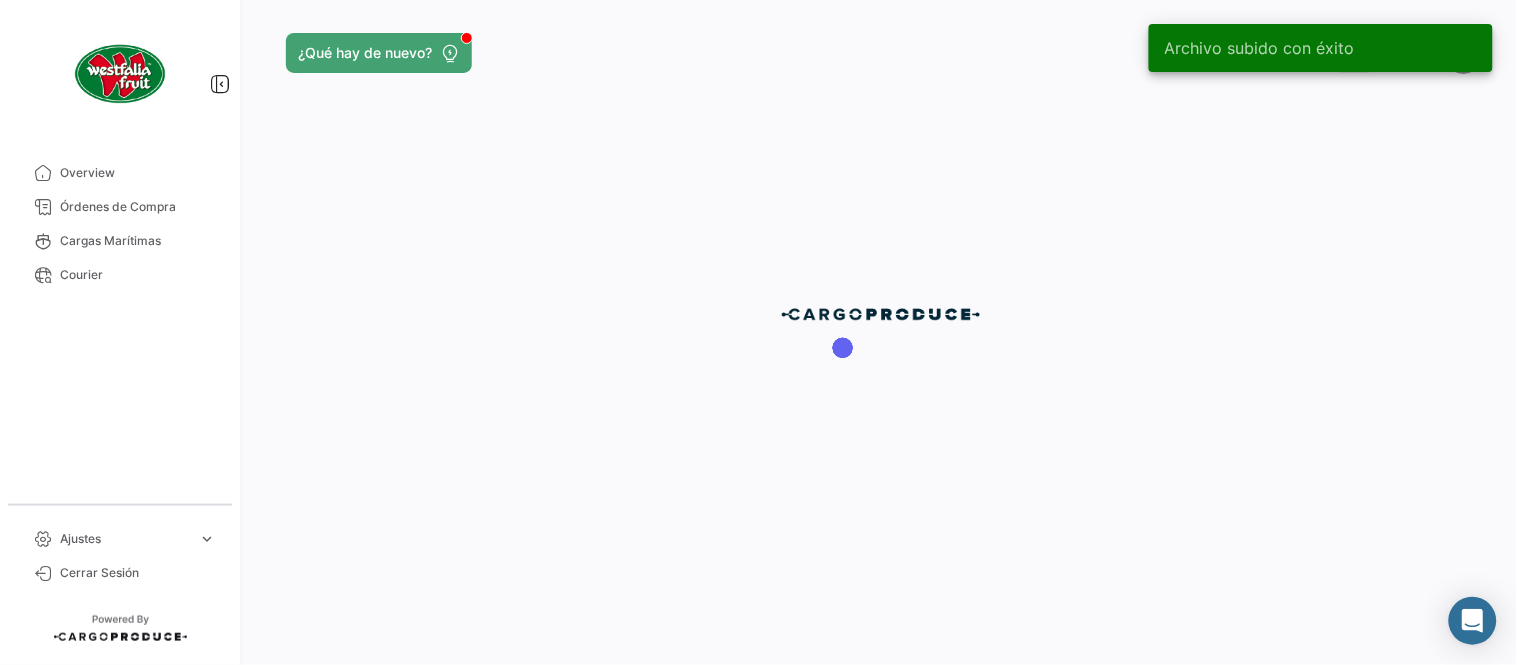 scroll, scrollTop: 0, scrollLeft: 0, axis: both 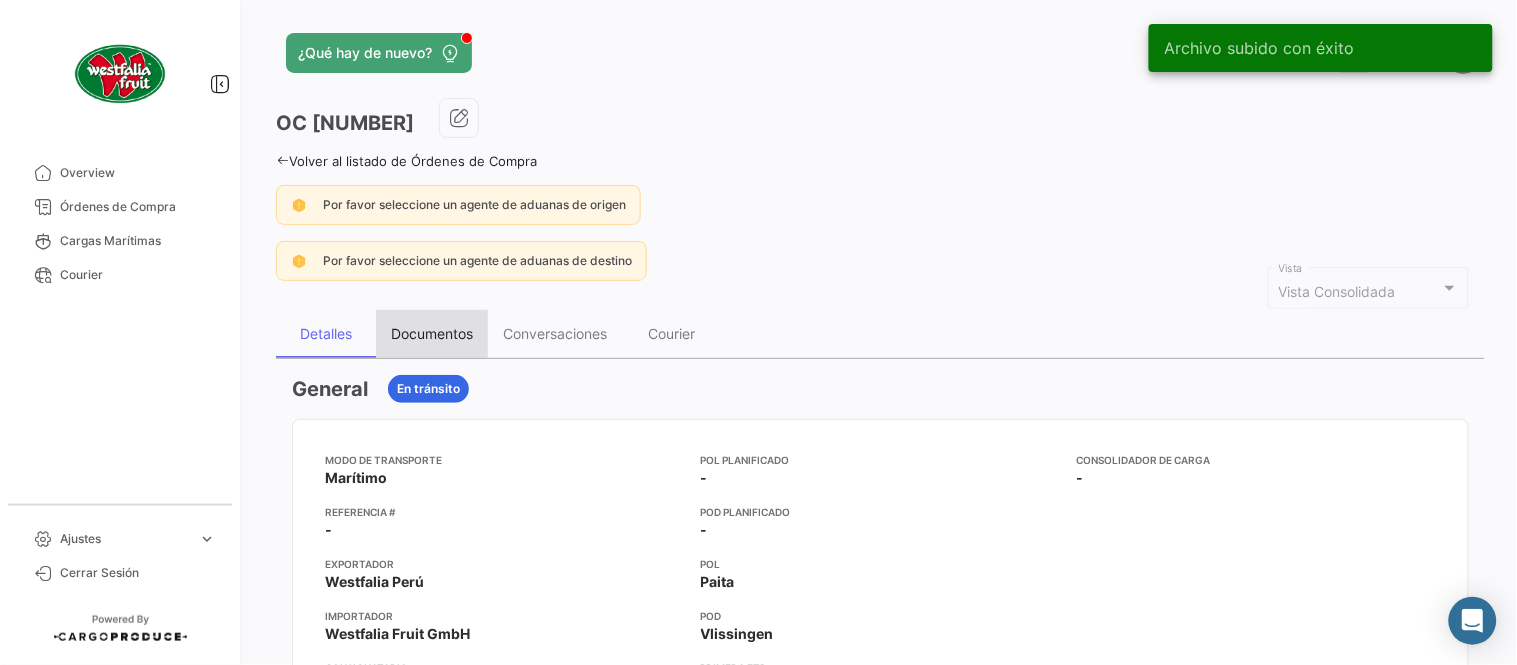 click on "Documentos" at bounding box center (432, 334) 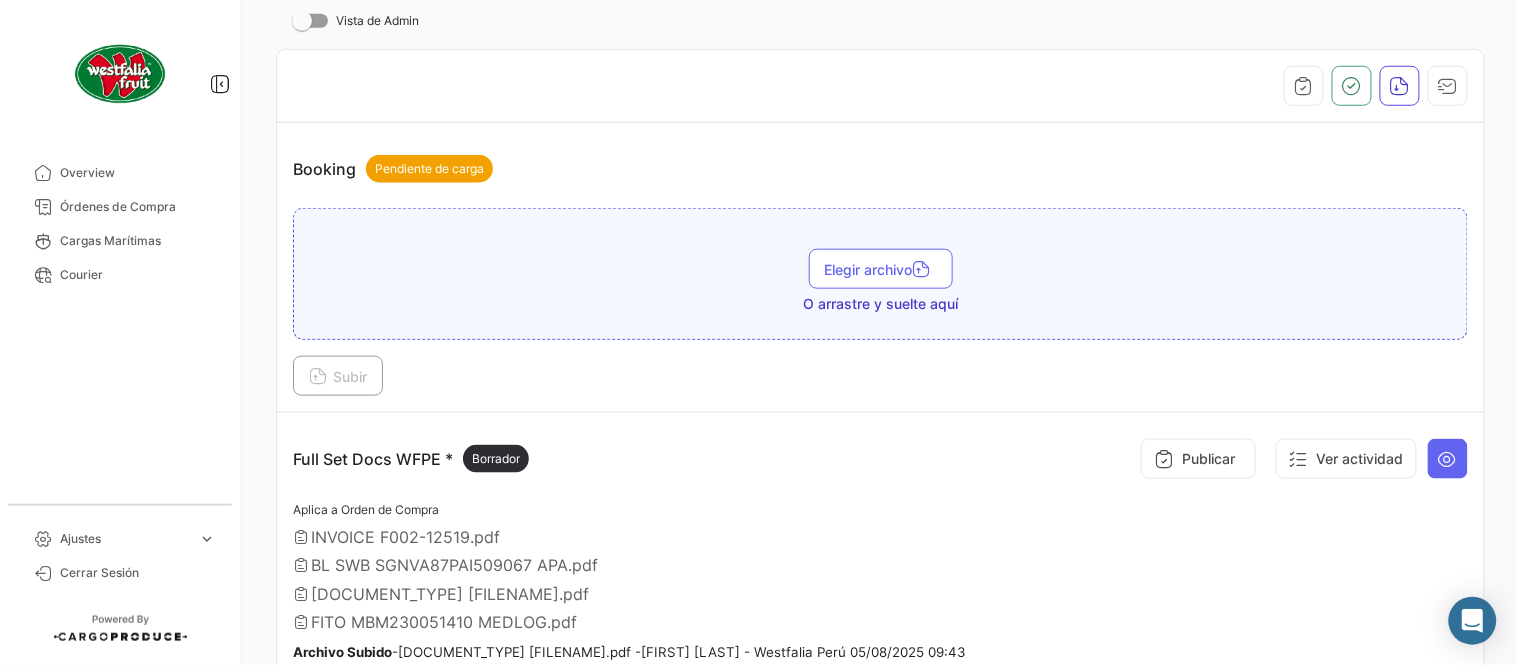 scroll, scrollTop: 777, scrollLeft: 0, axis: vertical 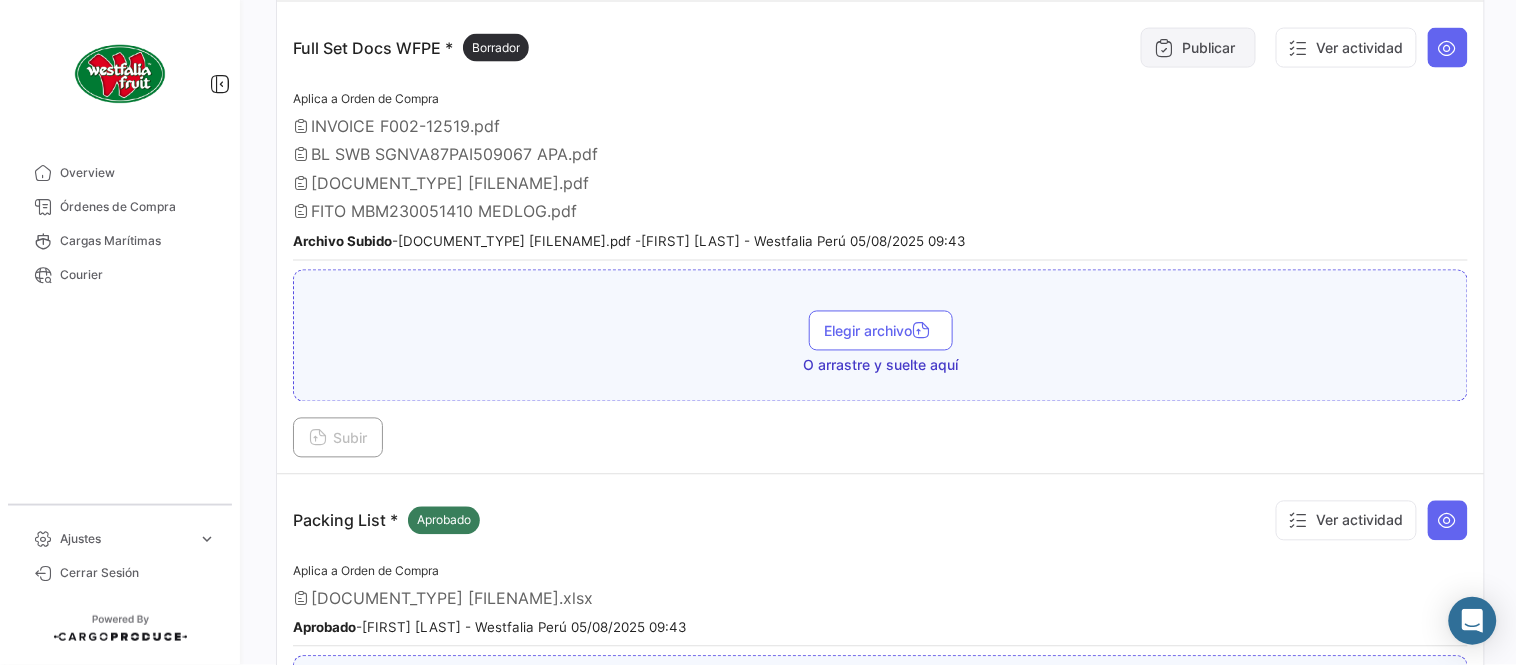 click on "Publicar" at bounding box center [1198, 48] 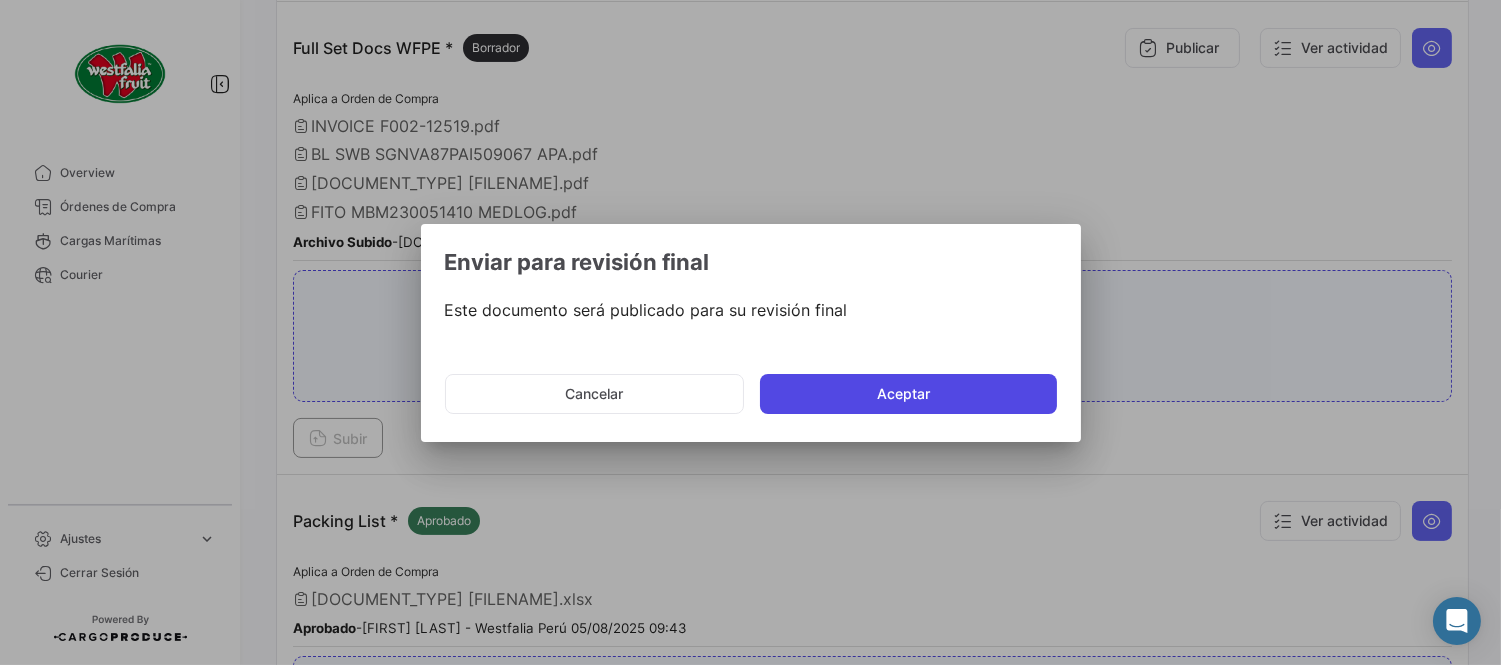 click on "Aceptar" 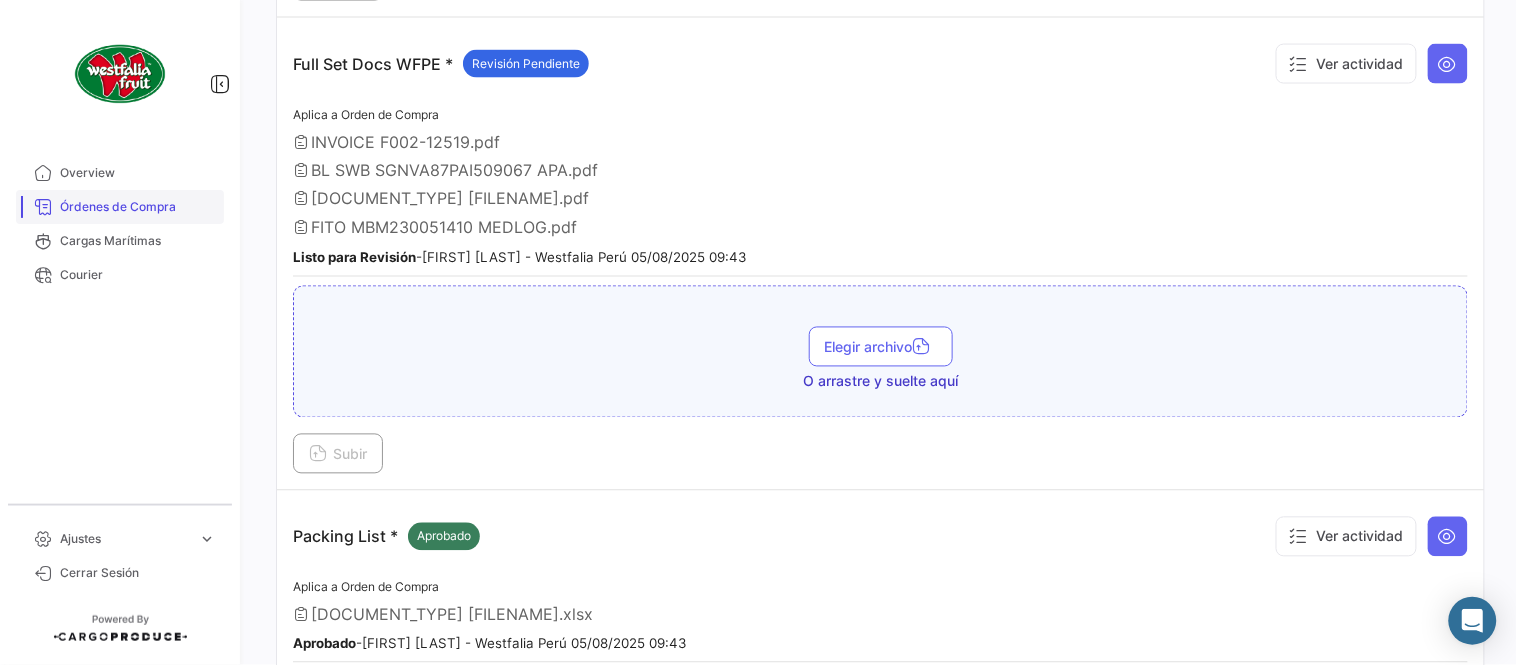 click on "Órdenes de Compra" at bounding box center [120, 207] 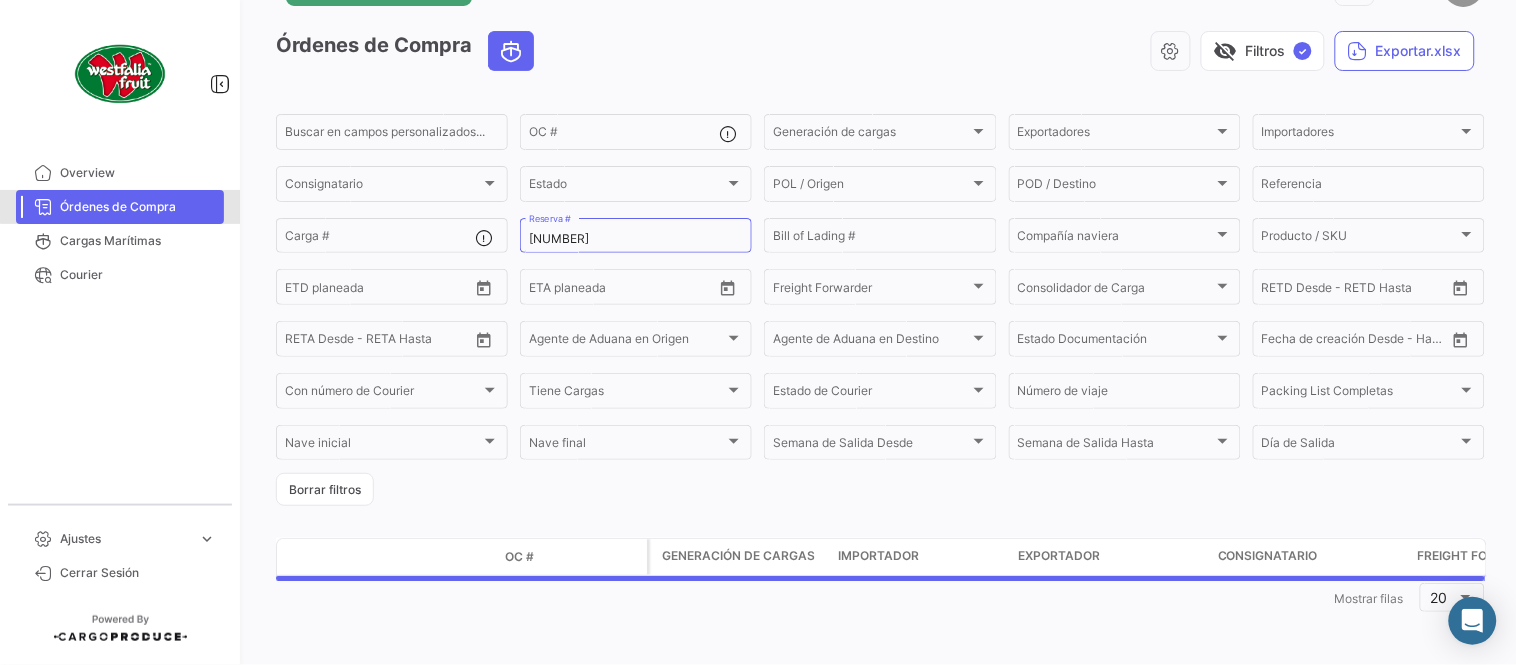 scroll, scrollTop: 0, scrollLeft: 0, axis: both 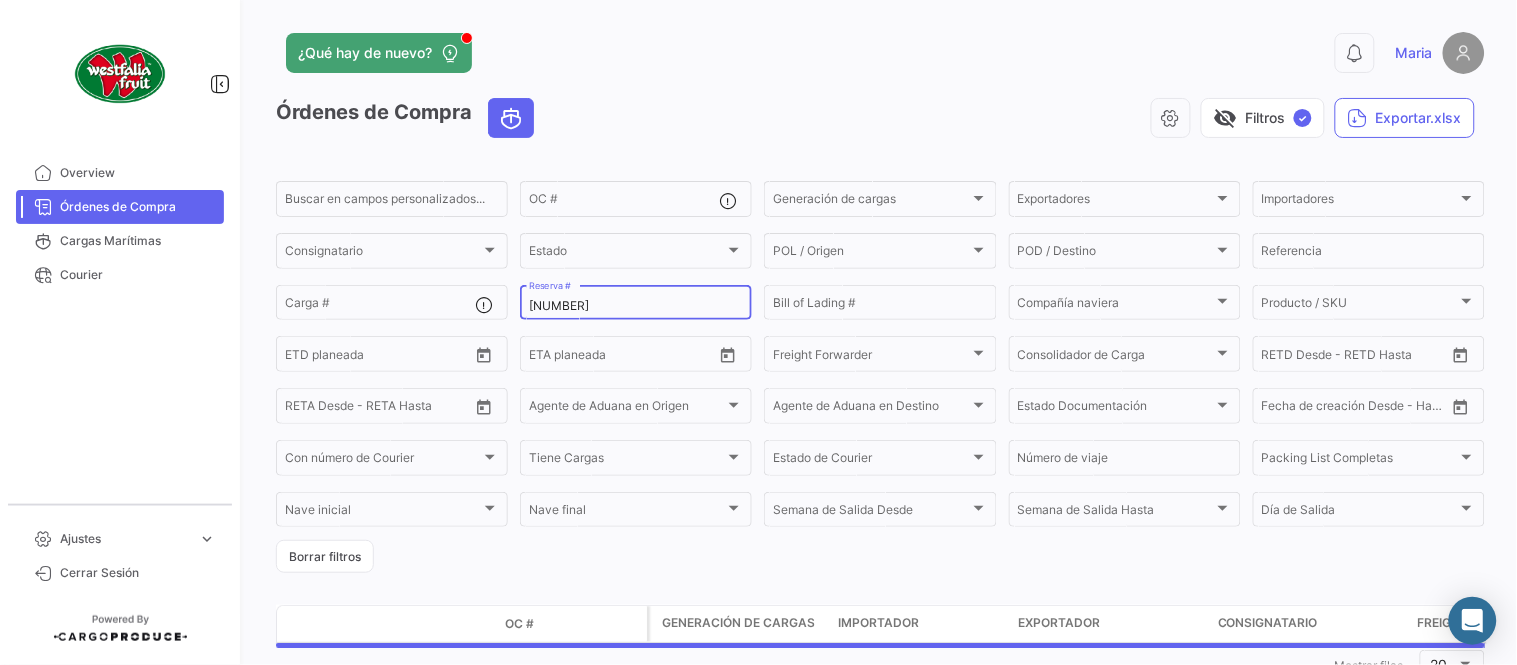 click on "[NUMBER]" at bounding box center [636, 306] 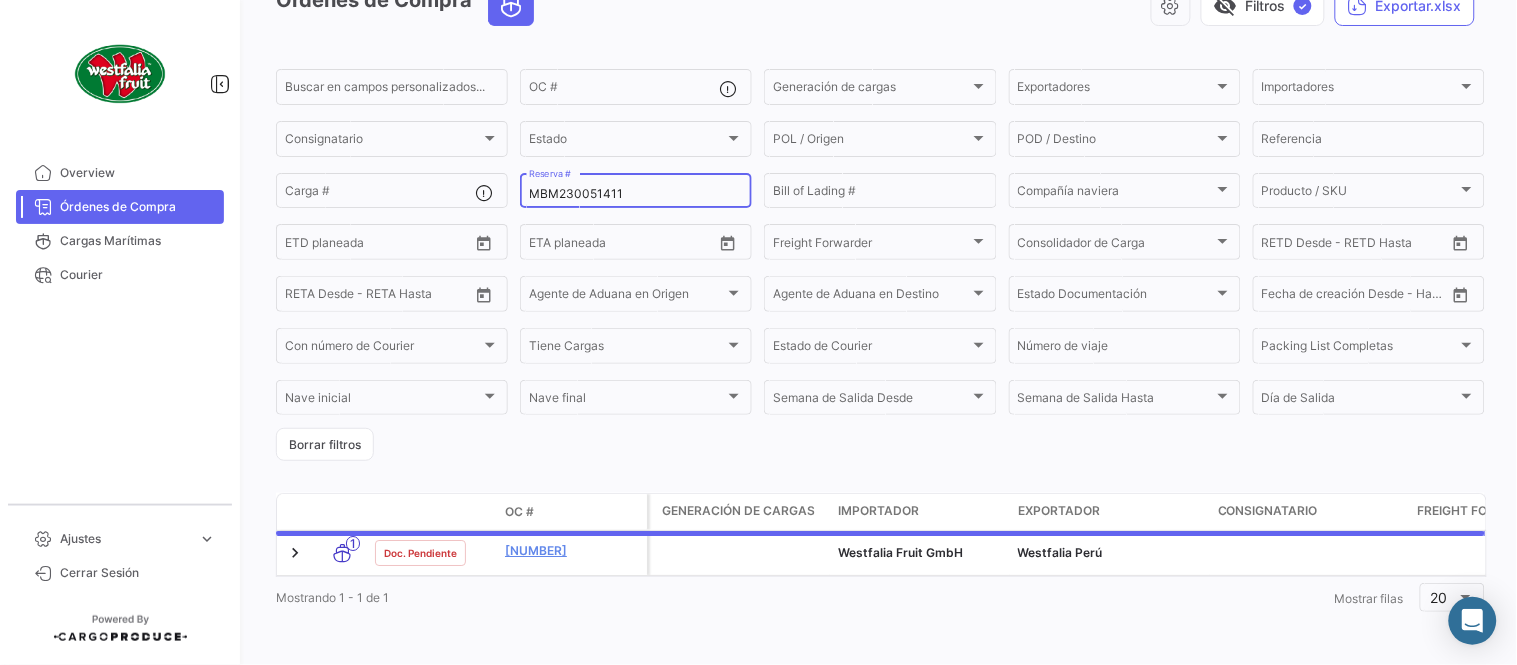 scroll, scrollTop: 128, scrollLeft: 0, axis: vertical 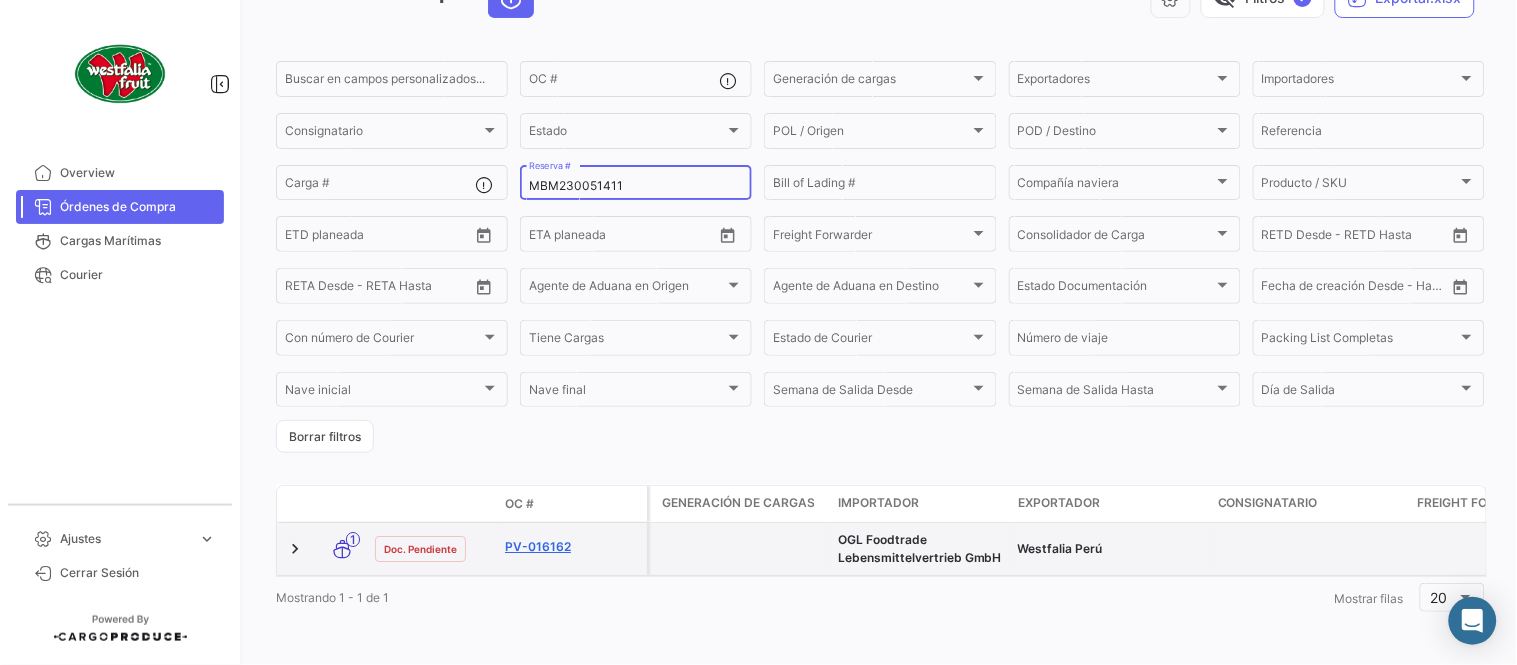 type on "MBM230051411" 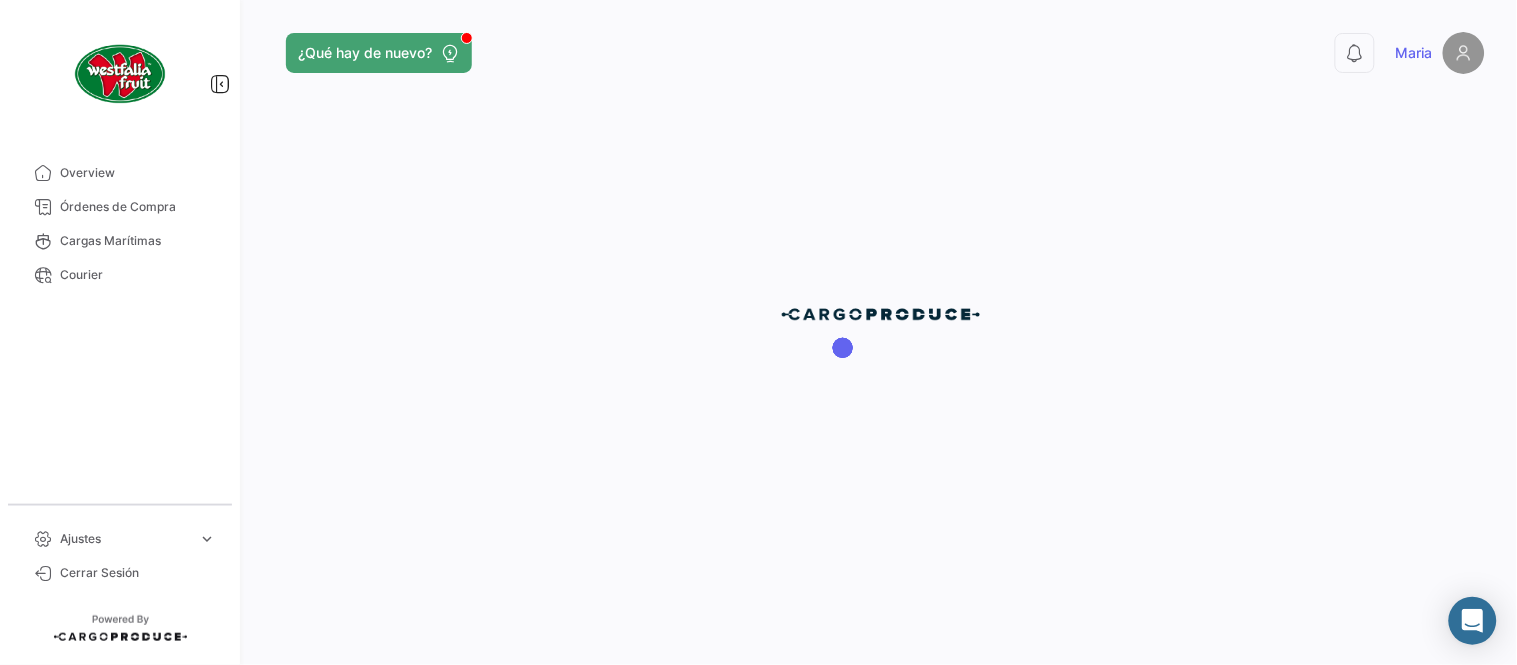 scroll, scrollTop: 0, scrollLeft: 0, axis: both 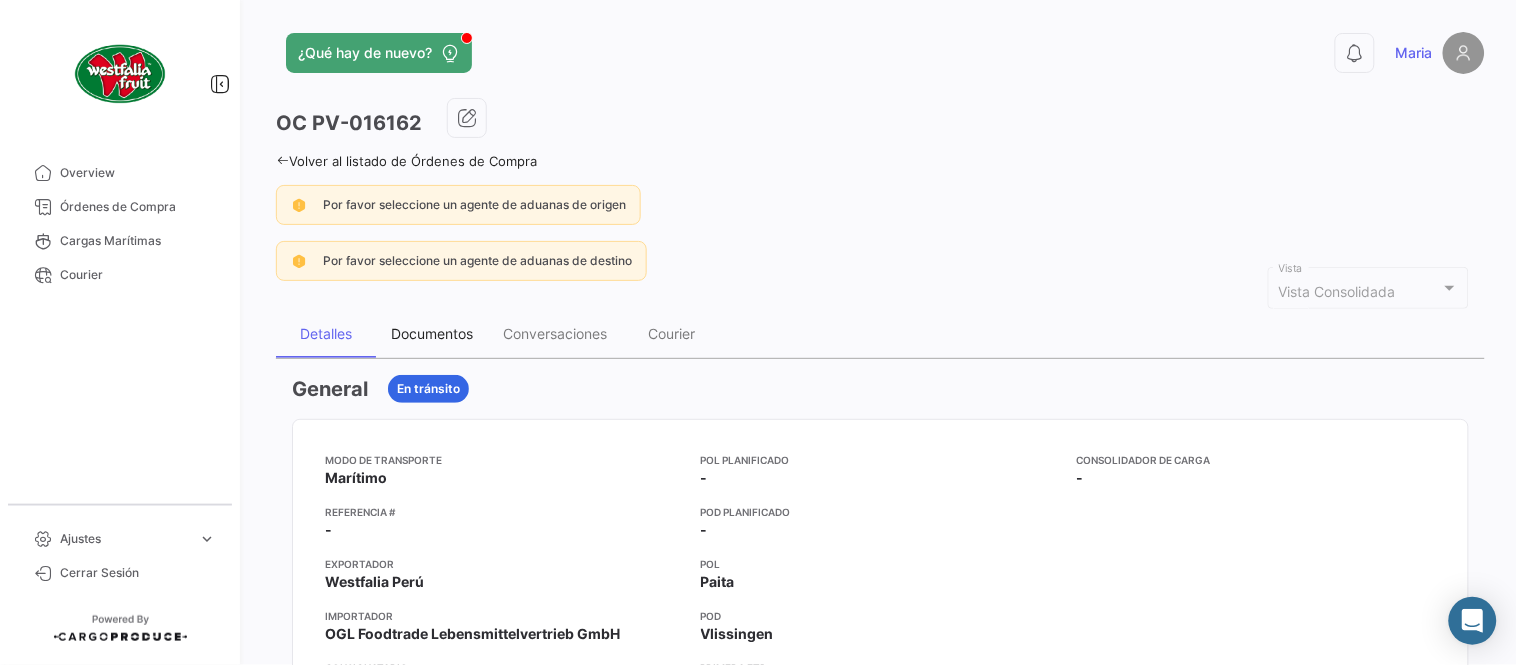 click on "Documentos" at bounding box center (432, 333) 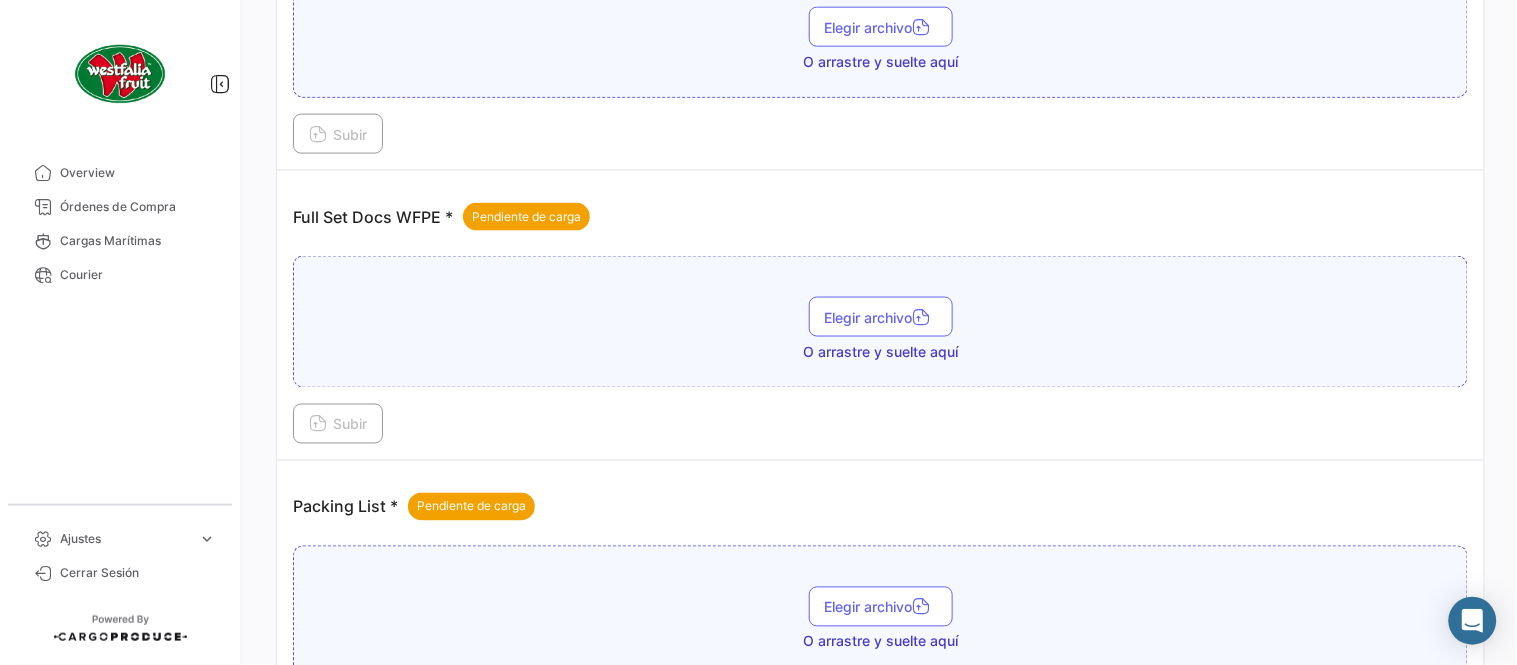 scroll, scrollTop: 806, scrollLeft: 0, axis: vertical 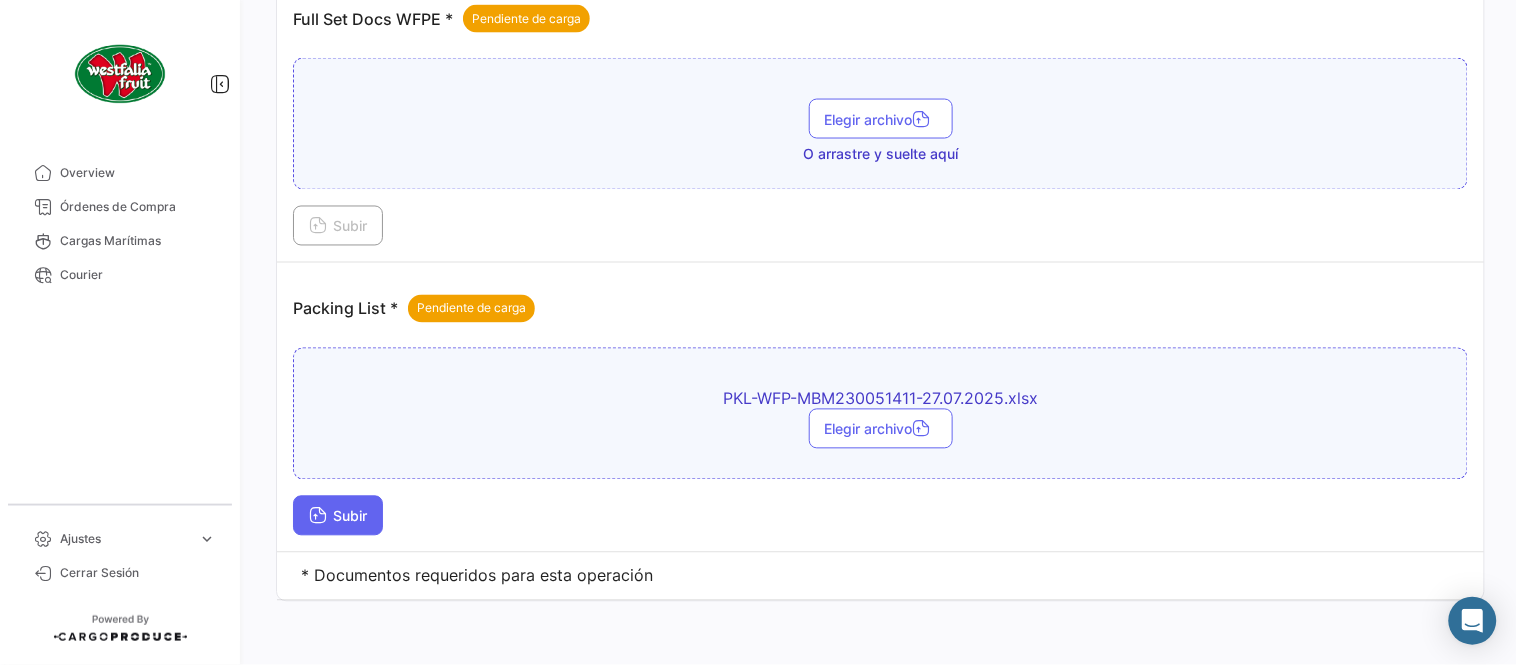 click on "Subir" at bounding box center [338, 516] 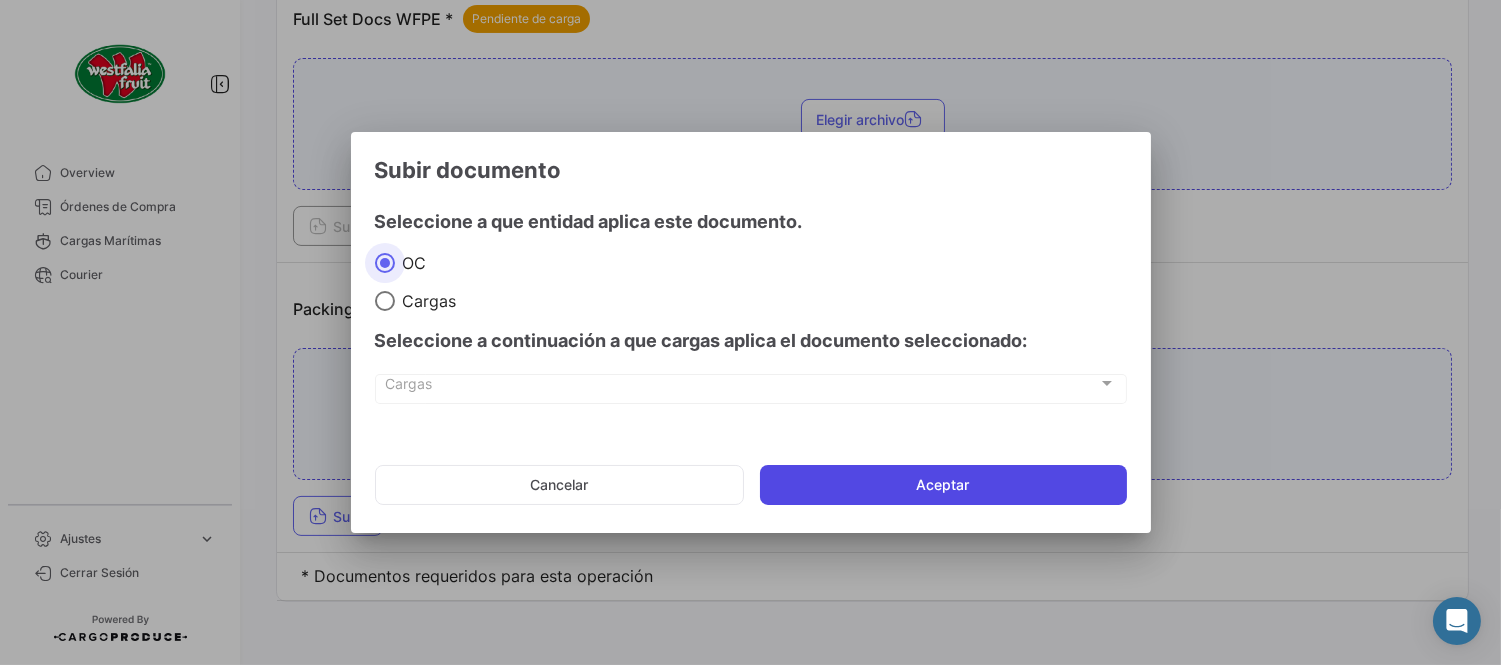 click on "Aceptar" 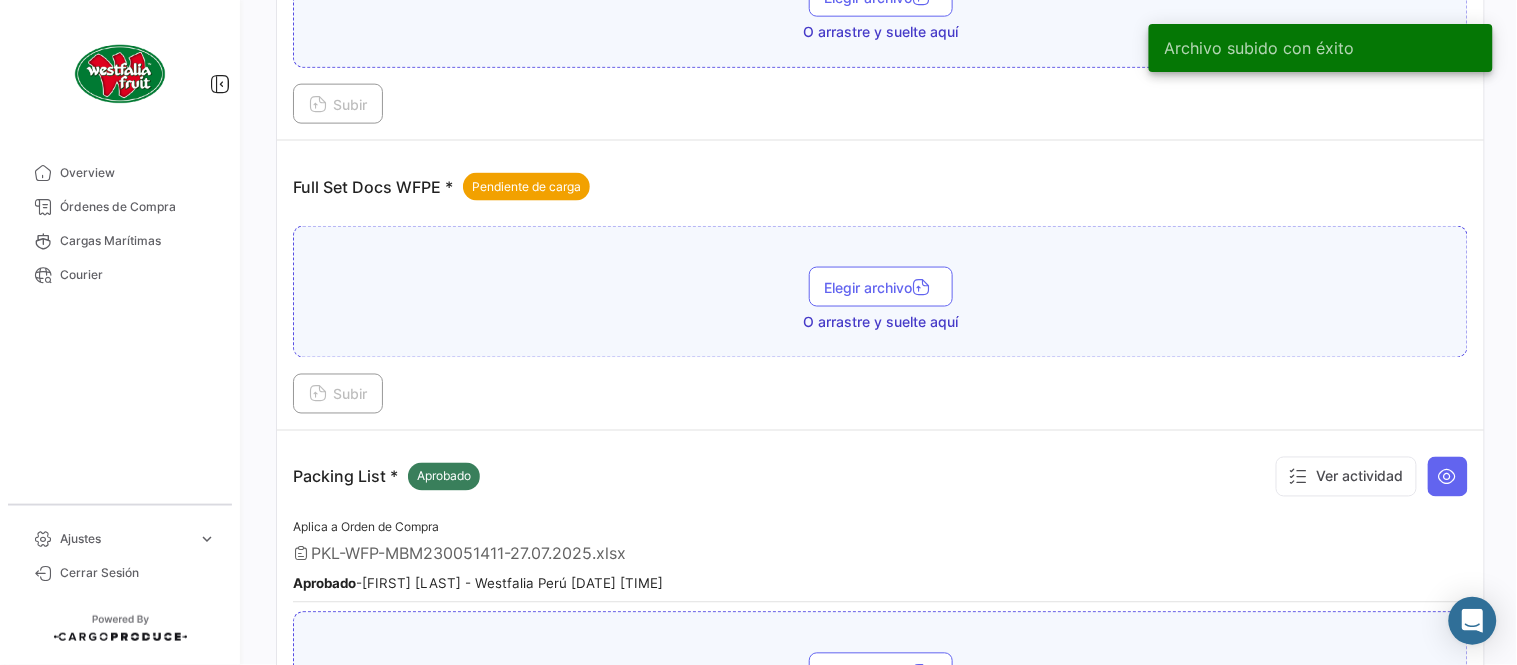 scroll, scrollTop: 584, scrollLeft: 0, axis: vertical 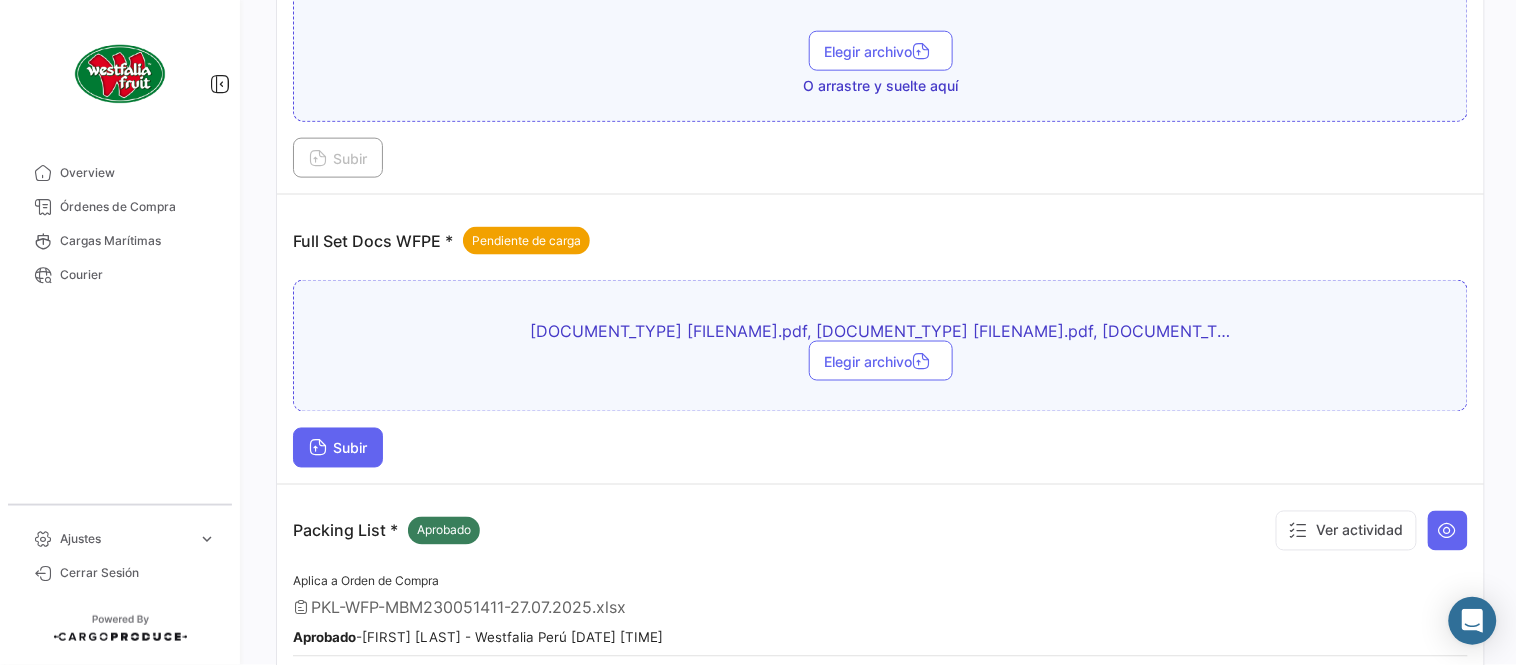click on "Subir" at bounding box center [338, 448] 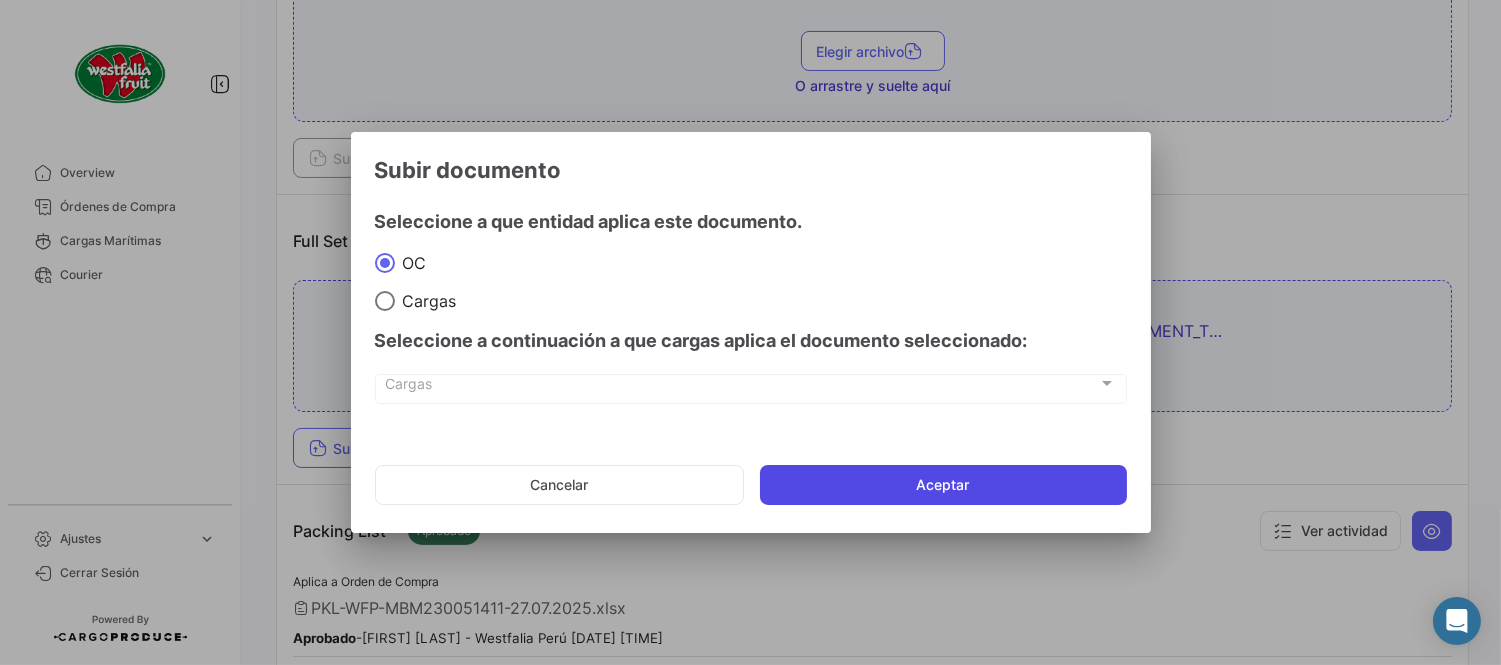 click on "Aceptar" 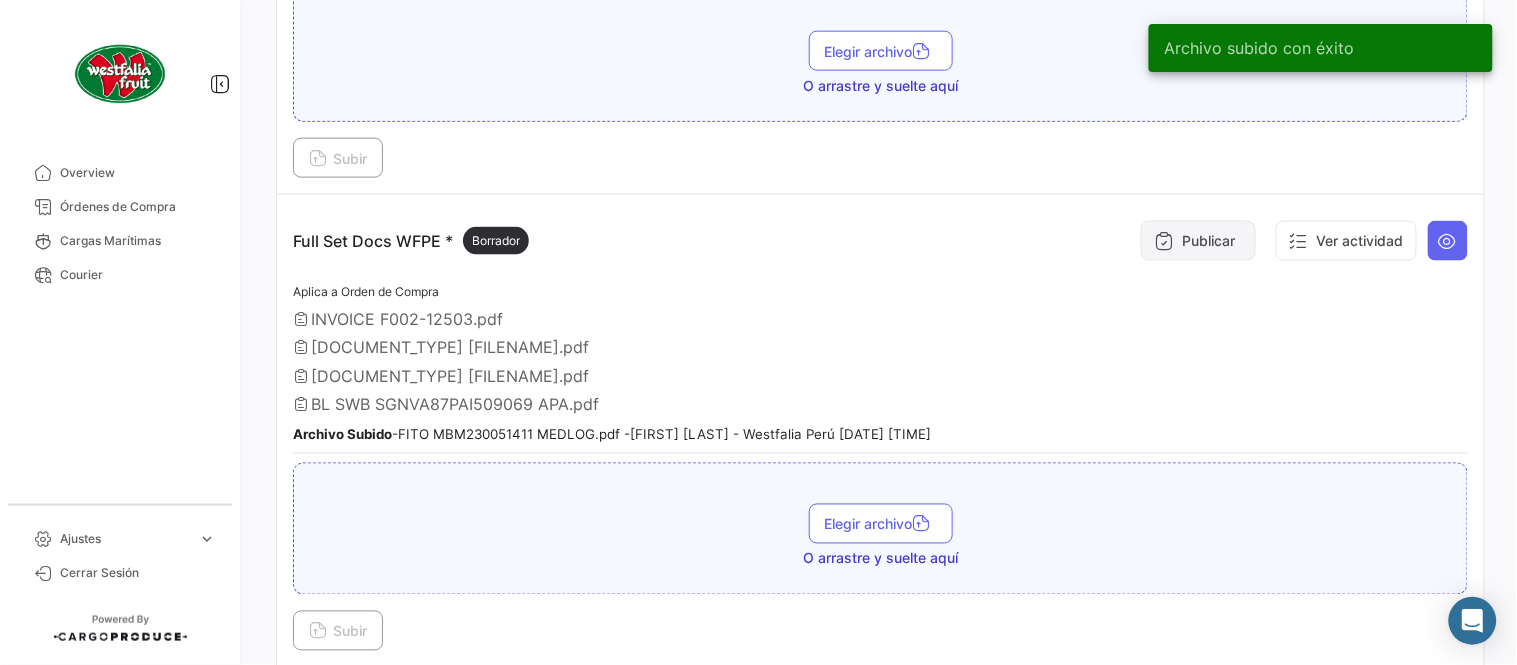 click on "Publicar" at bounding box center (1198, 241) 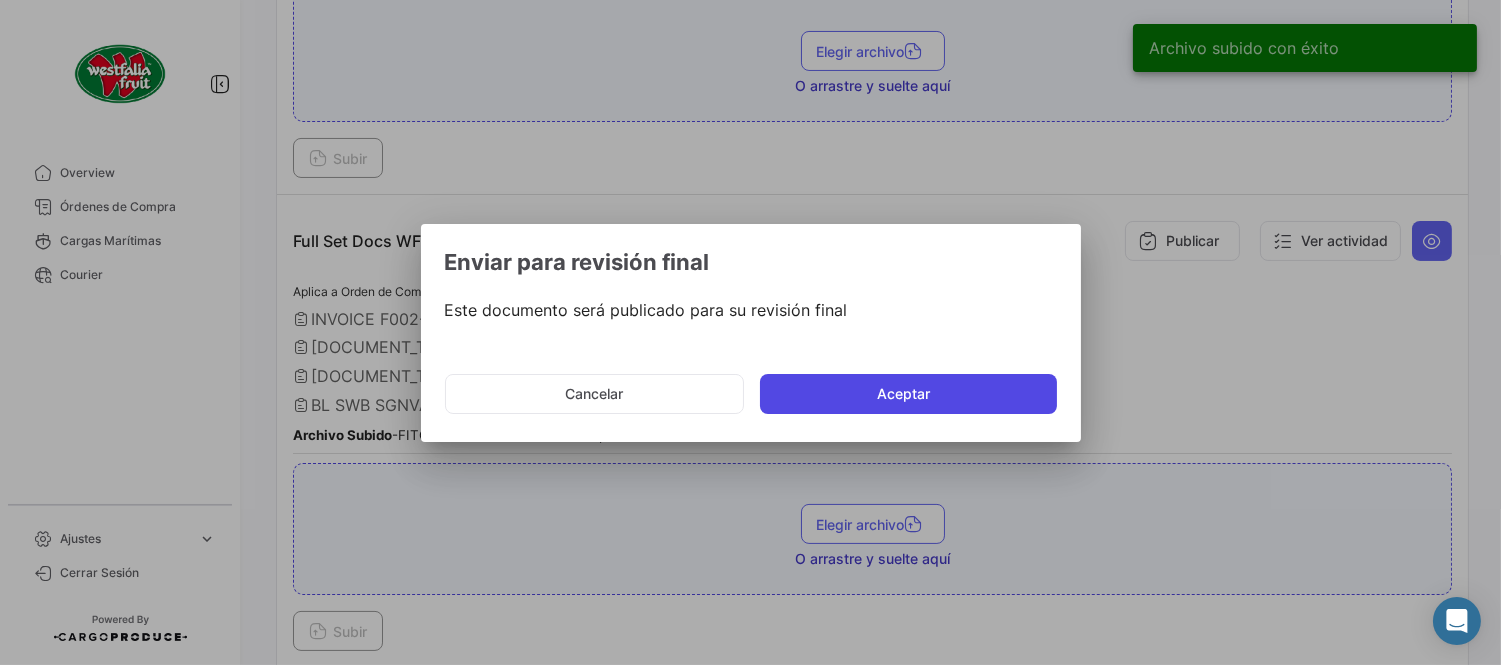 click on "Aceptar" 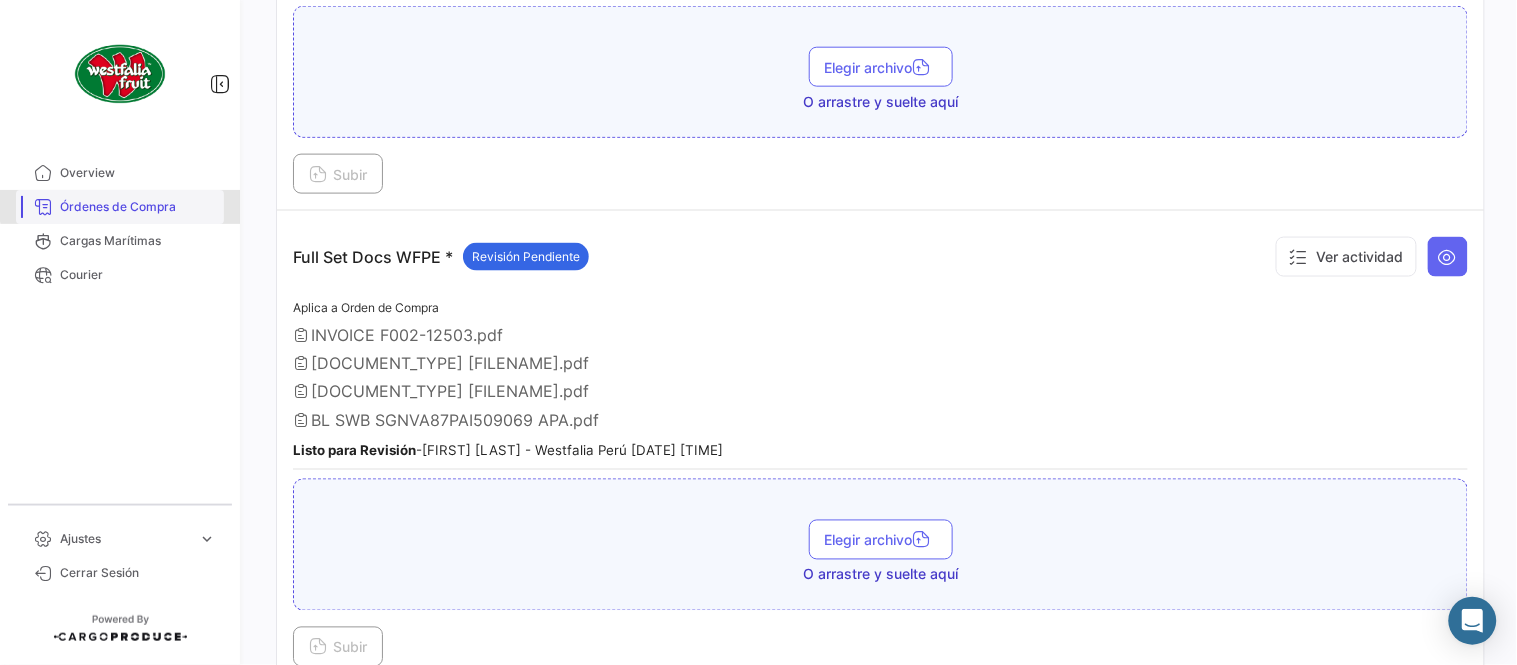 click on "Órdenes de Compra" at bounding box center [138, 207] 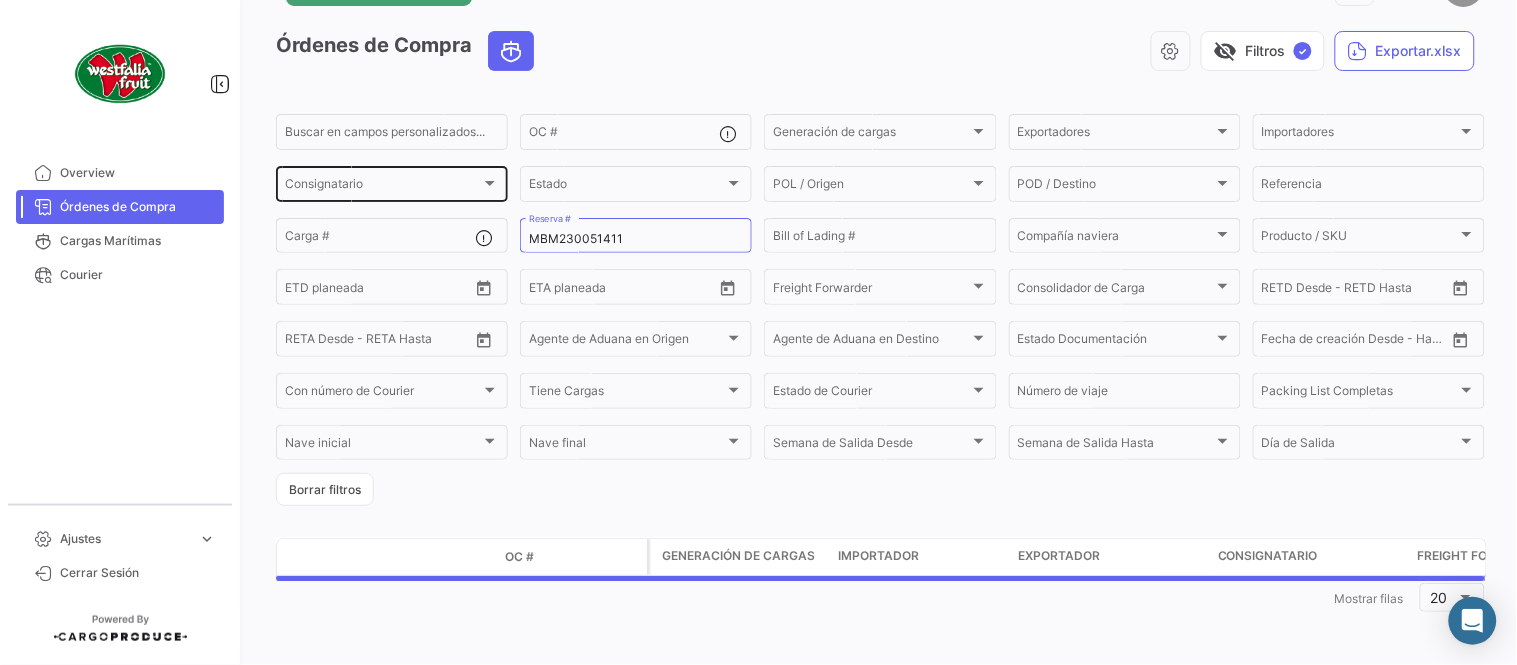 scroll, scrollTop: 0, scrollLeft: 0, axis: both 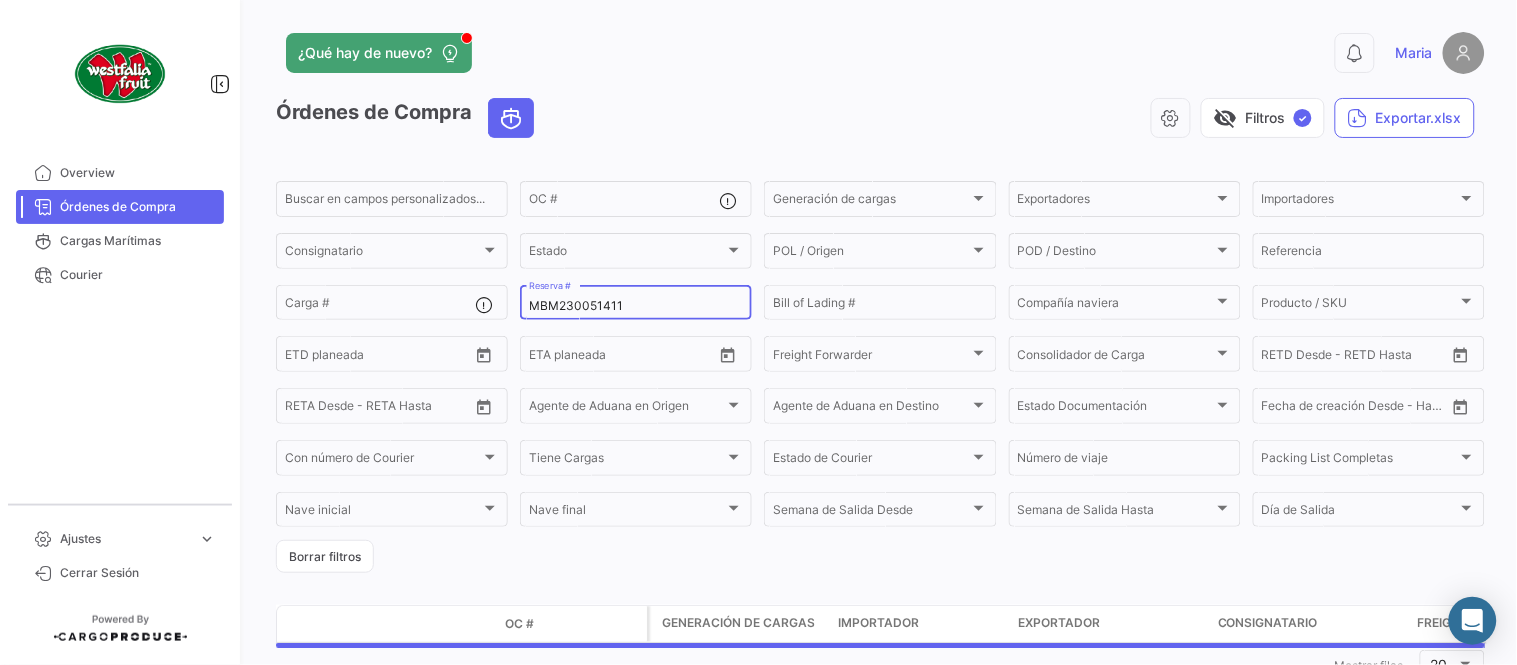 click on "[FILENAME] Reserva #" 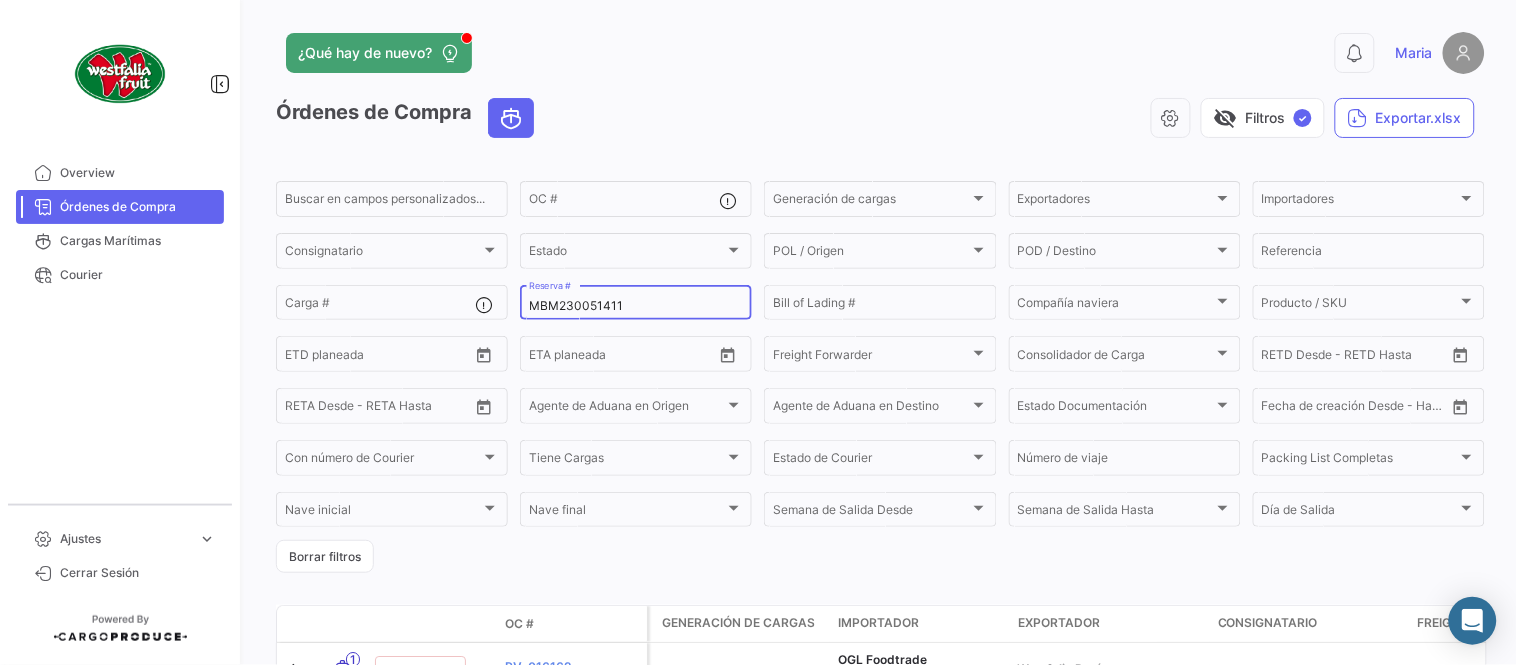 click on "MBM230051411" at bounding box center [636, 306] 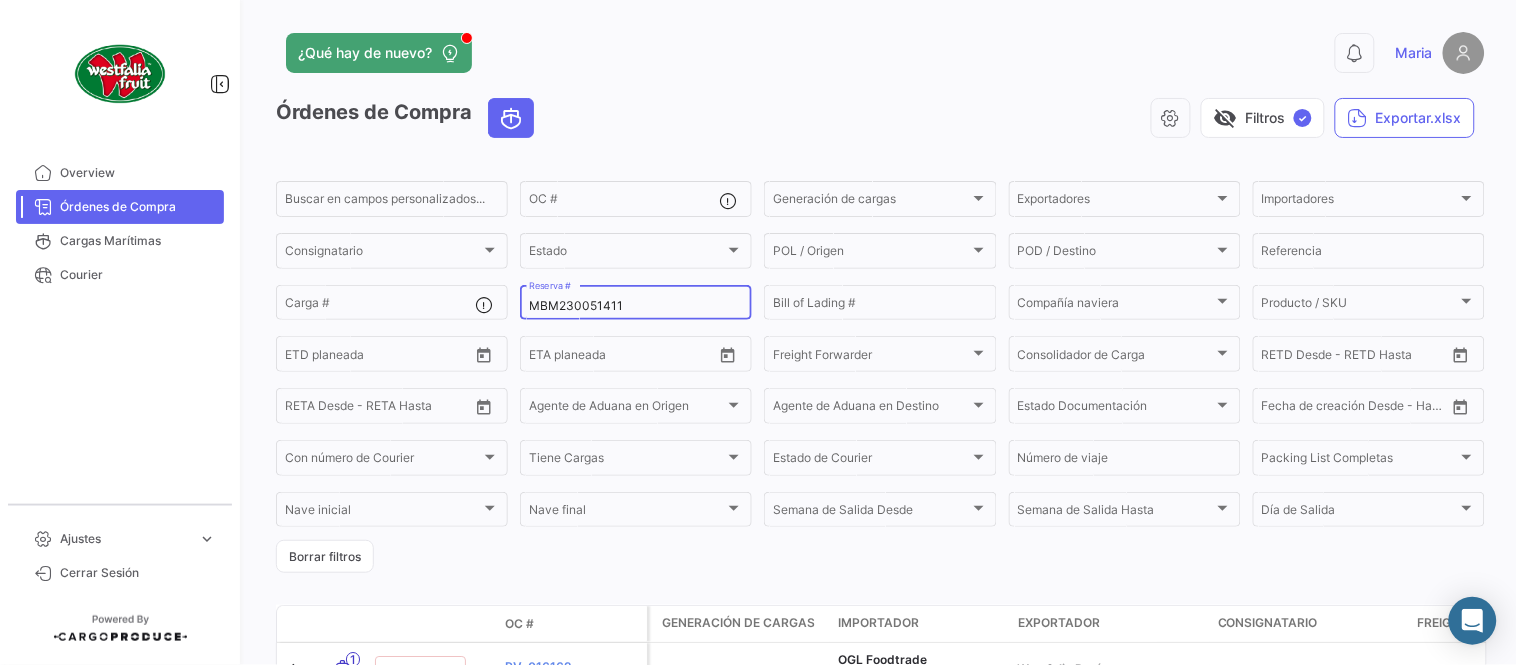 paste on "LMM0536419" 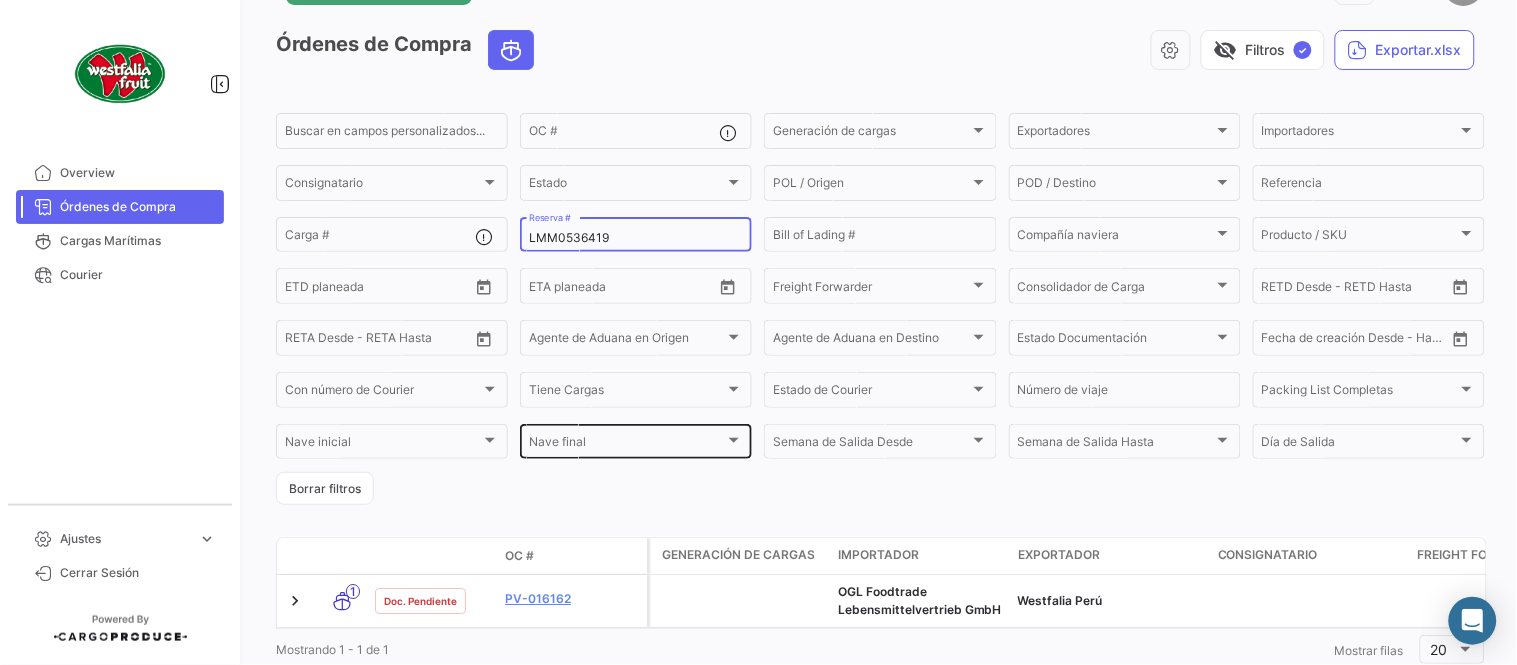 scroll, scrollTop: 136, scrollLeft: 0, axis: vertical 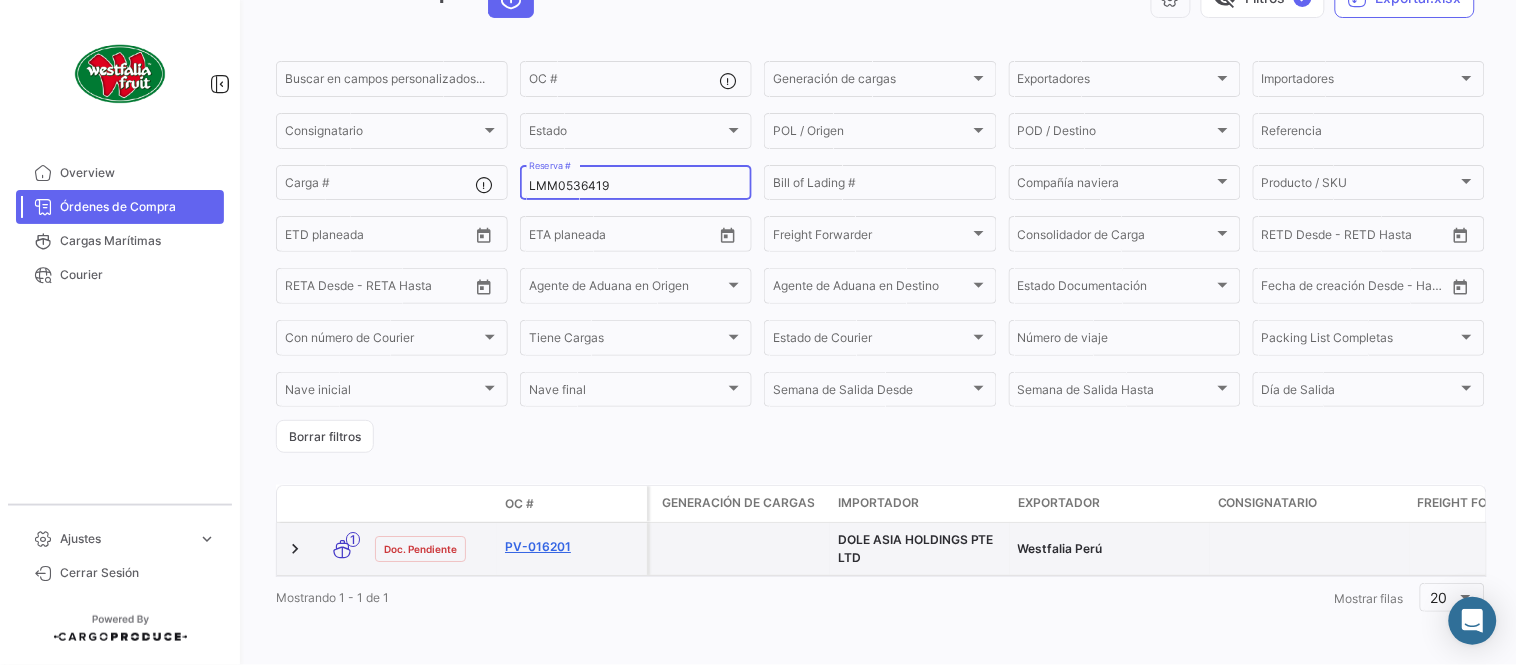 type on "LMM0536419" 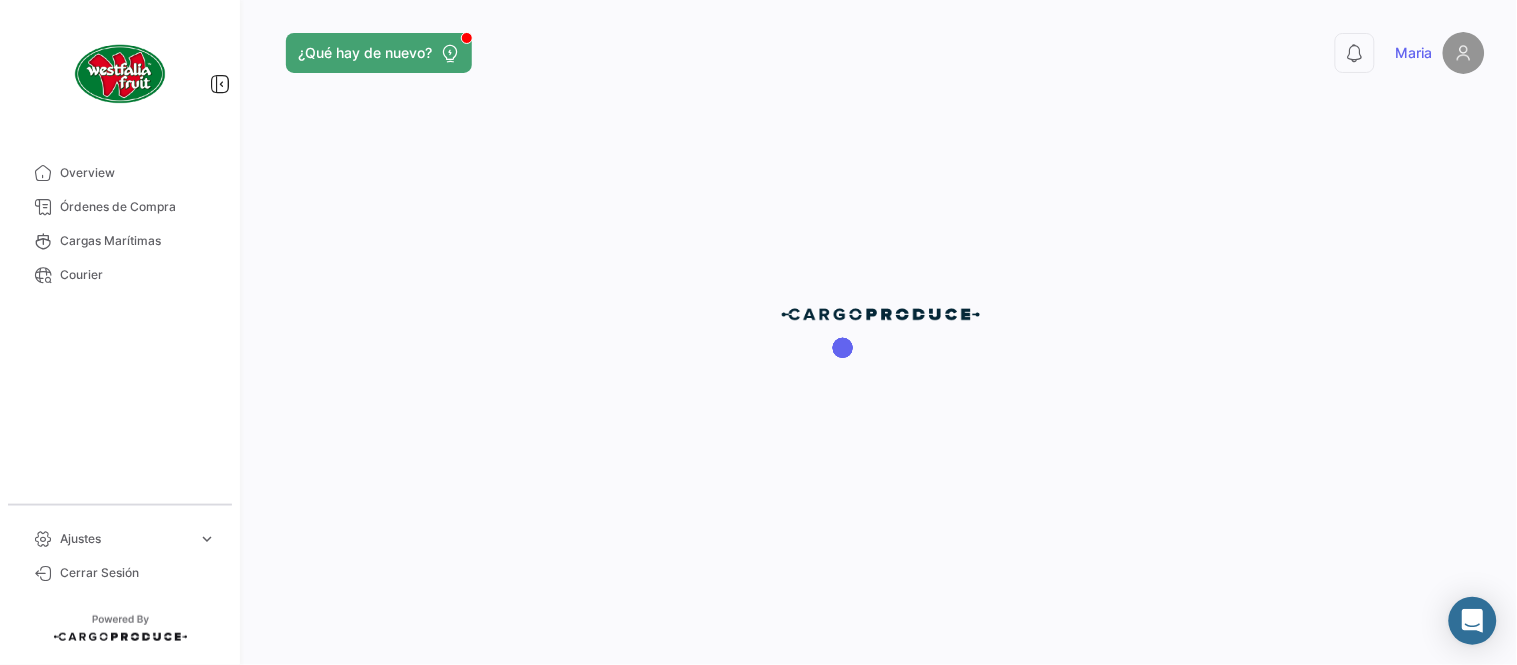 scroll, scrollTop: 0, scrollLeft: 0, axis: both 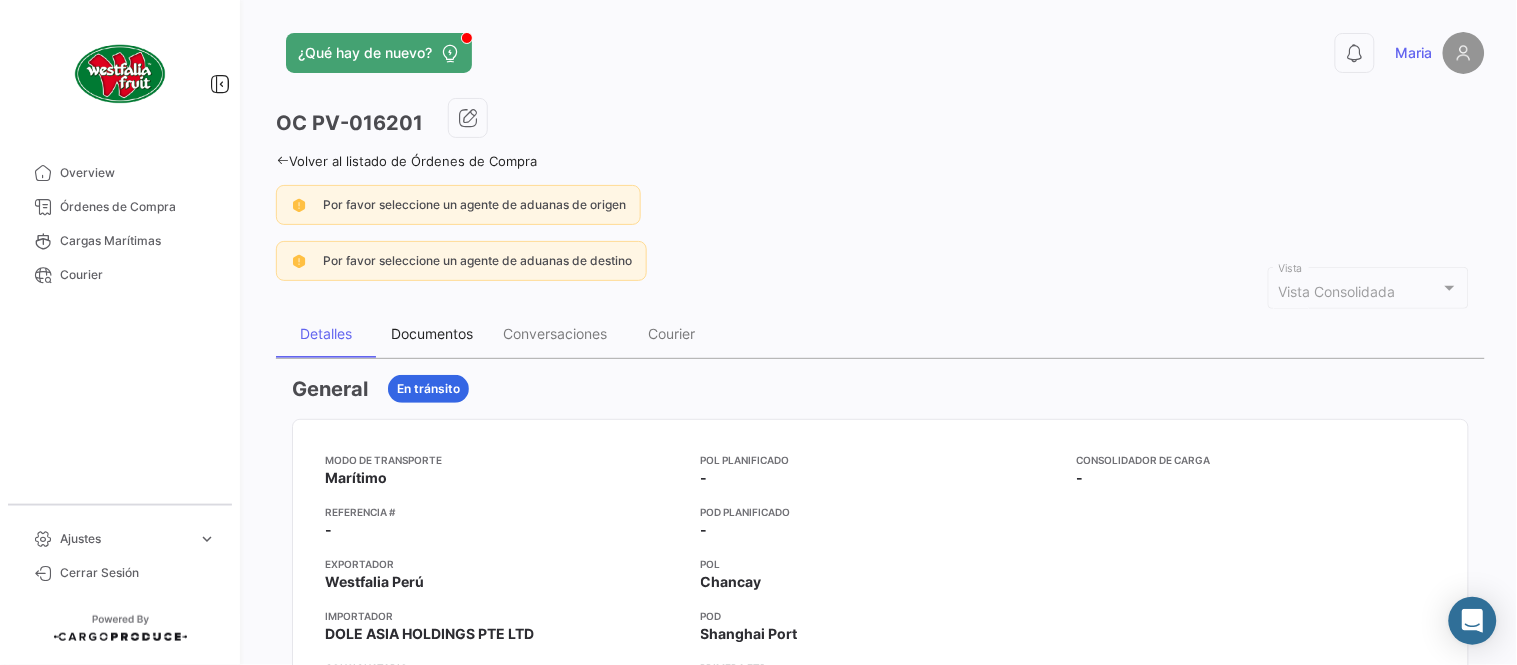click on "Documentos" at bounding box center (432, 333) 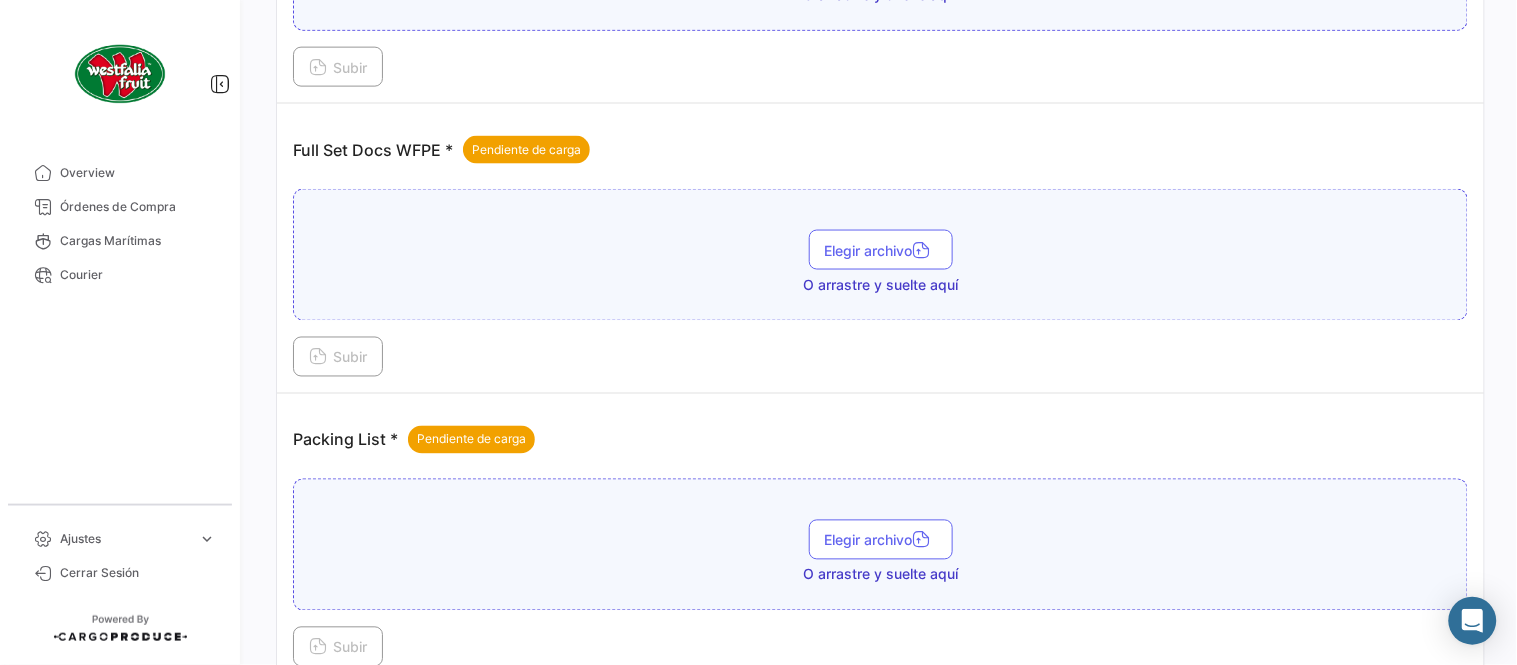 scroll, scrollTop: 806, scrollLeft: 0, axis: vertical 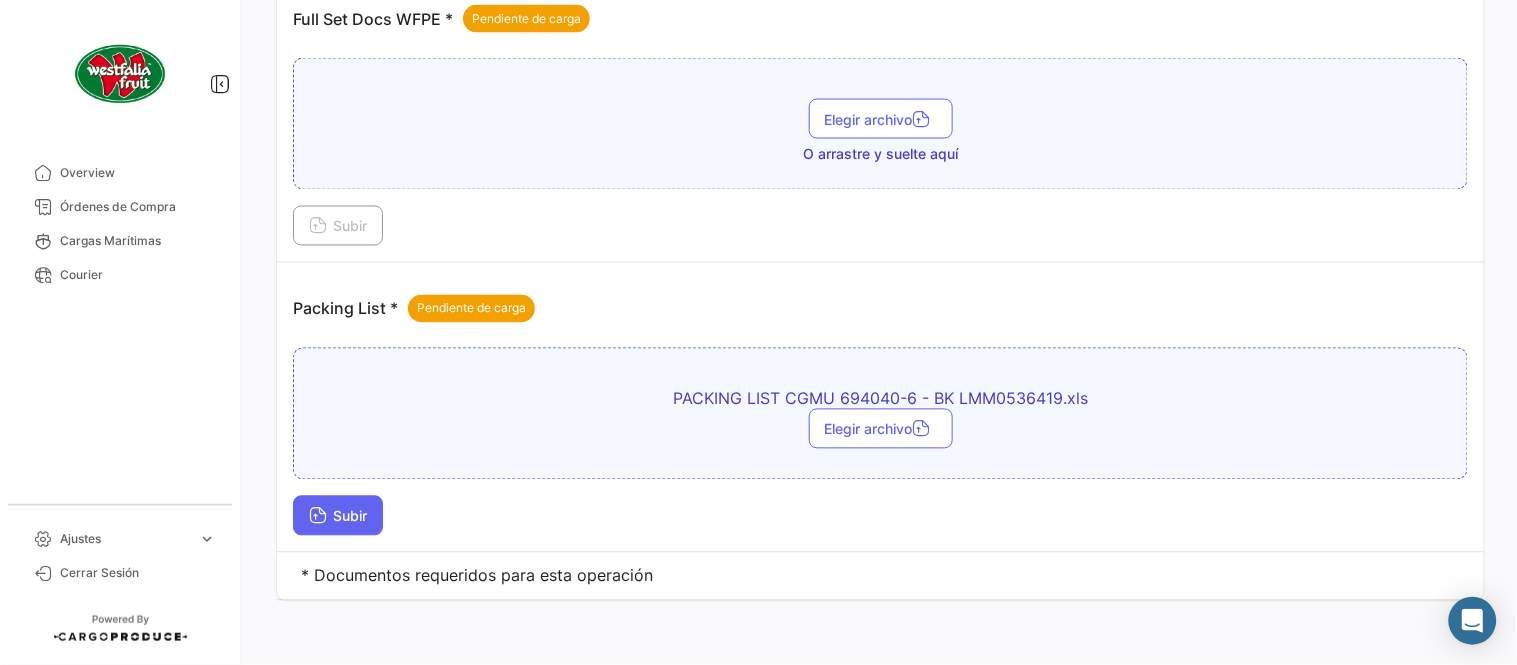 click on "Subir" at bounding box center (338, 516) 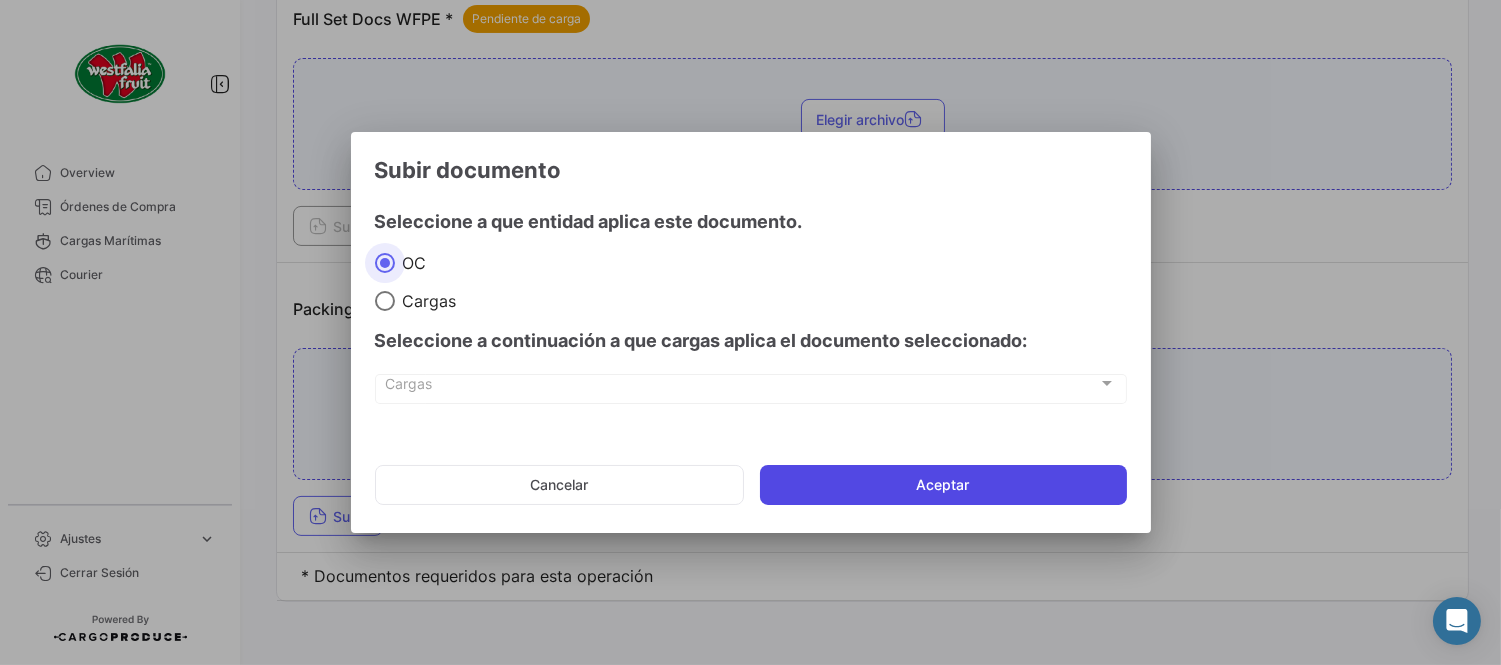 click on "Aceptar" 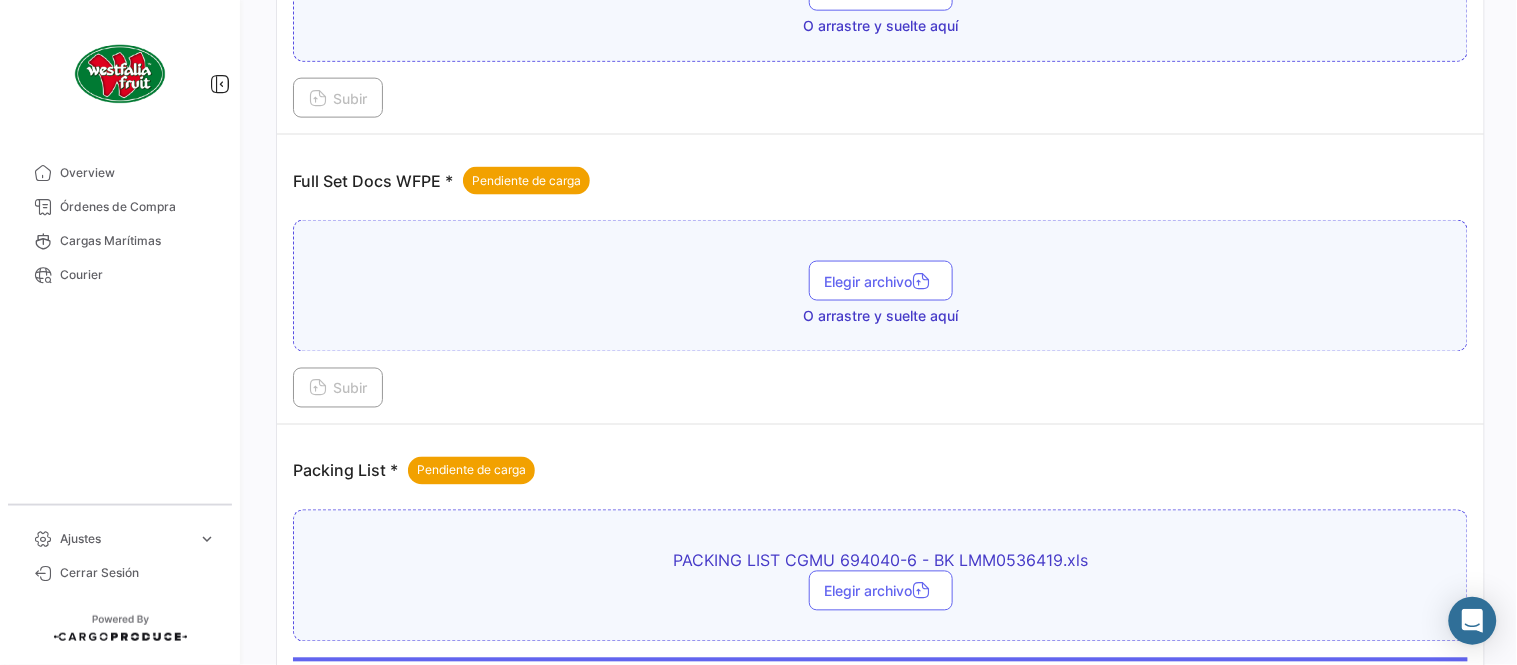 scroll, scrollTop: 584, scrollLeft: 0, axis: vertical 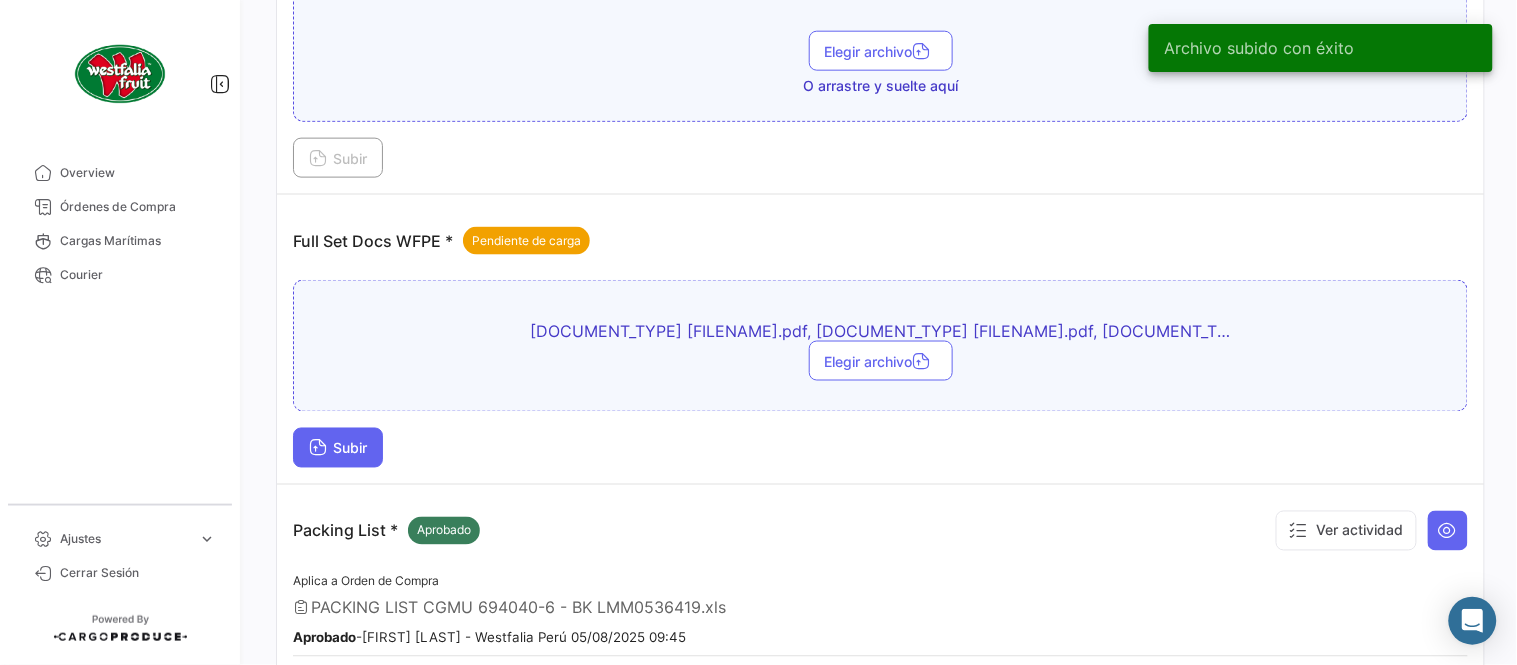click on "Subir" at bounding box center [338, 448] 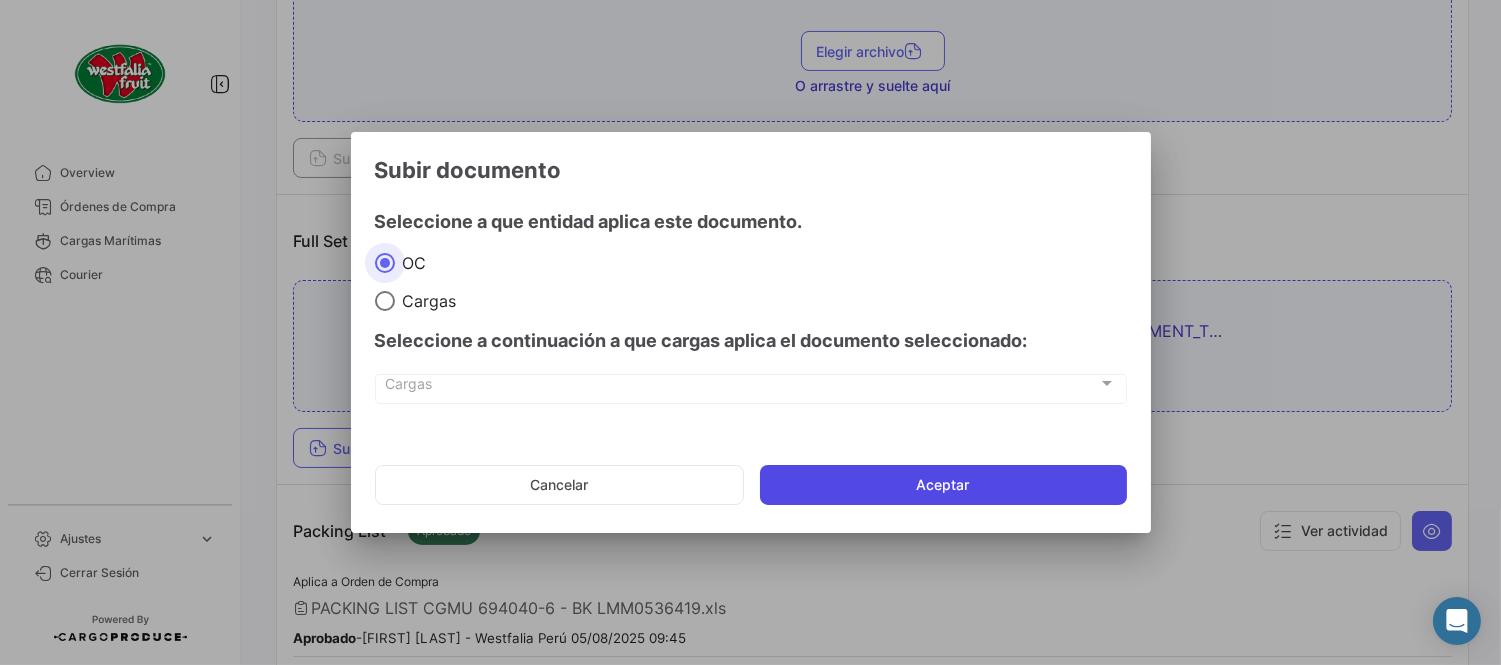 click on "Aceptar" 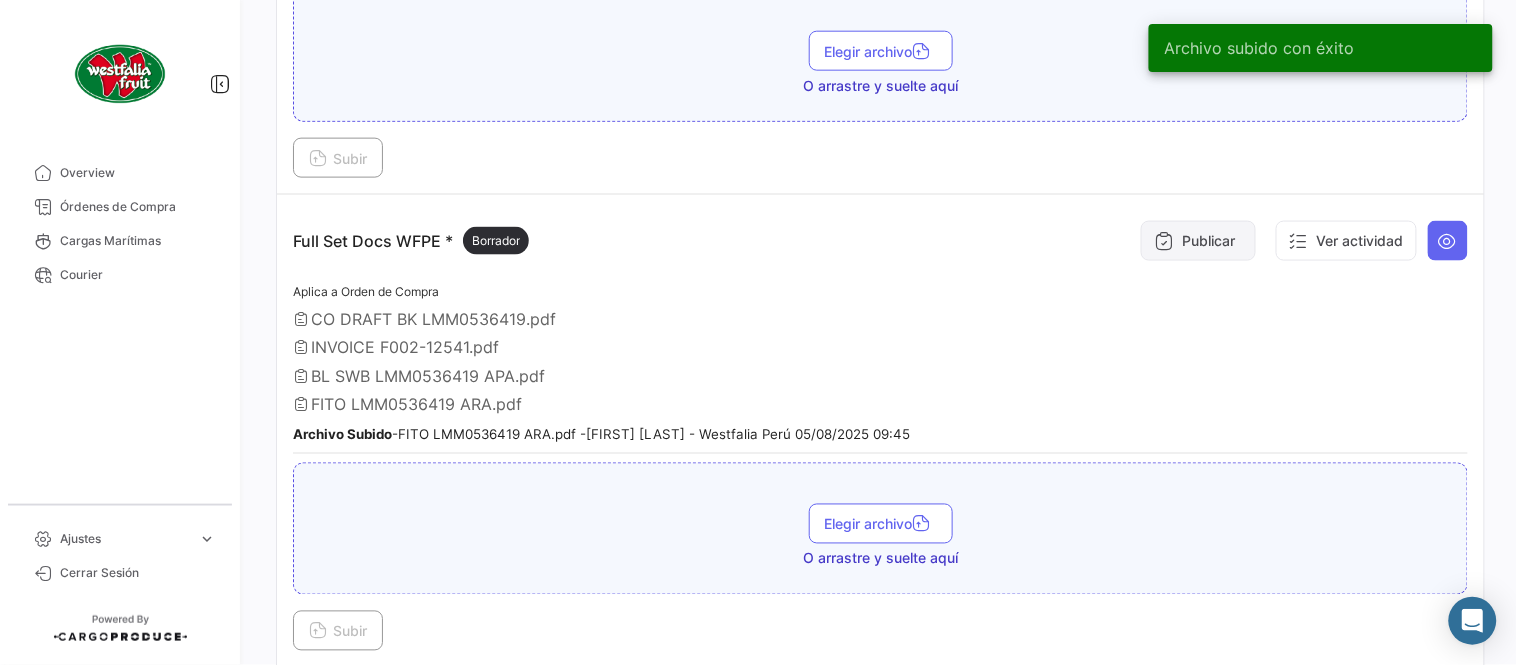 click on "Publicar" at bounding box center (1198, 241) 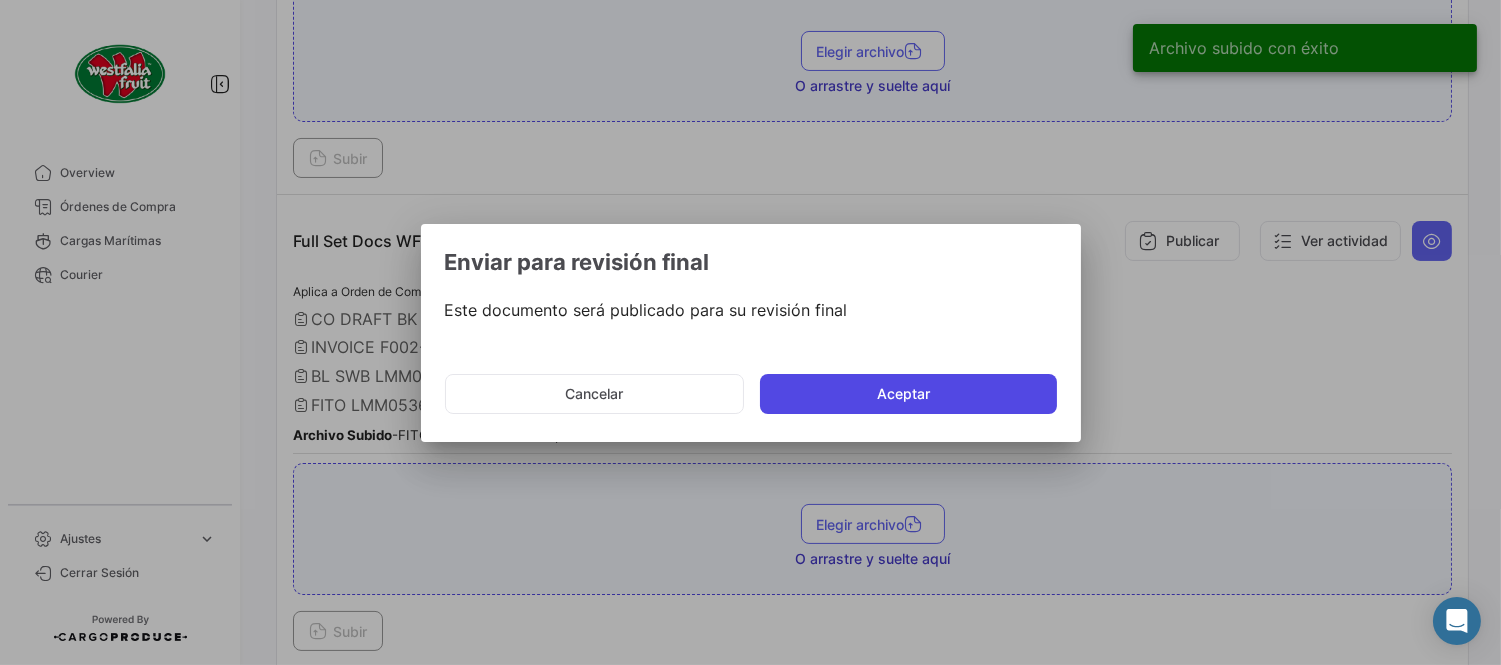 click on "Aceptar" 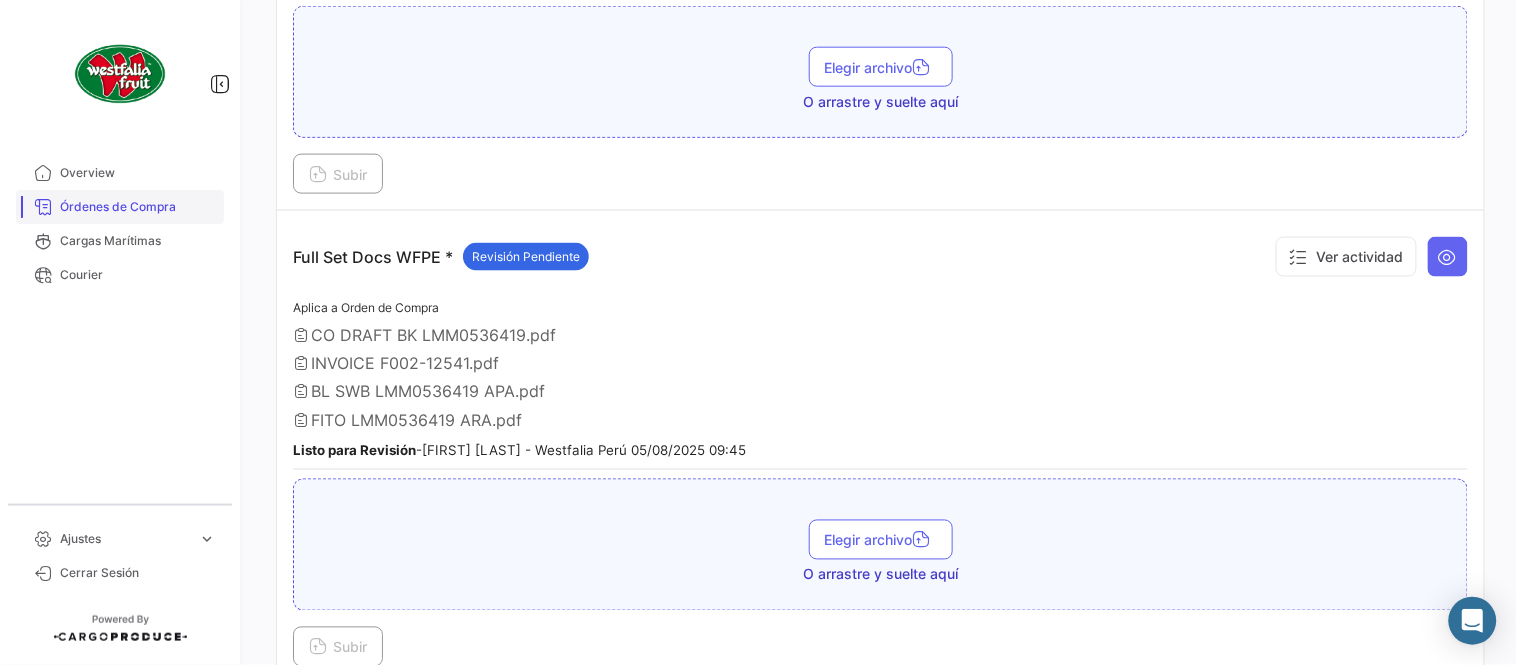 click on "Órdenes de Compra" at bounding box center (138, 207) 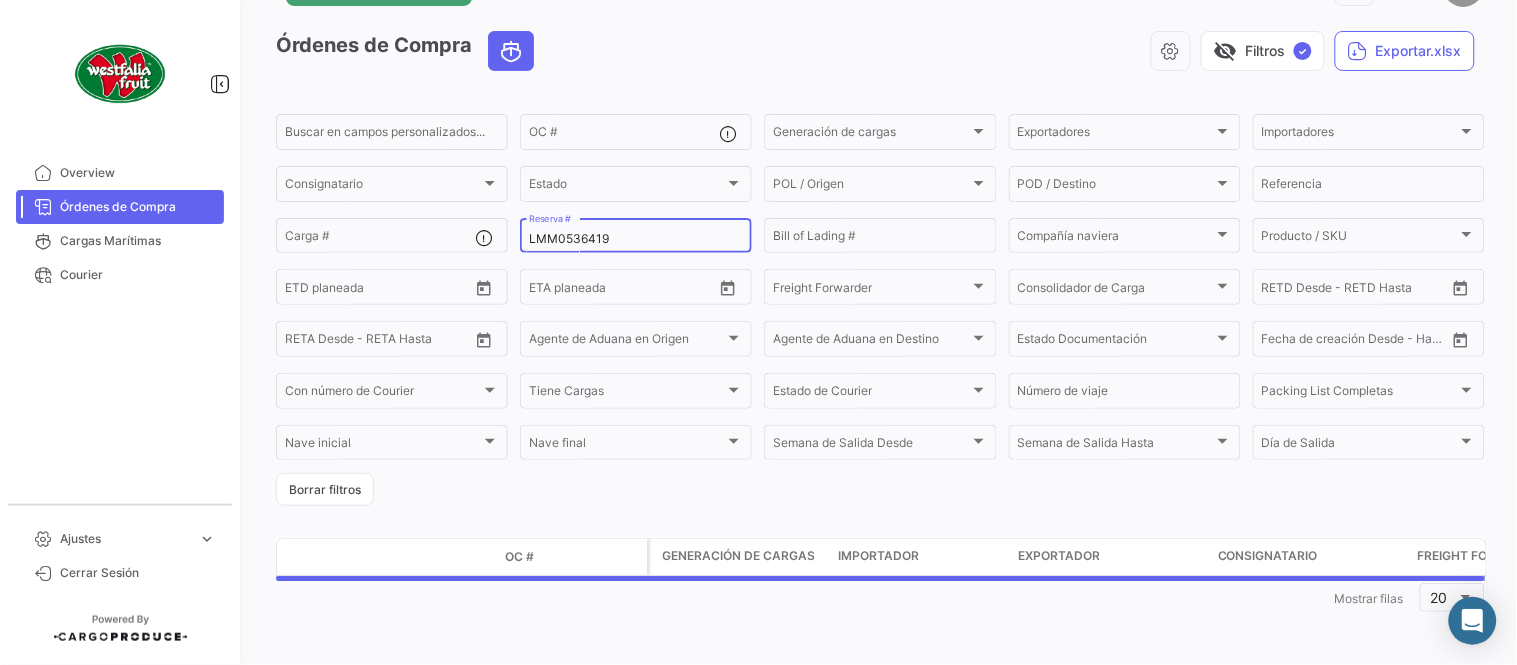 scroll, scrollTop: 0, scrollLeft: 0, axis: both 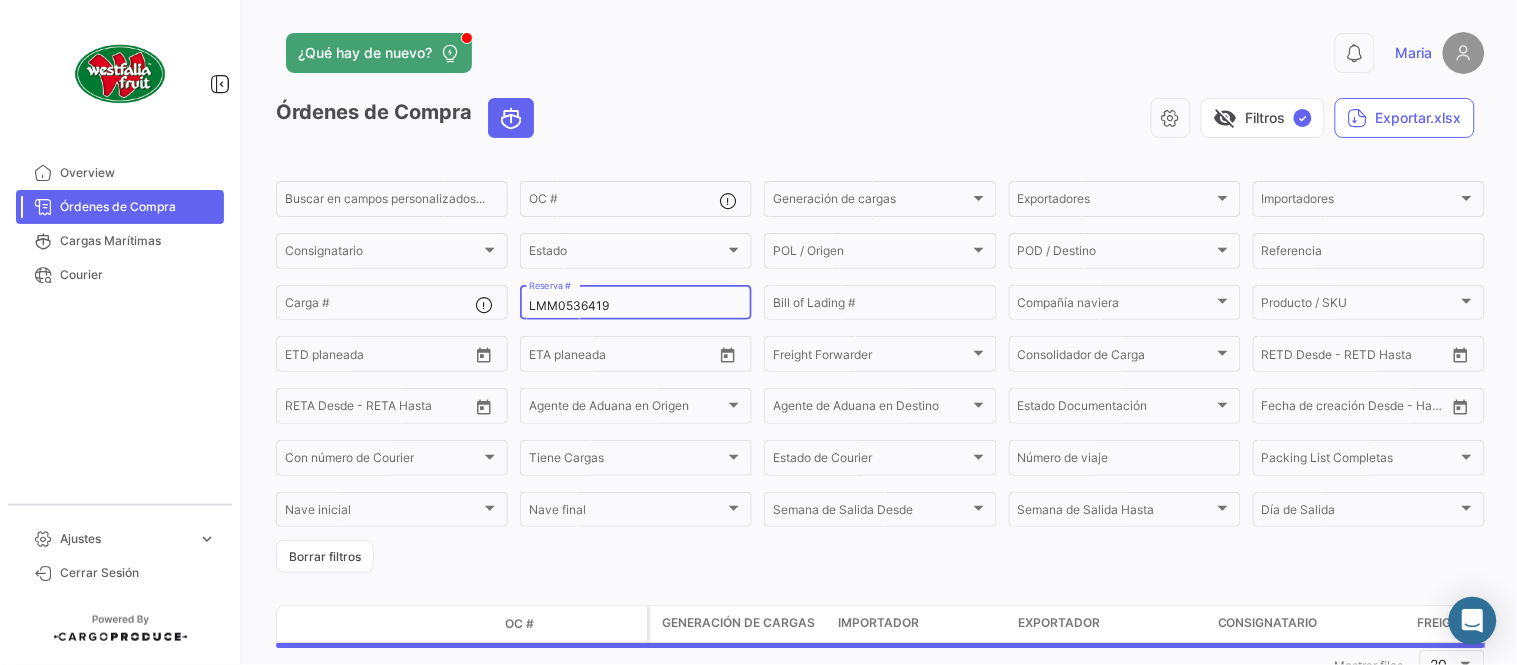 click on "LMM0536419" at bounding box center (636, 306) 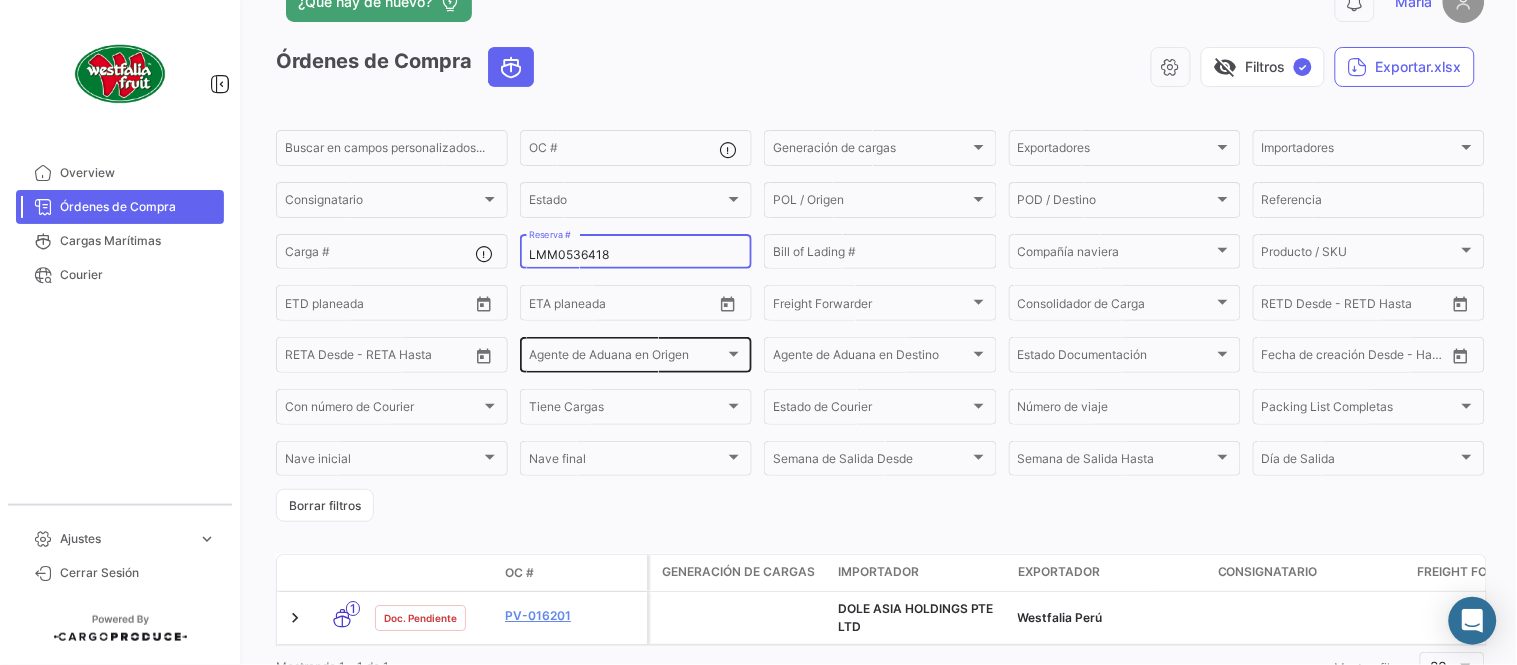 scroll, scrollTop: 136, scrollLeft: 0, axis: vertical 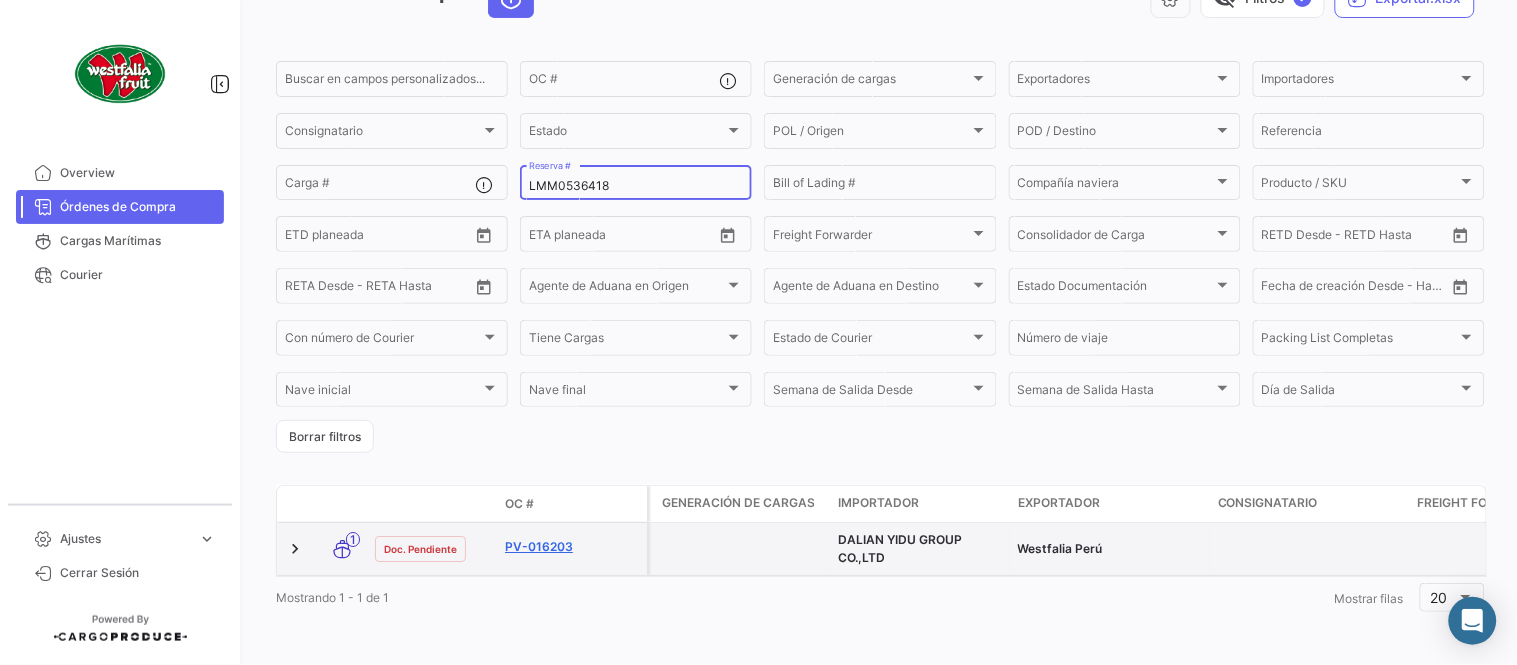 type on "LMM0536418" 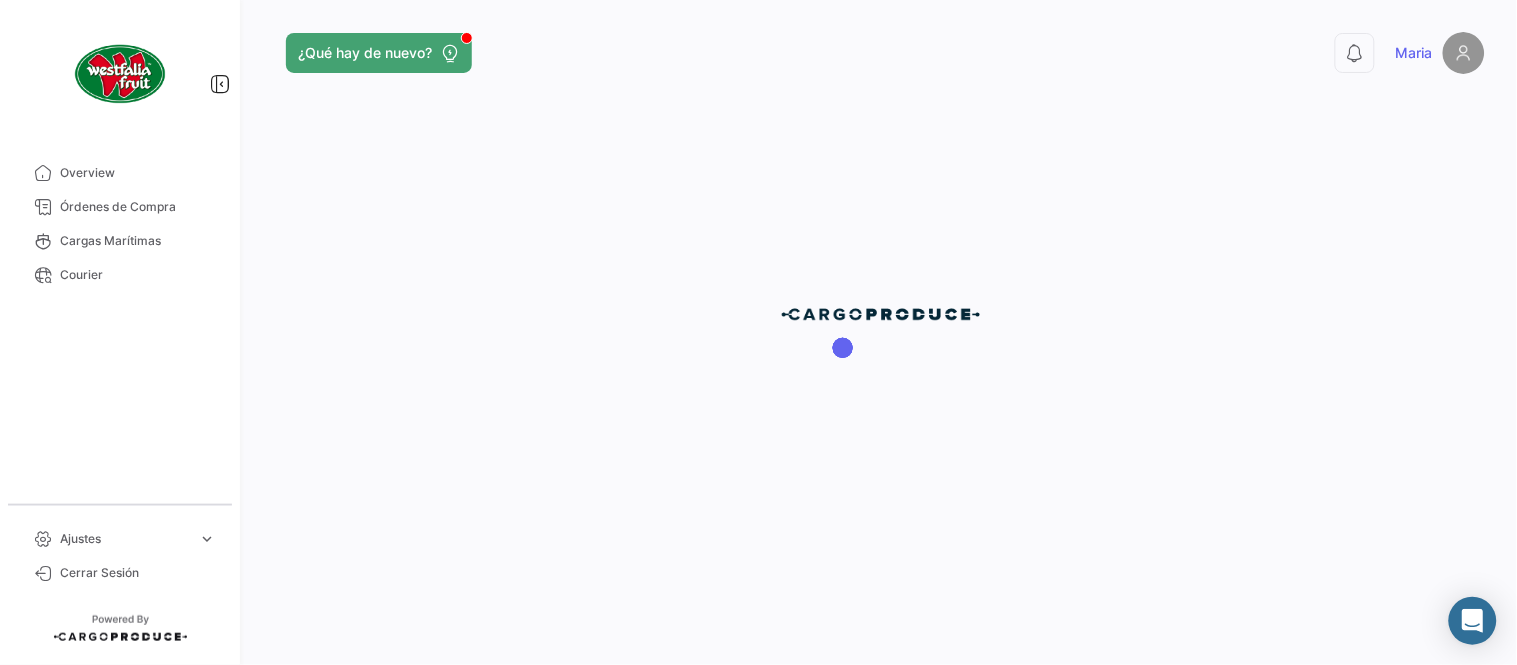 scroll, scrollTop: 0, scrollLeft: 0, axis: both 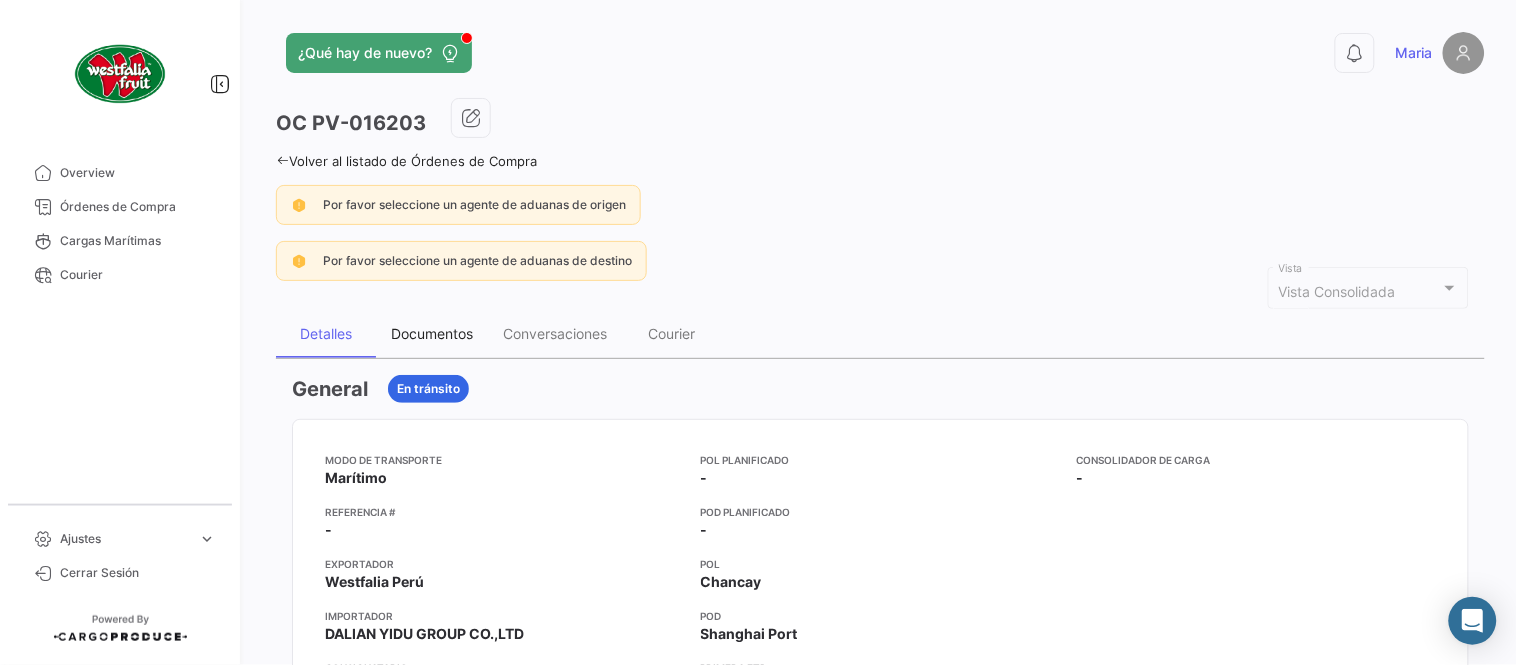 click on "Documentos" at bounding box center (432, 334) 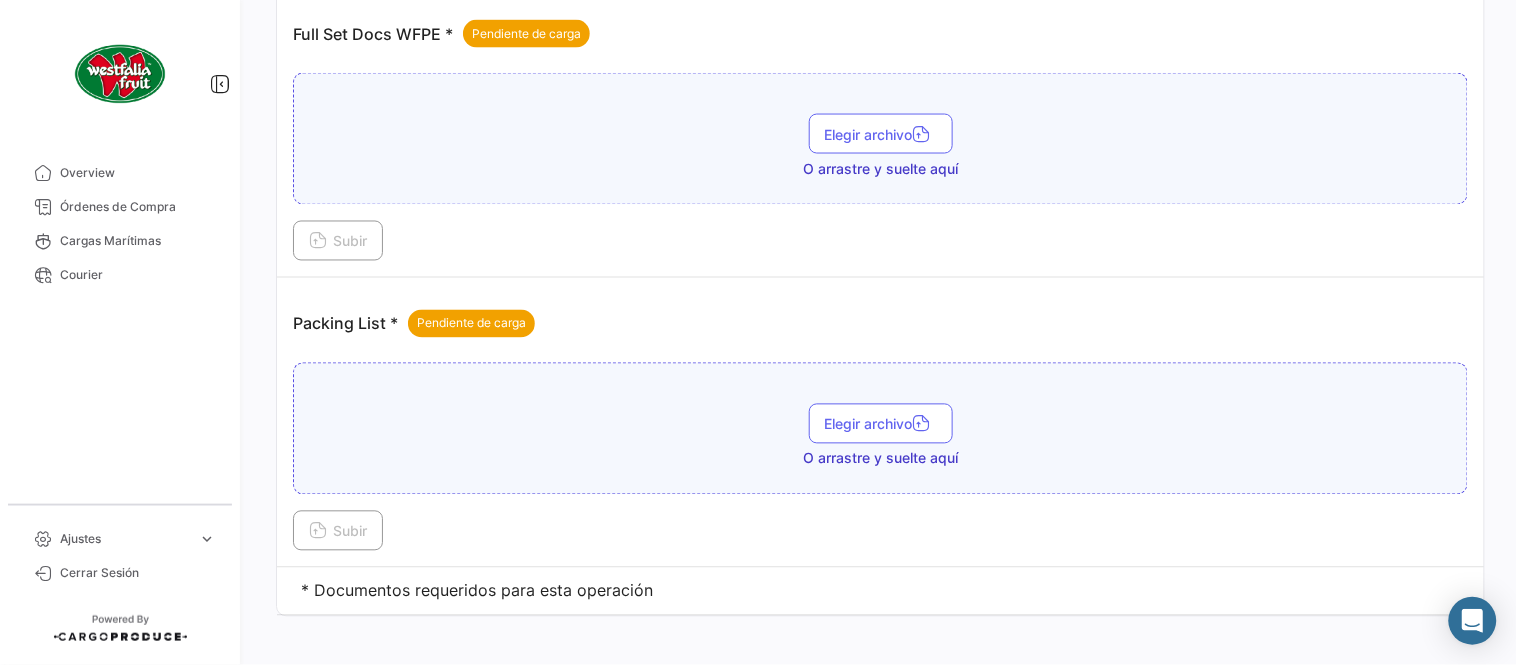 scroll, scrollTop: 806, scrollLeft: 0, axis: vertical 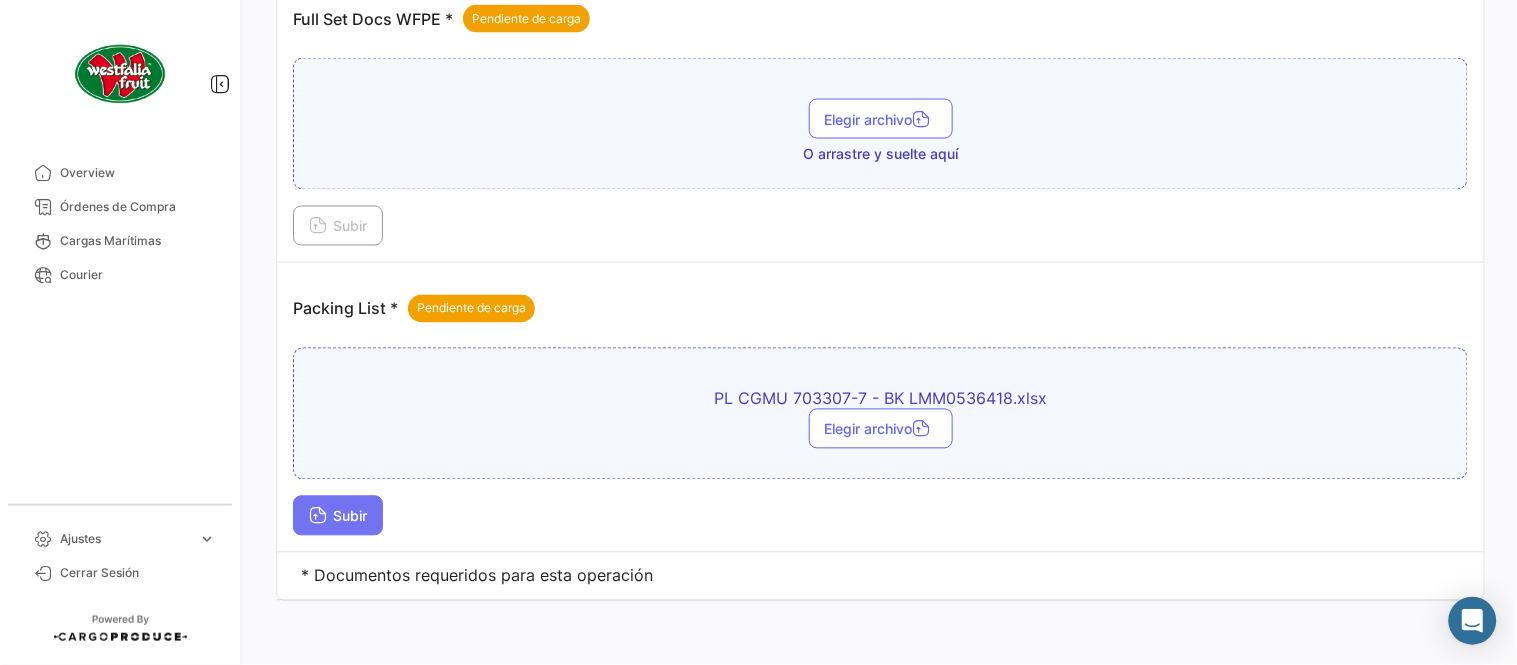 click on "Subir" at bounding box center [338, 516] 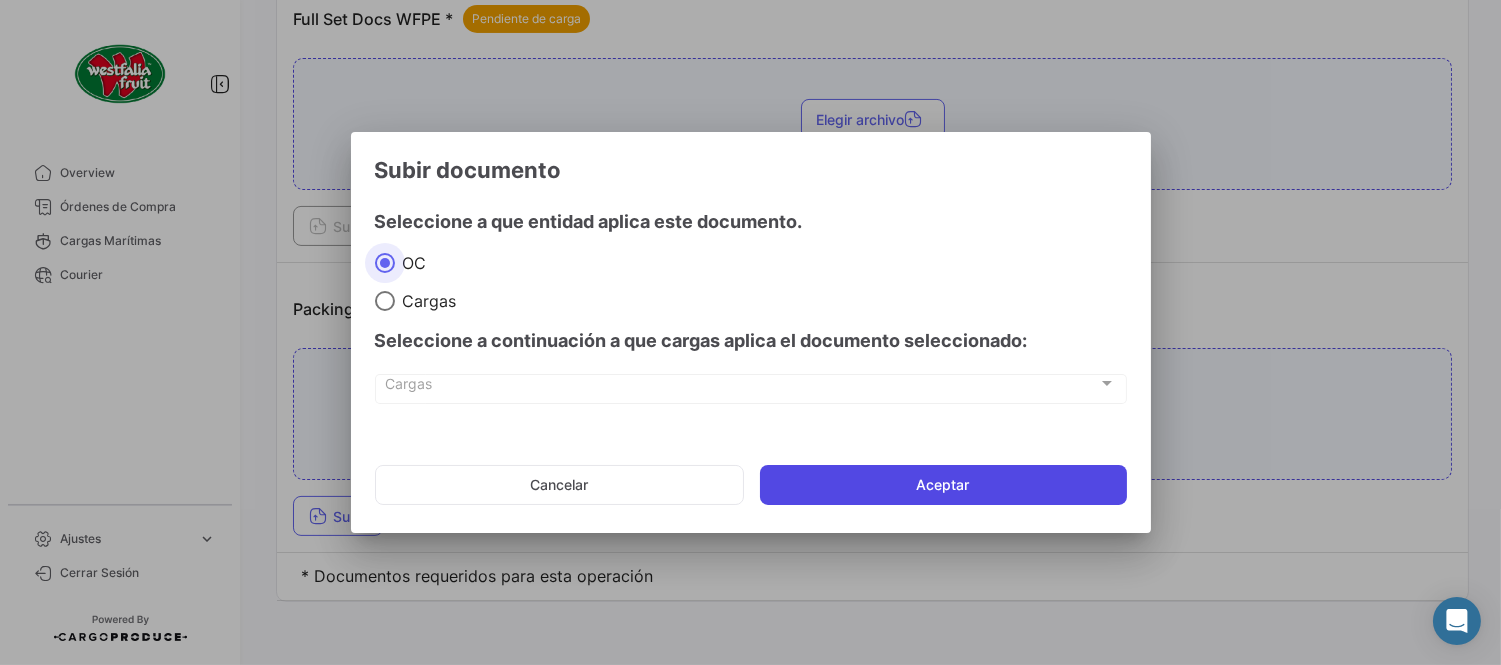 click on "Aceptar" 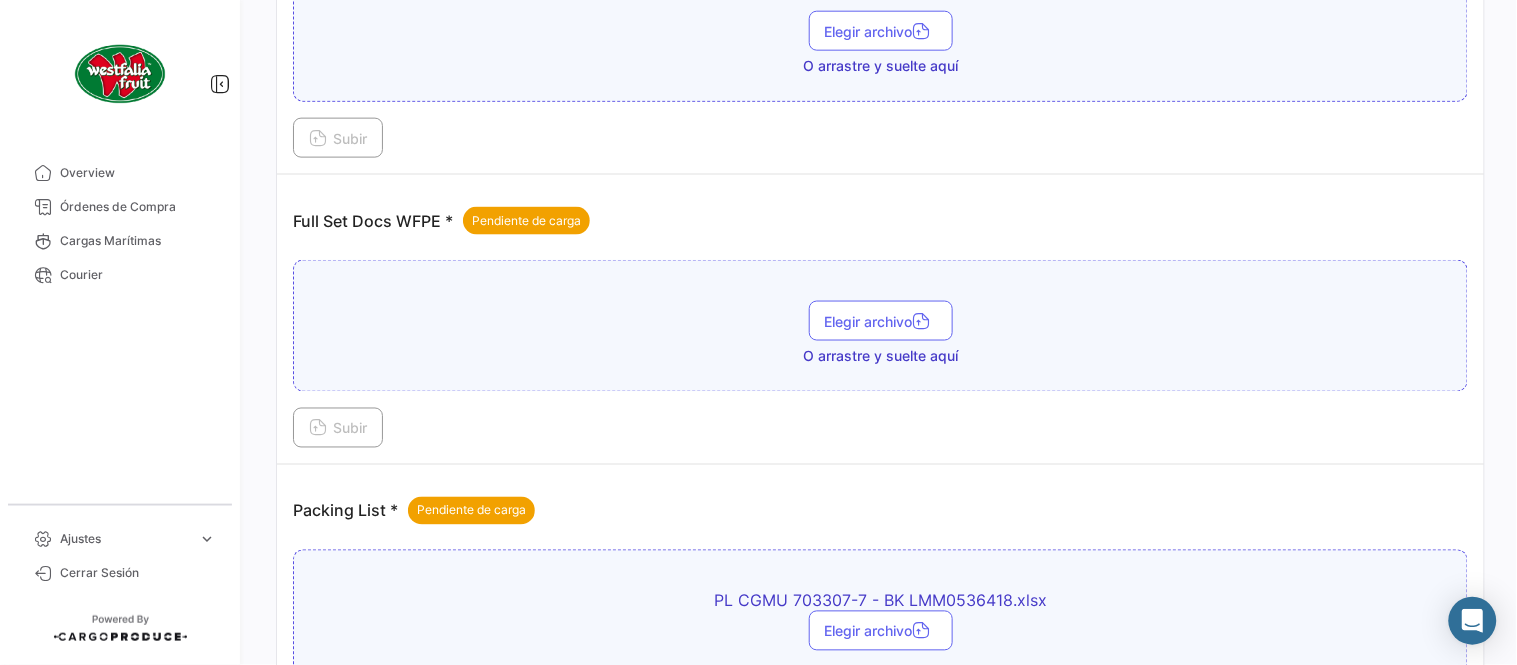 scroll, scrollTop: 584, scrollLeft: 0, axis: vertical 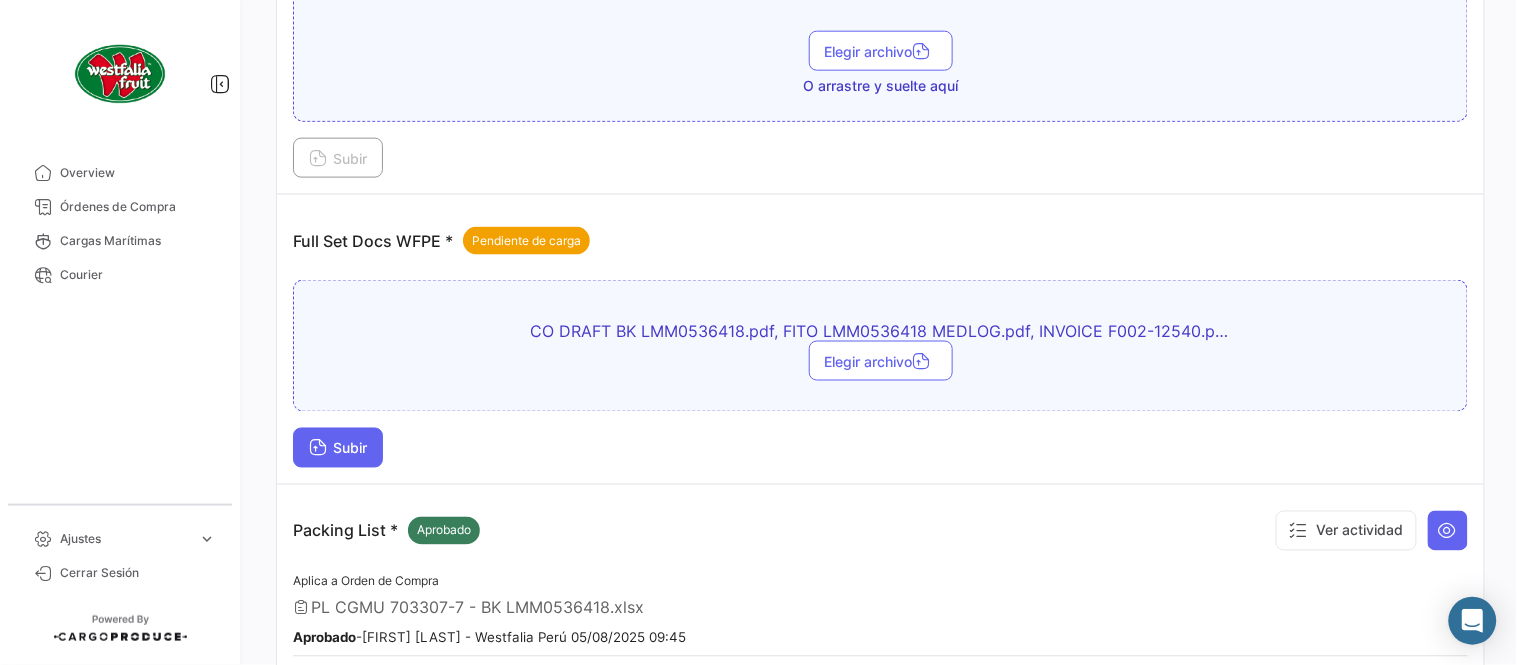 click on "Subir" at bounding box center (338, 448) 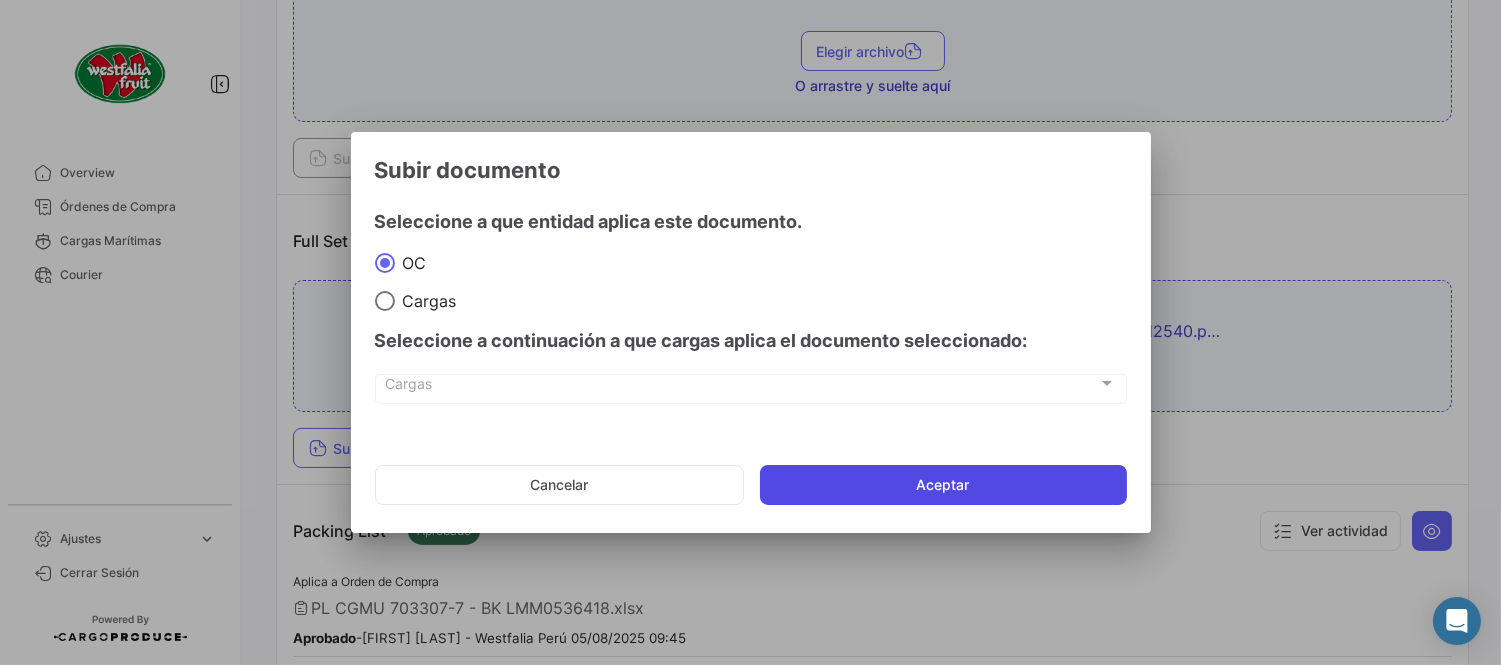 click on "Aceptar" 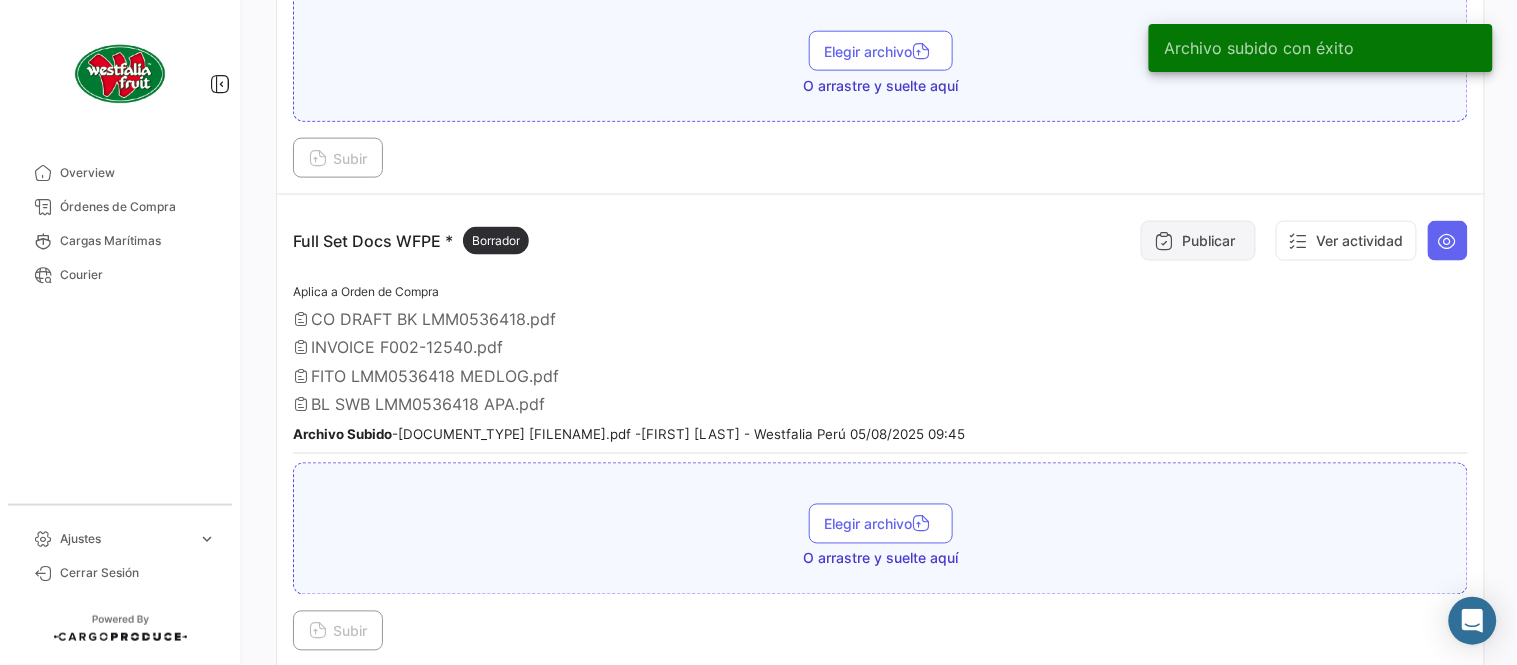 click on "Publicar" at bounding box center (1198, 241) 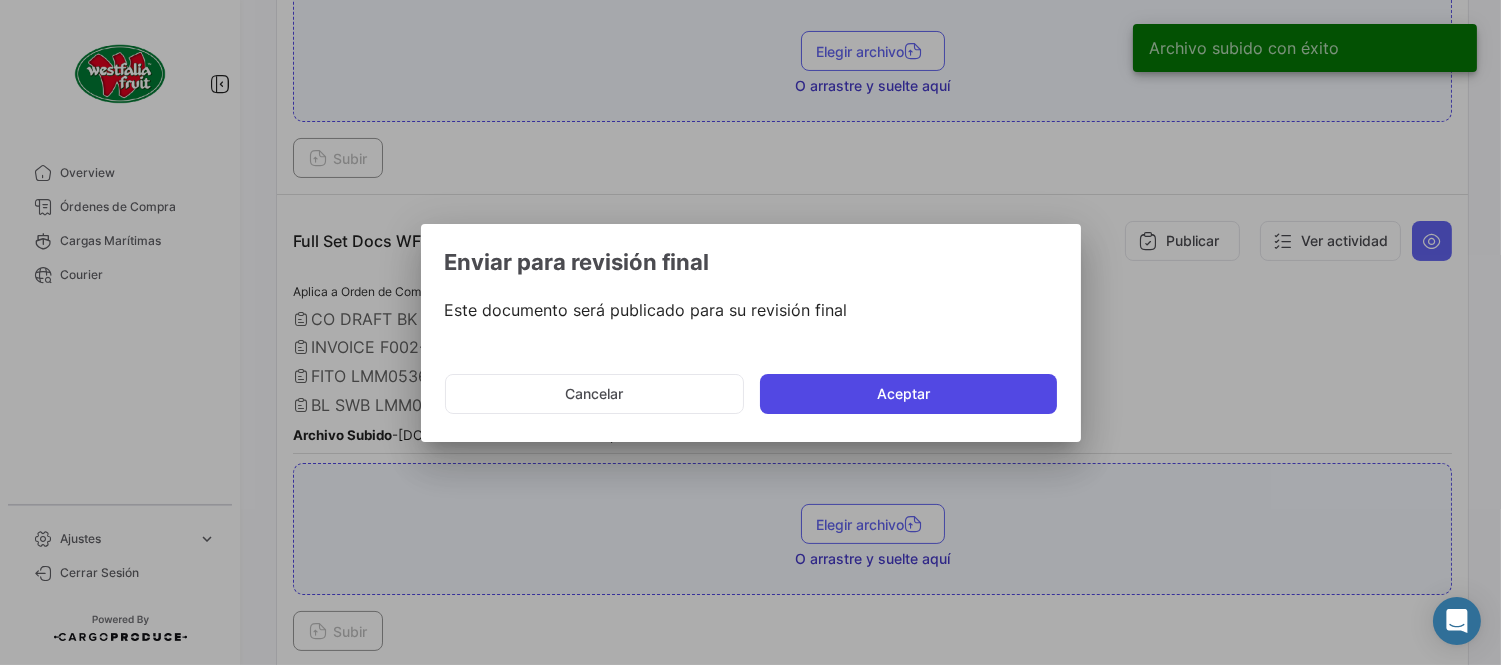 click on "Aceptar" 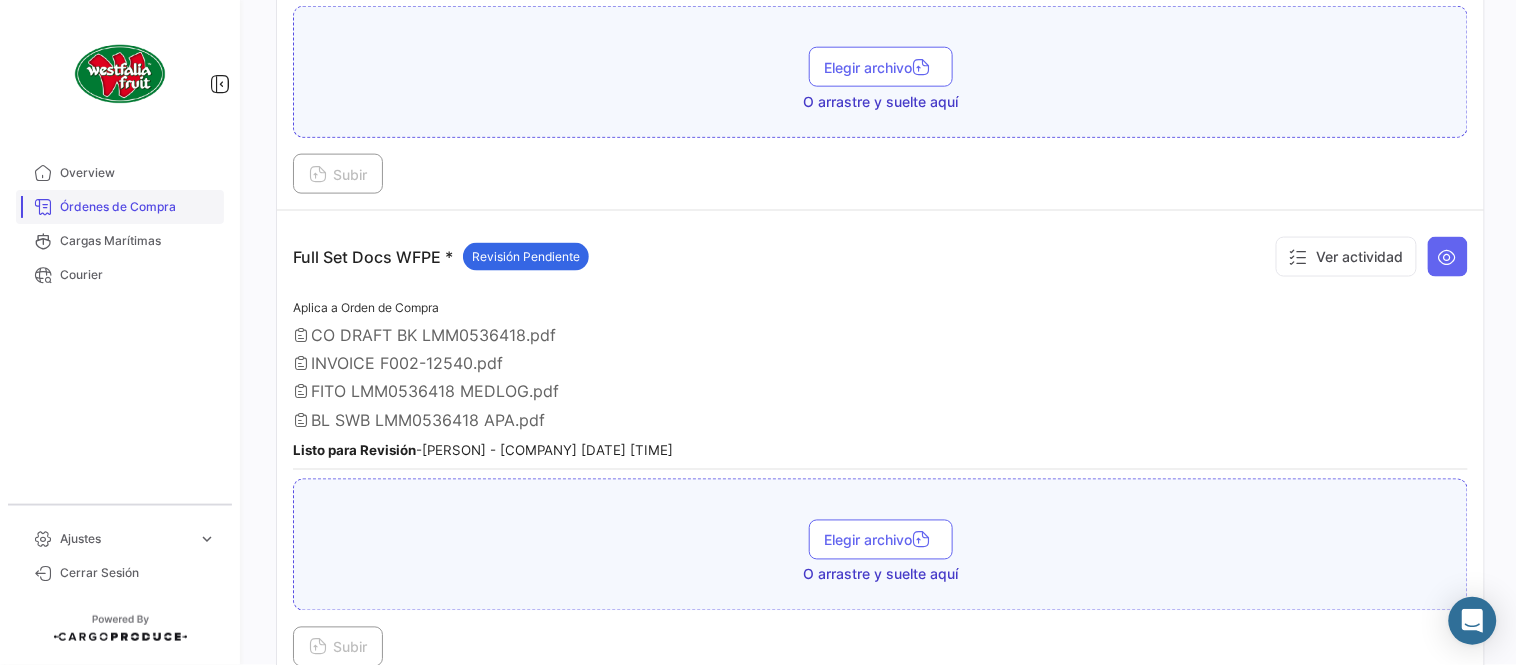 click on "Órdenes de Compra" at bounding box center [138, 207] 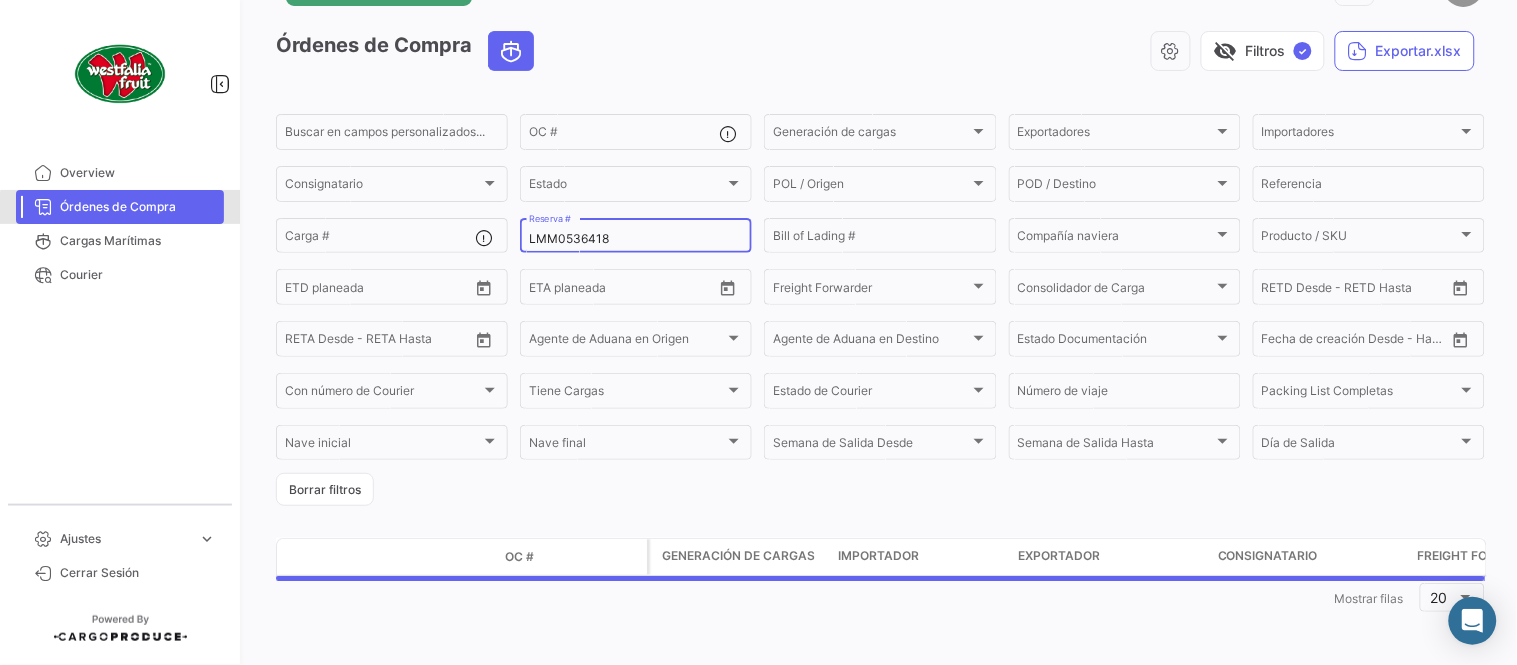 scroll, scrollTop: 0, scrollLeft: 0, axis: both 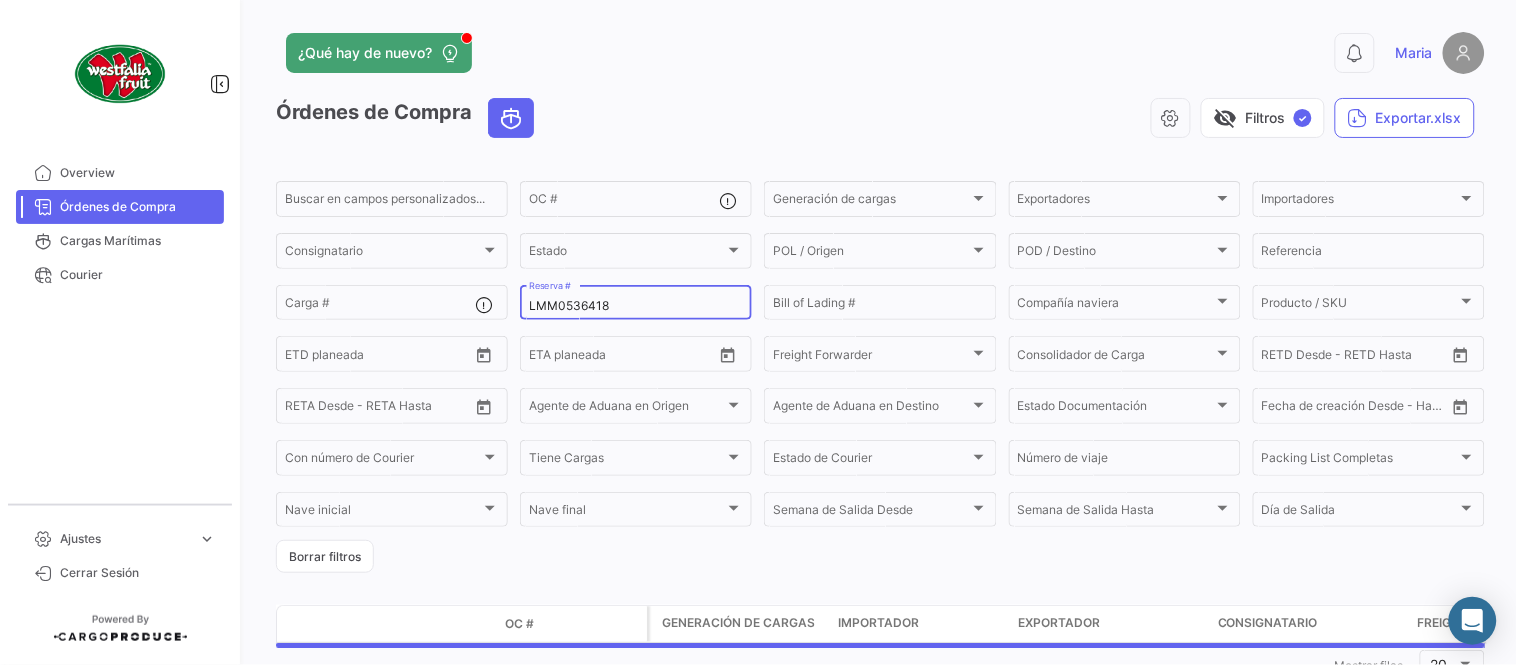 click on "LMM0536418" at bounding box center (636, 306) 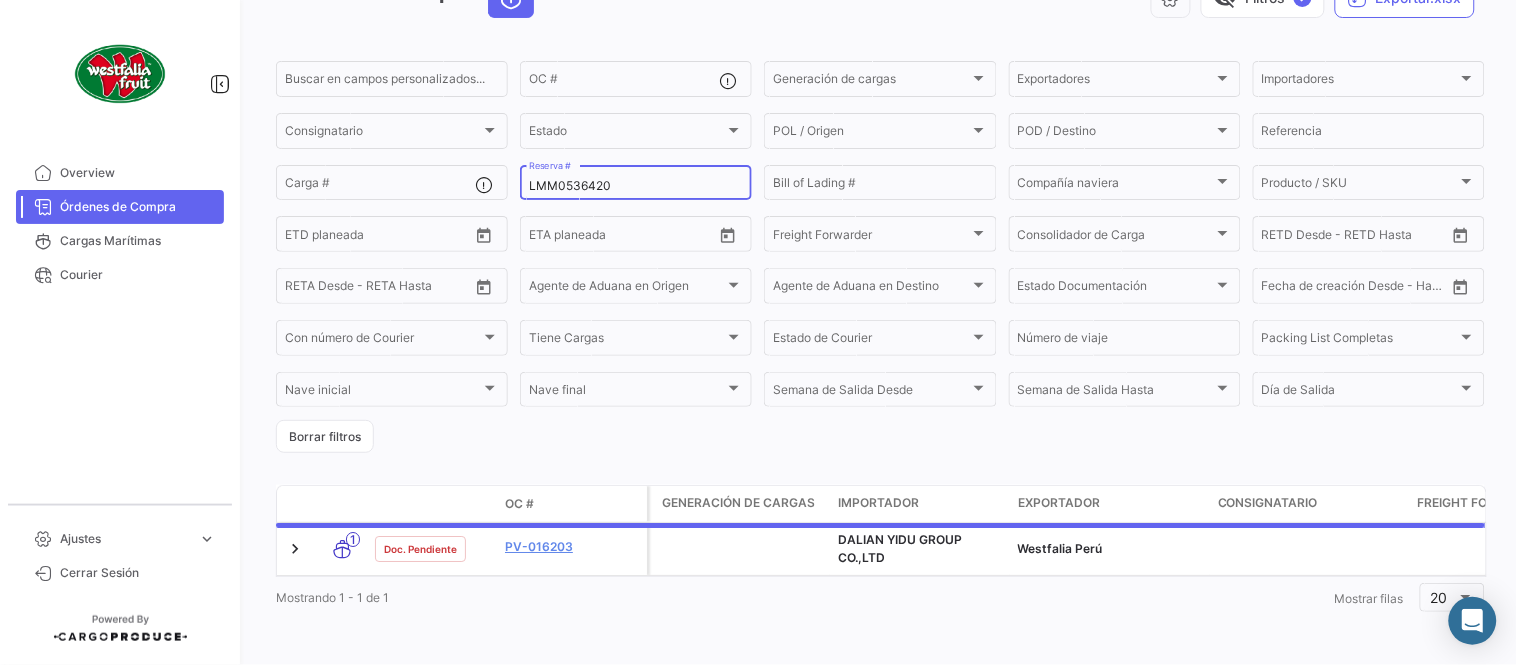 scroll, scrollTop: 136, scrollLeft: 0, axis: vertical 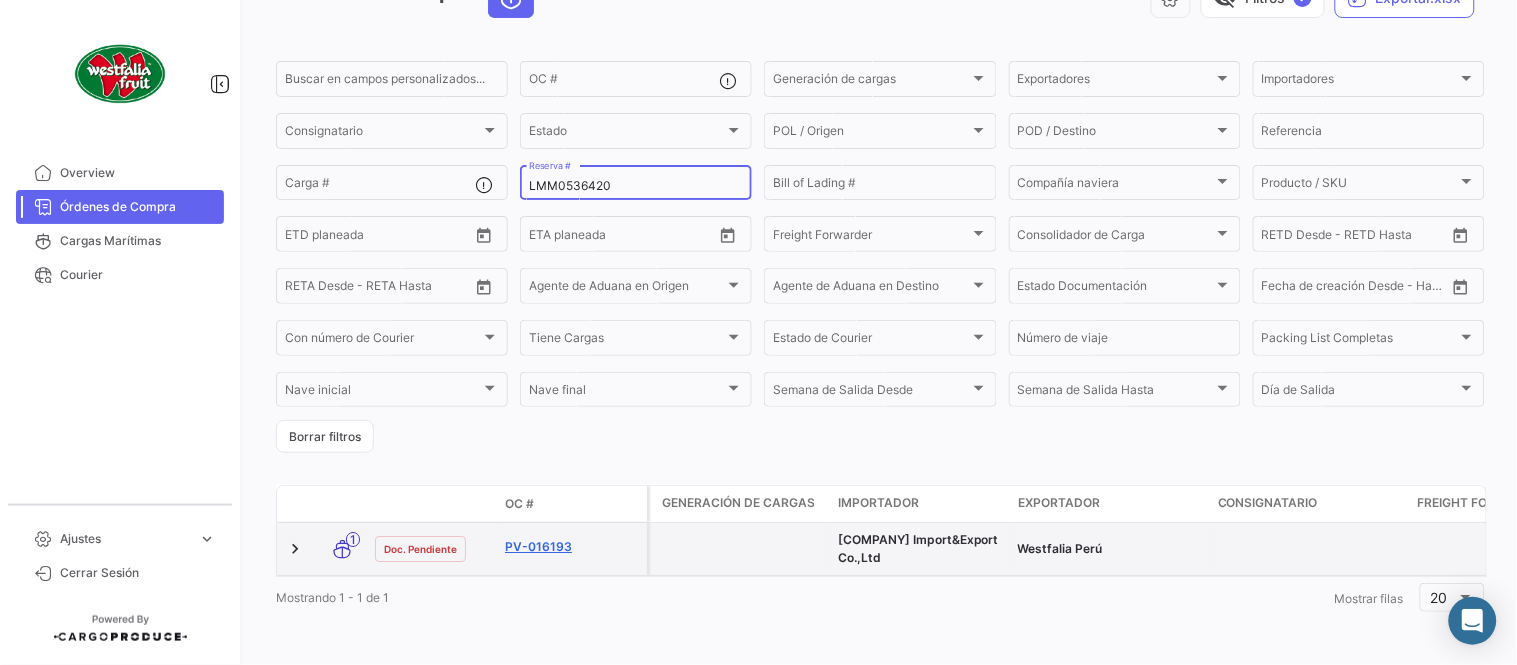 type on "LMM0536420" 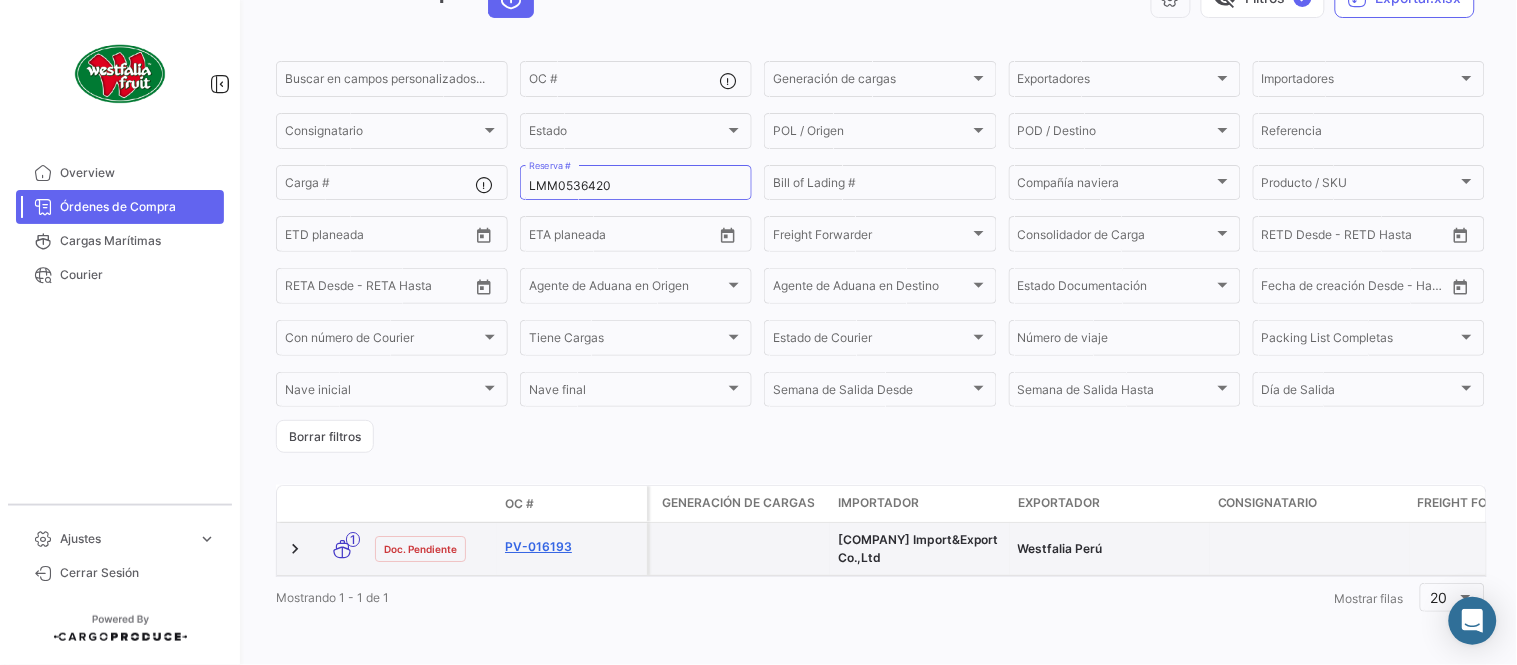 click on "PV-016193" 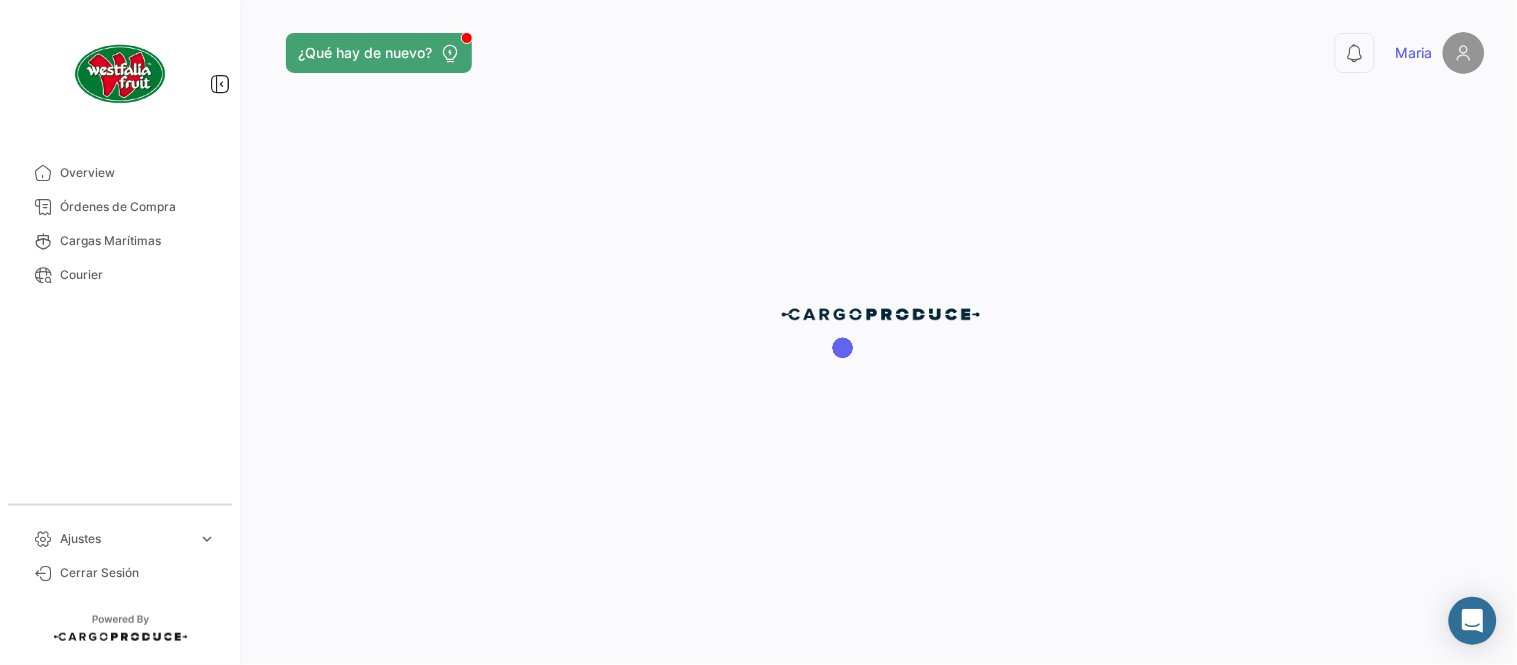 scroll, scrollTop: 0, scrollLeft: 0, axis: both 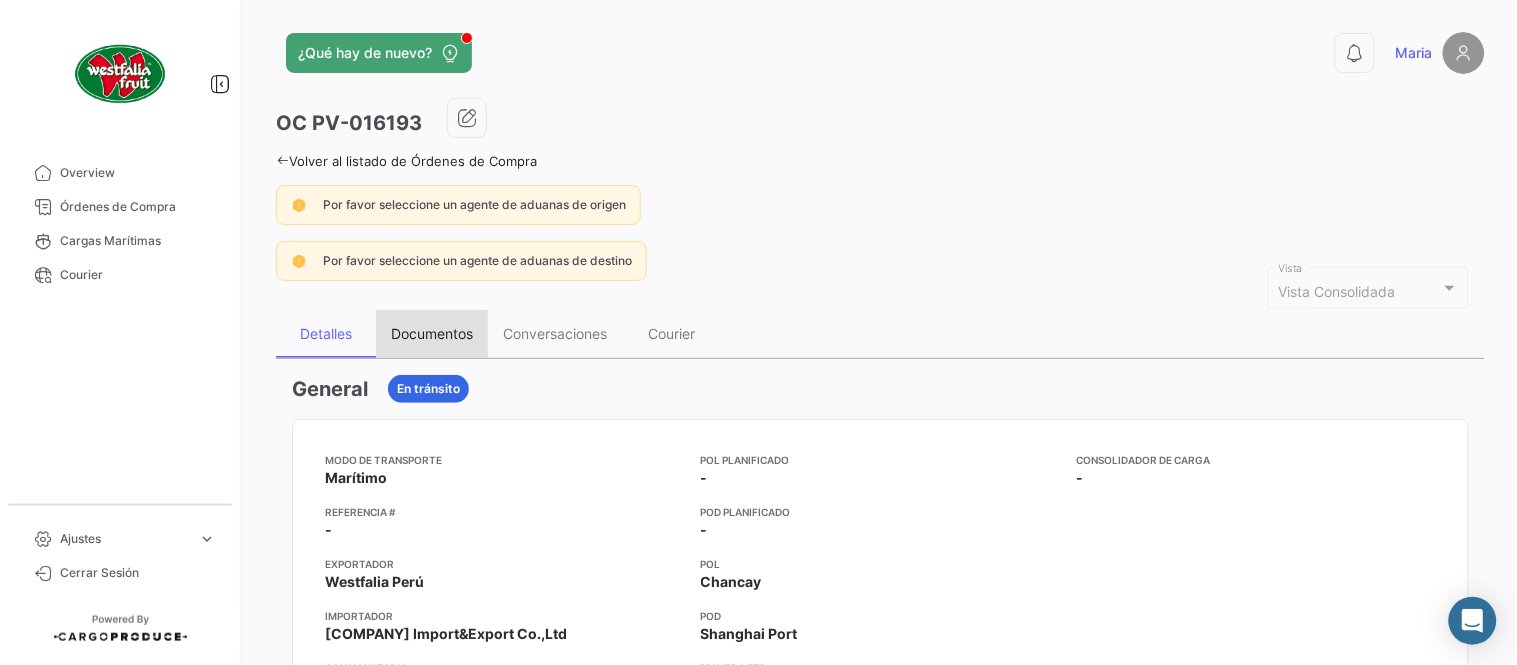 click on "Documentos" at bounding box center (432, 333) 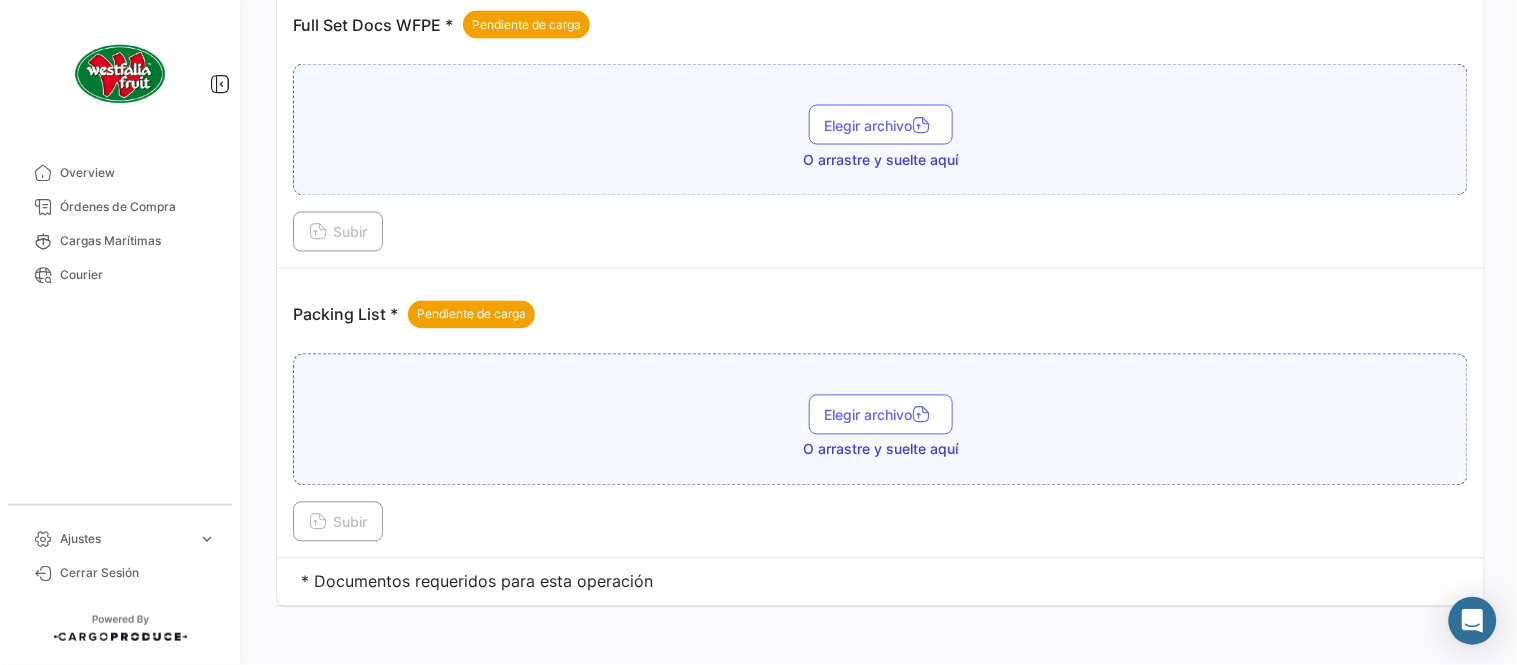 scroll, scrollTop: 806, scrollLeft: 0, axis: vertical 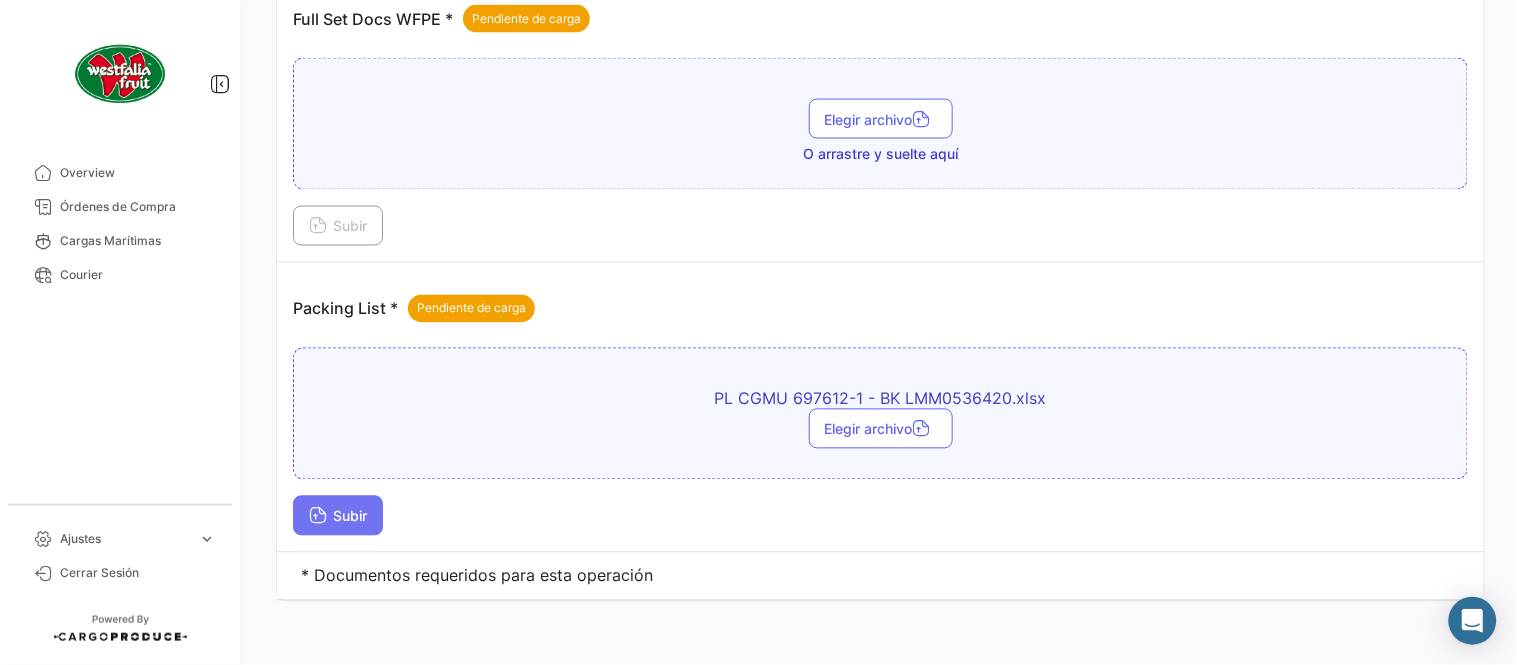 click on "Subir" at bounding box center (338, 516) 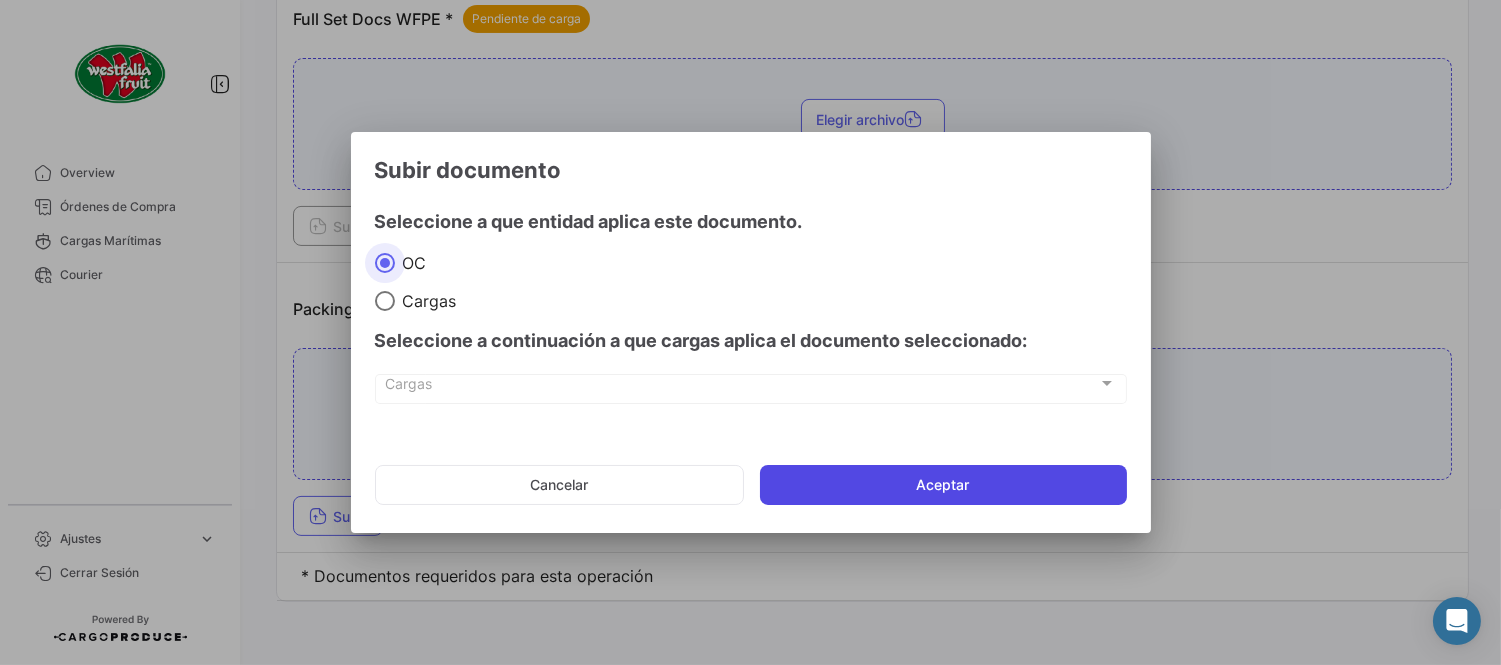 click on "Aceptar" 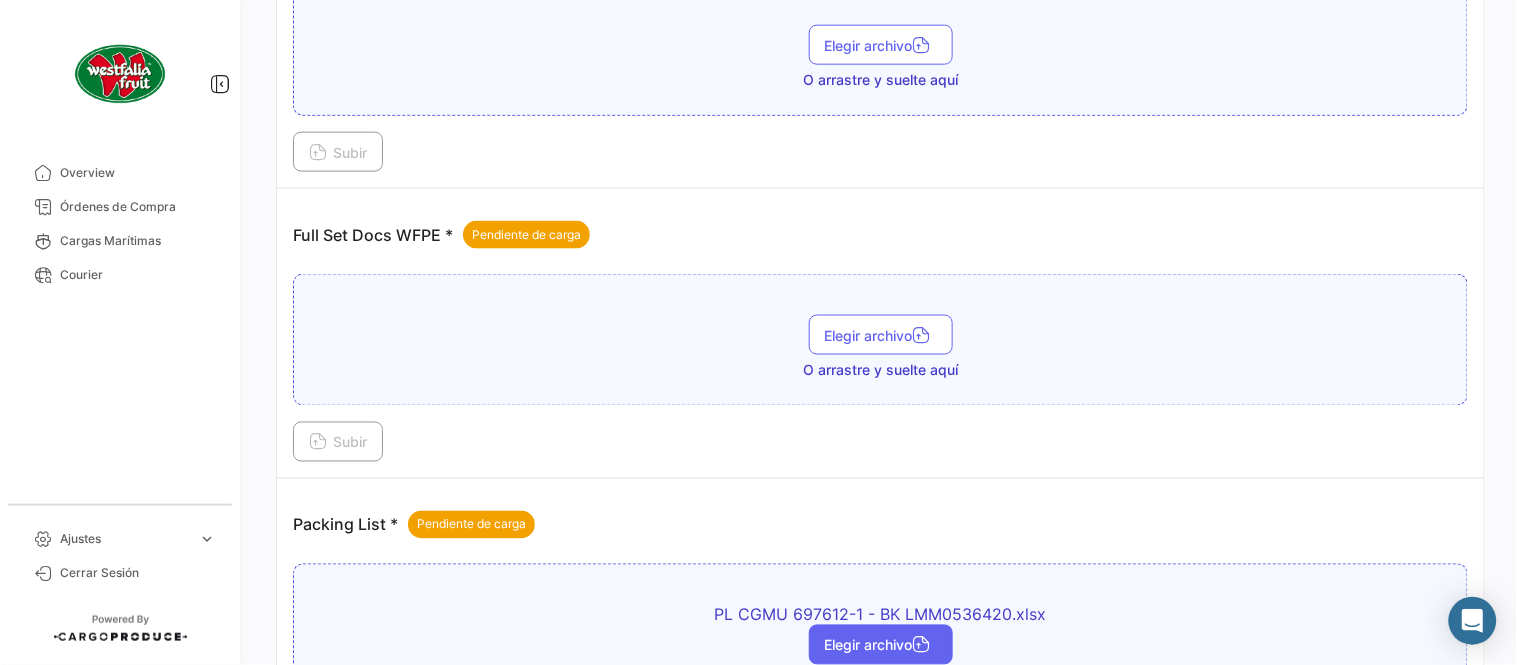 scroll, scrollTop: 584, scrollLeft: 0, axis: vertical 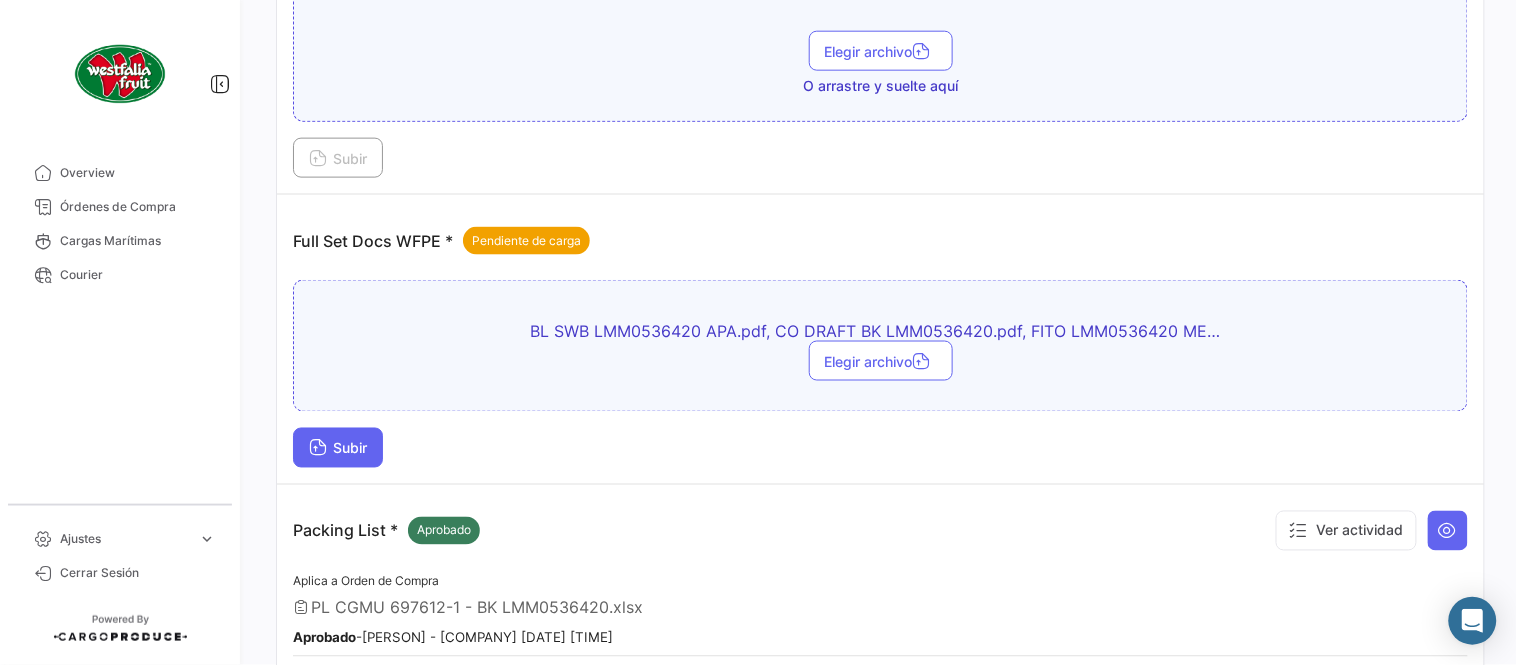 click on "Subir" at bounding box center (338, 448) 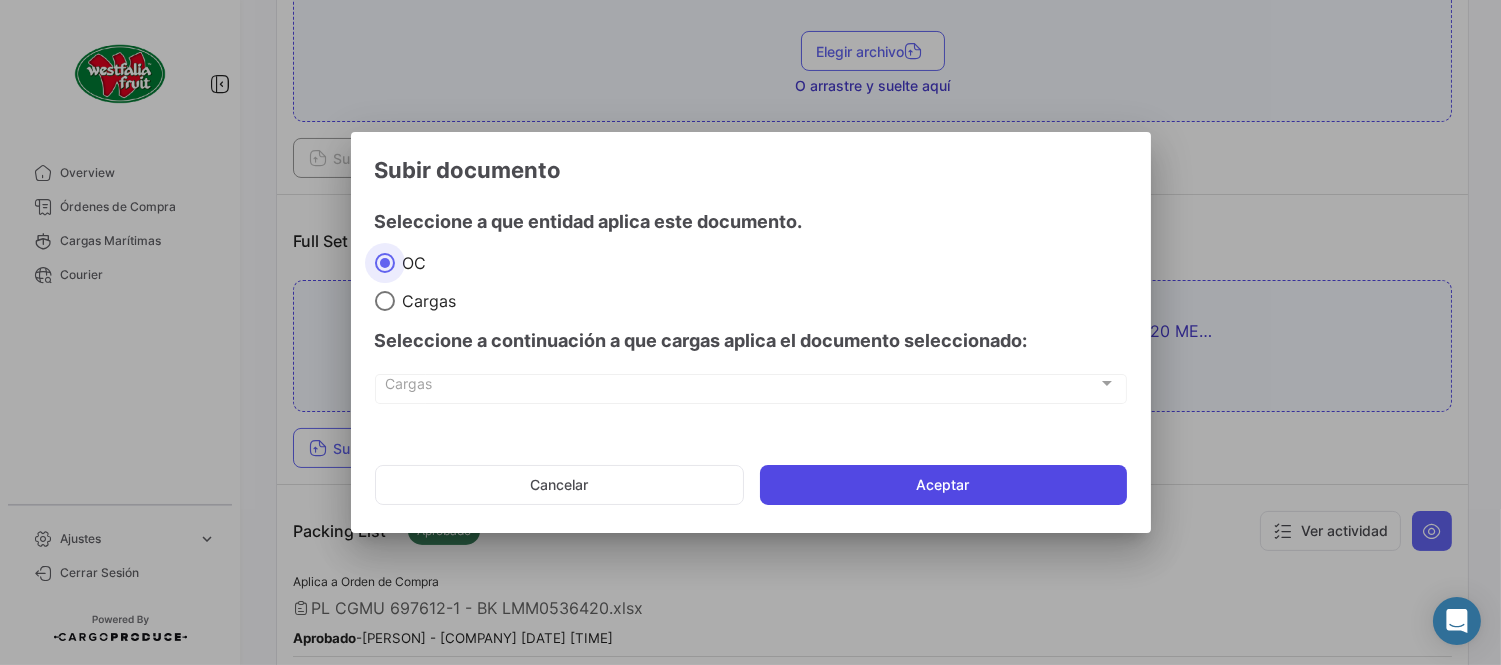 click on "Aceptar" 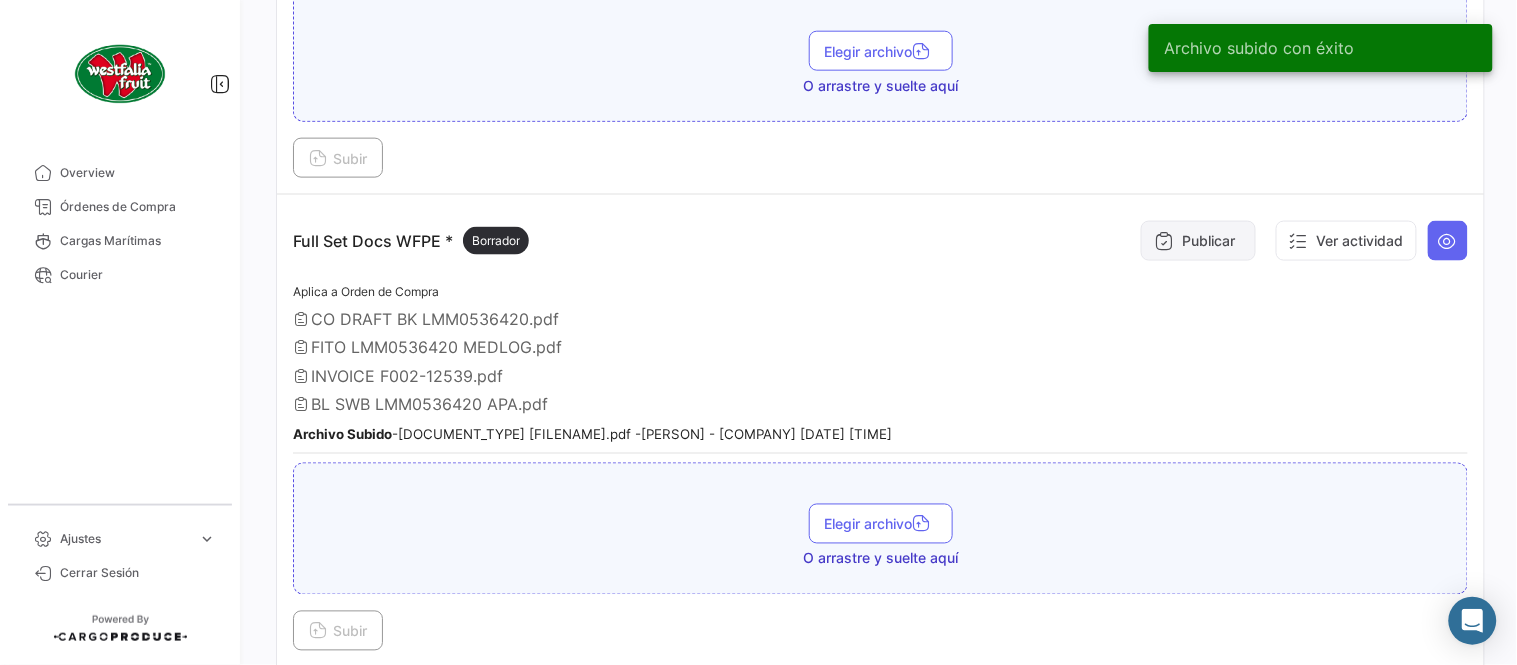 click on "Publicar" at bounding box center [1198, 241] 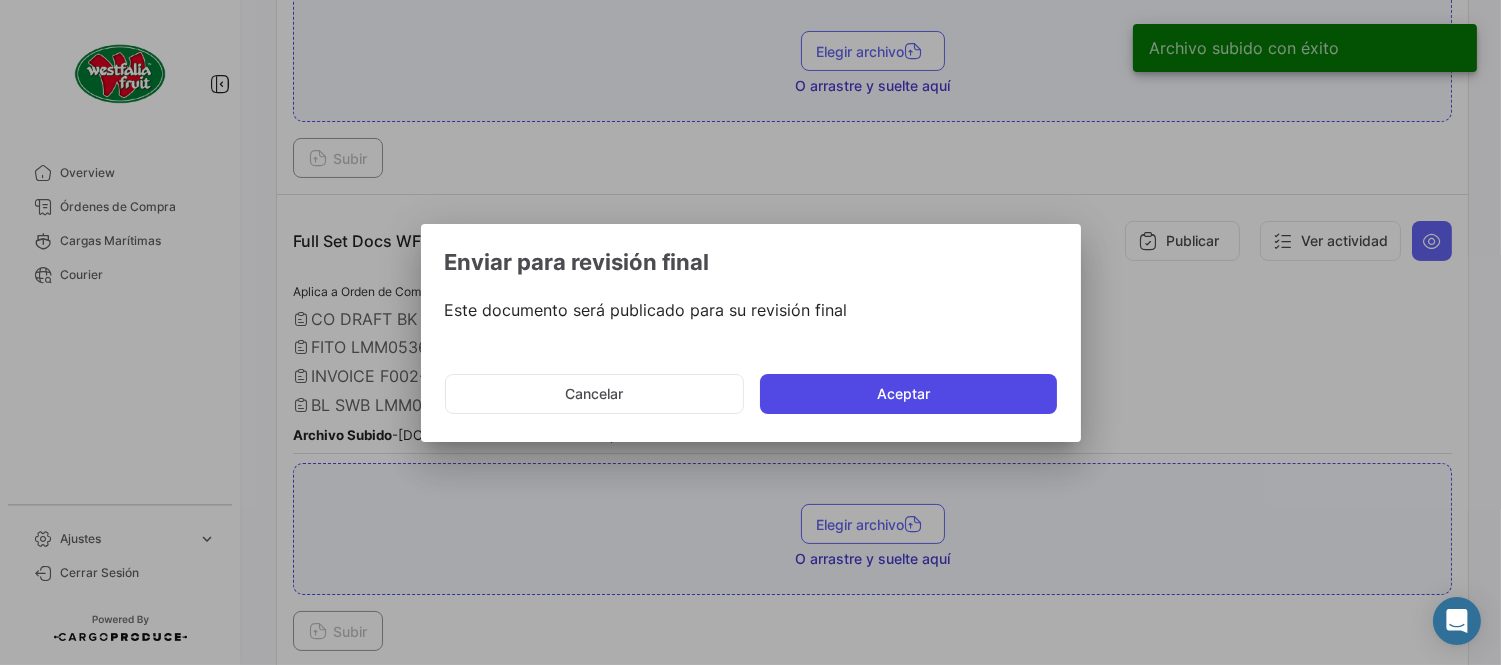 drag, startPoint x: 913, startPoint y: 392, endPoint x: 901, endPoint y: 385, distance: 13.892444 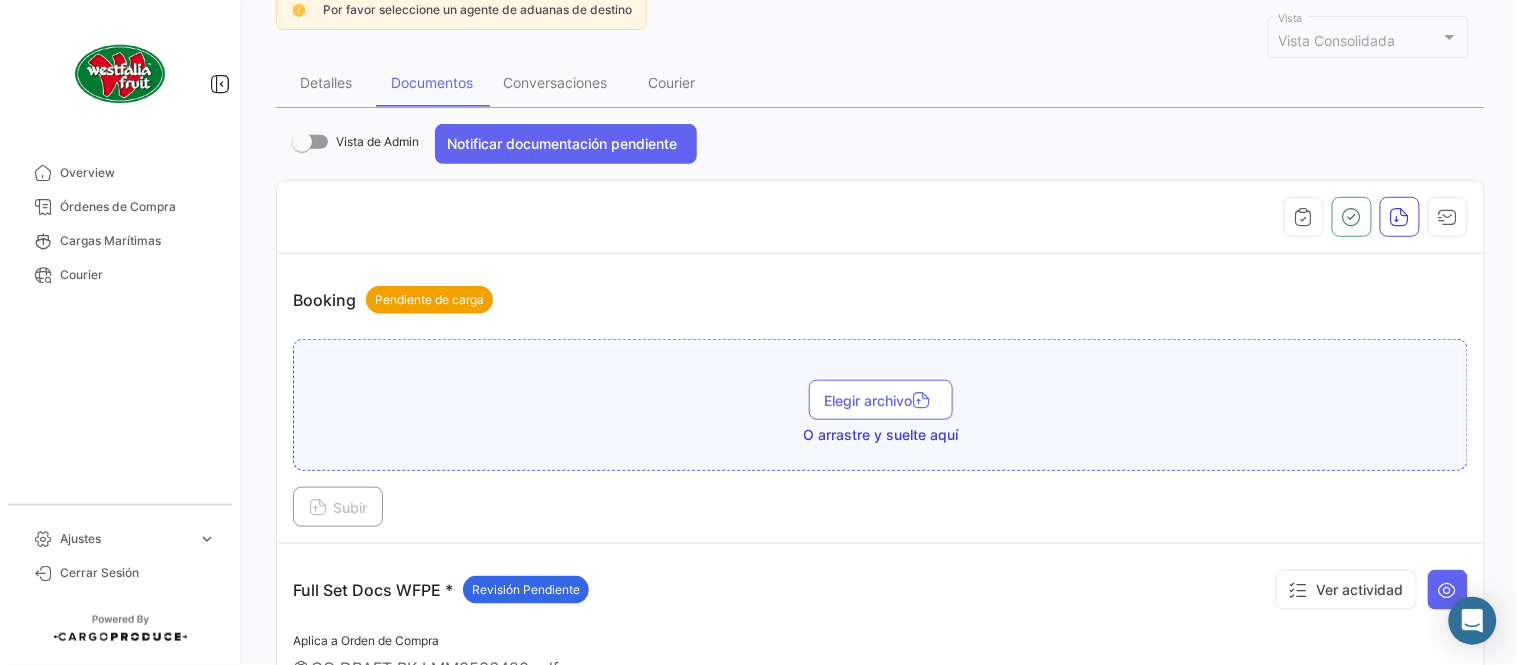 scroll, scrollTop: 0, scrollLeft: 0, axis: both 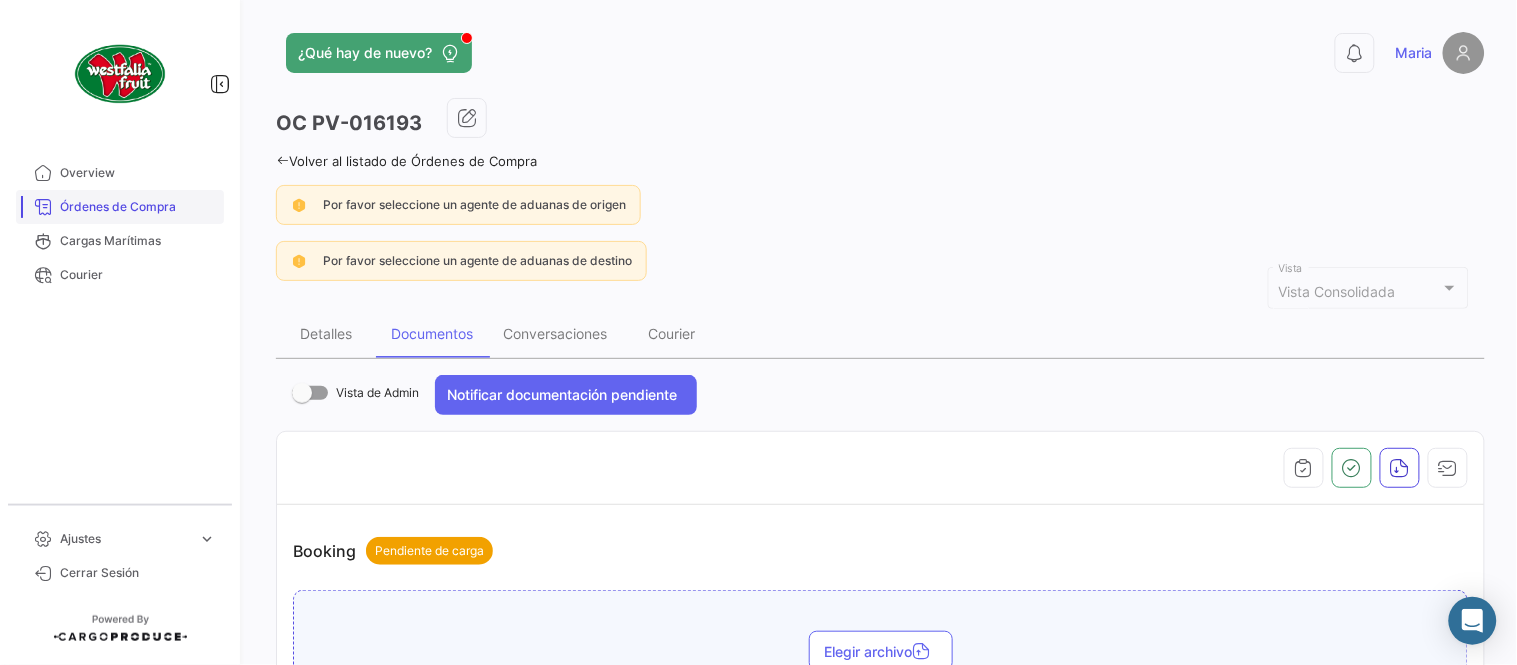 click on "Órdenes de Compra" at bounding box center [138, 207] 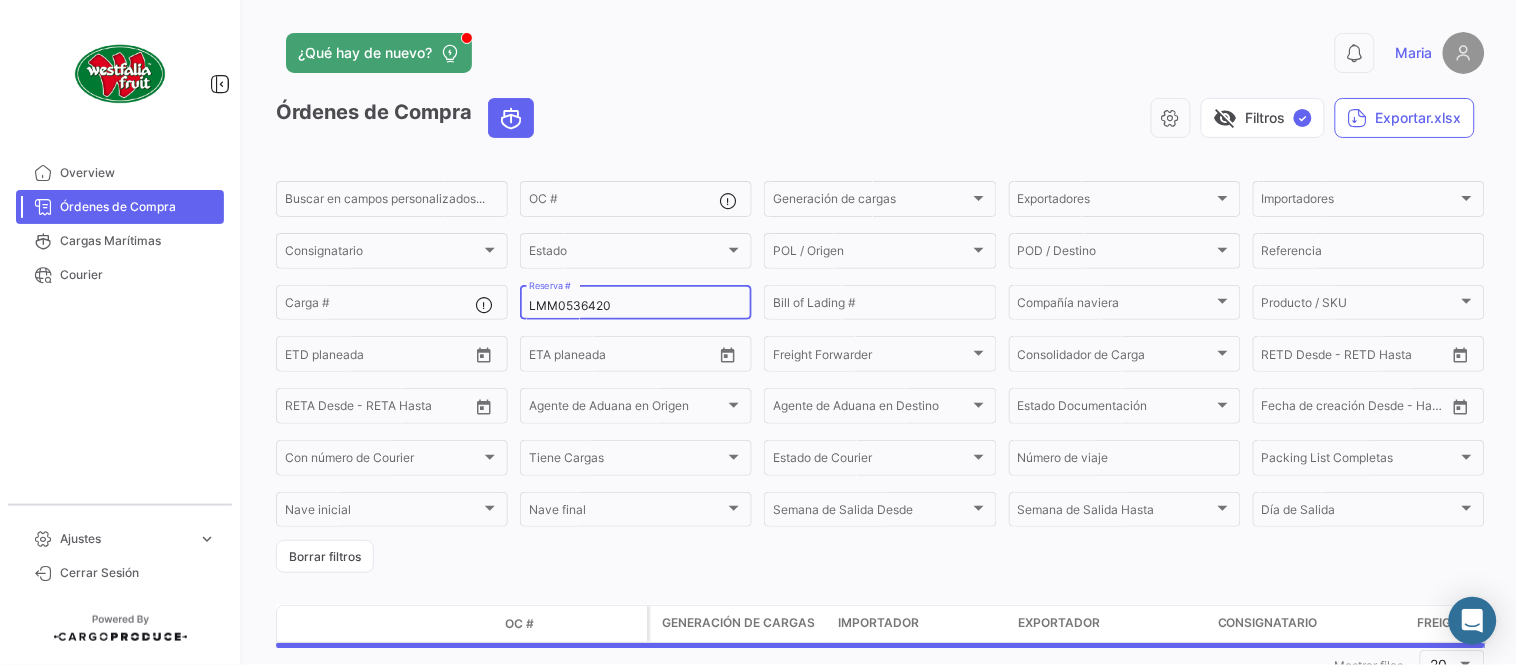 click on "LMM0536420" at bounding box center [636, 306] 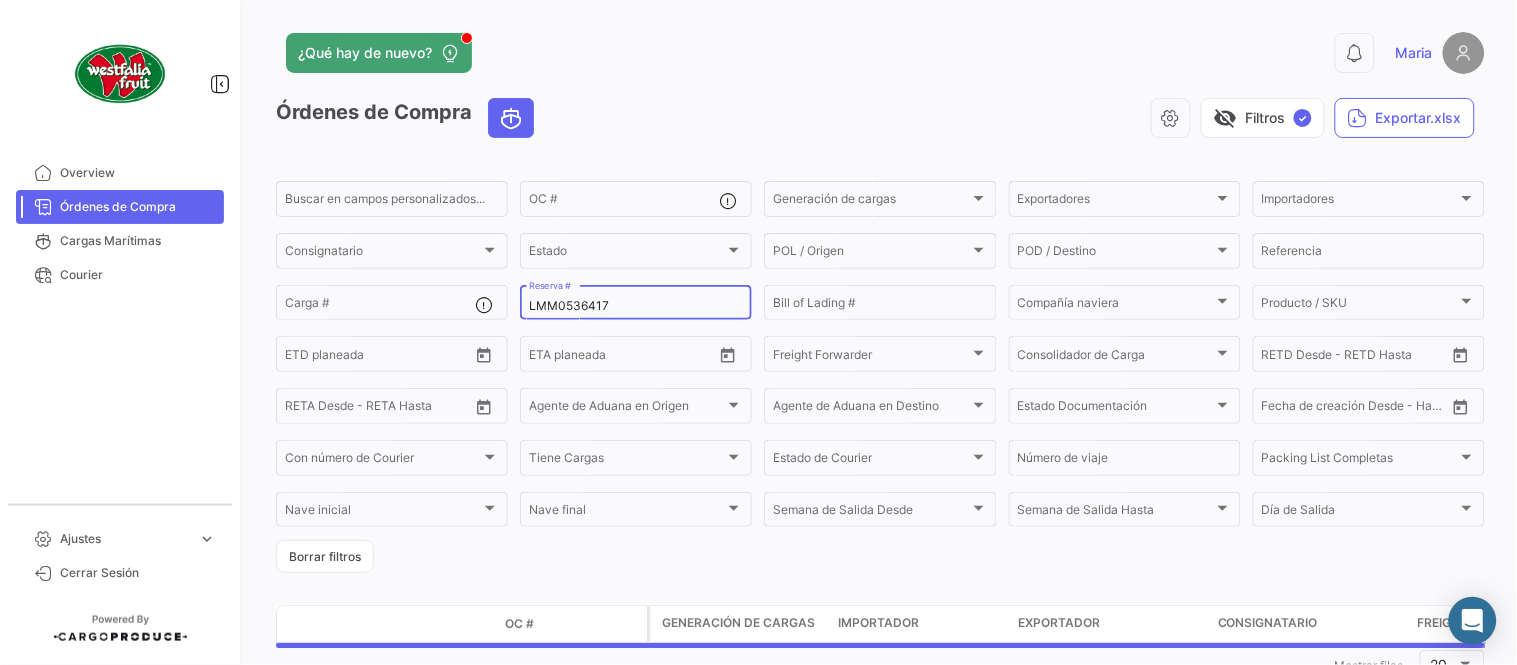 type on "LMM0536417" 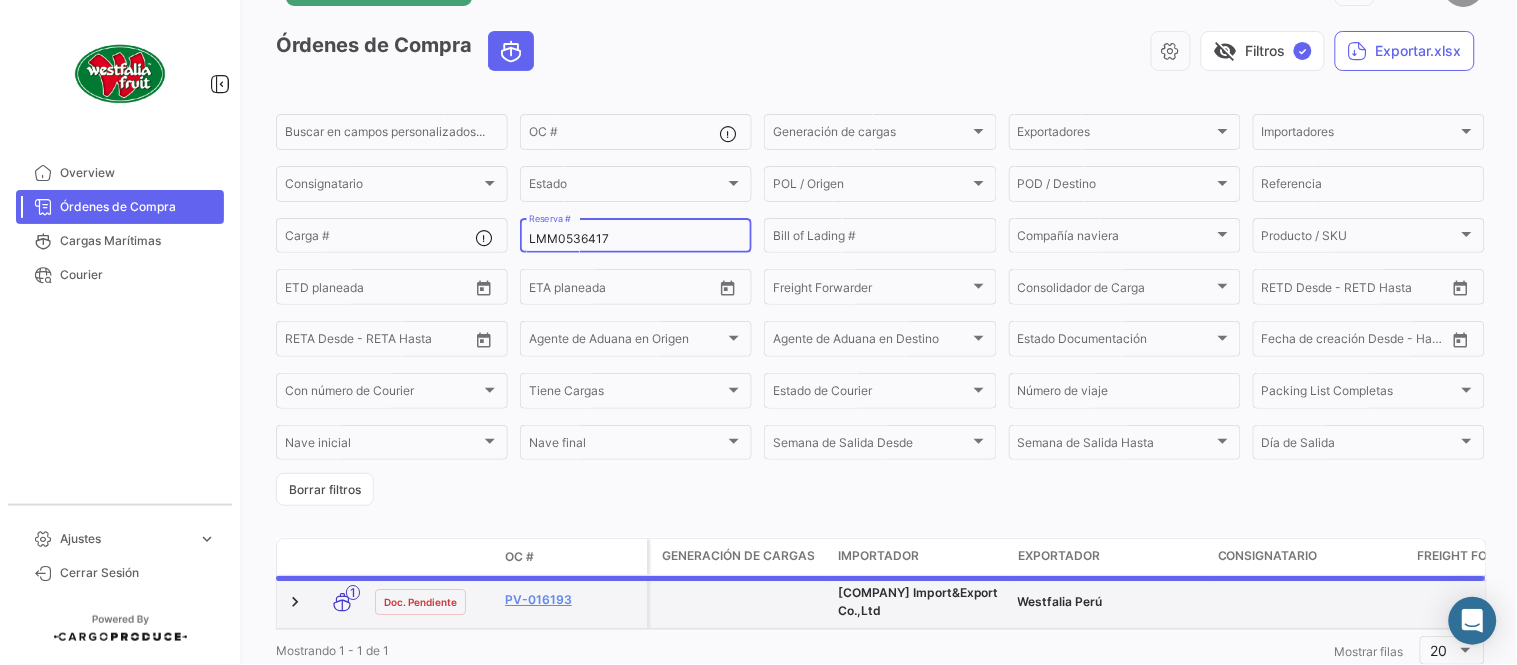 scroll, scrollTop: 136, scrollLeft: 0, axis: vertical 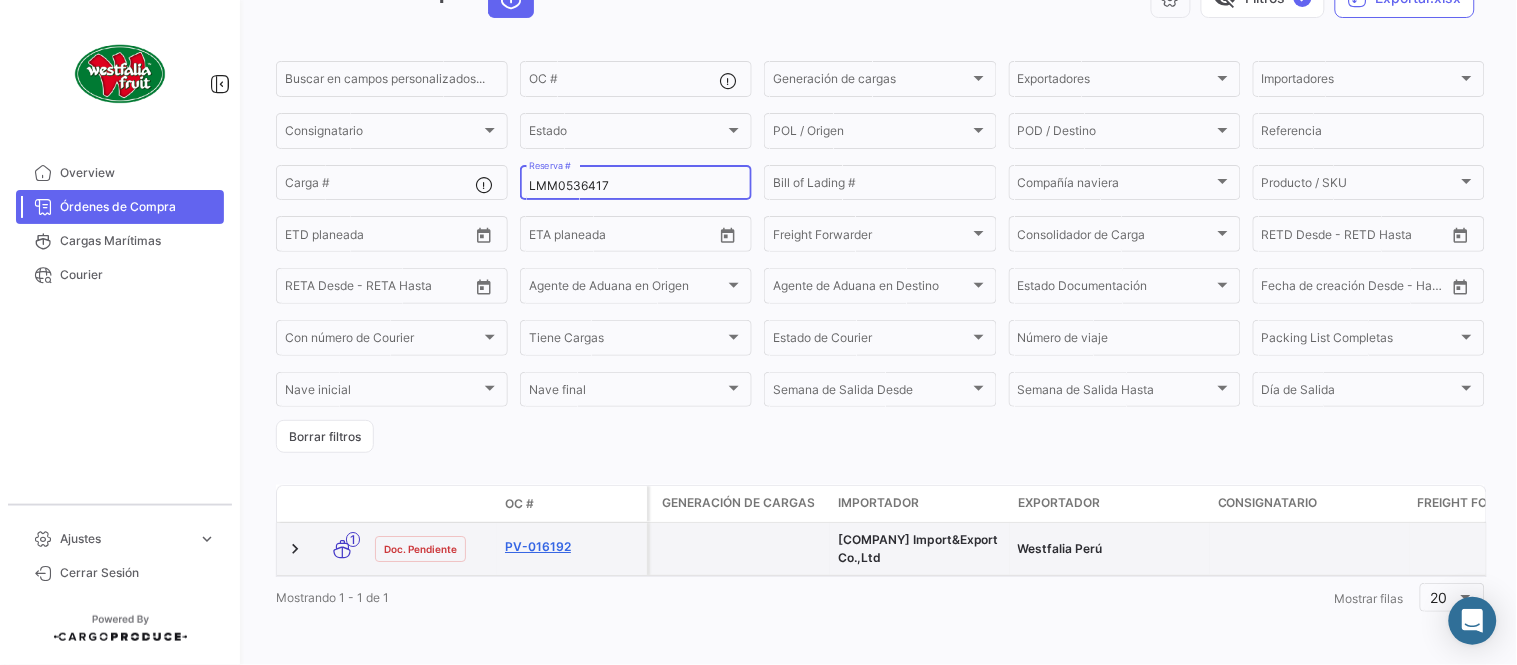 click on "PV-016192" 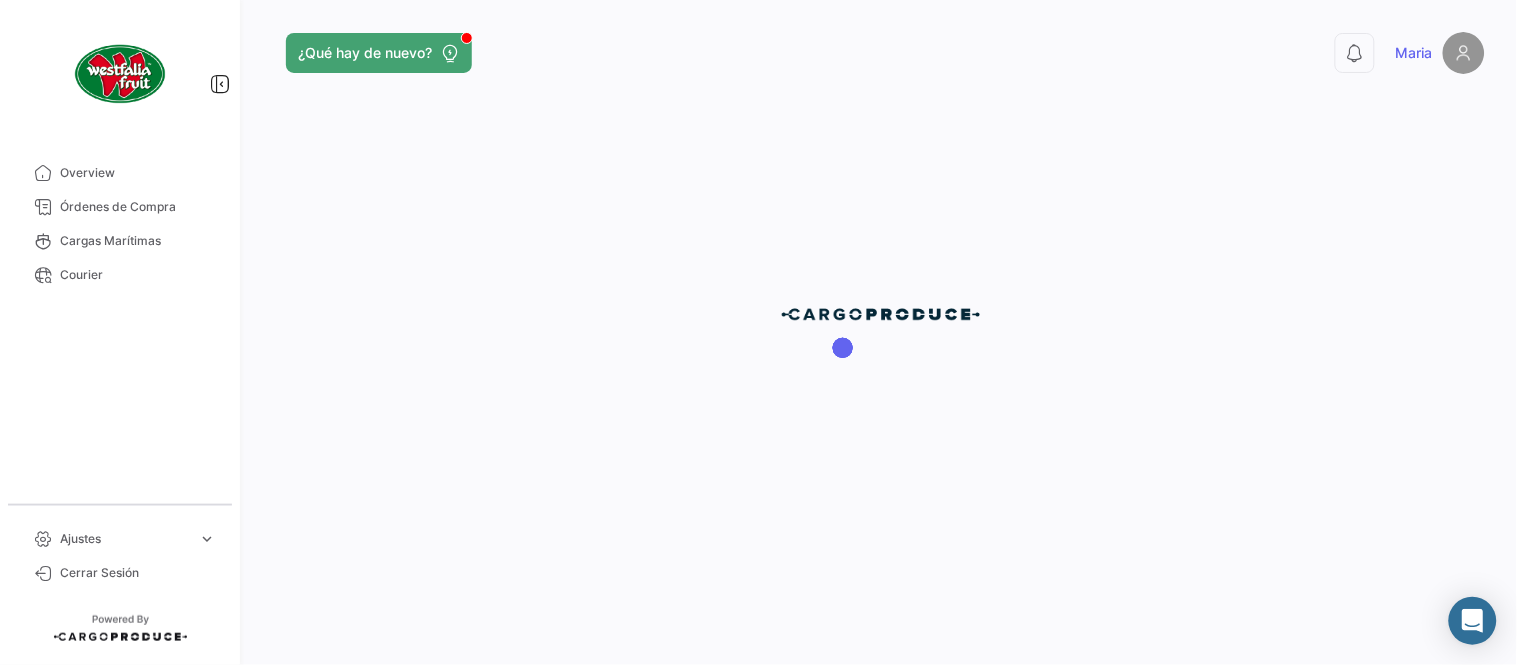 scroll, scrollTop: 0, scrollLeft: 0, axis: both 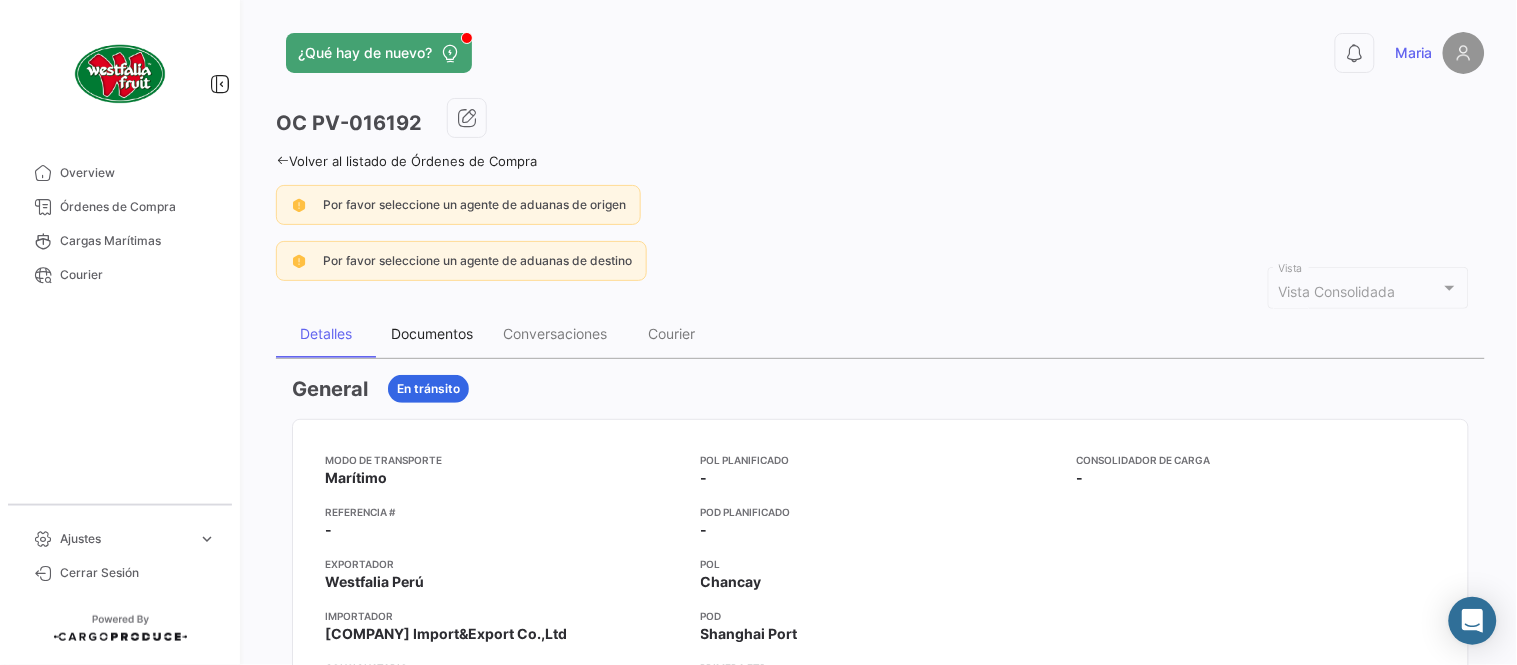 click on "Documentos" at bounding box center [432, 333] 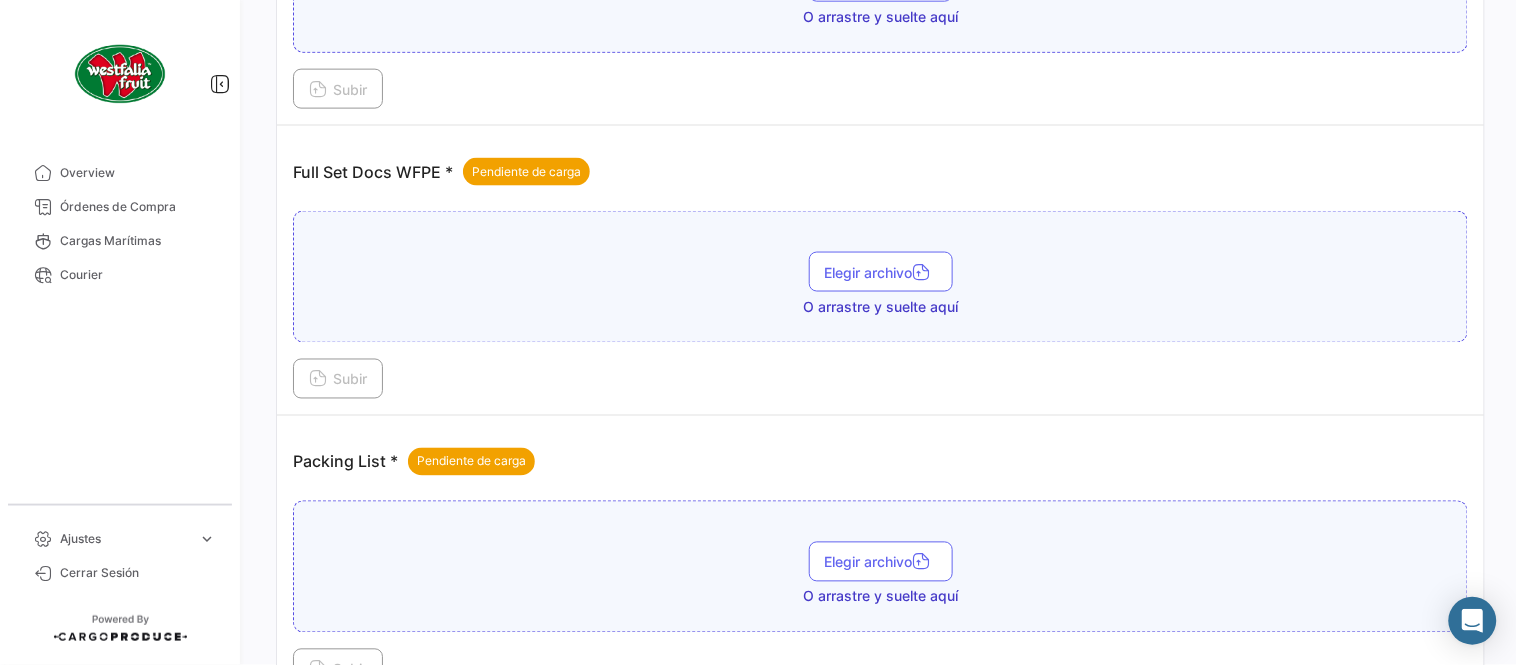 scroll, scrollTop: 806, scrollLeft: 0, axis: vertical 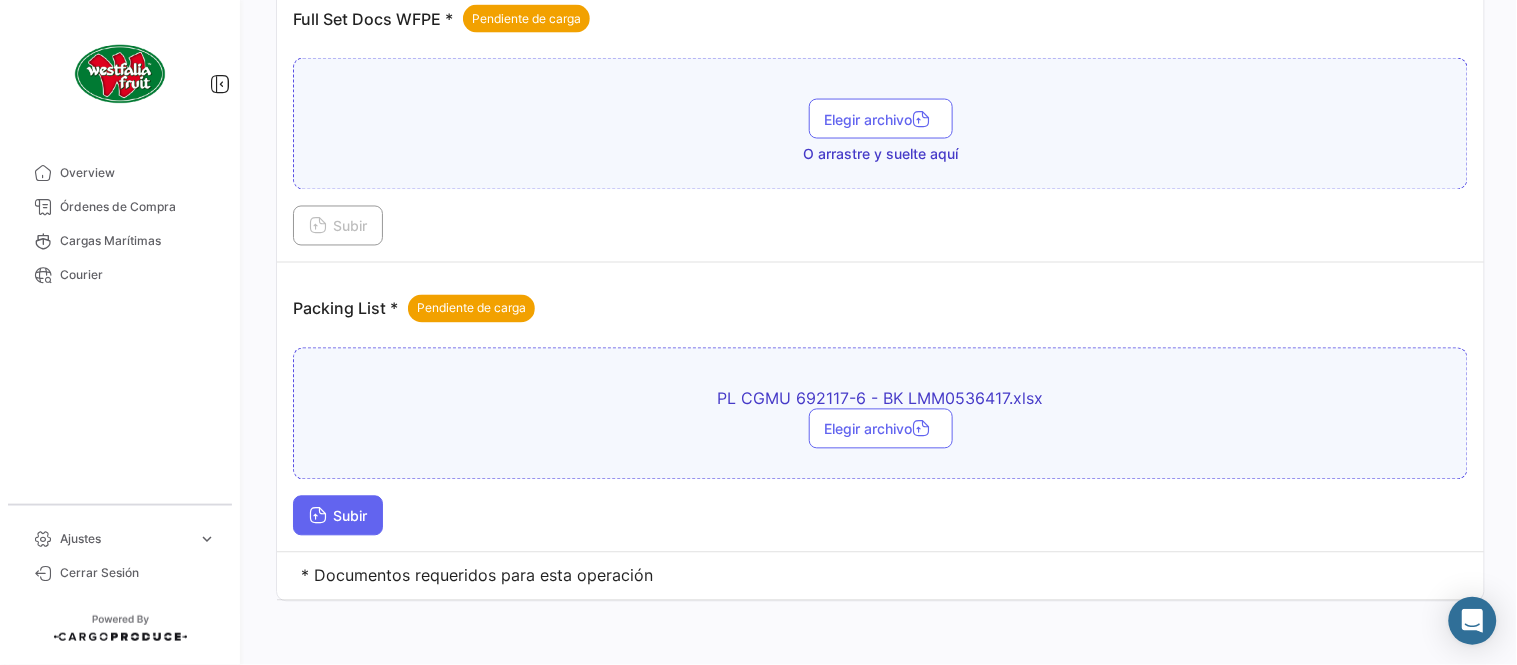 click on "Subir" at bounding box center (338, 516) 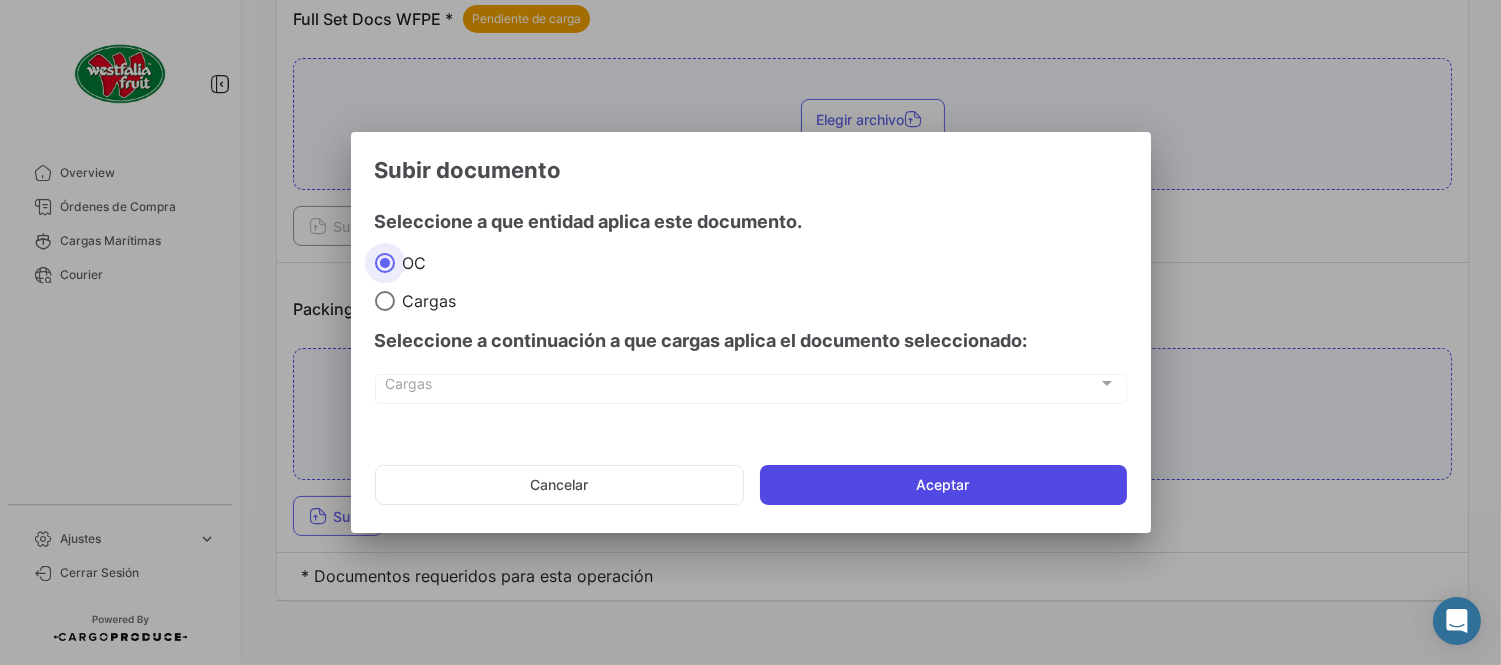click on "Aceptar" 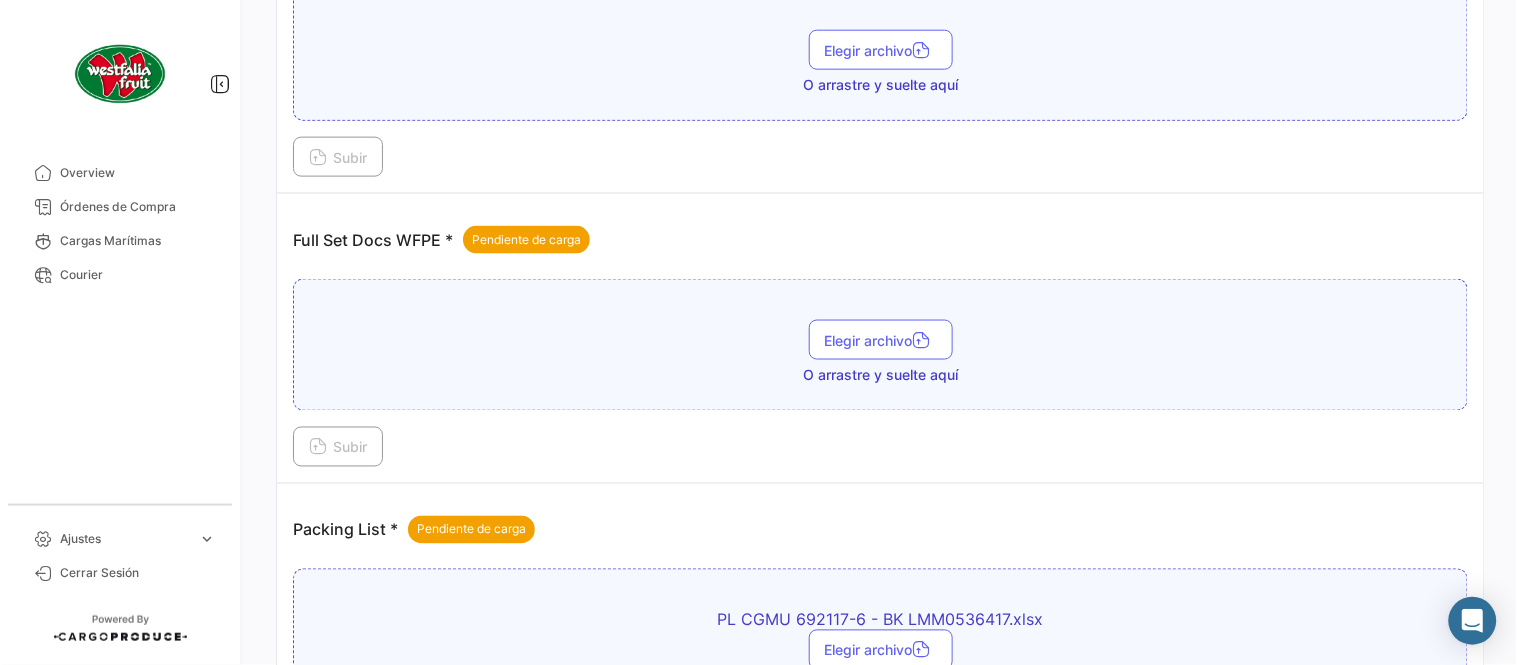 scroll, scrollTop: 584, scrollLeft: 0, axis: vertical 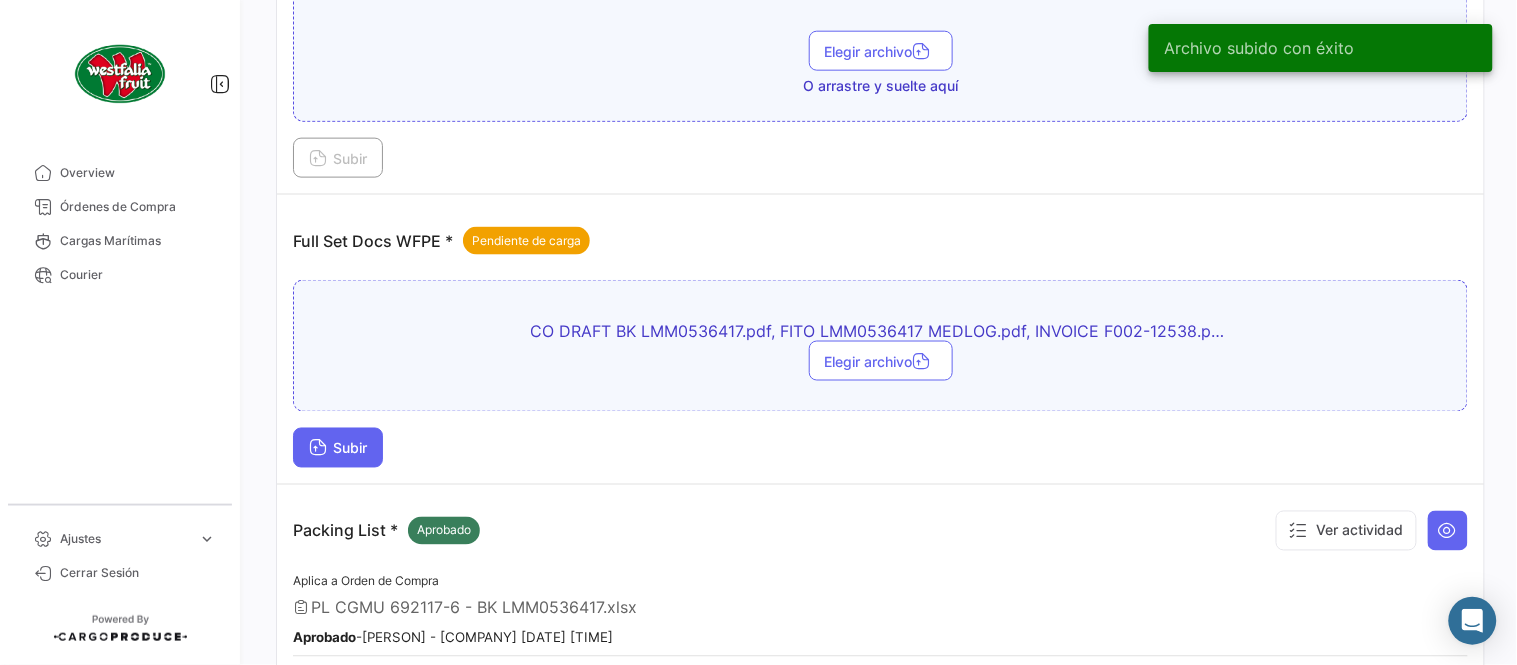 click on "Subir" at bounding box center [338, 448] 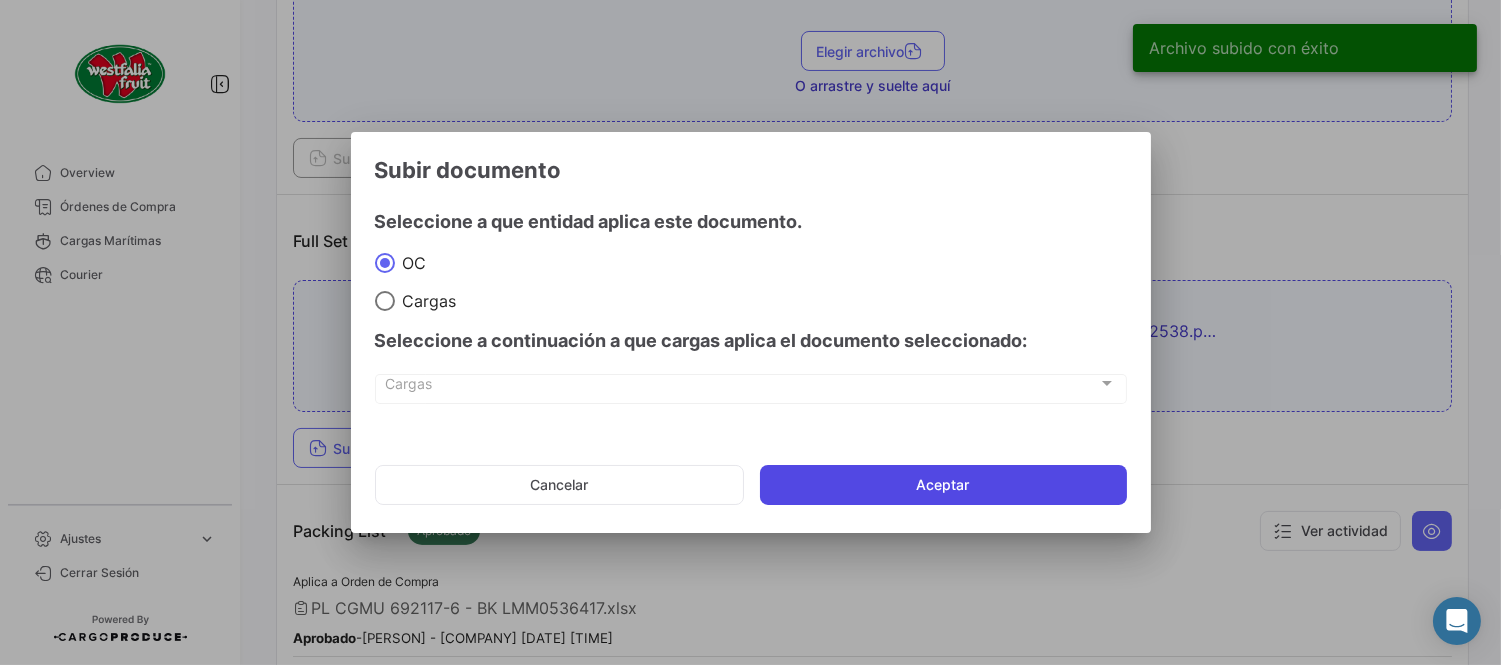 click on "Aceptar" 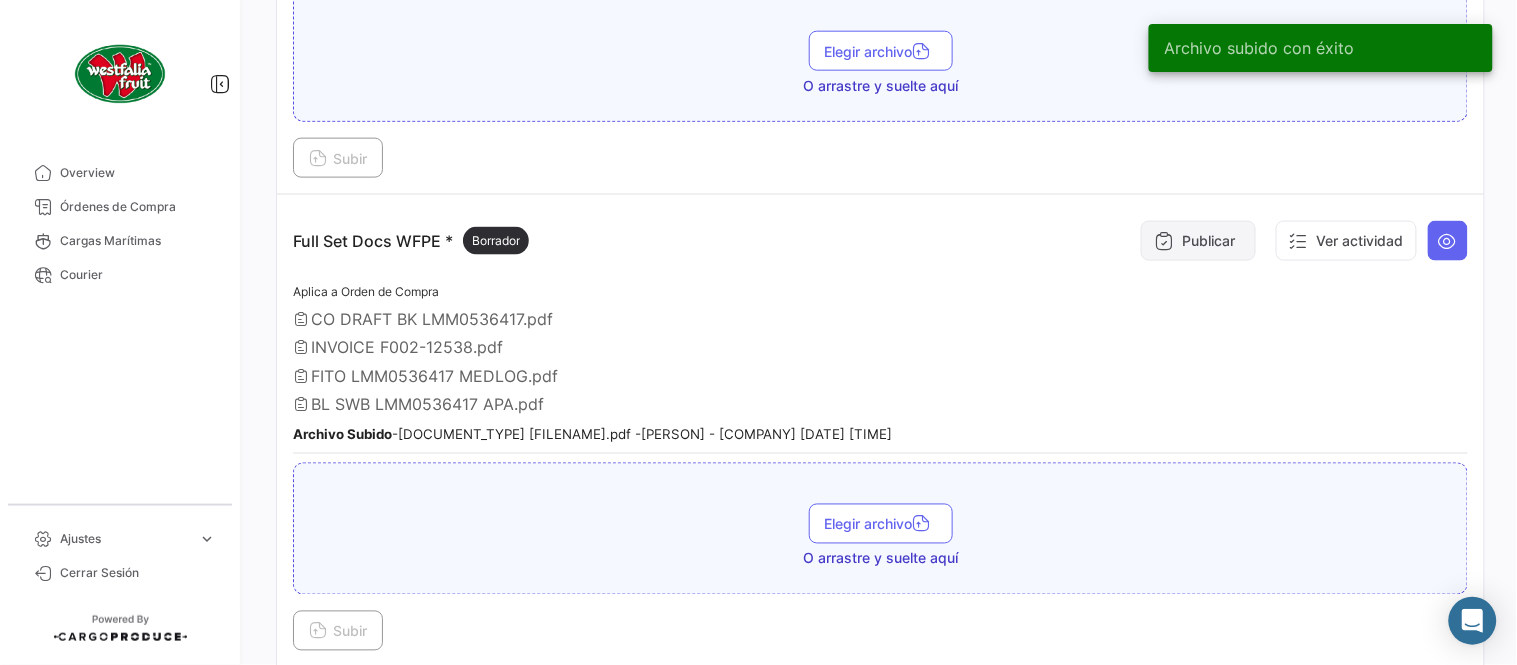click at bounding box center [1164, 241] 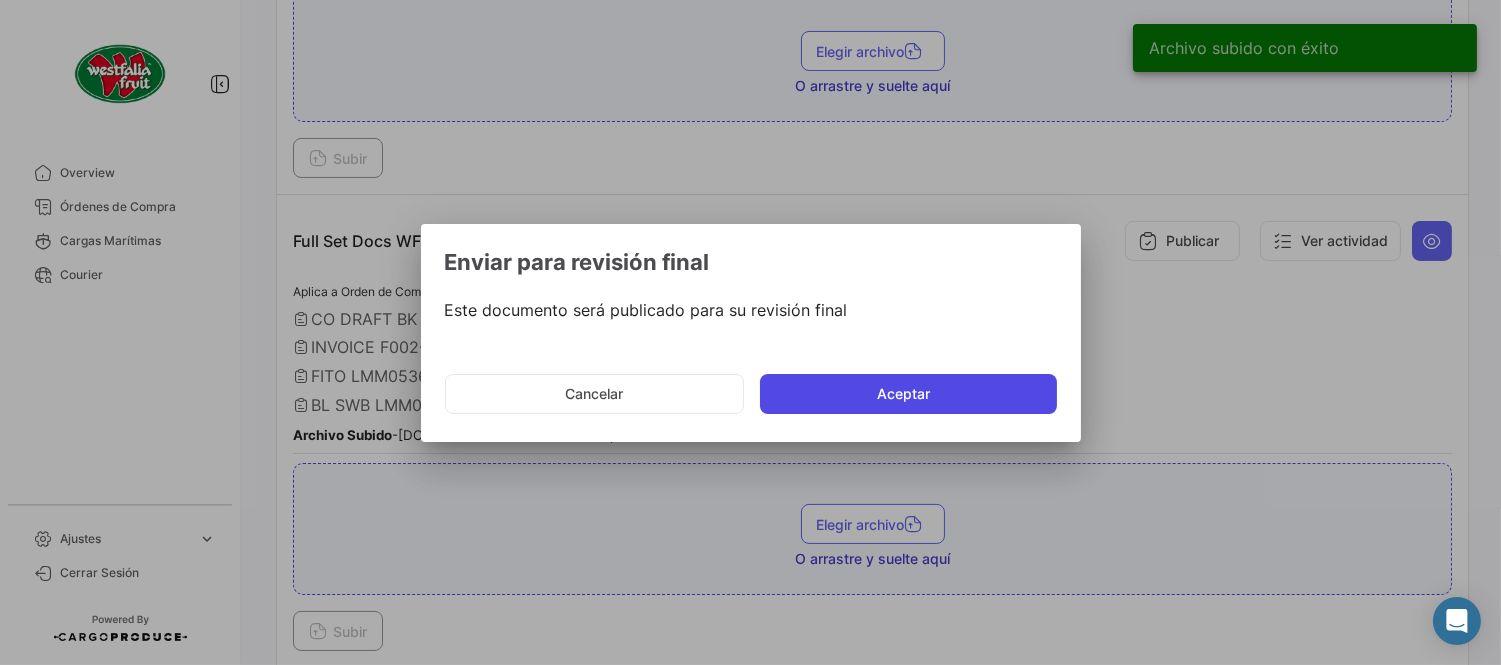 click on "Aceptar" 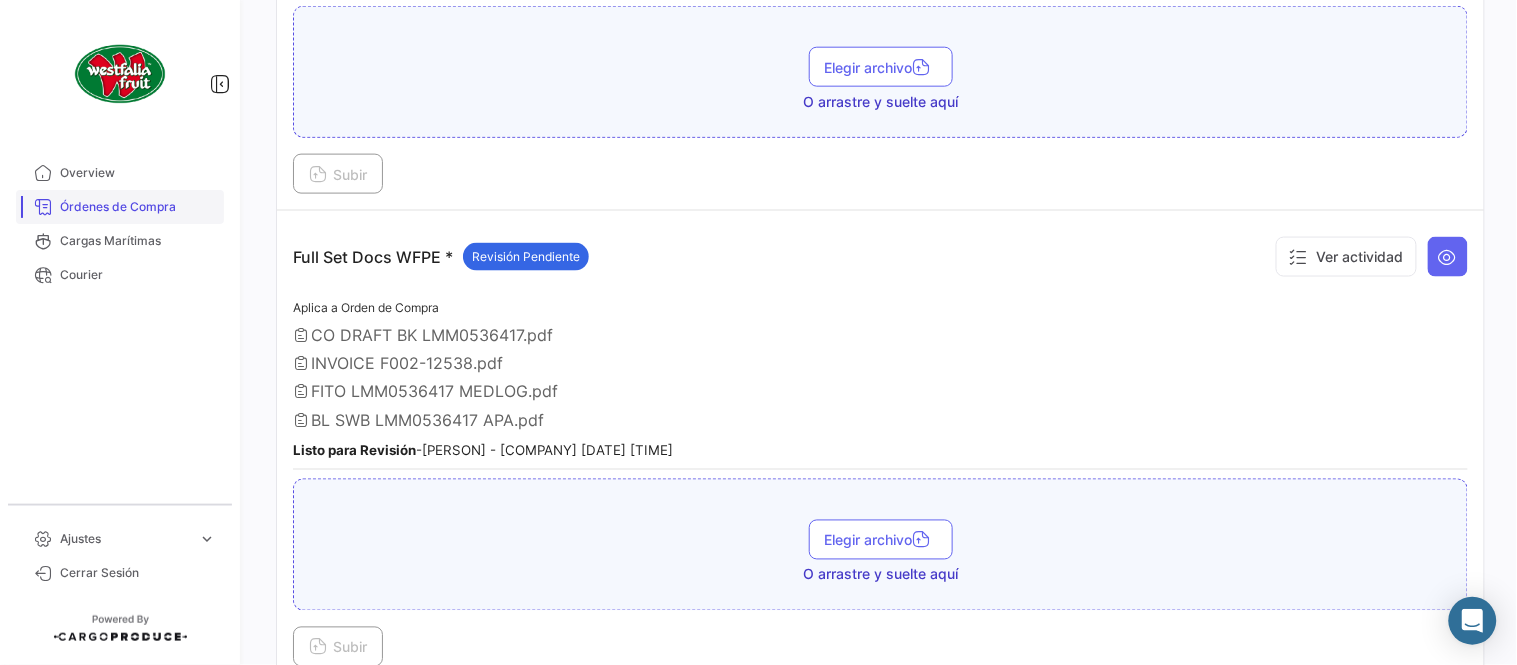 click on "Órdenes de Compra" at bounding box center [138, 207] 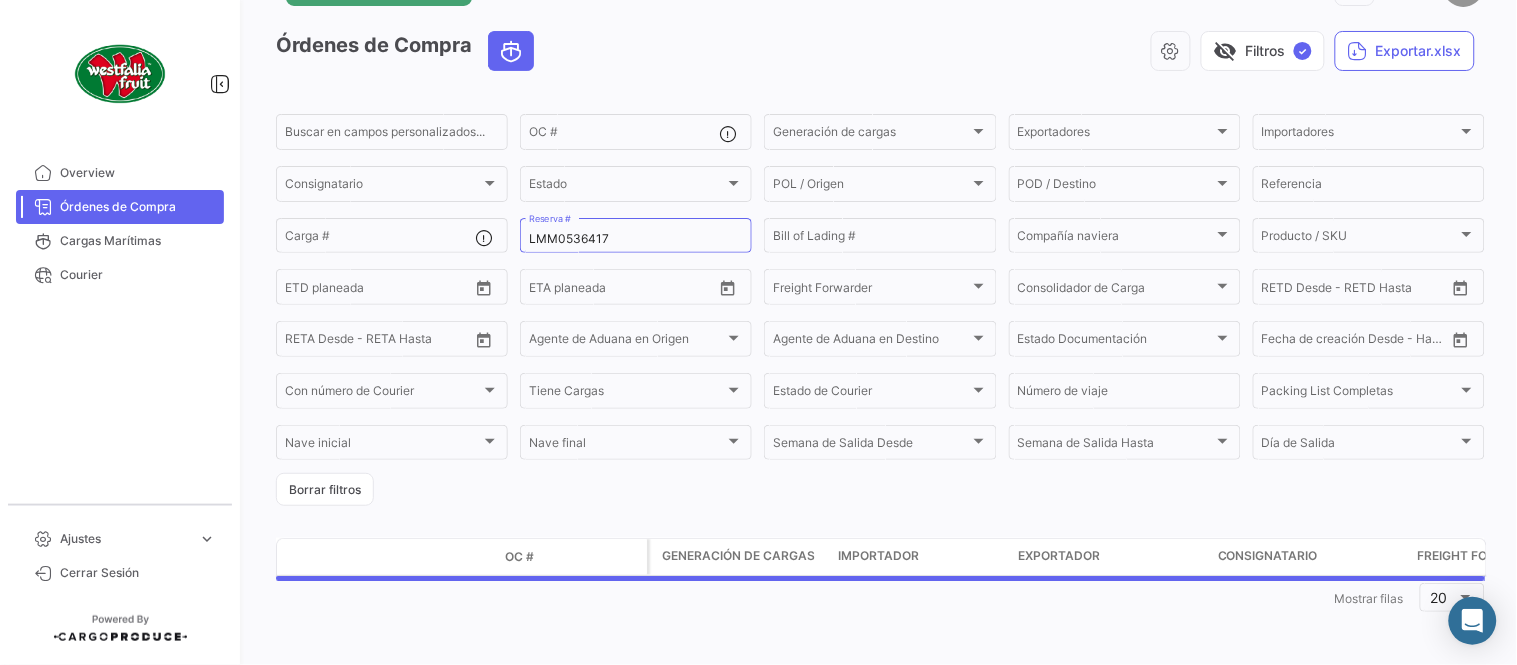 scroll, scrollTop: 0, scrollLeft: 0, axis: both 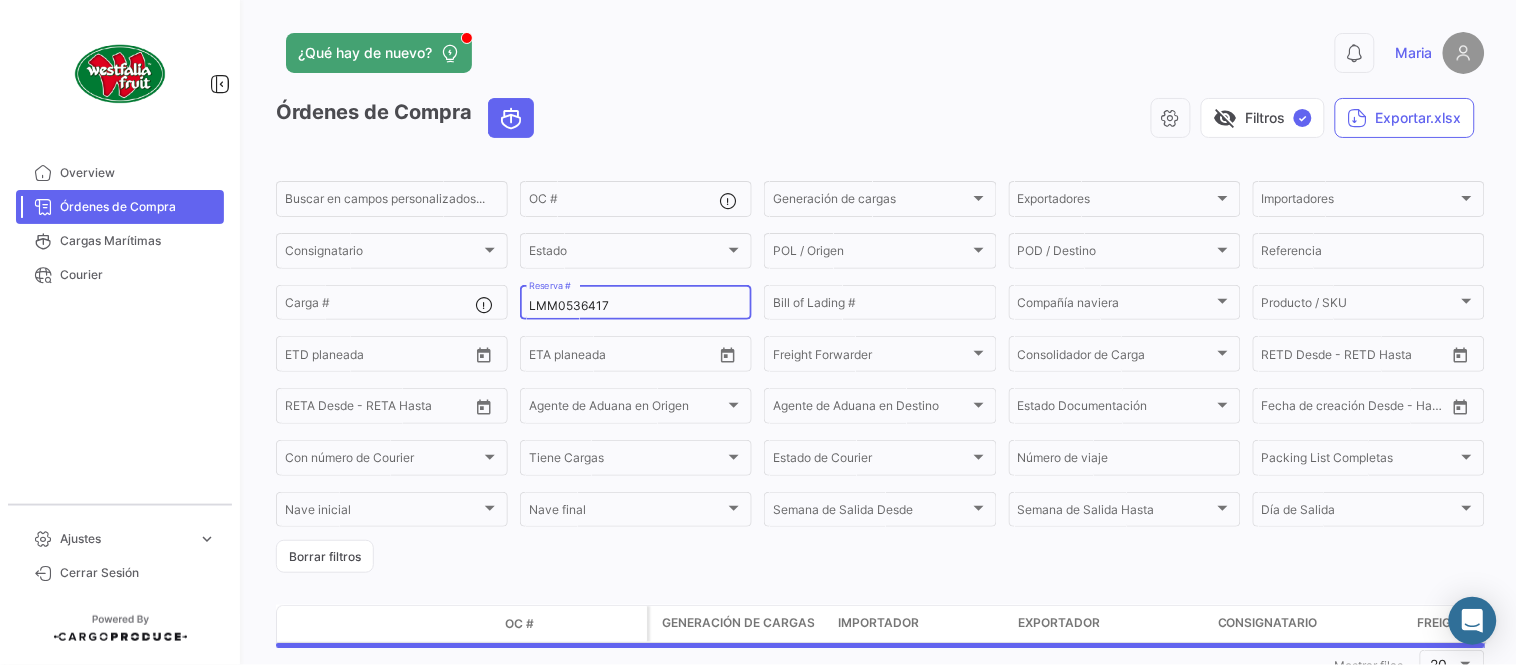 click on "LMM0536417" at bounding box center (636, 306) 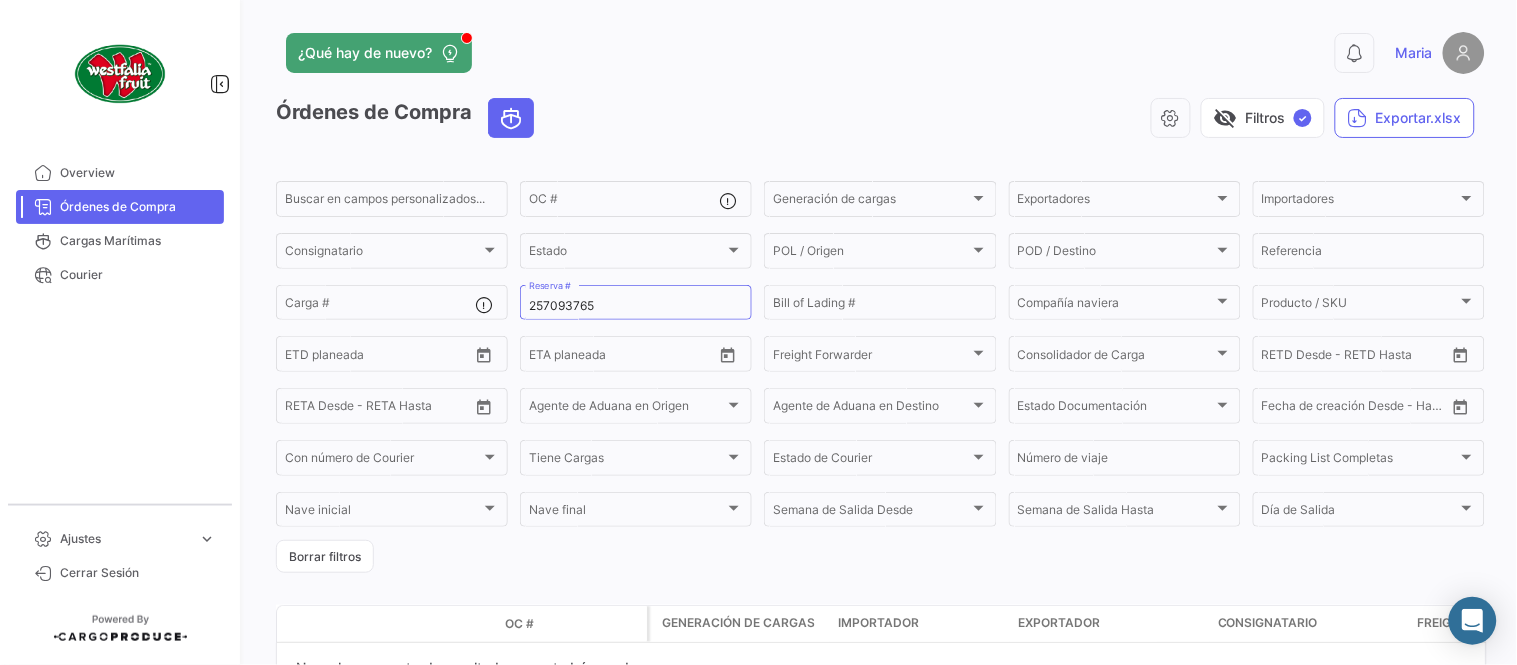 click on "Órdenes de Compra   visibility_off   Filtros  ✓  Exportar.xlsx  Buscar en campos personalizados...  OC #  Generación de cargas Generación de cargas Exportadores Exportadores Importadores Importadores Consignatario Consignatario Estado Estado POL / Origen  POL / Origen  POD / Destino POD / Destino  Referencia  Carga # [NUMBER] Reserva # Bill of Lading # Compañía naviera Compañía naviera Producto / SKU Producto / SKU Desde –  ETD planeada  Desde –  ETA planeada  Freight Forwarder Freight Forwarder Consolidador de Carga Consolidador de Carga Desde –  RETD Desde - RETD Hasta  Desde –  RETA Desde - RETA Hasta  Agente de Aduana en Origen Agente de Aduana en Origen Agente de Aduana en Destino Agente de Aduana en Destino Estado Documentación Estado Documentación Desde –  Fecha de creación Desde - Hasta  Con número de Courier Con número de Courier Tiene Cargas Tiene Cargas Estado de Courier Estado de Courier Número de viaje Packing List Completas Packing List Completas Nave inicial OC # 1" 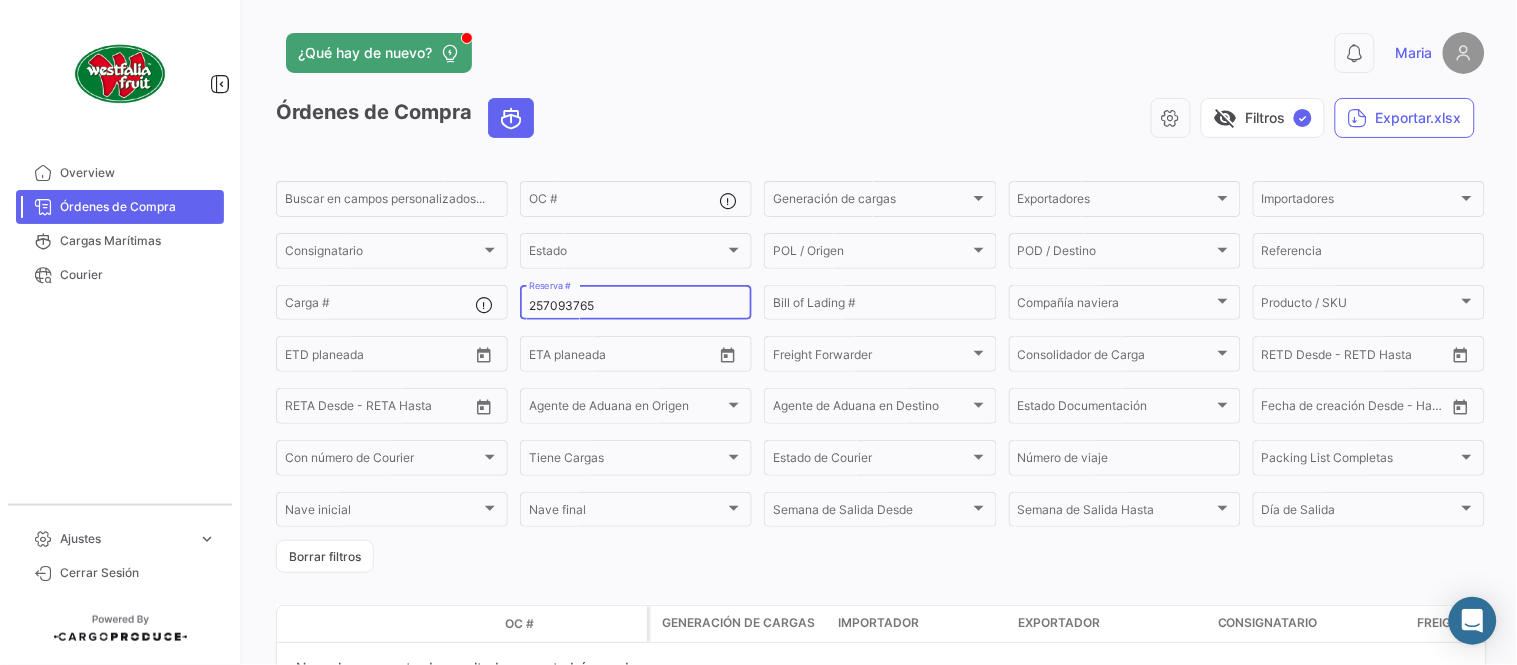 click on "257093765" at bounding box center (636, 306) 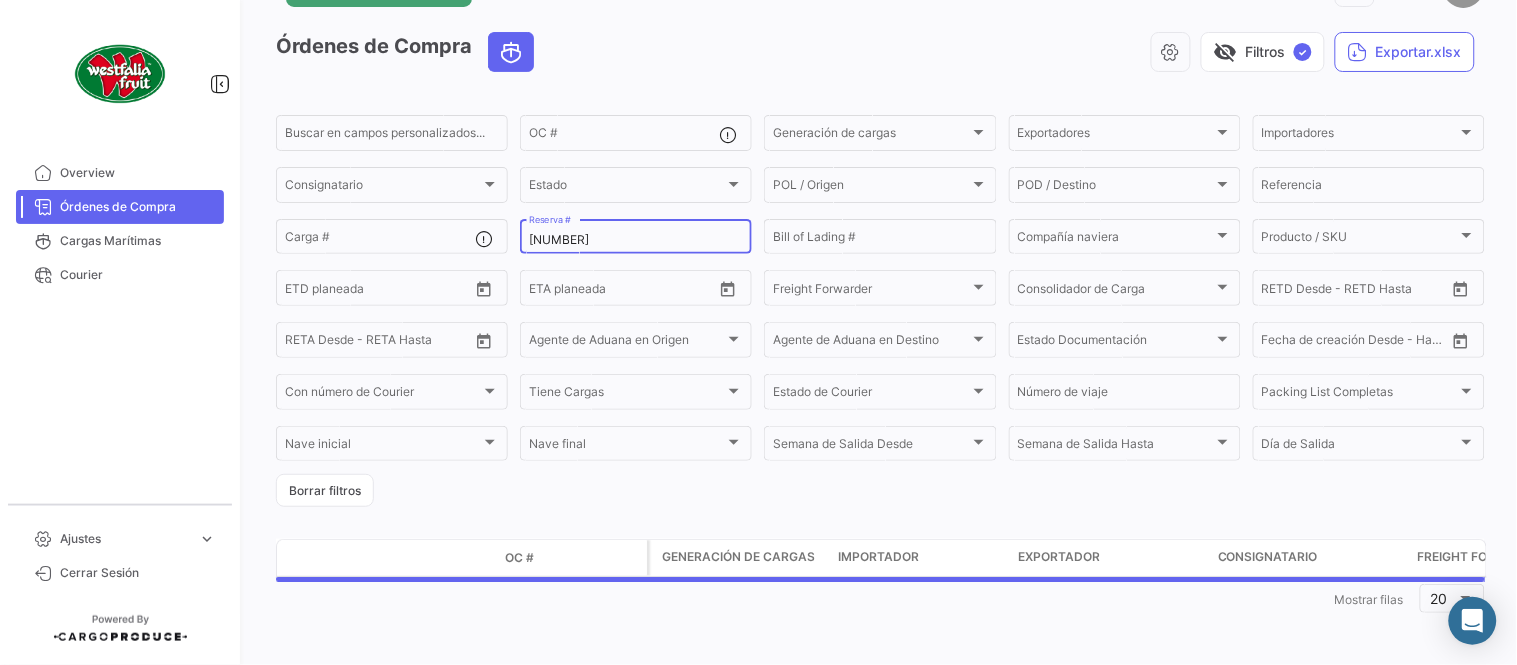 scroll, scrollTop: 116, scrollLeft: 0, axis: vertical 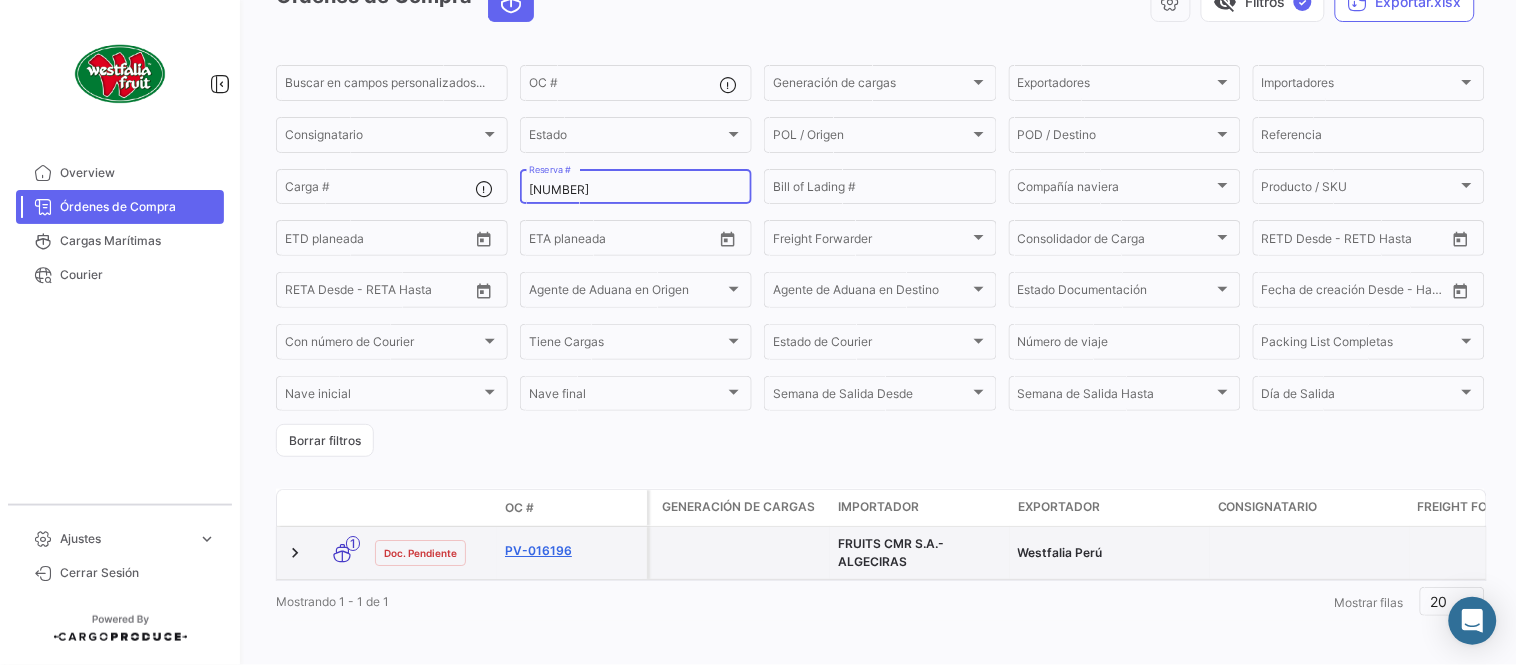 type on "[NUMBER]" 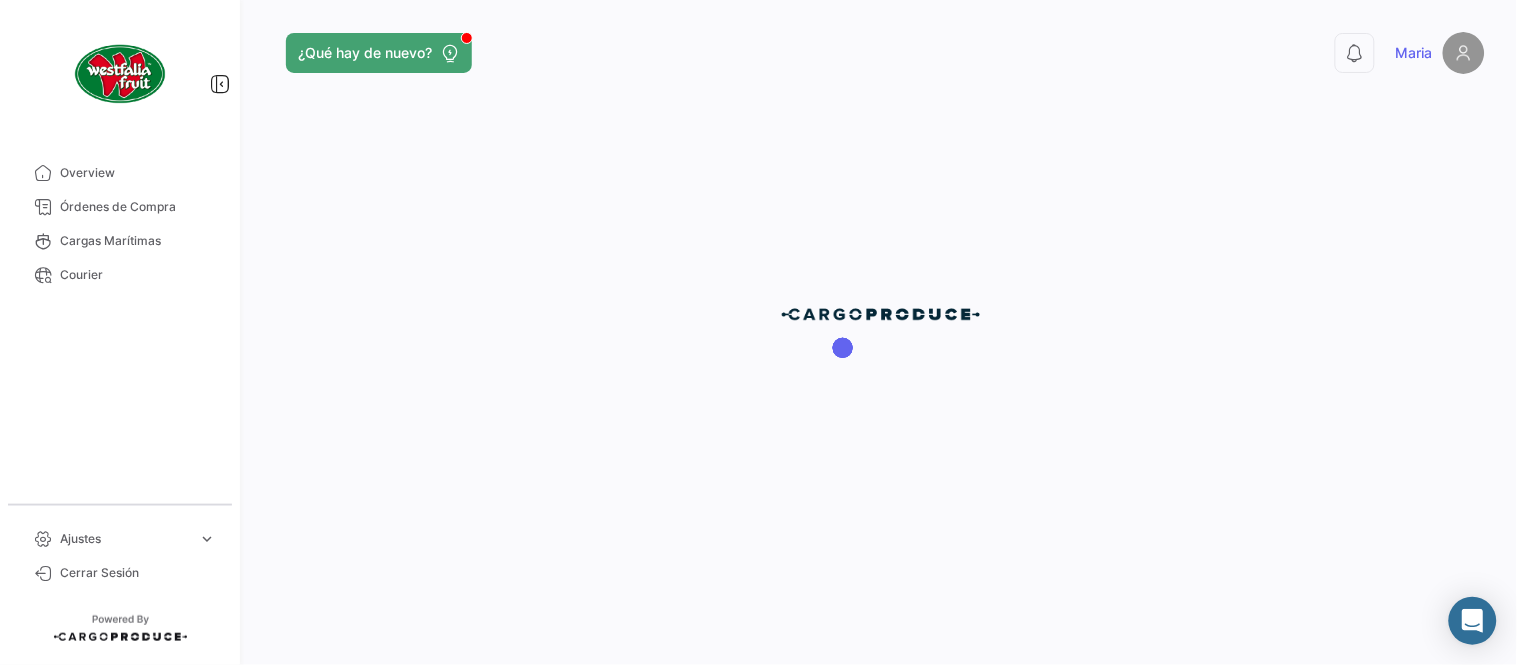 scroll, scrollTop: 0, scrollLeft: 0, axis: both 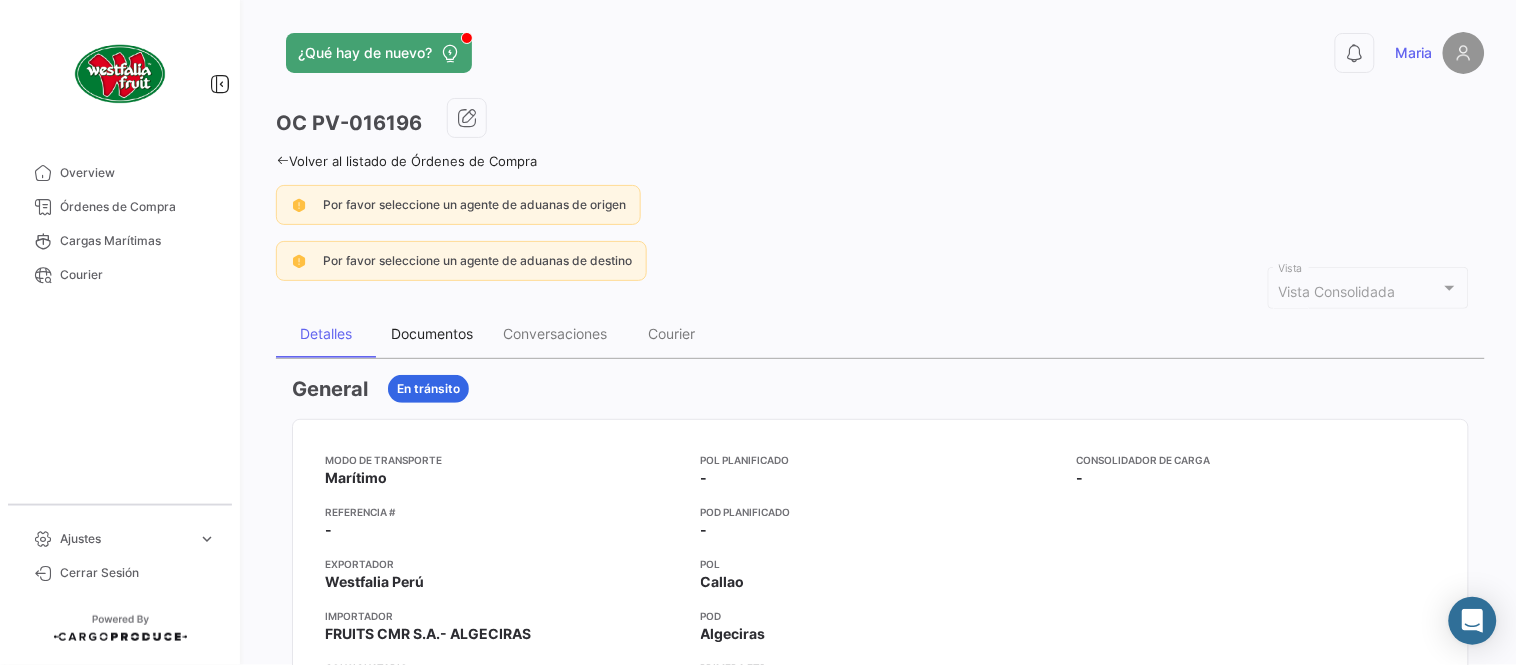 click on "Documentos" at bounding box center (432, 334) 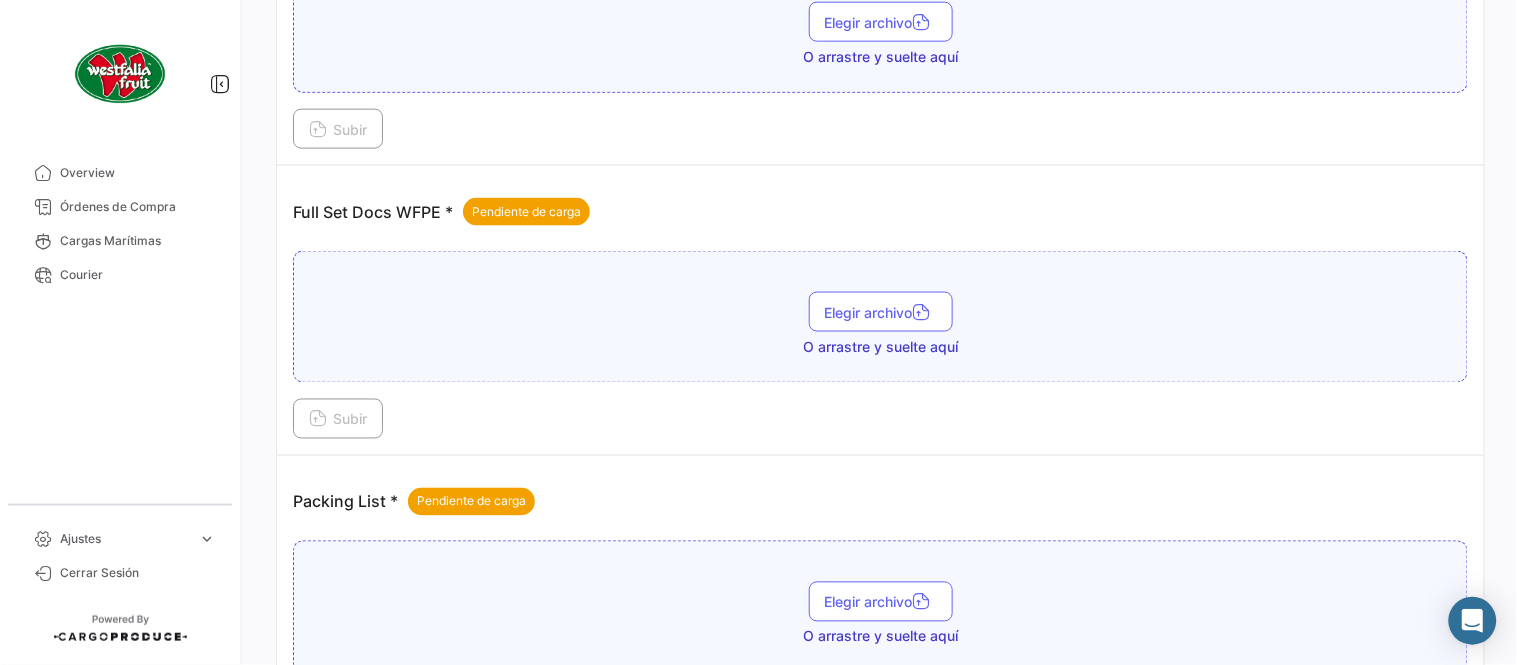 scroll, scrollTop: 806, scrollLeft: 0, axis: vertical 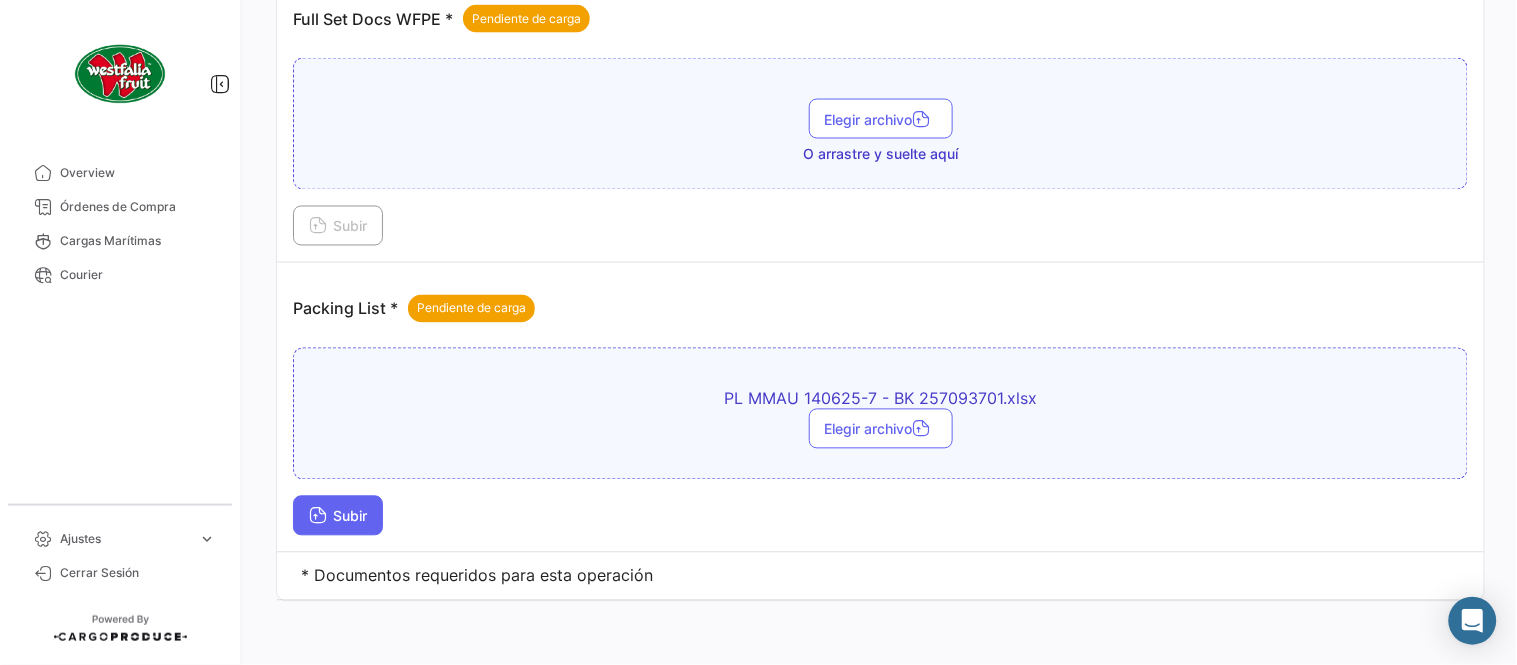 click on "Subir" at bounding box center [338, 516] 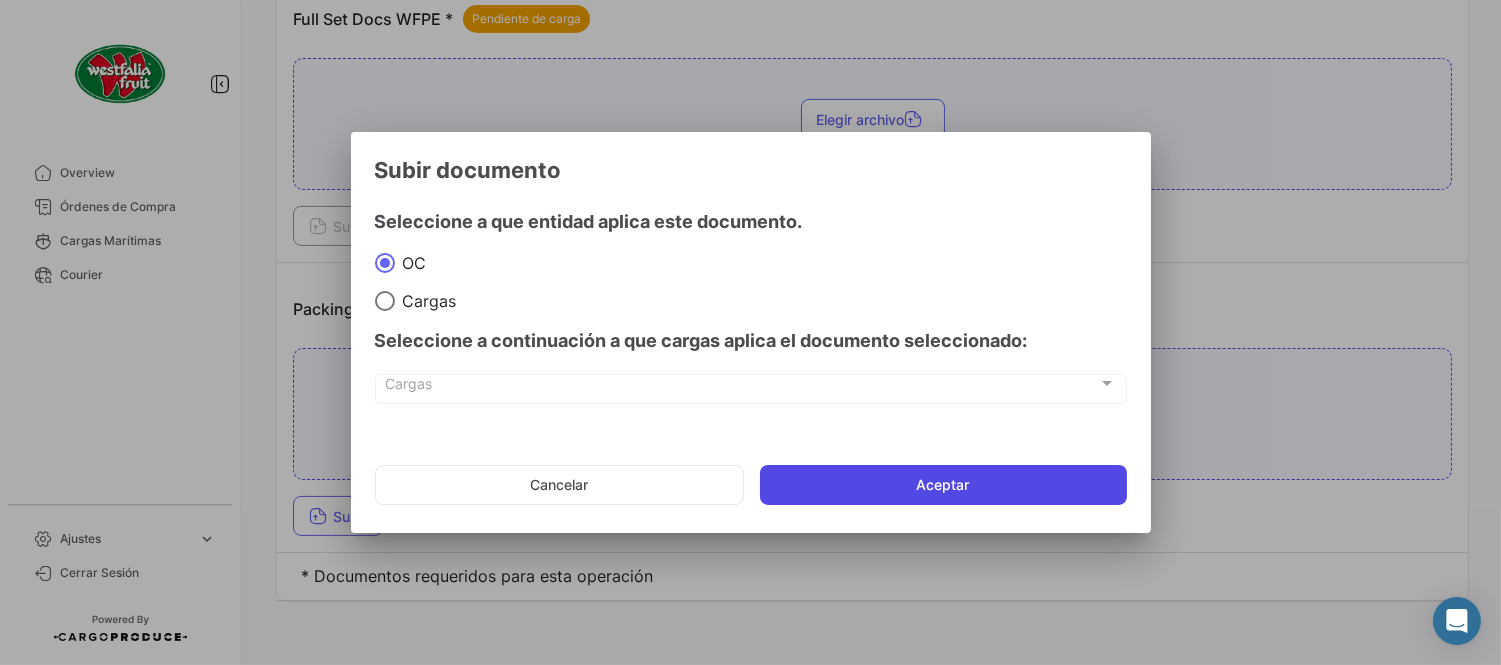 click on "Aceptar" 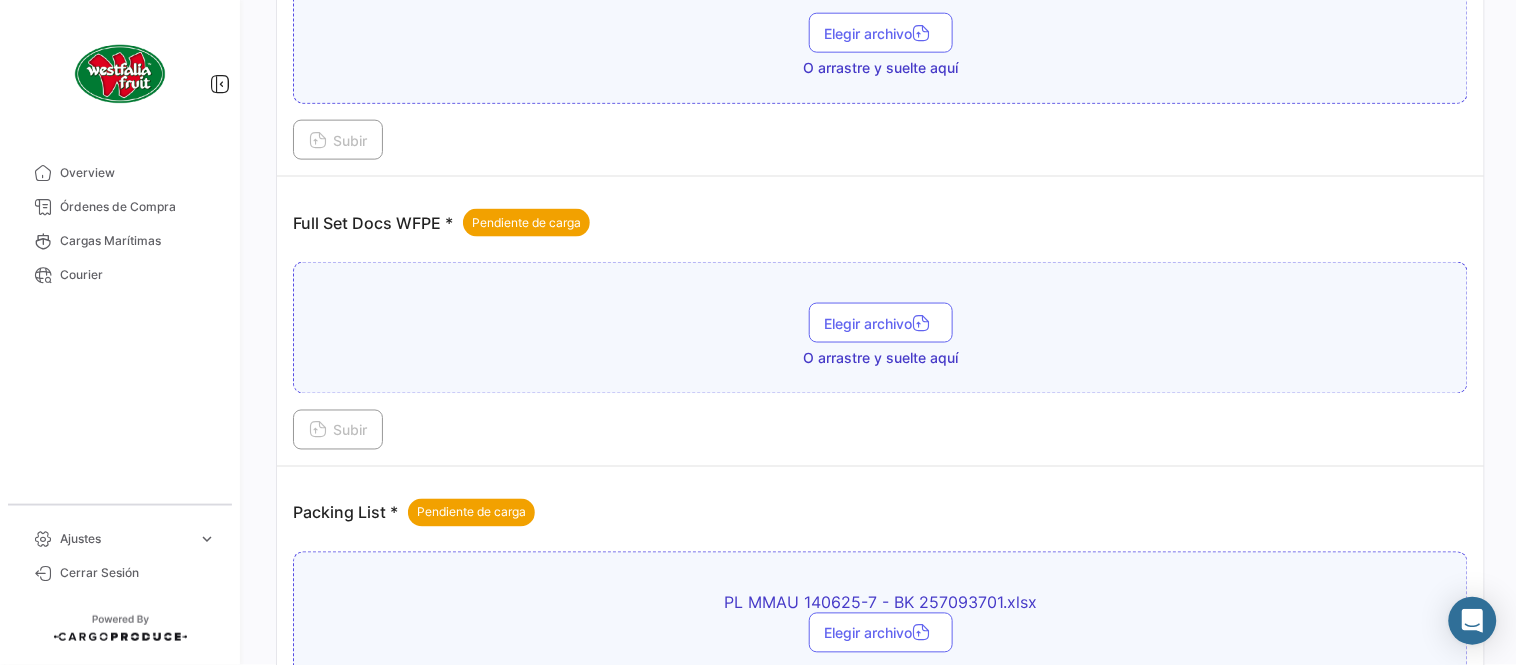 scroll, scrollTop: 584, scrollLeft: 0, axis: vertical 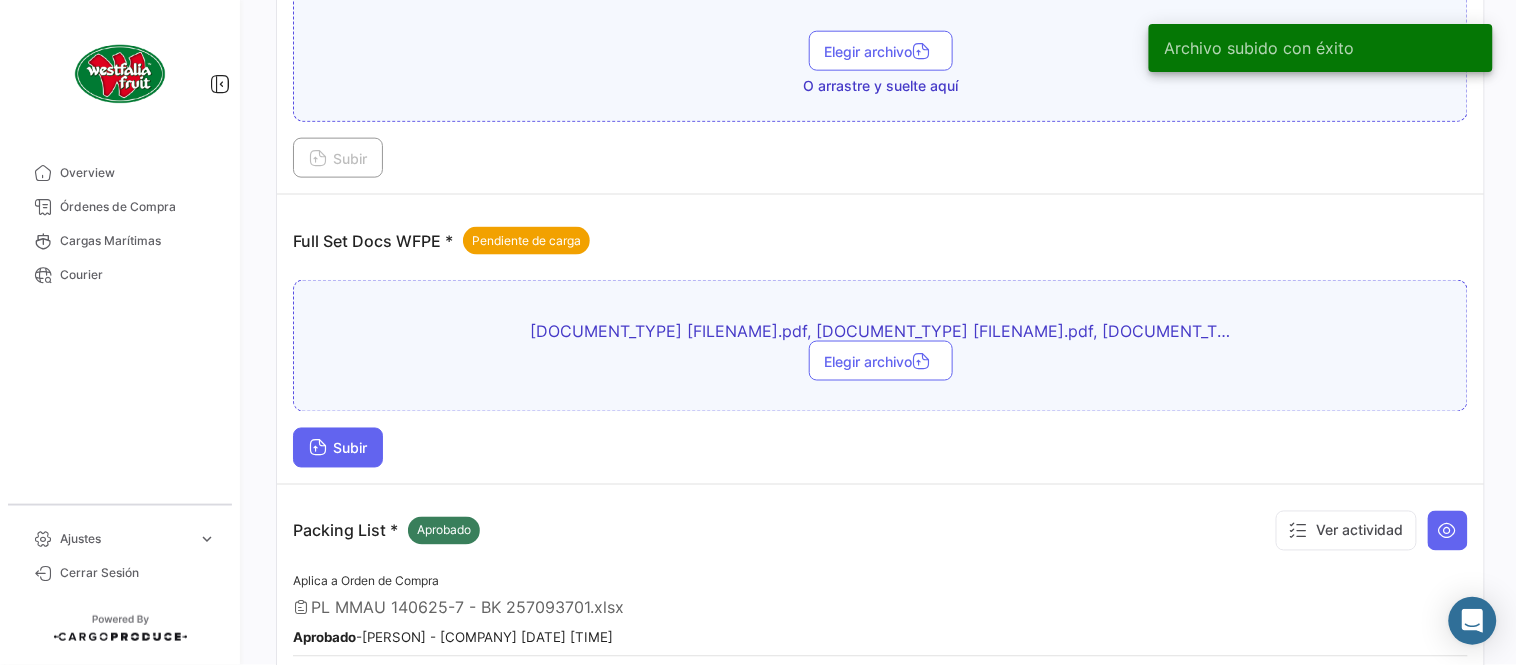 click on "Subir" at bounding box center [338, 448] 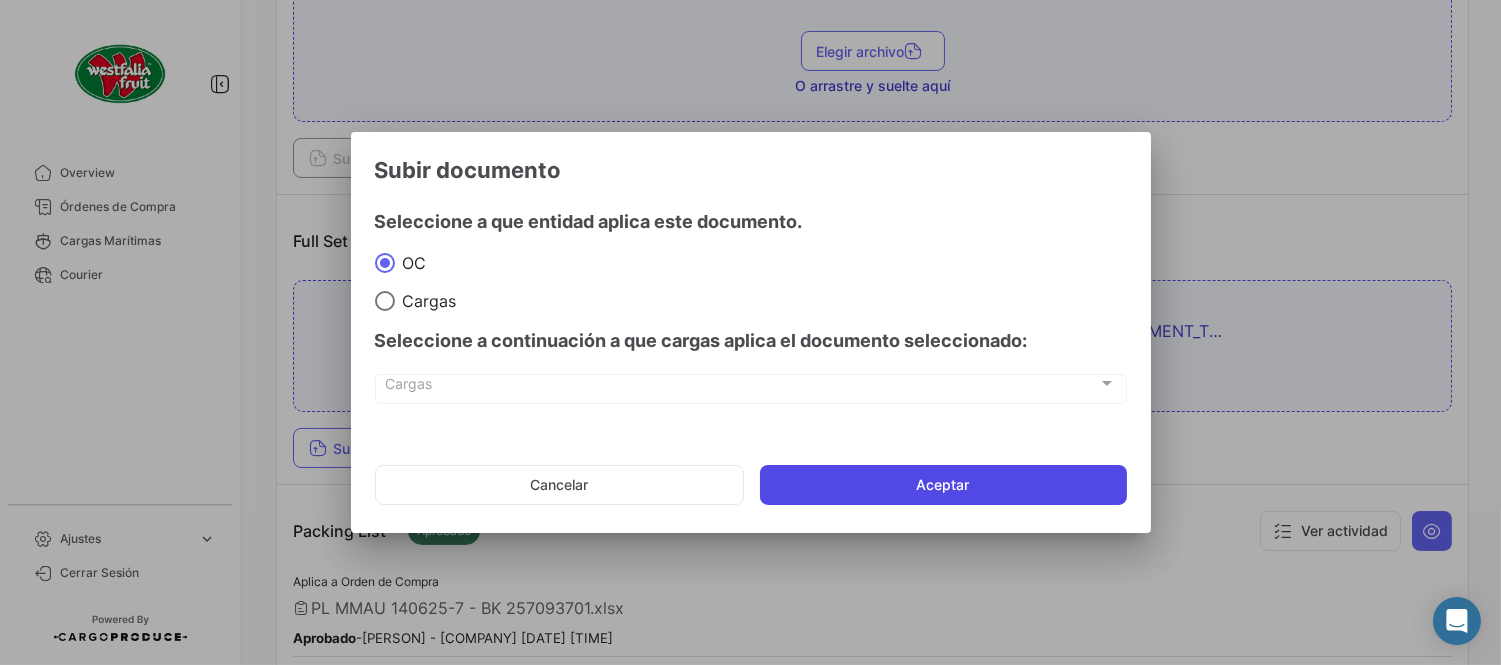 drag, startPoint x: 904, startPoint y: 476, endPoint x: 926, endPoint y: 502, distance: 34.058773 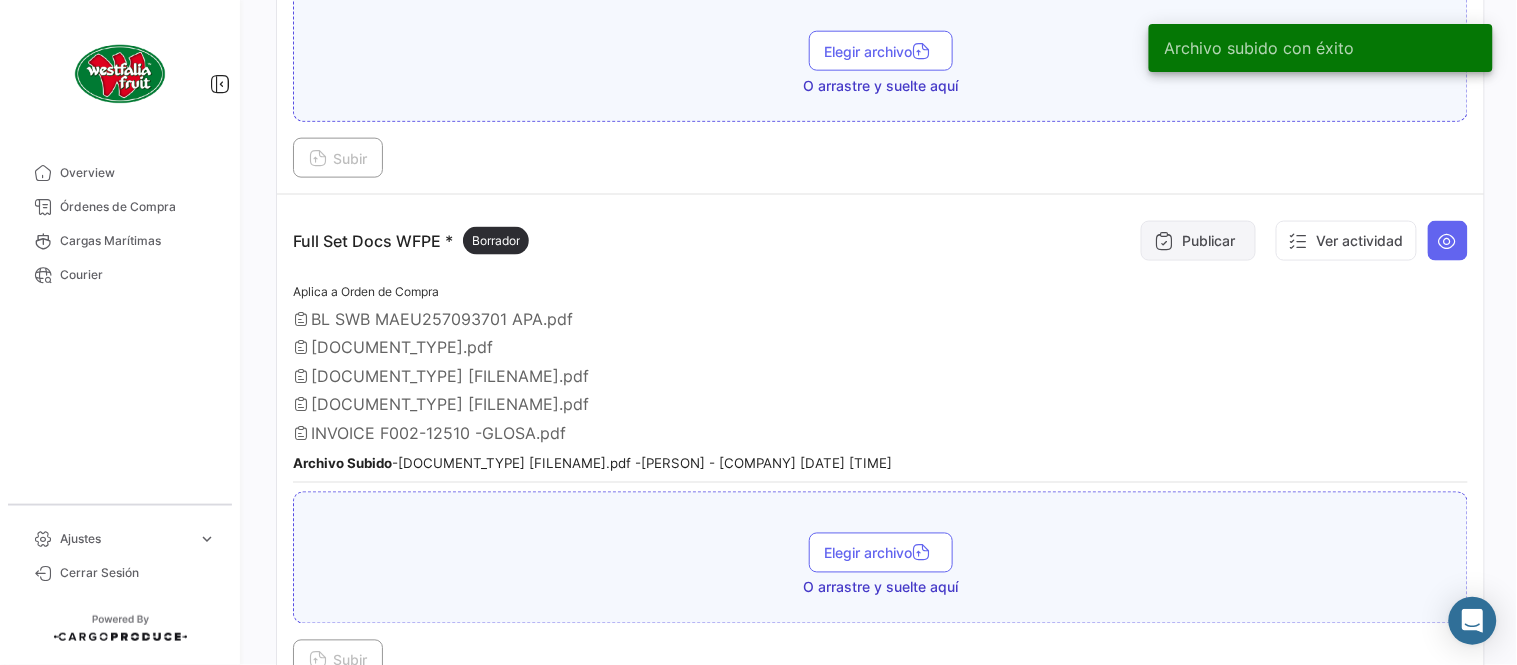 click on "Publicar" at bounding box center (1198, 241) 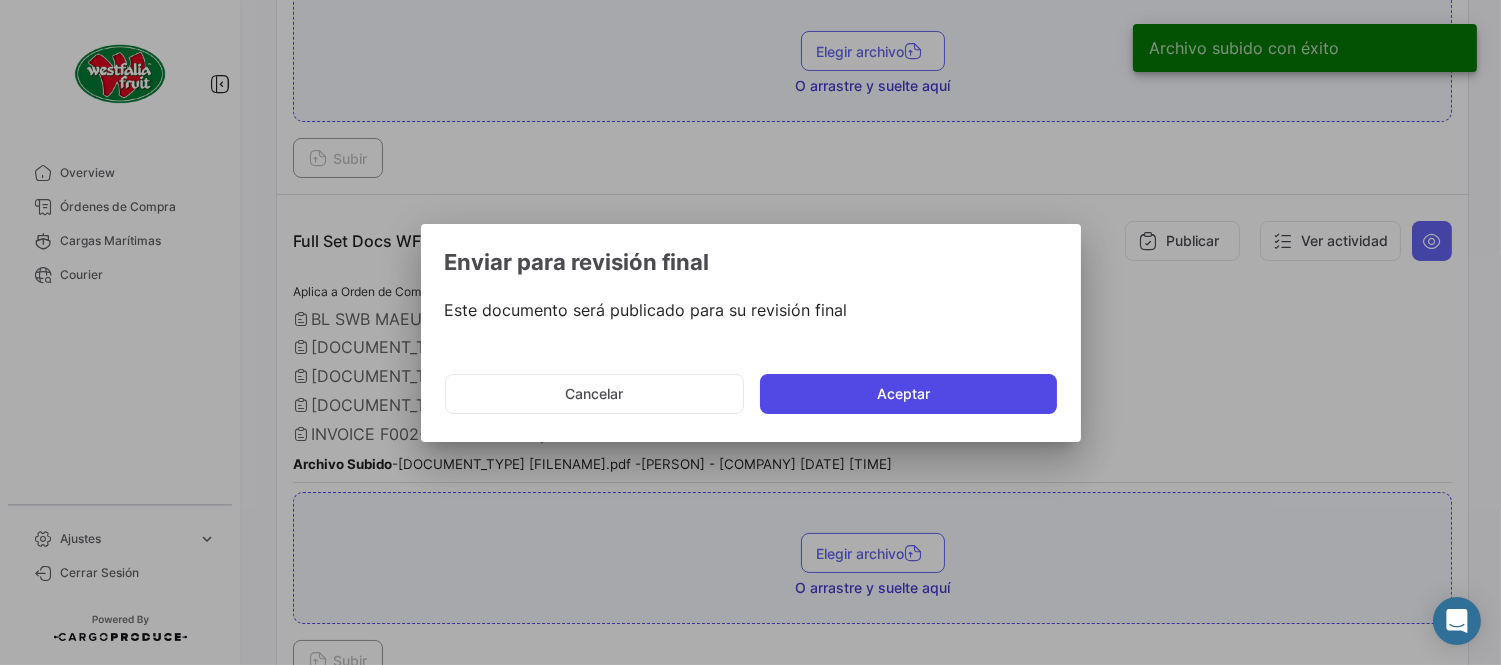 drag, startPoint x: 962, startPoint y: 383, endPoint x: 947, endPoint y: 384, distance: 15.033297 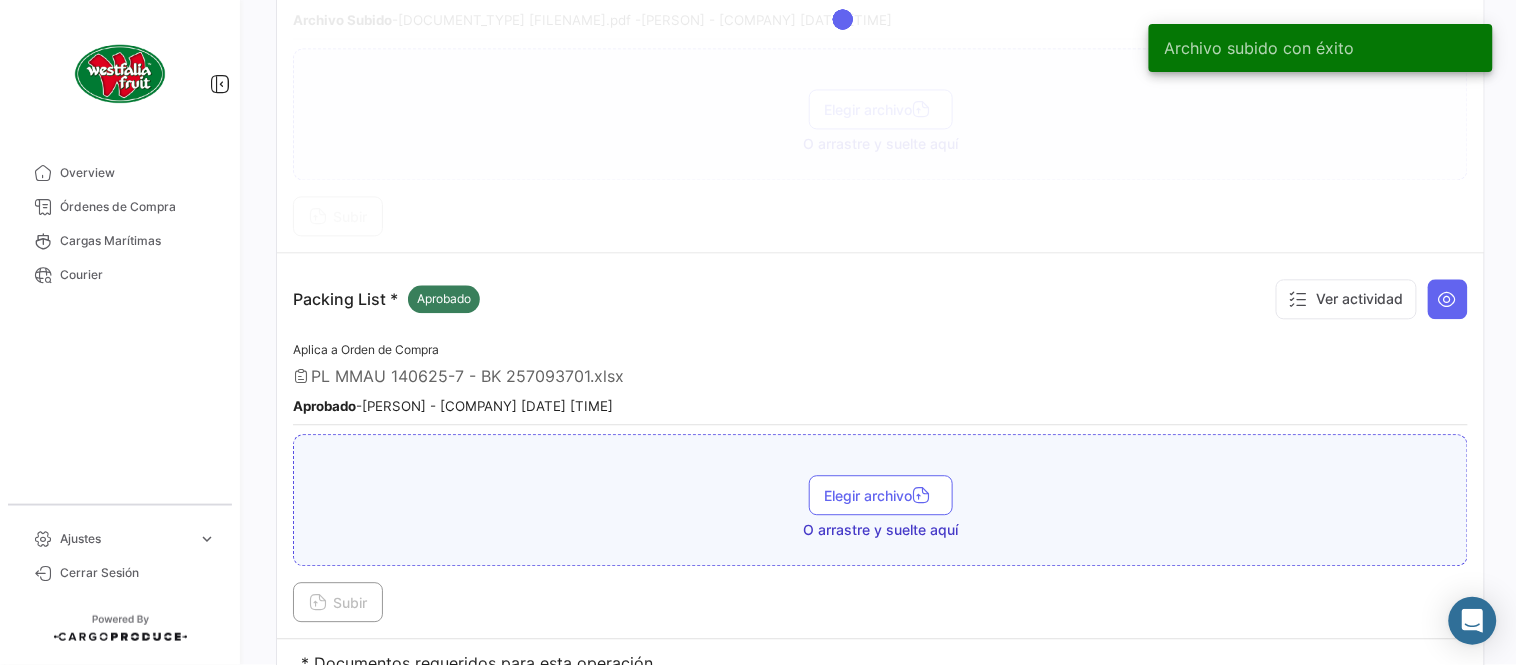 scroll, scrollTop: 695, scrollLeft: 0, axis: vertical 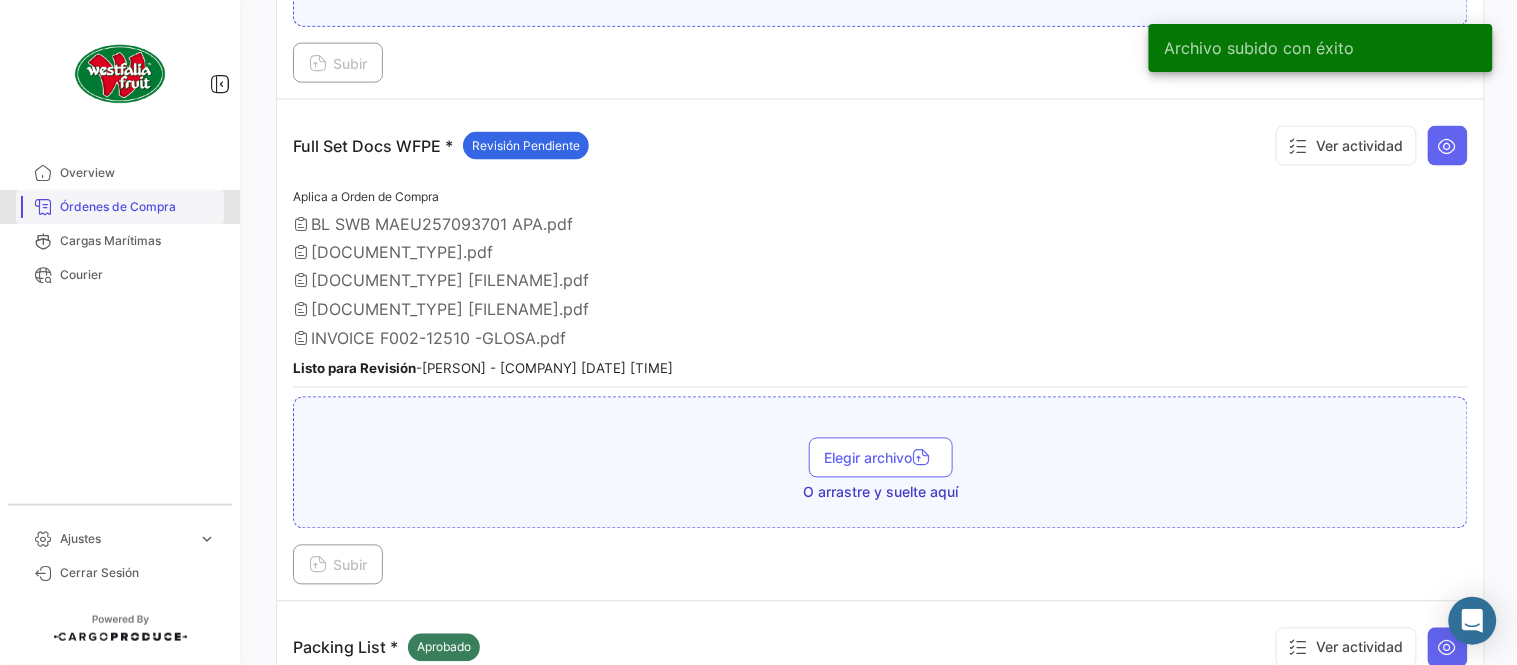 click on "Órdenes de Compra" at bounding box center [138, 207] 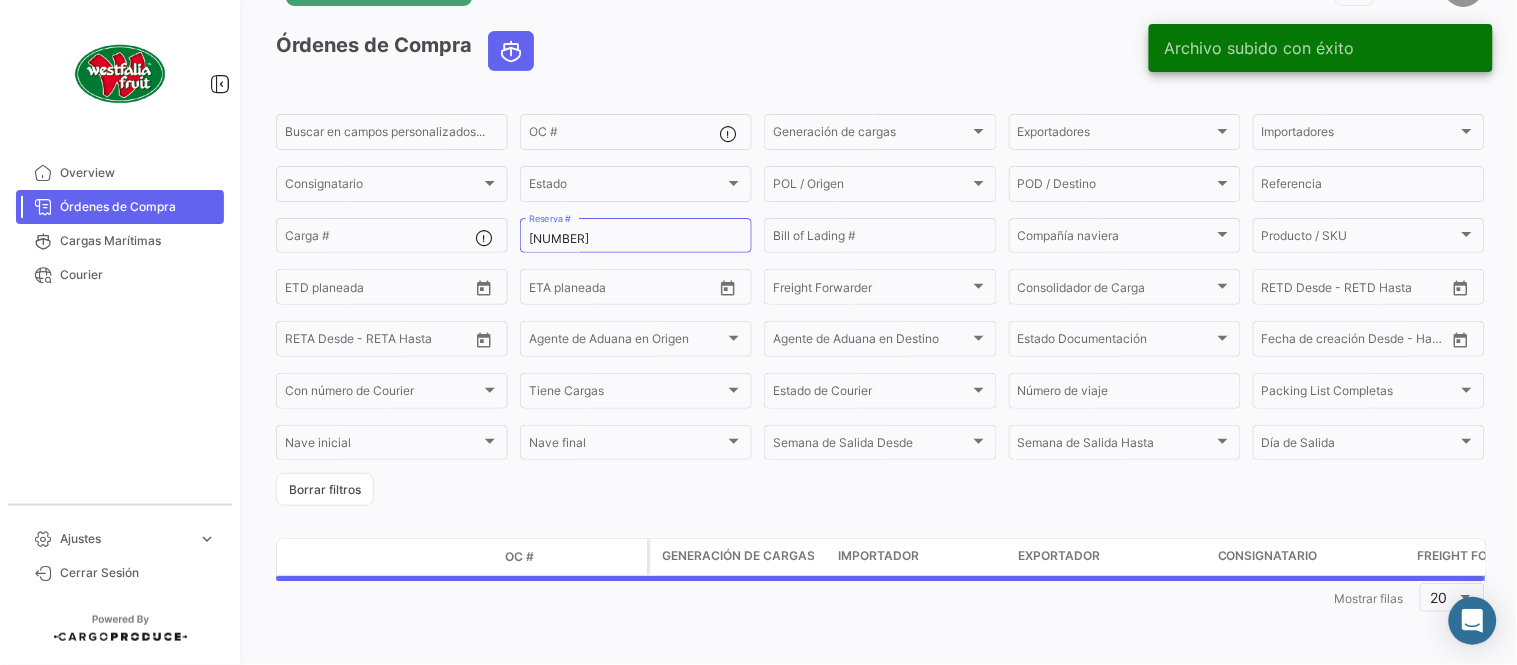 scroll, scrollTop: 0, scrollLeft: 0, axis: both 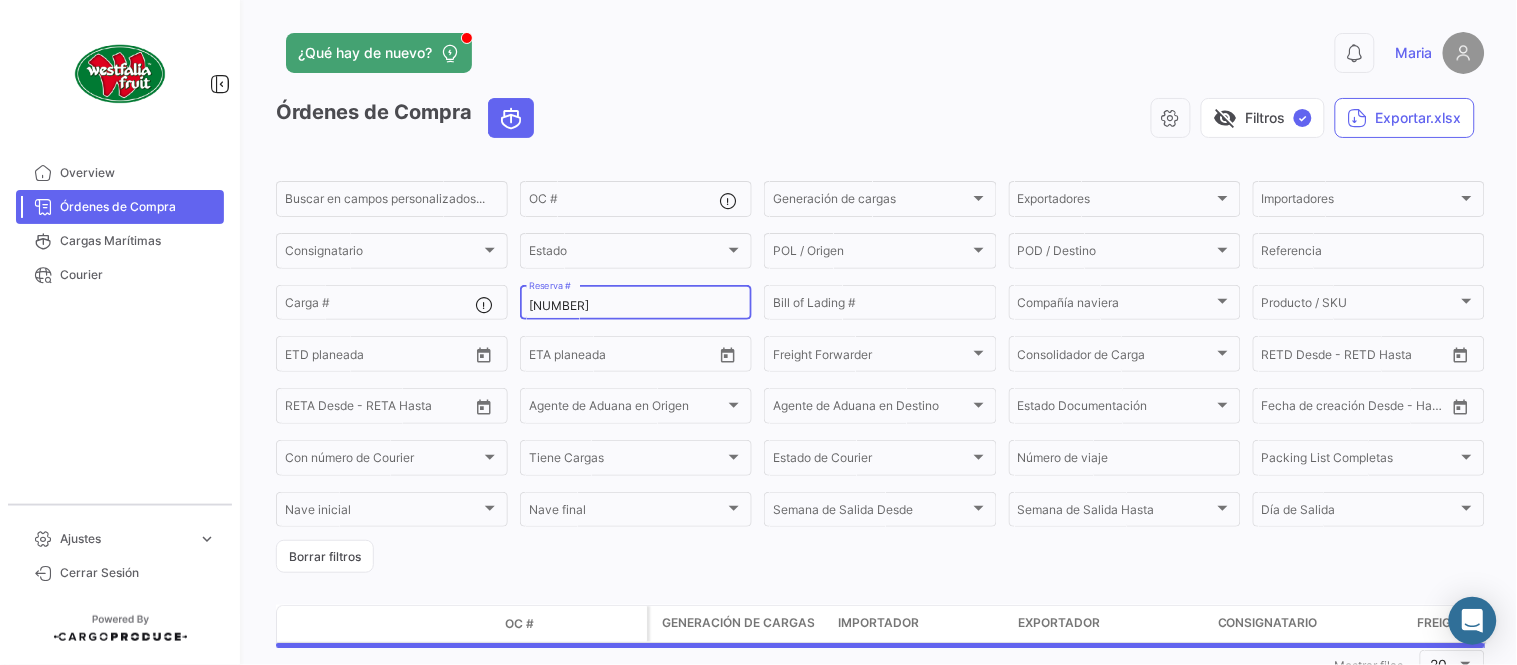 click on "[NUMBER]" at bounding box center (636, 306) 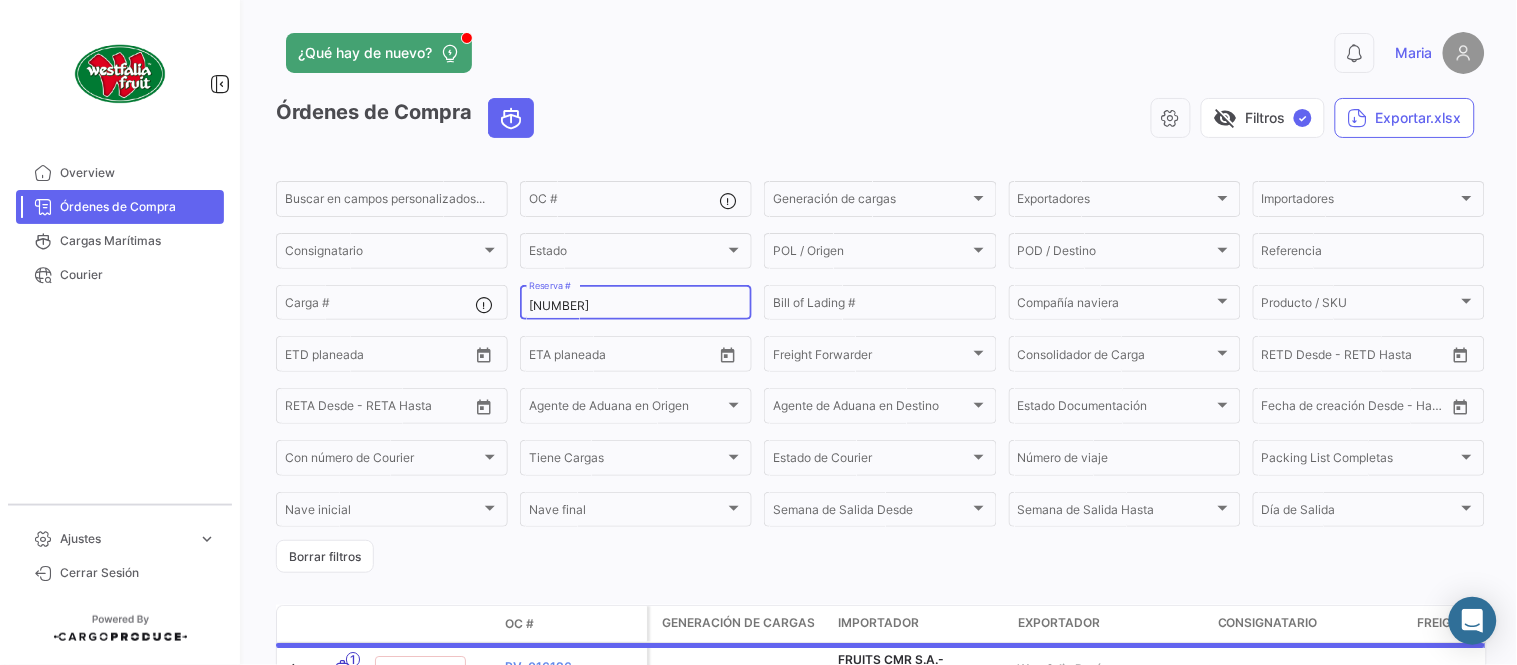 type on "[NUMBER]" 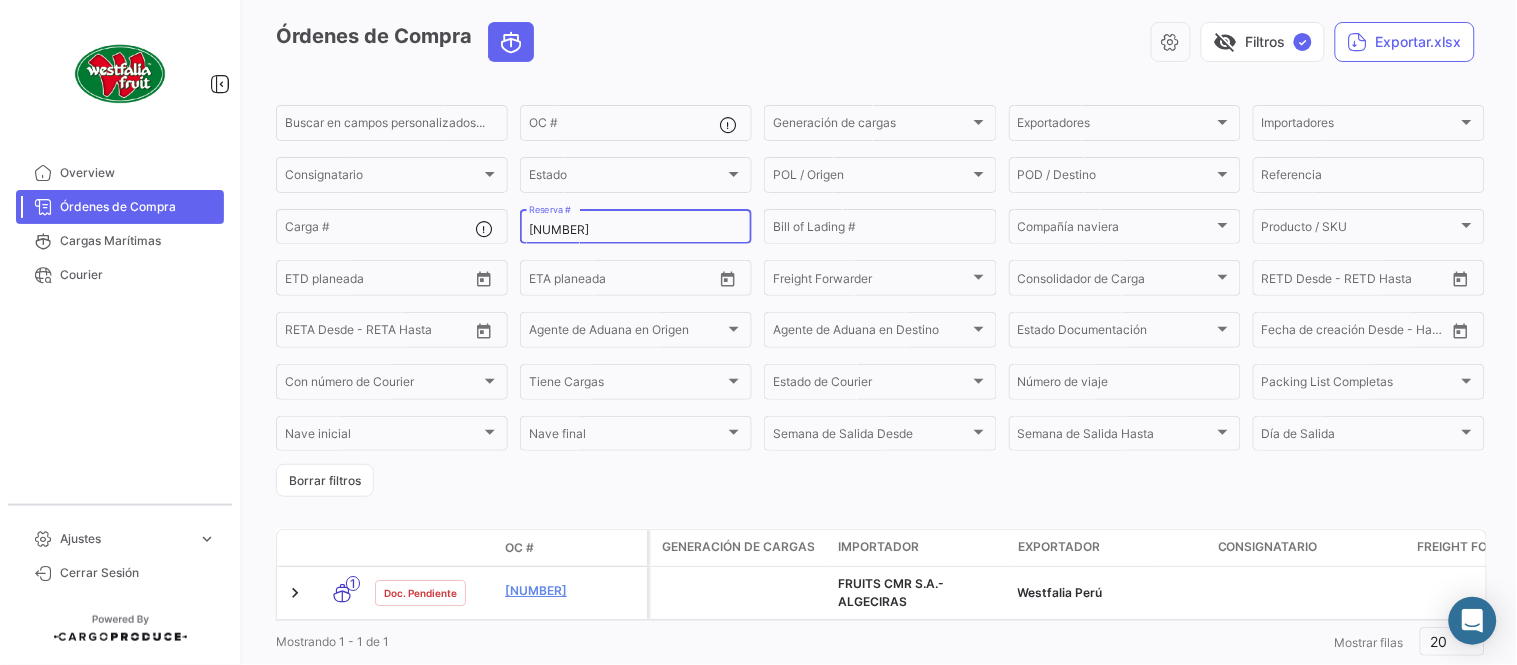 scroll, scrollTop: 136, scrollLeft: 0, axis: vertical 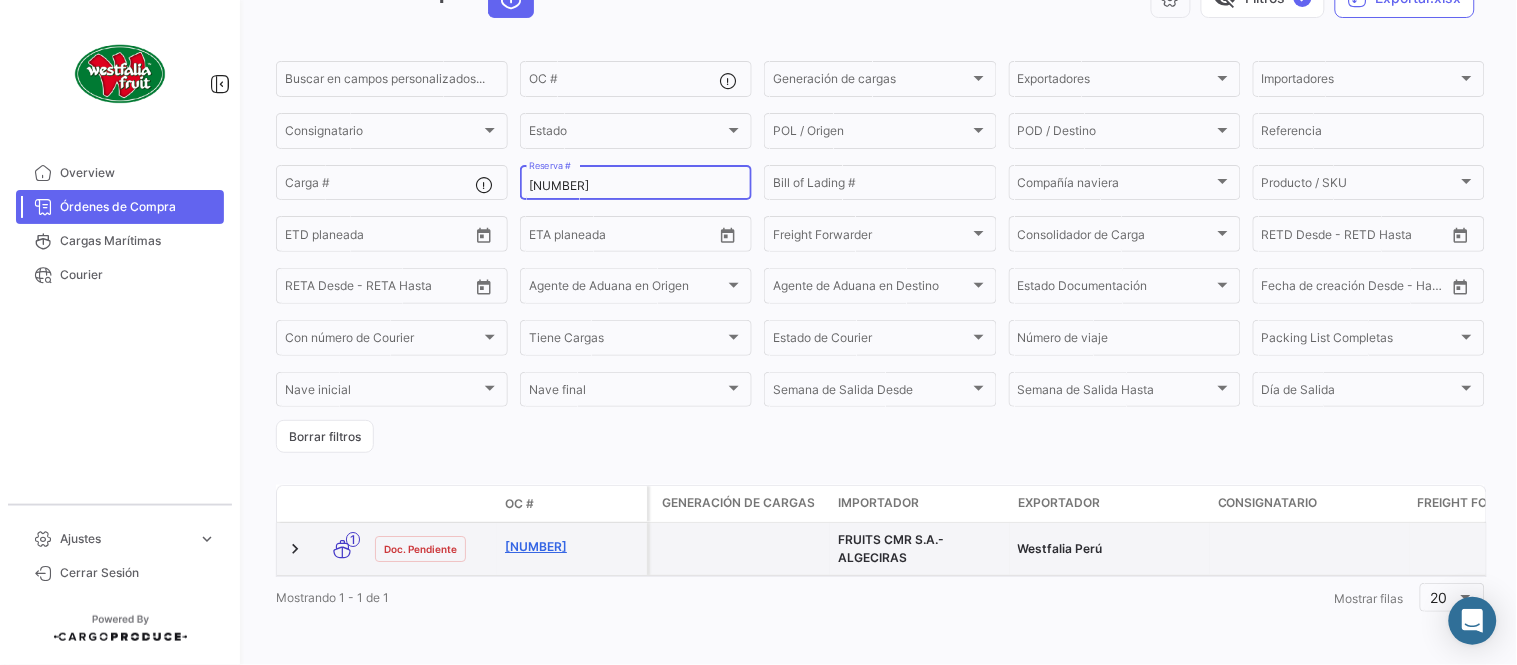 click on "[NUMBER]" 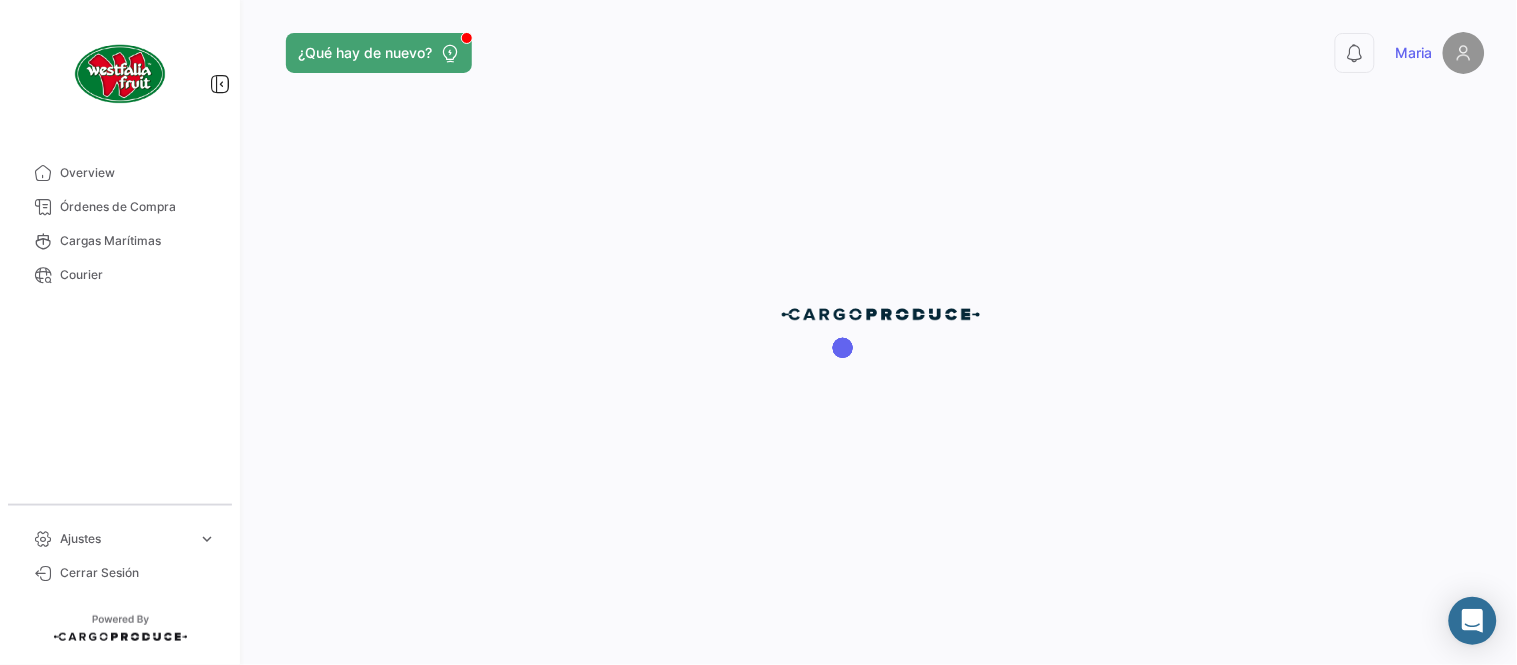 scroll, scrollTop: 0, scrollLeft: 0, axis: both 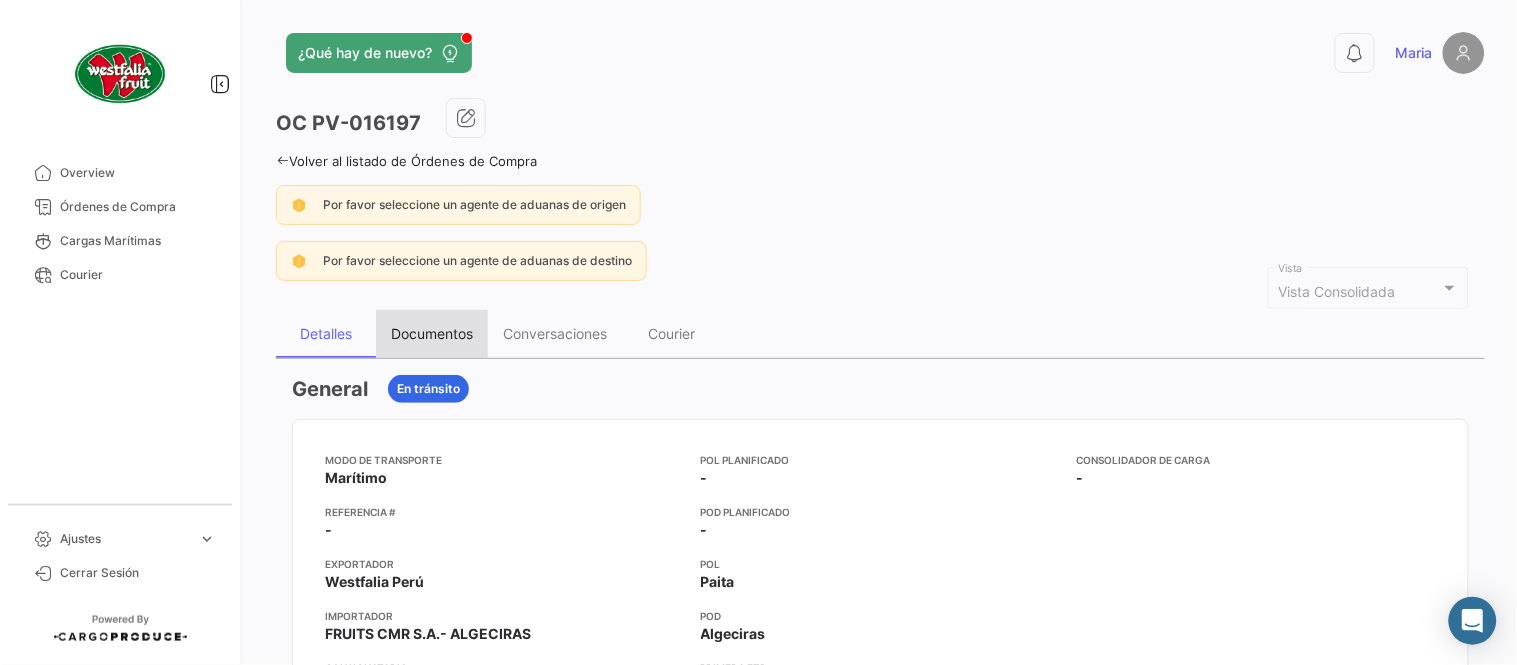 click on "Documentos" at bounding box center (432, 334) 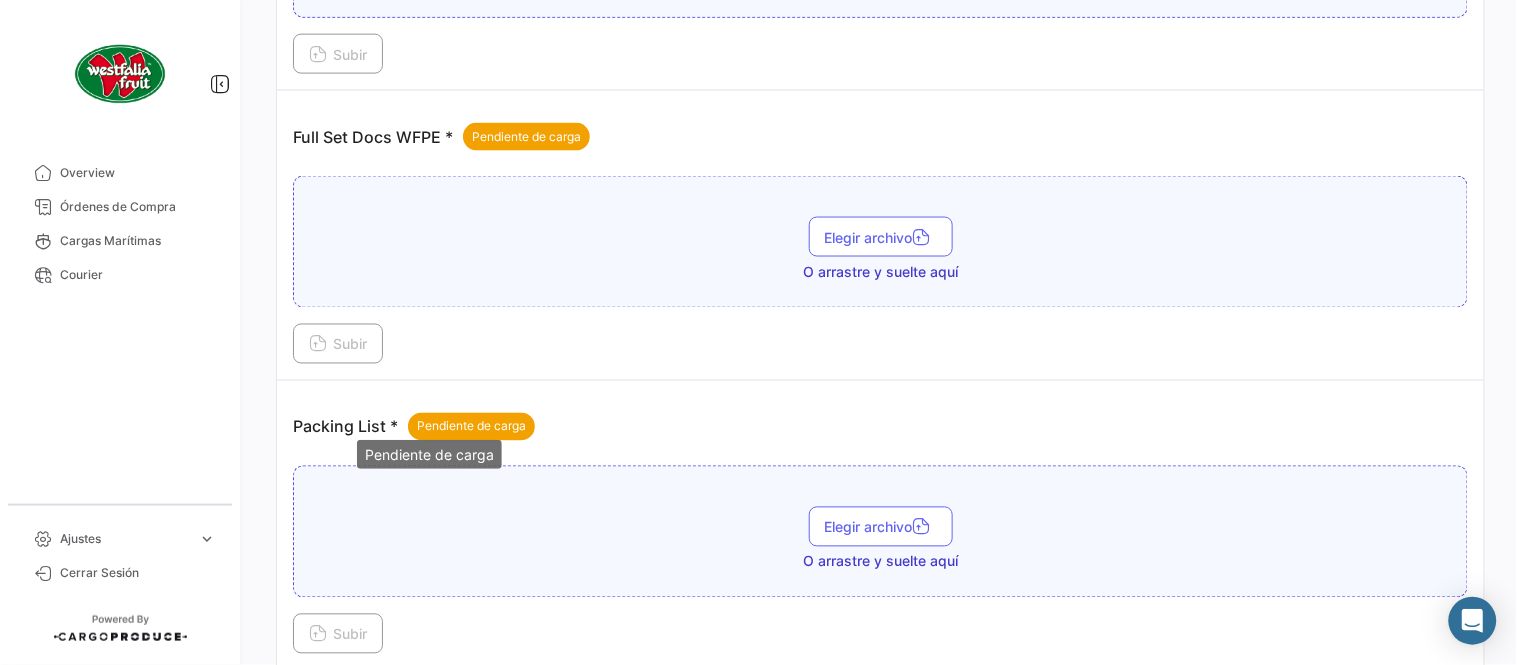 scroll, scrollTop: 806, scrollLeft: 0, axis: vertical 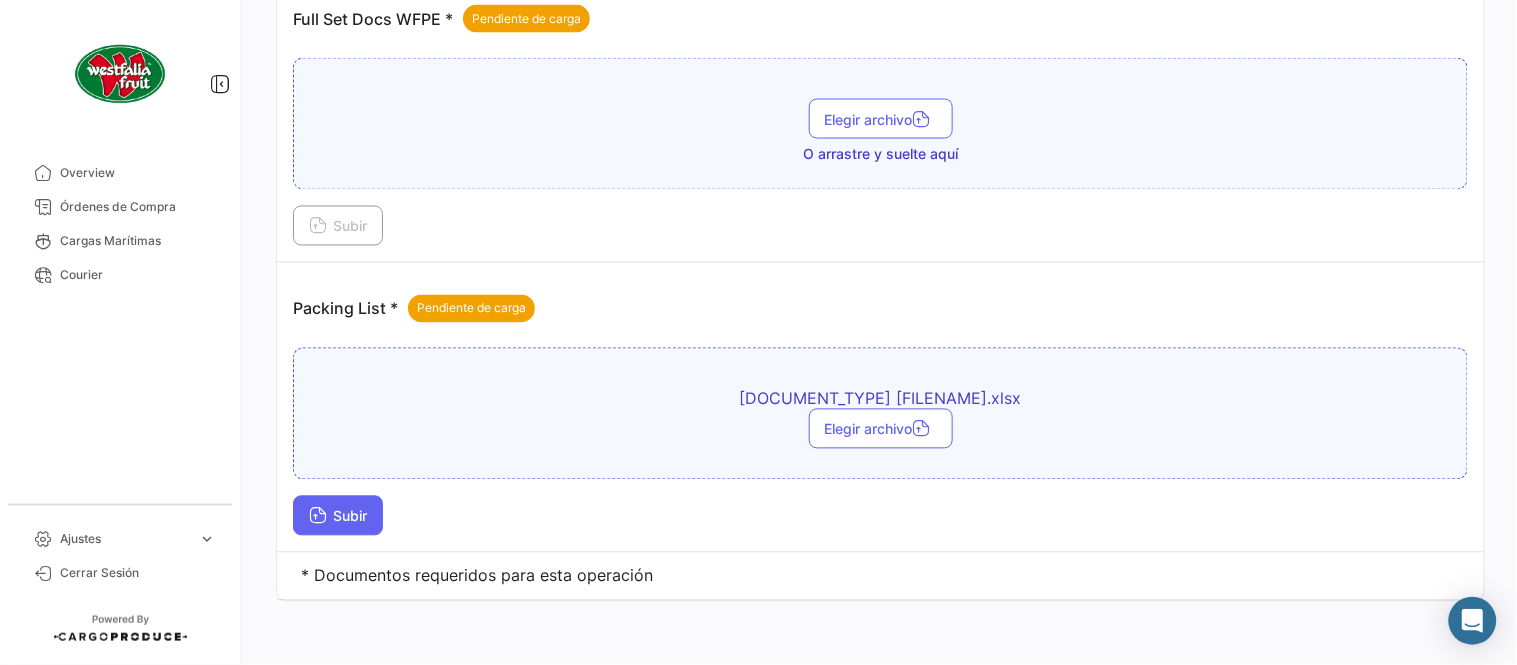 click on "Subir" at bounding box center [338, 516] 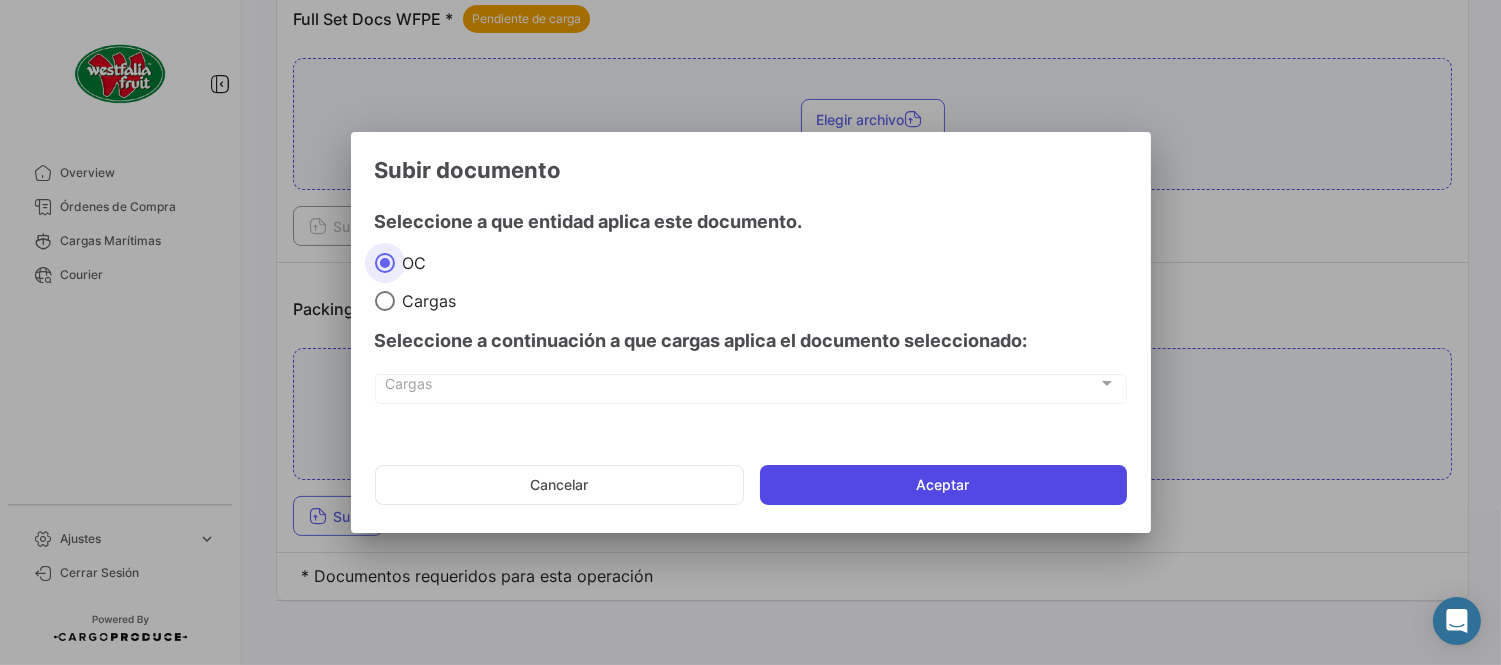 click on "Aceptar" 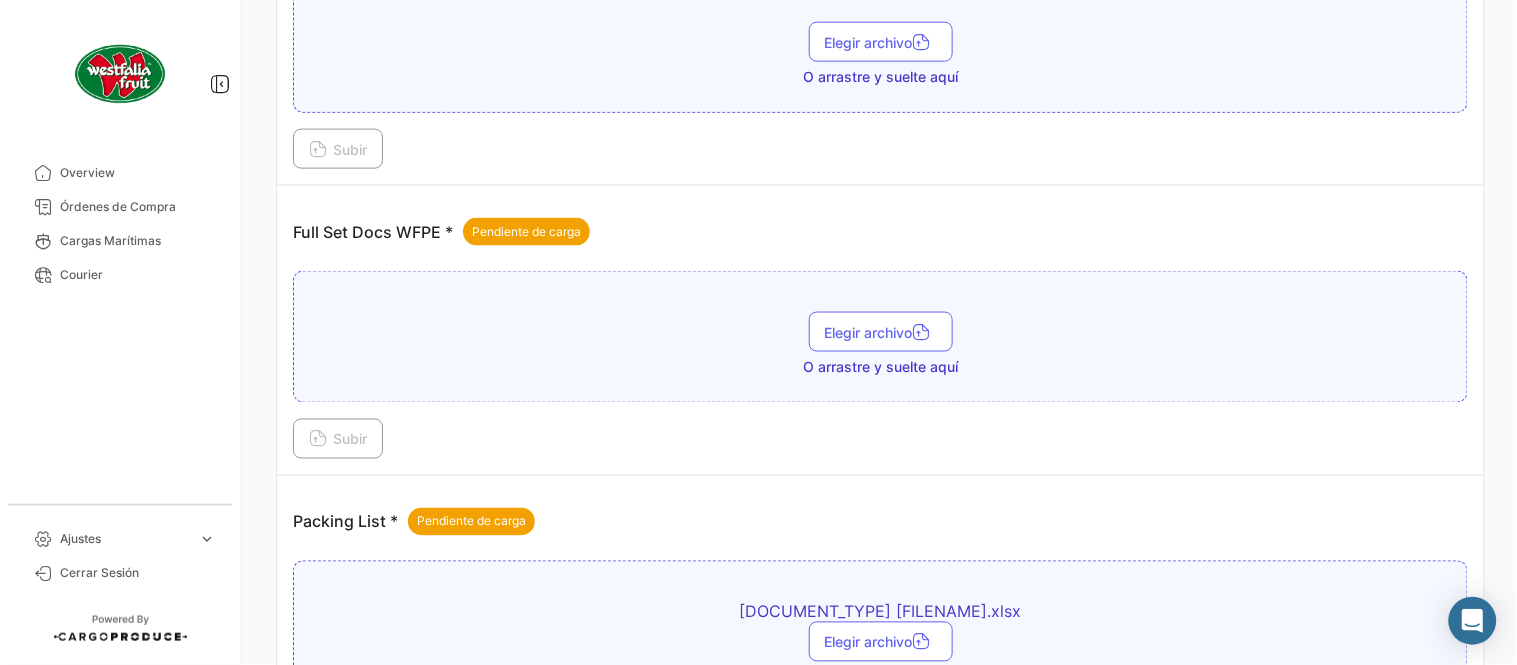 scroll, scrollTop: 584, scrollLeft: 0, axis: vertical 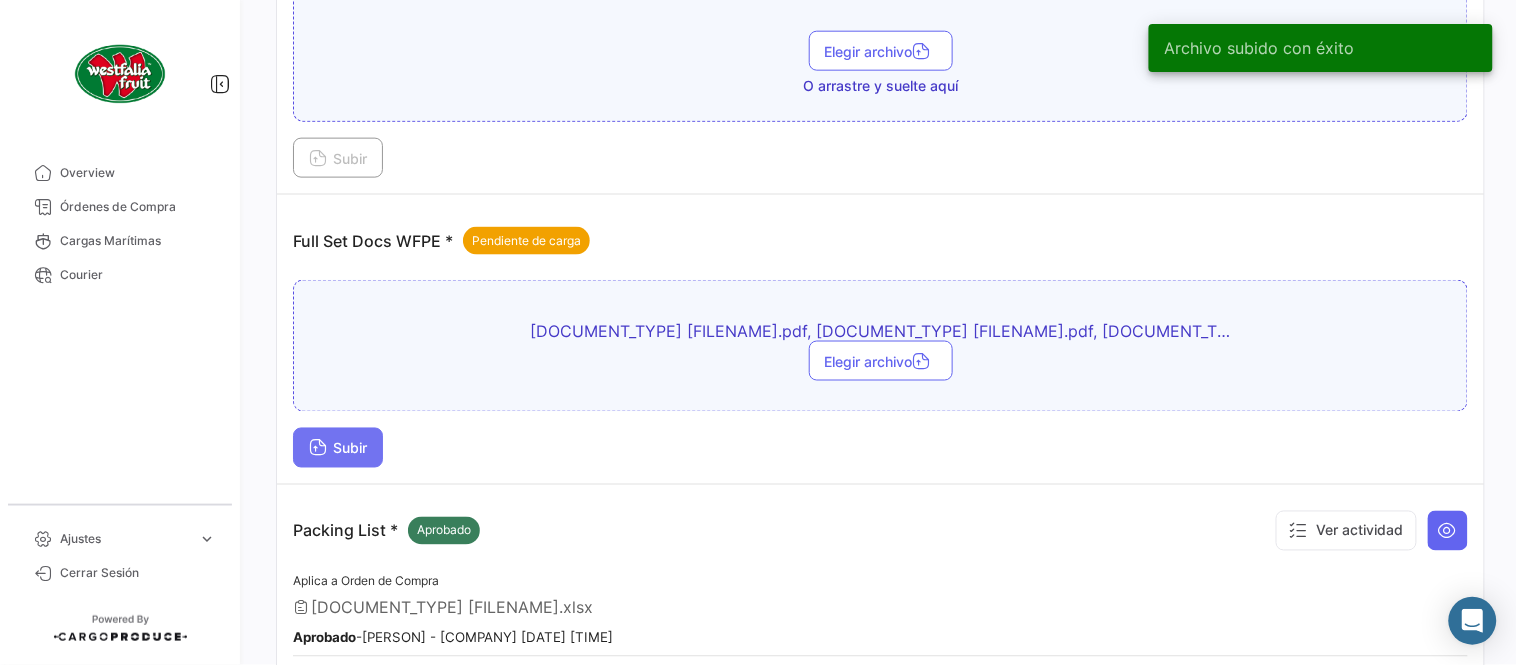 click on "Subir" at bounding box center [338, 448] 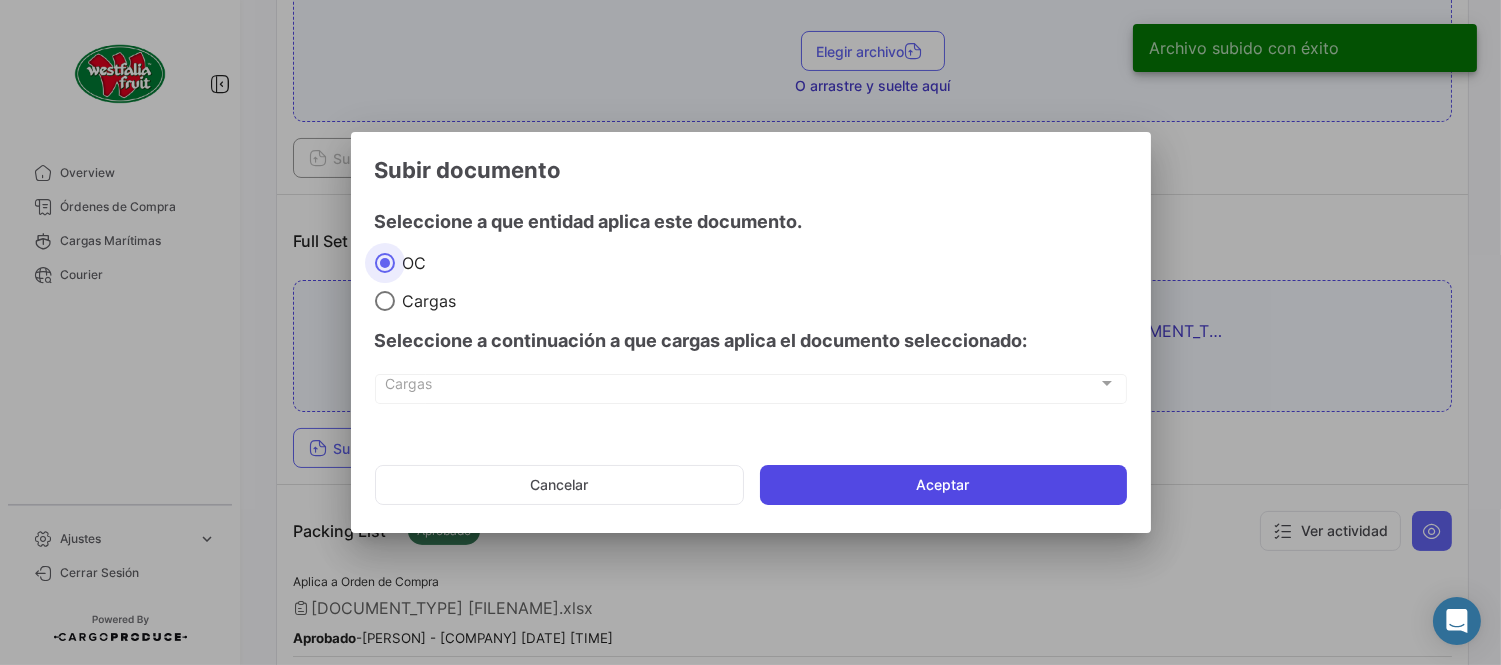 click on "Aceptar" 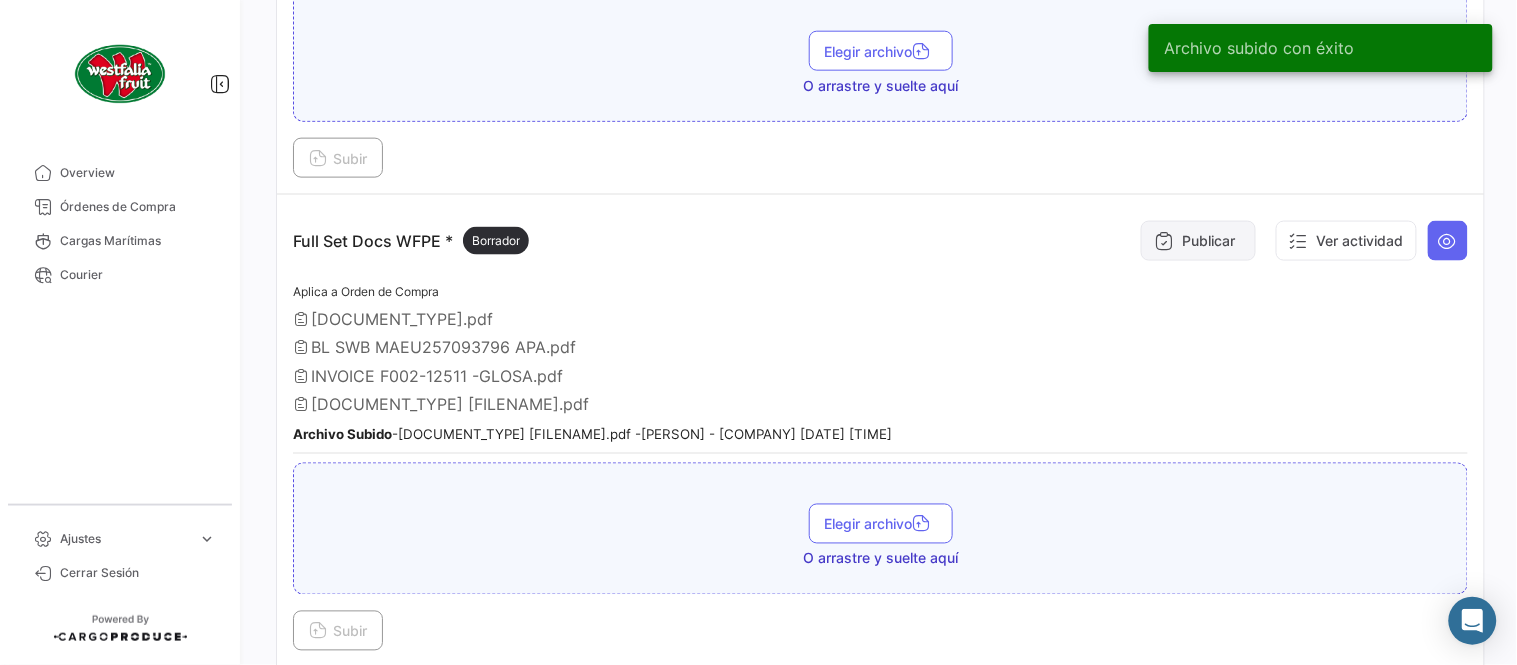 click on "Publicar" at bounding box center [1198, 241] 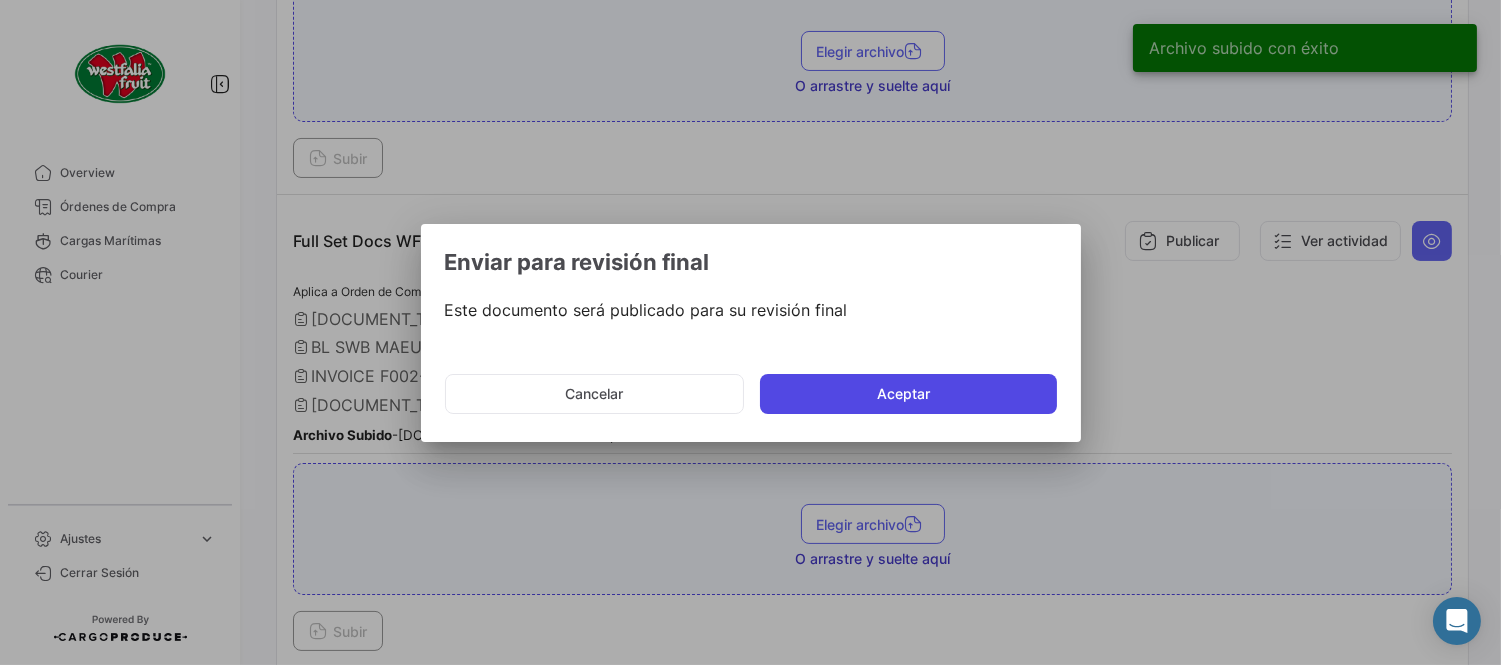 click on "Aceptar" 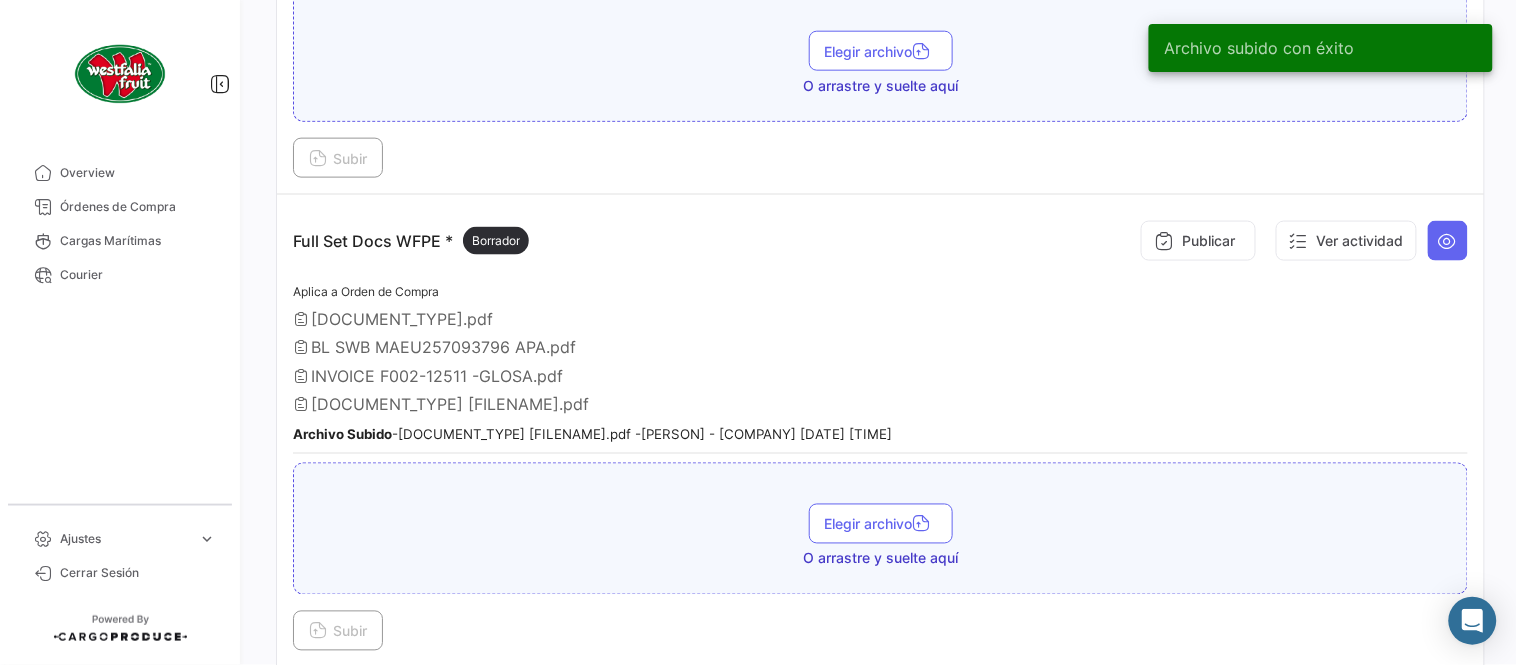 type 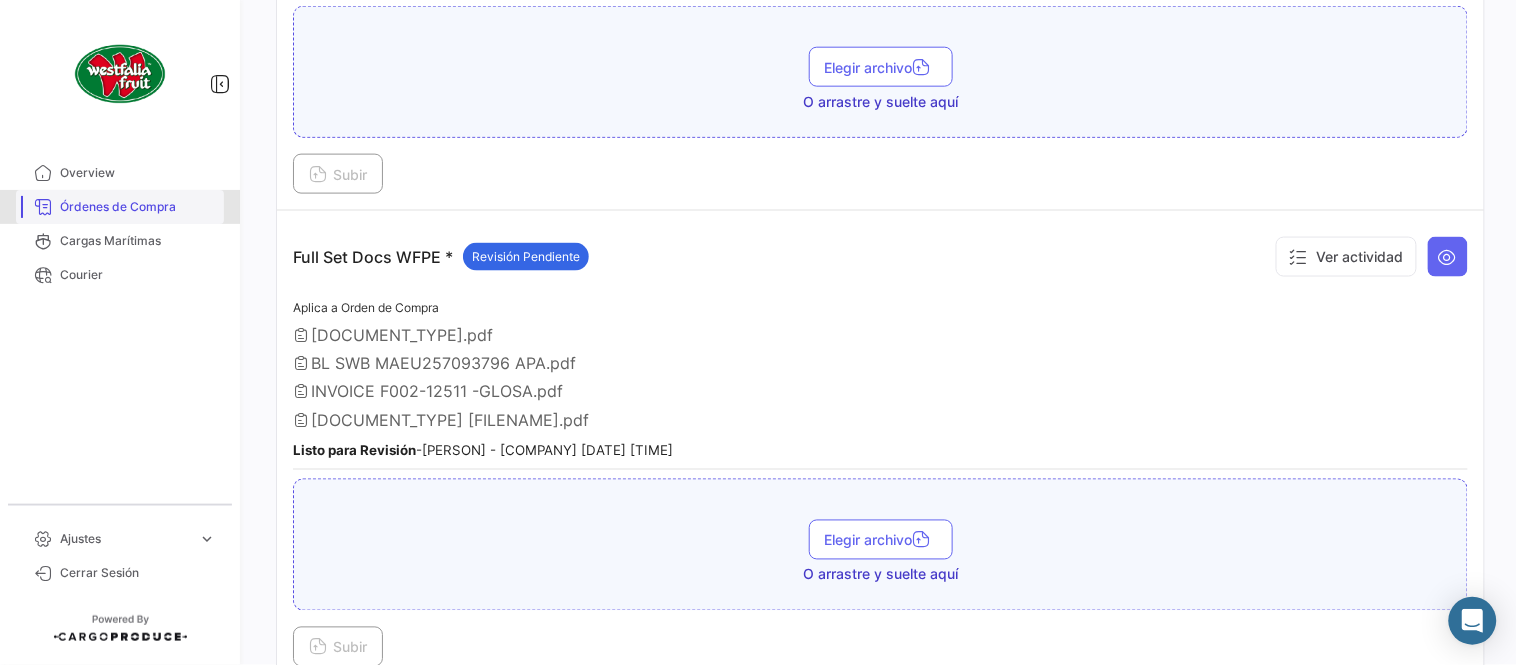 click on "Órdenes de Compra" at bounding box center [138, 207] 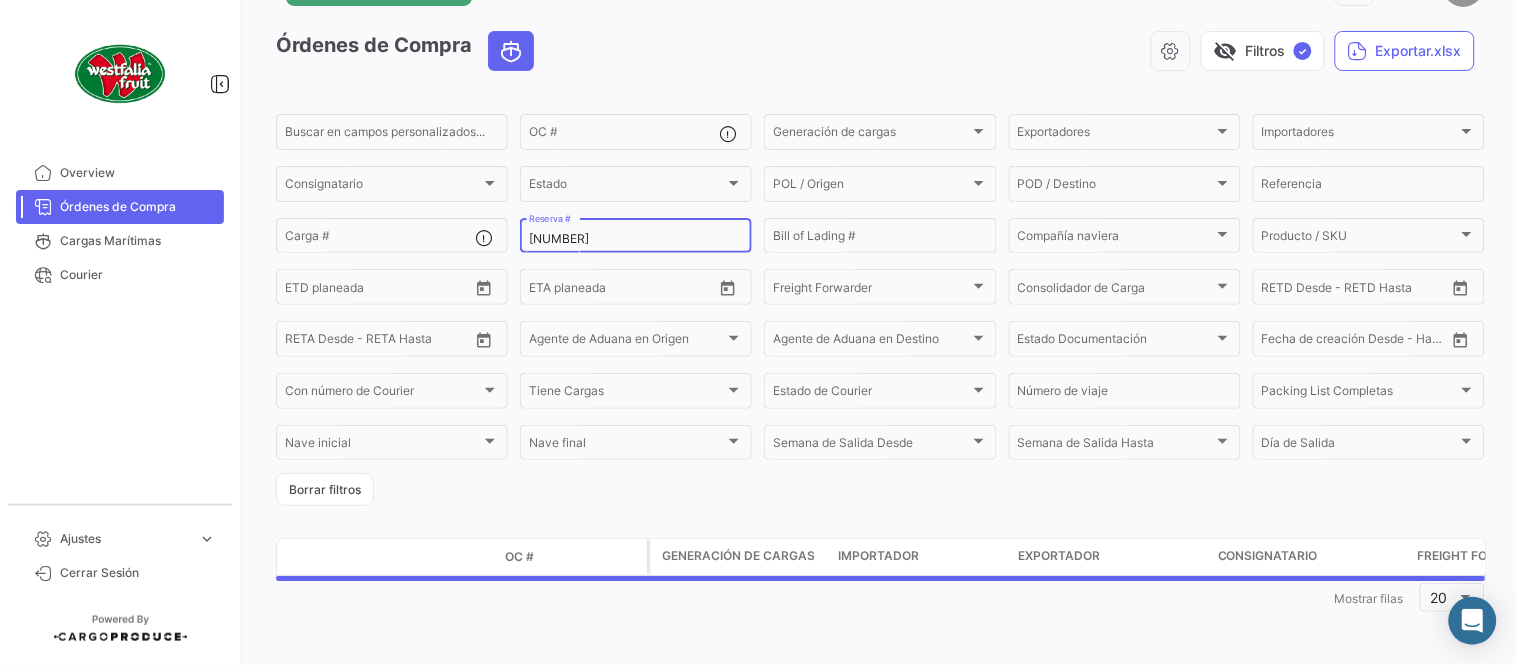 scroll, scrollTop: 0, scrollLeft: 0, axis: both 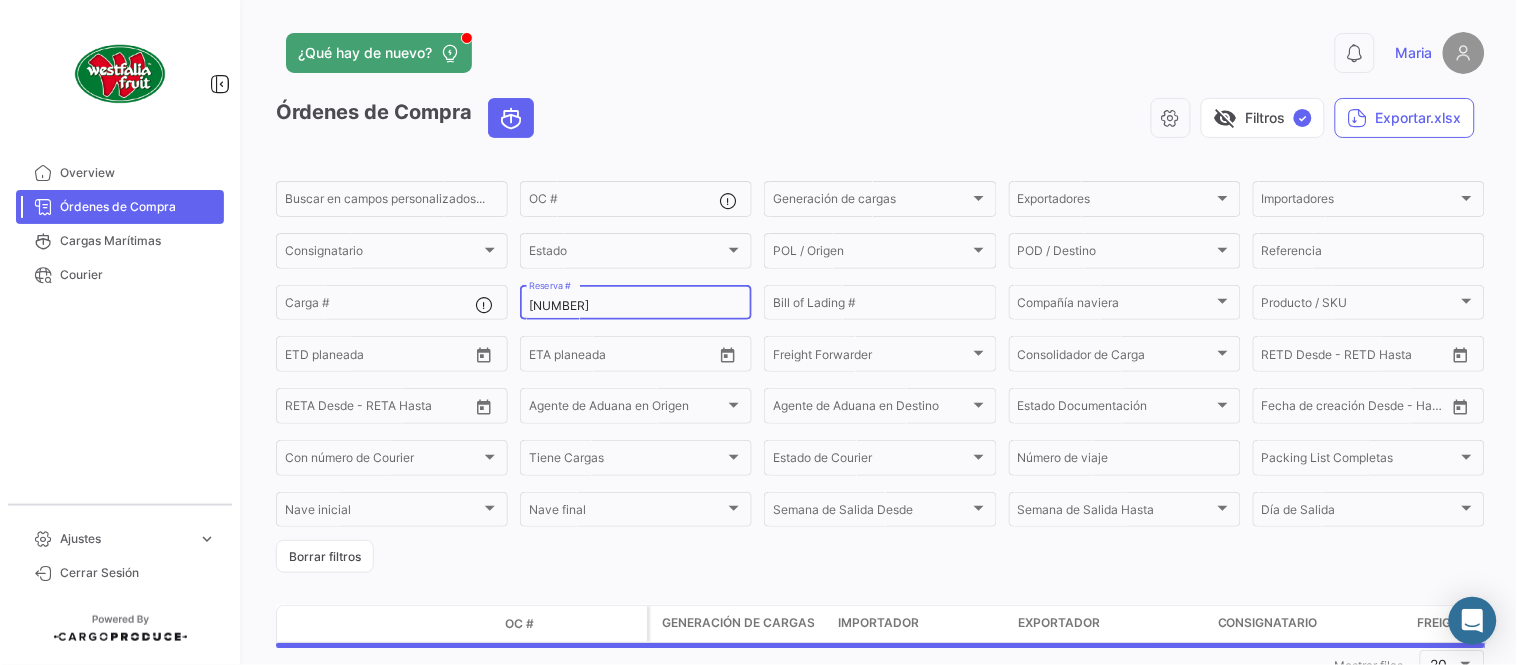 click on "[NUMBER] Reserva #" 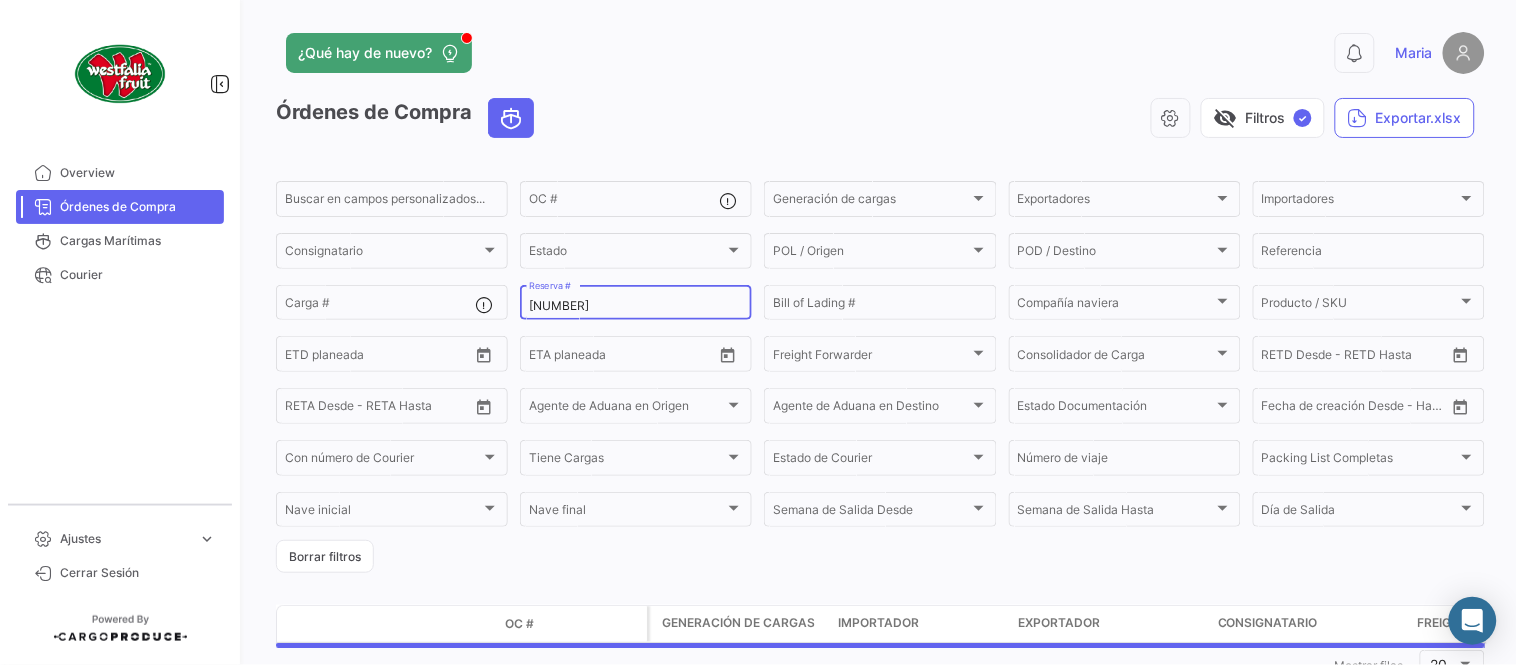 click on "[NUMBER]" at bounding box center (636, 306) 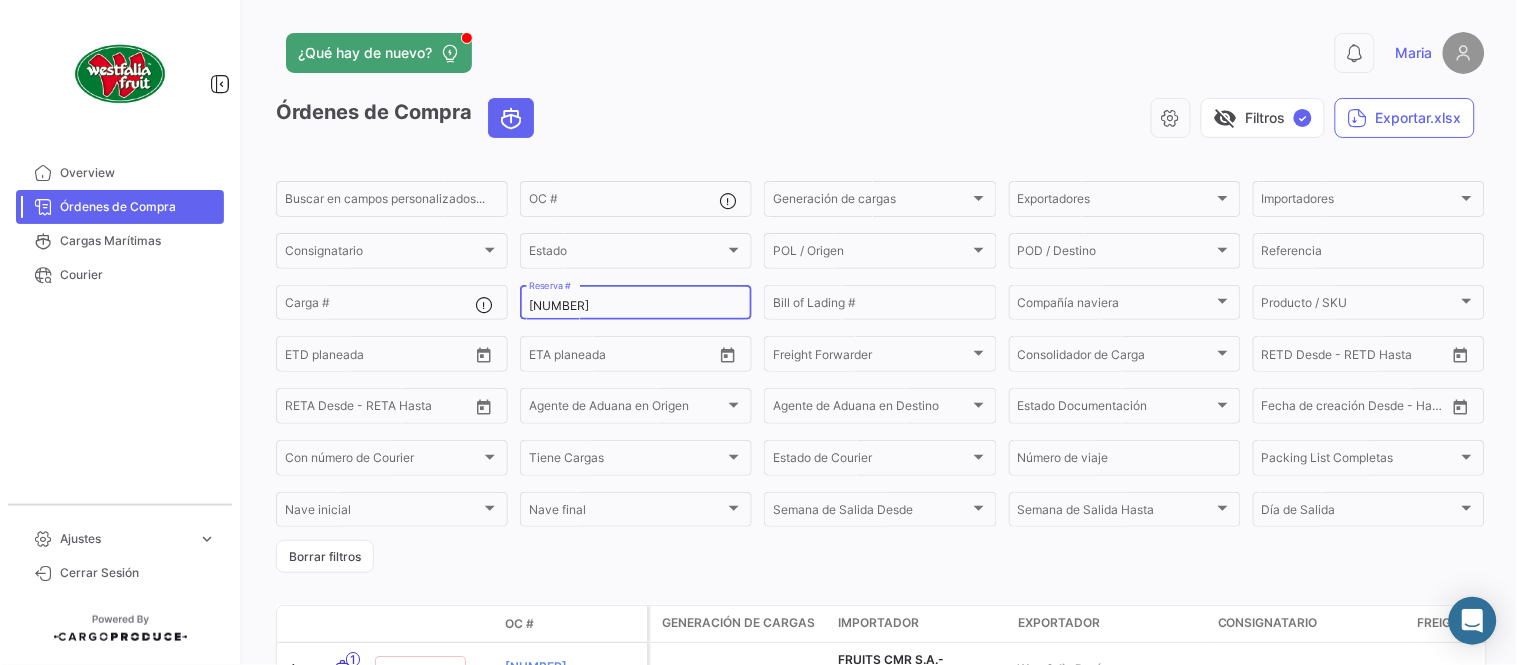 paste on "65" 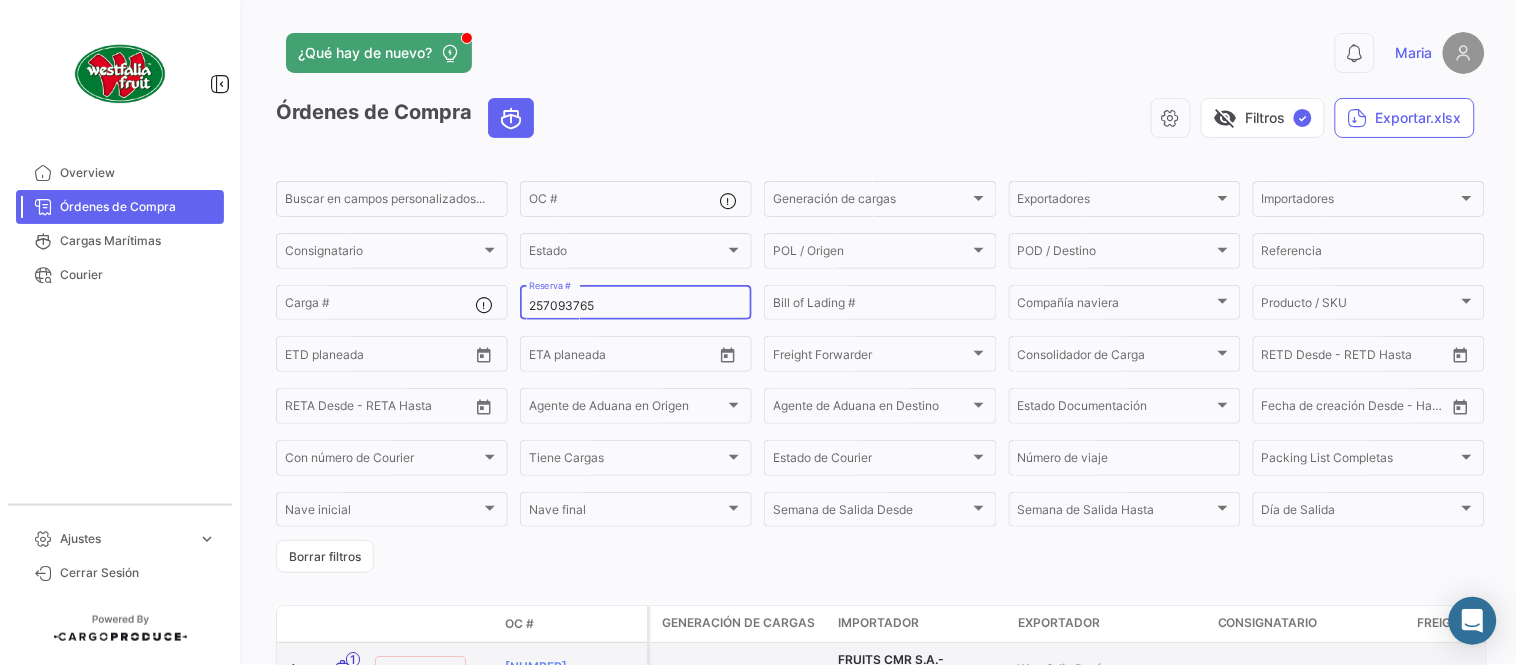 type on "257093765" 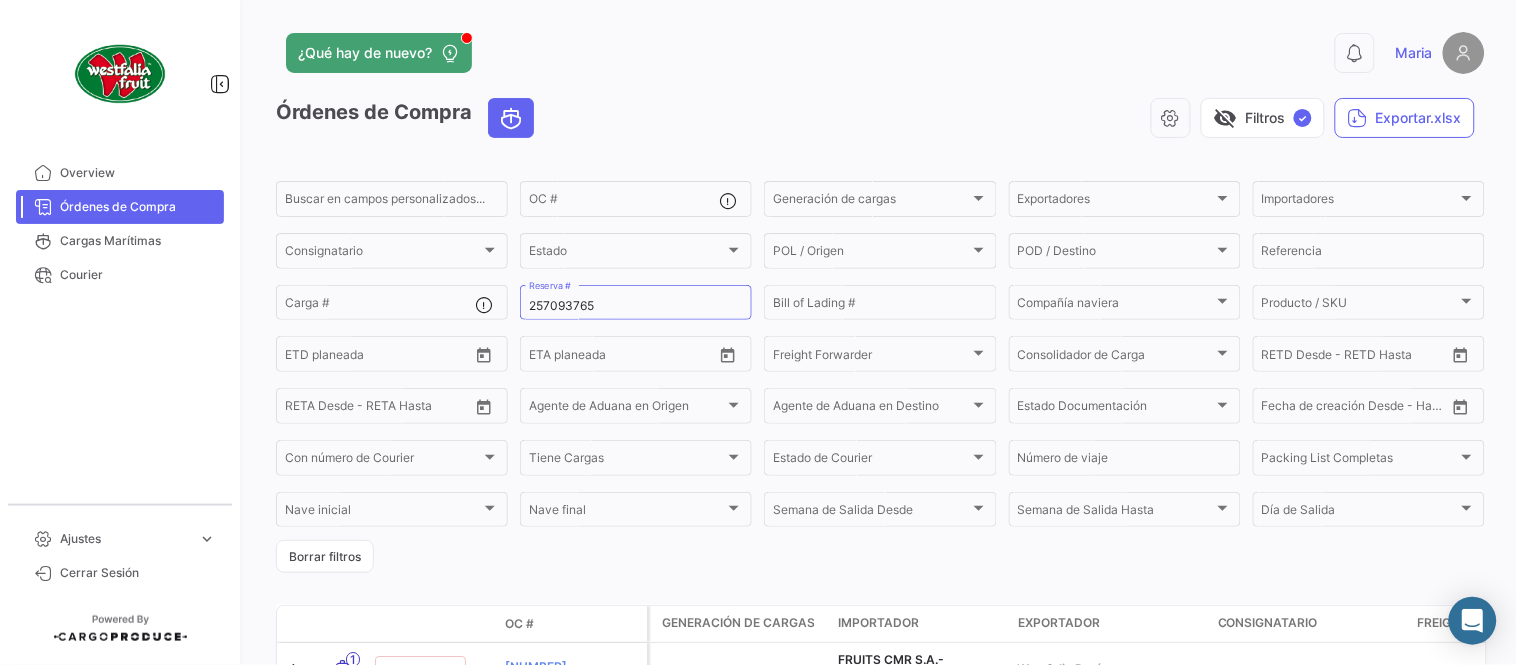 click on "visibility_off   Filtros  ✓  Exportar.xlsx" 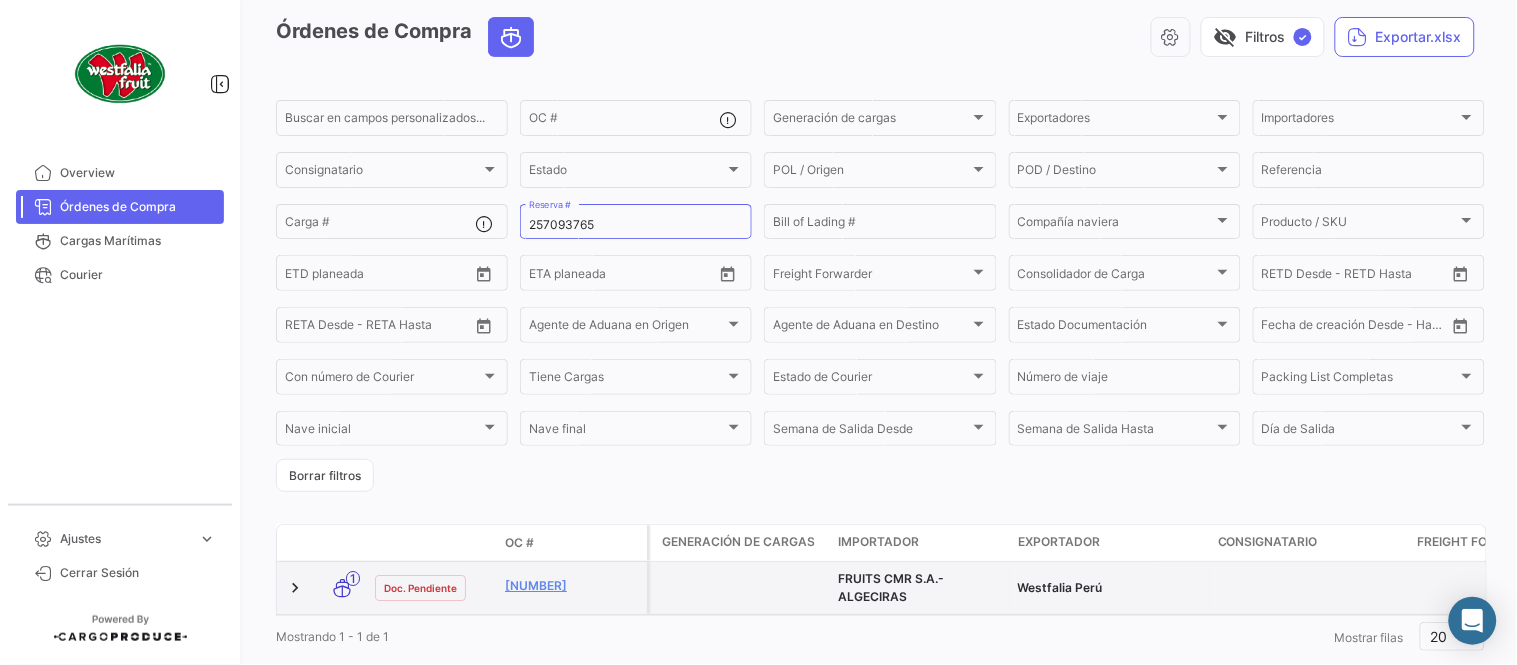 scroll, scrollTop: 136, scrollLeft: 0, axis: vertical 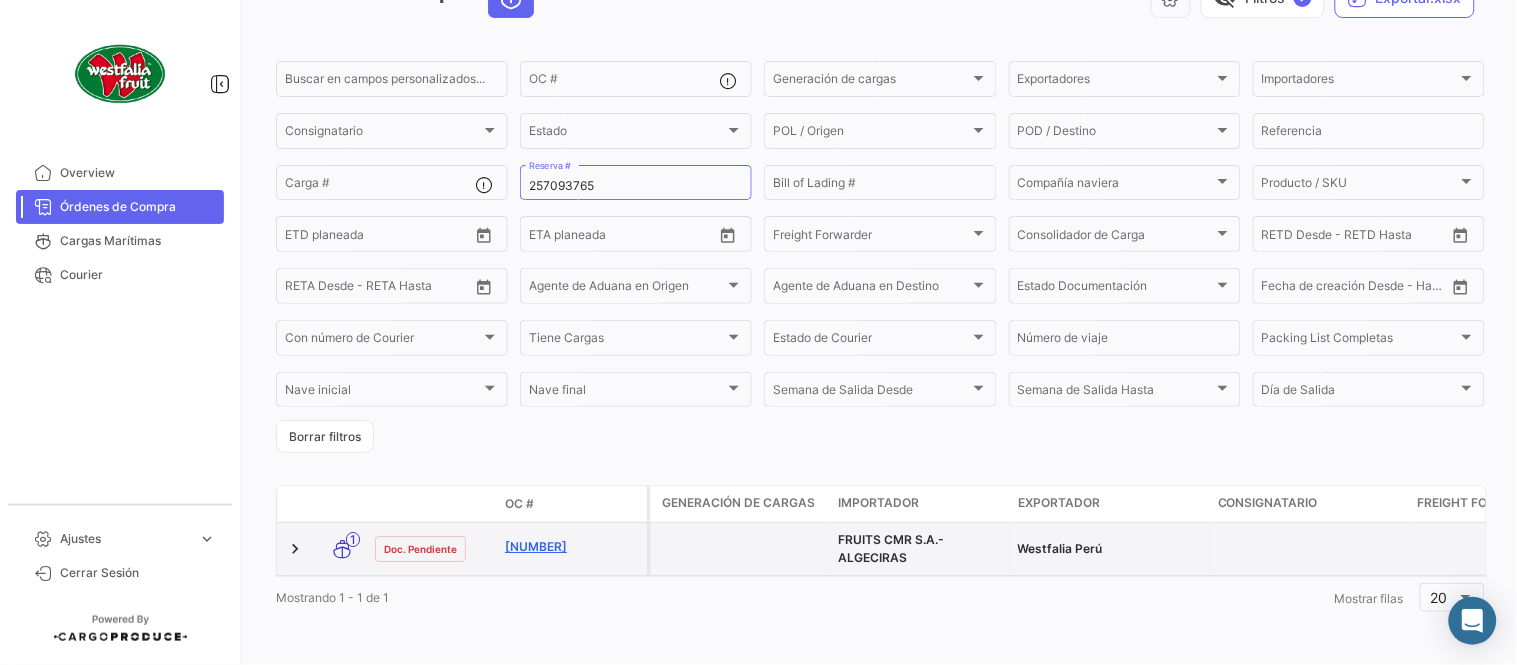 click on "[NUMBER]" 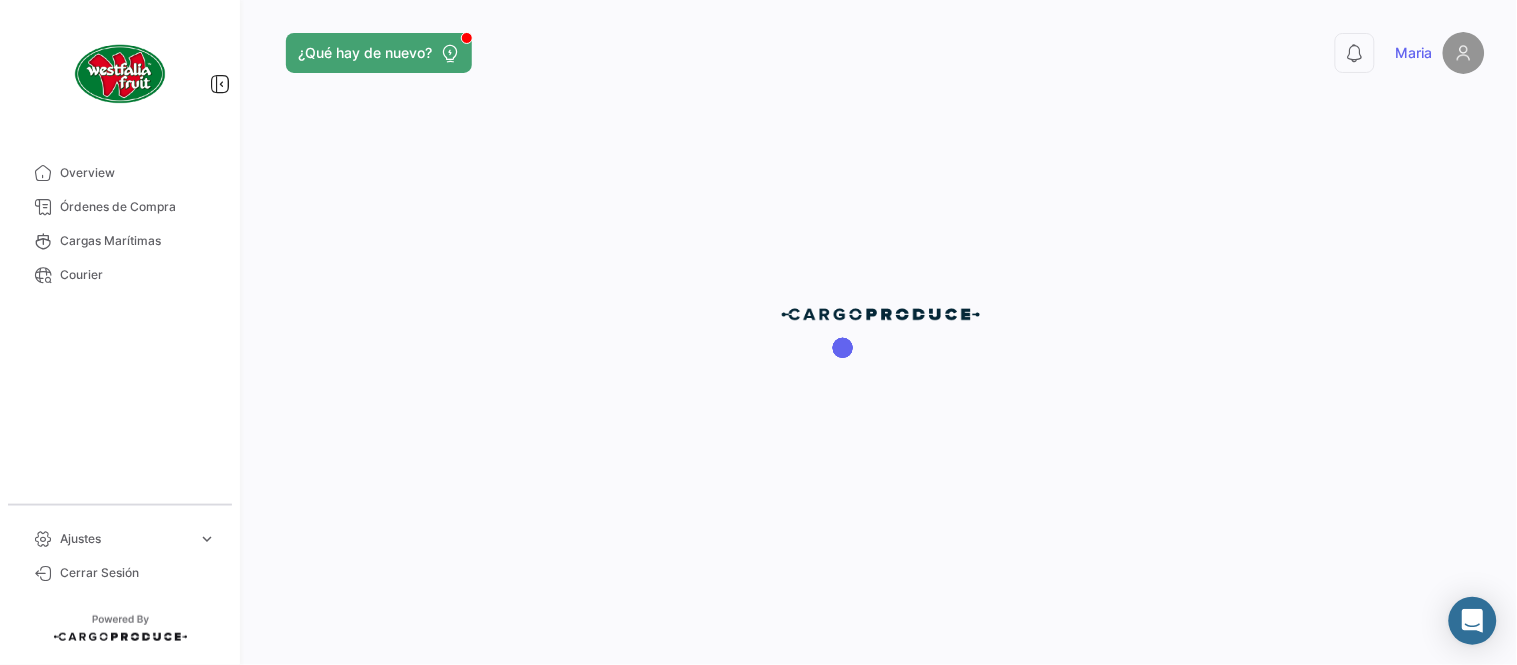 scroll, scrollTop: 0, scrollLeft: 0, axis: both 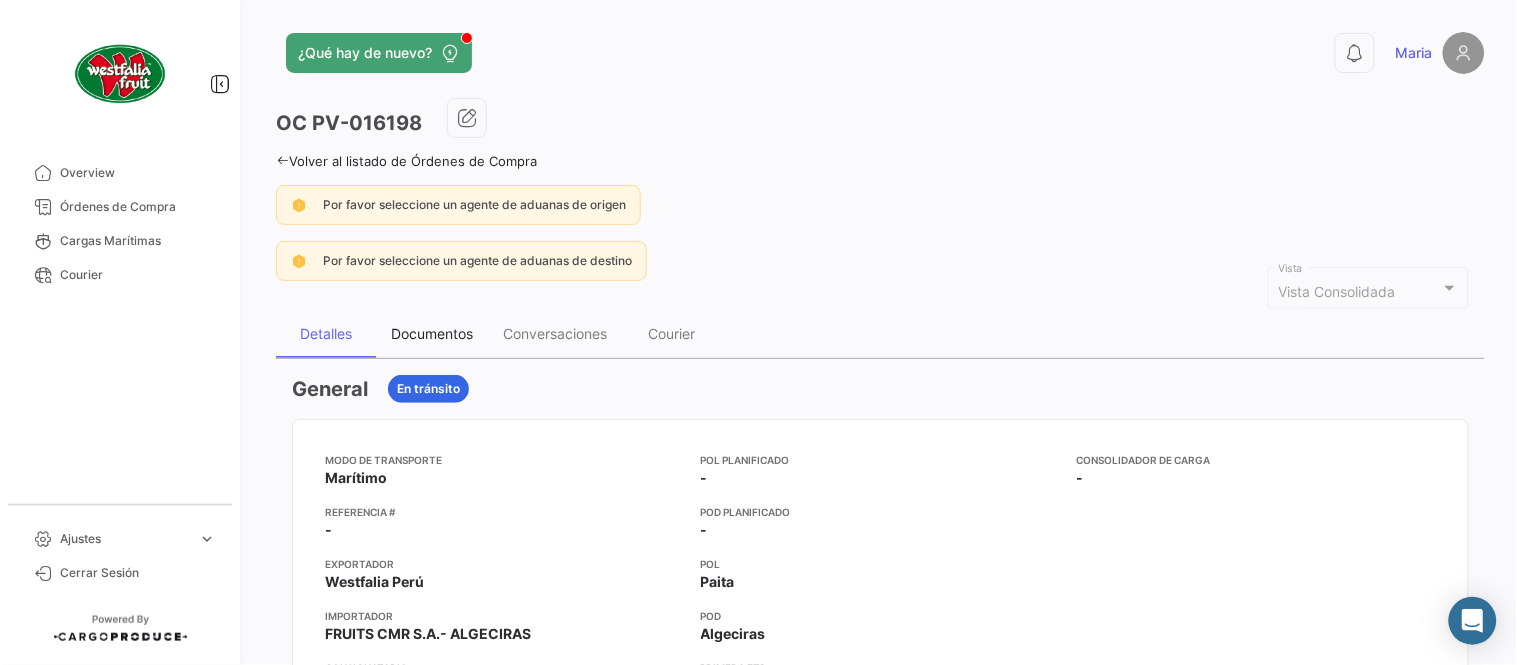 click on "Documentos" at bounding box center (432, 333) 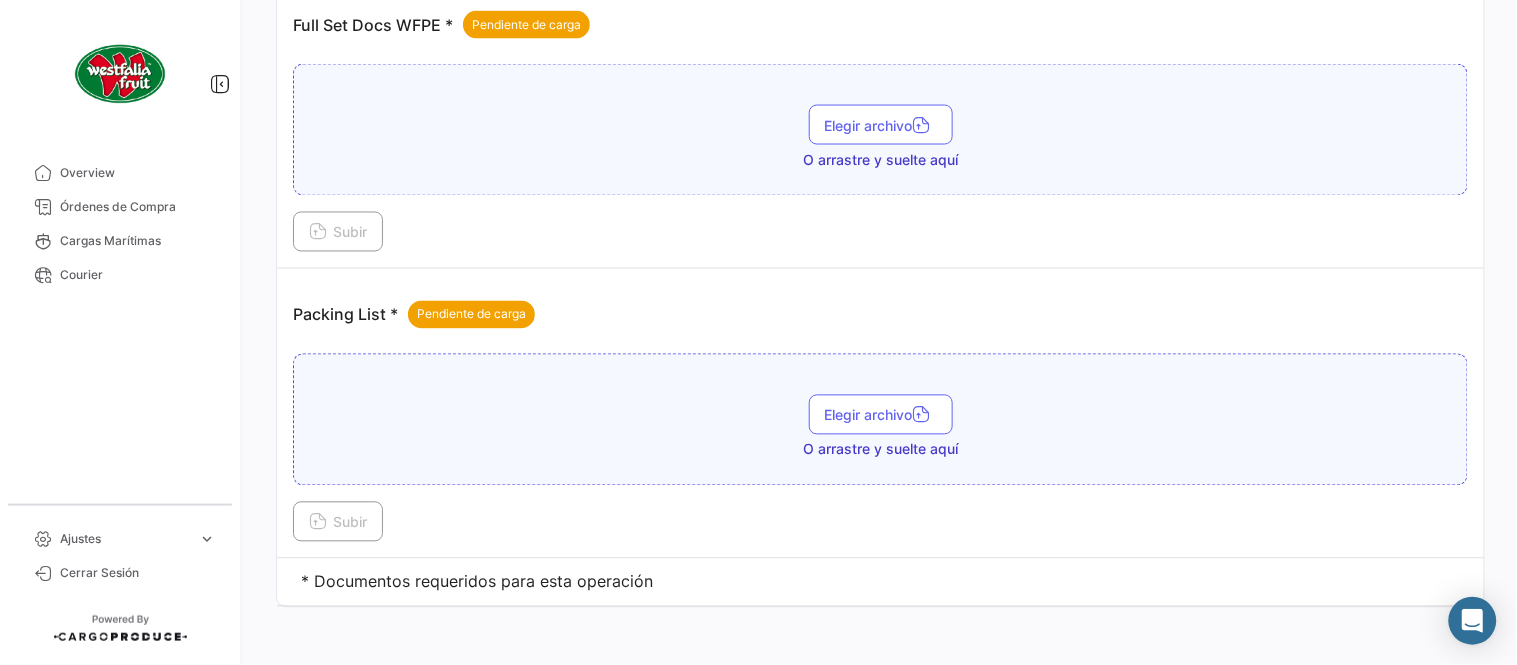 scroll, scrollTop: 806, scrollLeft: 0, axis: vertical 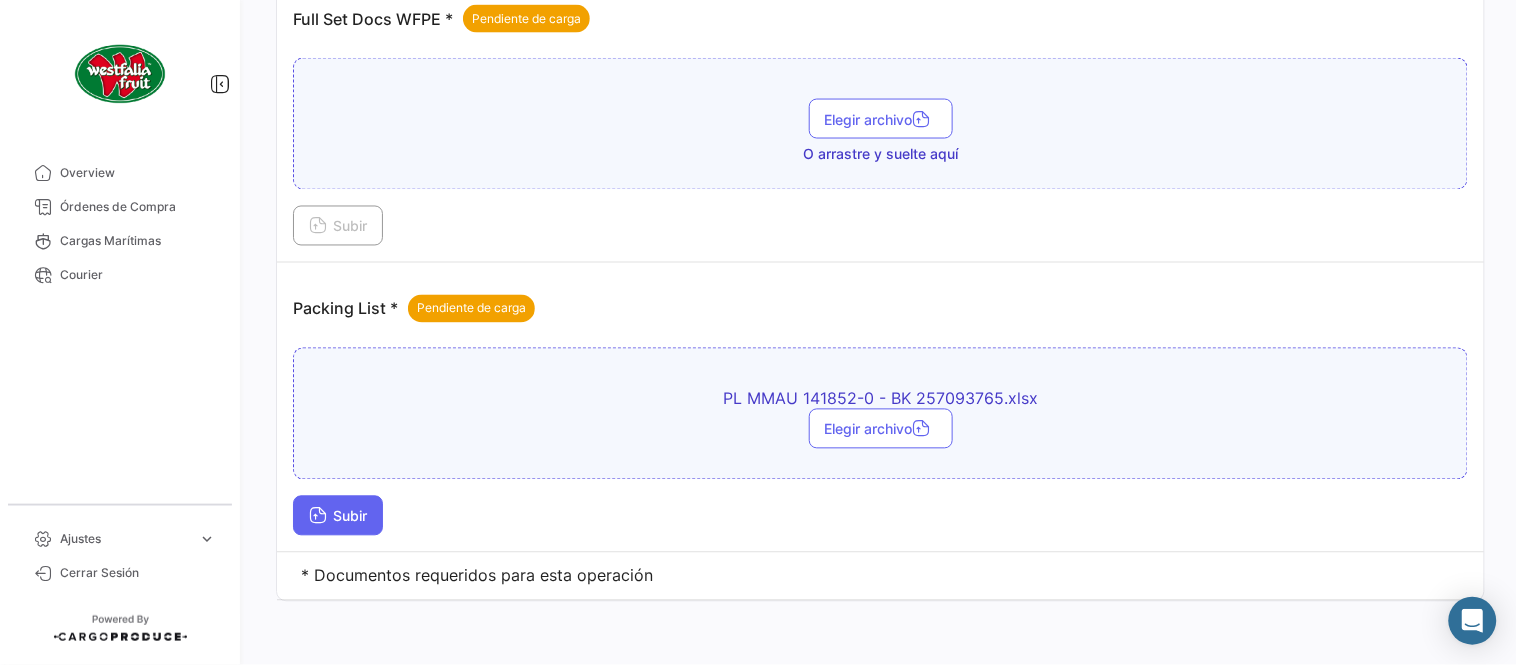 click on "Subir" at bounding box center (338, 516) 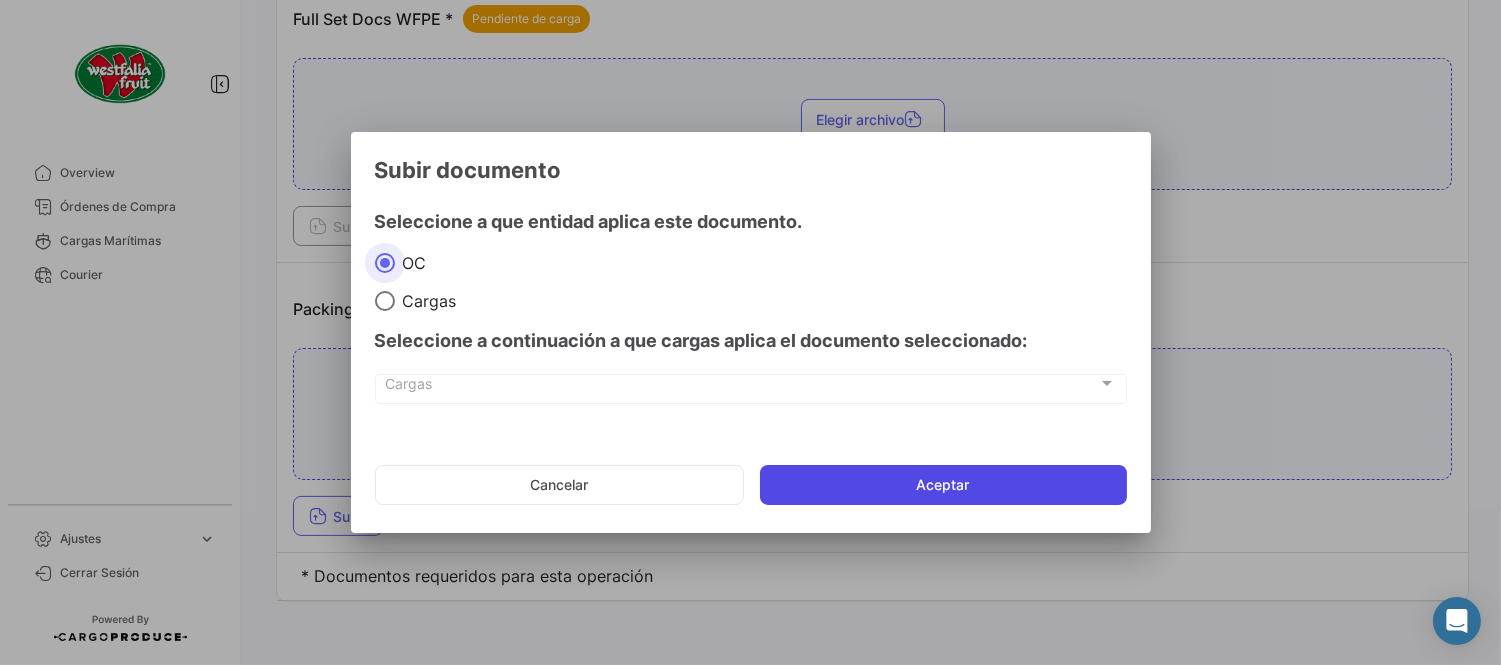 click on "Aceptar" 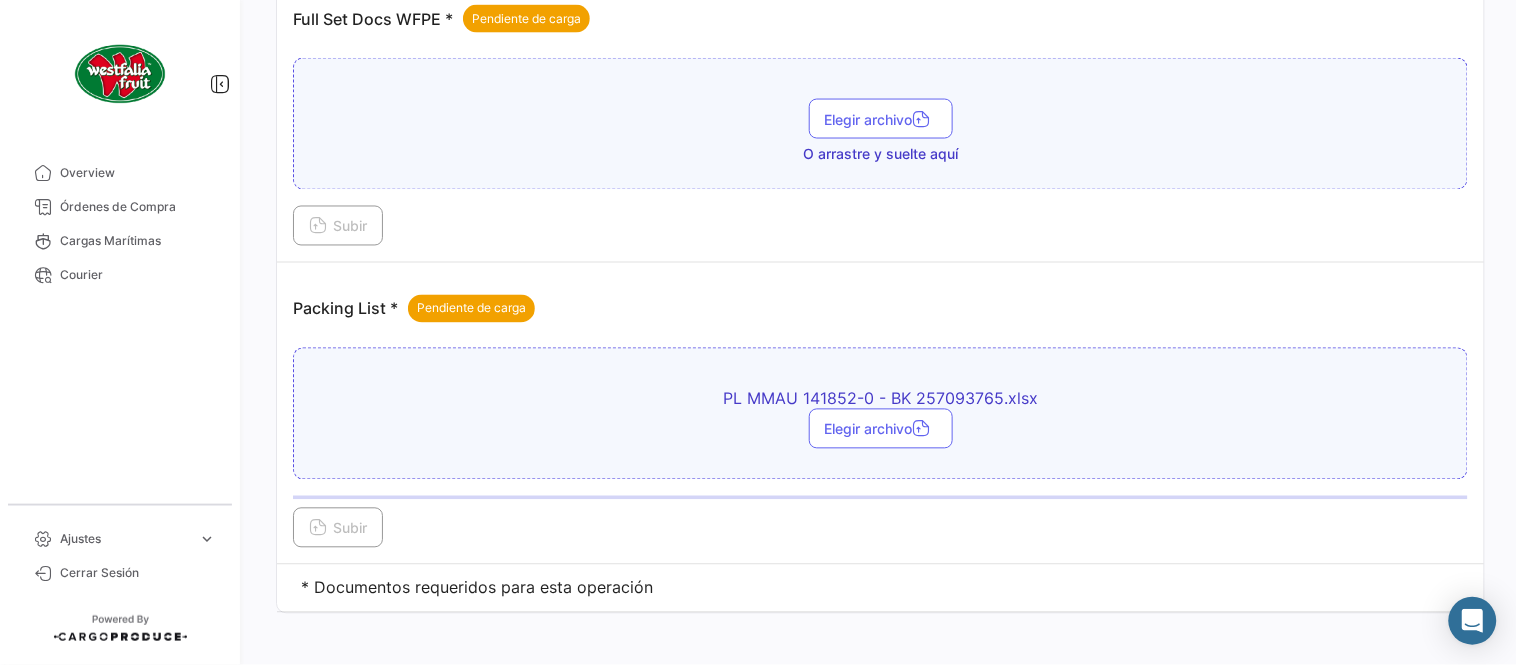 scroll, scrollTop: 695, scrollLeft: 0, axis: vertical 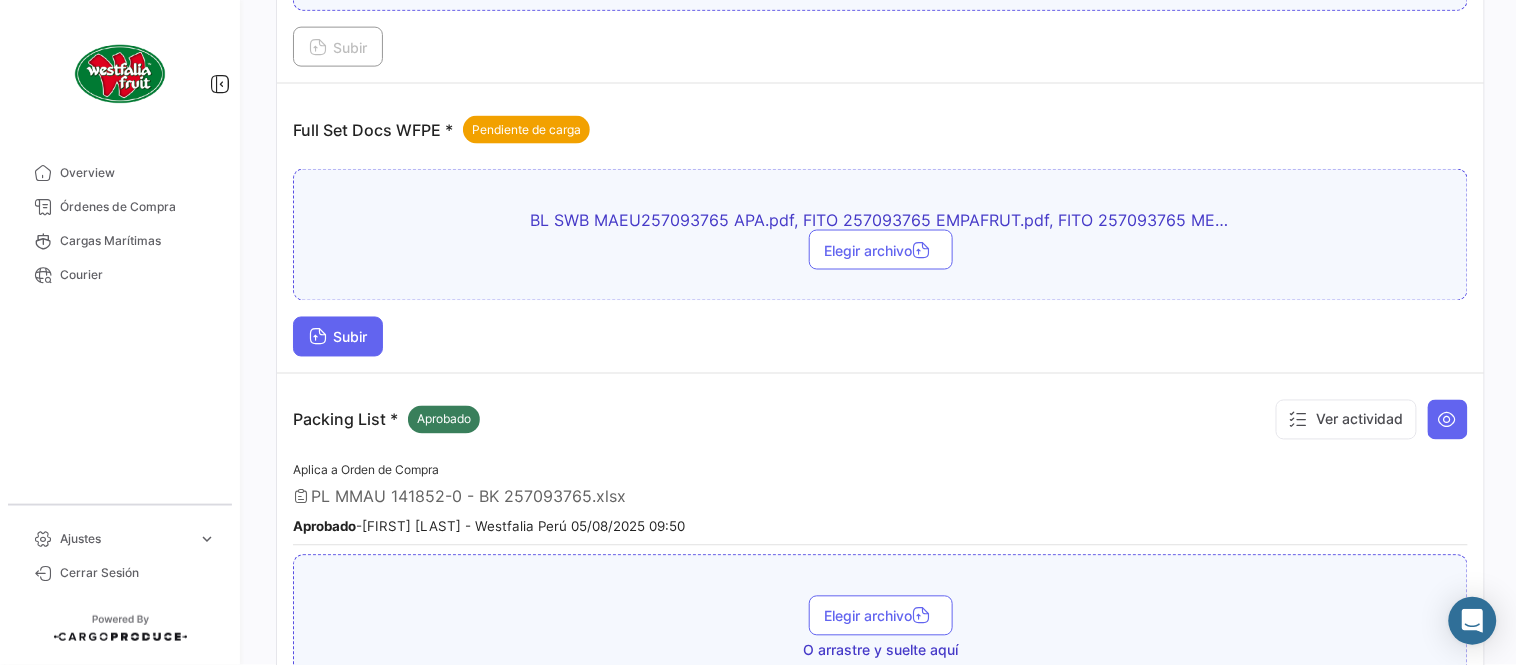 click on "Subir" at bounding box center [338, 337] 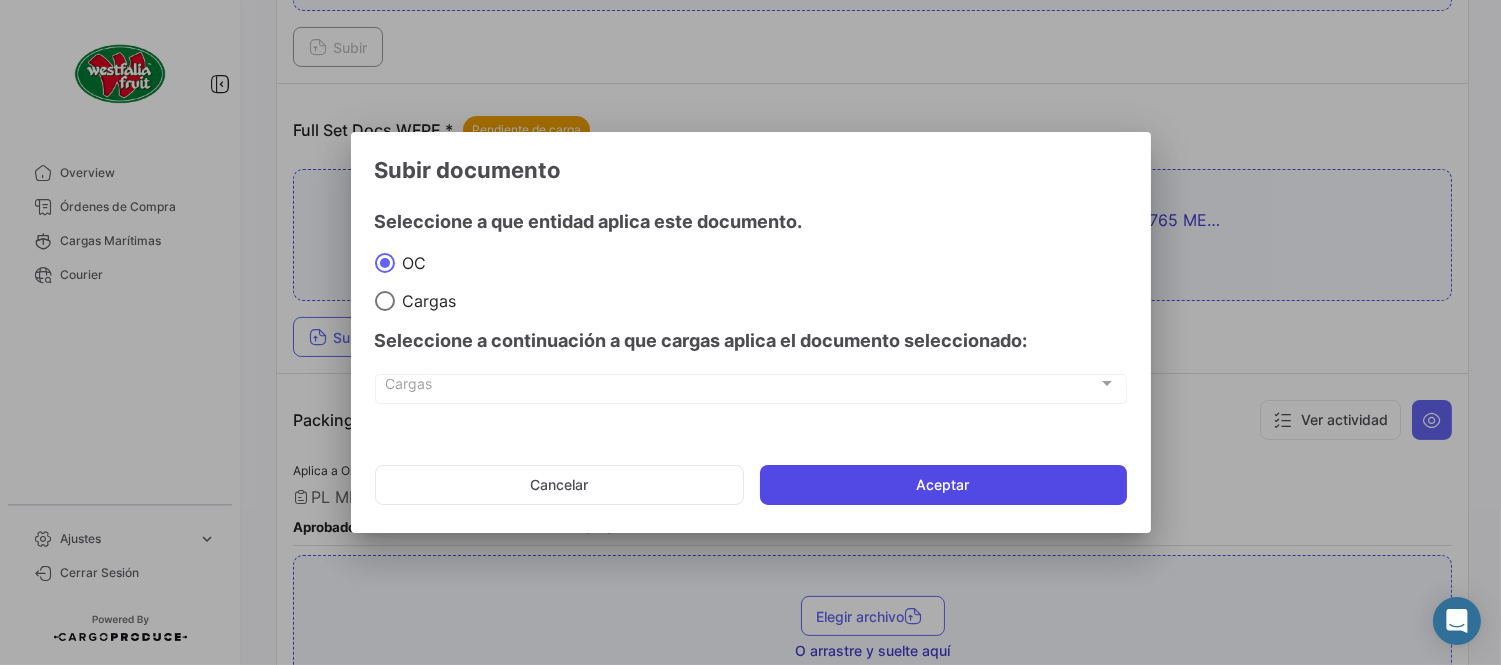 click on "Aceptar" 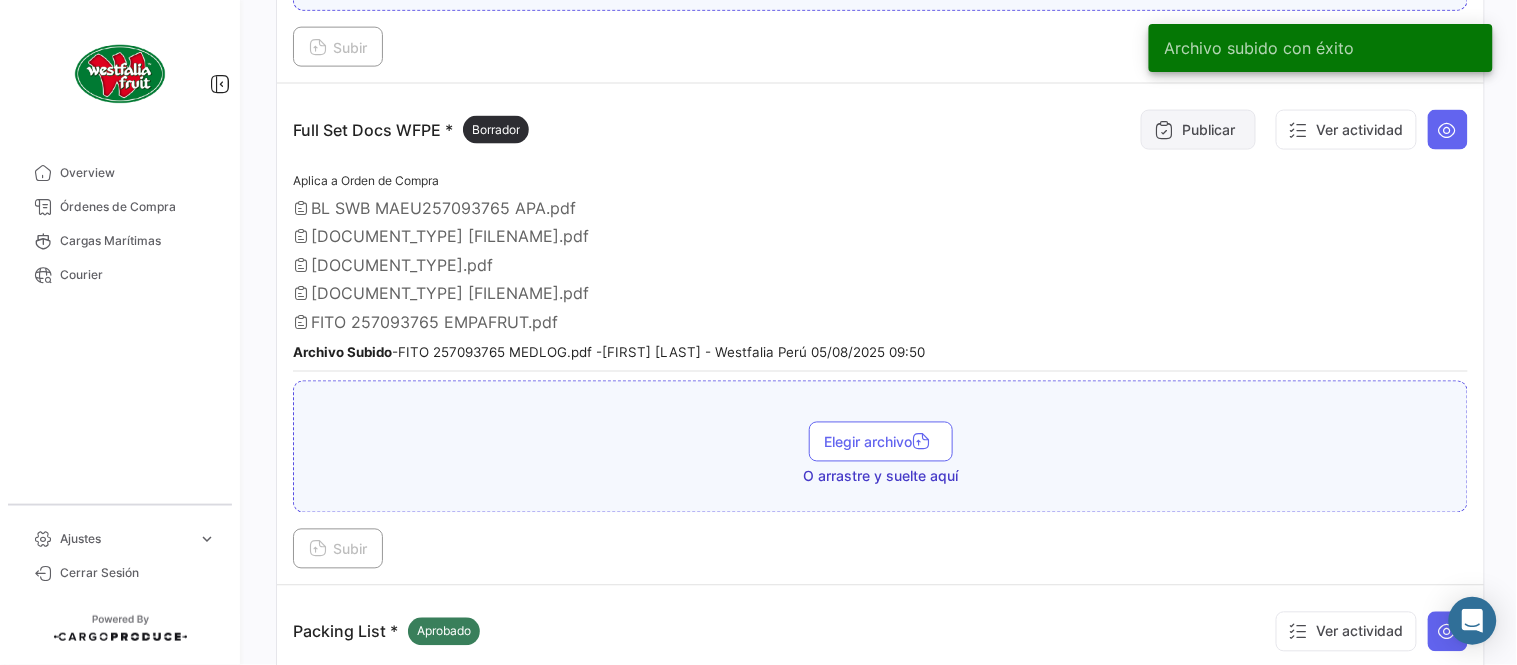 click on "Publicar" at bounding box center (1198, 130) 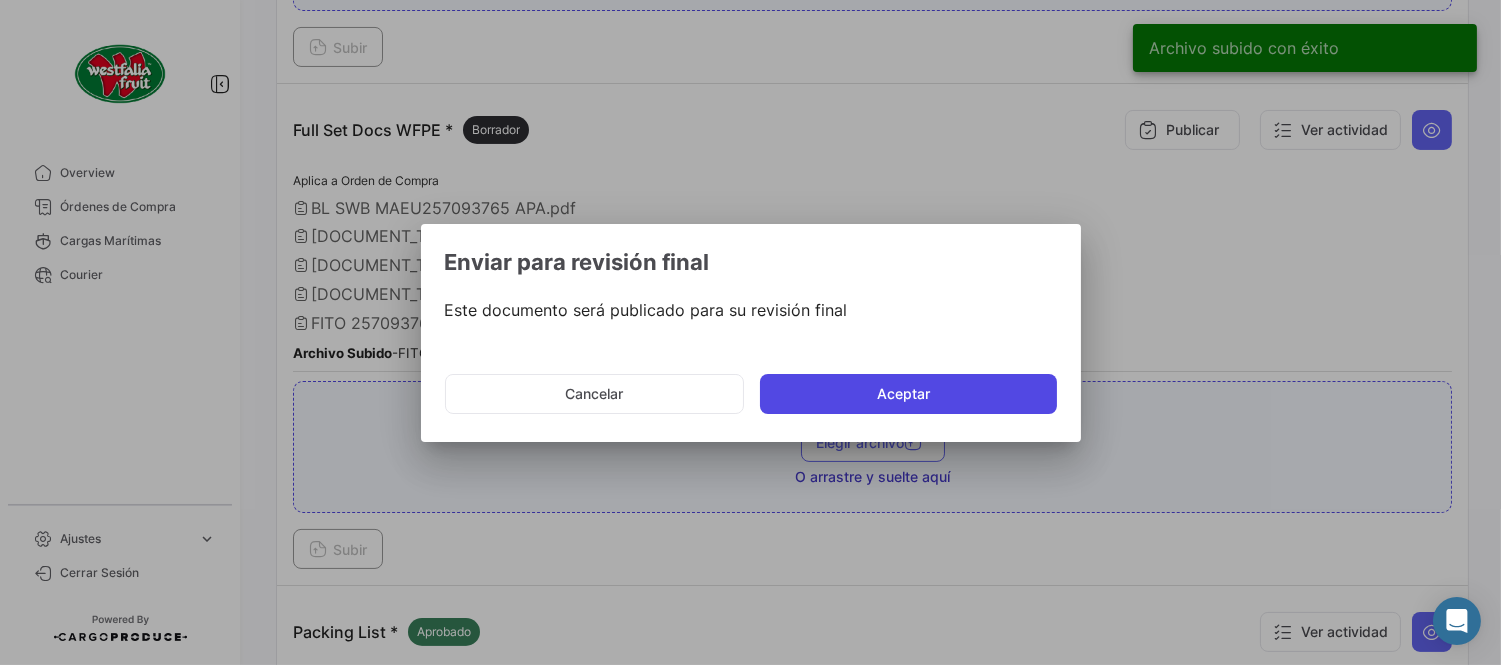 click on "Aceptar" 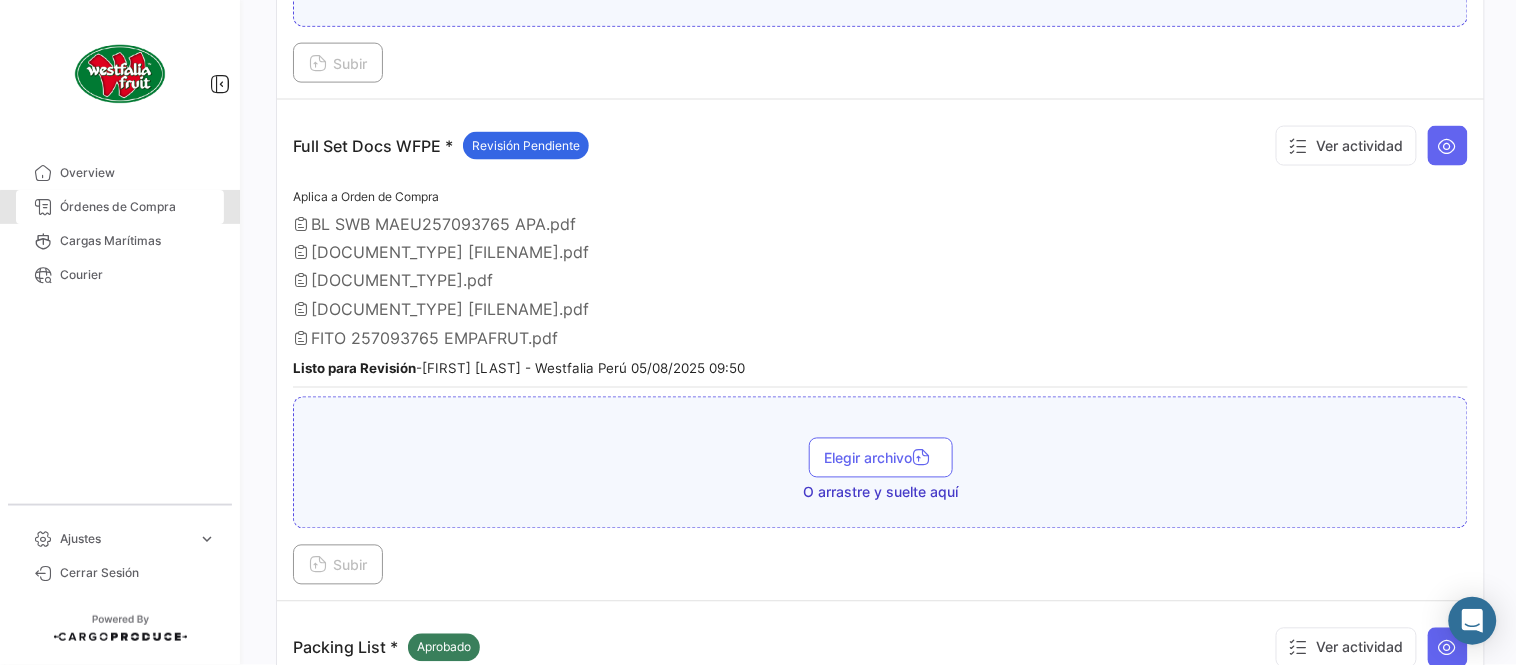 drag, startPoint x: 177, startPoint y: 210, endPoint x: 232, endPoint y: 218, distance: 55.578773 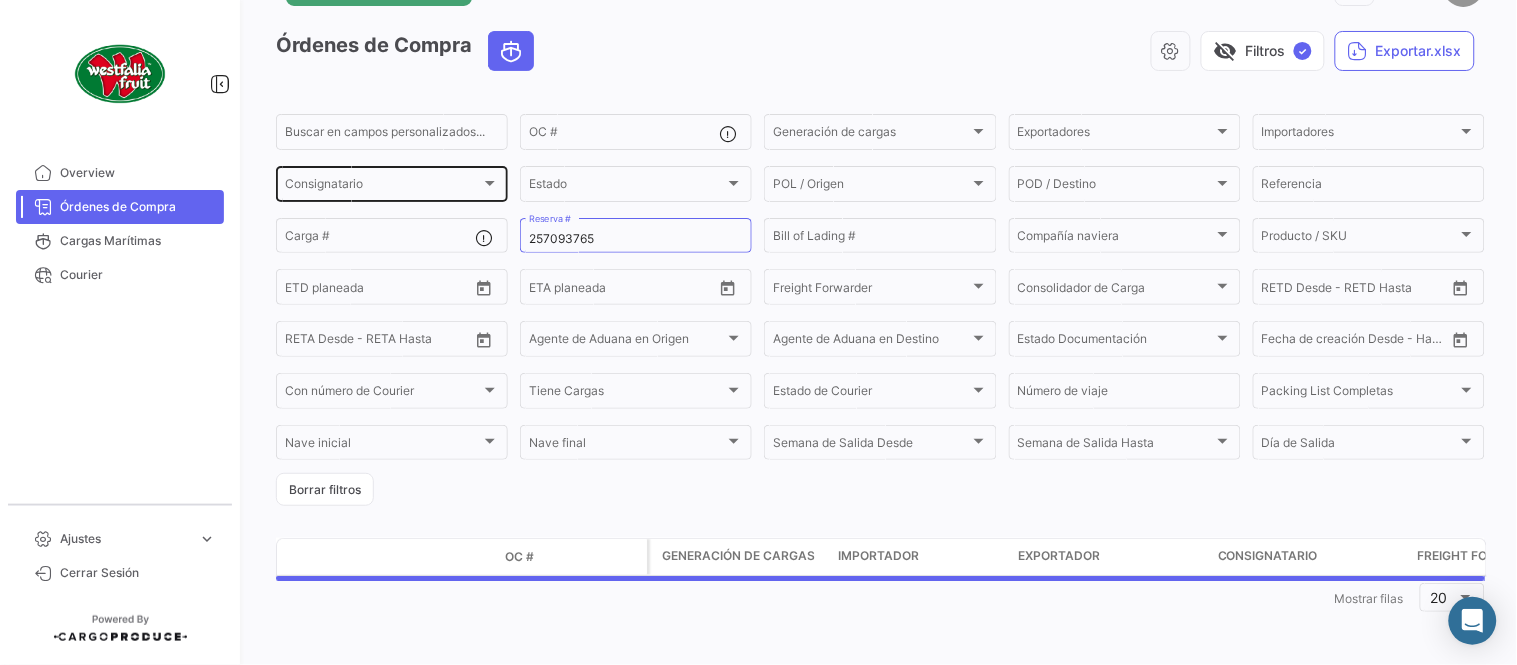 scroll, scrollTop: 0, scrollLeft: 0, axis: both 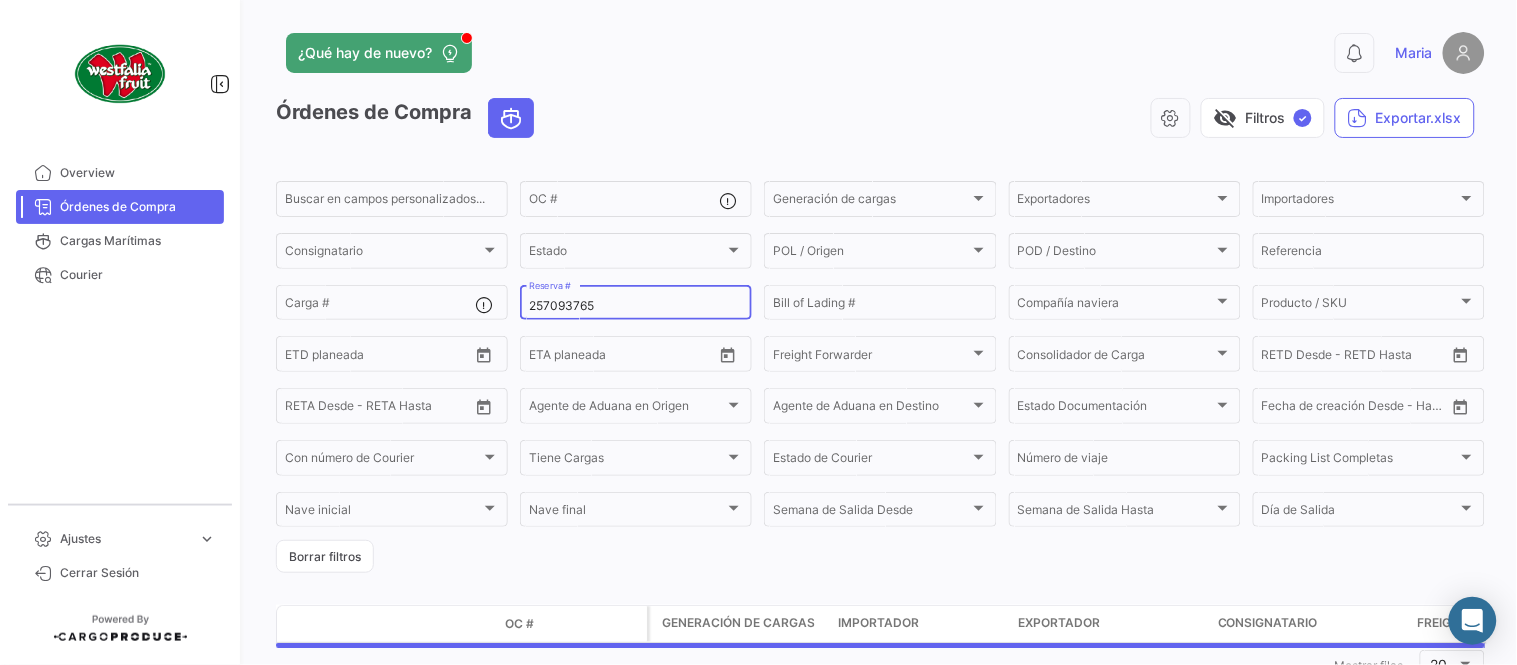 click on "257093765 Reserva #" 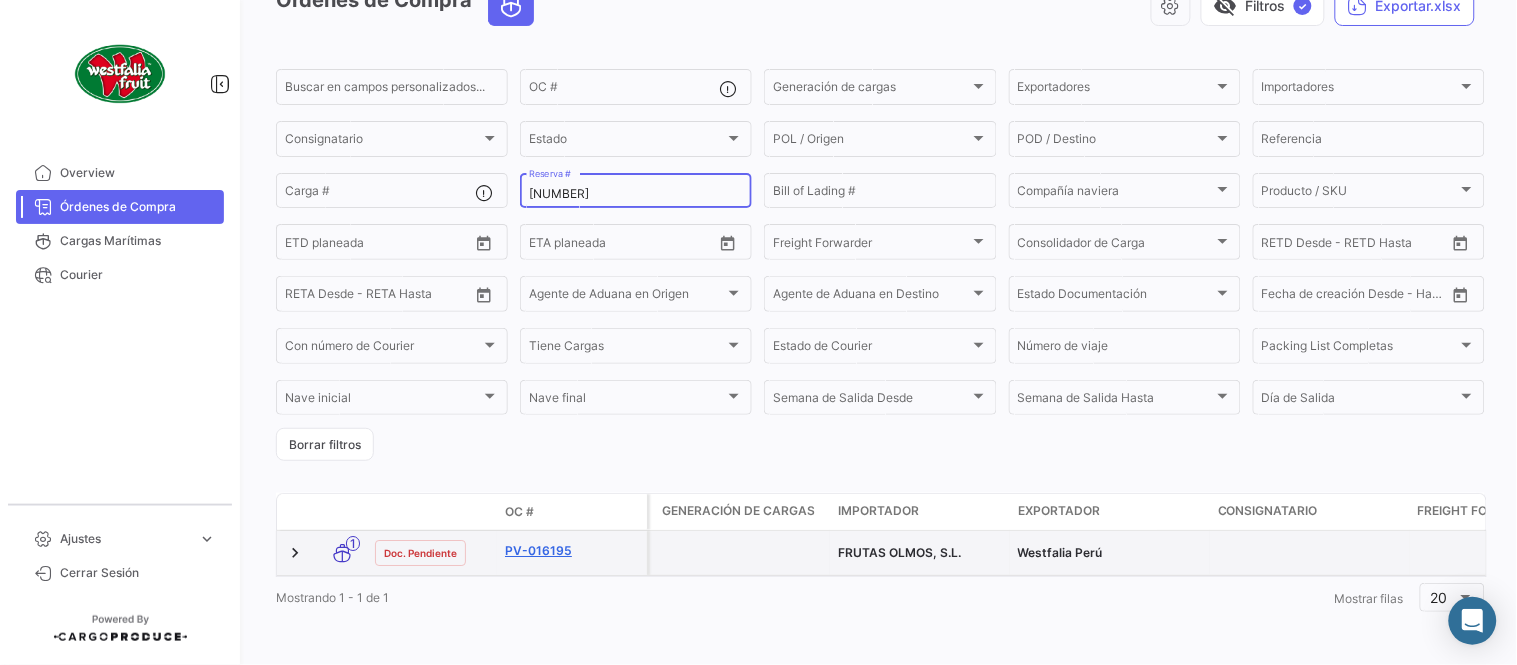 scroll, scrollTop: 128, scrollLeft: 0, axis: vertical 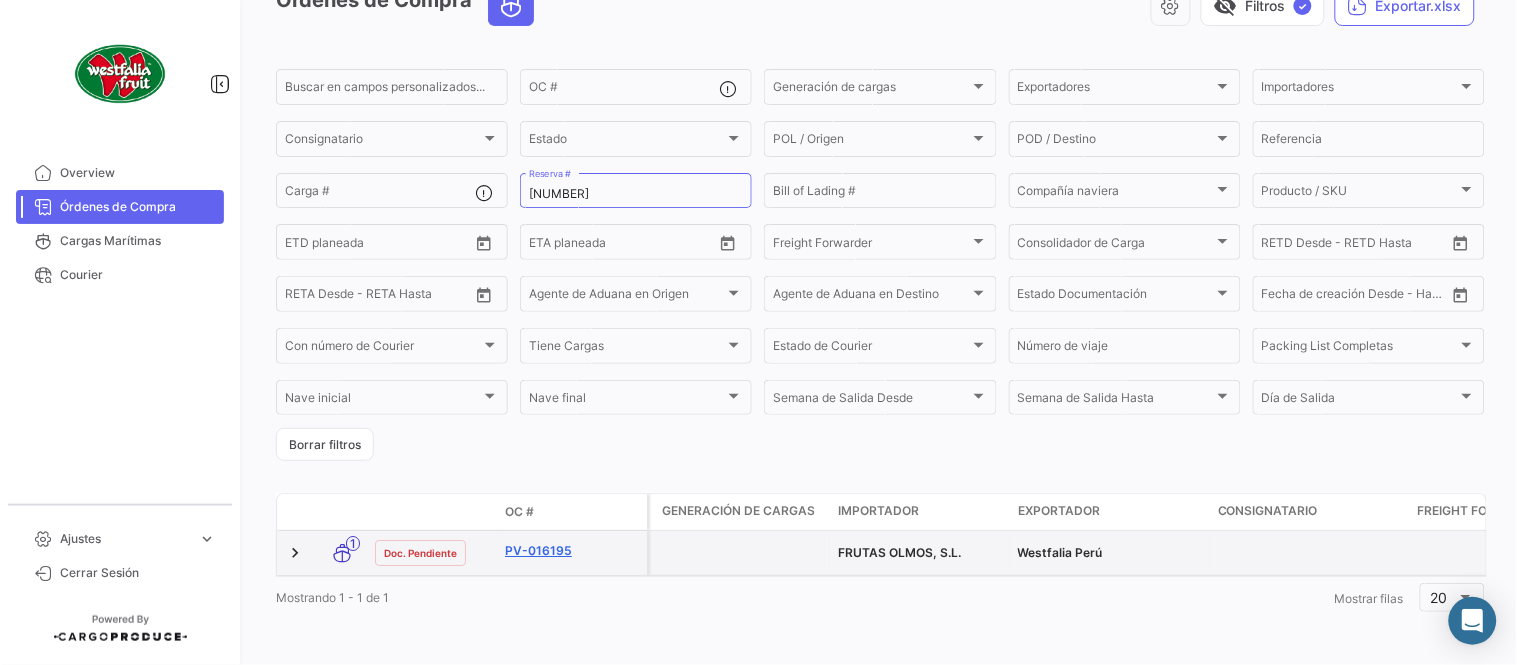 click on "PV-016195" 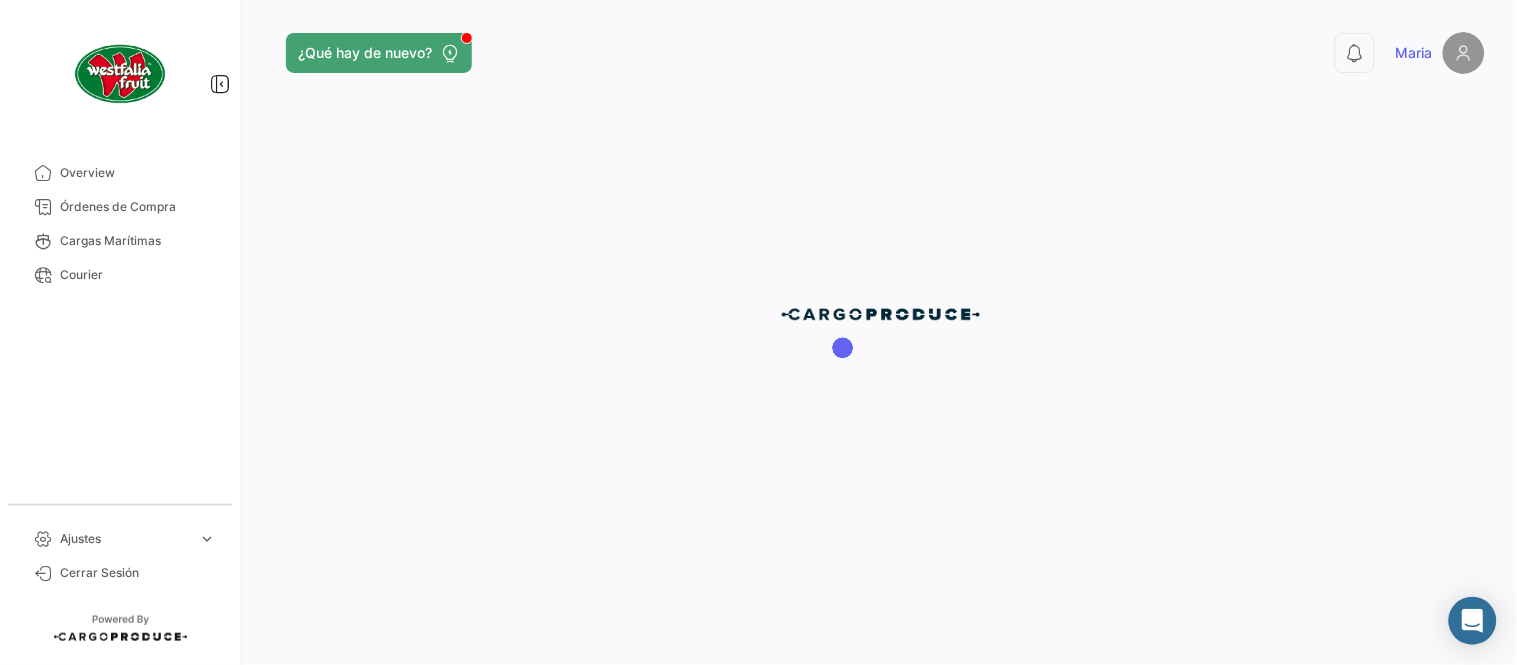 scroll, scrollTop: 0, scrollLeft: 0, axis: both 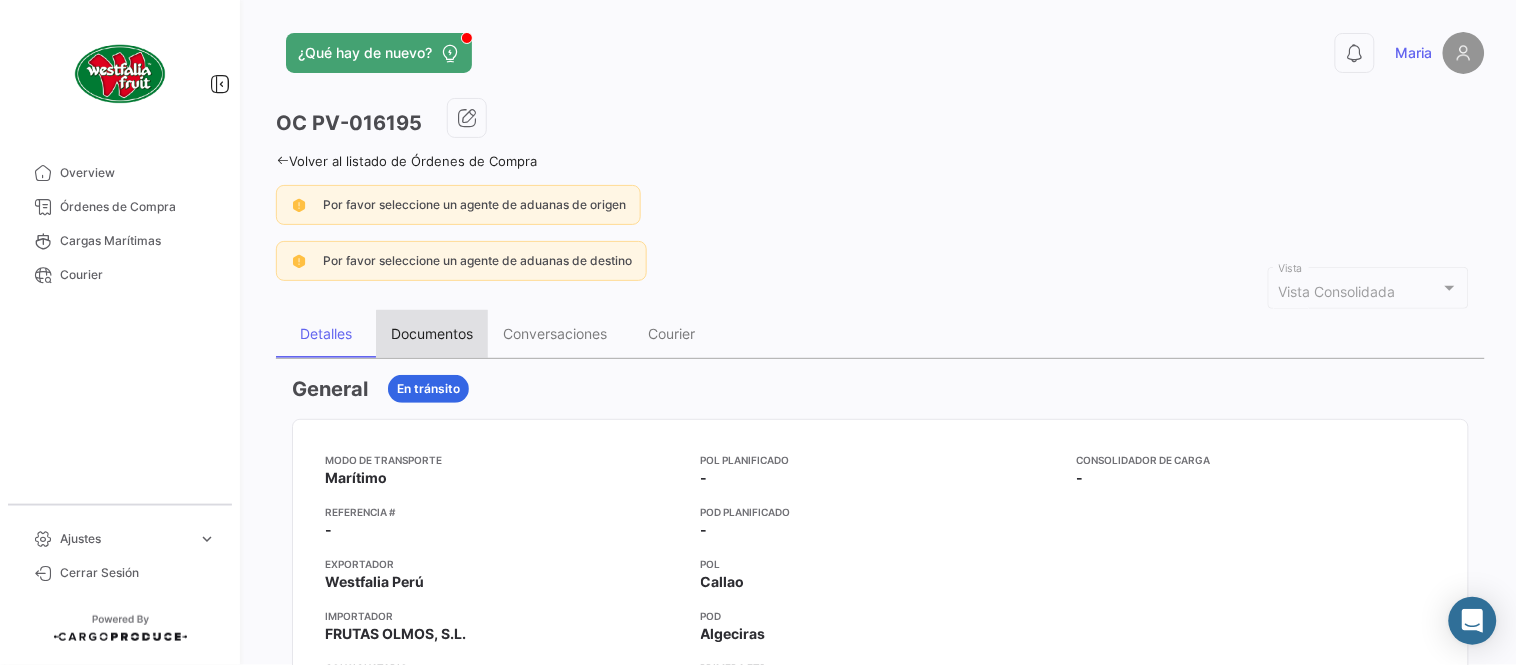 click on "Documentos" at bounding box center [432, 333] 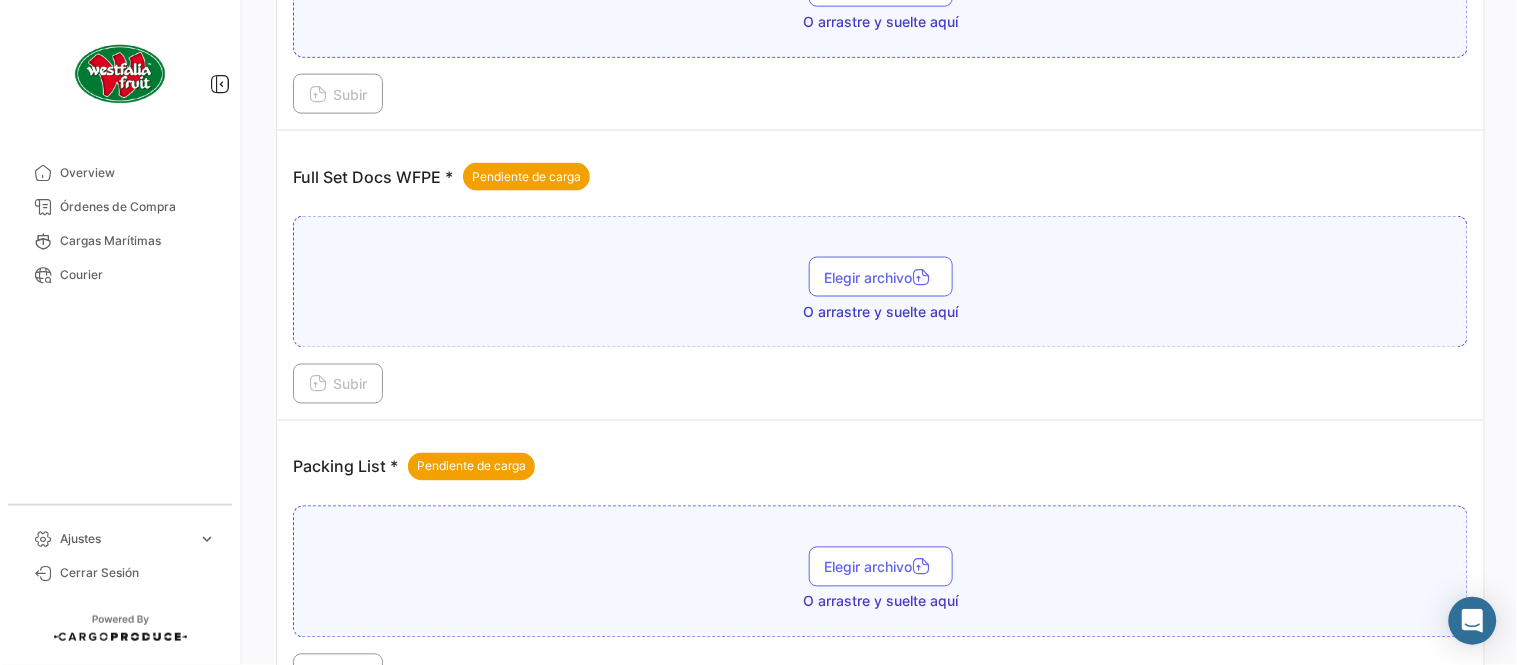 scroll, scrollTop: 806, scrollLeft: 0, axis: vertical 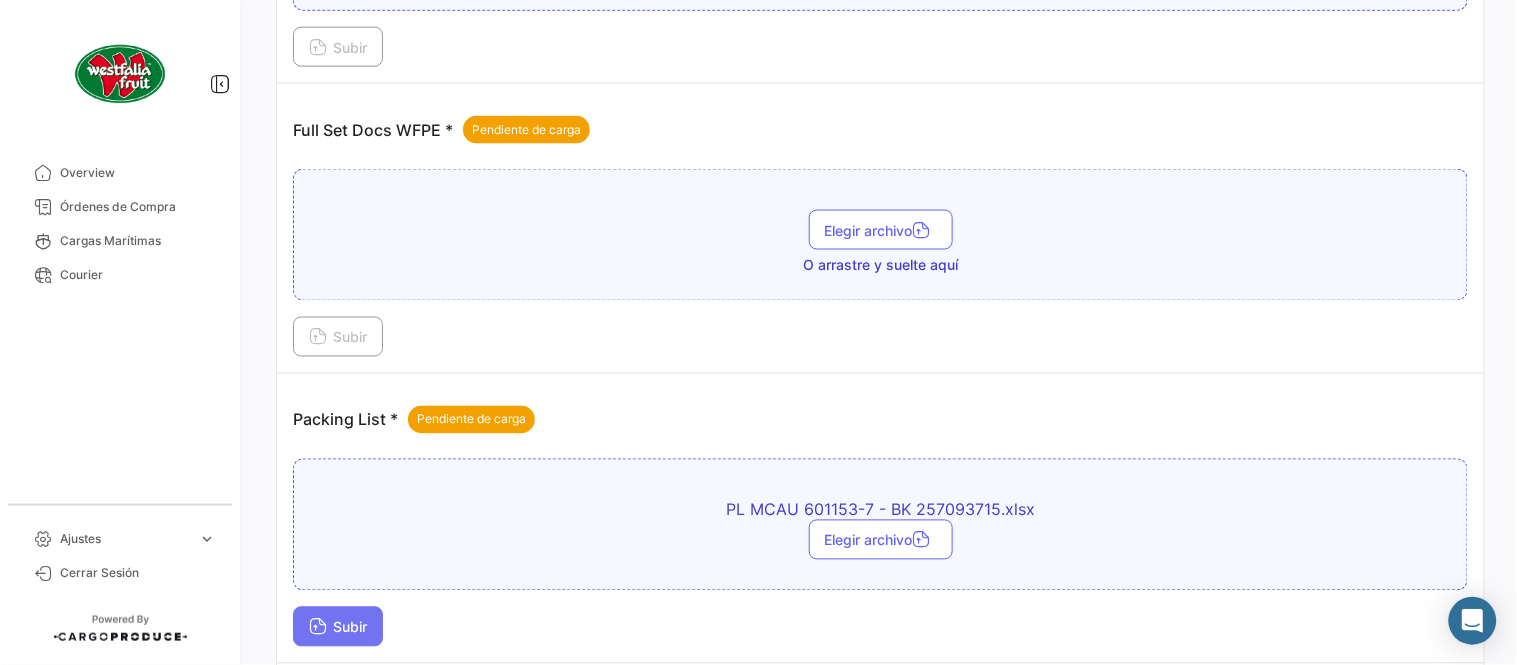 click on "Subir" at bounding box center [338, 627] 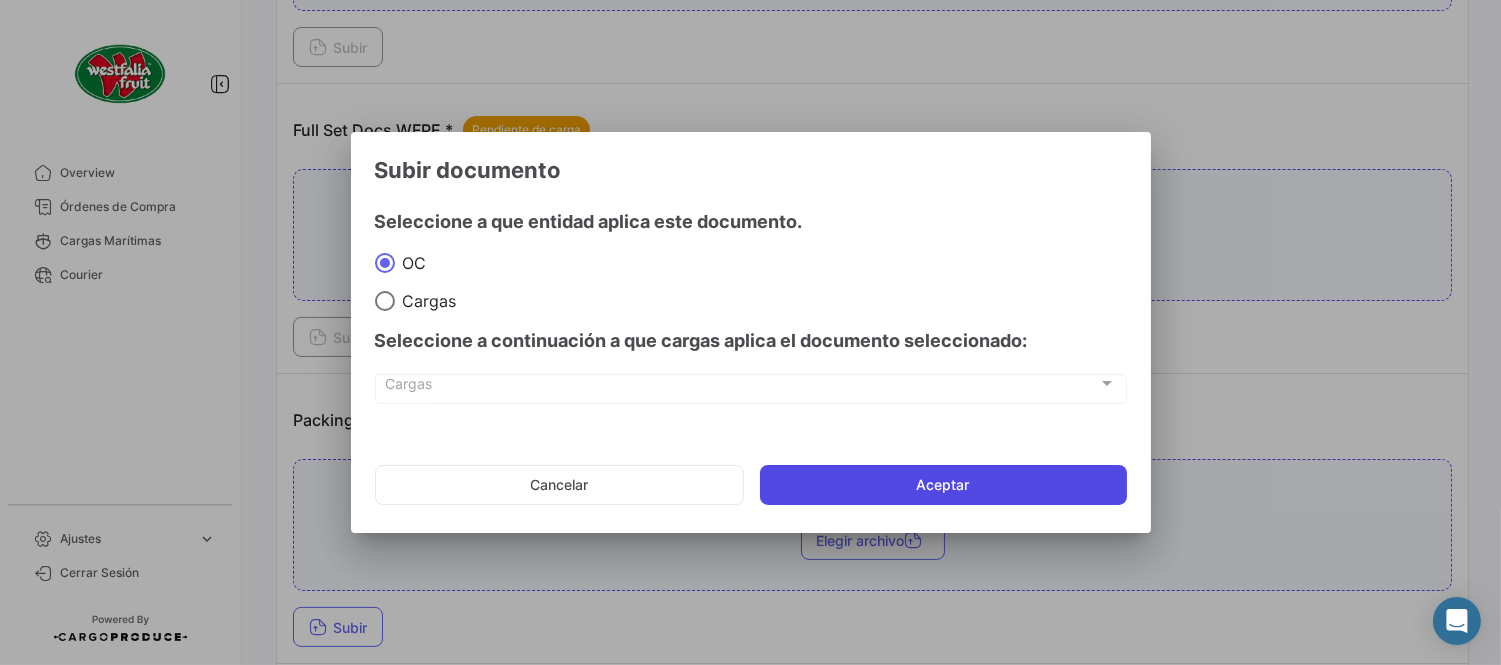 click on "Aceptar" 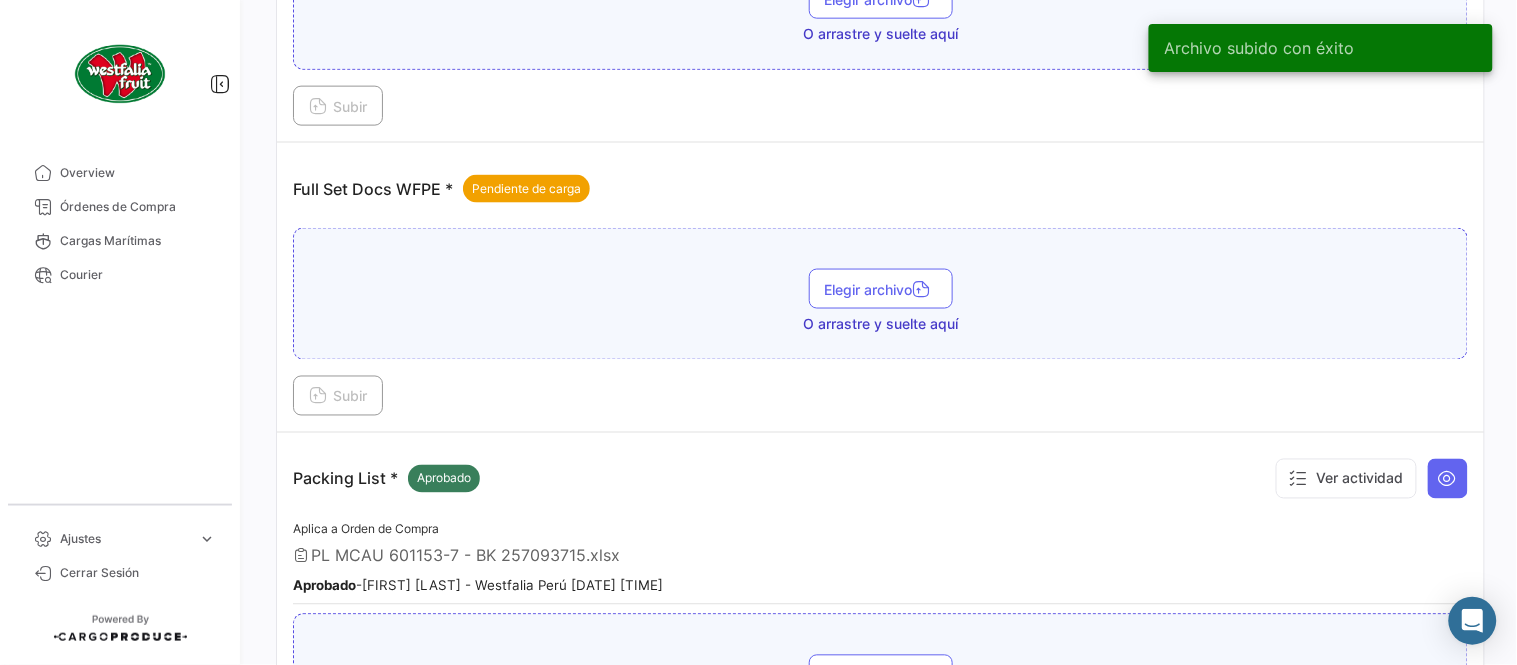 scroll, scrollTop: 584, scrollLeft: 0, axis: vertical 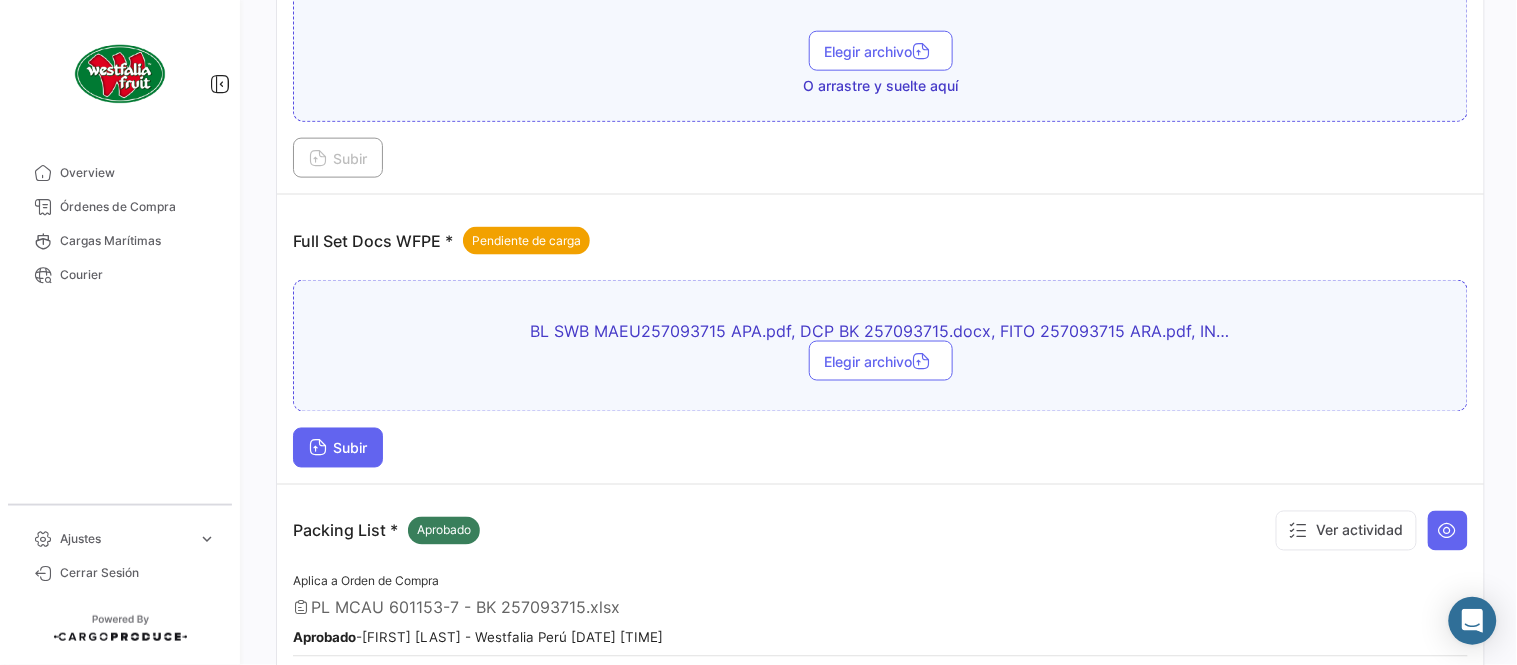 click on "Subir" at bounding box center (338, 448) 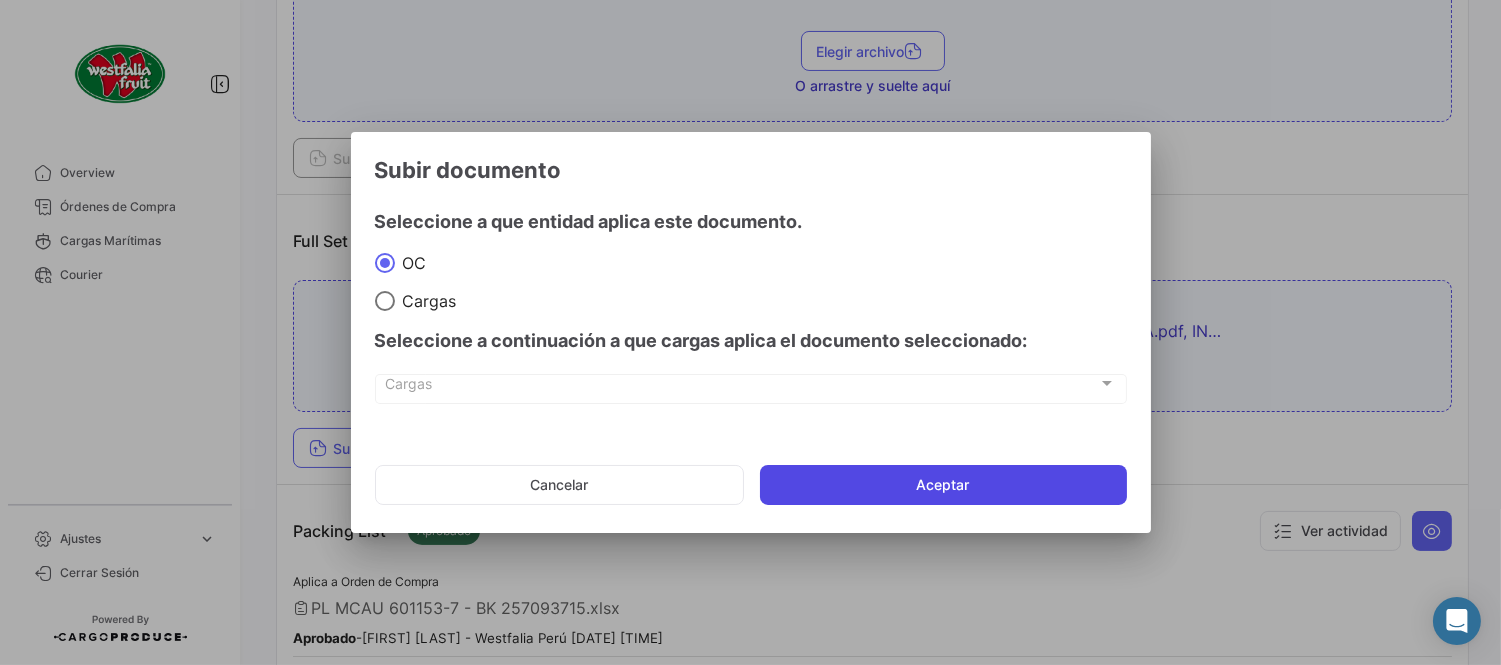 click on "Aceptar" 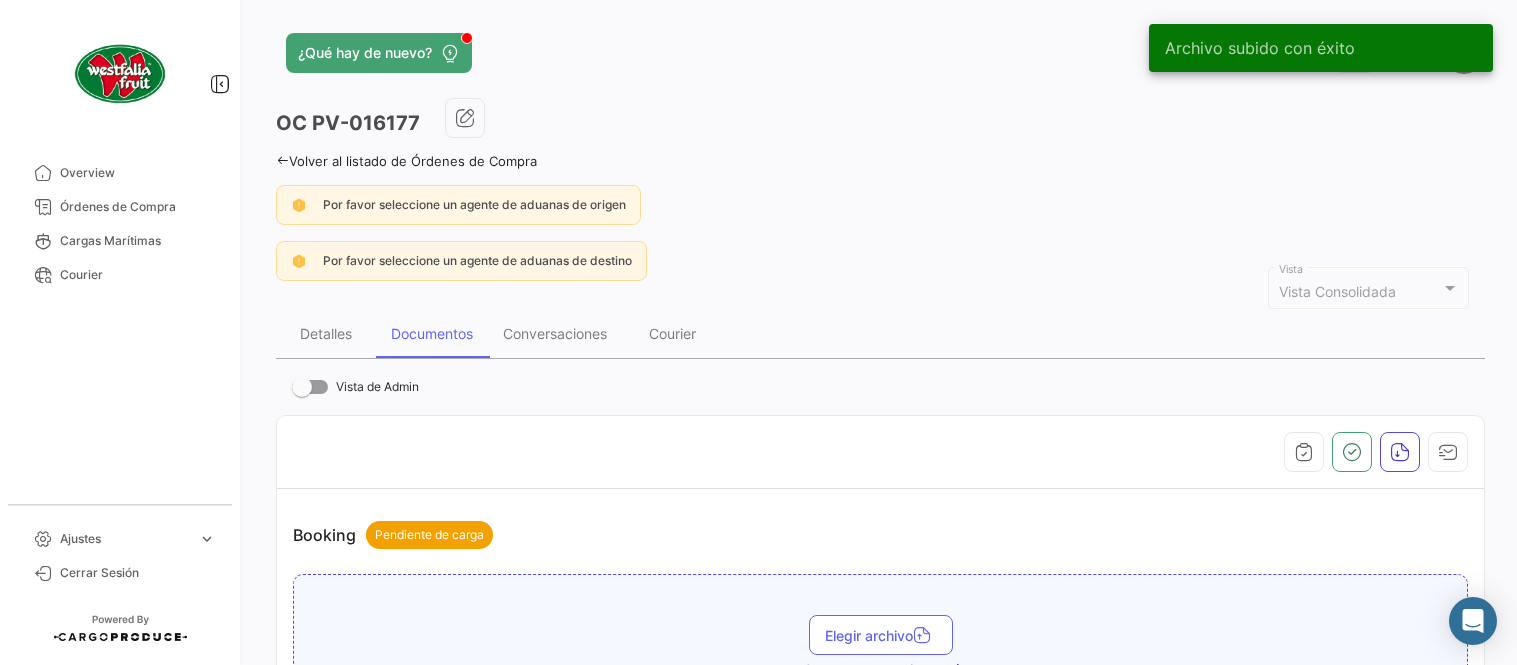 scroll, scrollTop: 0, scrollLeft: 0, axis: both 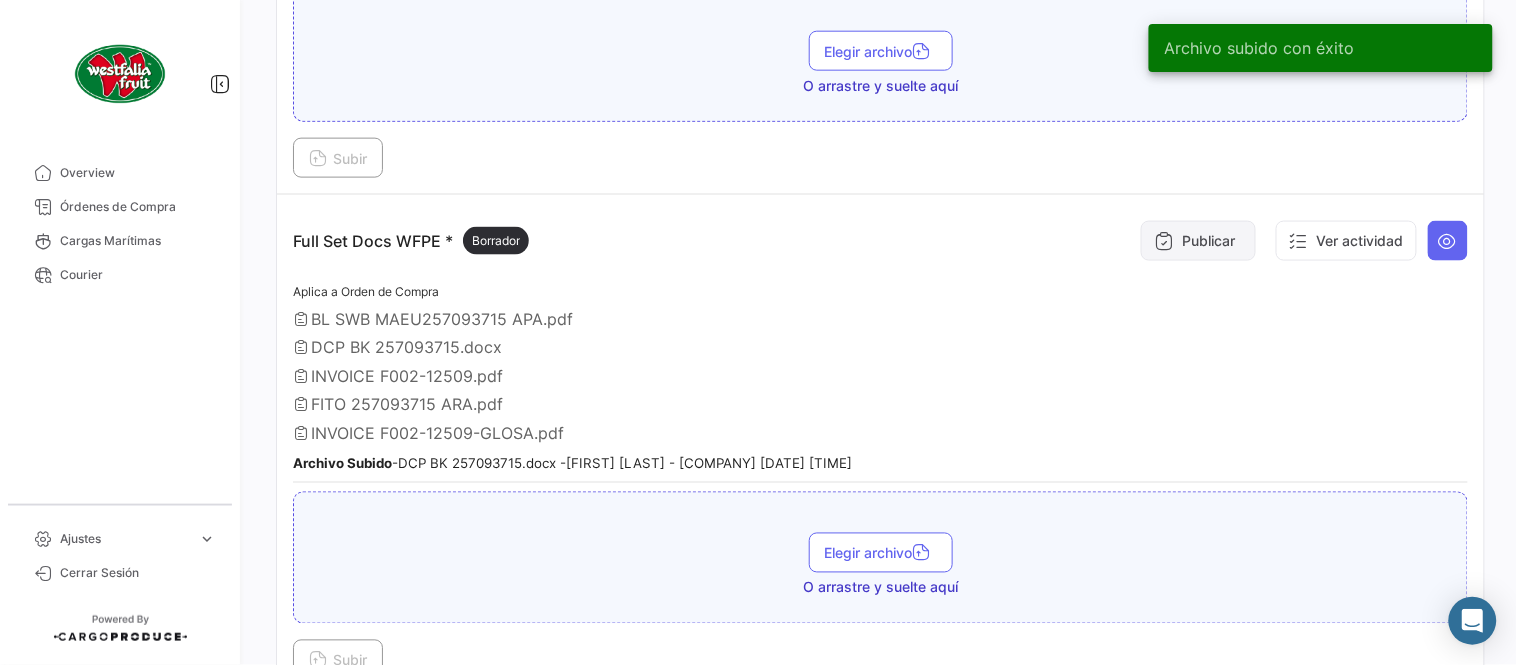 click on "Publicar" at bounding box center [1198, 241] 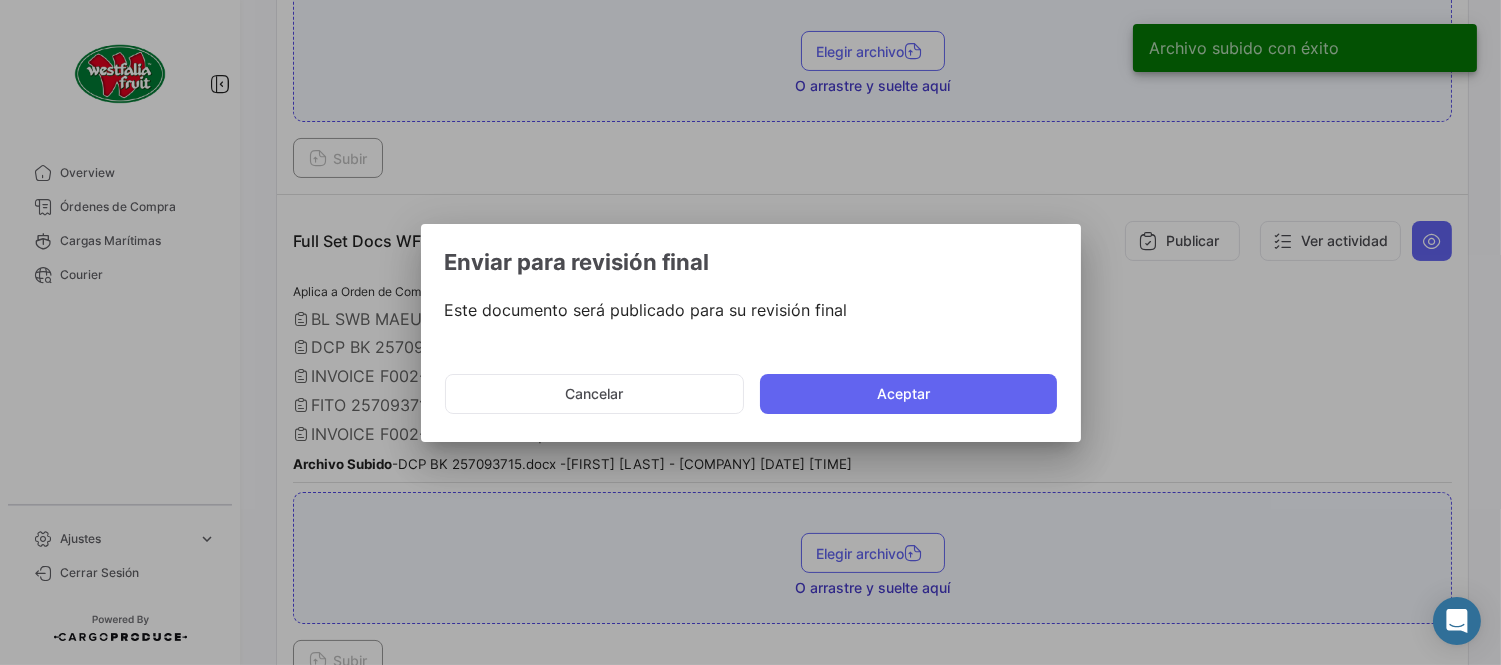 click on "Cancelar   Aceptar" 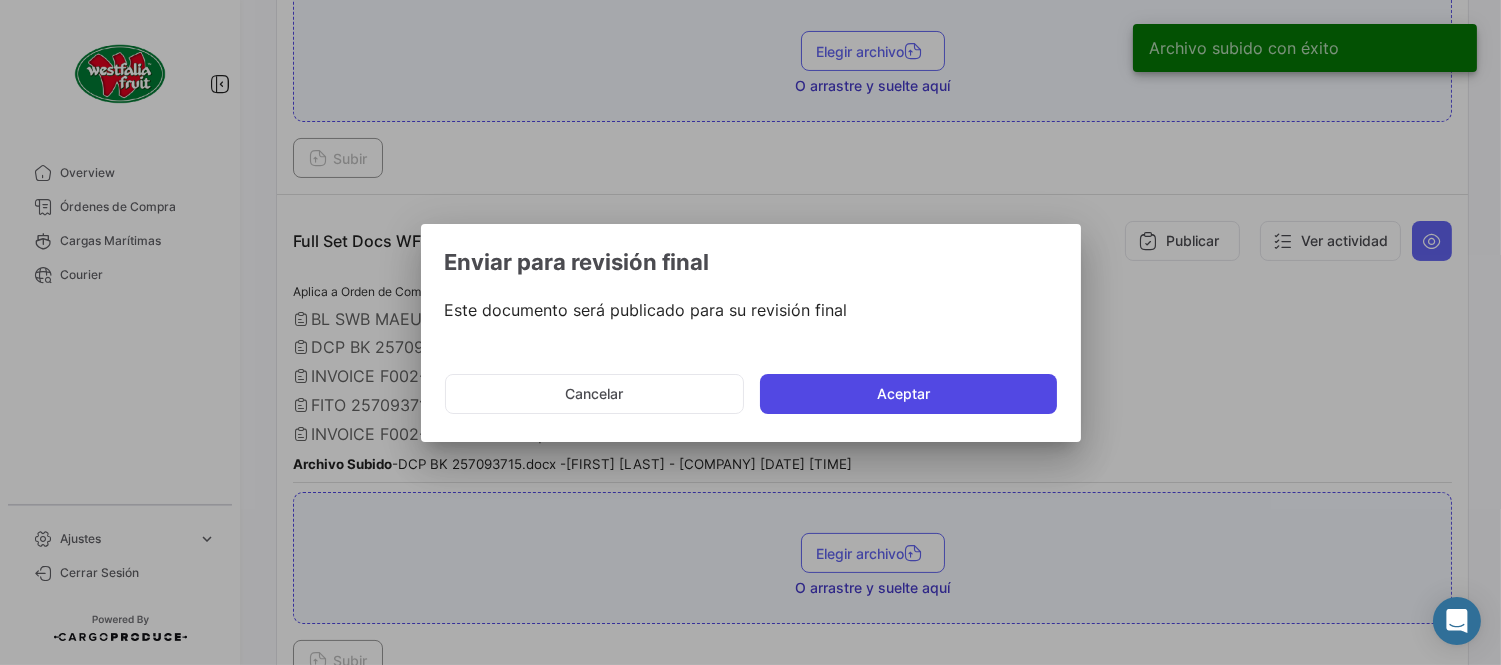 click on "Aceptar" 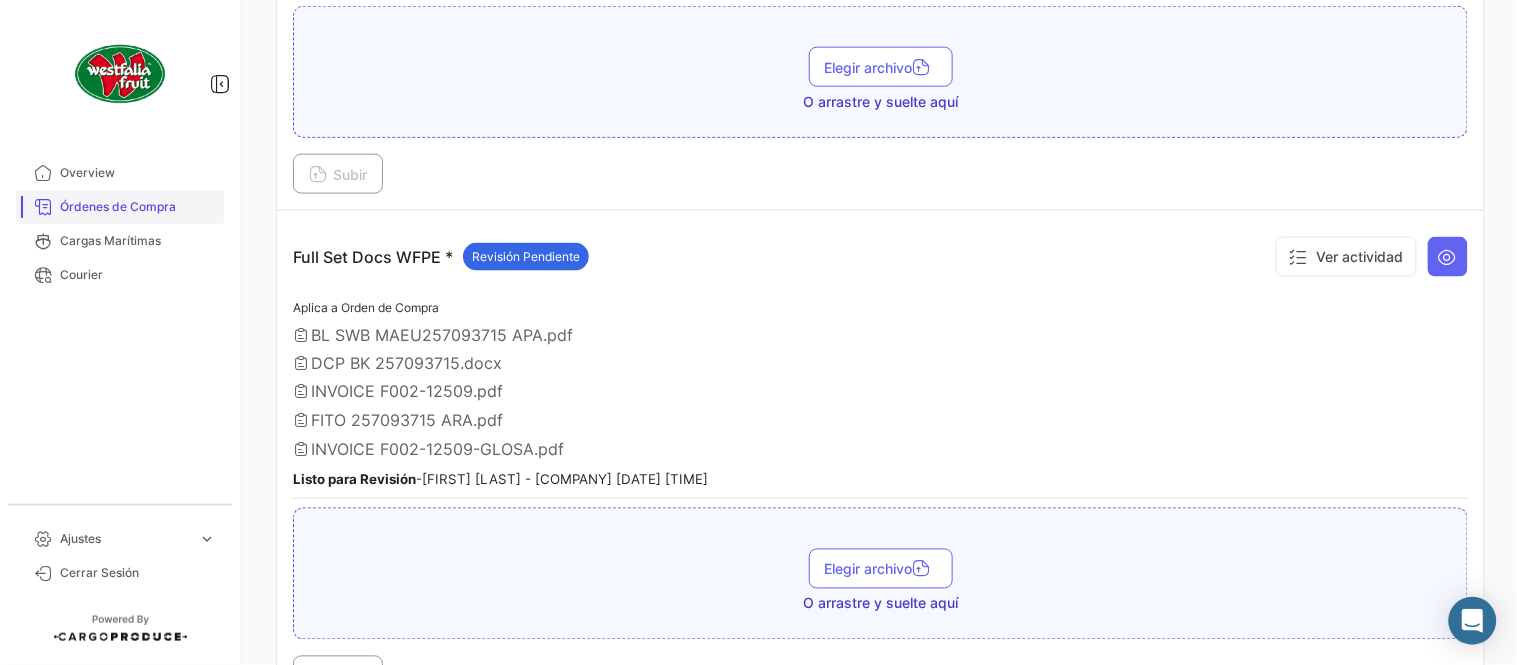 click on "Órdenes de Compra" at bounding box center [138, 207] 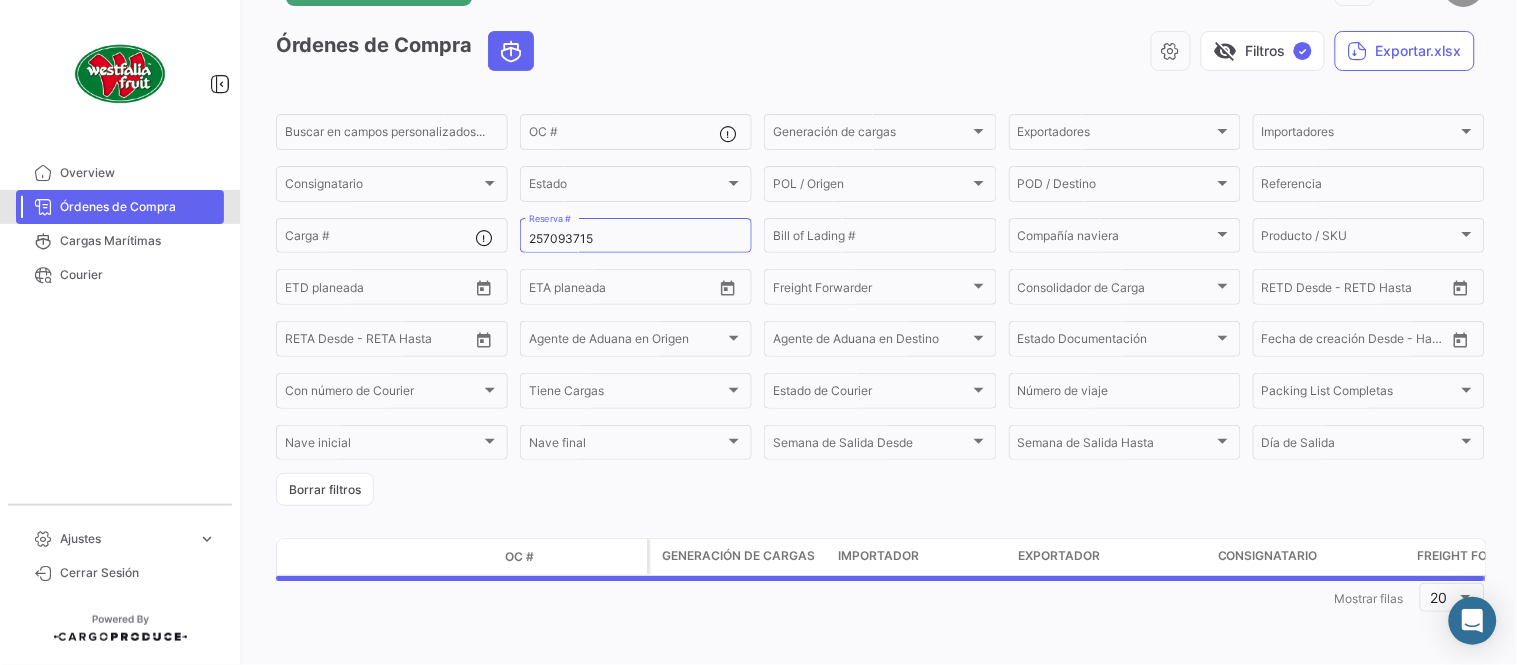 scroll, scrollTop: 0, scrollLeft: 0, axis: both 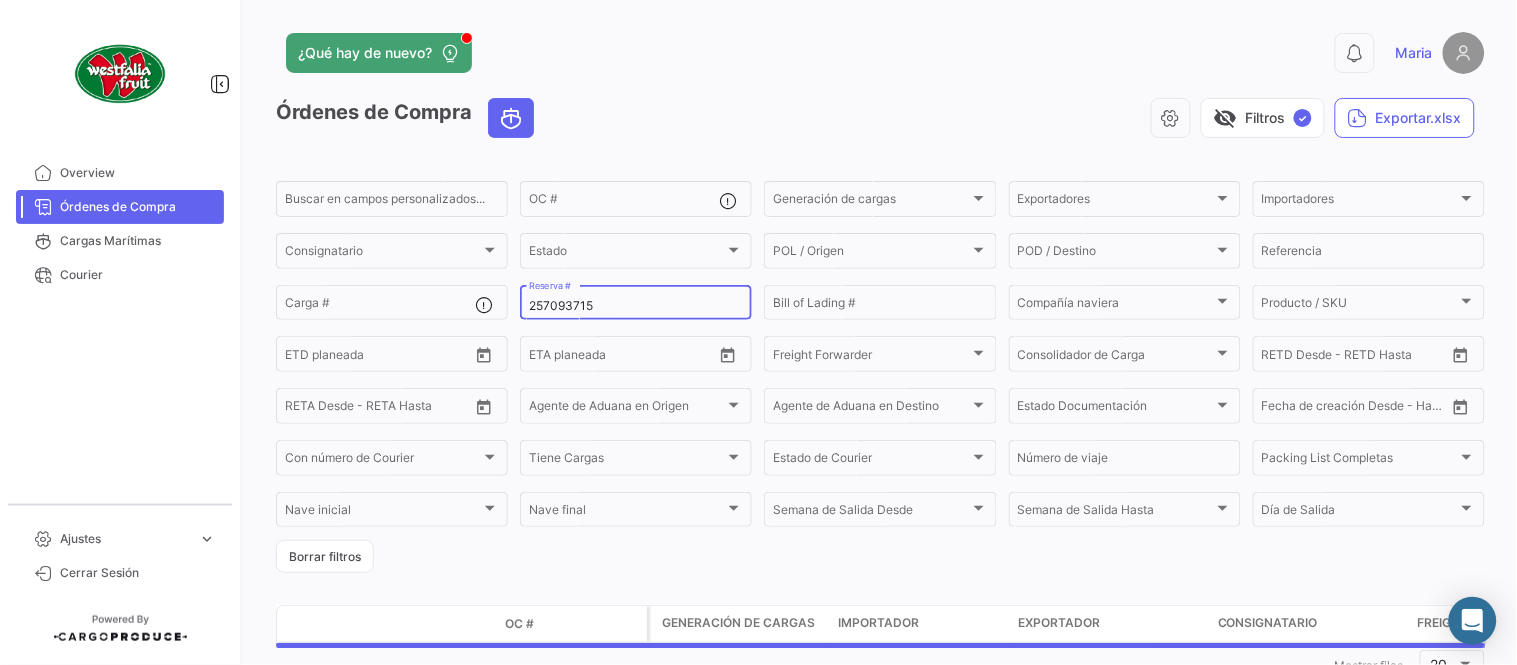 click on "[NUMBER]" at bounding box center [636, 306] 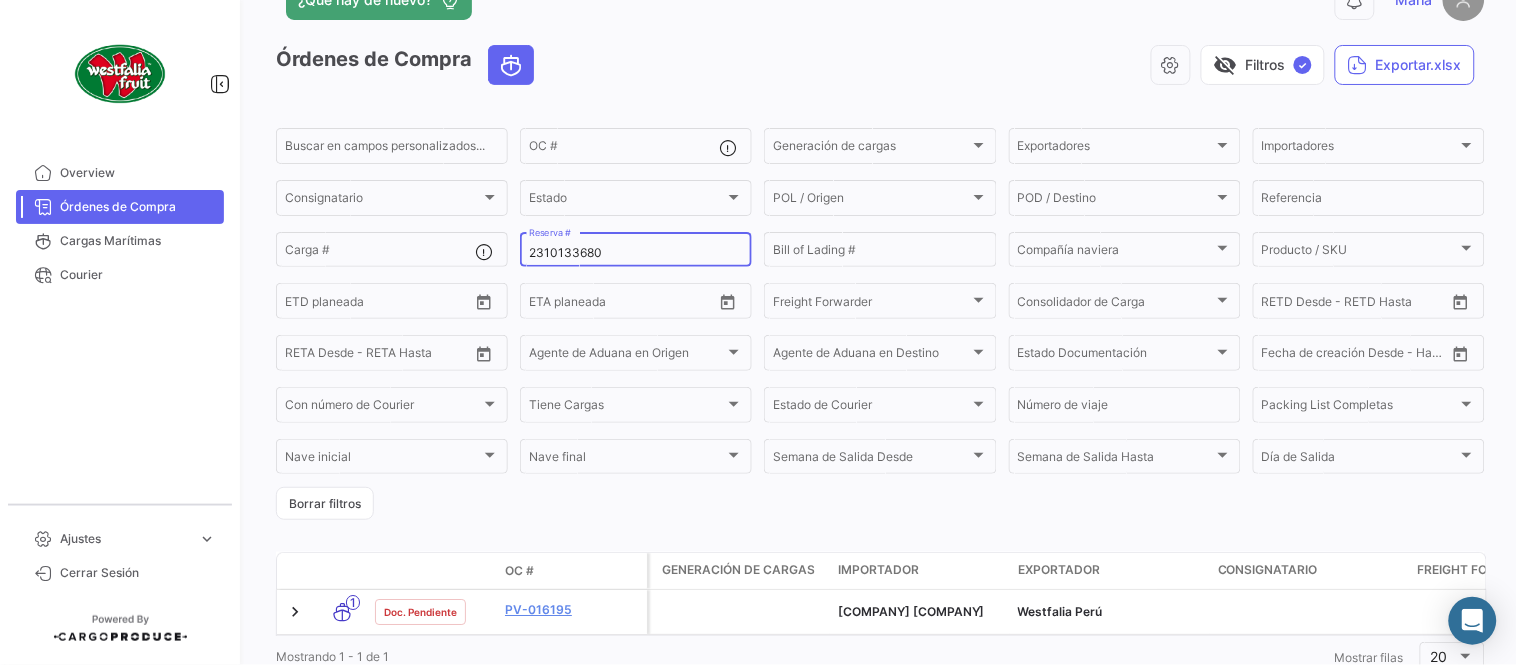 scroll, scrollTop: 128, scrollLeft: 0, axis: vertical 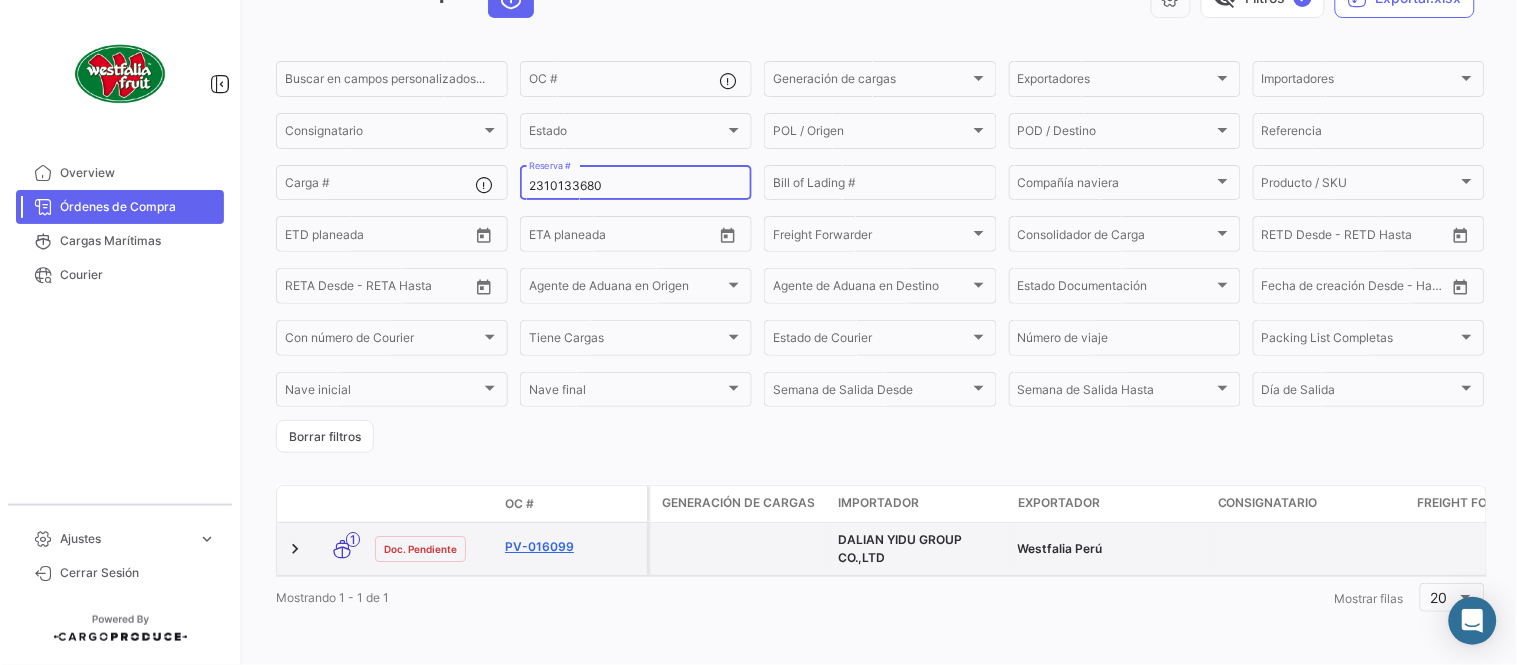 type on "2310133680" 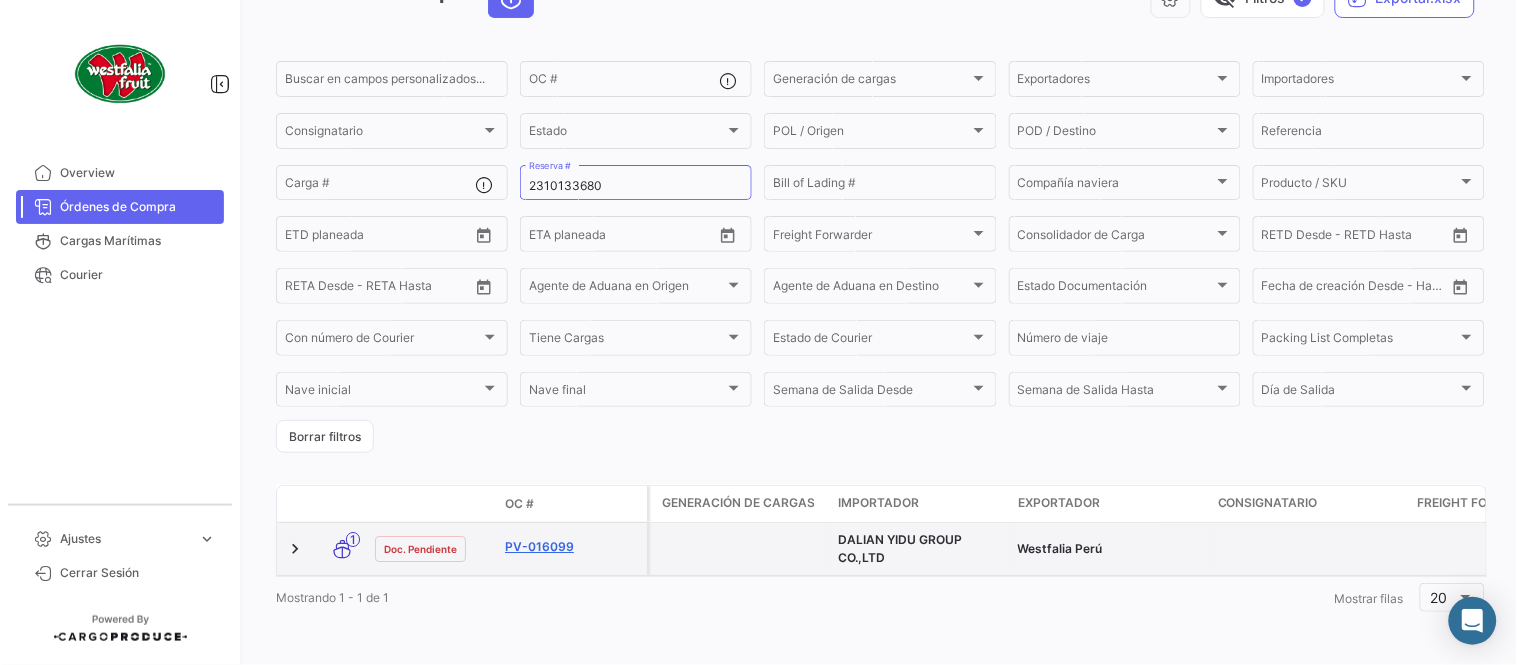 click on "PV-016099" 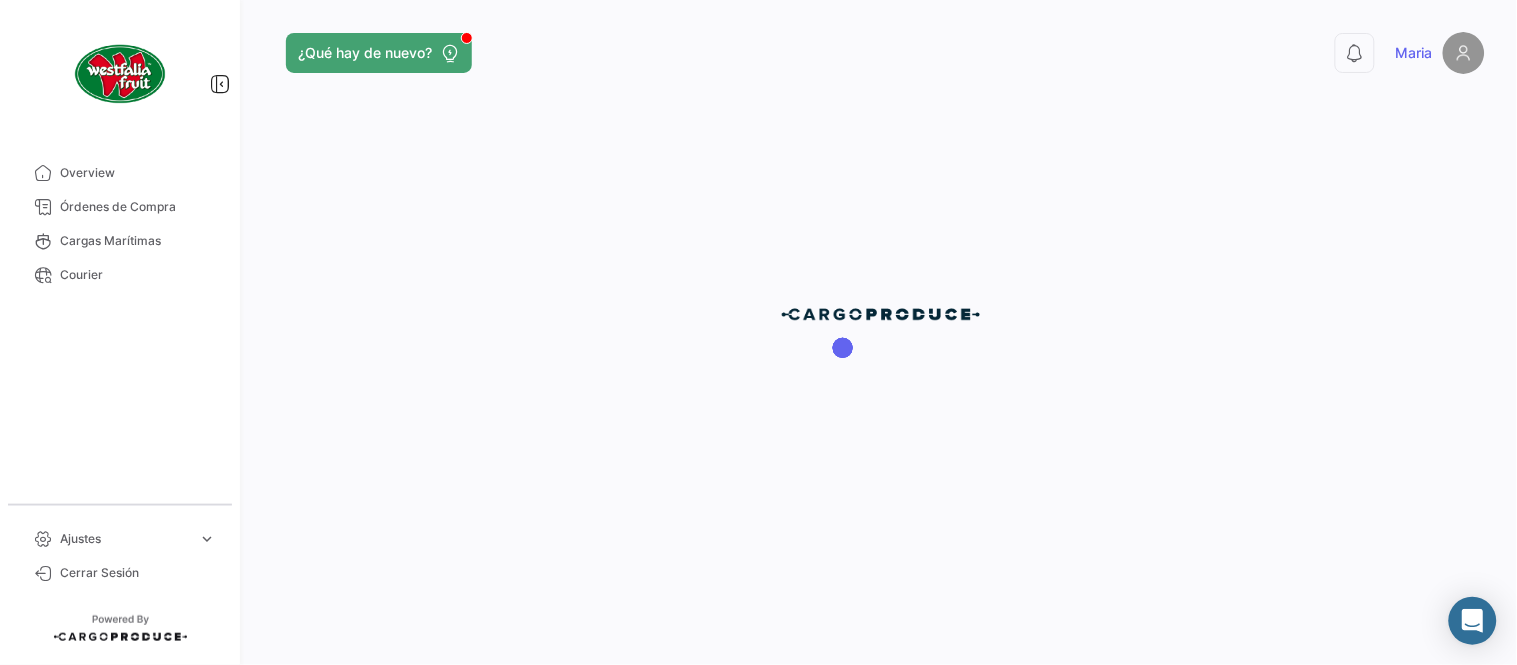 scroll, scrollTop: 0, scrollLeft: 0, axis: both 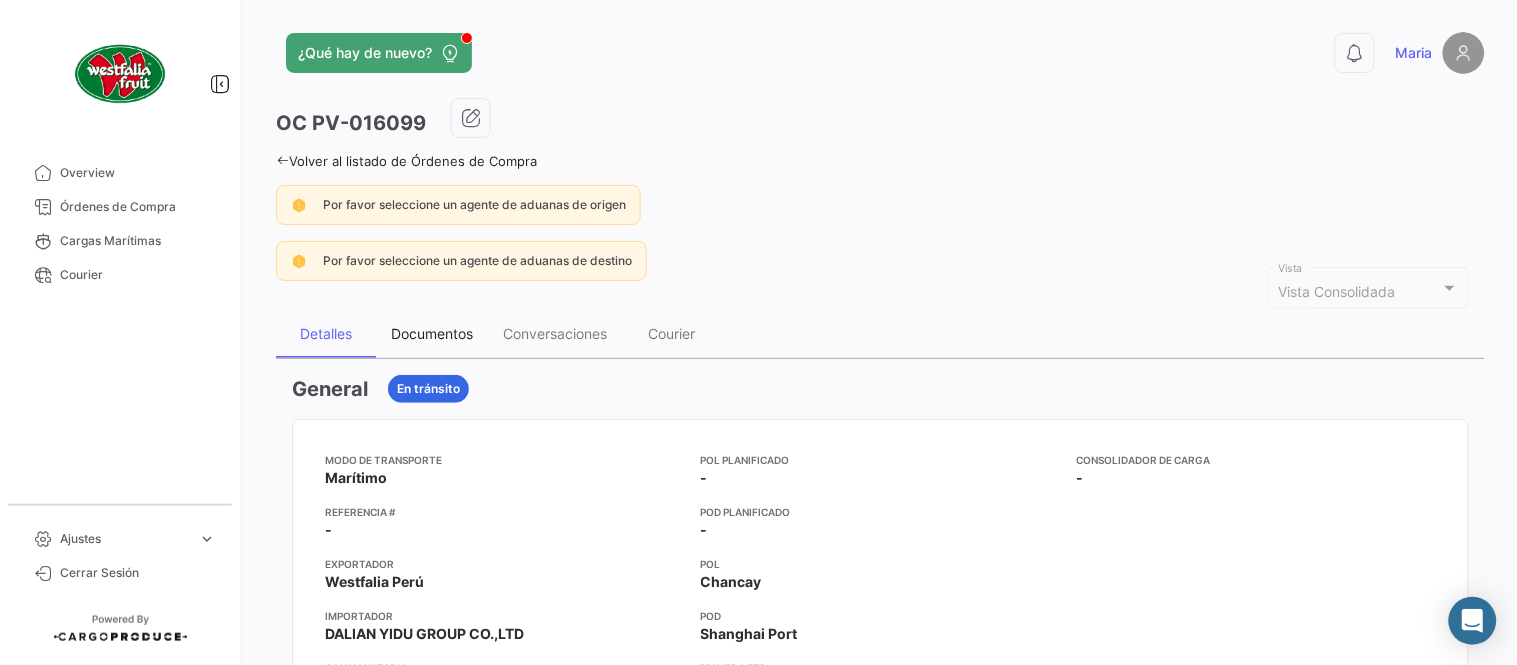 click on "Documentos" at bounding box center [432, 333] 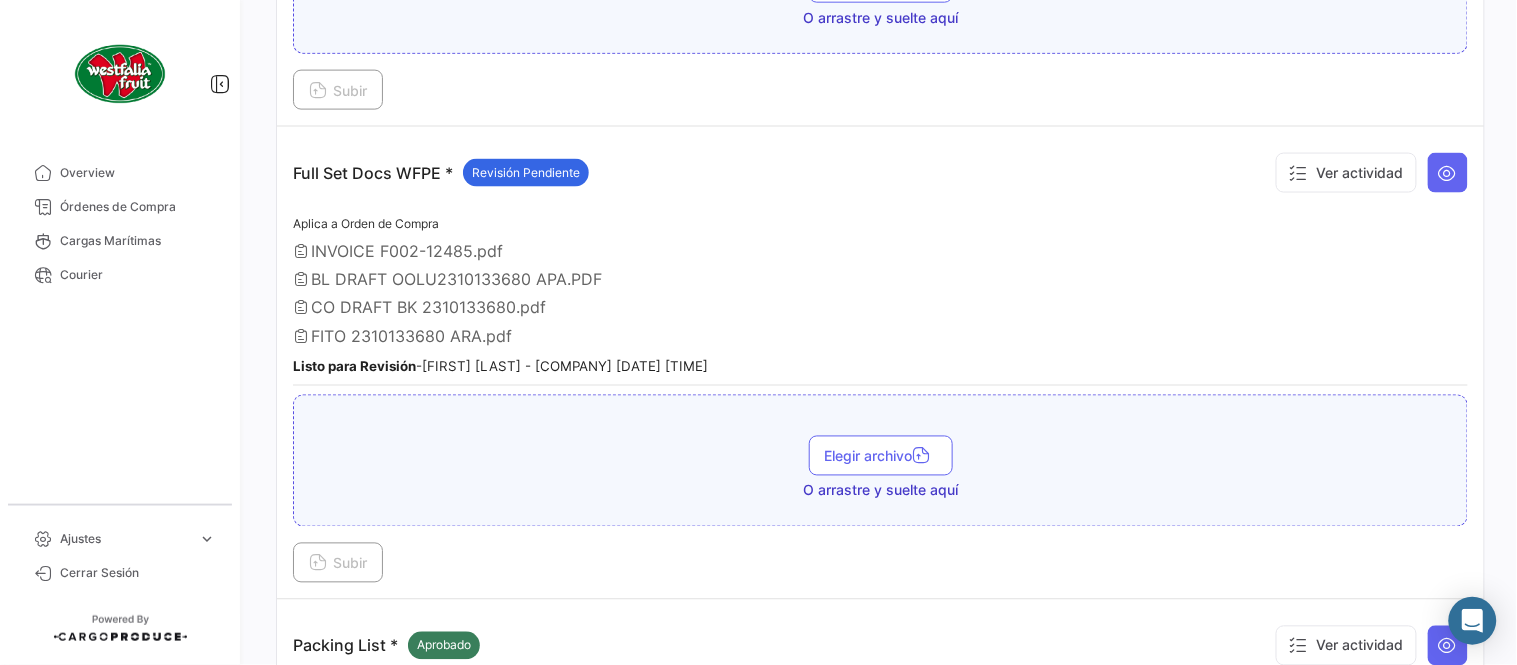 scroll, scrollTop: 666, scrollLeft: 0, axis: vertical 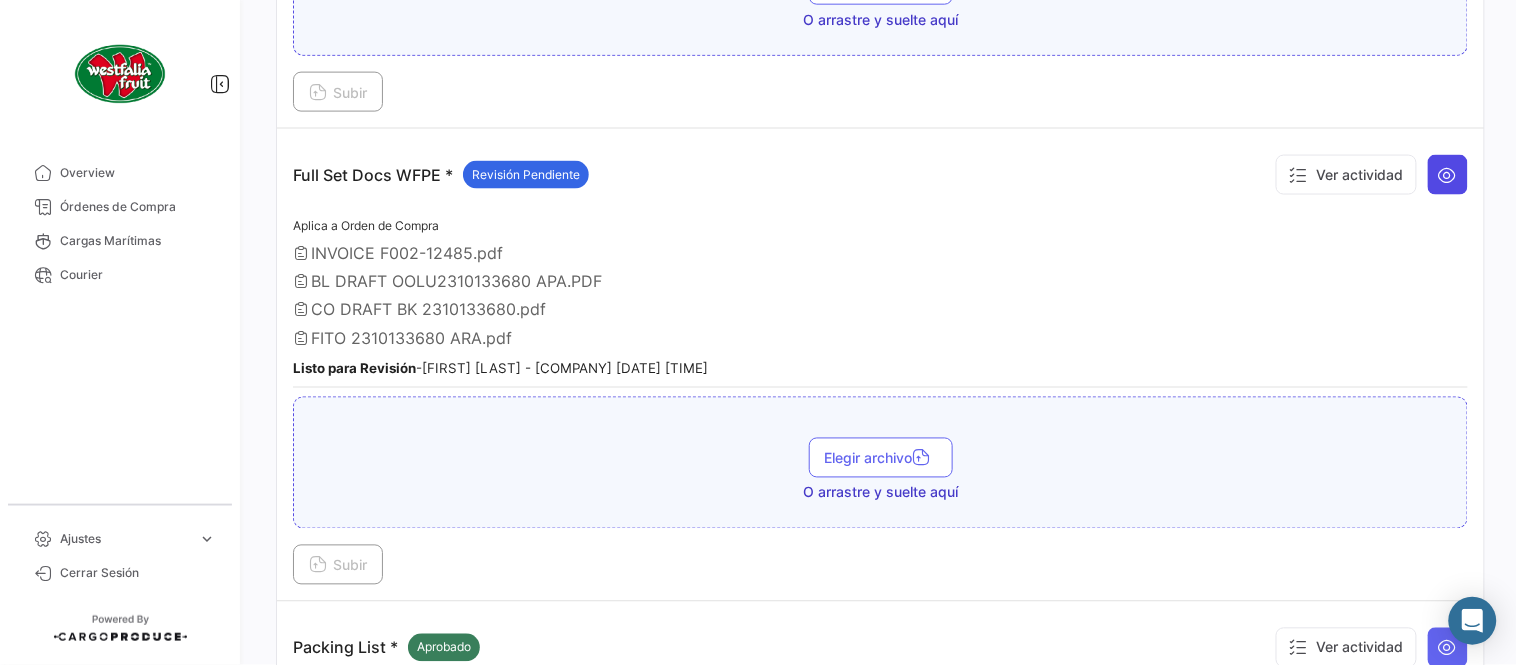 click at bounding box center [1448, 175] 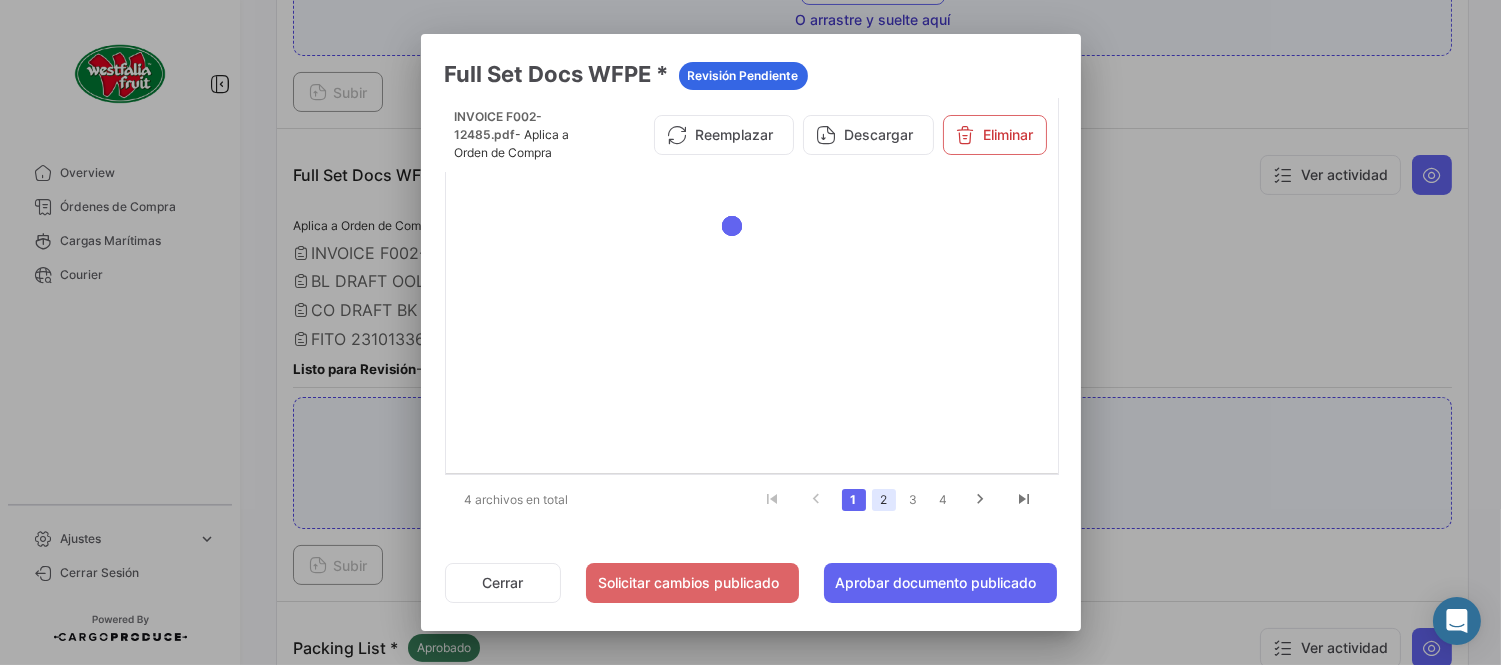 click on "2" 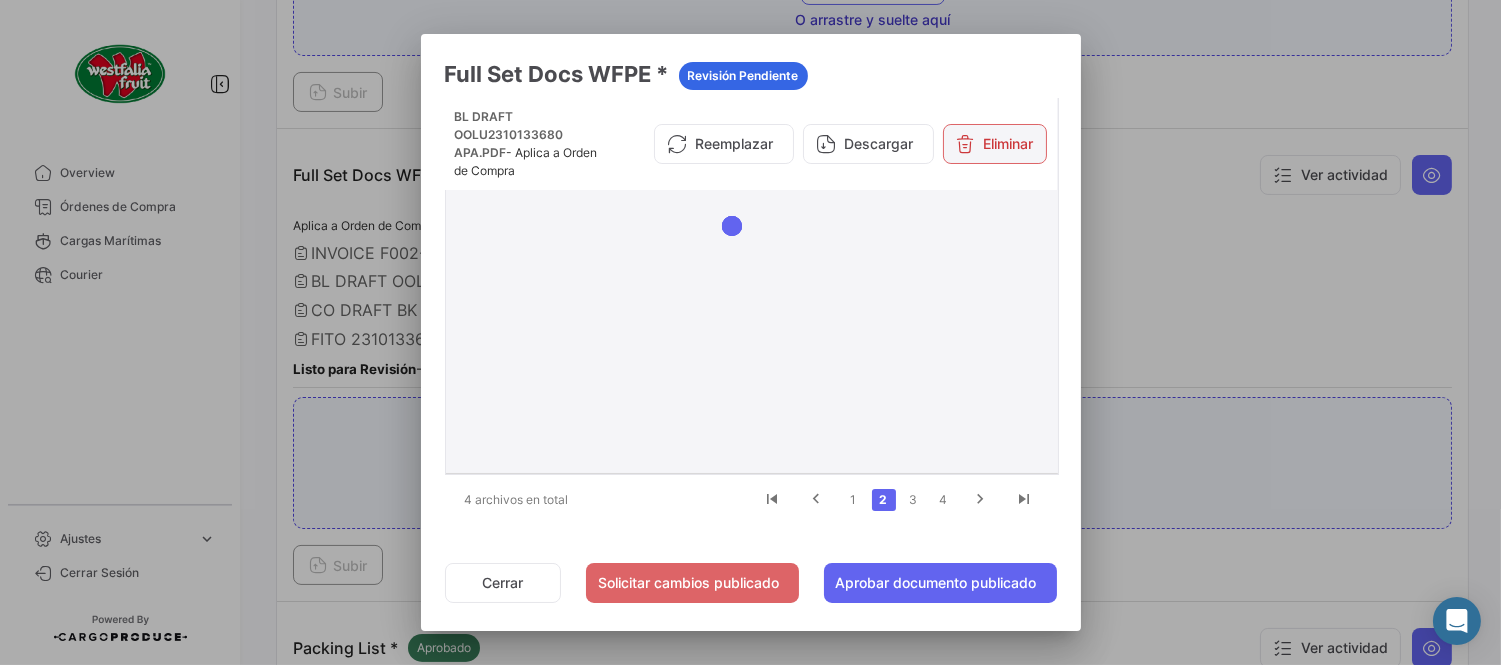 click on "Eliminar" at bounding box center (995, 144) 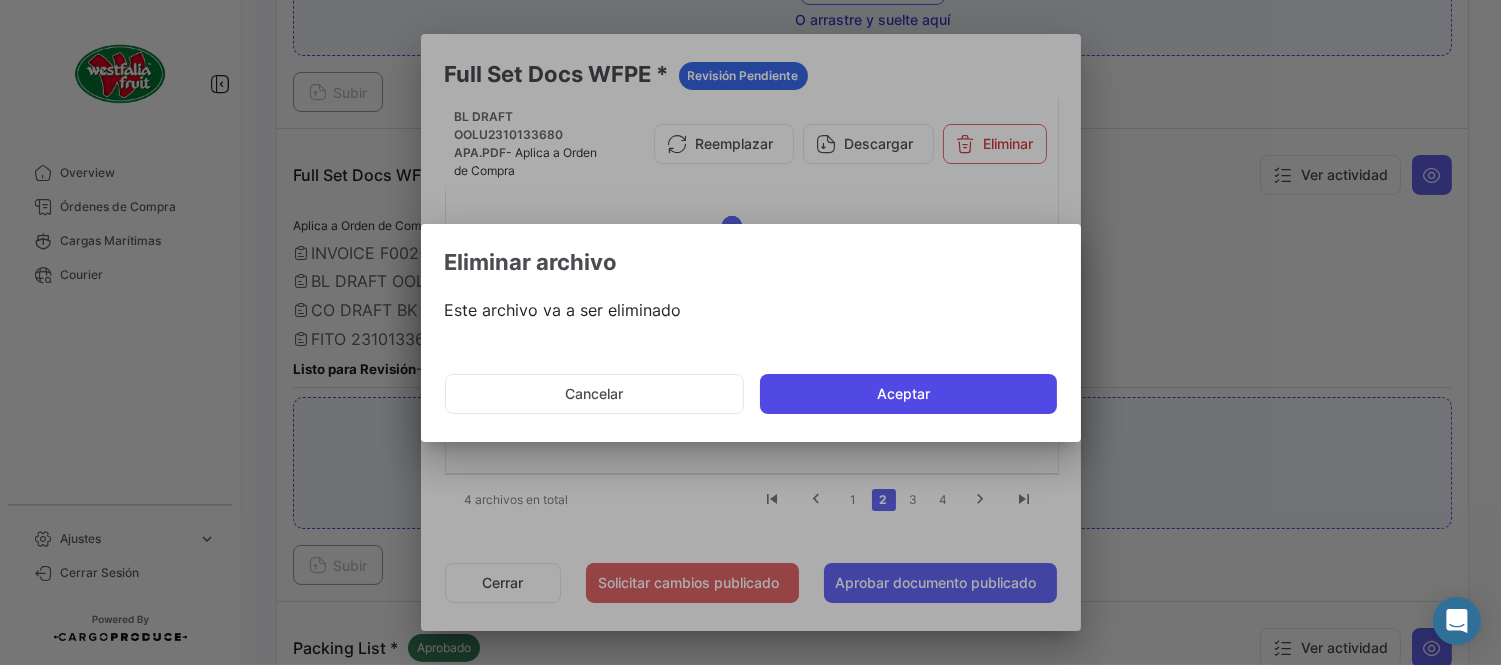 click on "Aceptar" 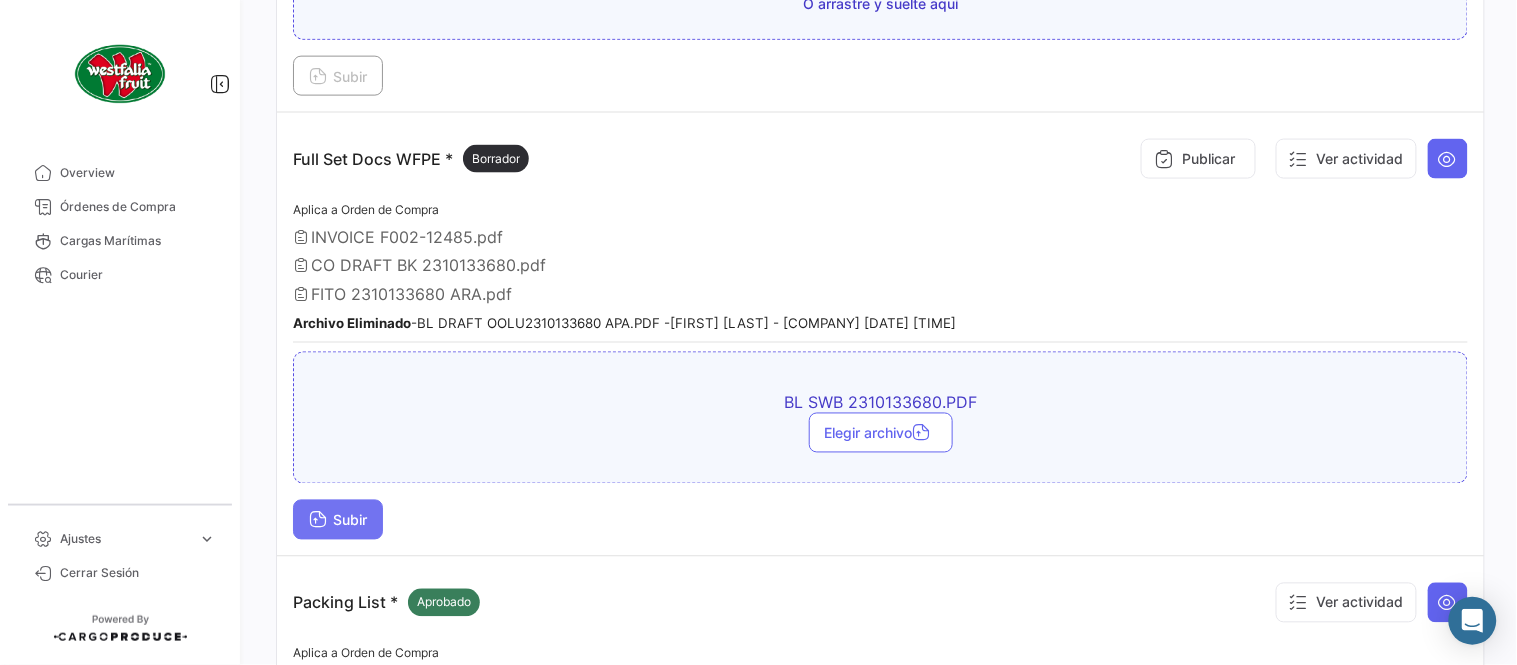 click on "Subir" at bounding box center [338, 520] 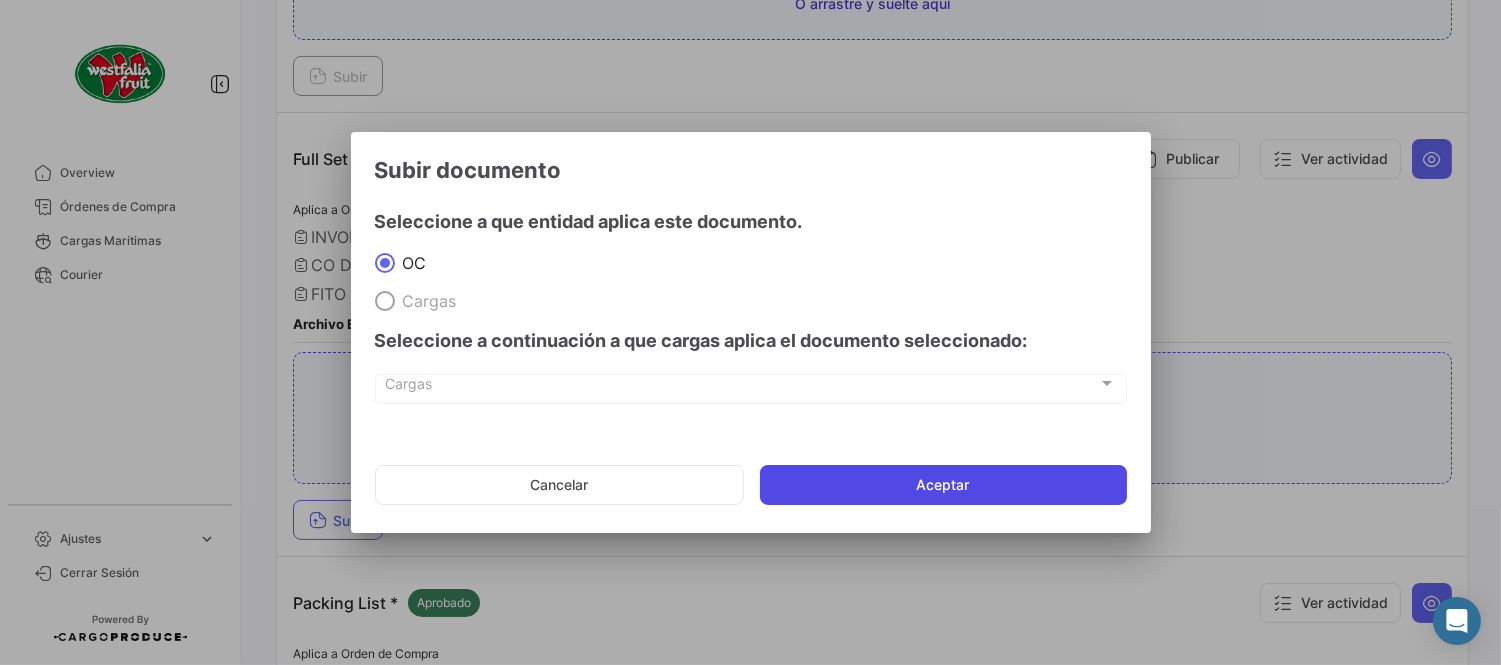click on "Aceptar" 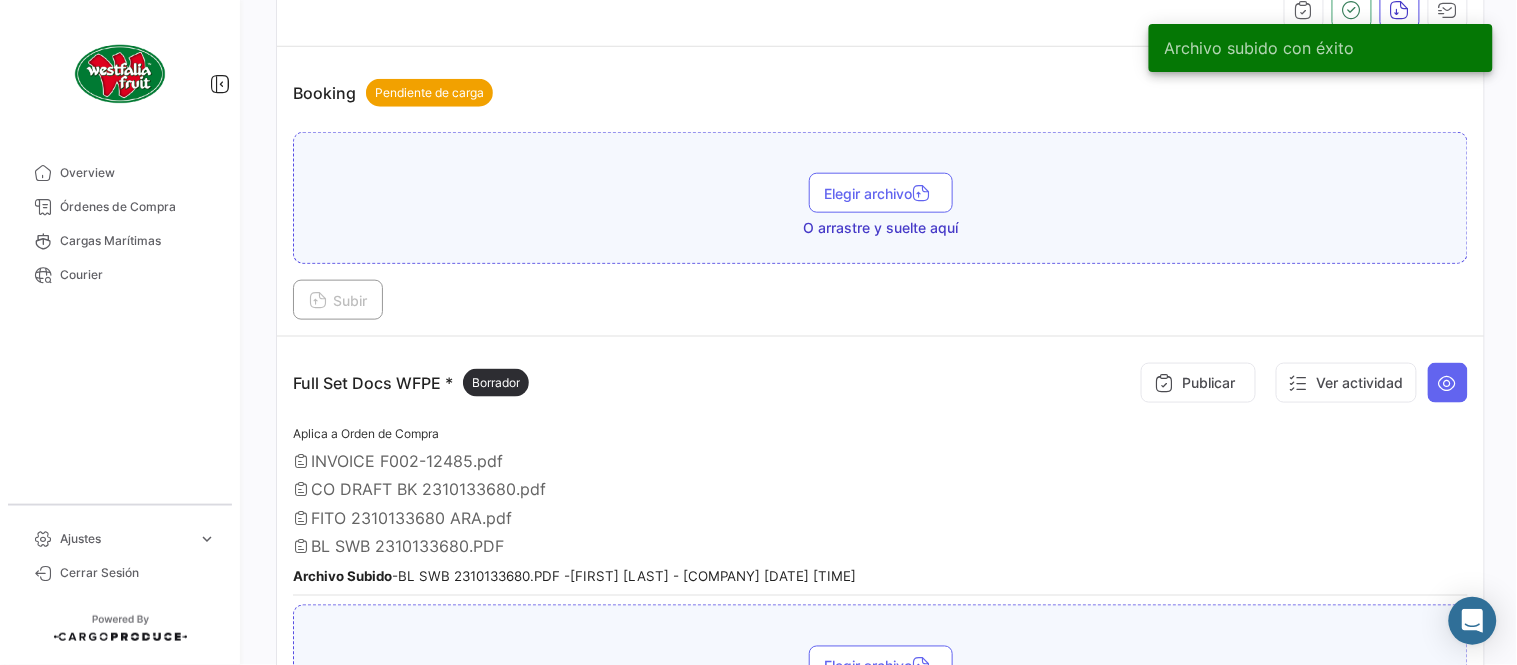 scroll, scrollTop: 444, scrollLeft: 0, axis: vertical 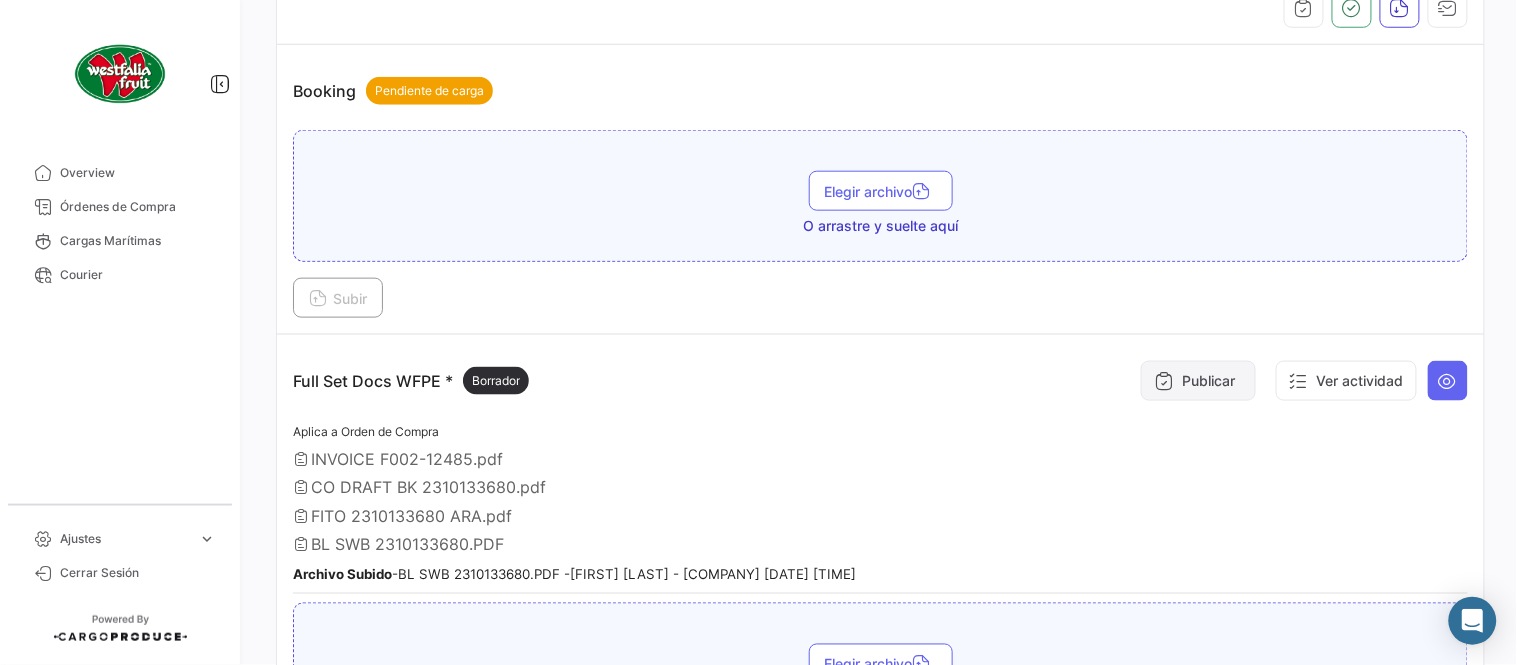 click on "Publicar" at bounding box center [1198, 381] 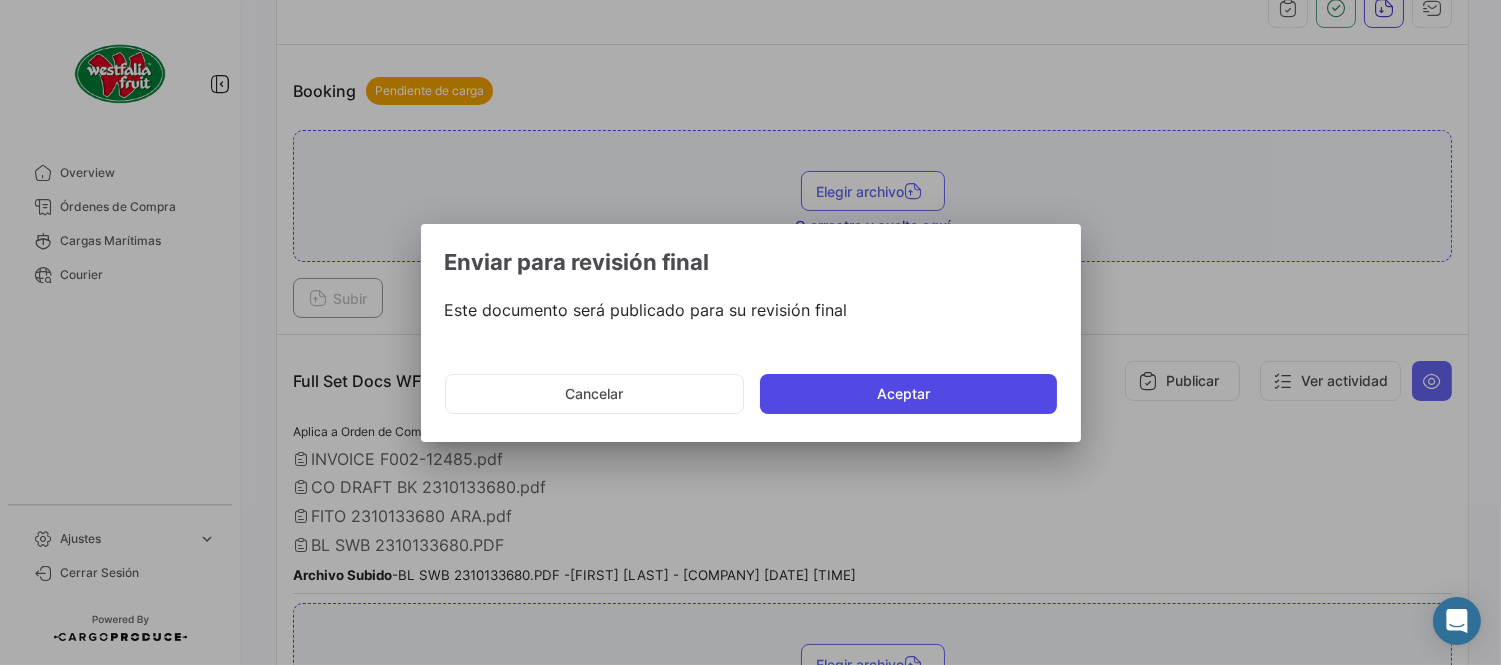 click on "Aceptar" 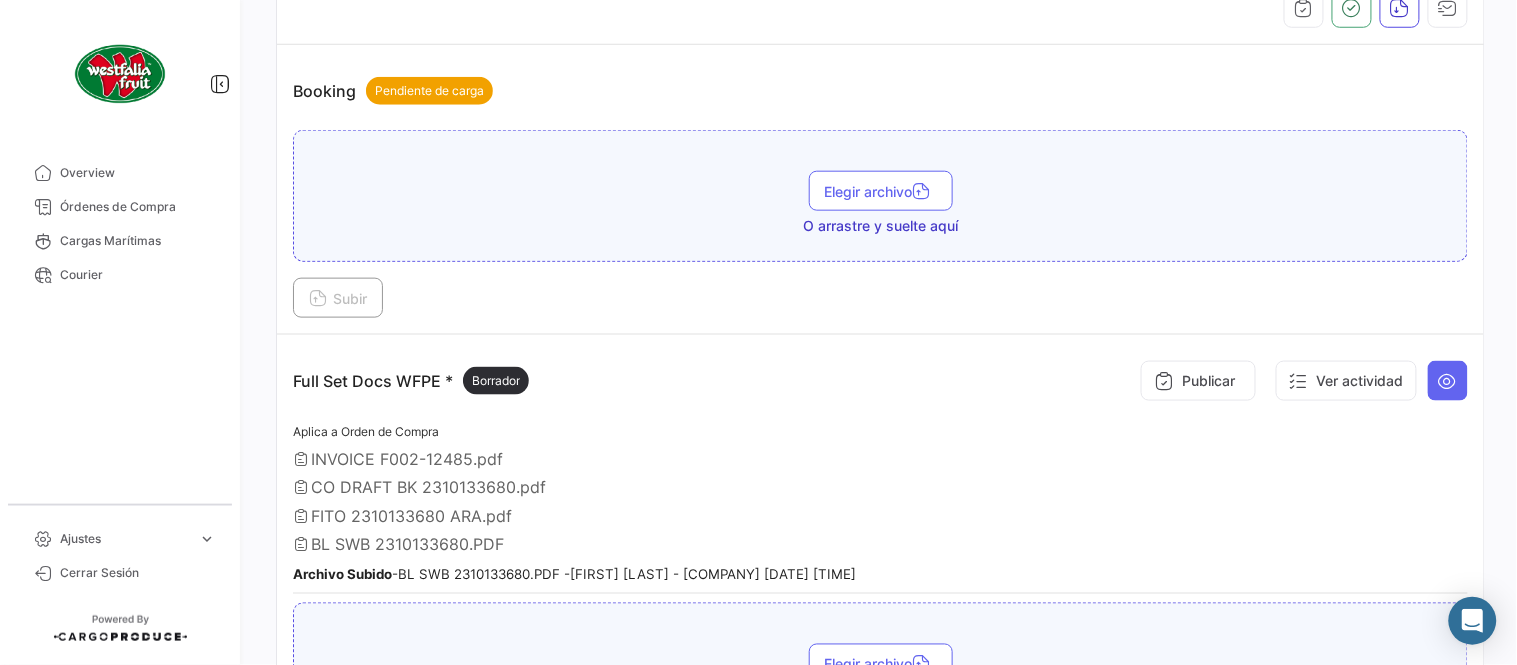type 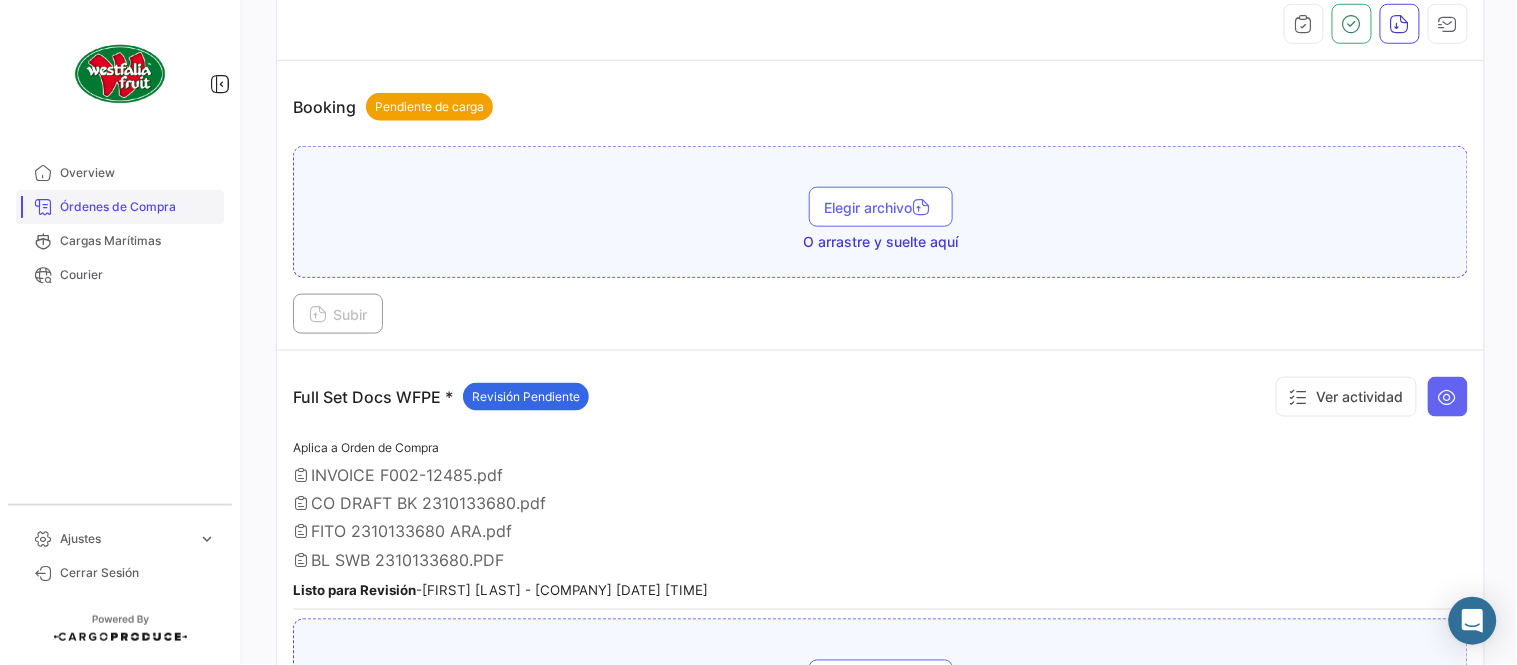 click on "Órdenes de Compra" at bounding box center [138, 207] 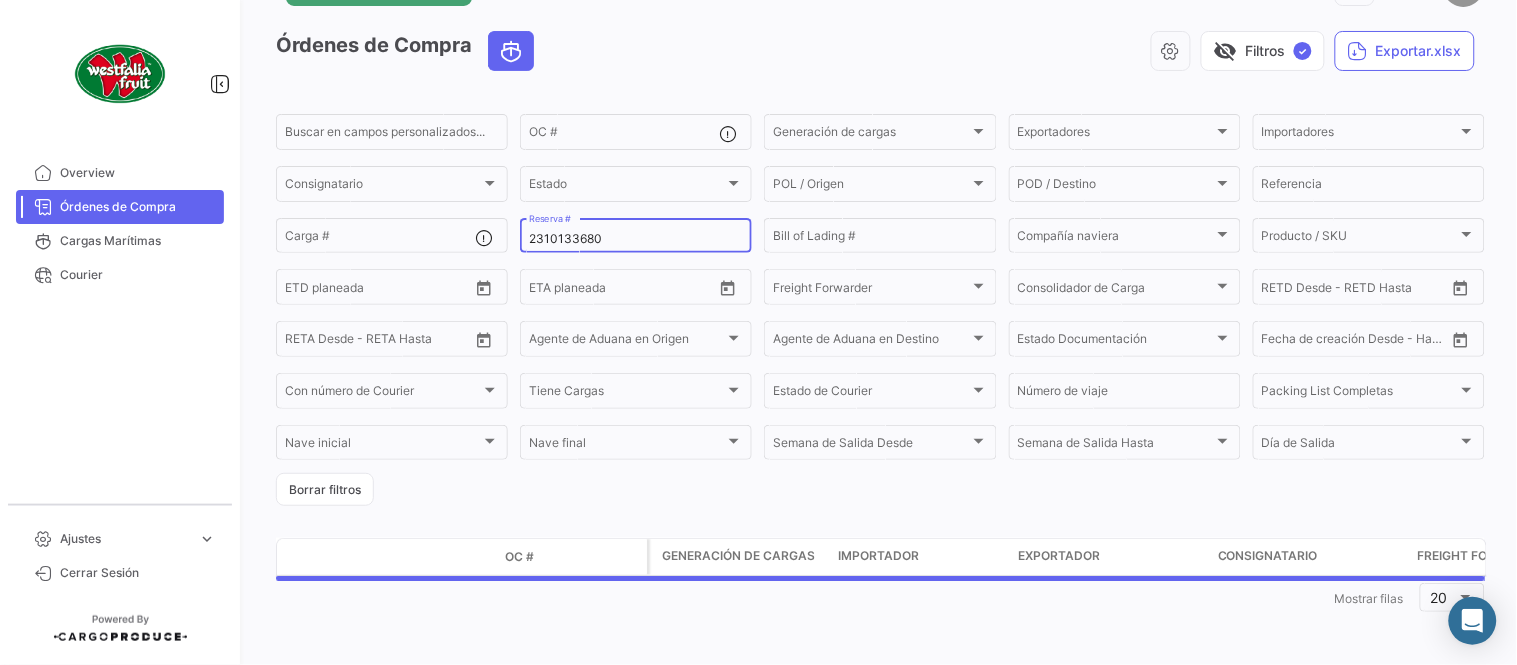 scroll, scrollTop: 0, scrollLeft: 0, axis: both 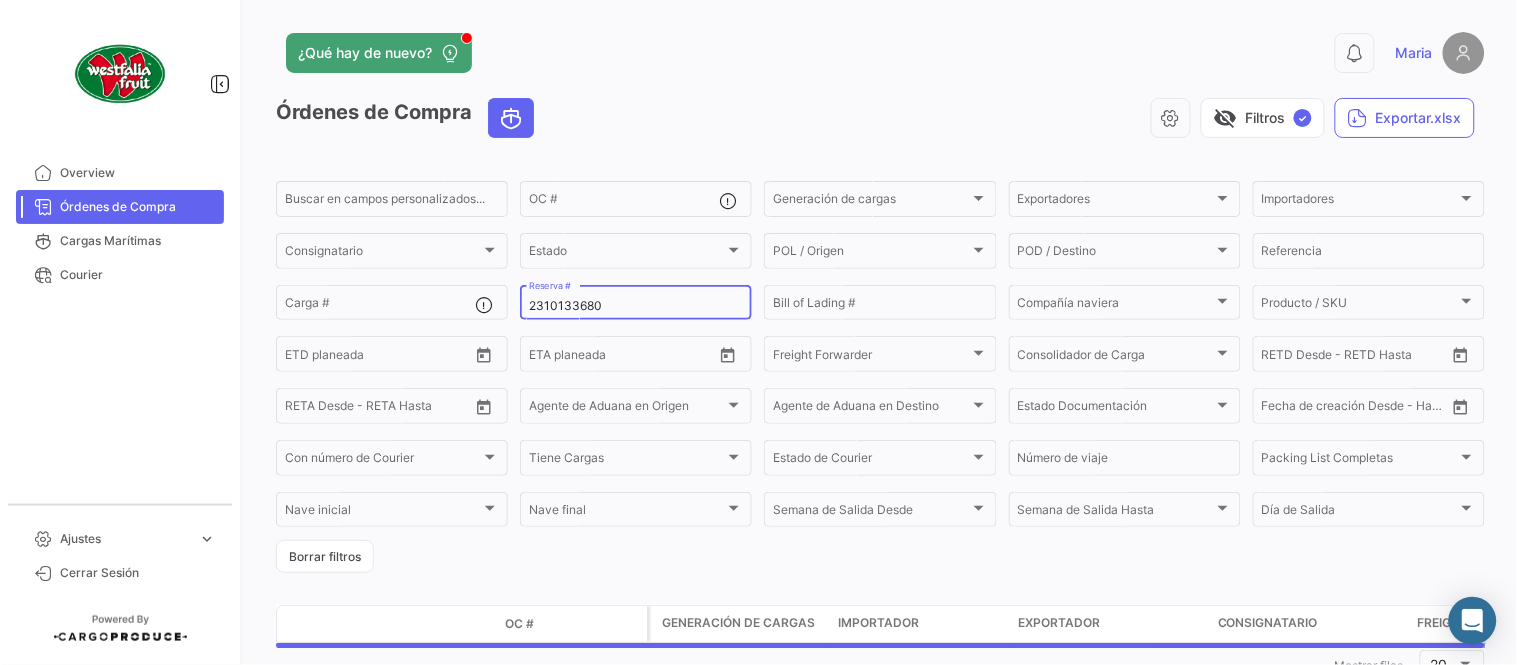 click on "2310133680" at bounding box center (636, 306) 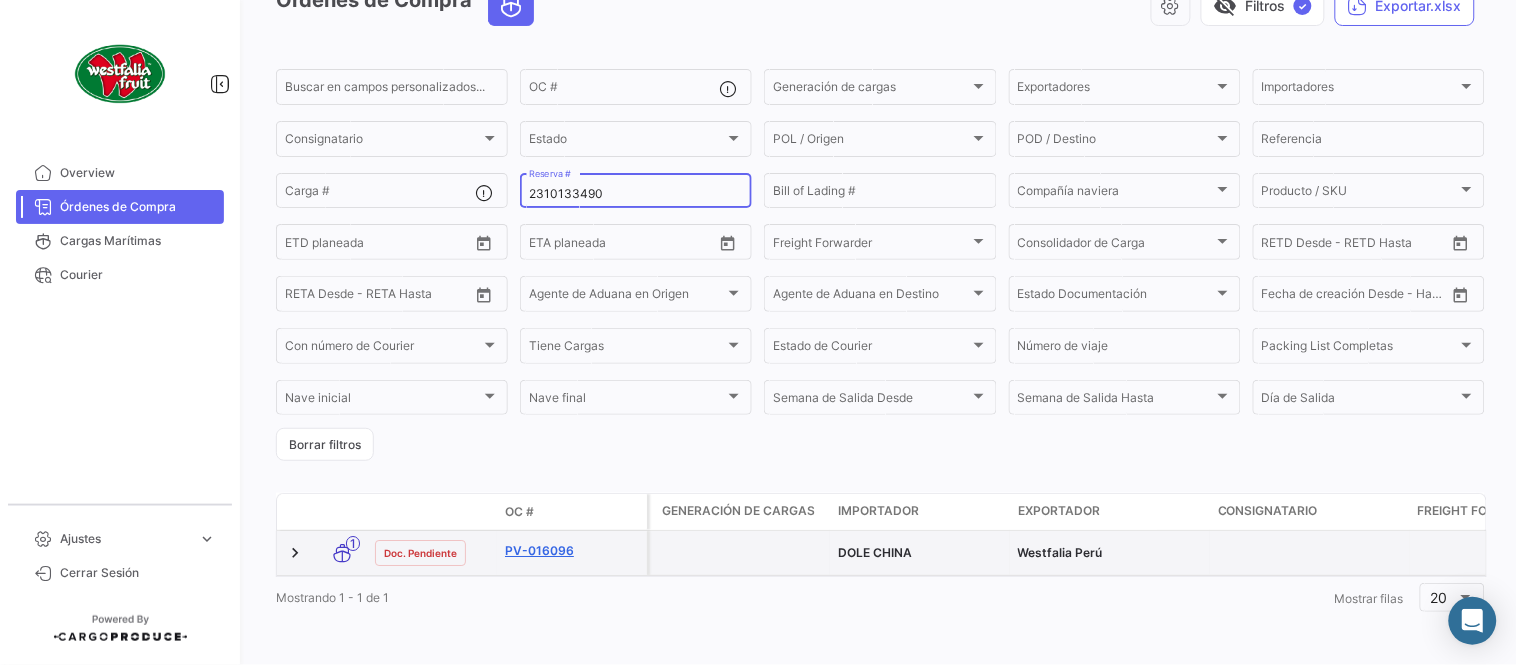 scroll, scrollTop: 128, scrollLeft: 0, axis: vertical 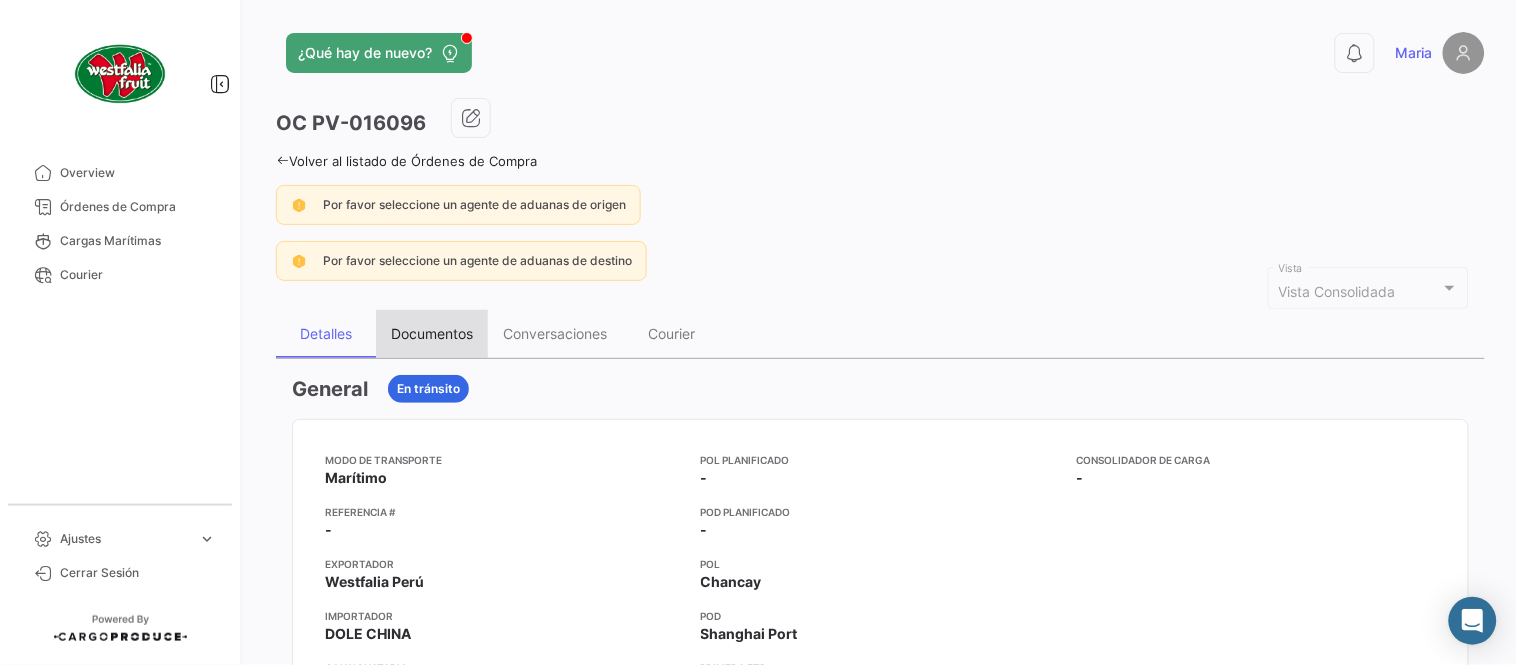 click on "Documentos" at bounding box center (432, 334) 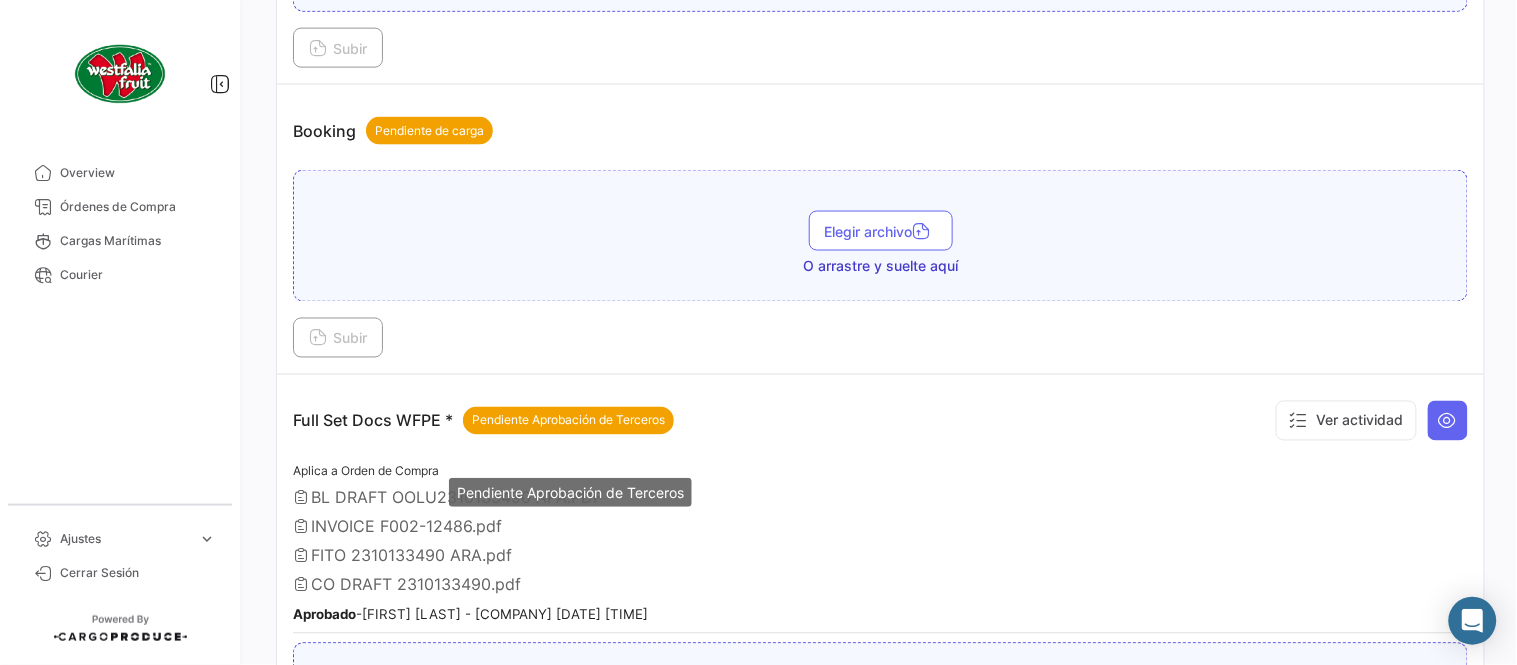 scroll, scrollTop: 776, scrollLeft: 0, axis: vertical 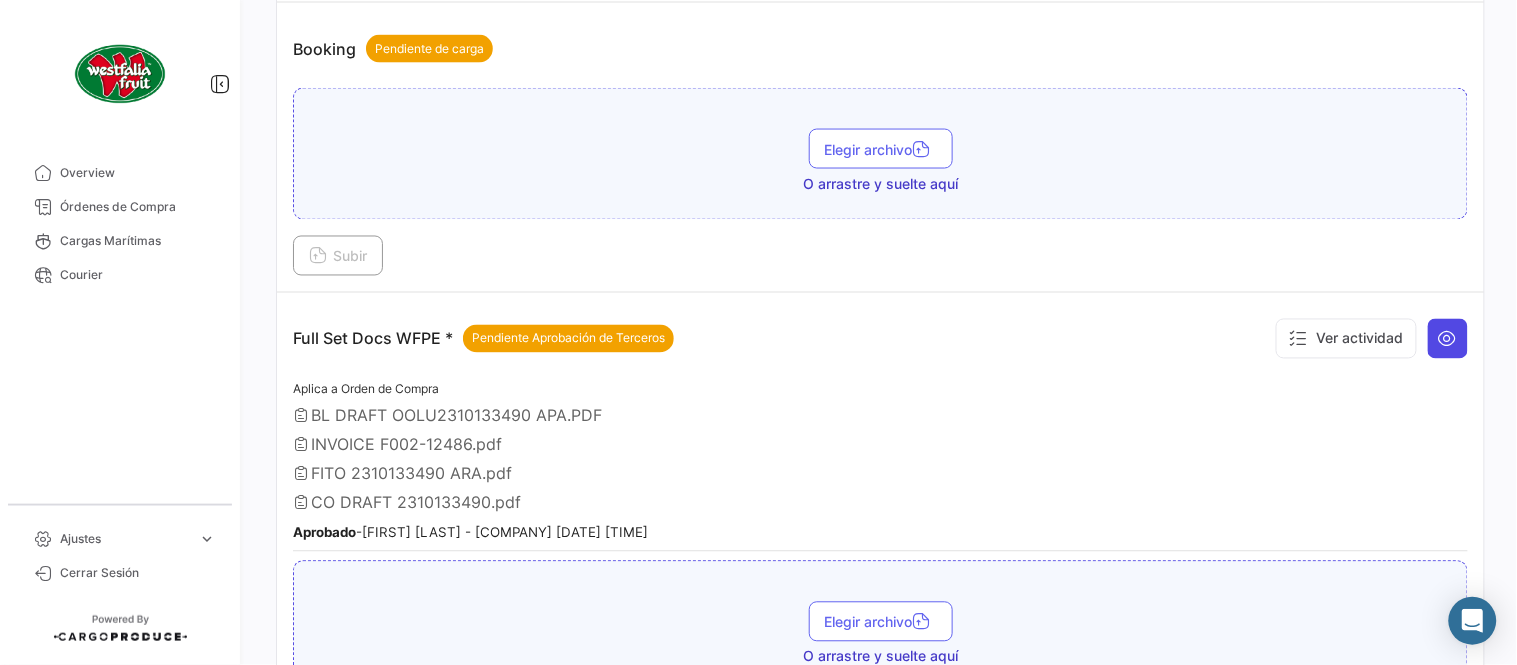 click at bounding box center [1448, 339] 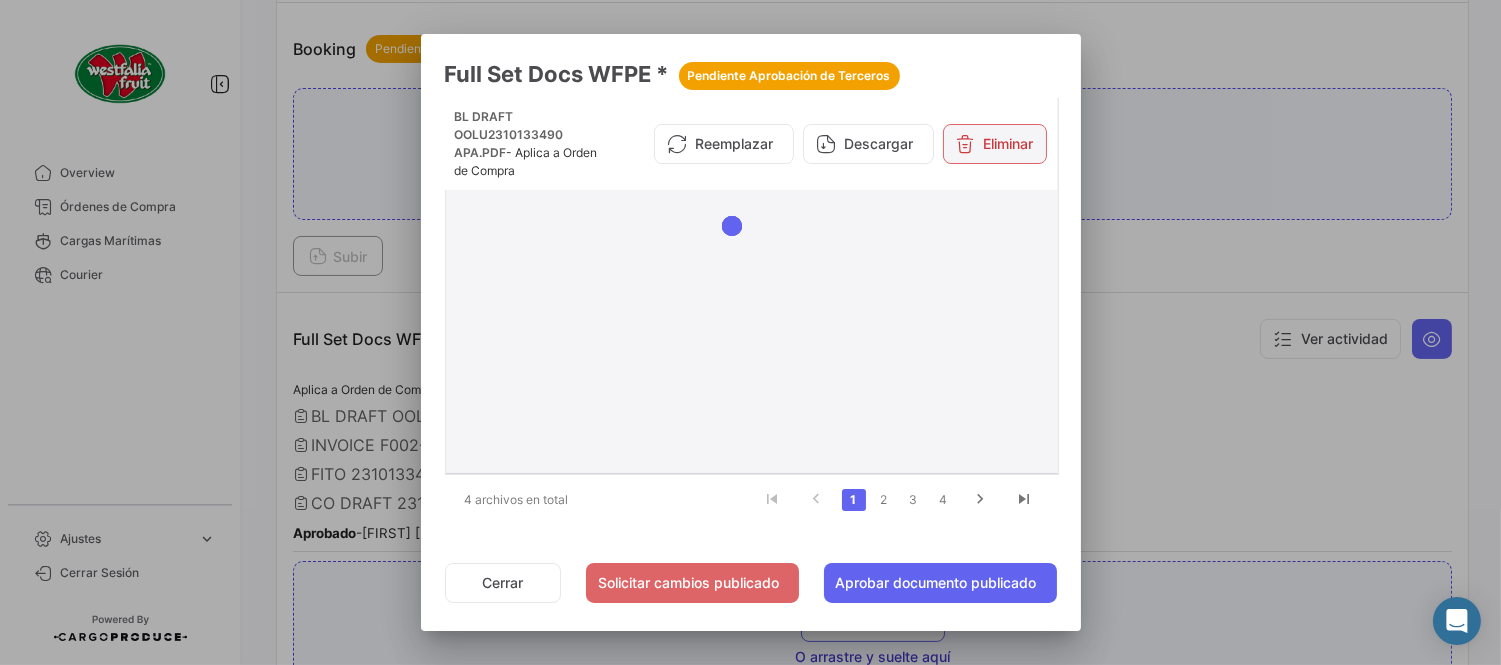 click on "Eliminar" at bounding box center [995, 144] 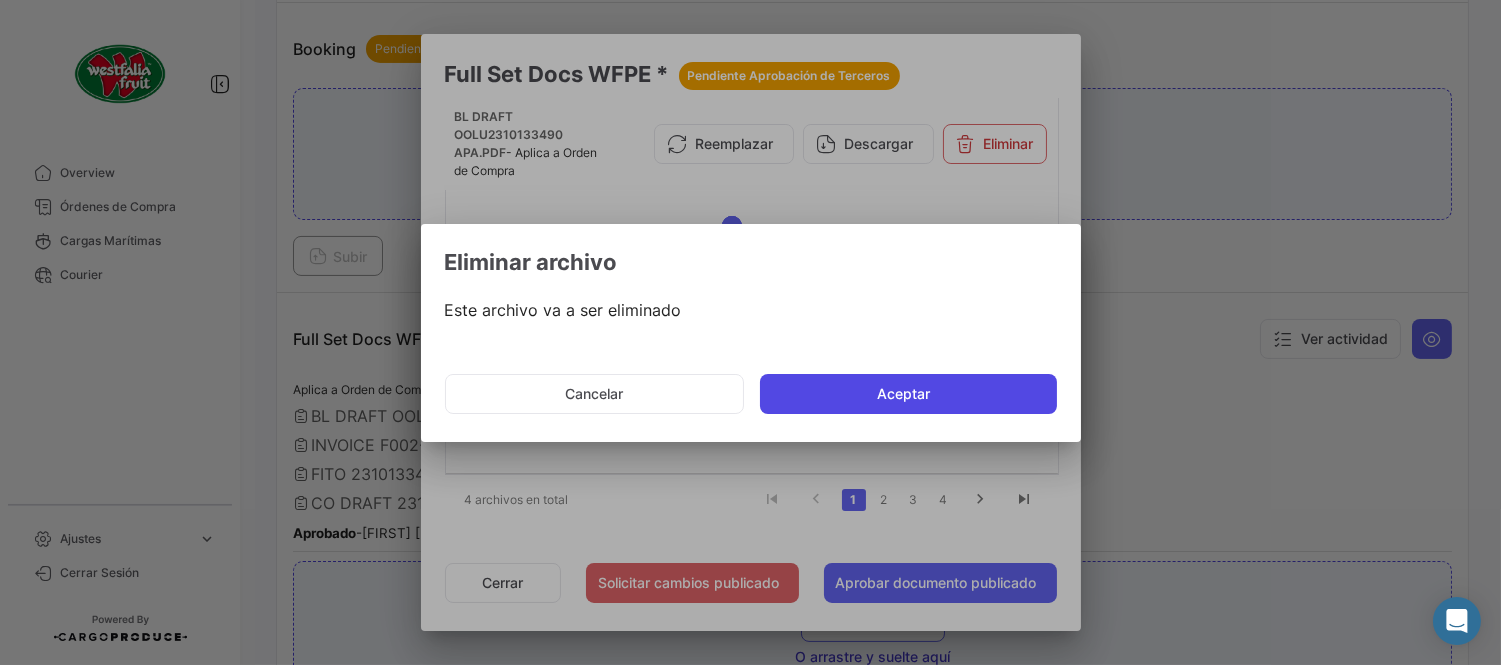 click on "Aceptar" 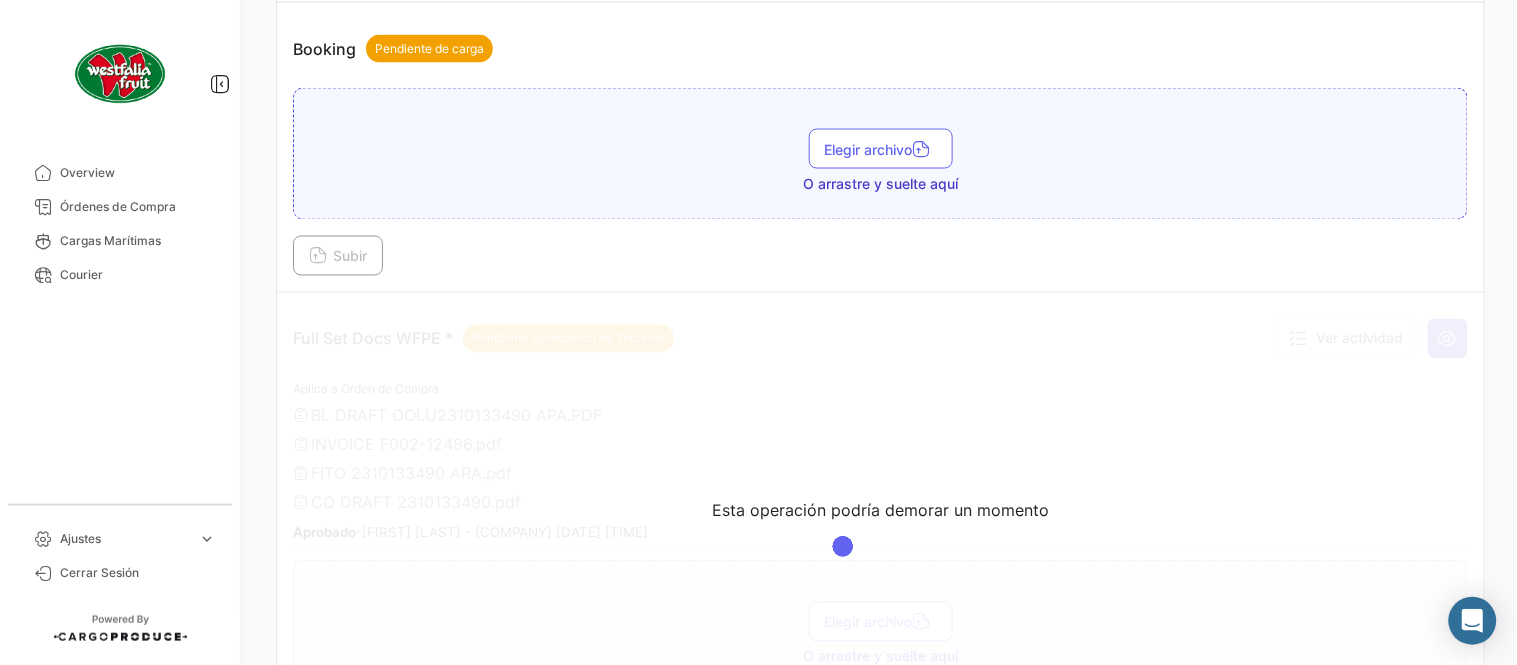 scroll, scrollTop: 998, scrollLeft: 0, axis: vertical 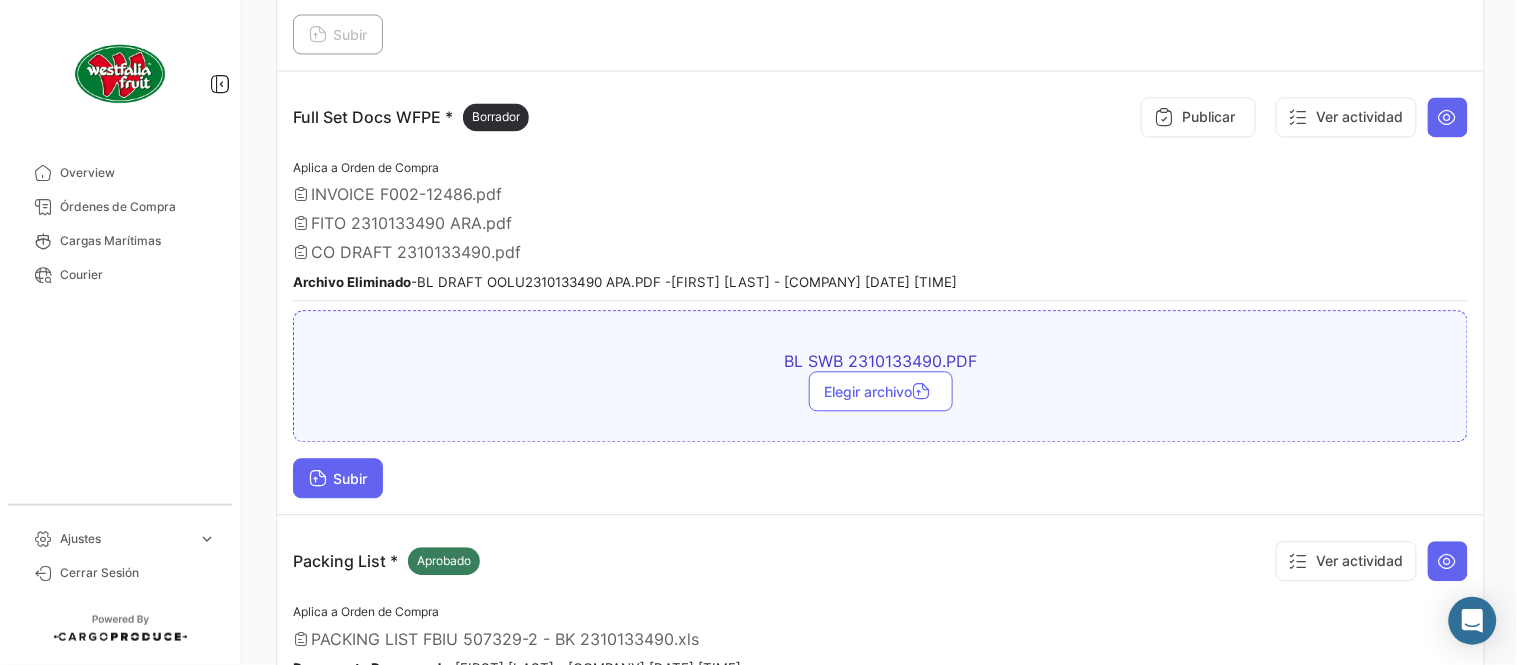 click on "Subir" at bounding box center (338, 478) 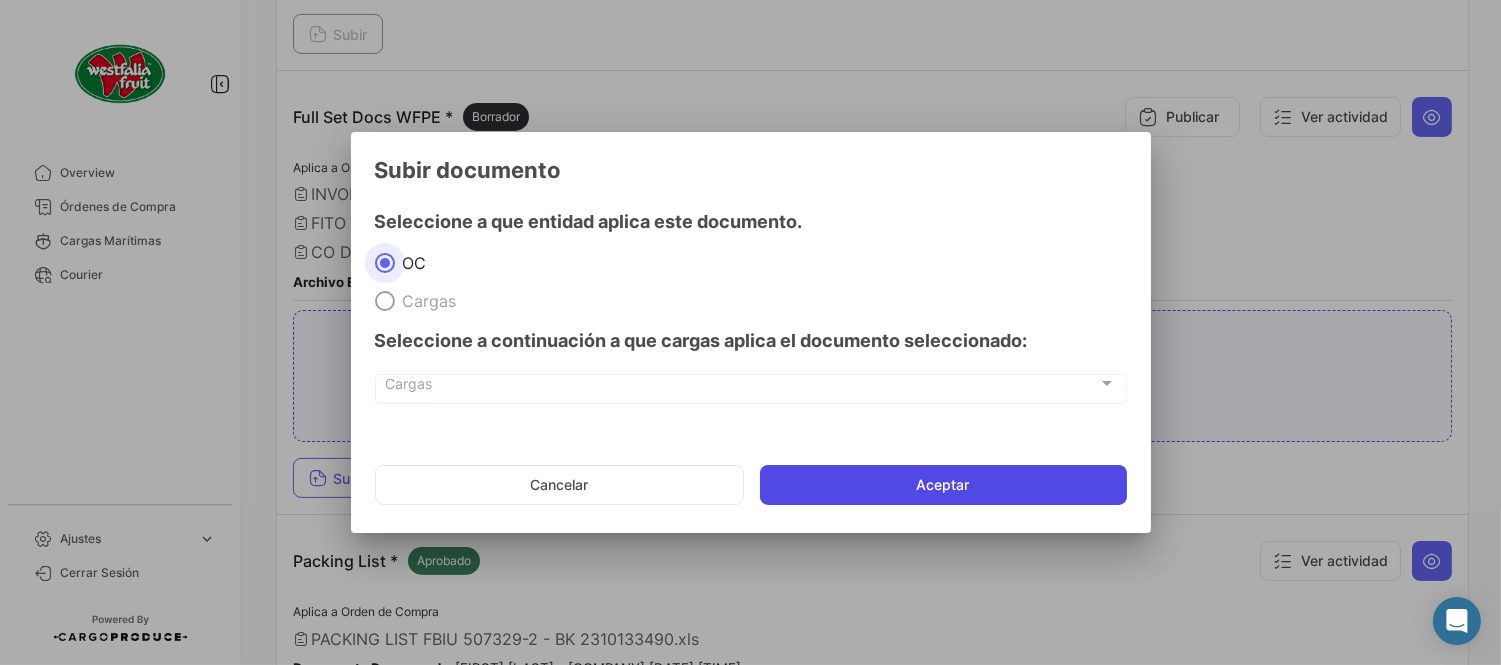 click on "Aceptar" 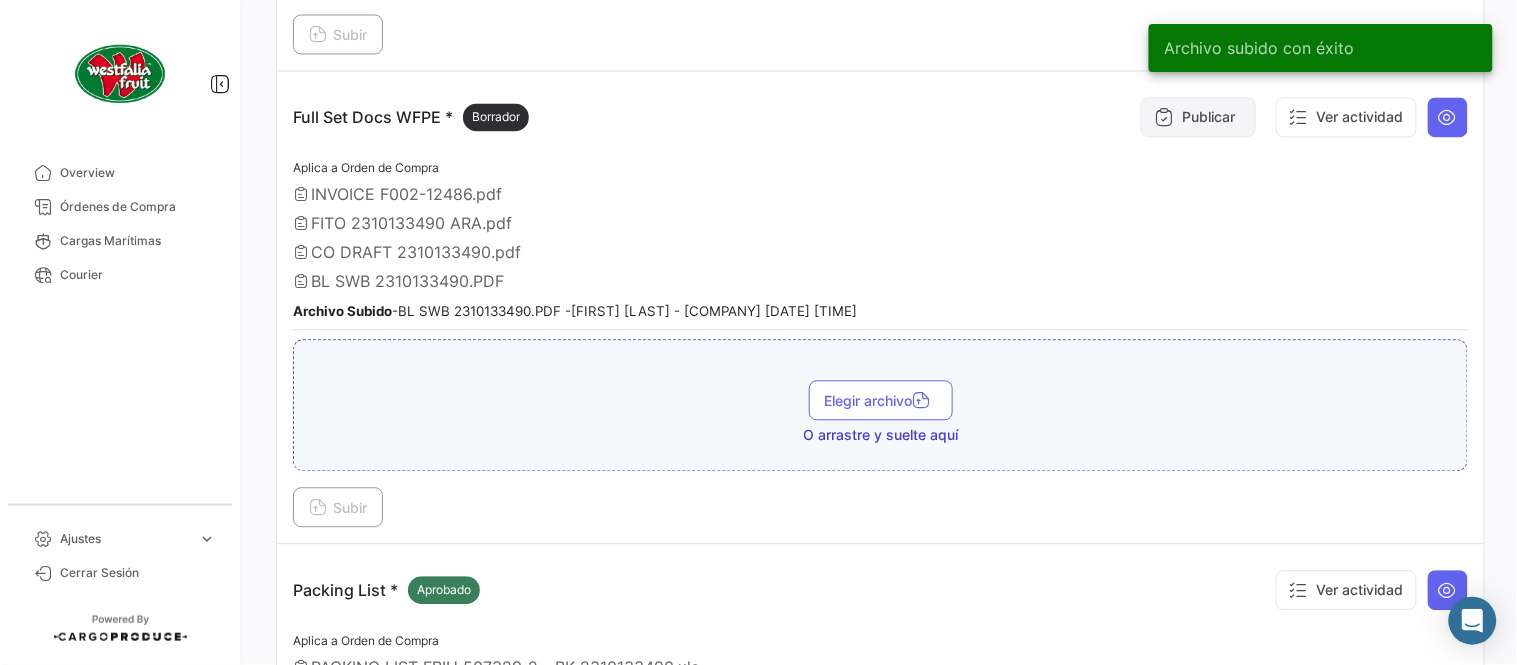 click on "Publicar" at bounding box center [1198, 117] 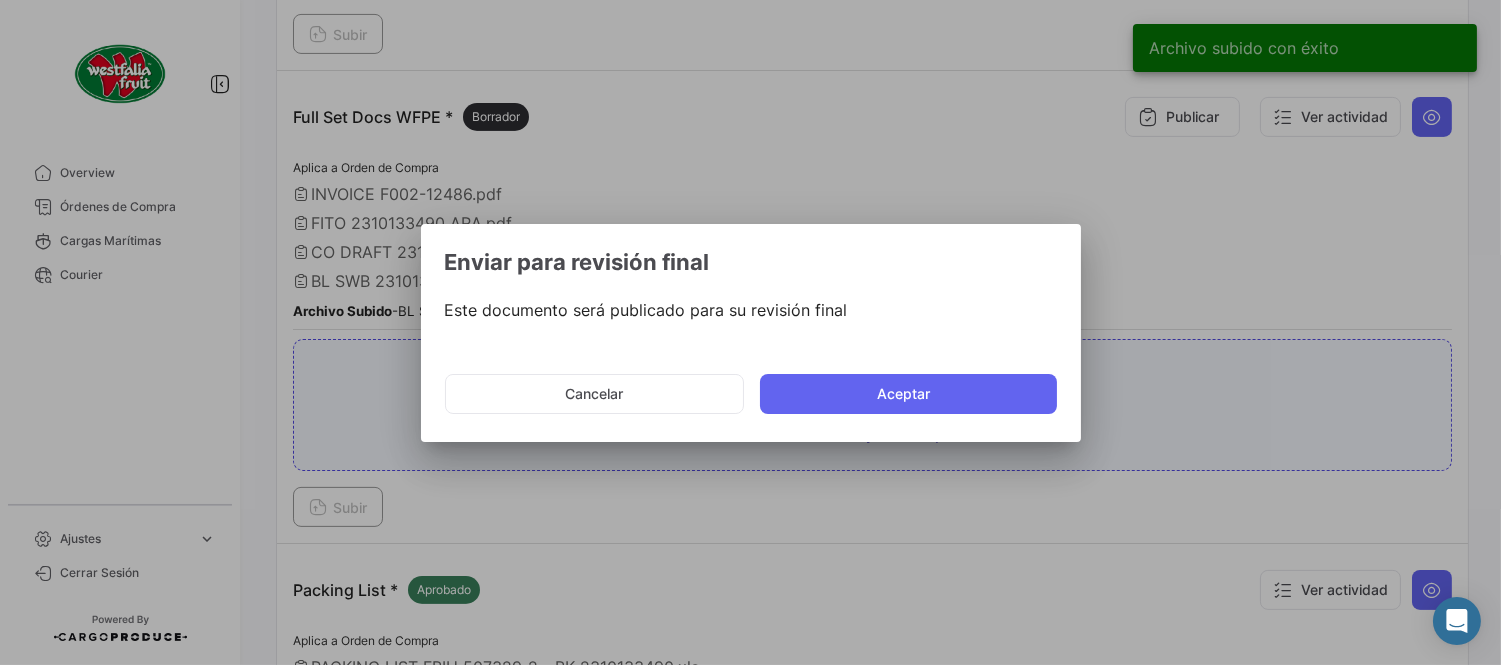 click on "Cancelar   Aceptar" 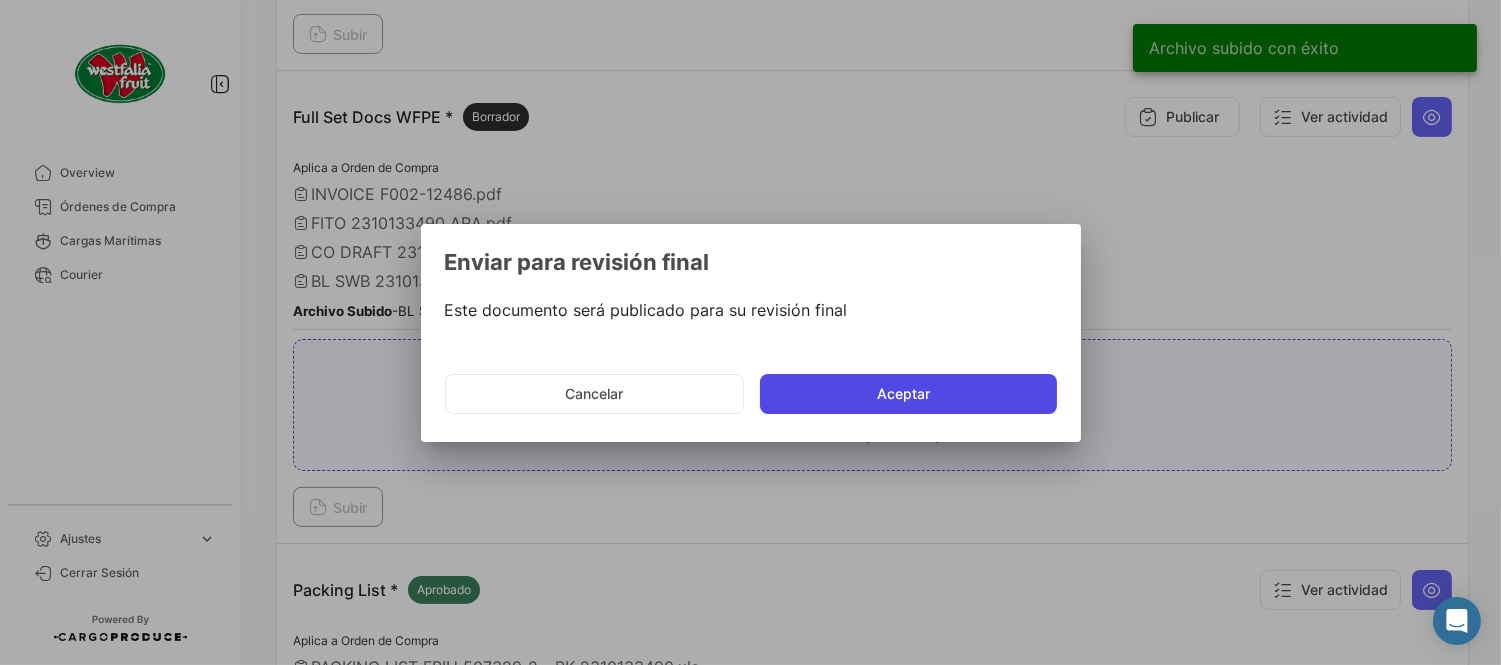 click on "Aceptar" 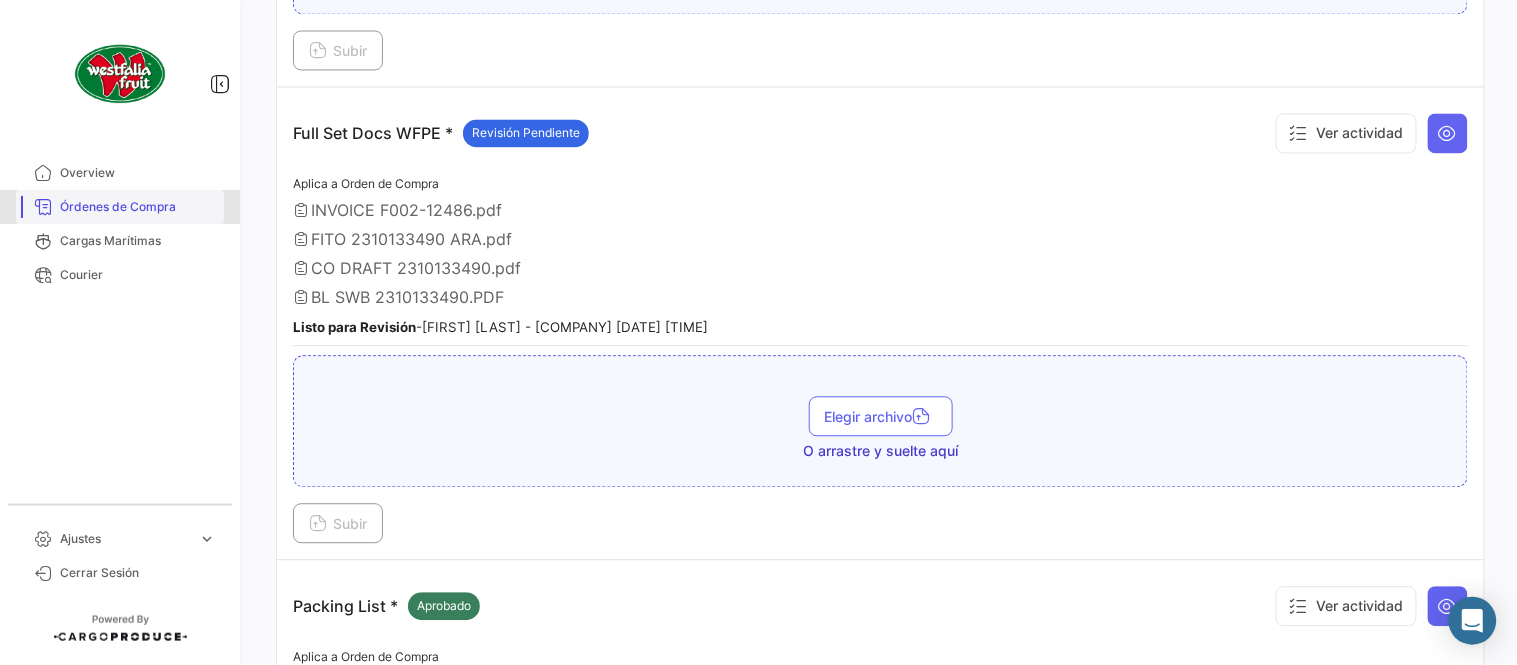 click on "Órdenes de Compra" at bounding box center [138, 207] 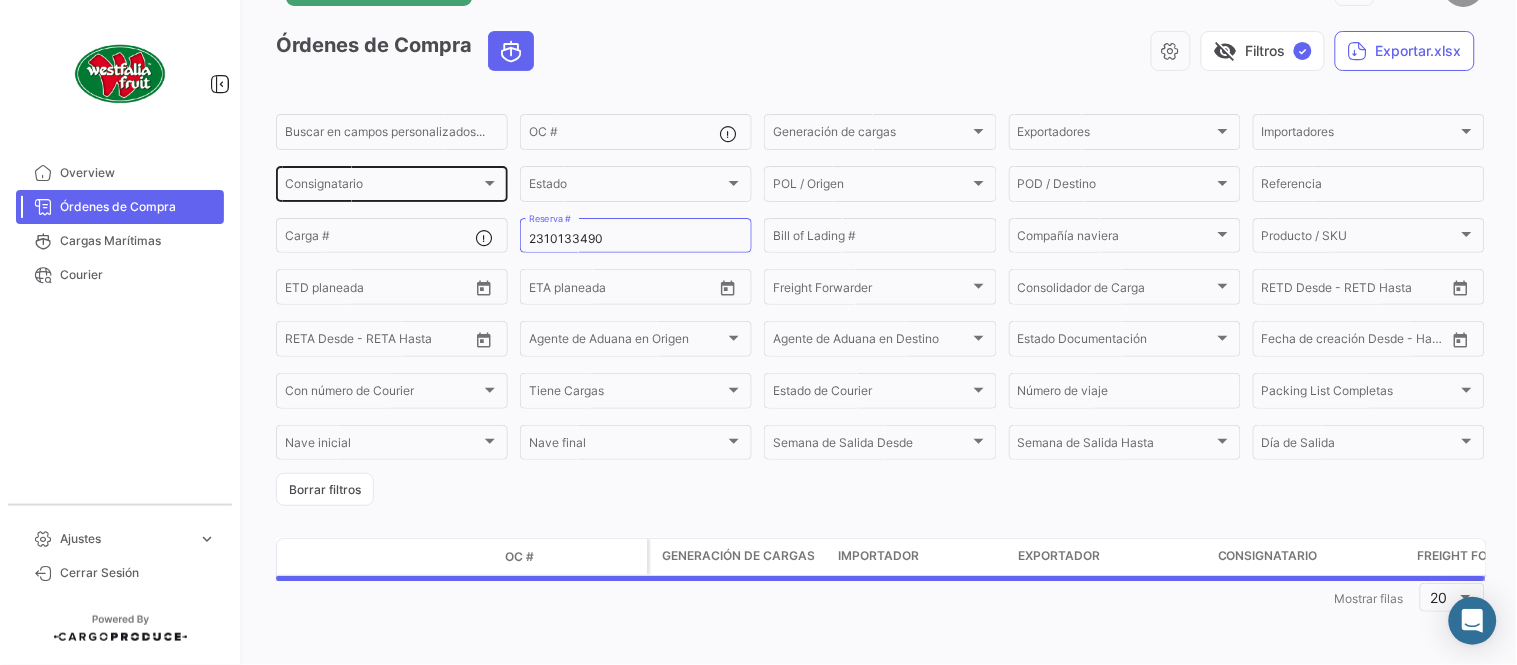 scroll, scrollTop: 0, scrollLeft: 0, axis: both 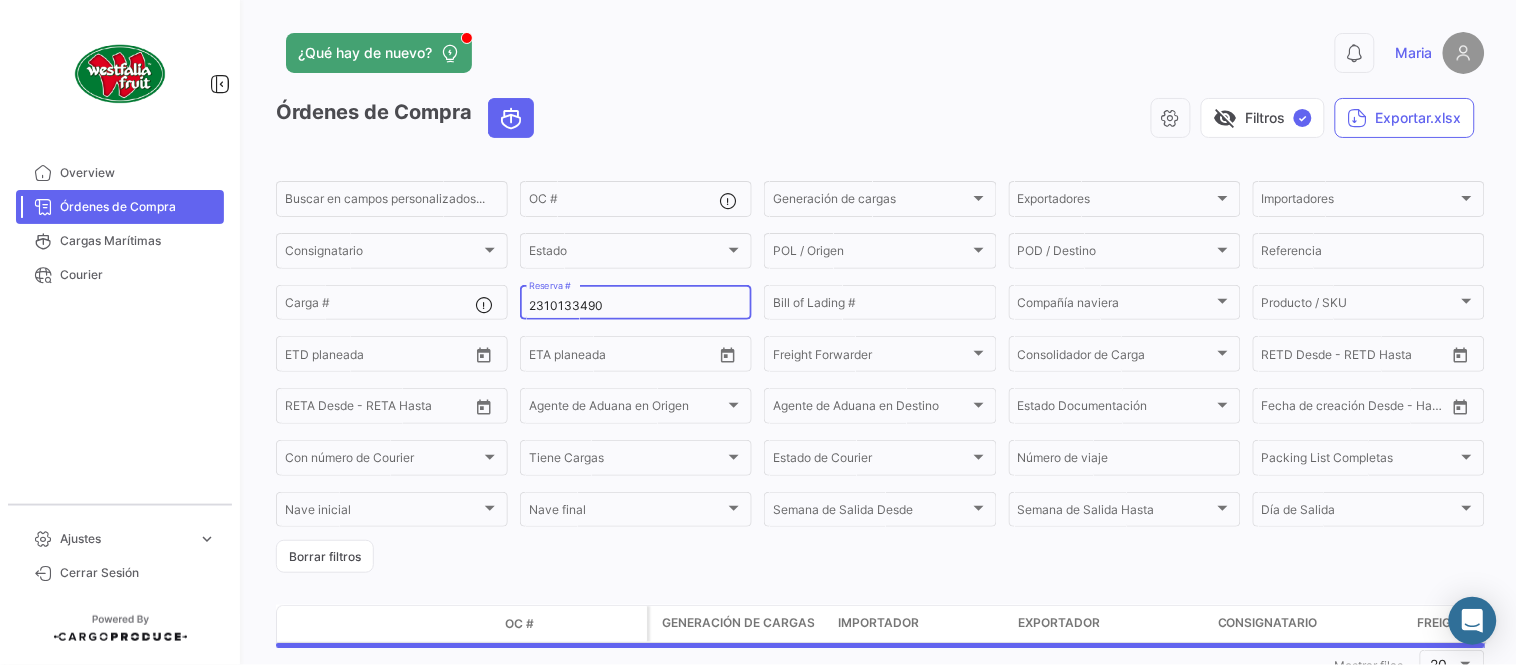 click on "2310133490 Reserva #" 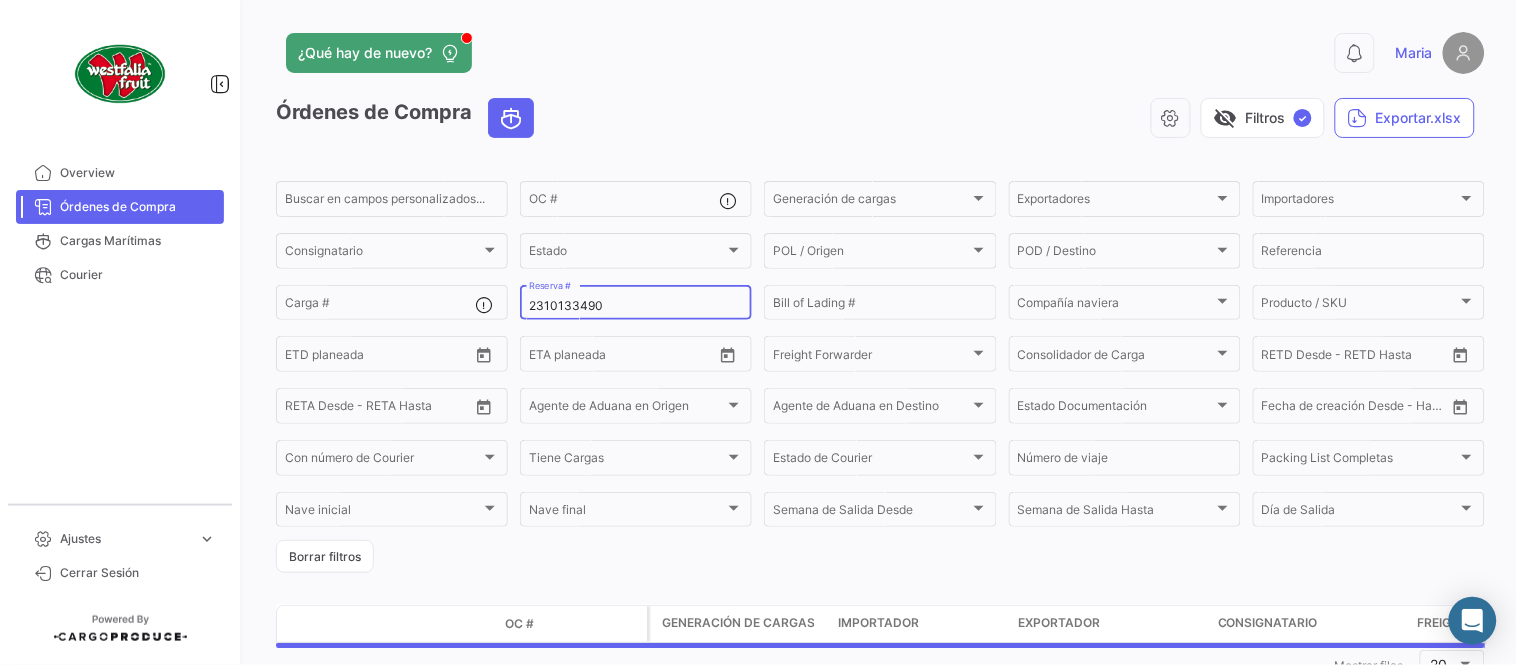 click on "2310133490 Reserva #" 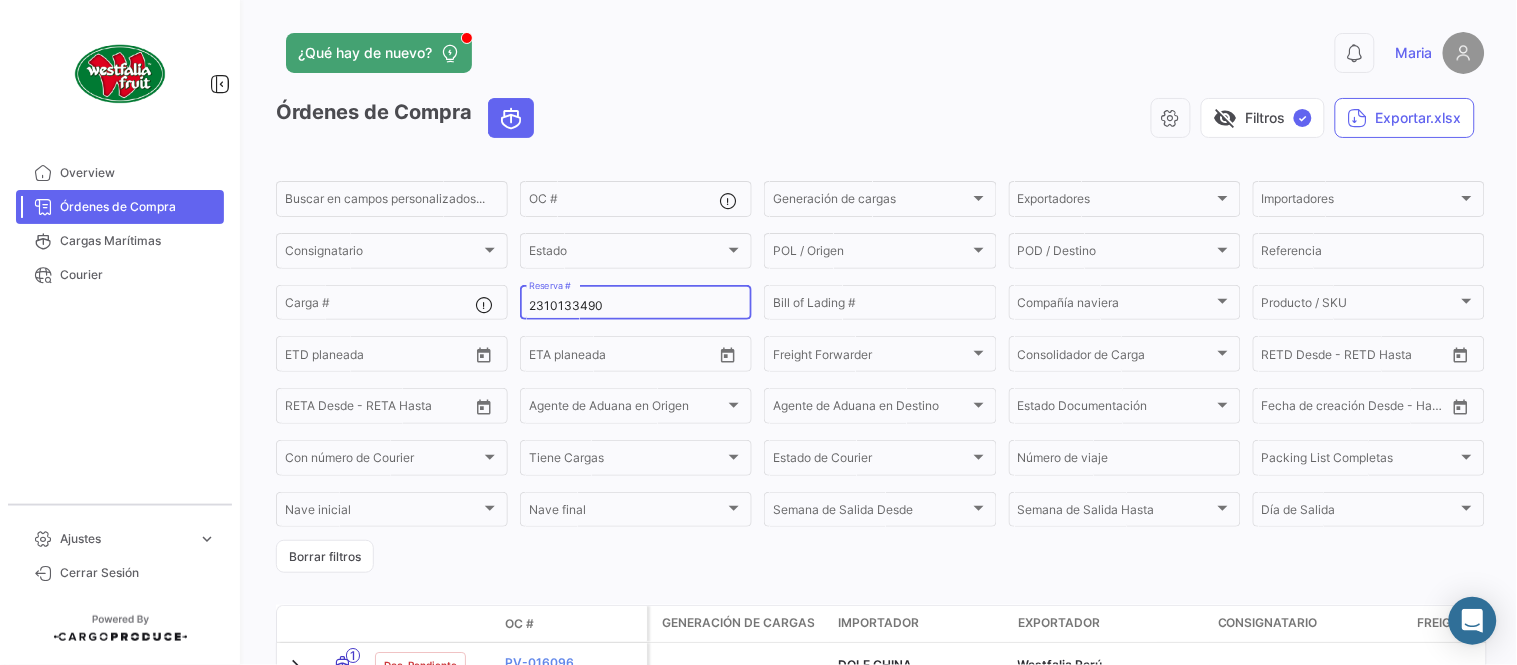 click on "2310133490" at bounding box center (636, 306) 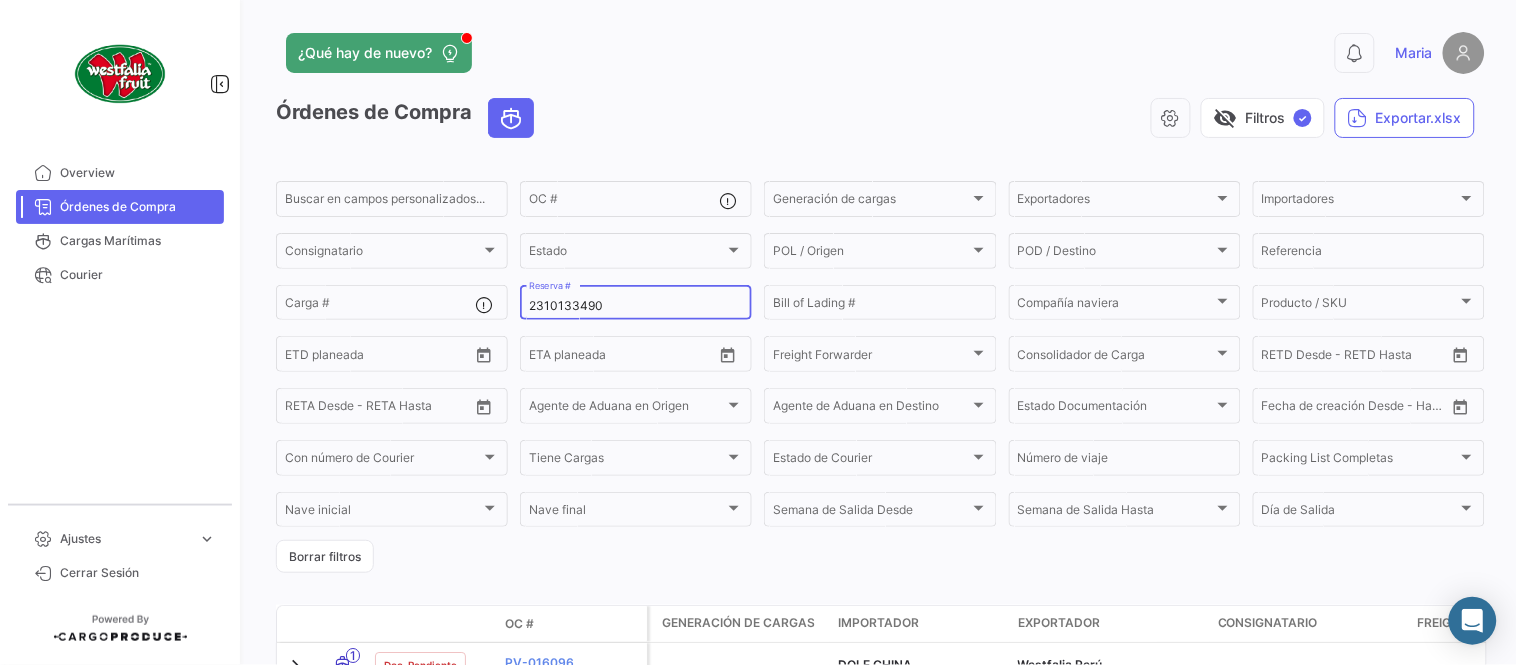click on "2310133490" at bounding box center [636, 306] 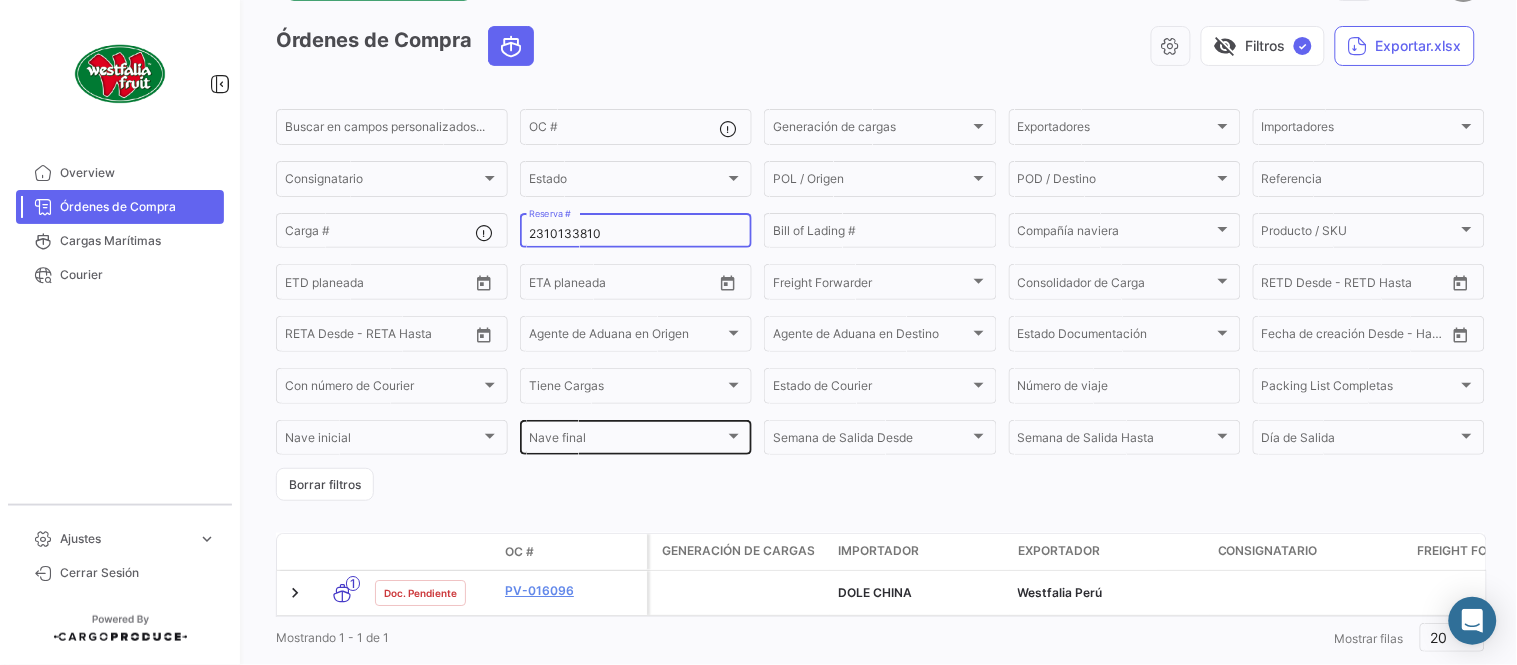 scroll, scrollTop: 111, scrollLeft: 0, axis: vertical 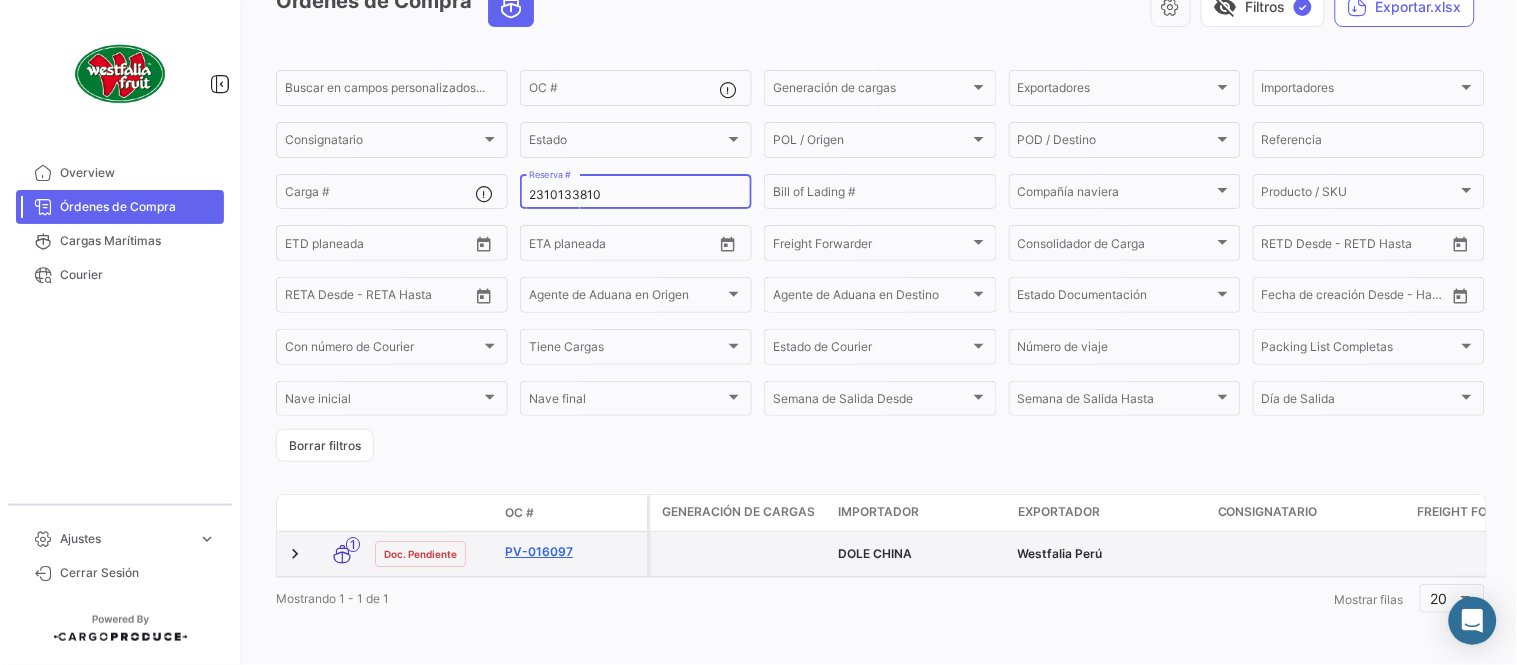 type on "2310133810" 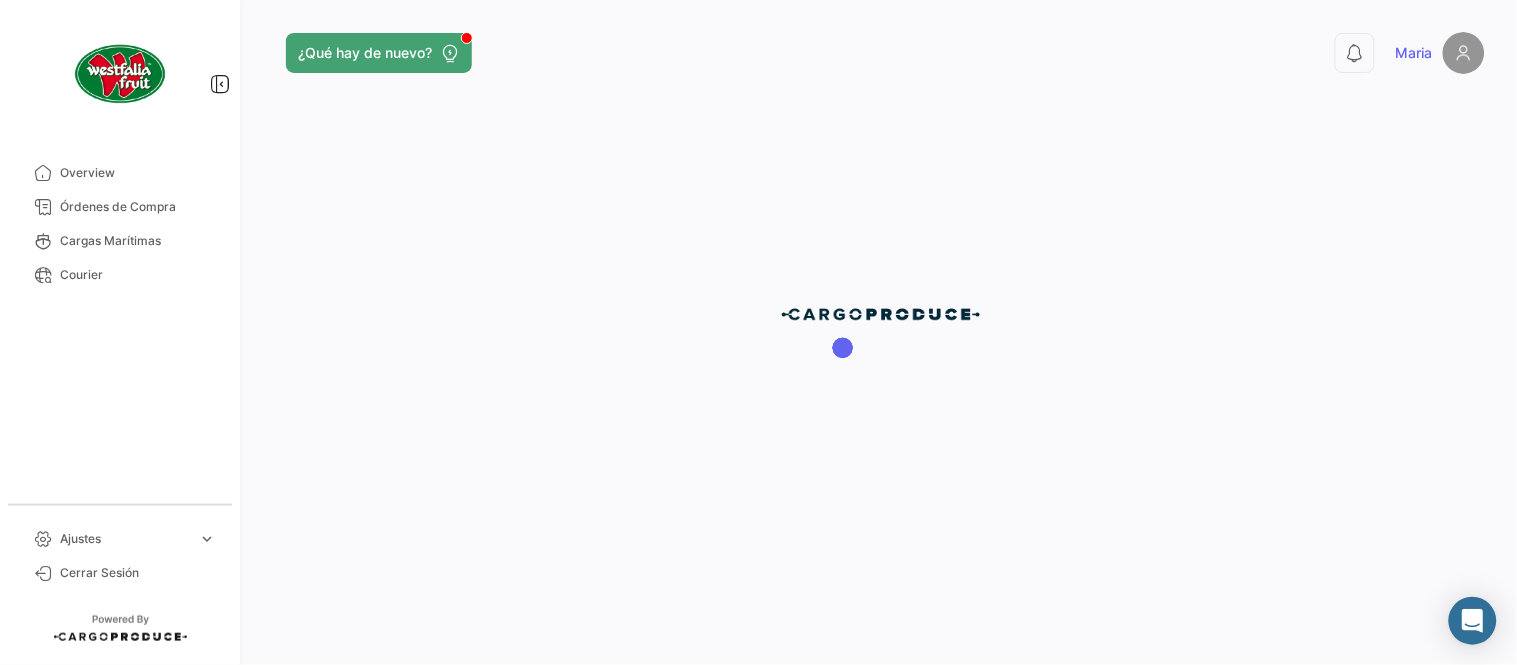 scroll, scrollTop: 0, scrollLeft: 0, axis: both 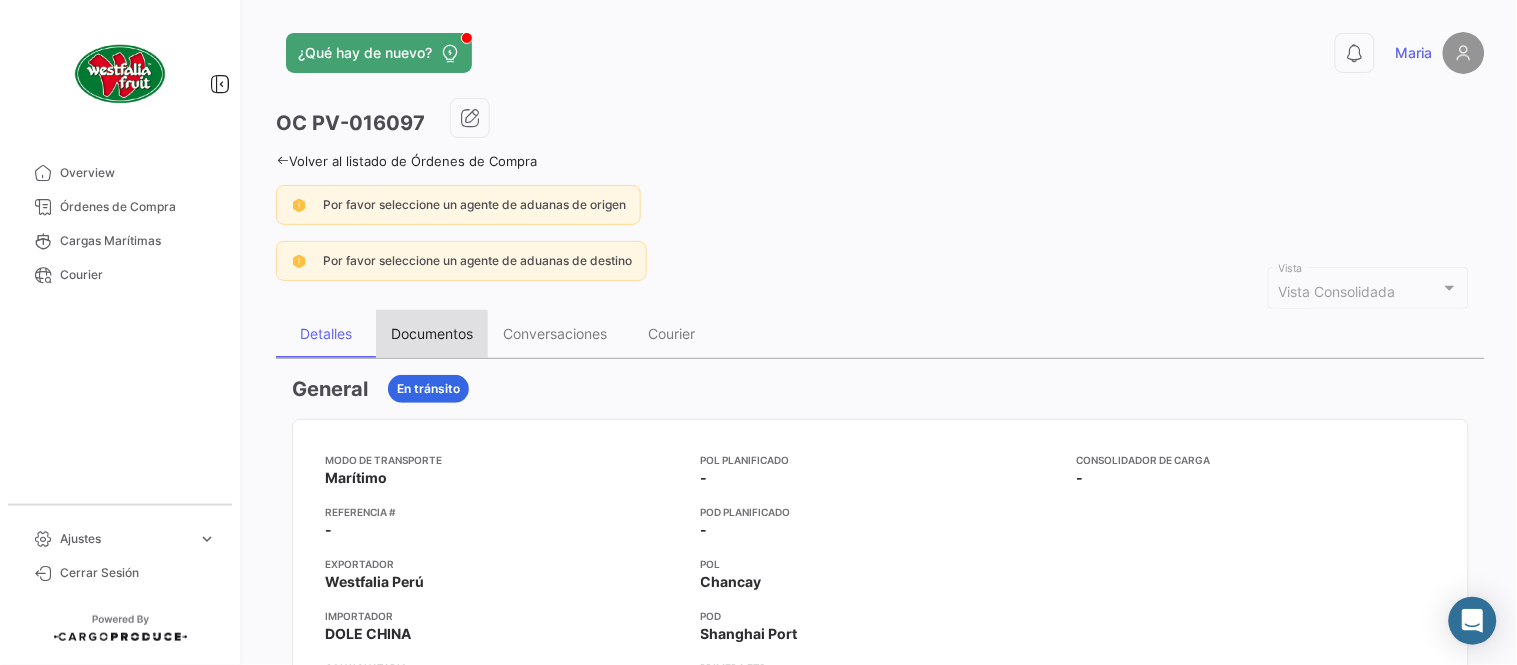click on "Documentos" at bounding box center [432, 333] 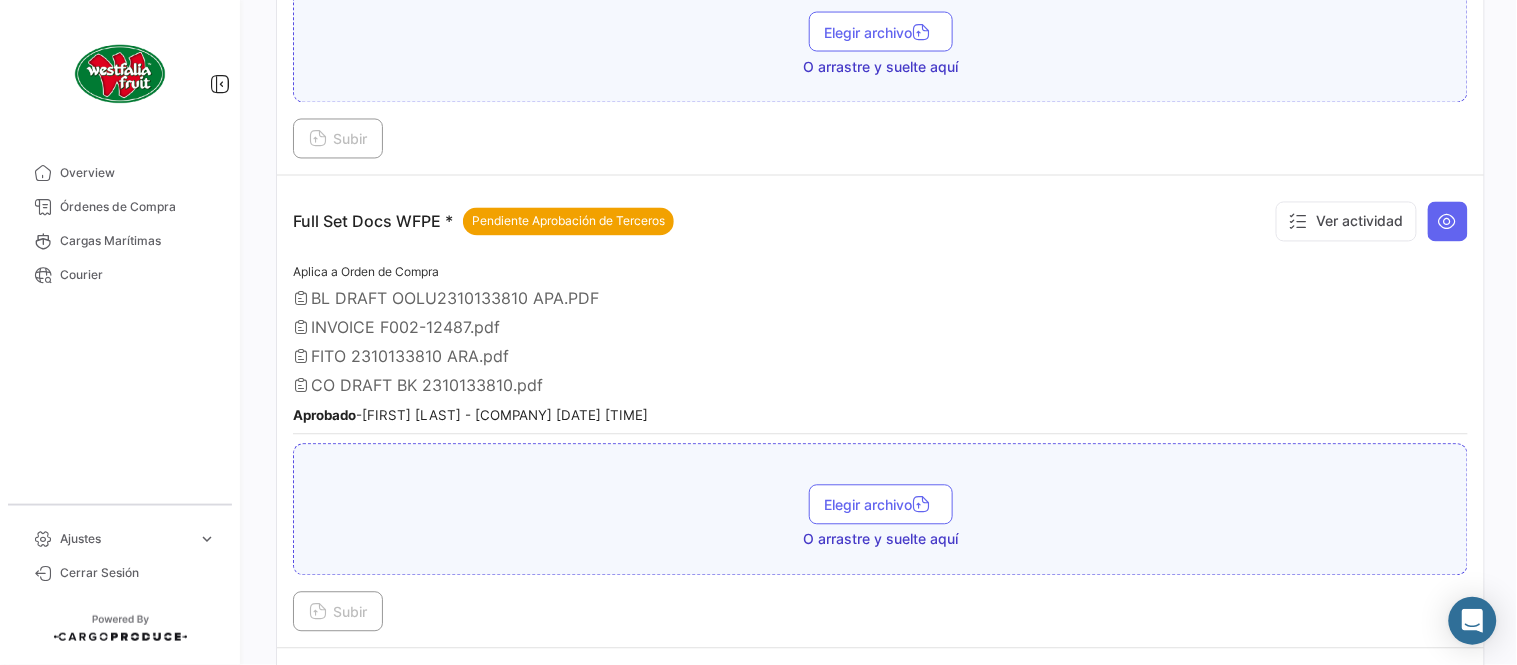scroll, scrollTop: 888, scrollLeft: 0, axis: vertical 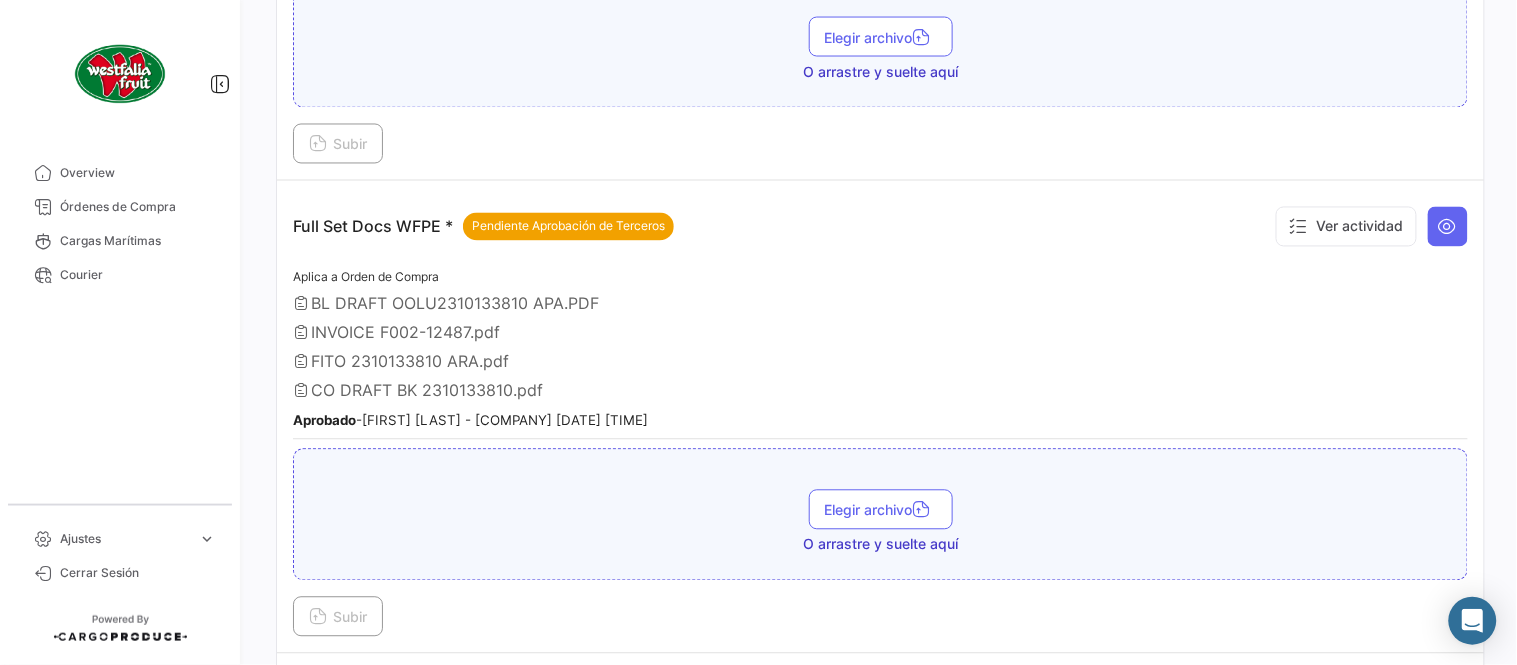 click on "Full Set Docs WFPE *   Pendiente Aprobación de Terceros   Ver actividad   Aplica a Orden de Compra   BL DRAFT OOLU2310133810 APA.PDF   INVOICE F002-12487.pdf   FITO 2310133810 ARA.pdf   CO DRAFT BK 2310133810.pdf  Aprobado  -   Tim Liu  - DOLE CHINA 05/08/2025 01:06      Elegir archivo  O arrastre y suelte aquí  Subir" at bounding box center (880, 417) 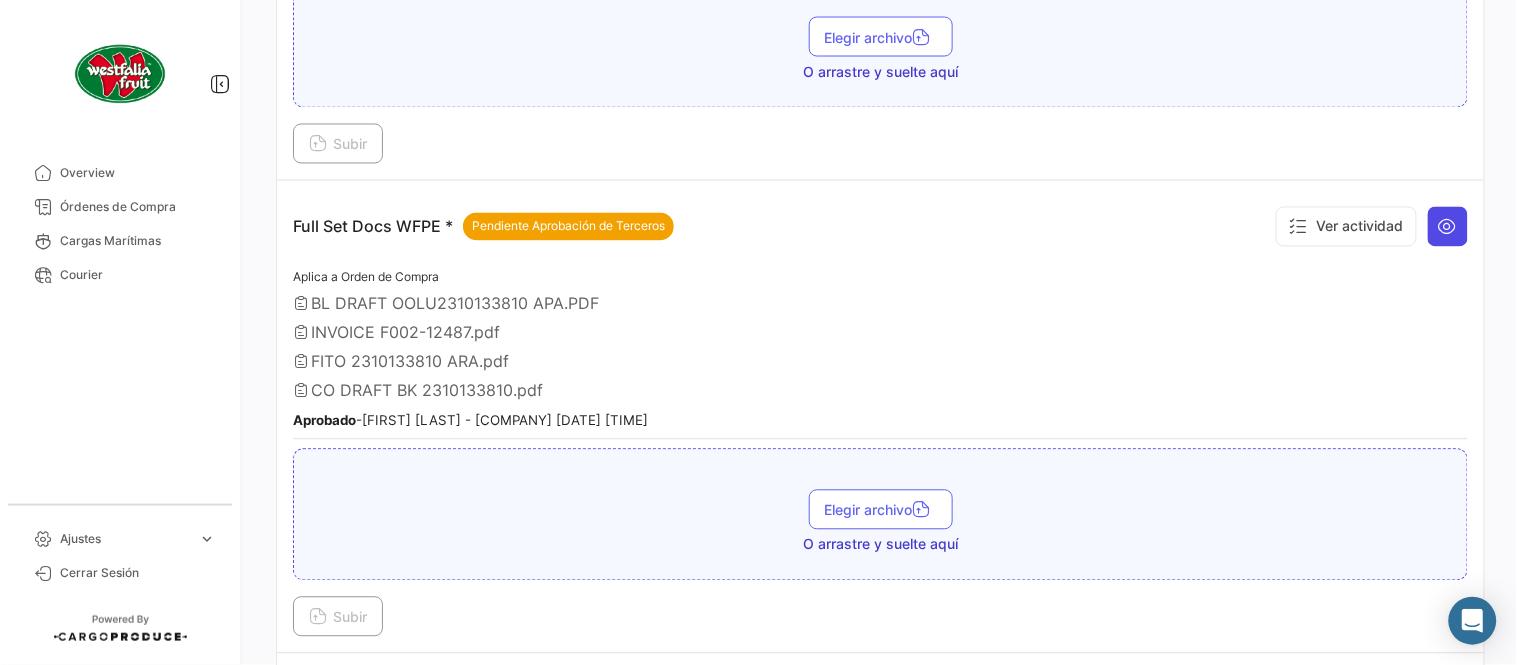 click at bounding box center (1448, 227) 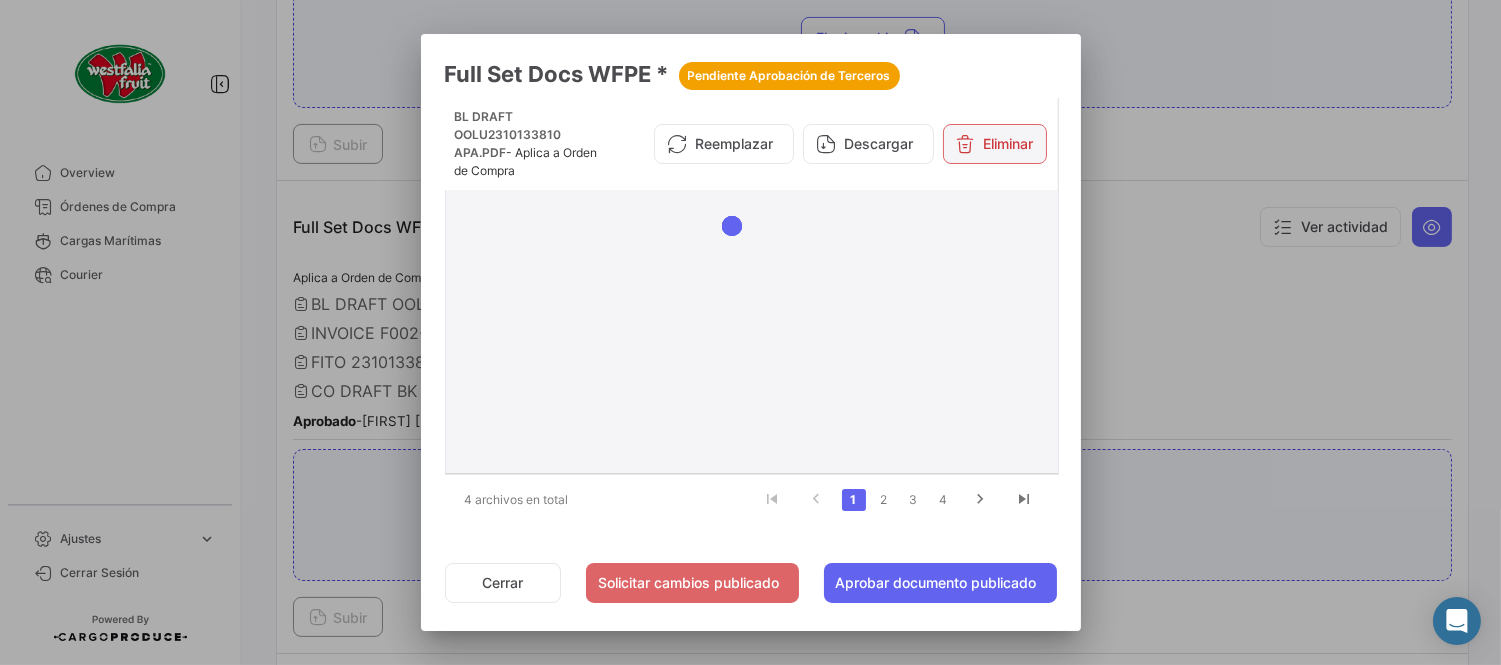 click on "Eliminar" at bounding box center [995, 144] 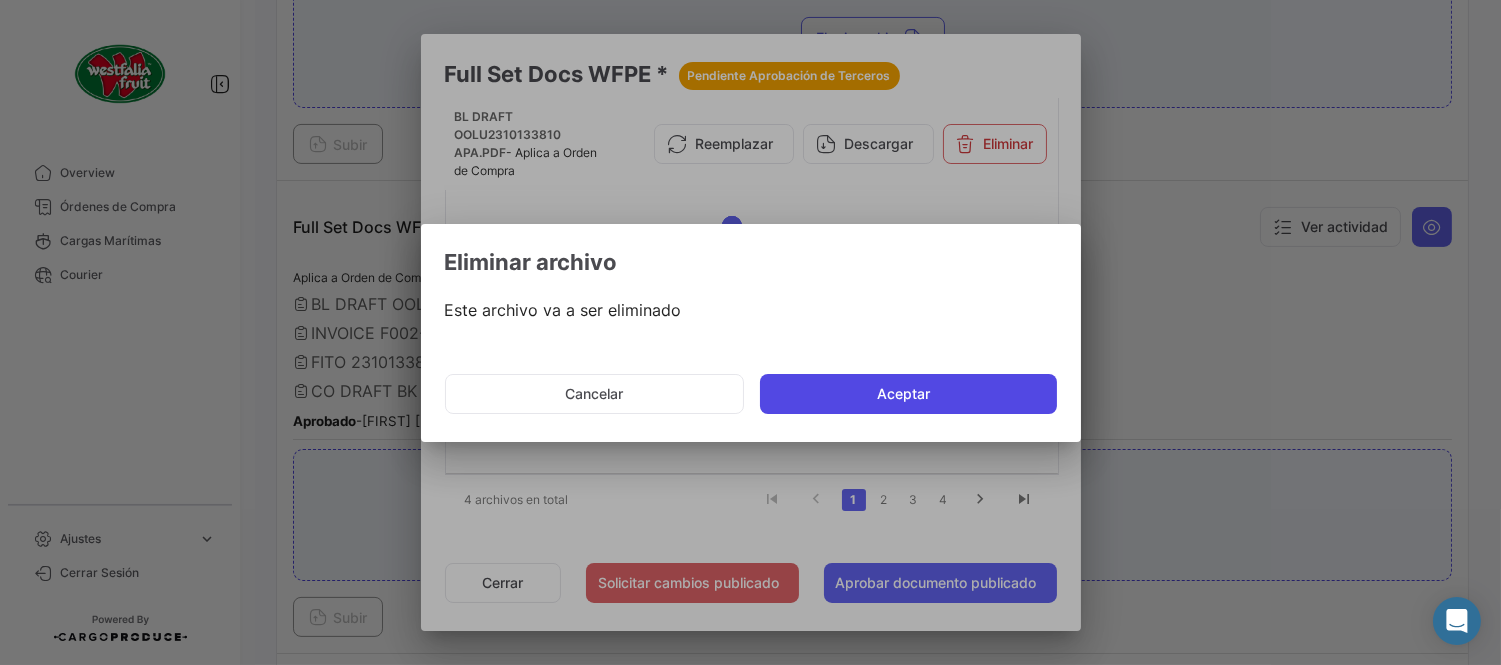 click on "Aceptar" 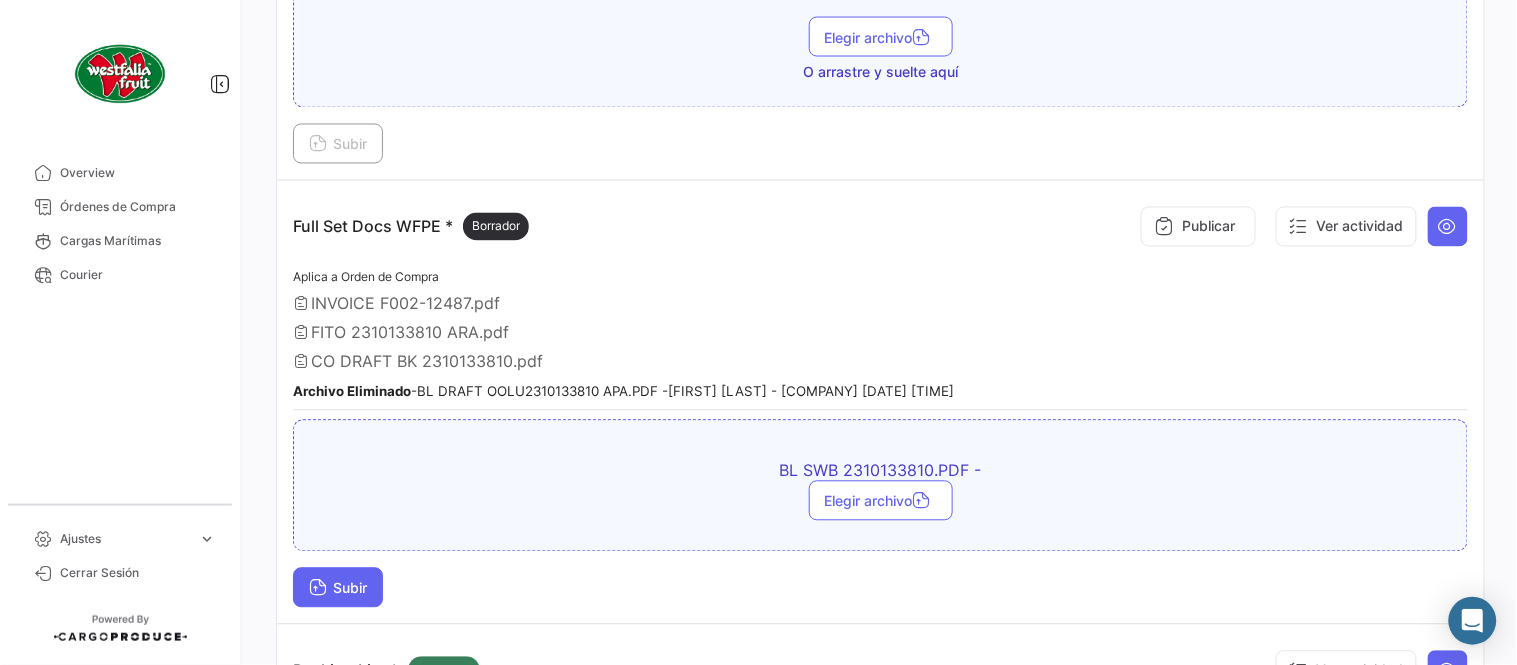 click on "Subir" at bounding box center [338, 588] 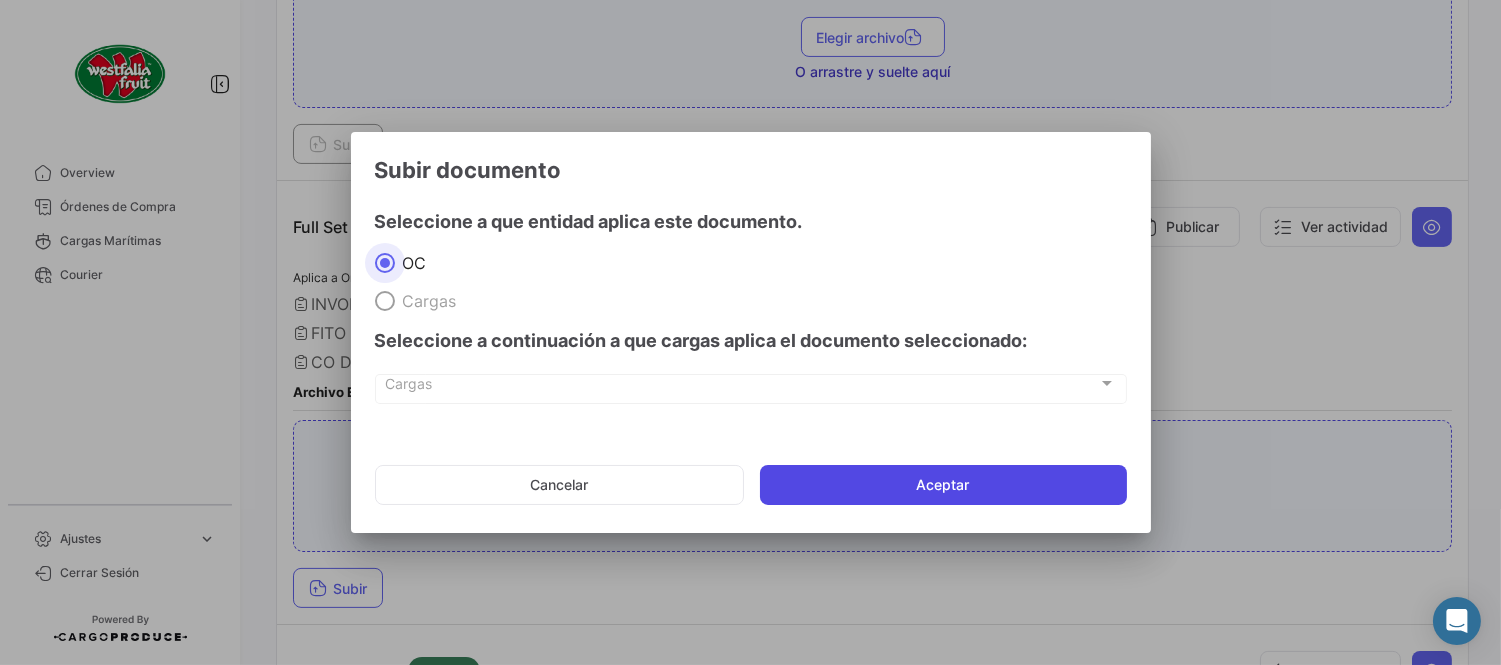 click on "Aceptar" 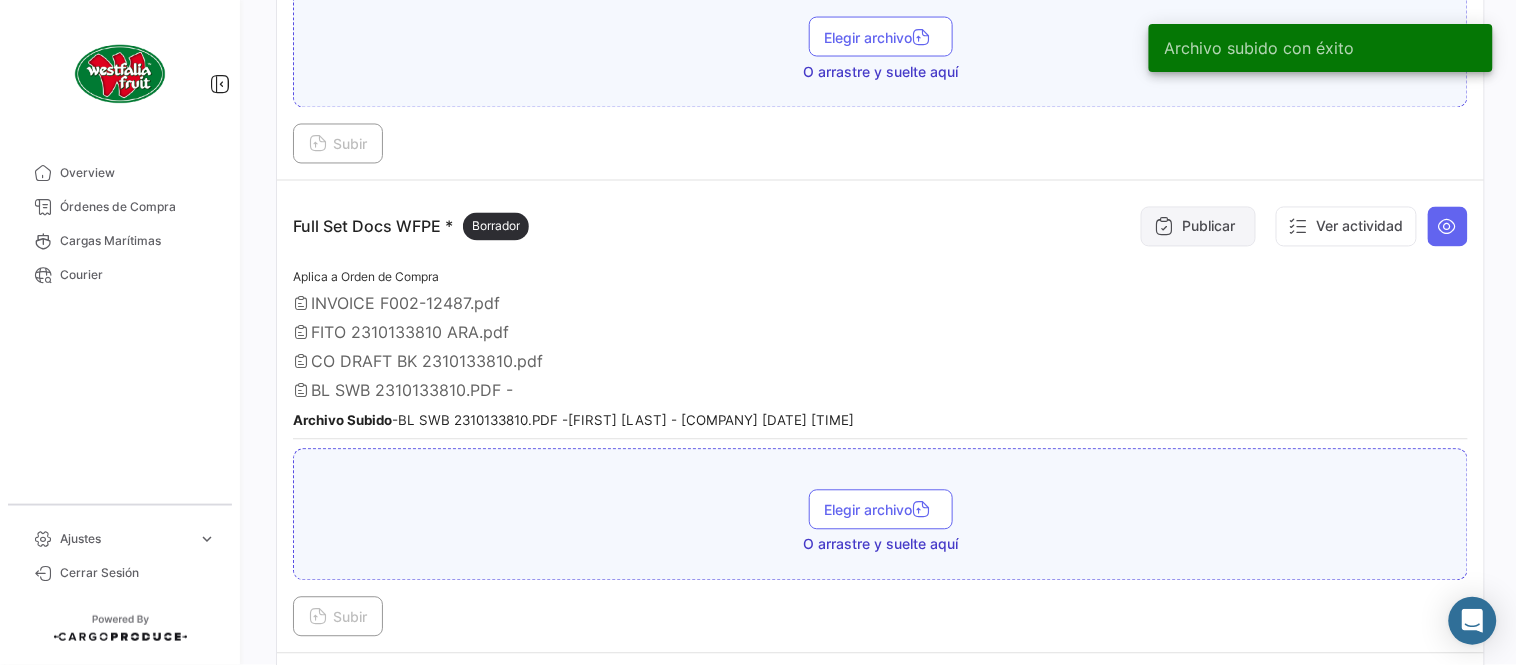 click on "Publicar" at bounding box center [1198, 227] 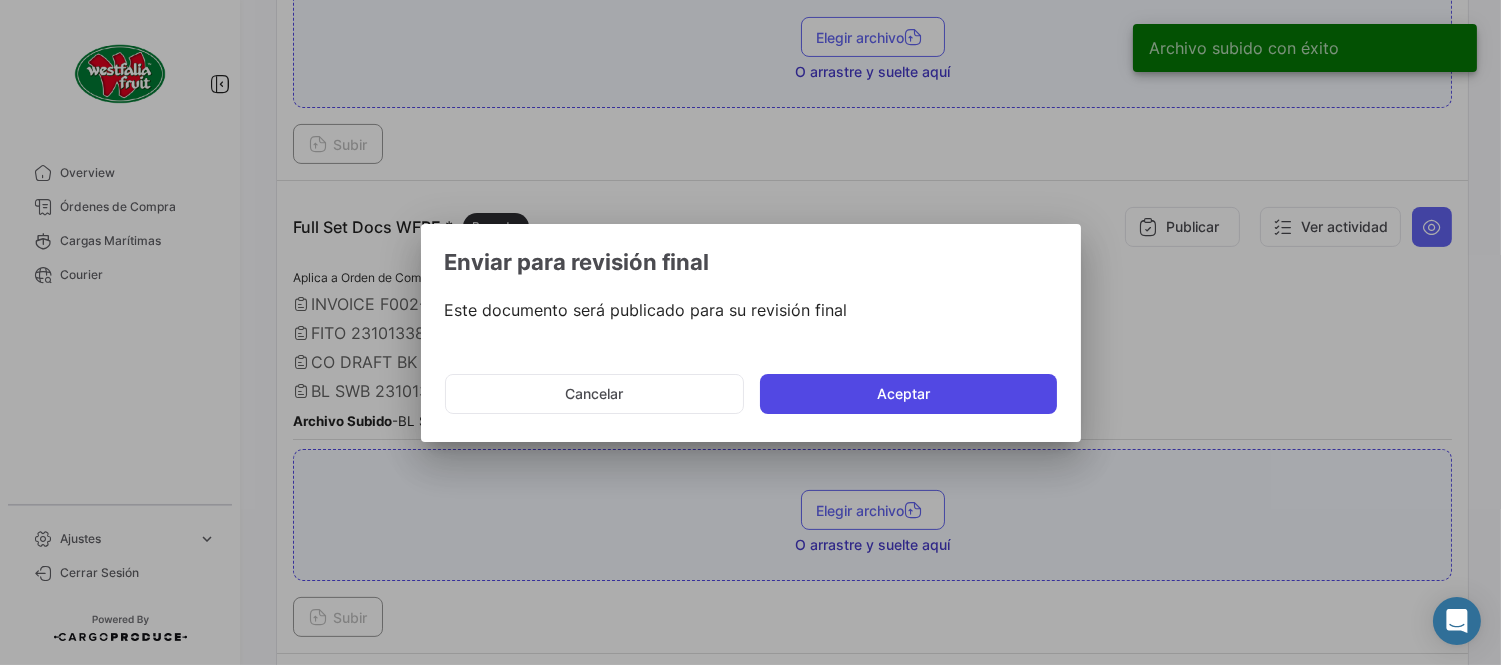 click on "Aceptar" 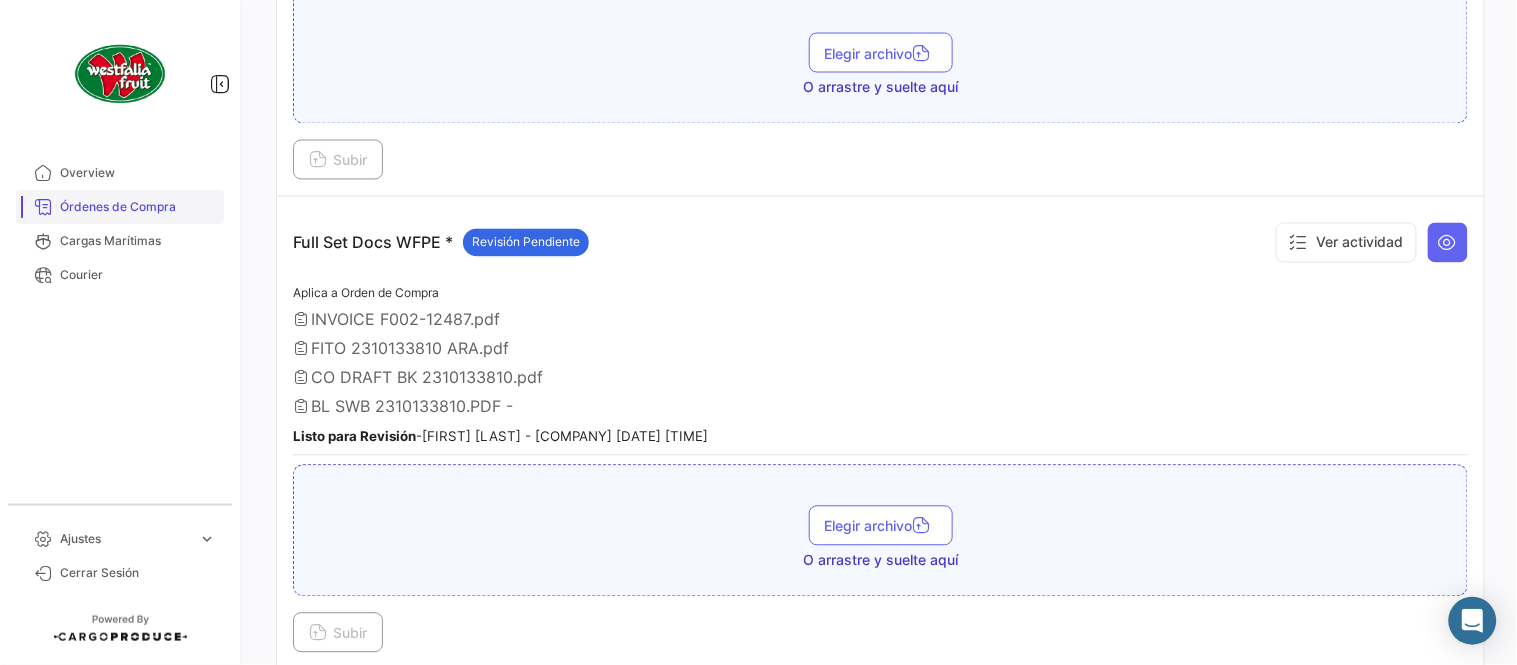 click on "Órdenes de Compra" at bounding box center [138, 207] 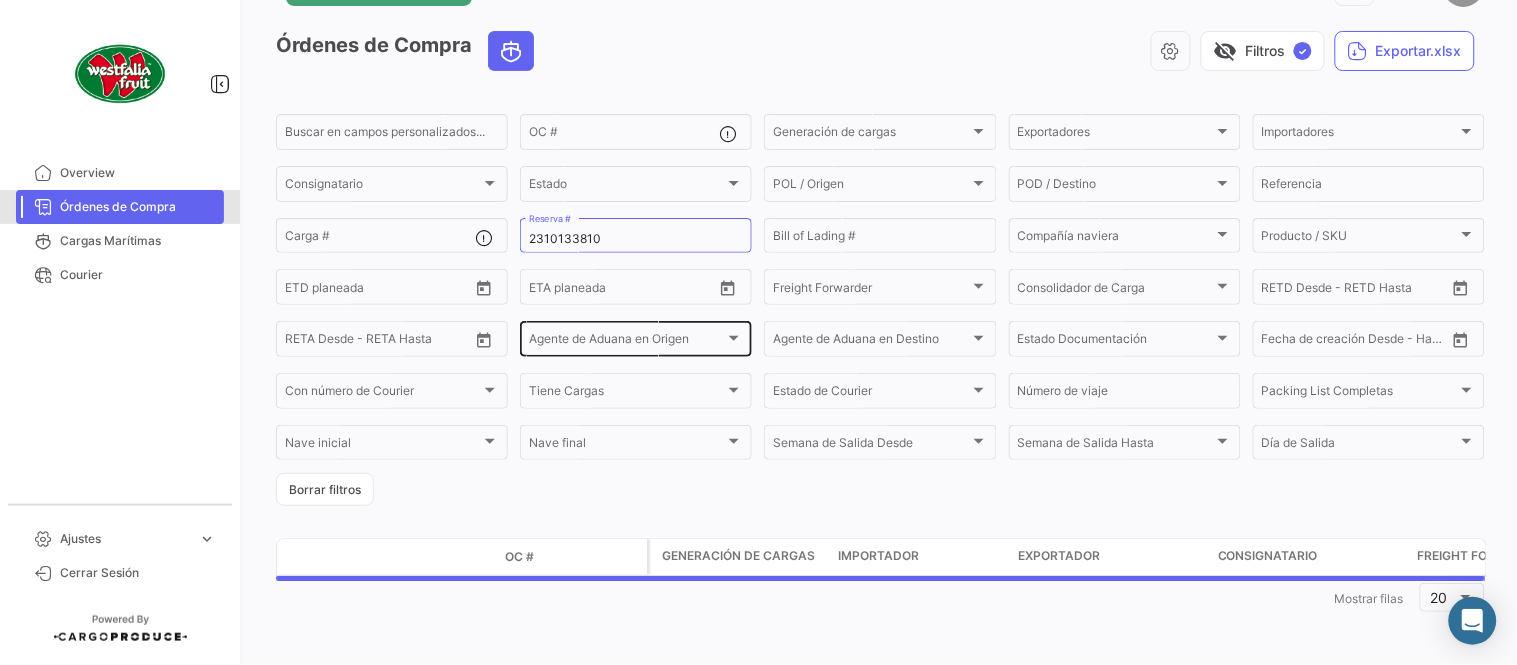 scroll, scrollTop: 0, scrollLeft: 0, axis: both 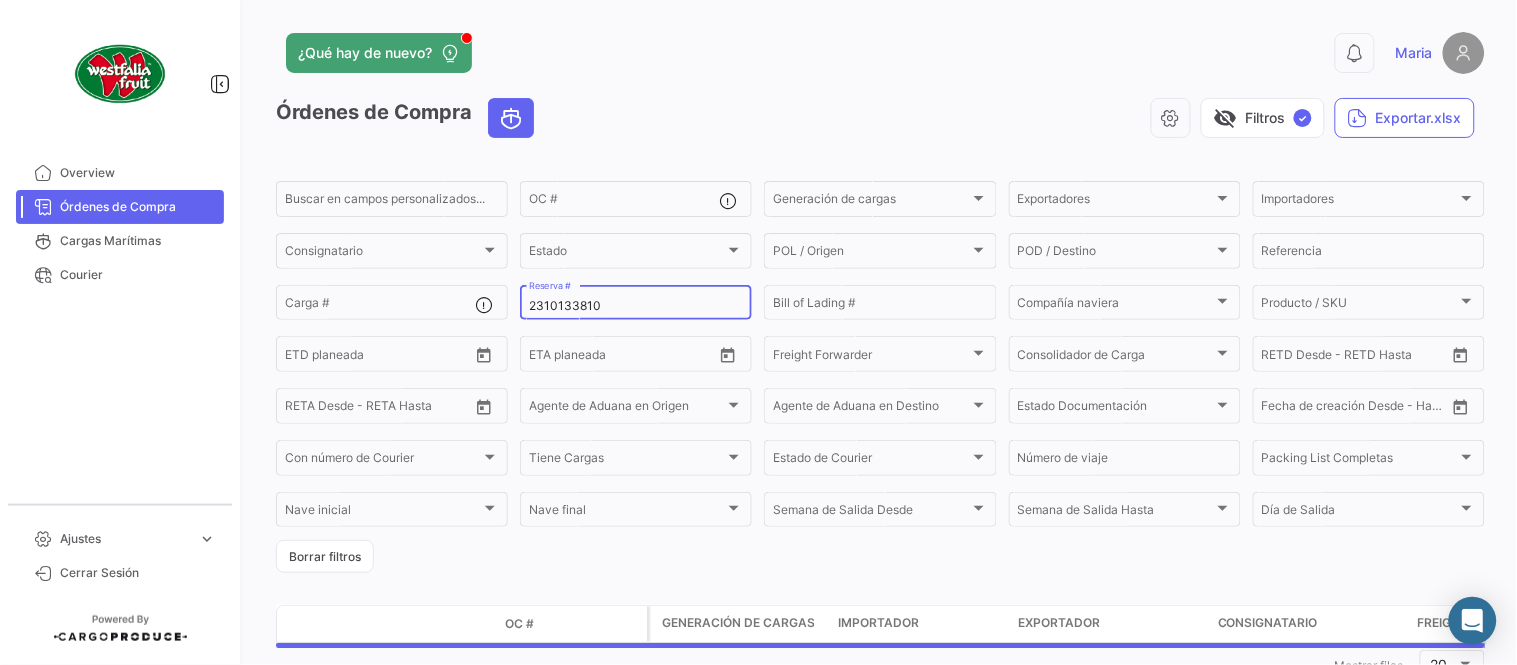 click on "2310133810" at bounding box center (636, 306) 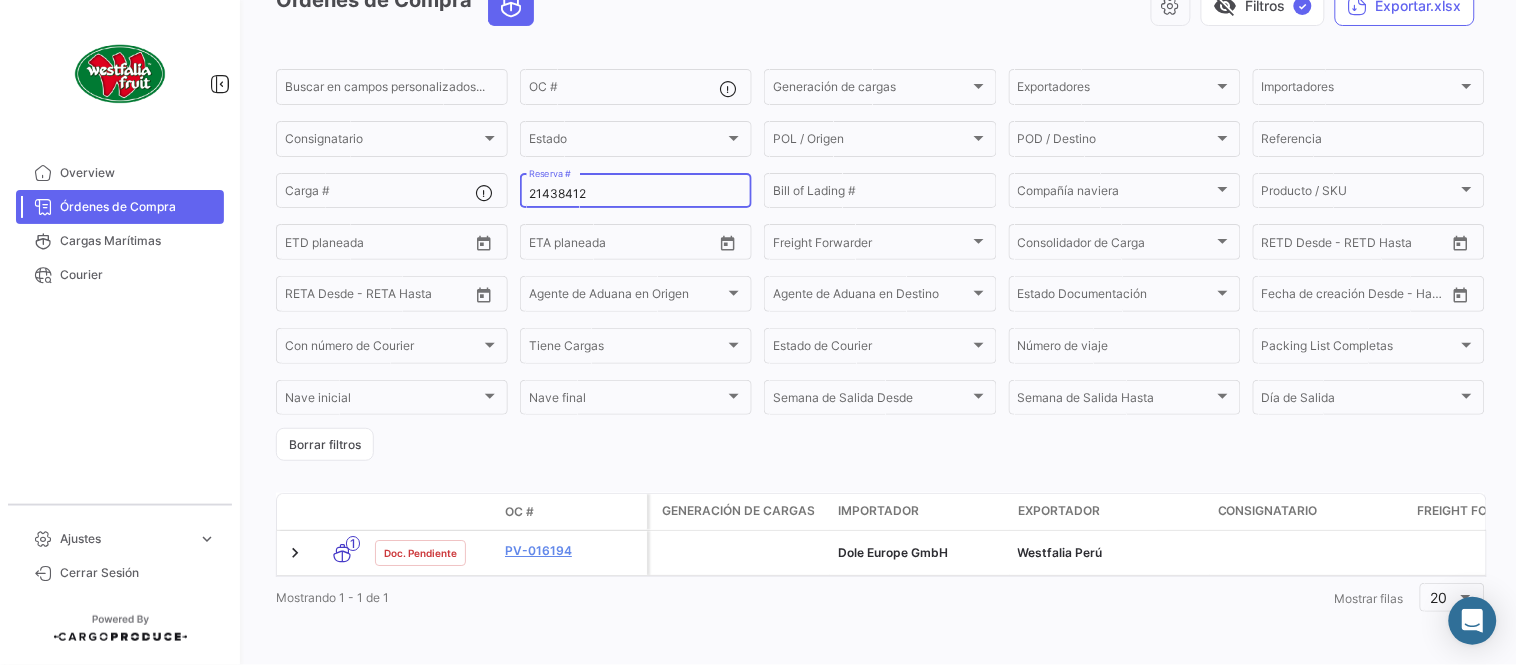 scroll, scrollTop: 128, scrollLeft: 0, axis: vertical 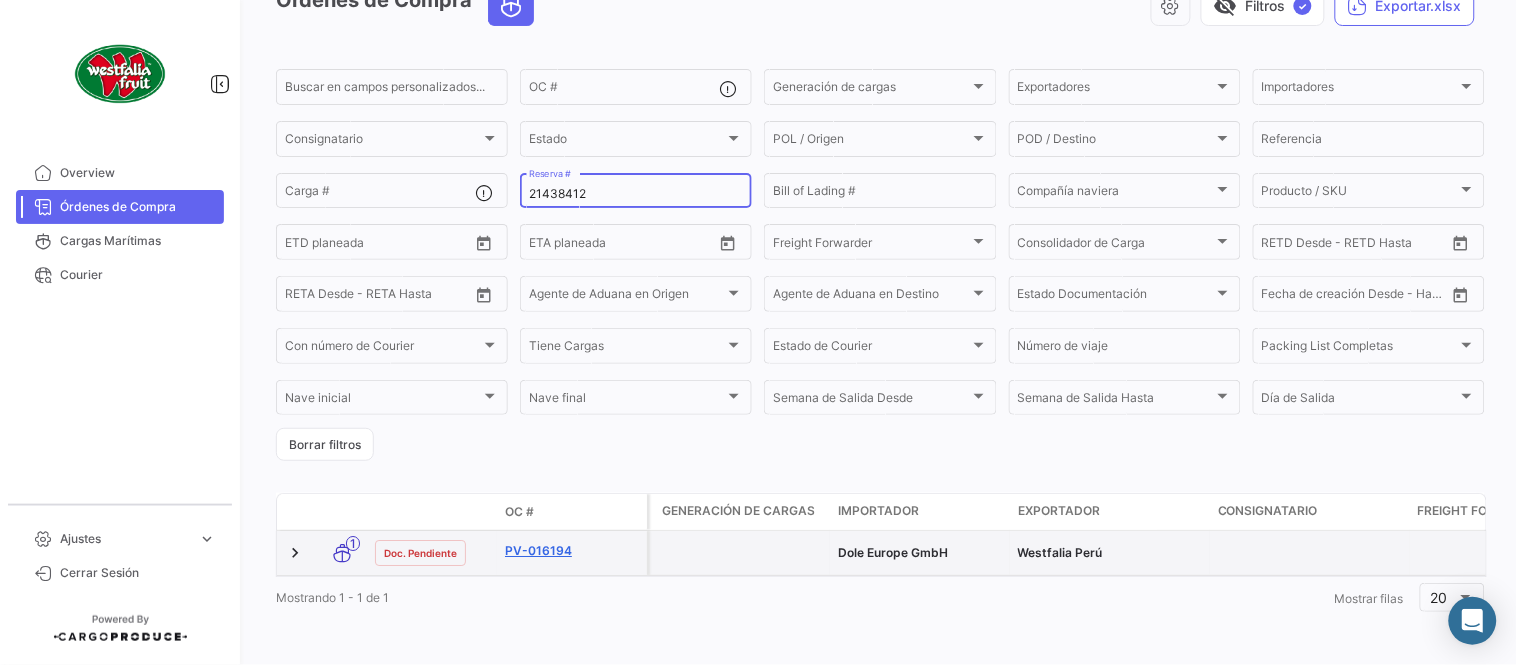 type on "21438412" 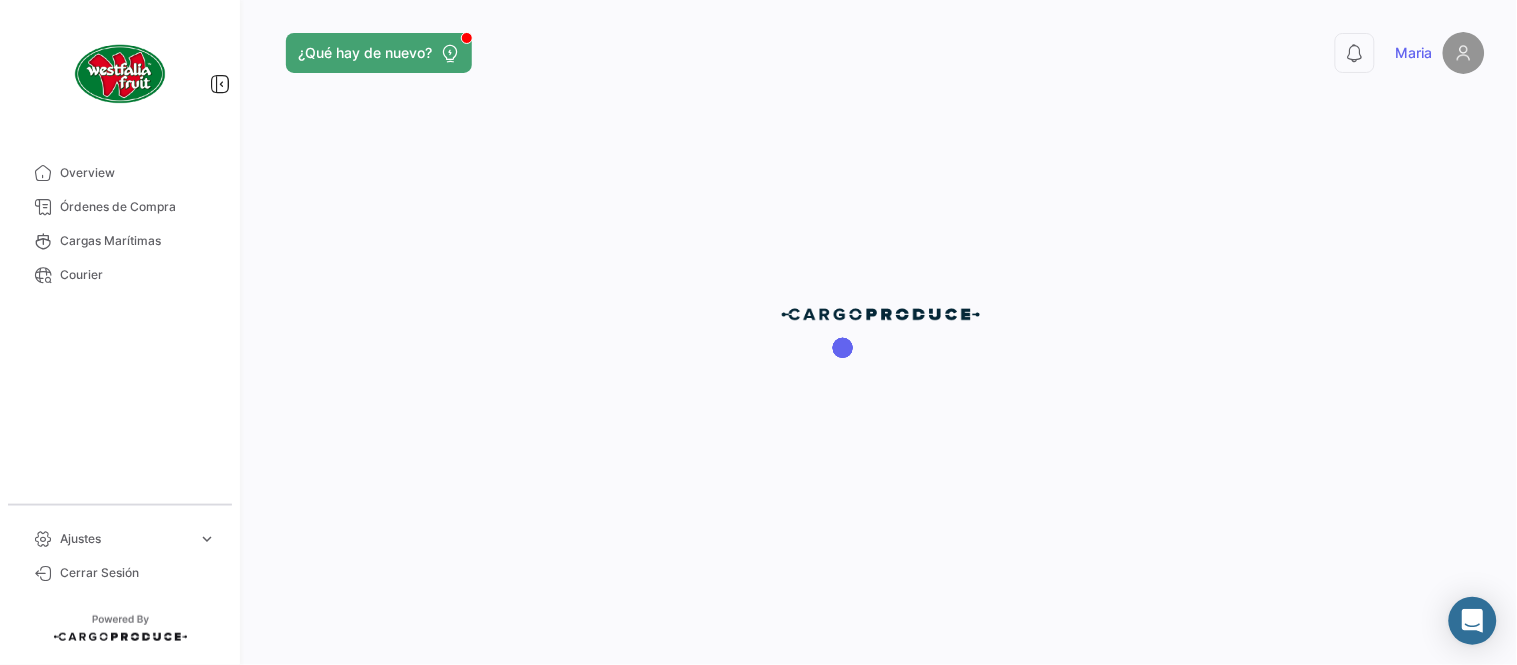 scroll, scrollTop: 0, scrollLeft: 0, axis: both 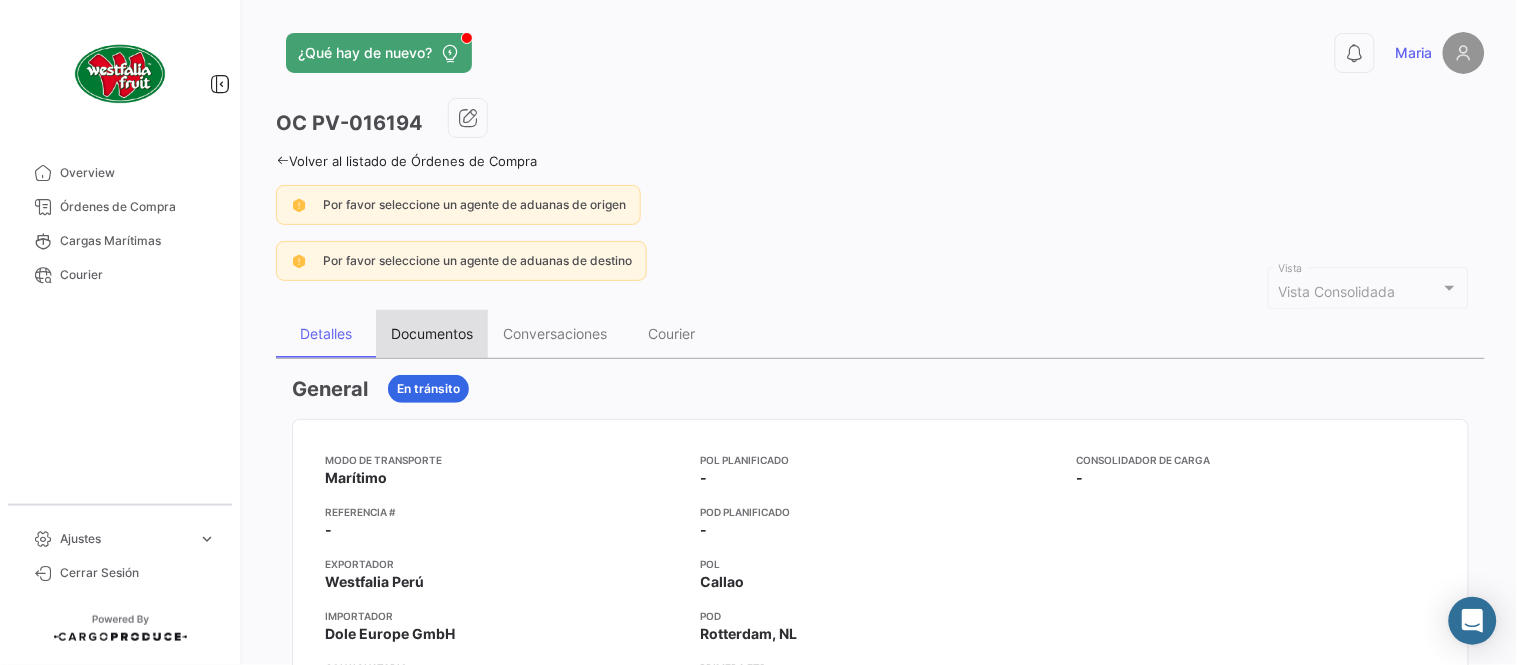 click on "Documentos" at bounding box center [432, 333] 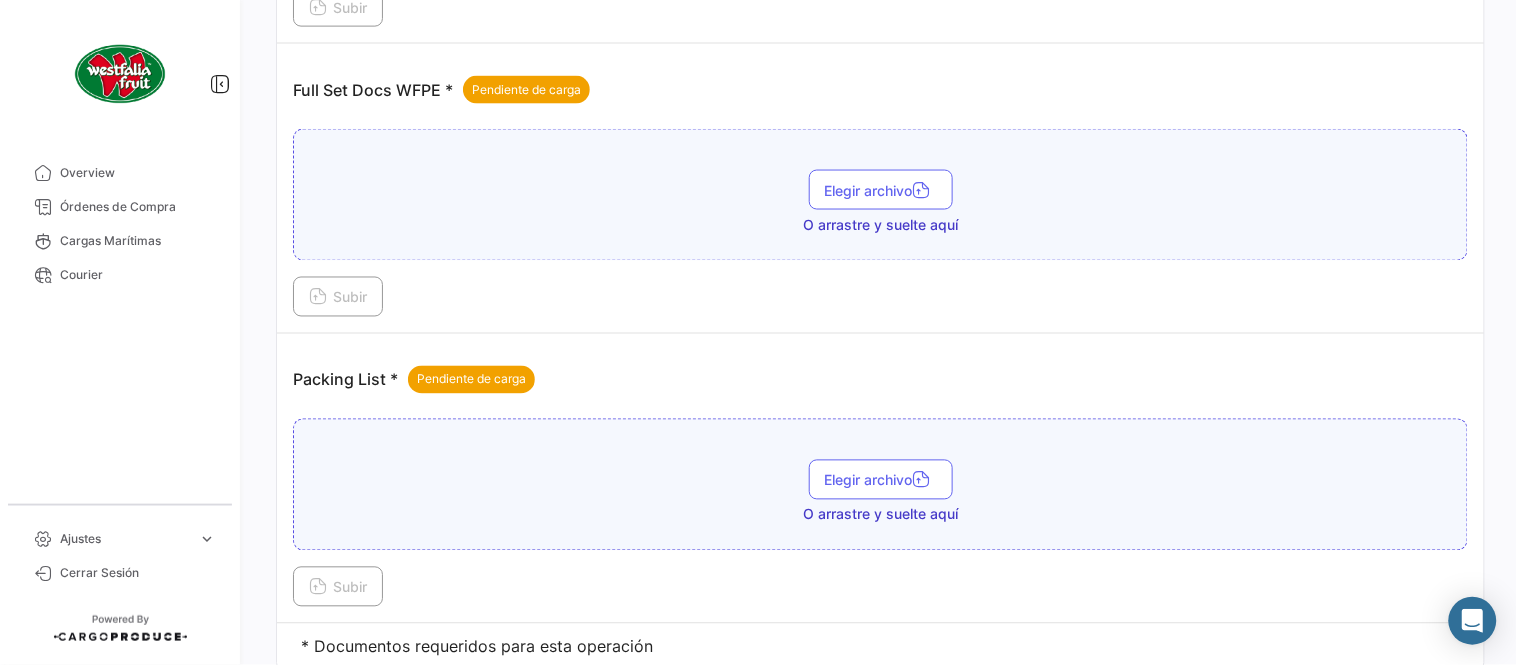 scroll, scrollTop: 806, scrollLeft: 0, axis: vertical 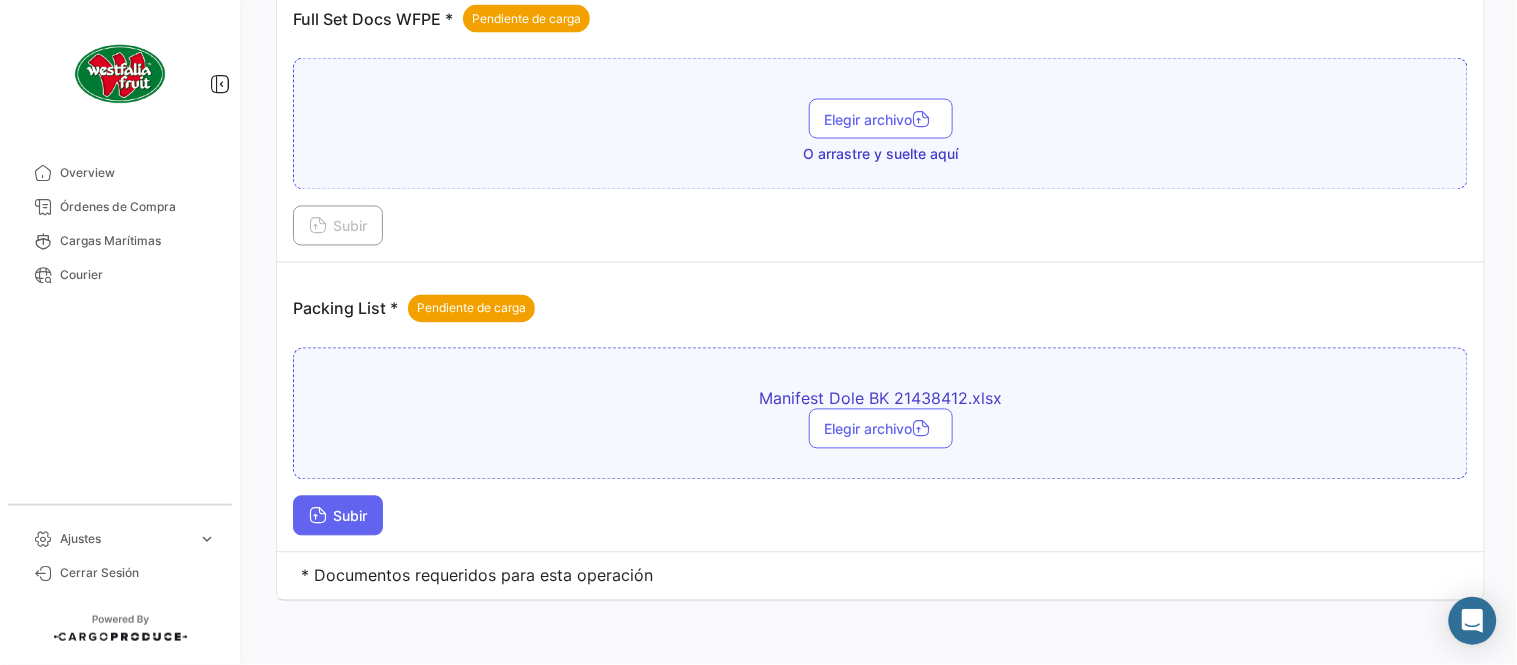 click on "Subir" at bounding box center (338, 516) 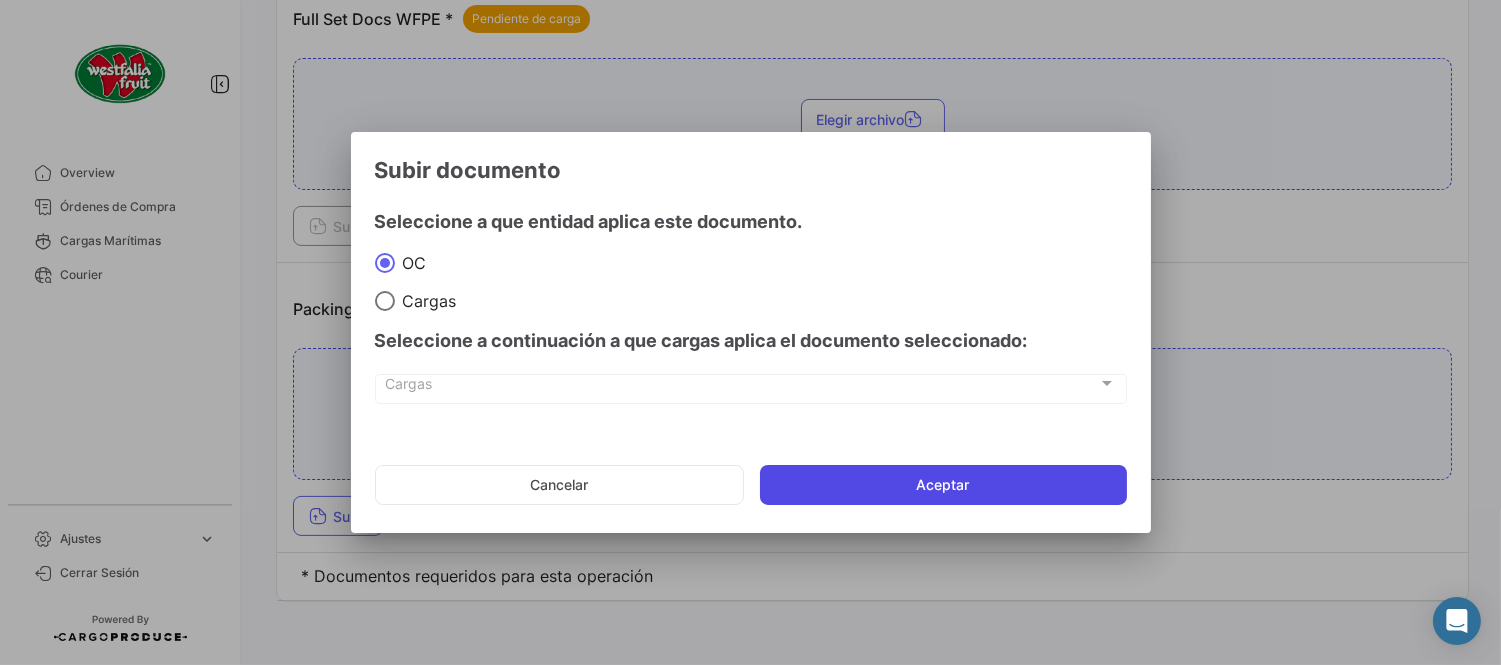 click on "Aceptar" 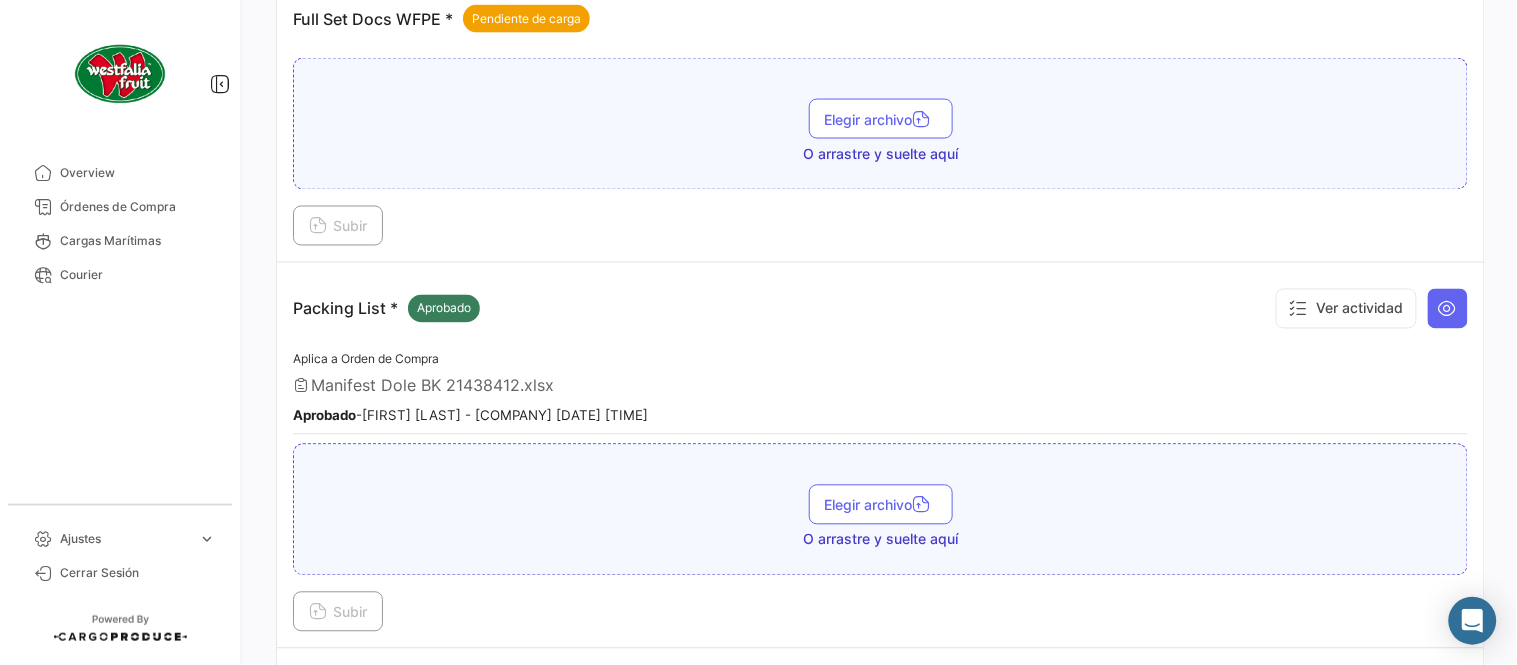 scroll, scrollTop: 695, scrollLeft: 0, axis: vertical 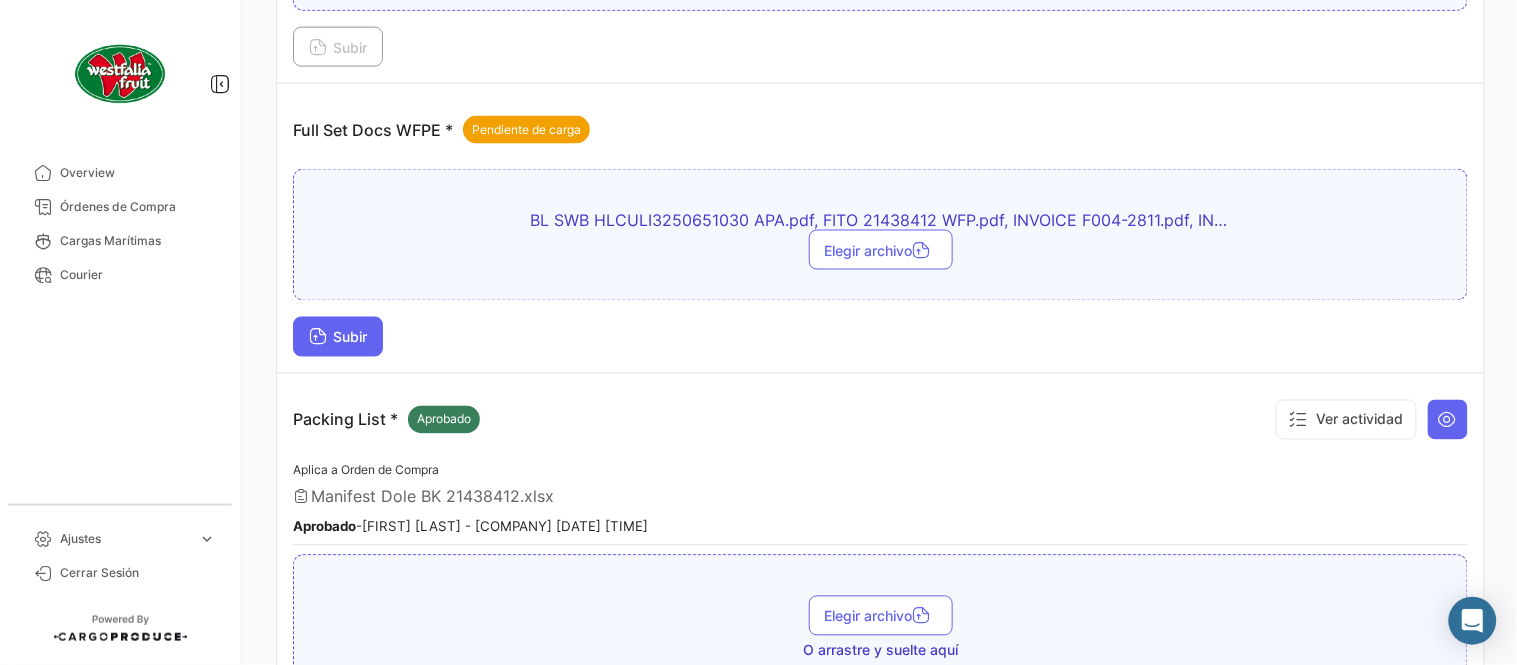 click on "Subir" at bounding box center (338, 337) 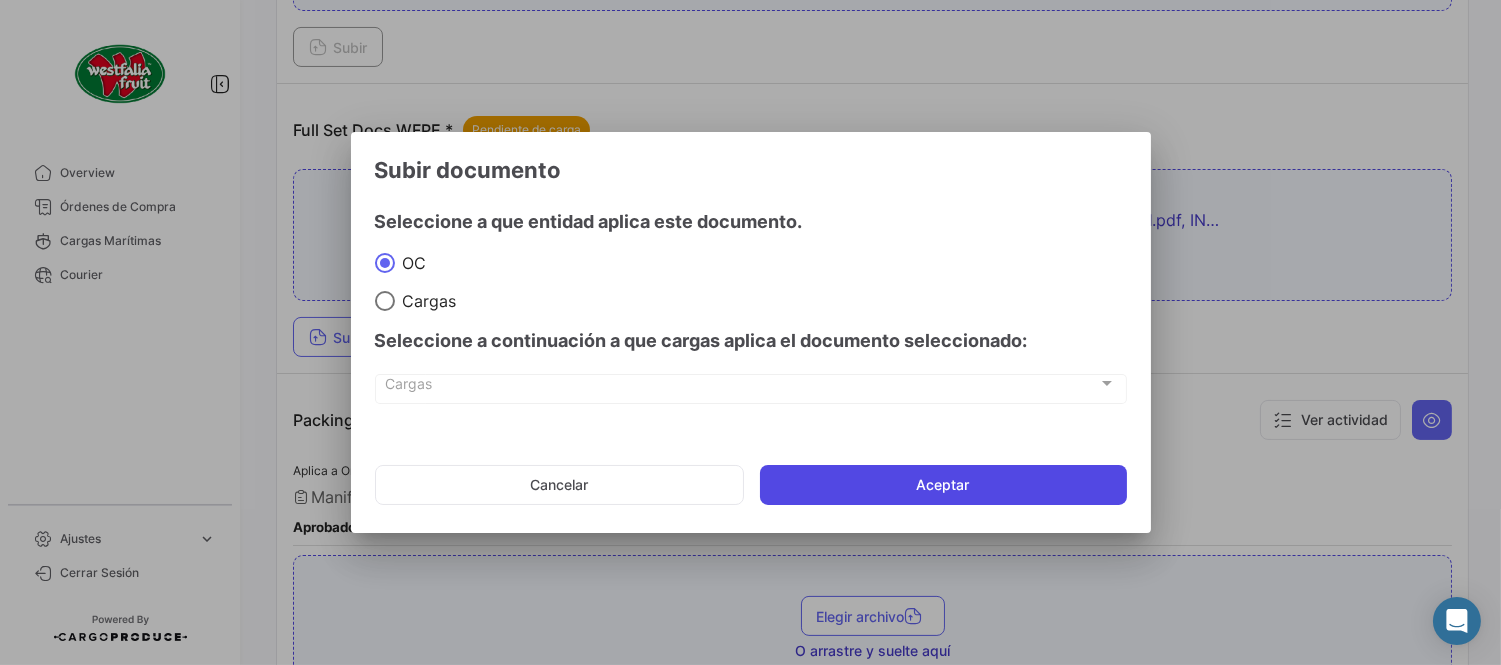 click on "Aceptar" 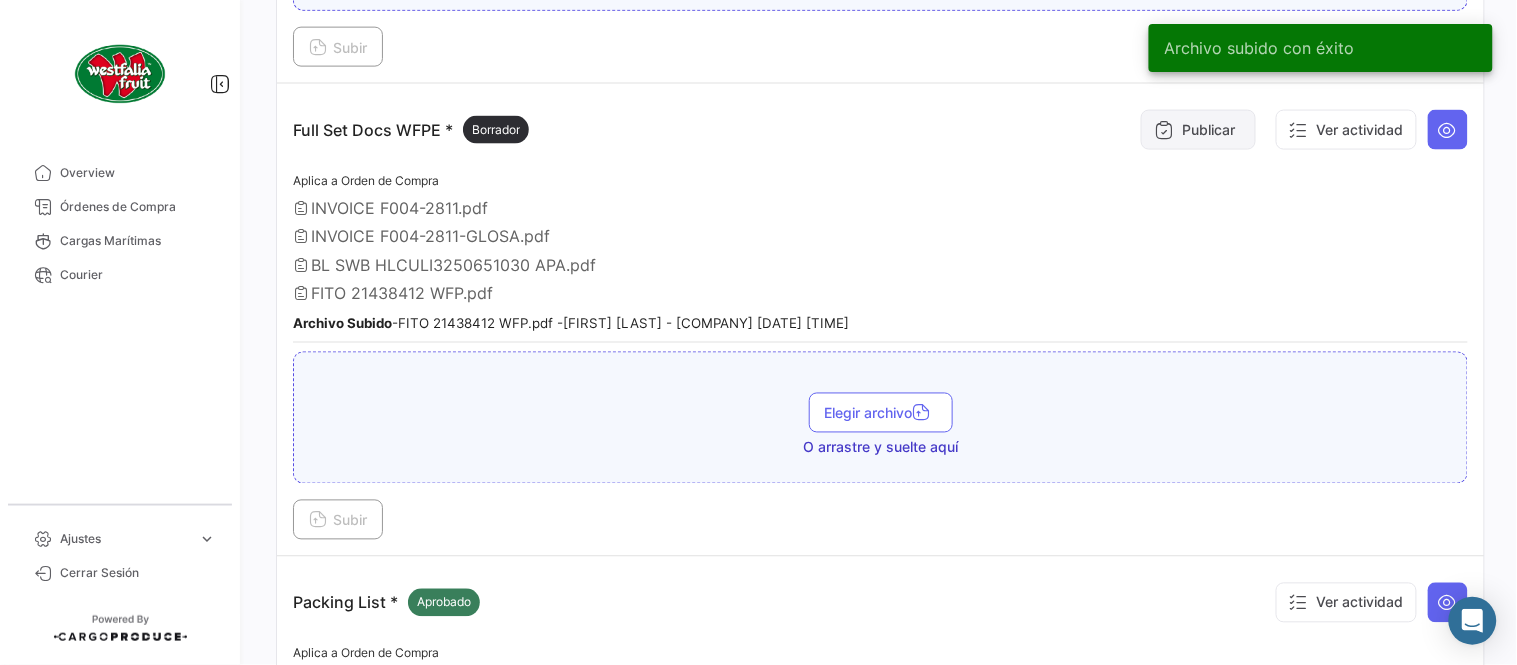 click on "Publicar" at bounding box center [1198, 130] 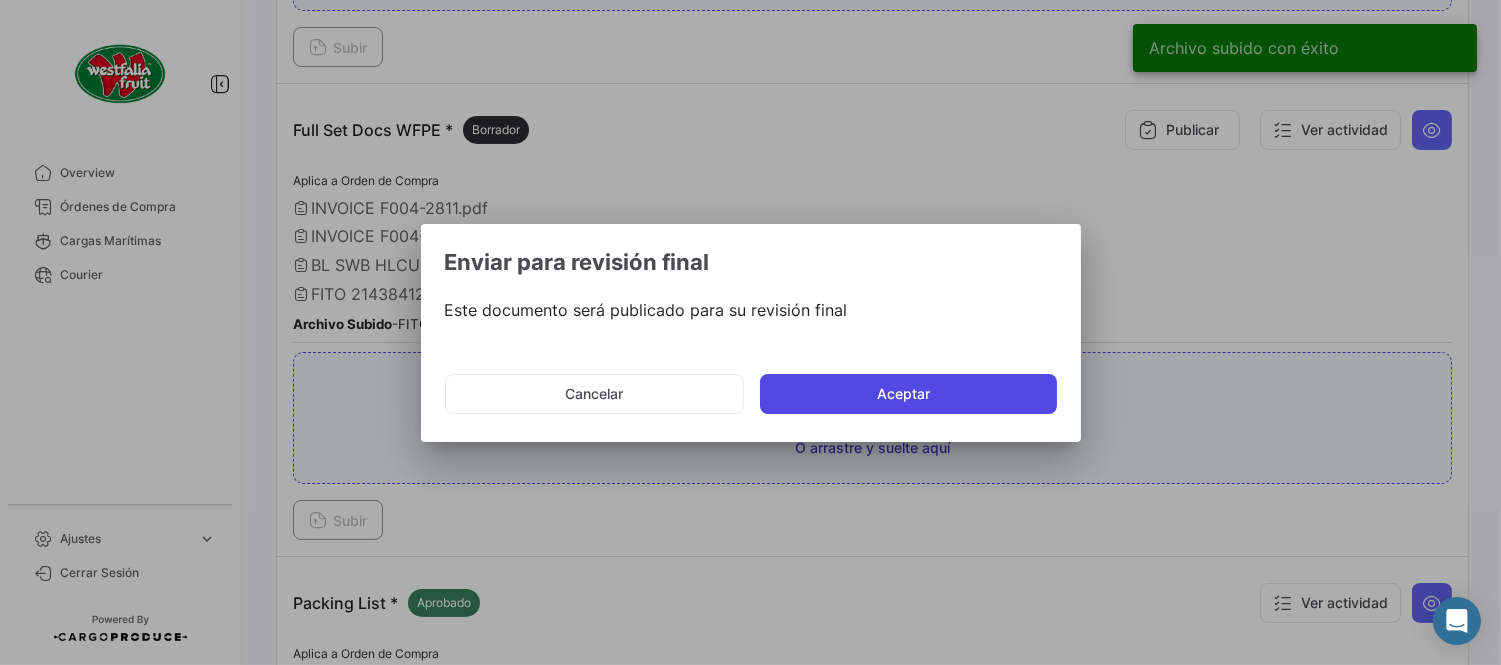 click on "Aceptar" 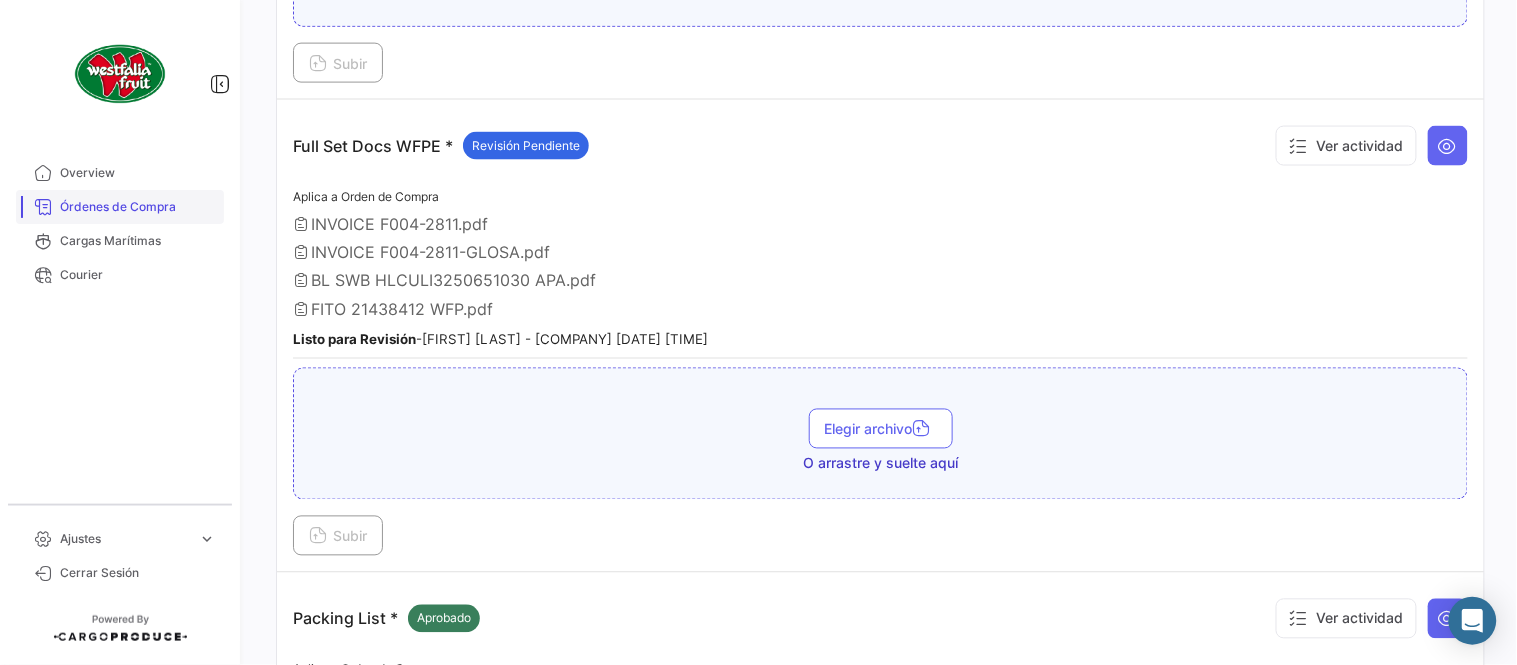 click on "Órdenes de Compra" at bounding box center (120, 207) 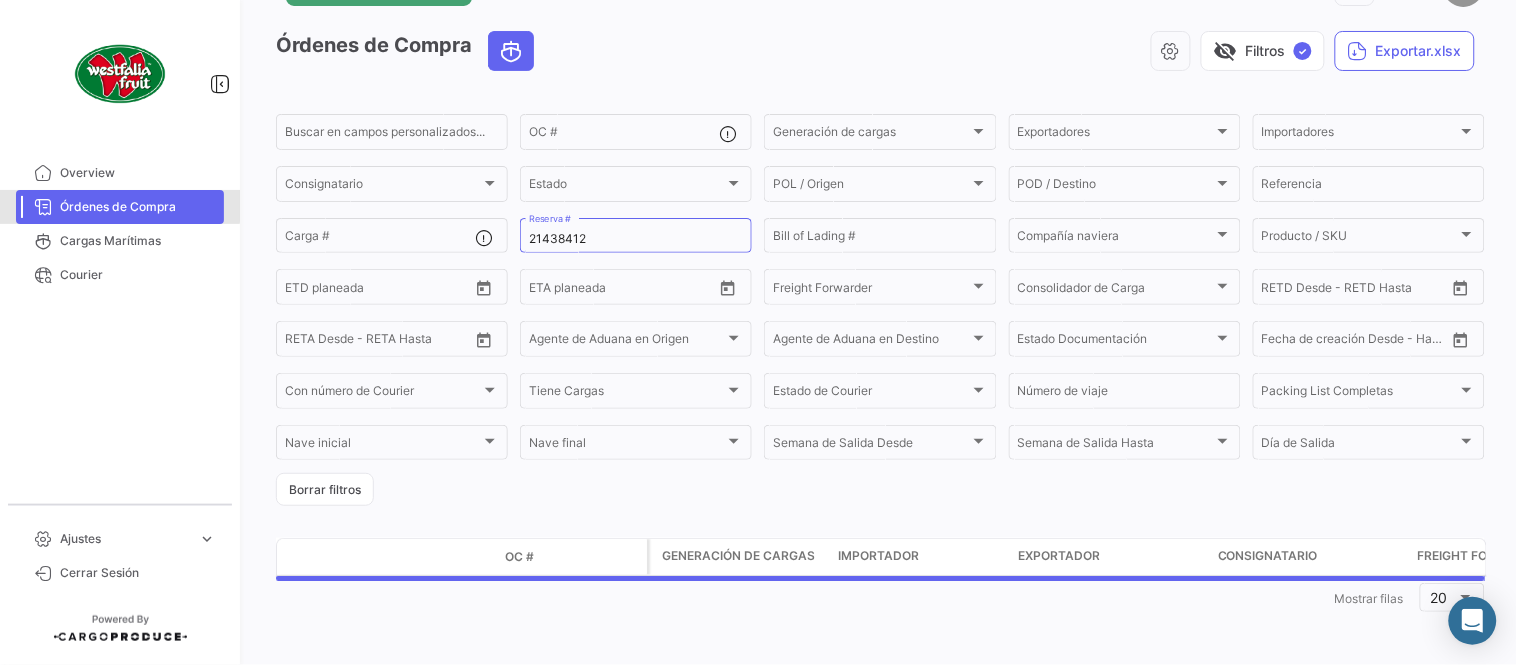 scroll, scrollTop: 0, scrollLeft: 0, axis: both 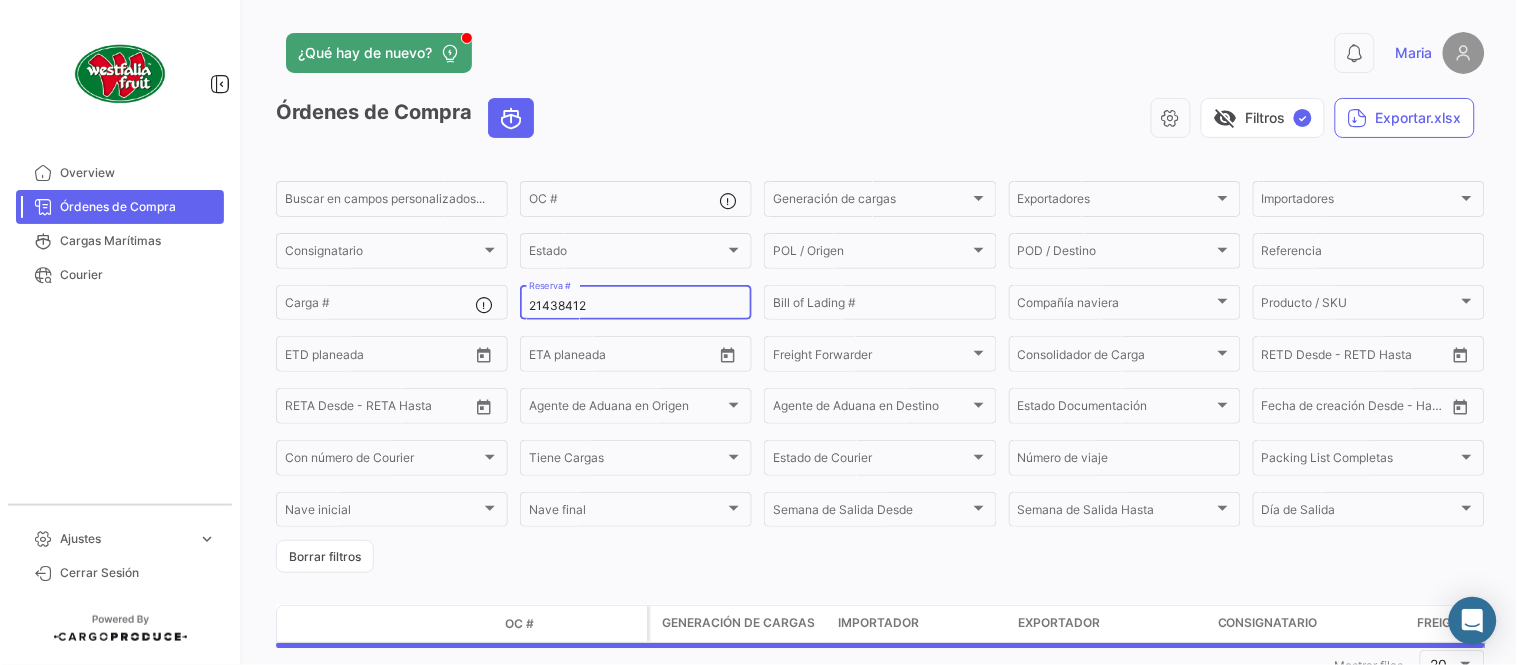 click on "21438412" at bounding box center [636, 306] 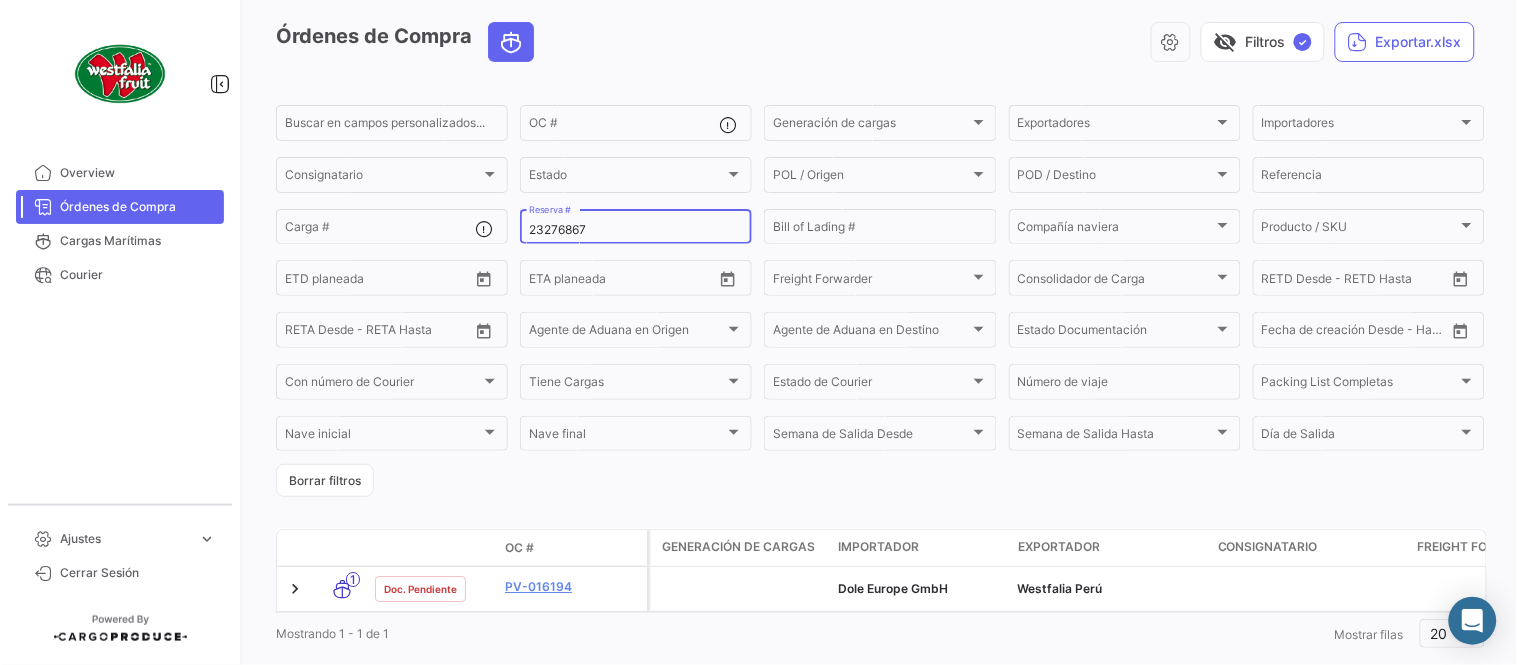scroll, scrollTop: 111, scrollLeft: 0, axis: vertical 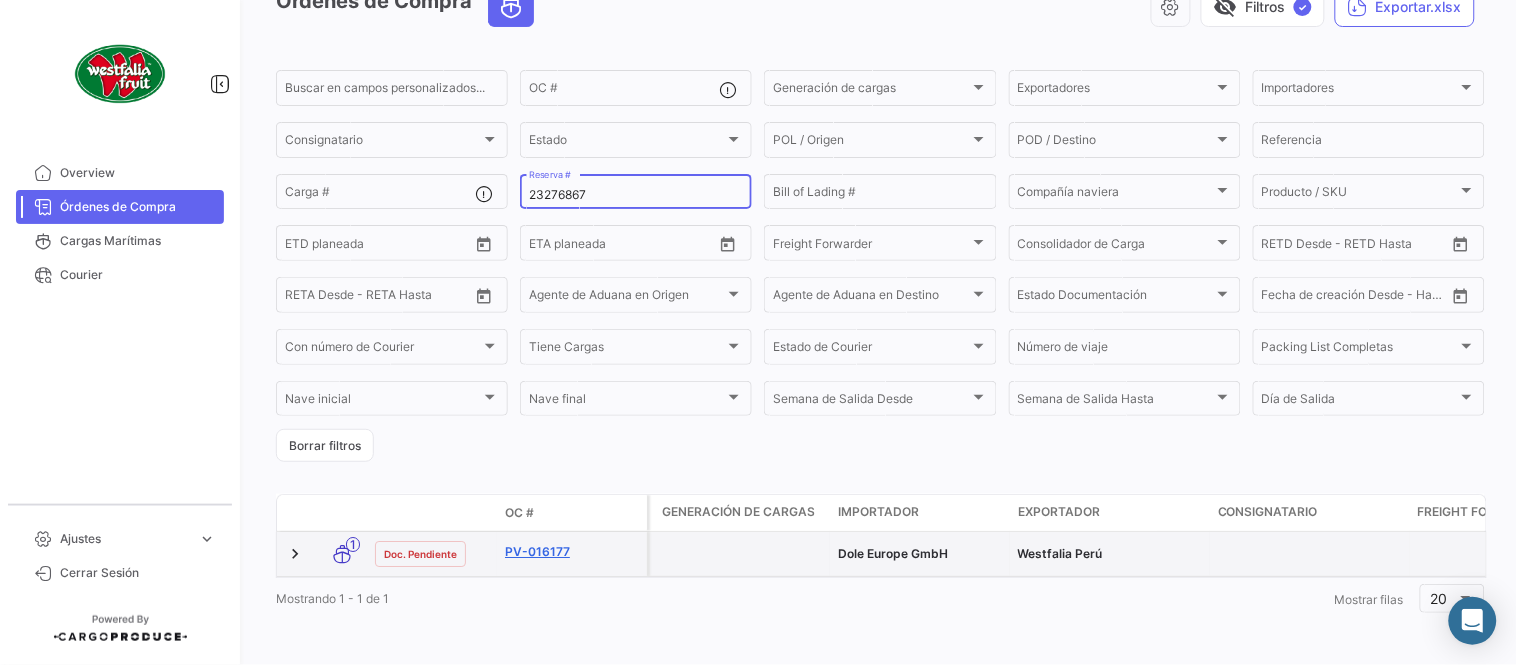 type on "23276867" 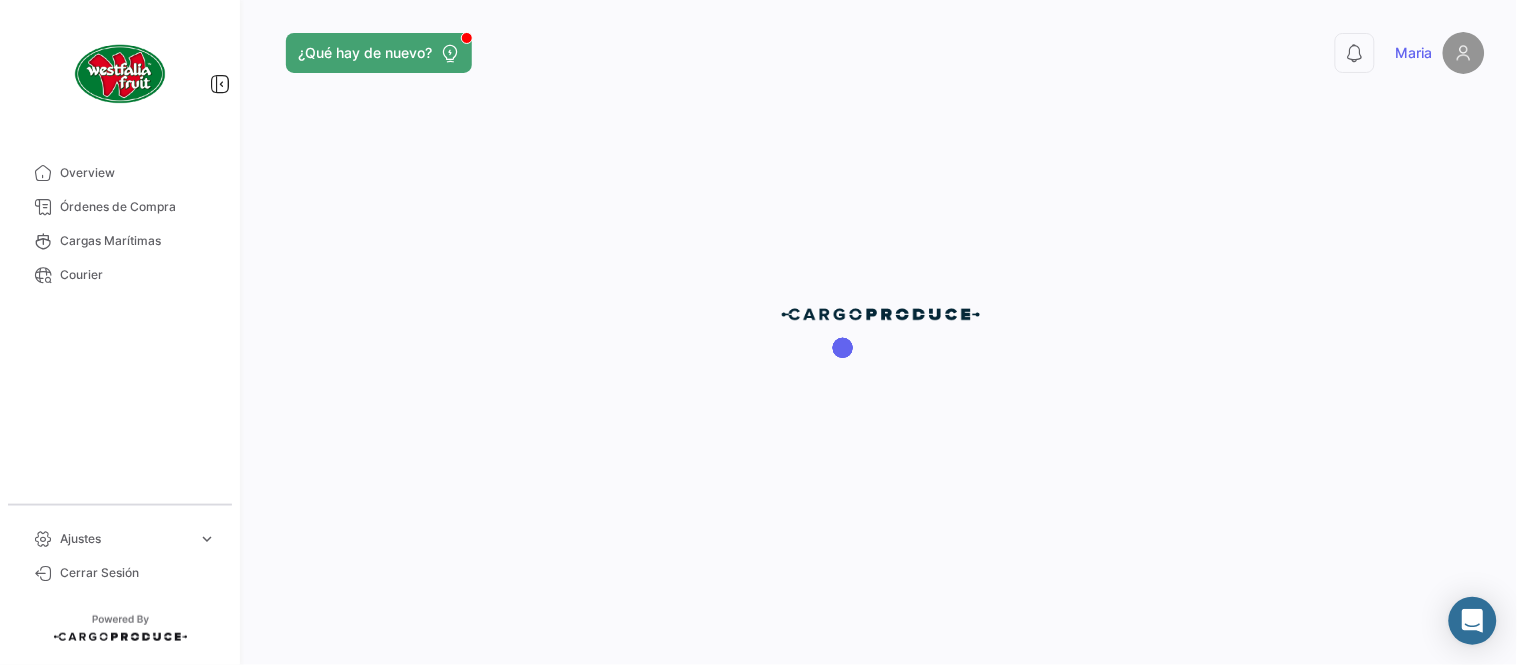 scroll, scrollTop: 0, scrollLeft: 0, axis: both 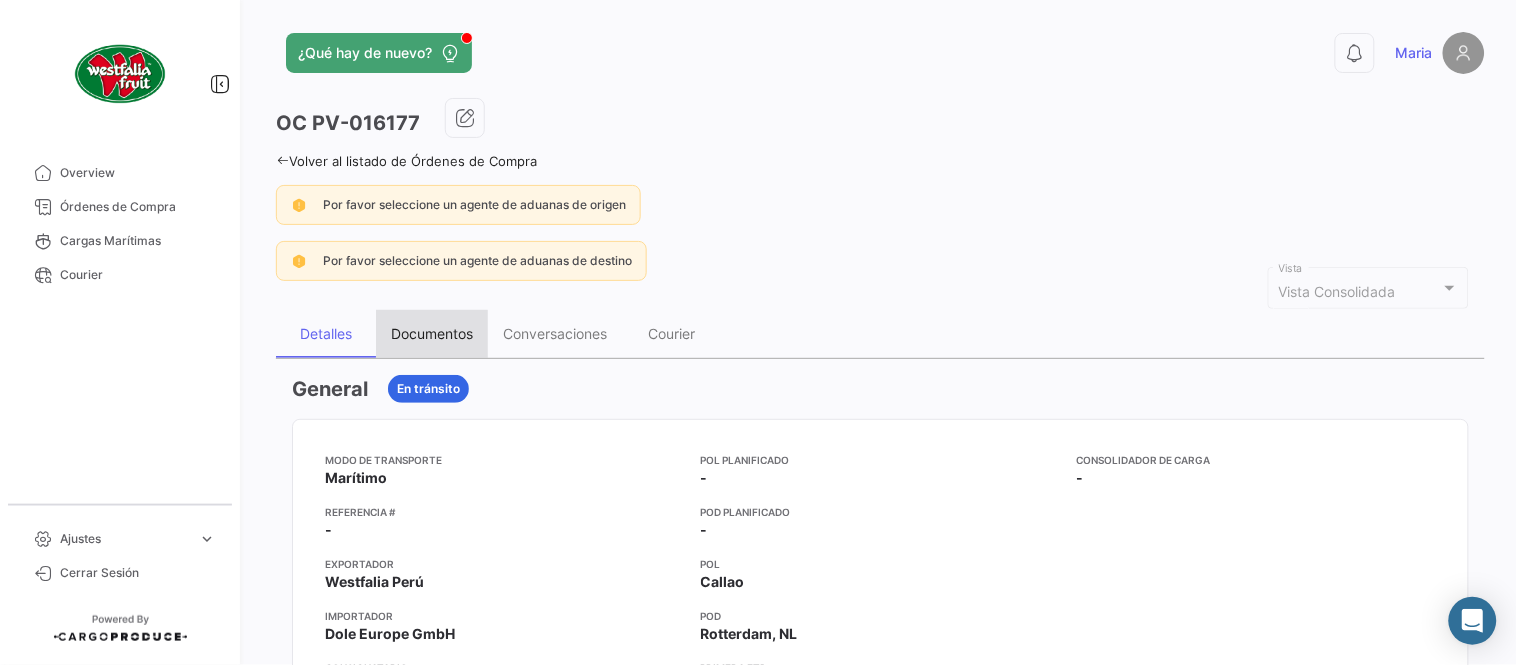 click on "Documentos" at bounding box center [432, 334] 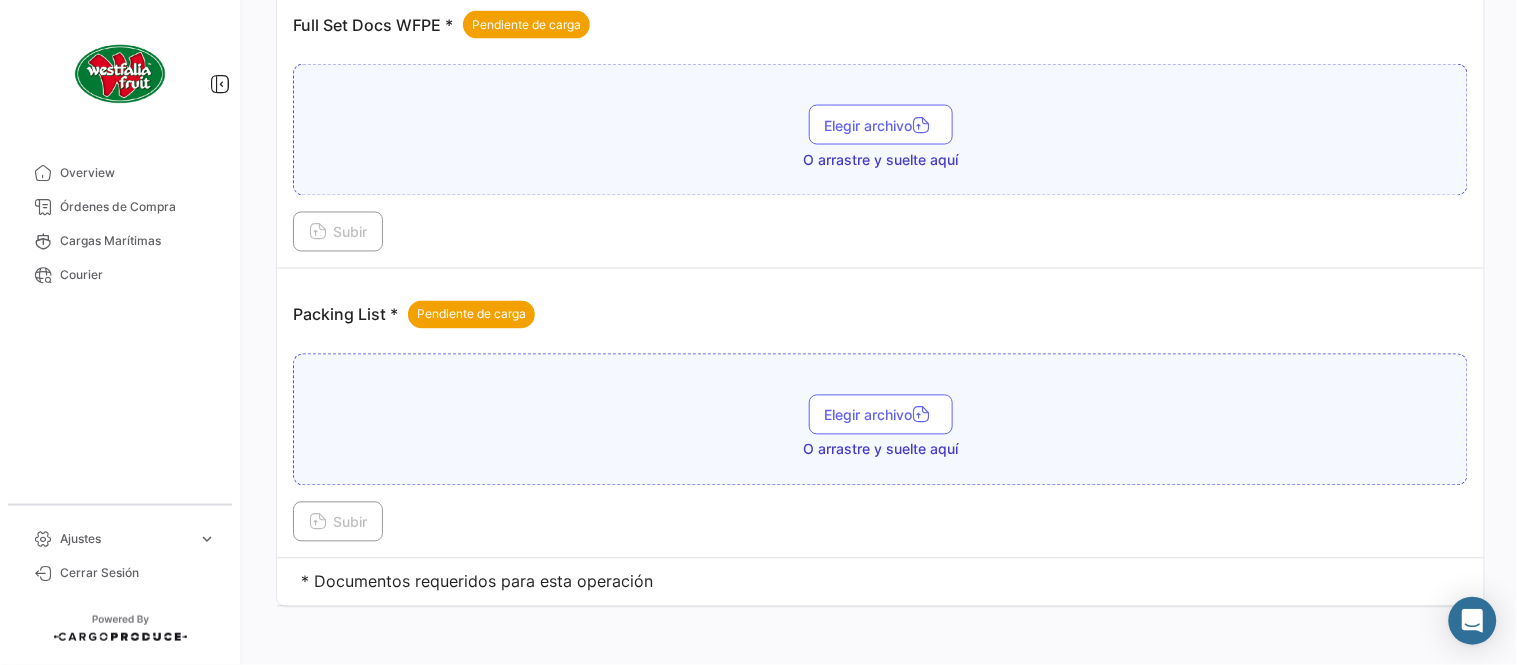 scroll, scrollTop: 806, scrollLeft: 0, axis: vertical 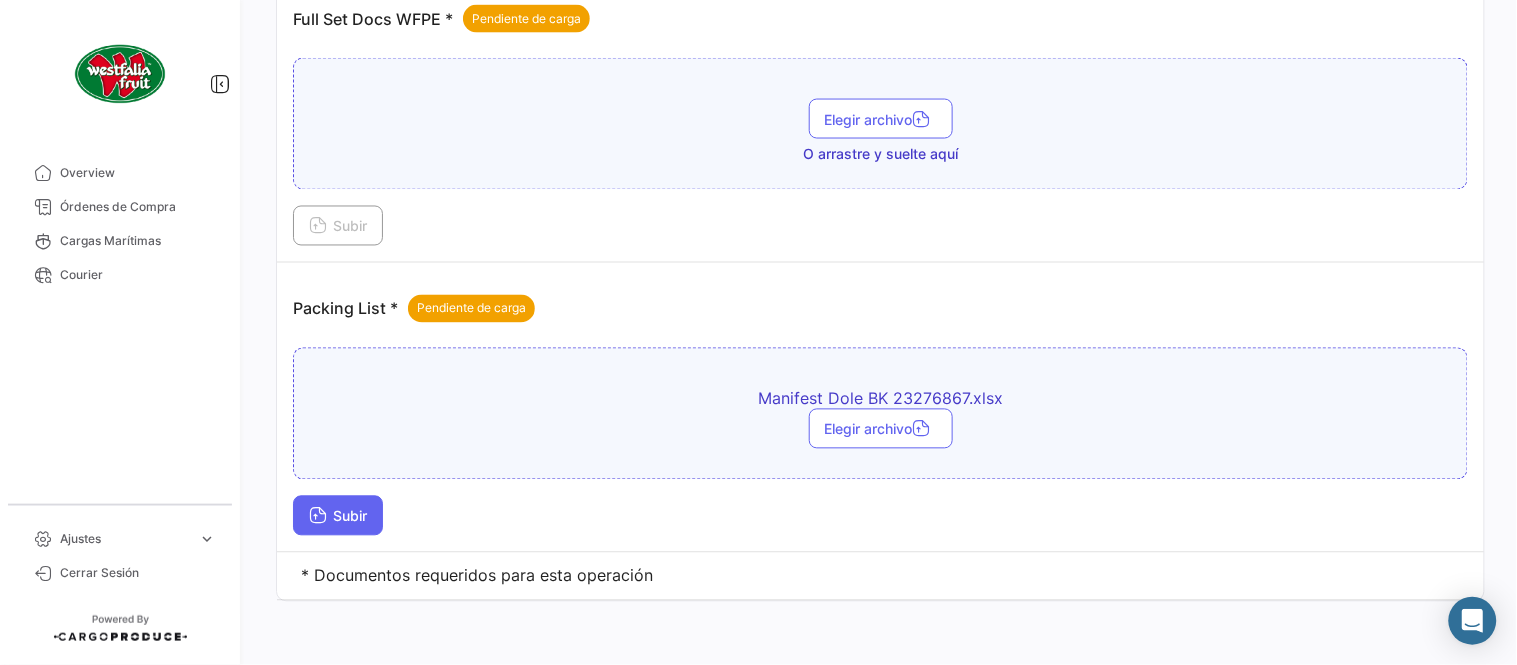 click on "Subir" at bounding box center [338, 516] 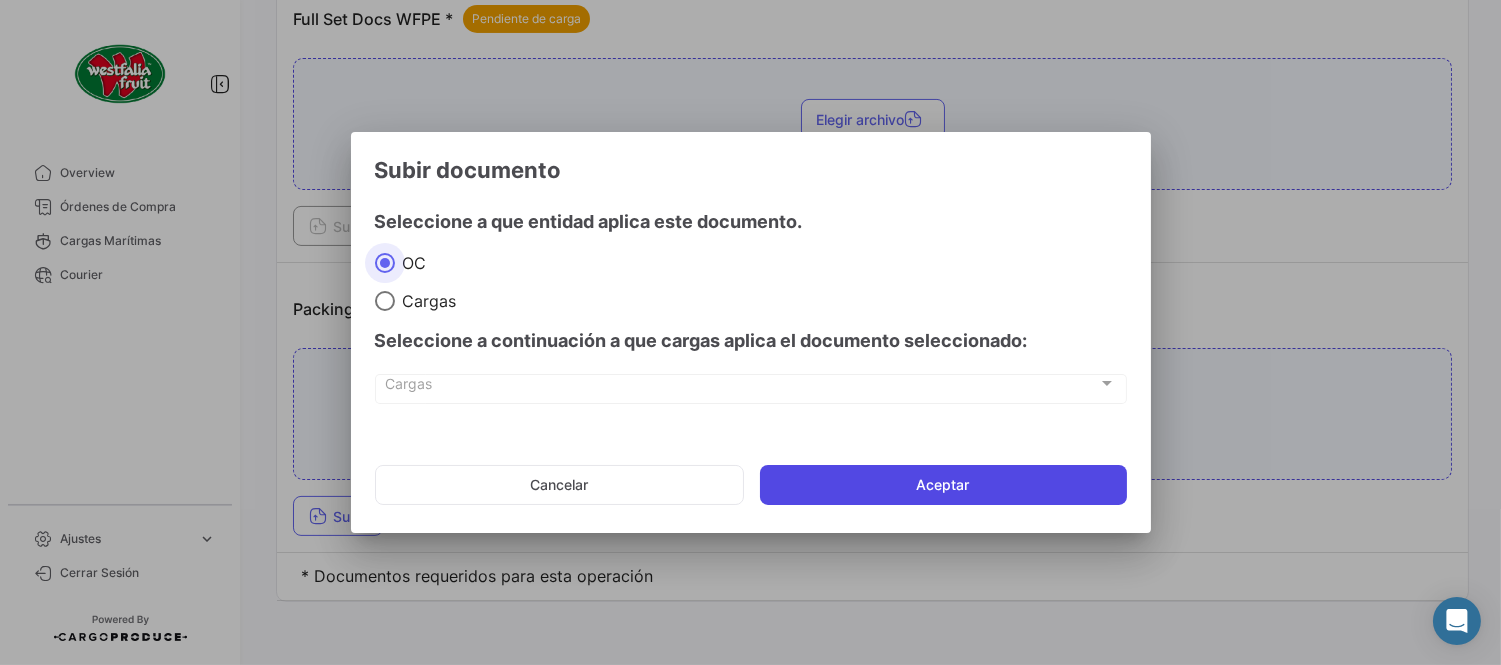 click on "Aceptar" 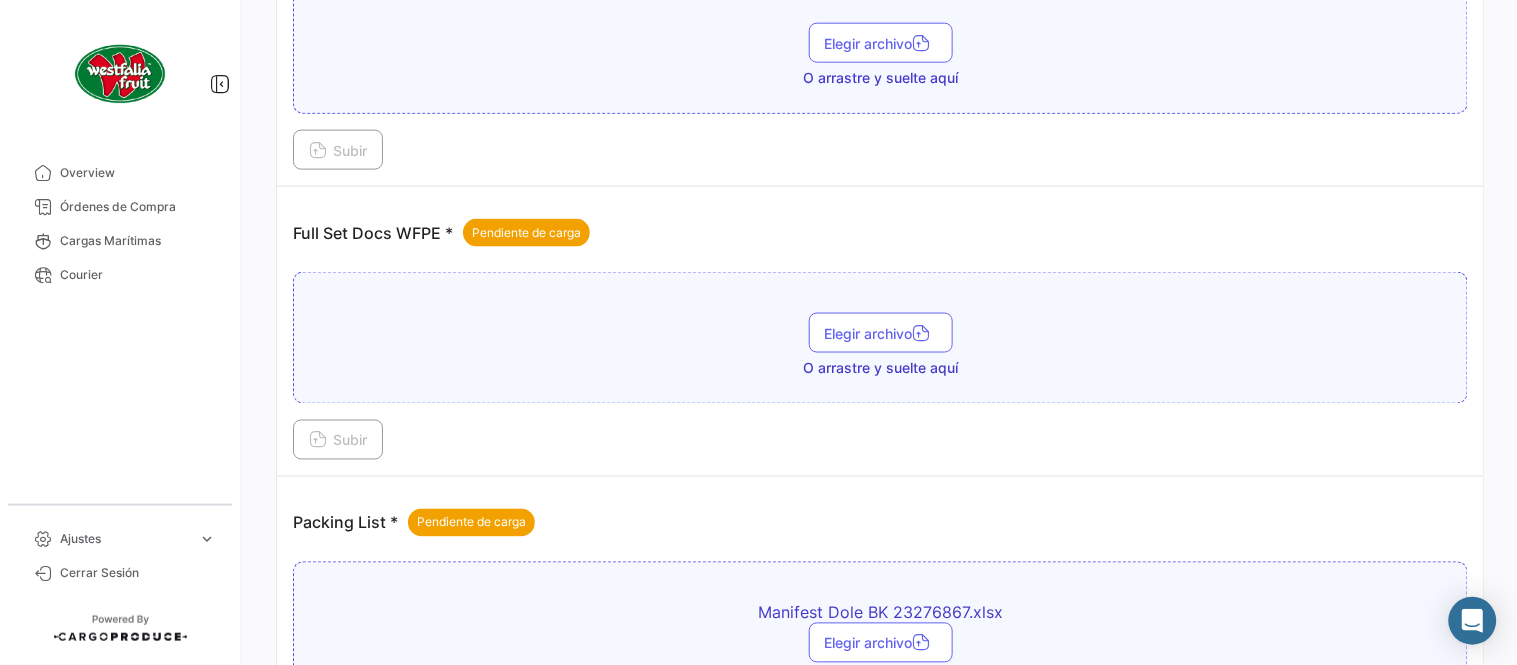scroll, scrollTop: 584, scrollLeft: 0, axis: vertical 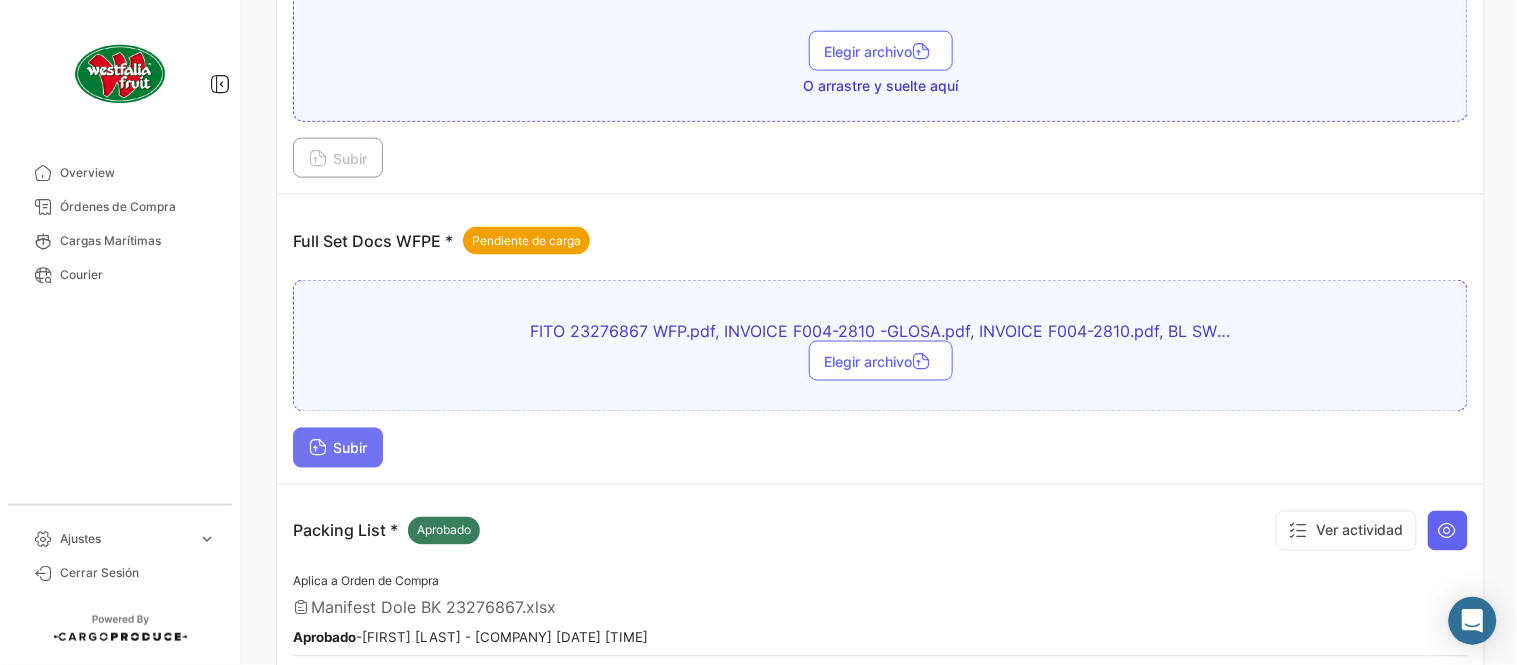 click on "Subir" at bounding box center (338, 448) 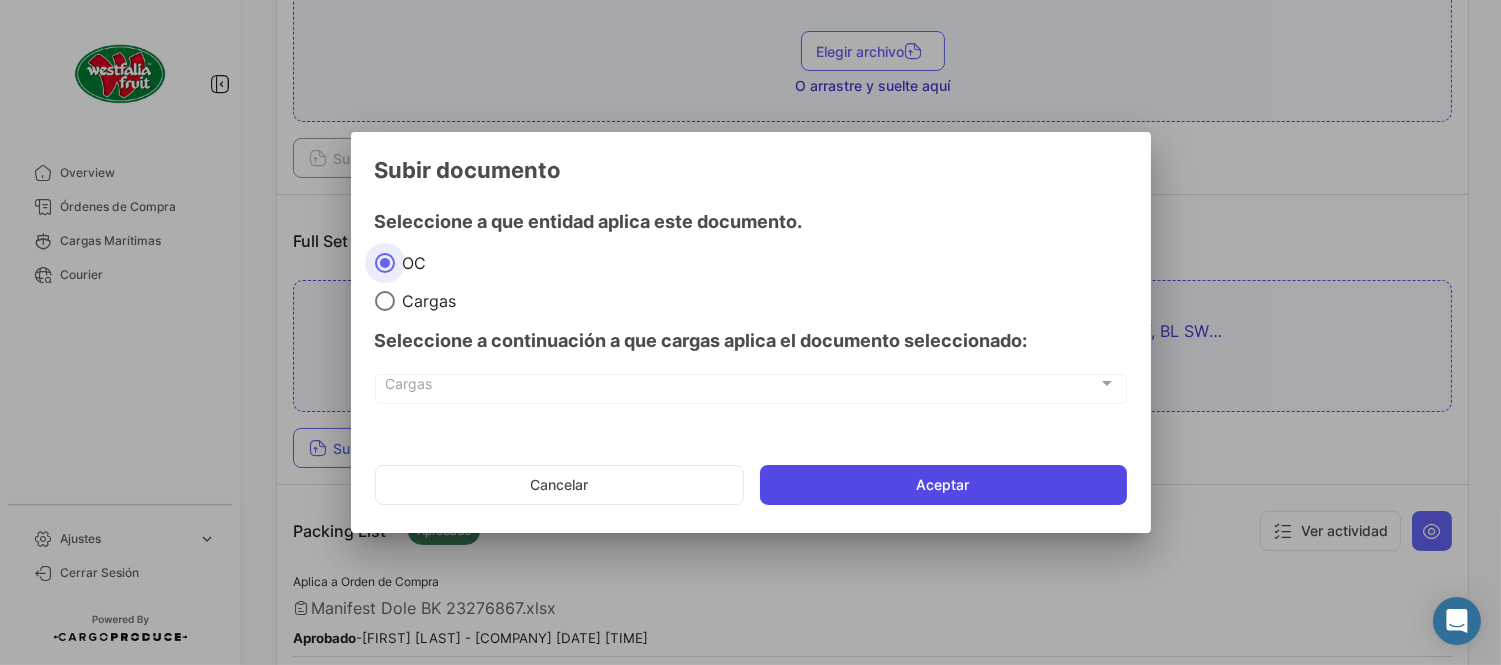 click on "Aceptar" 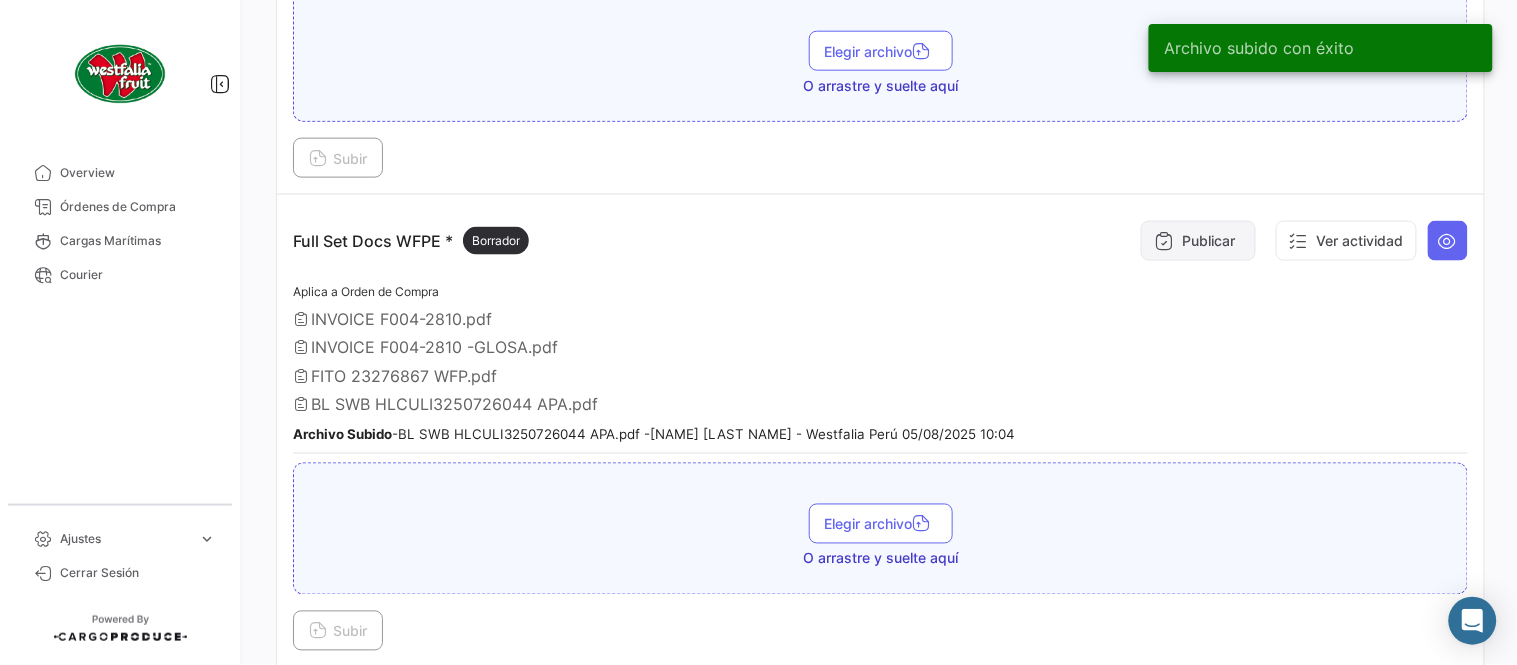click on "Publicar" at bounding box center [1198, 241] 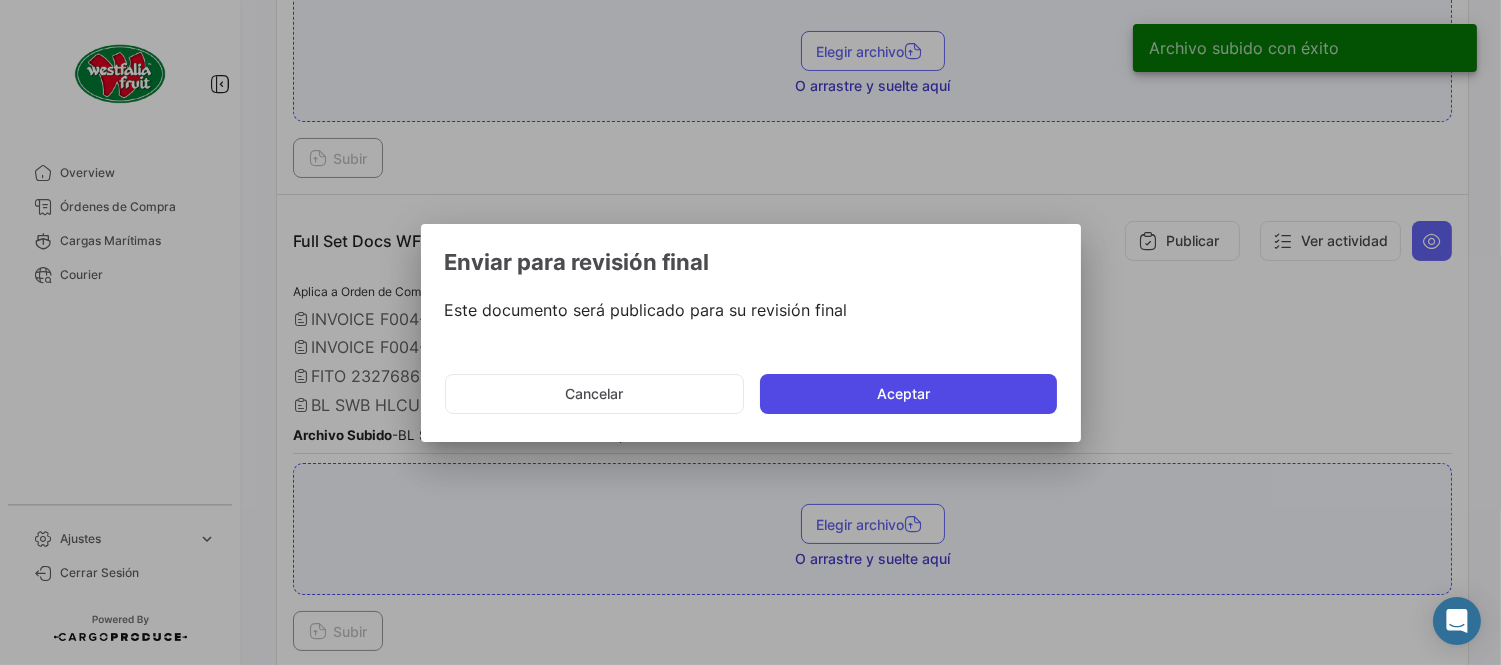 click on "Aceptar" 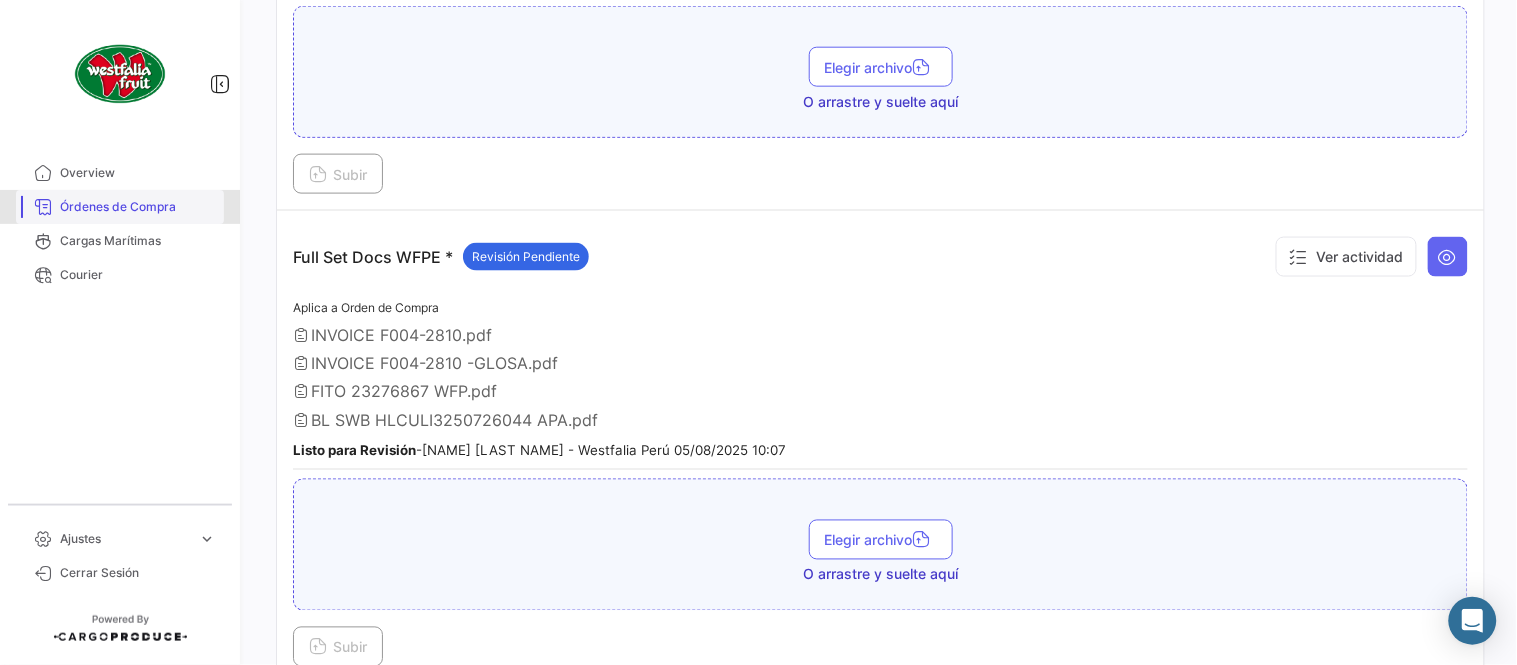 click on "Órdenes de Compra" at bounding box center [138, 207] 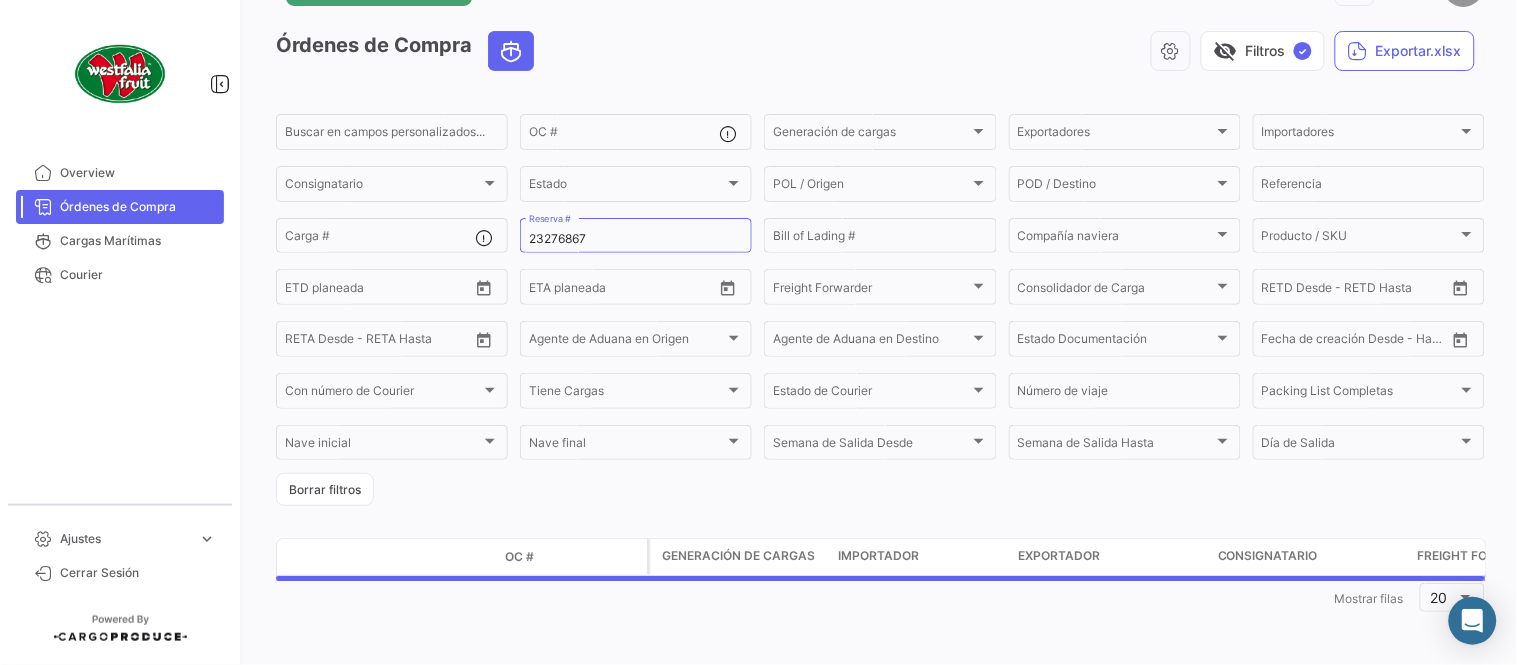 scroll, scrollTop: 0, scrollLeft: 0, axis: both 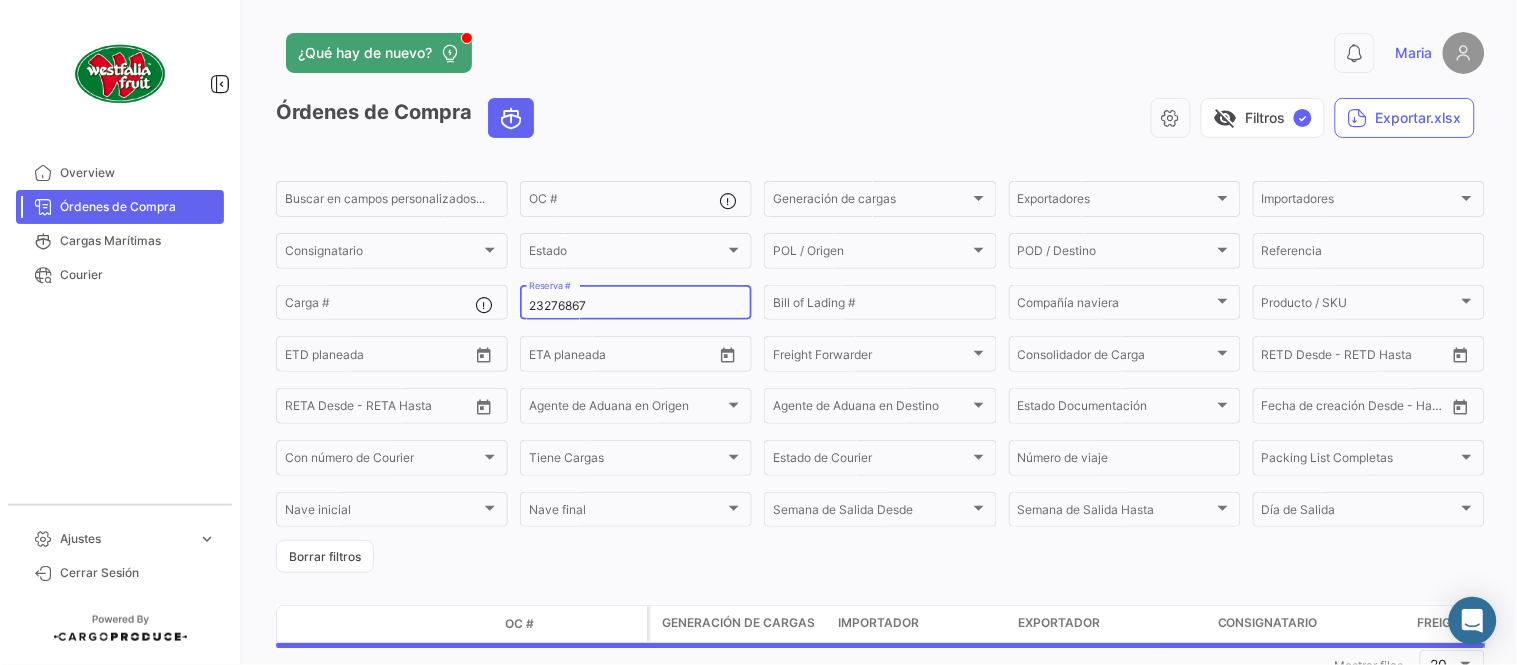 click on "23276867" at bounding box center [636, 306] 